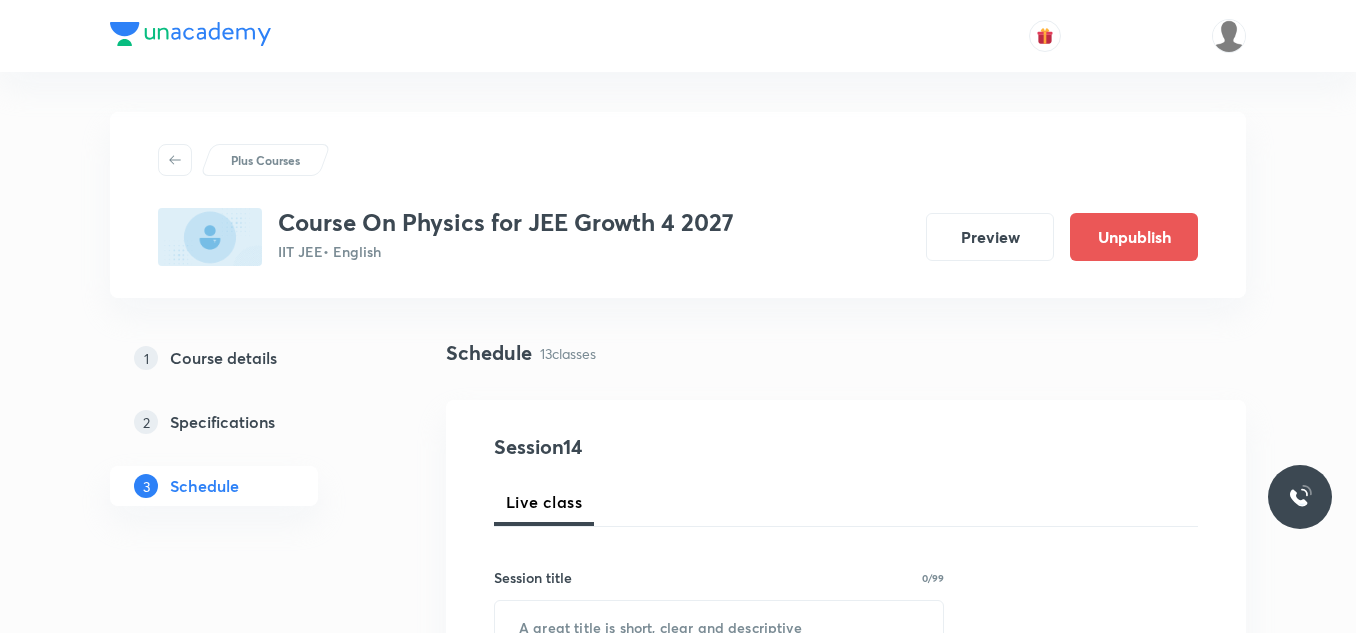 scroll, scrollTop: 0, scrollLeft: 0, axis: both 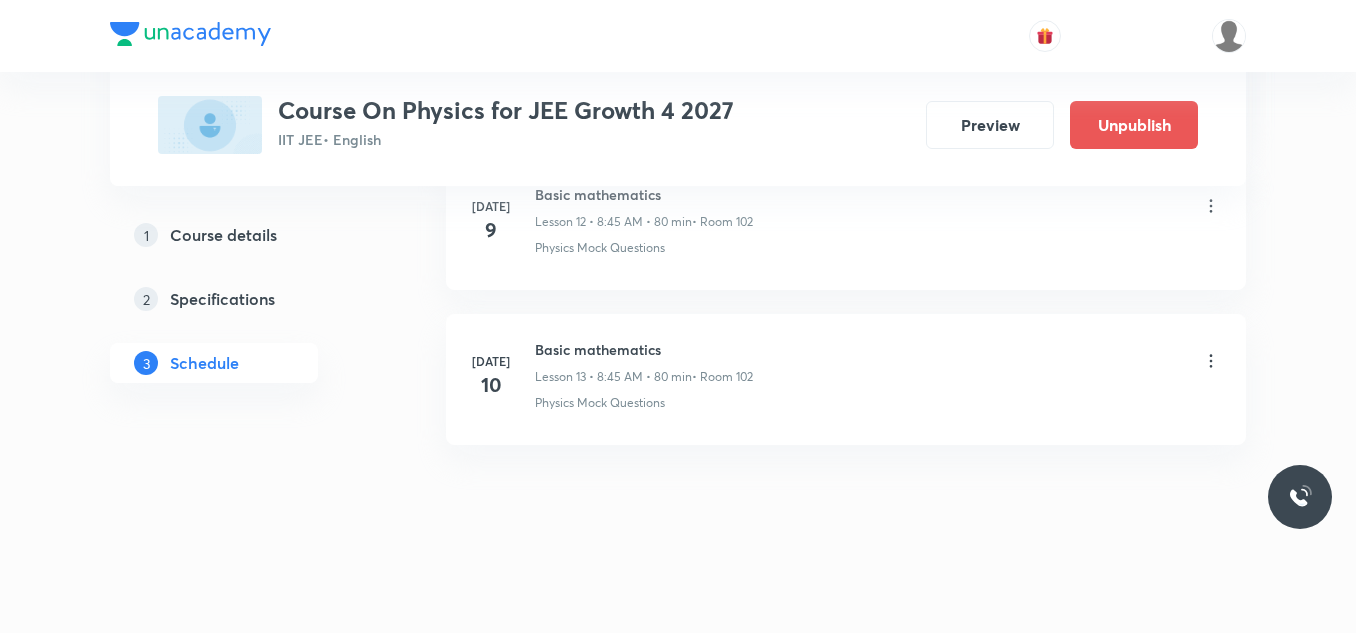 click on "Basic mathematics" at bounding box center (644, 349) 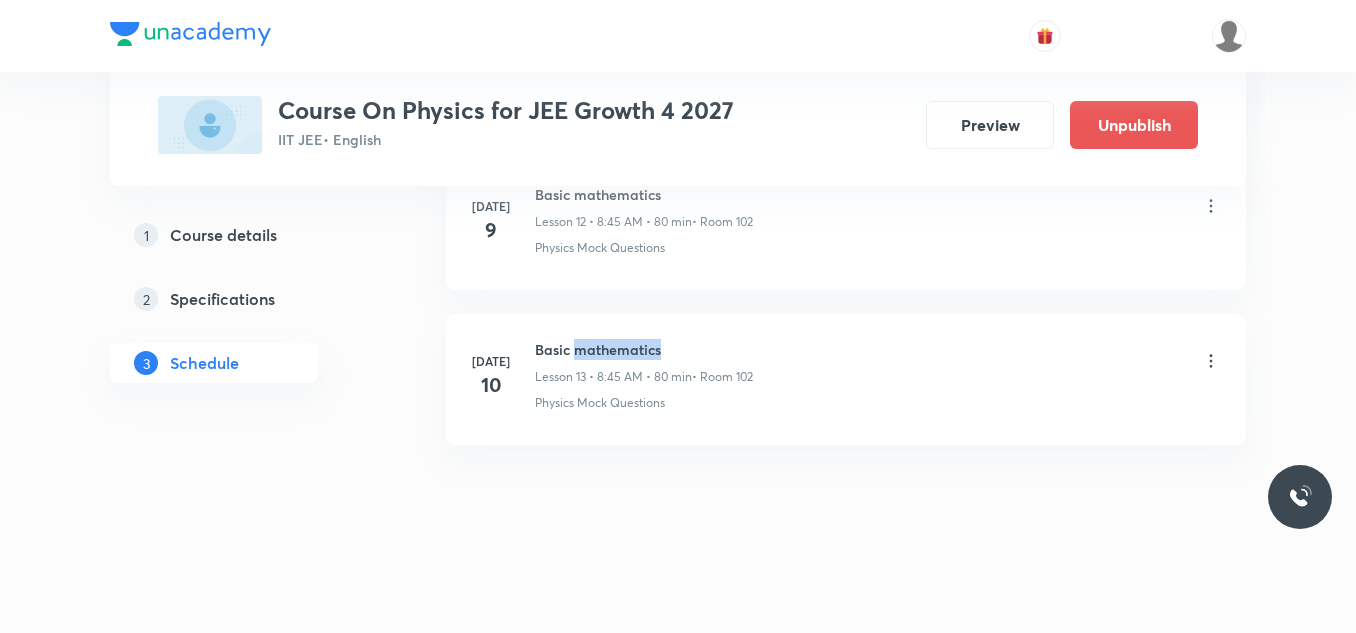 click on "Basic mathematics" at bounding box center (644, 349) 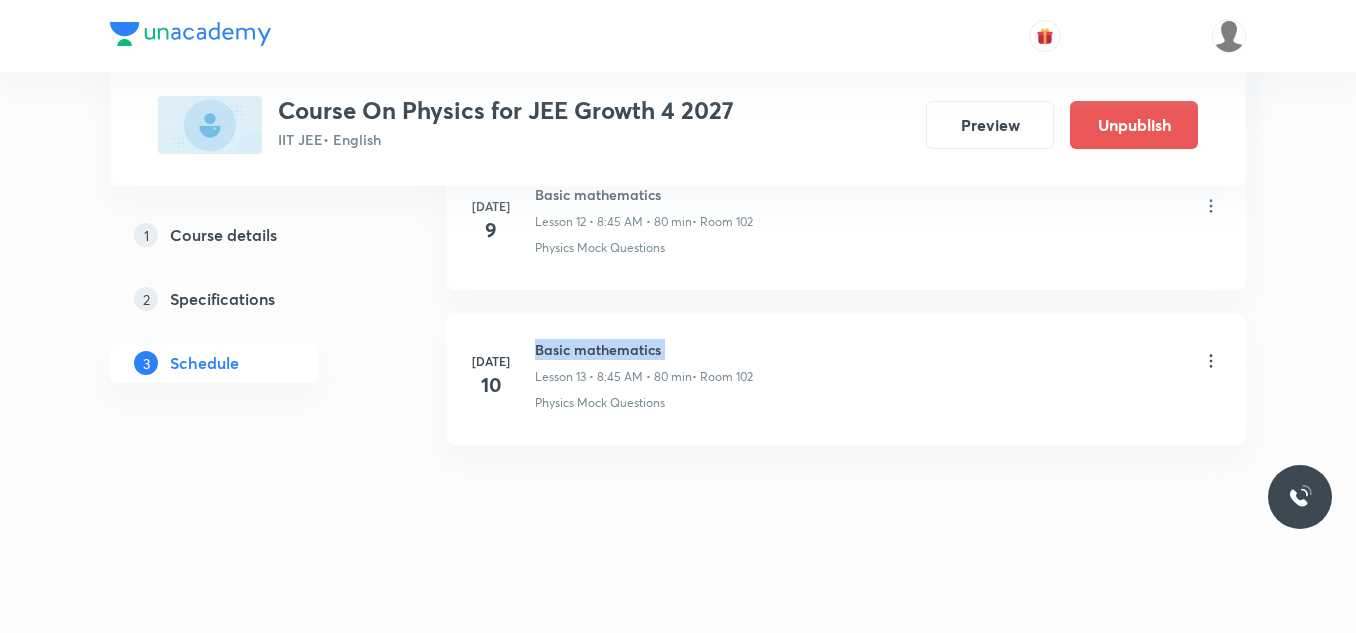 click on "Basic mathematics" at bounding box center (644, 349) 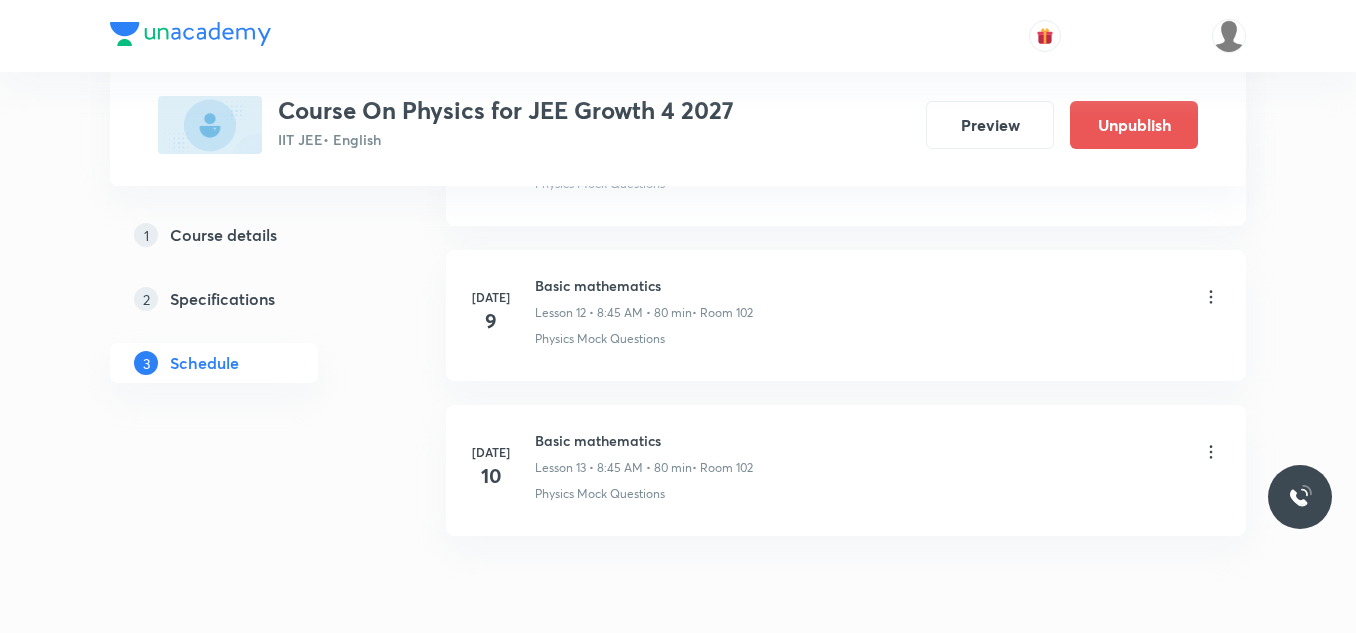 scroll, scrollTop: 2985, scrollLeft: 0, axis: vertical 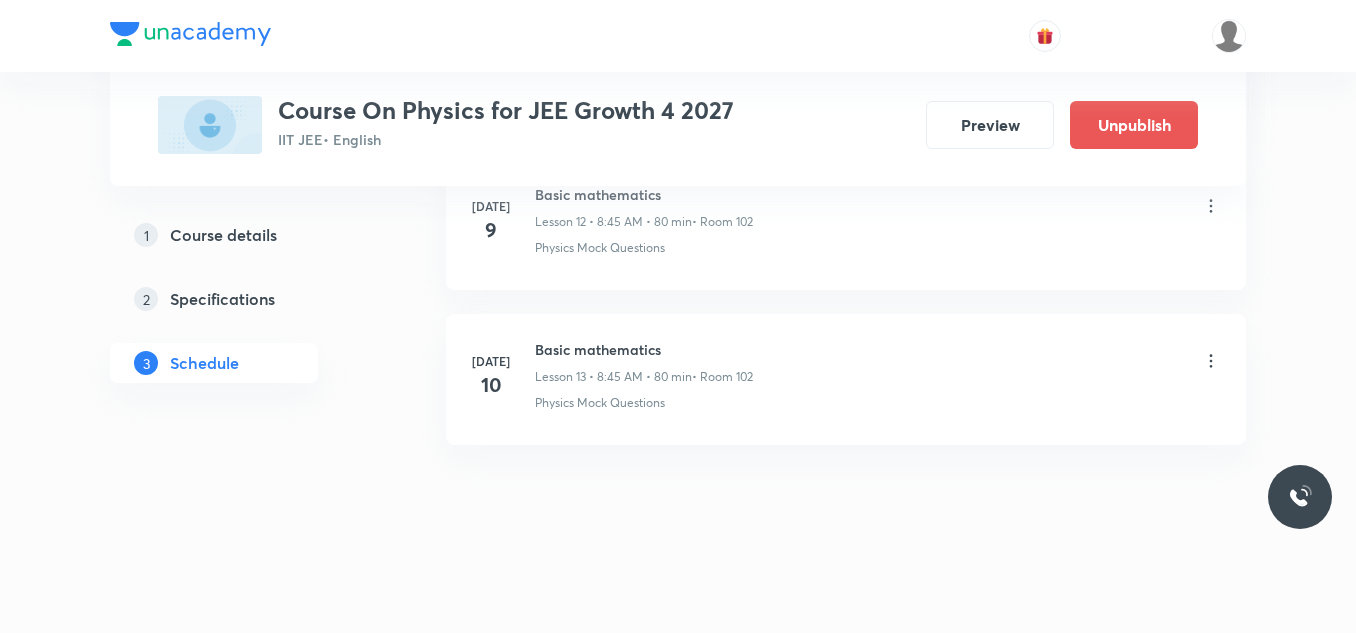 click 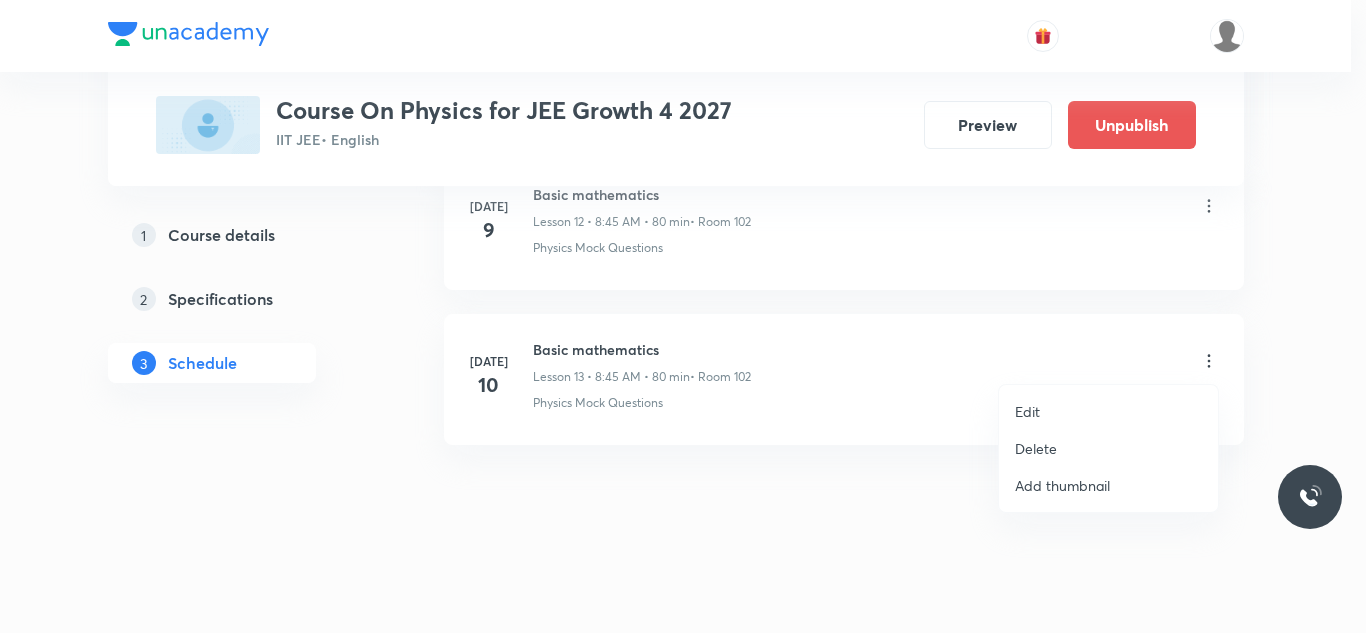 click on "Delete" at bounding box center [1036, 448] 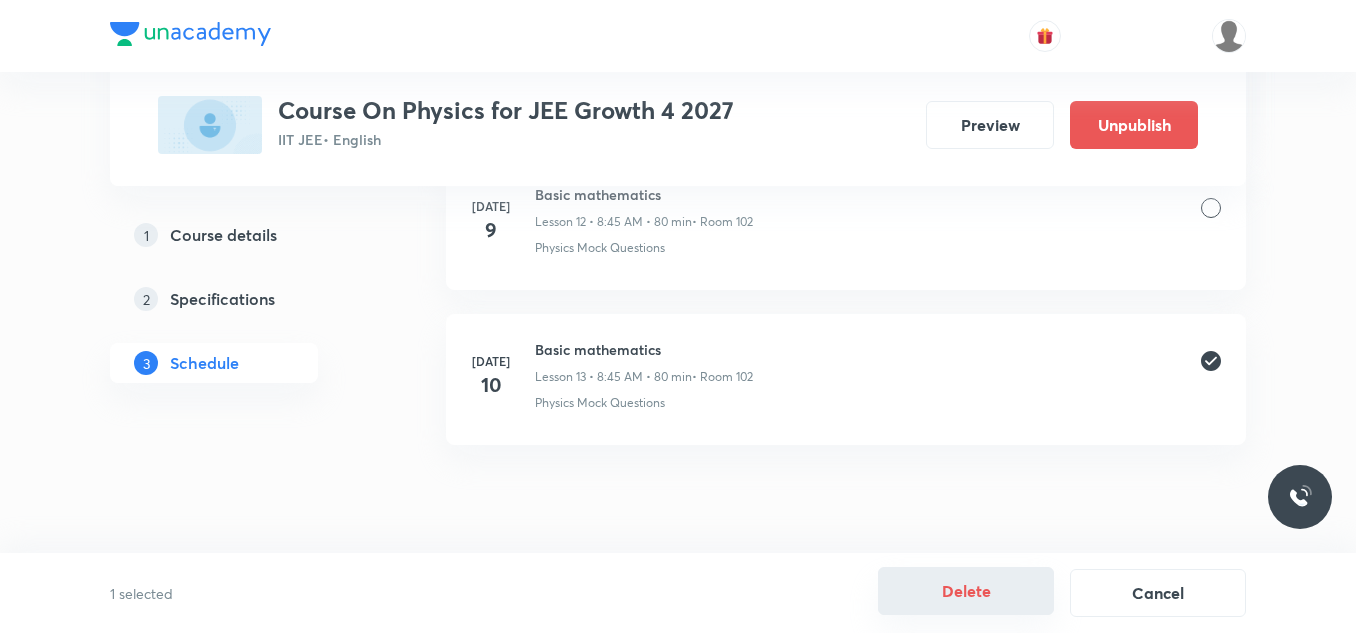click on "Delete" at bounding box center (966, 591) 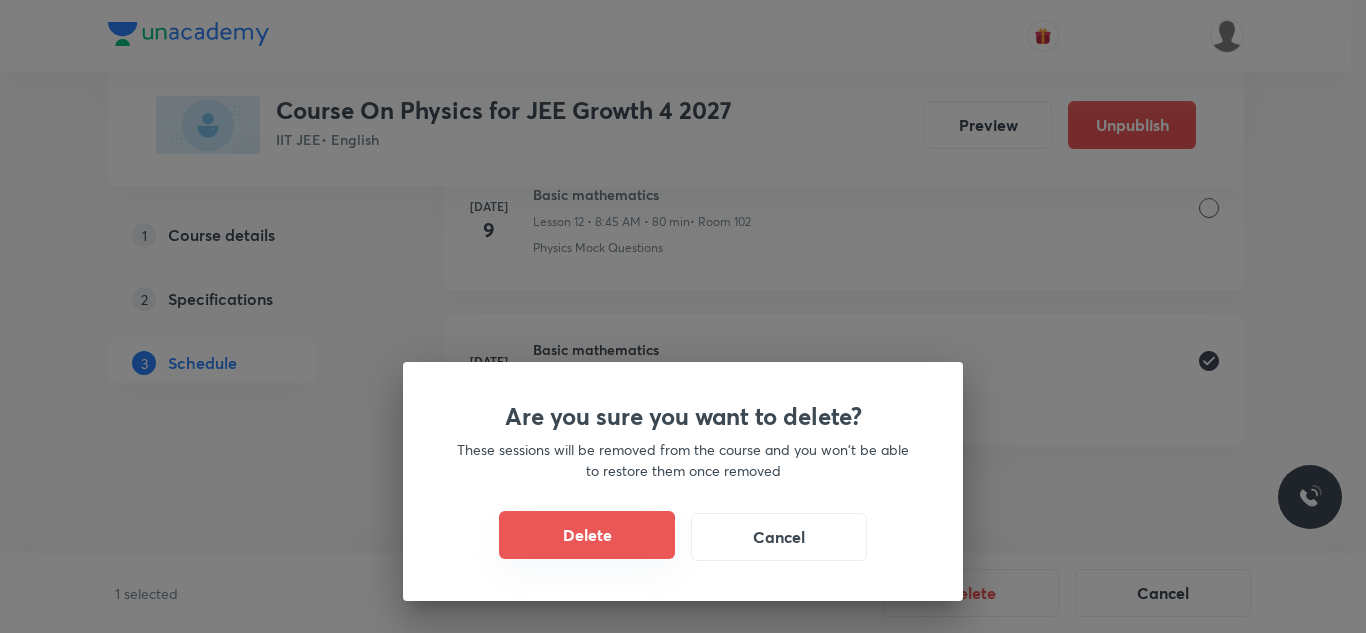 click on "Delete" at bounding box center [587, 535] 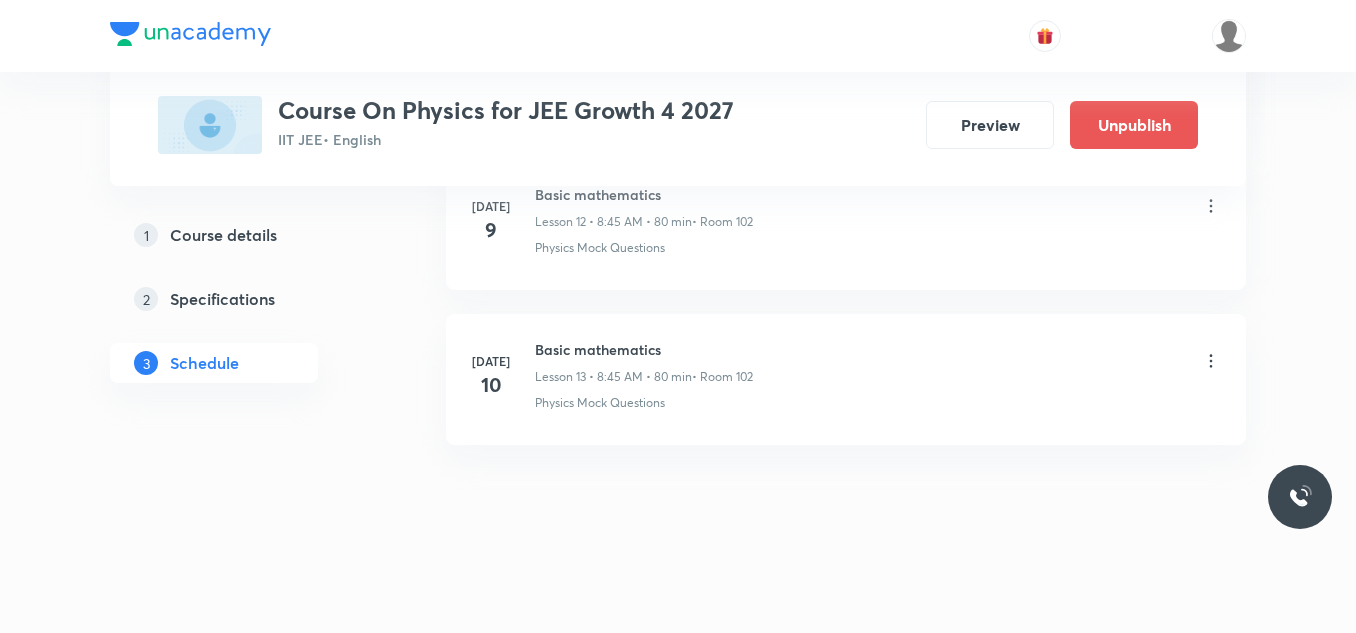 scroll, scrollTop: 2830, scrollLeft: 0, axis: vertical 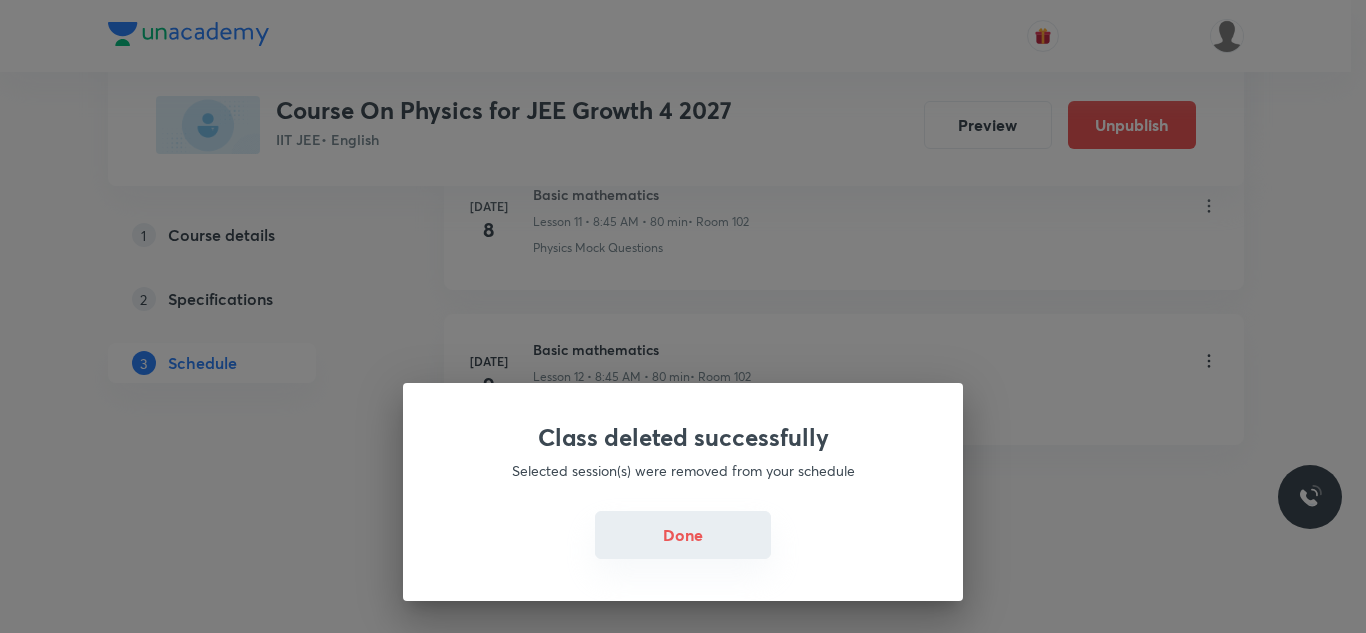 click on "Done" at bounding box center [683, 535] 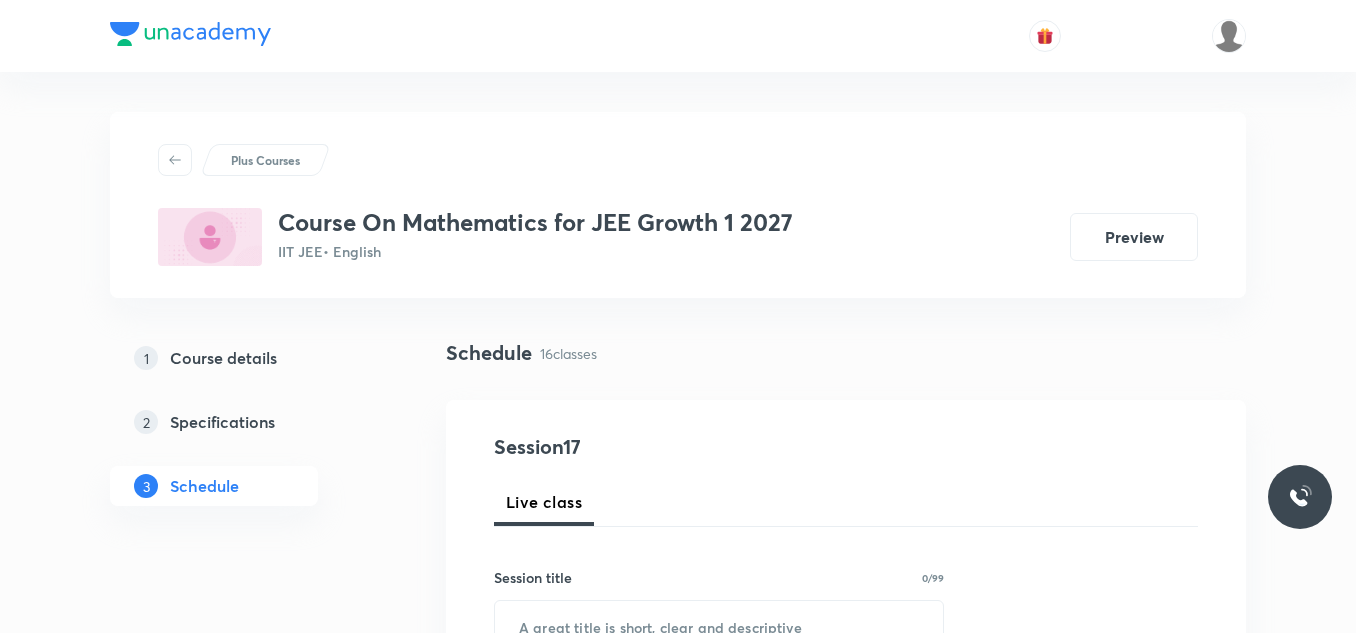 scroll, scrollTop: 0, scrollLeft: 0, axis: both 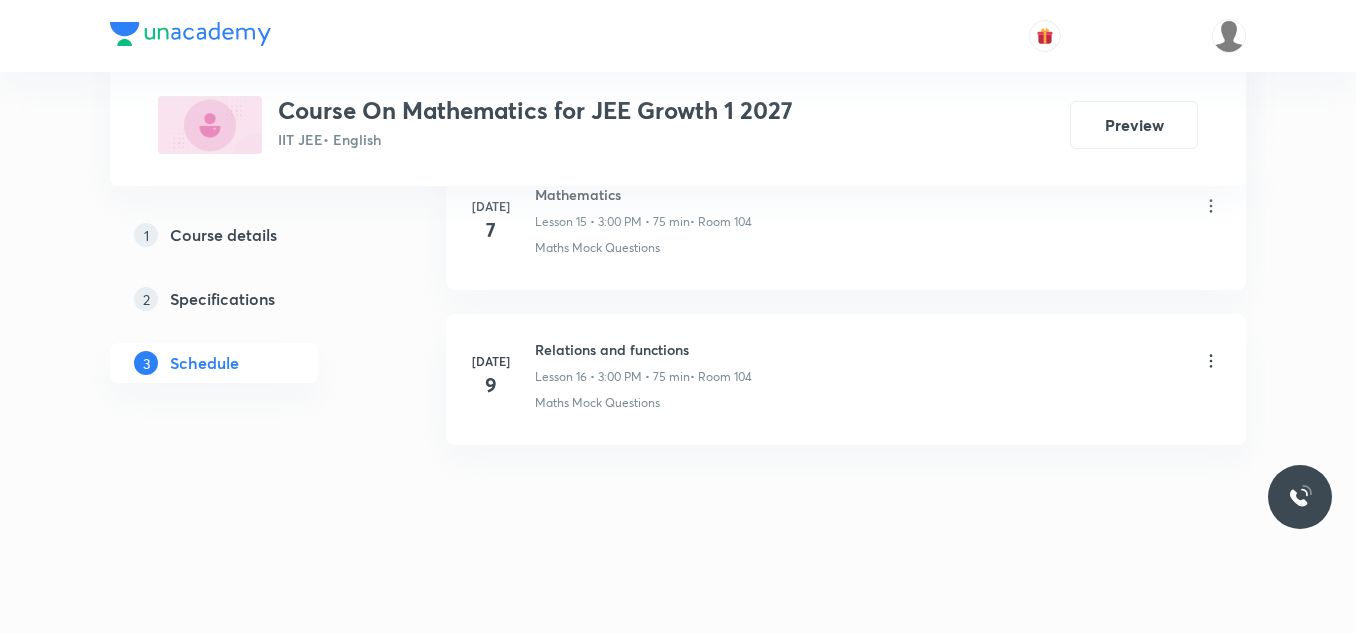 click on "Relations and functions" at bounding box center [643, 349] 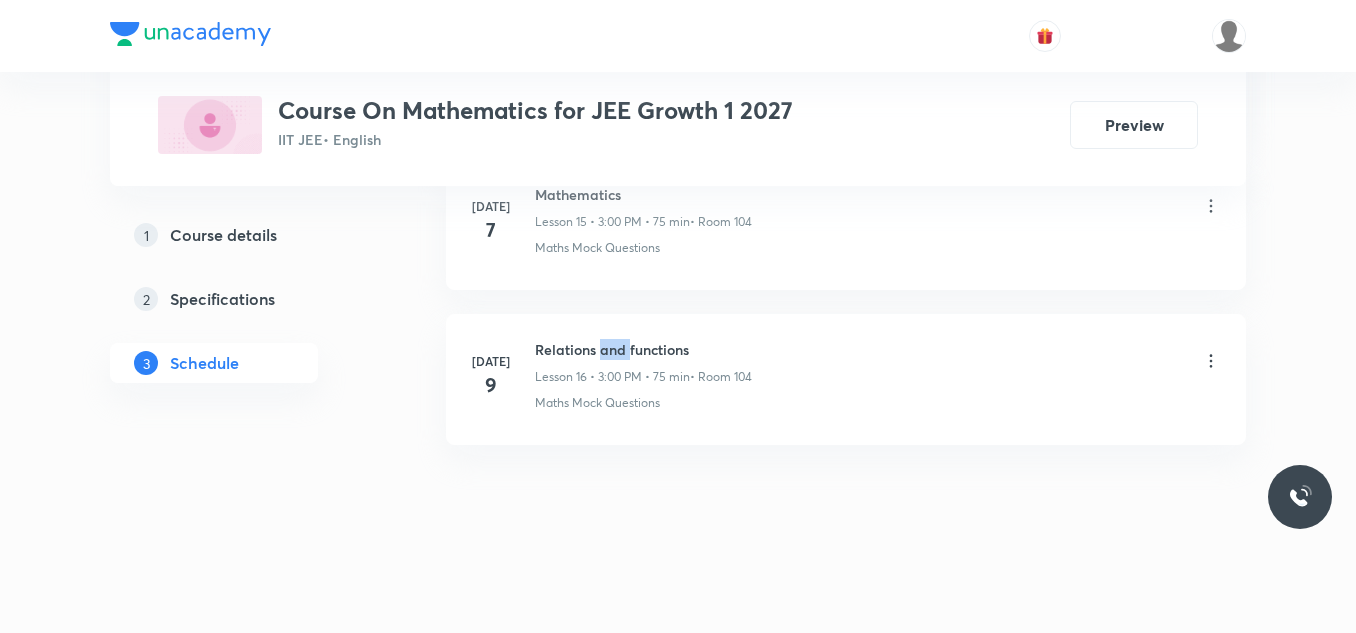click on "Relations and functions" at bounding box center (643, 349) 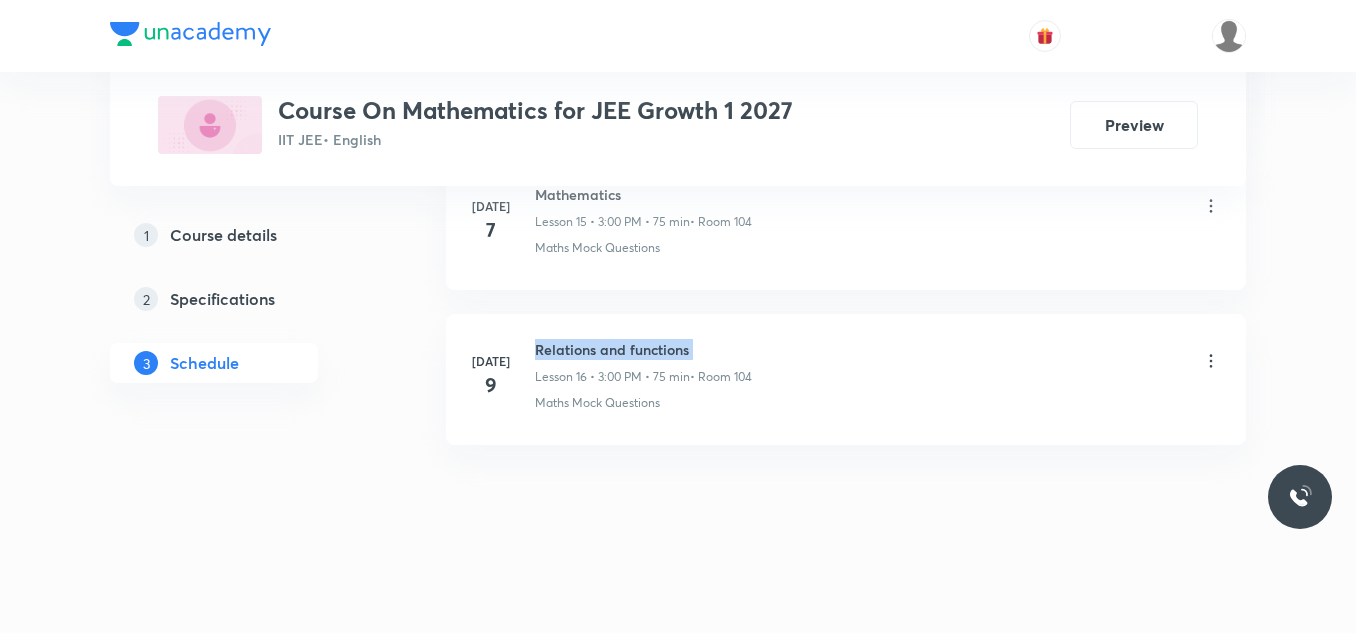 click on "Relations and functions" at bounding box center [643, 349] 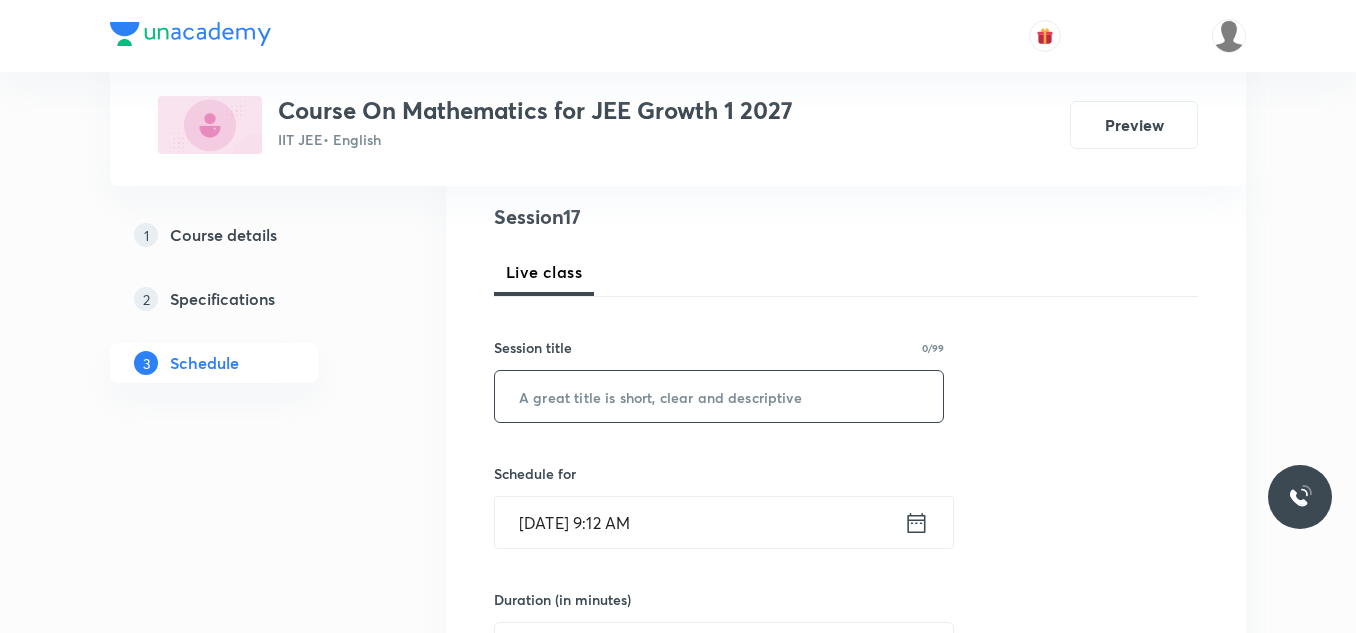scroll, scrollTop: 350, scrollLeft: 0, axis: vertical 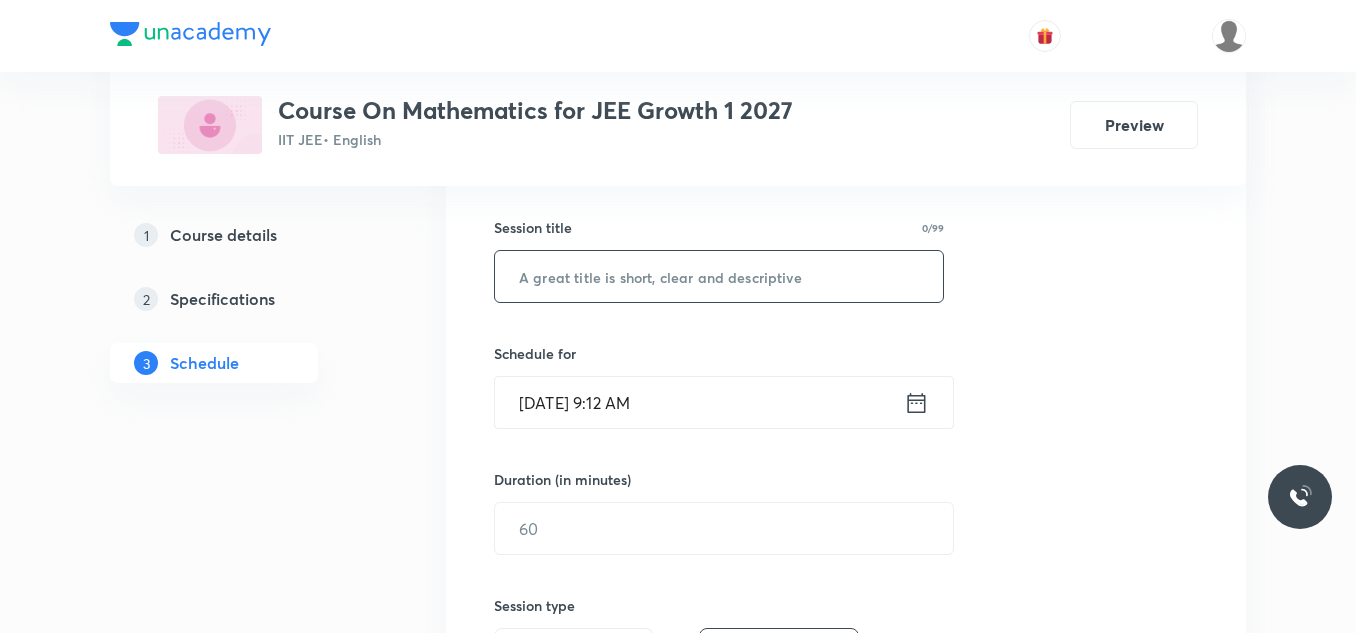 click at bounding box center (719, 276) 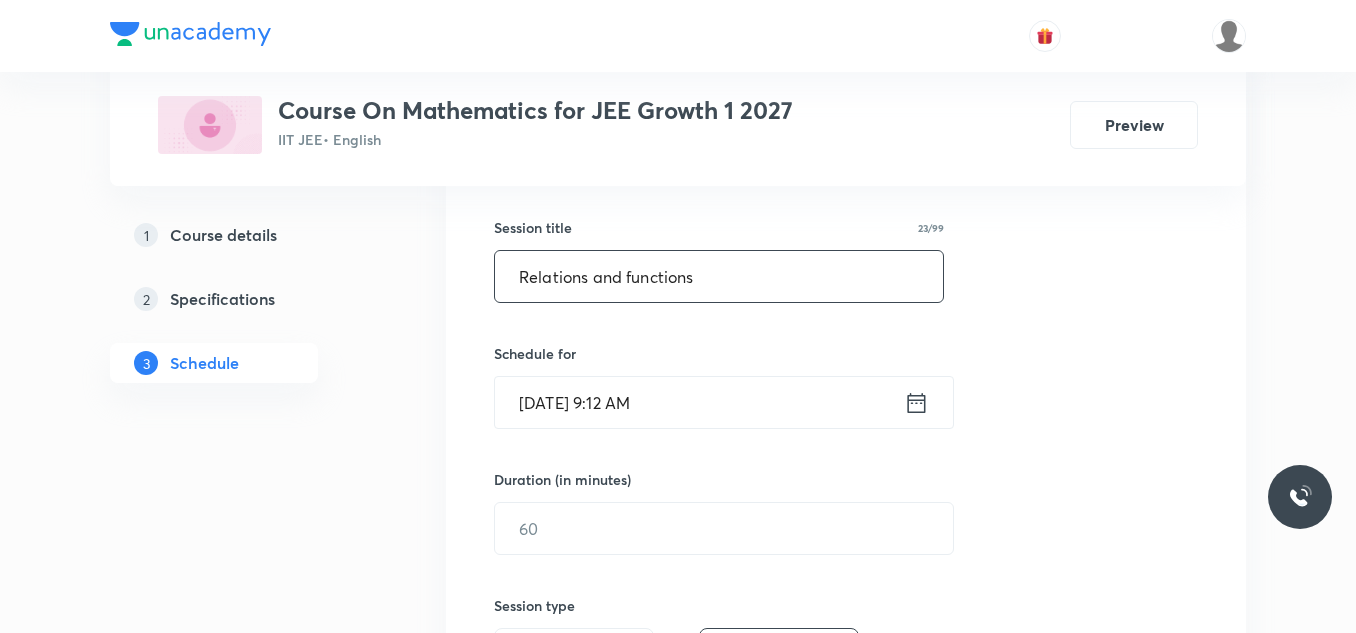 type on "Relations and functions" 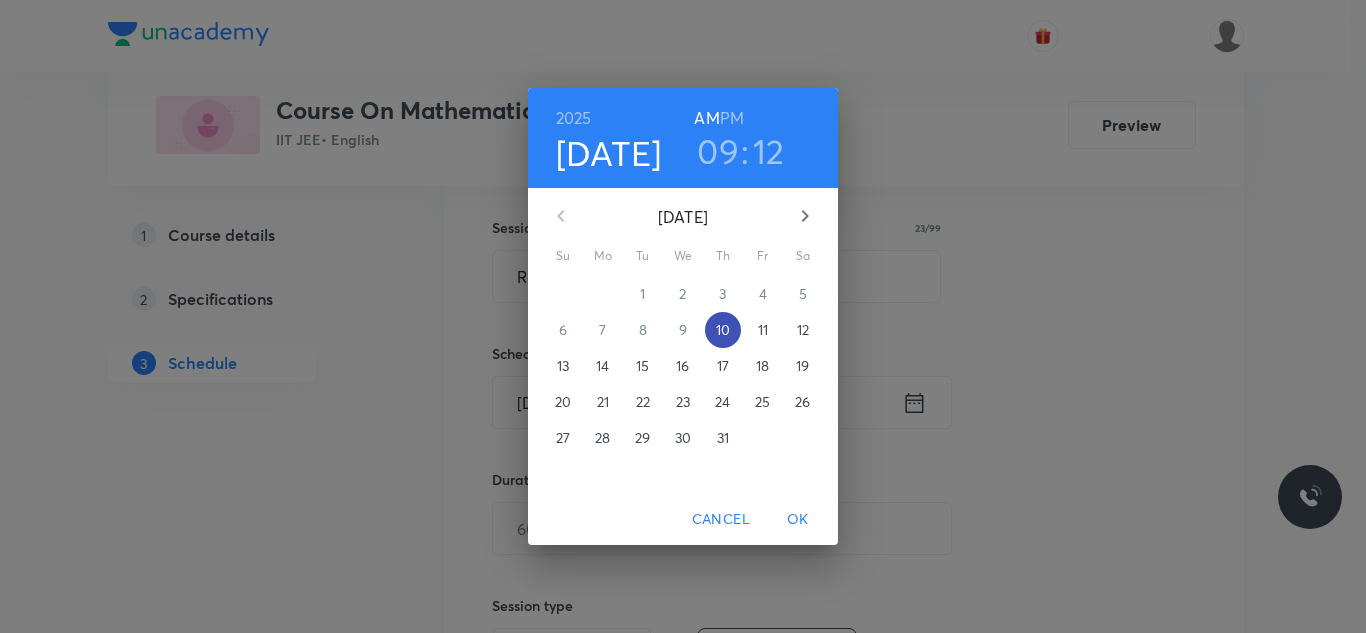 click on "10" at bounding box center (723, 330) 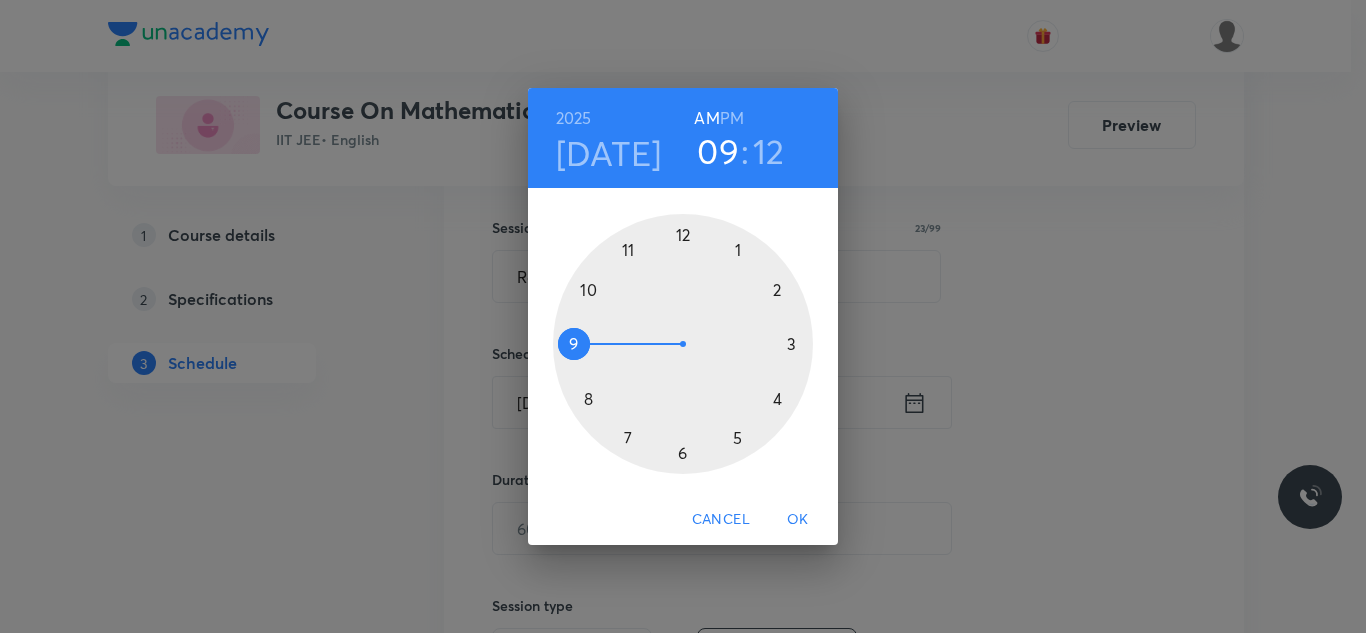 click on "PM" at bounding box center [732, 118] 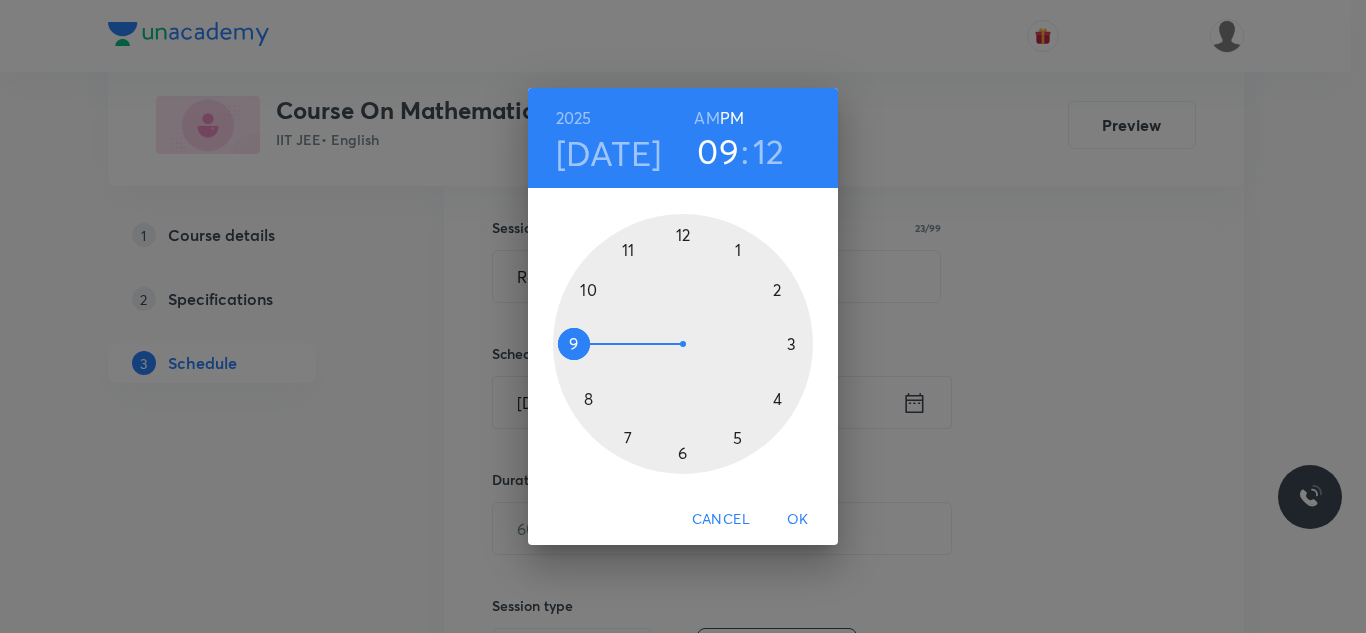 click at bounding box center [683, 344] 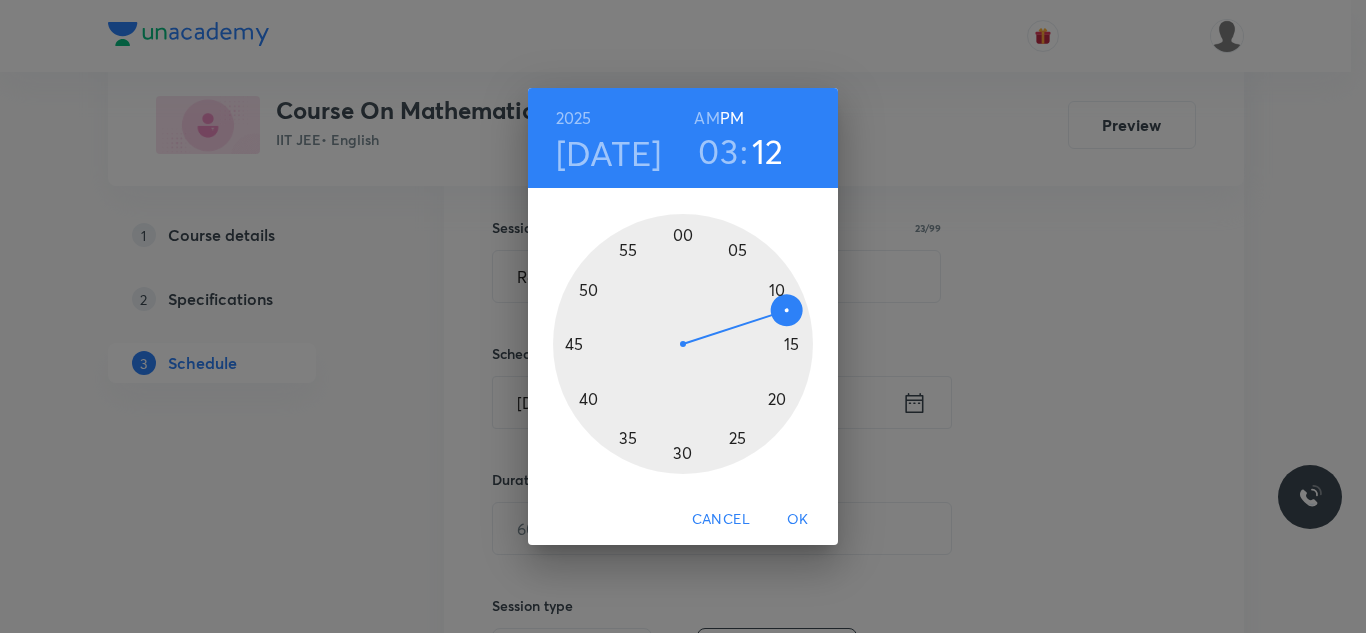 click at bounding box center [683, 344] 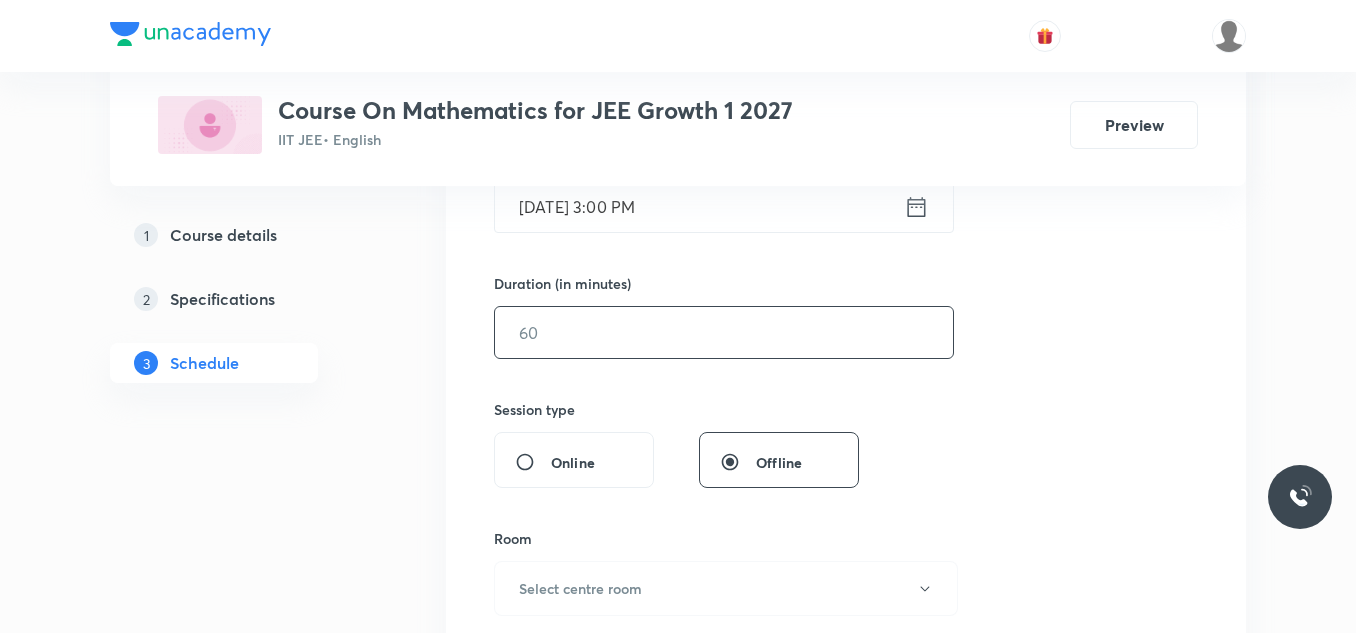 scroll, scrollTop: 550, scrollLeft: 0, axis: vertical 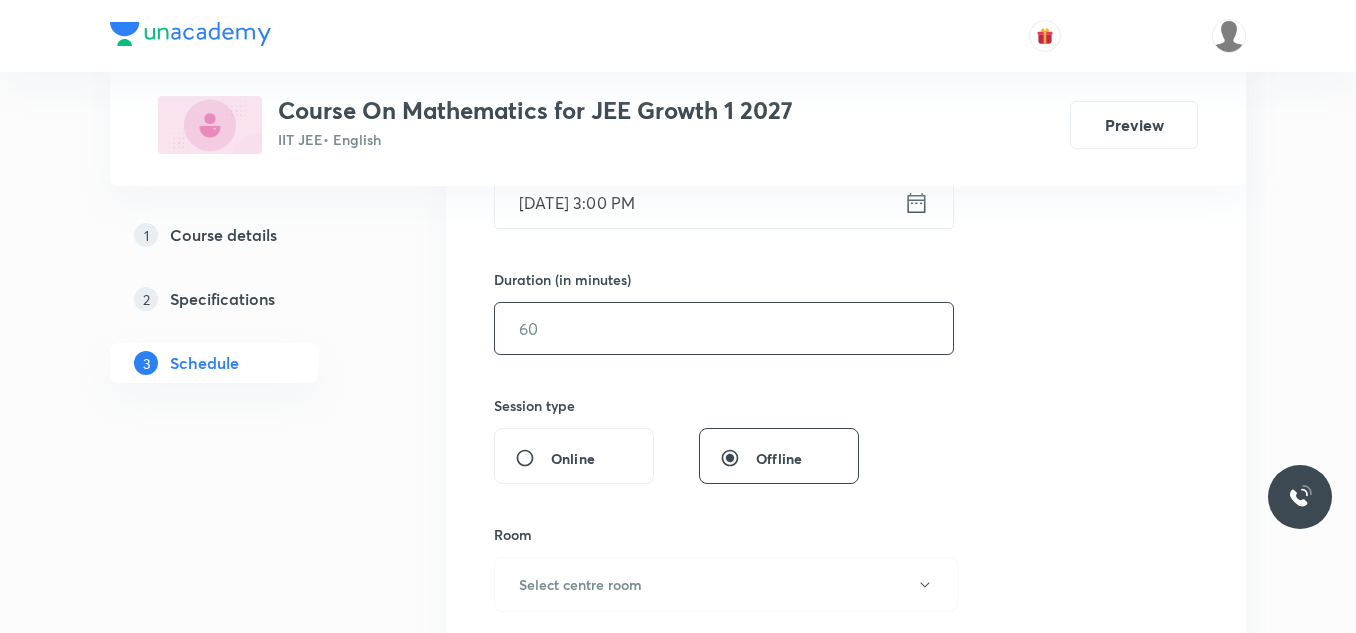 click at bounding box center (724, 328) 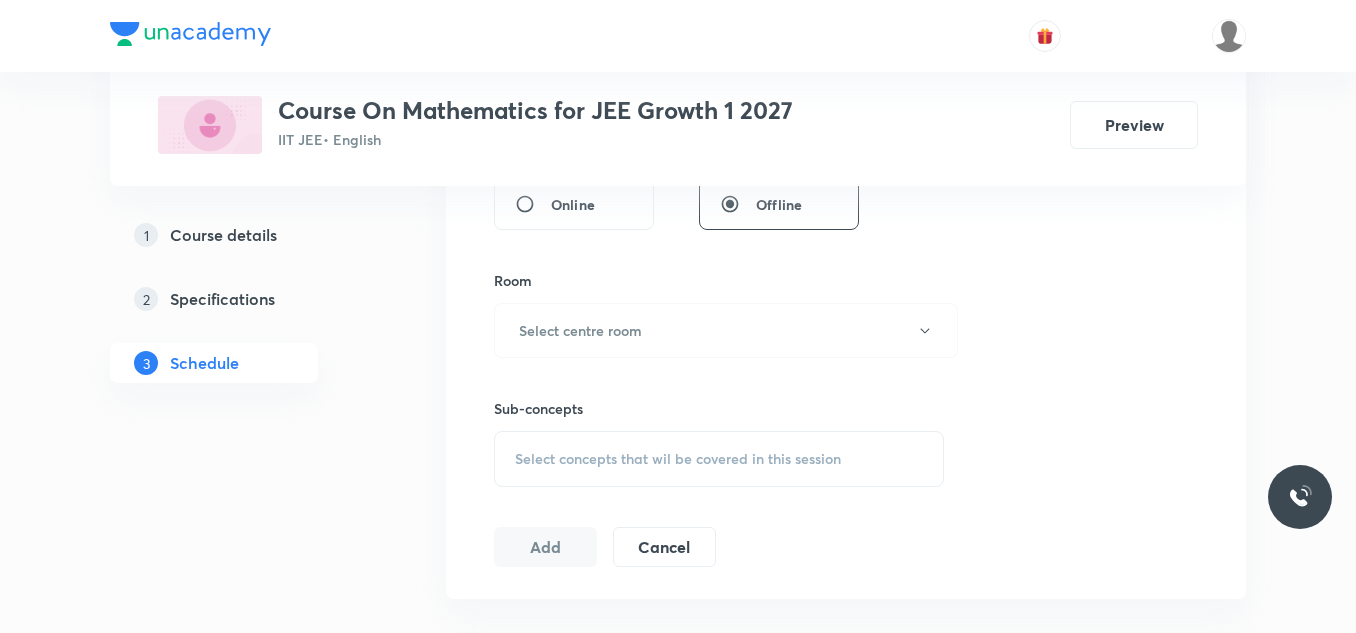 scroll, scrollTop: 850, scrollLeft: 0, axis: vertical 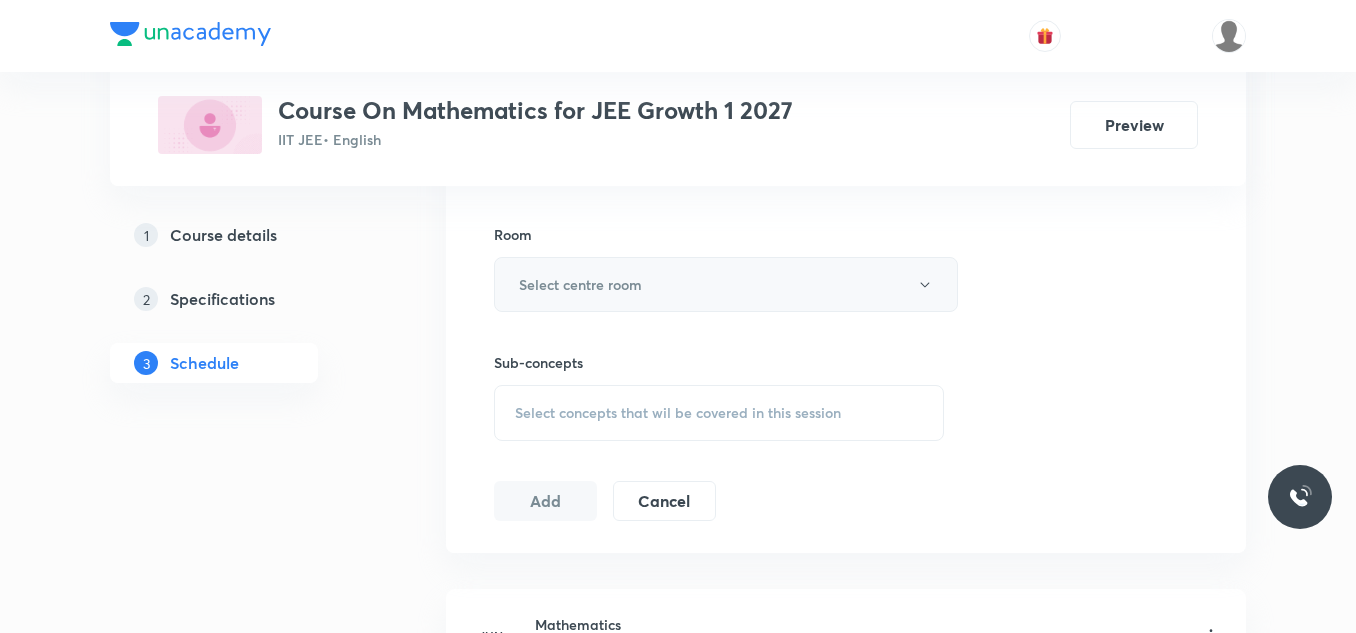 type on "75" 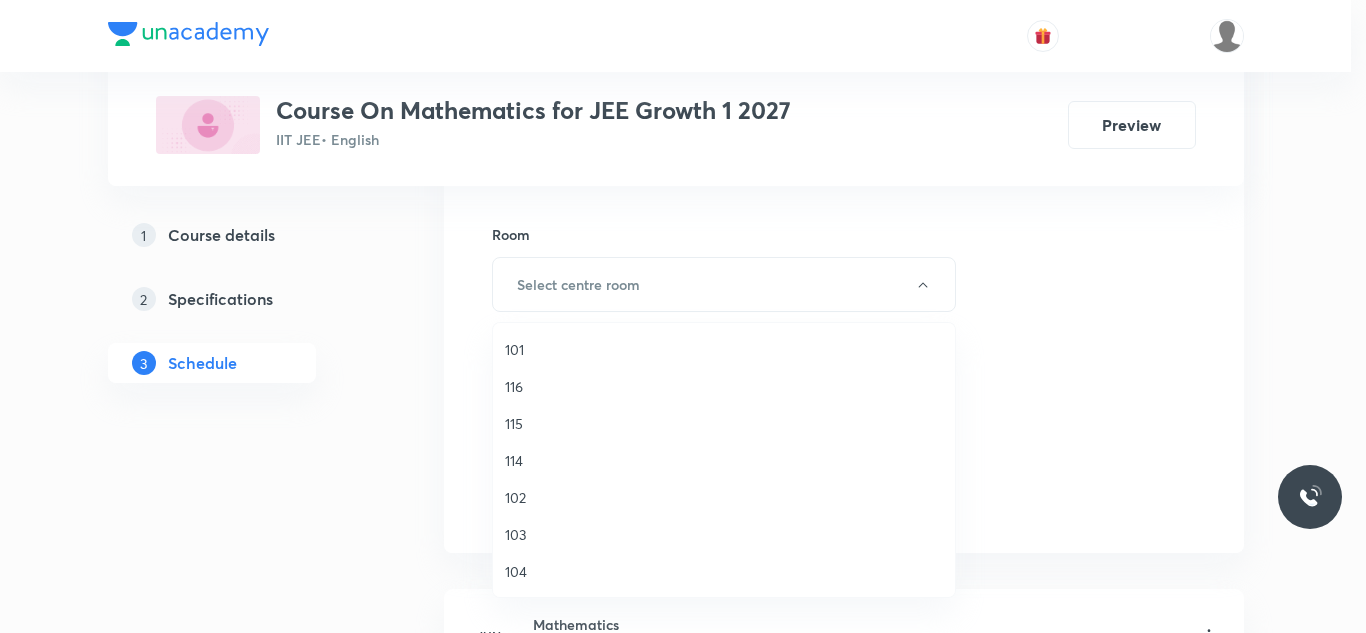click on "104" at bounding box center [724, 571] 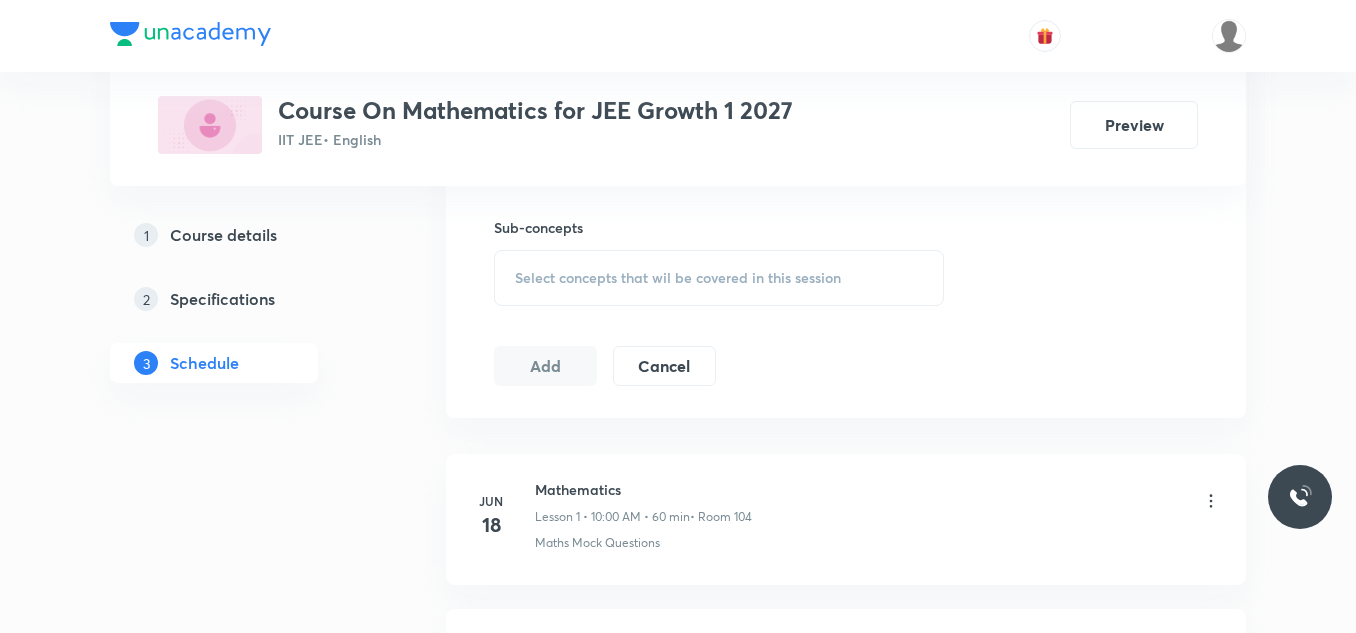 scroll, scrollTop: 950, scrollLeft: 0, axis: vertical 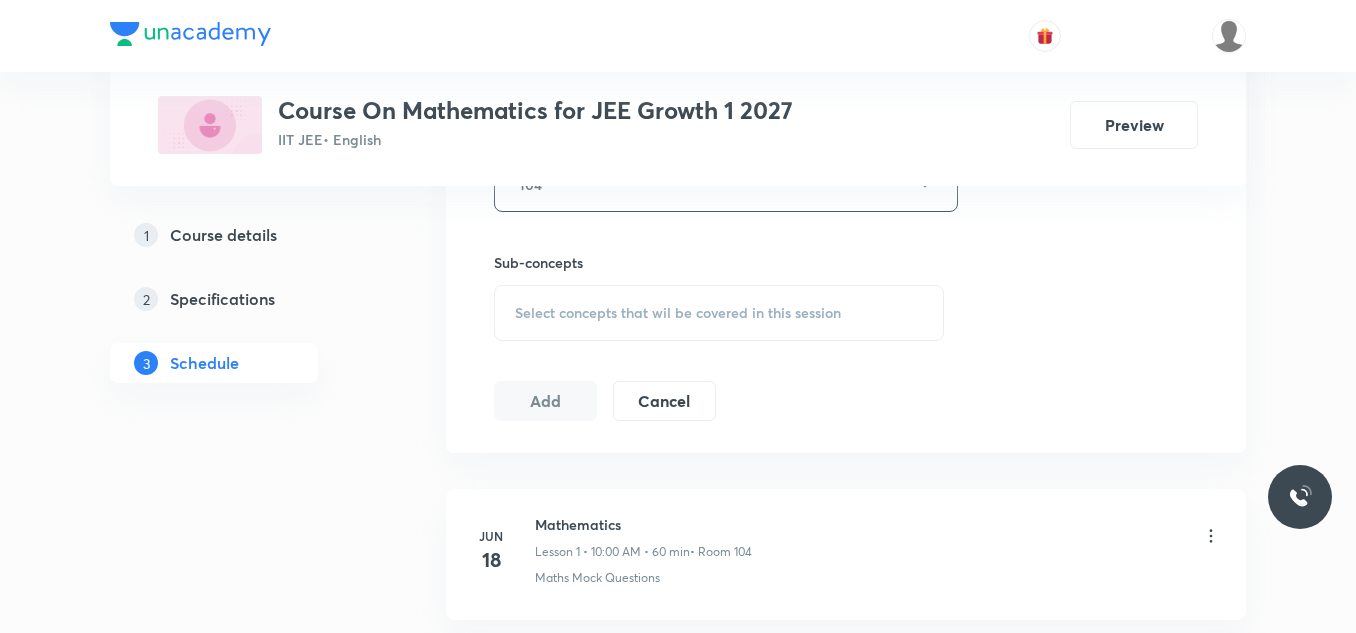 click on "Select concepts that wil be covered in this session" at bounding box center [678, 313] 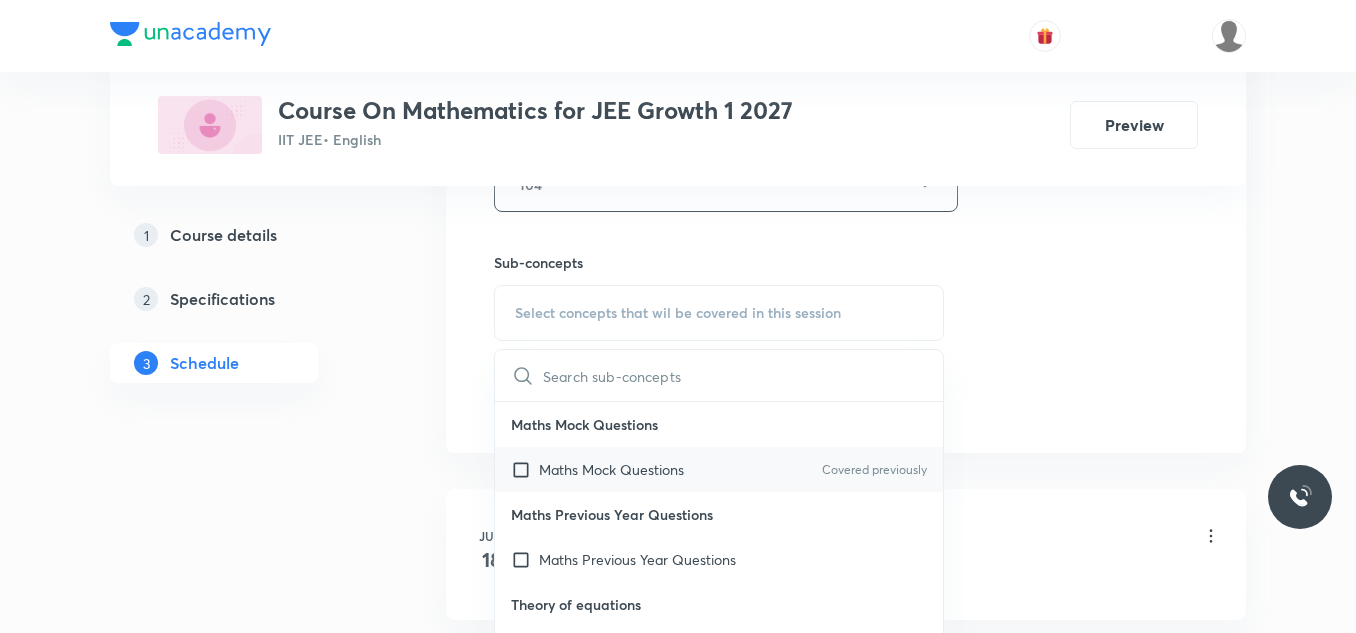 click at bounding box center [525, 469] 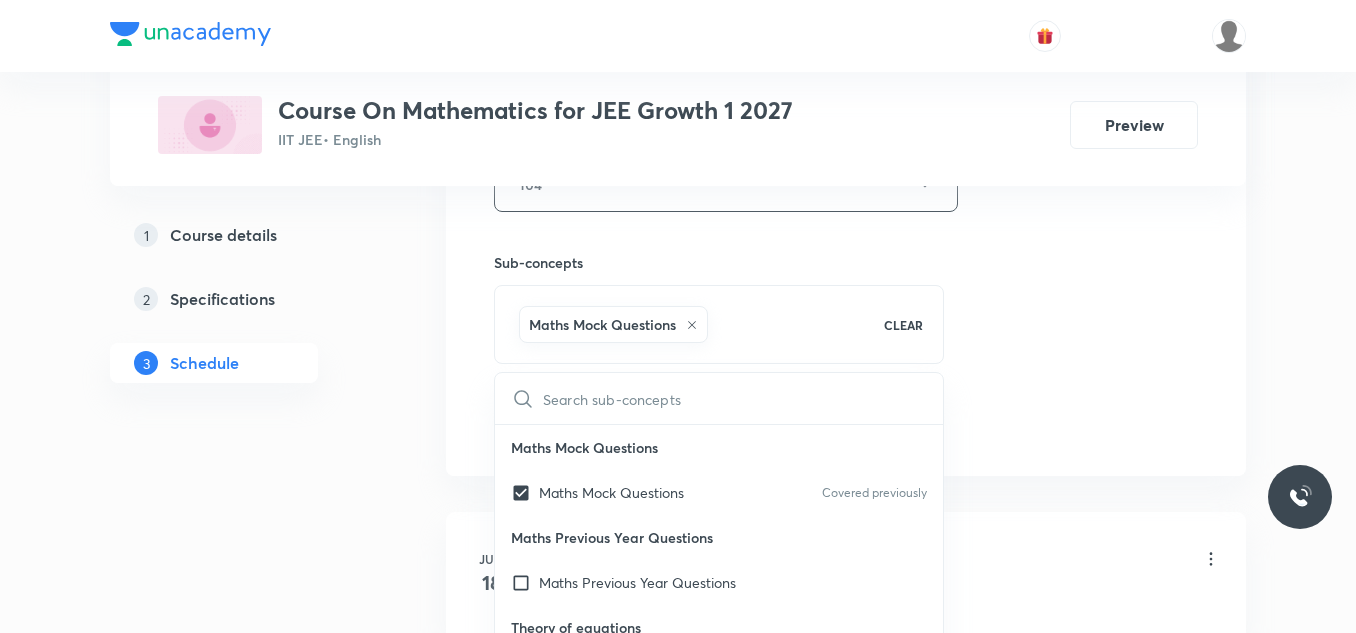 click on "Session  17 Live class Session title 23/99 Relations and functions ​ Schedule for Jul 10, 2025, 3:00 PM ​ Duration (in minutes) 75 ​   Session type Online Offline Room 104 Sub-concepts Maths Mock Questions CLEAR ​ Maths Mock Questions Maths Mock Questions Covered previously Maths Previous Year Questions Maths Previous Year Questions Theory of equations Degree, Value Based & Equation Geometrical Meaning of the Zeroes of a Polynomial Location of roots Geometrical meaning of Roots of an equation Points in solving an equation Graph of Quadratic Expression & its Analysis Range of Quadratic Equation Remainder and factor theorems Identity Quadratic equations Common Roots Location of Roots General Equation of Second Degree in Variable x and y Theory of Equations Relation Between Roots and Coefficients Nature of Roots: Real, Imaginary, and Integer Quadratic with Complex Co-efficient Quadratic Inequality Pseudo Quadratic Equation: Quadratic in any Function Polynomial with Integral Coefficient Complex Numbers" at bounding box center (846, -37) 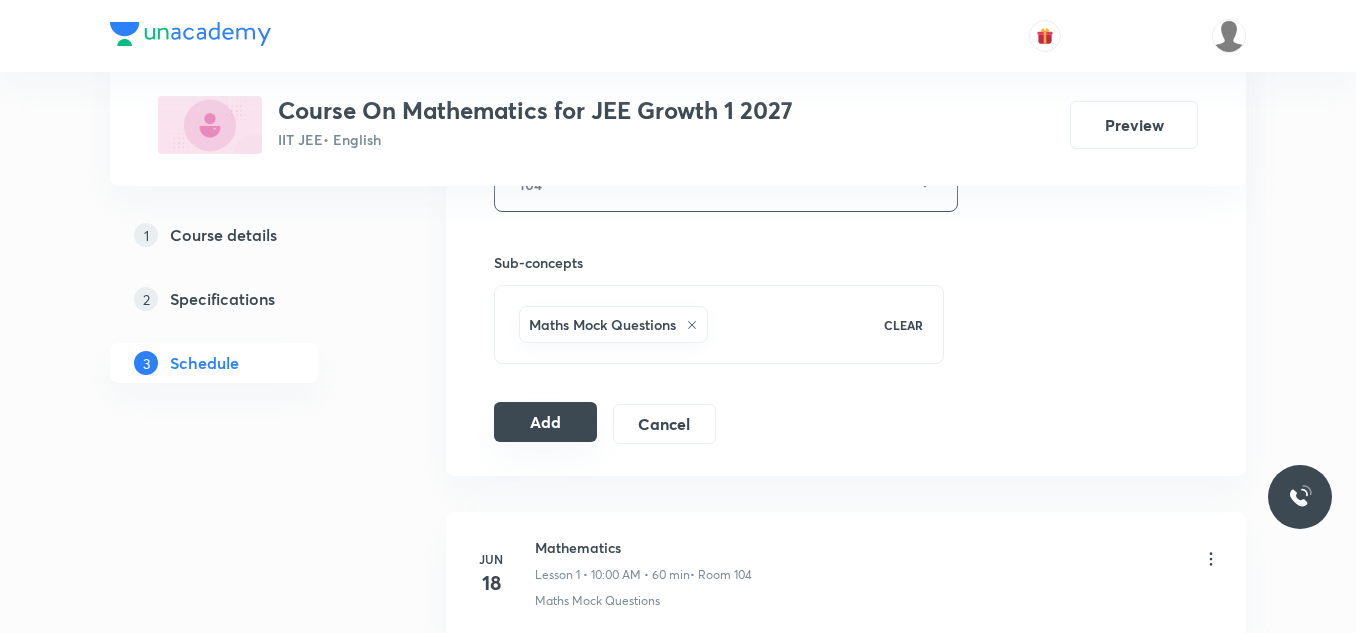 click on "Add" at bounding box center [545, 422] 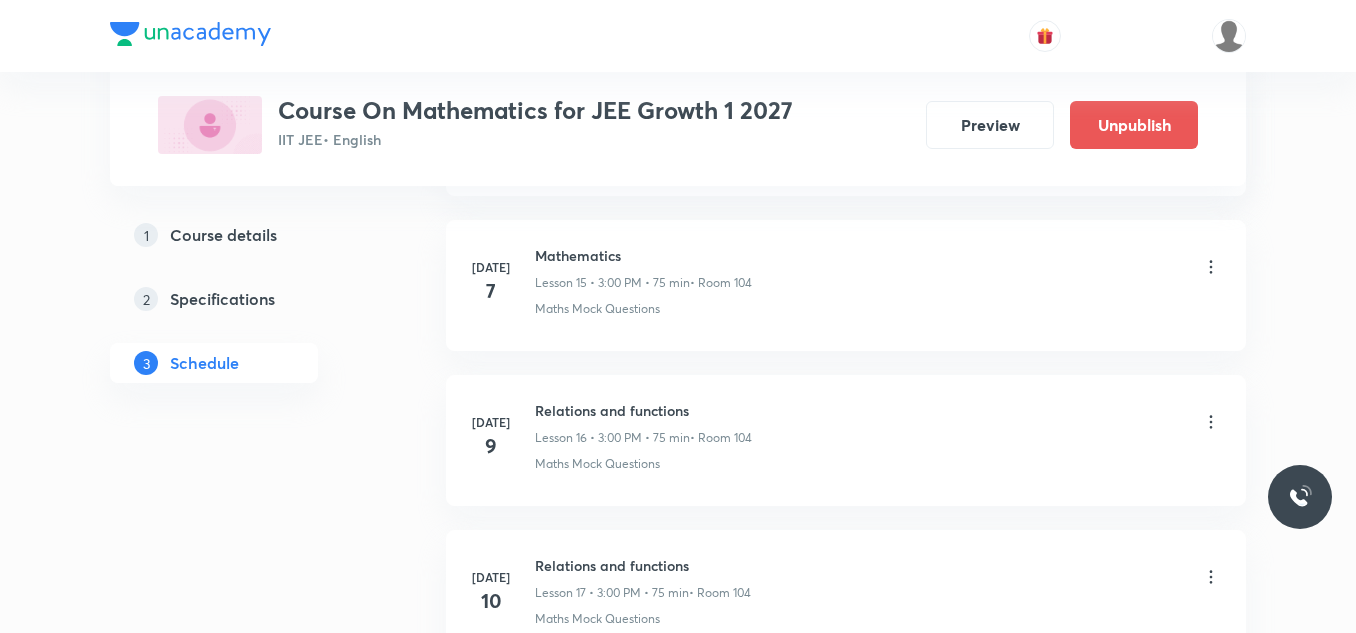 scroll, scrollTop: 2686, scrollLeft: 0, axis: vertical 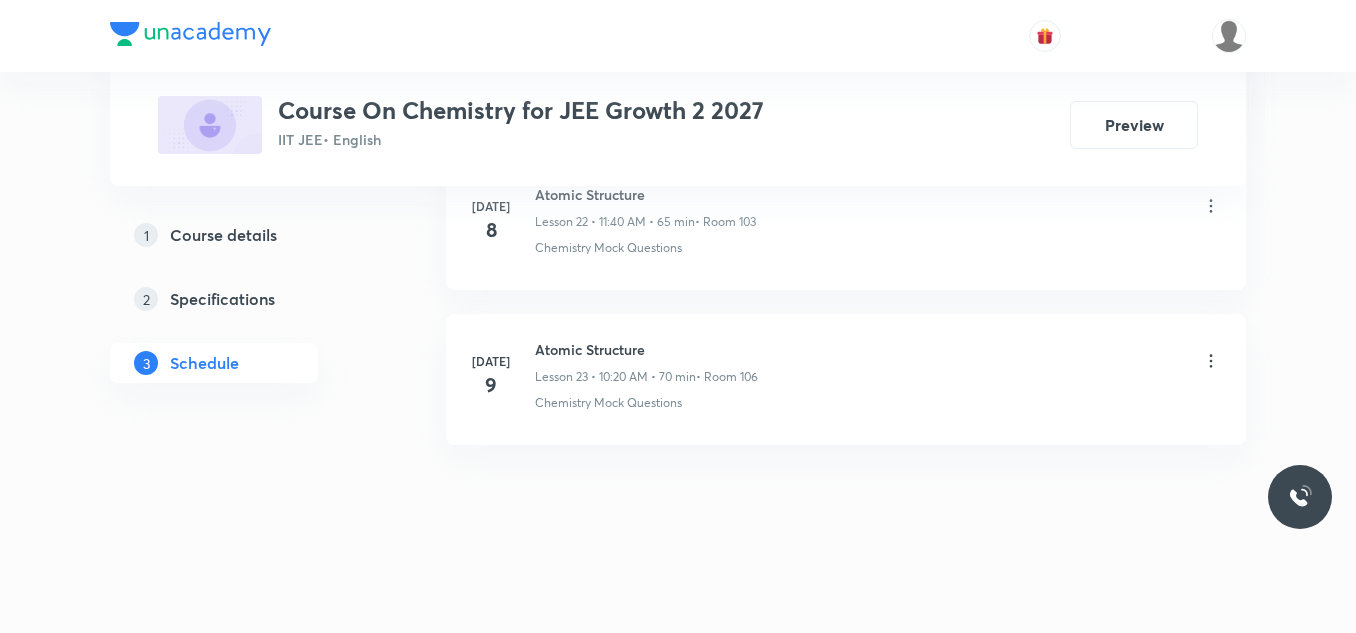 click on "Atomic Structure" at bounding box center (646, 349) 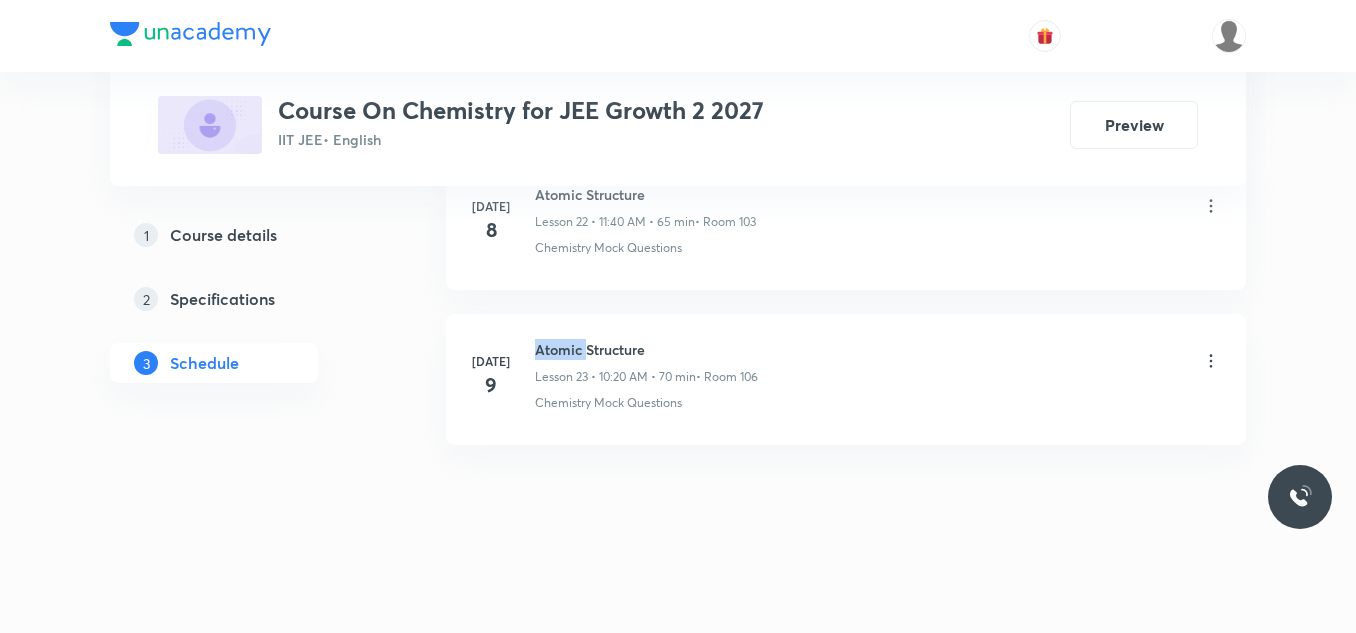 click on "Atomic Structure" at bounding box center (646, 349) 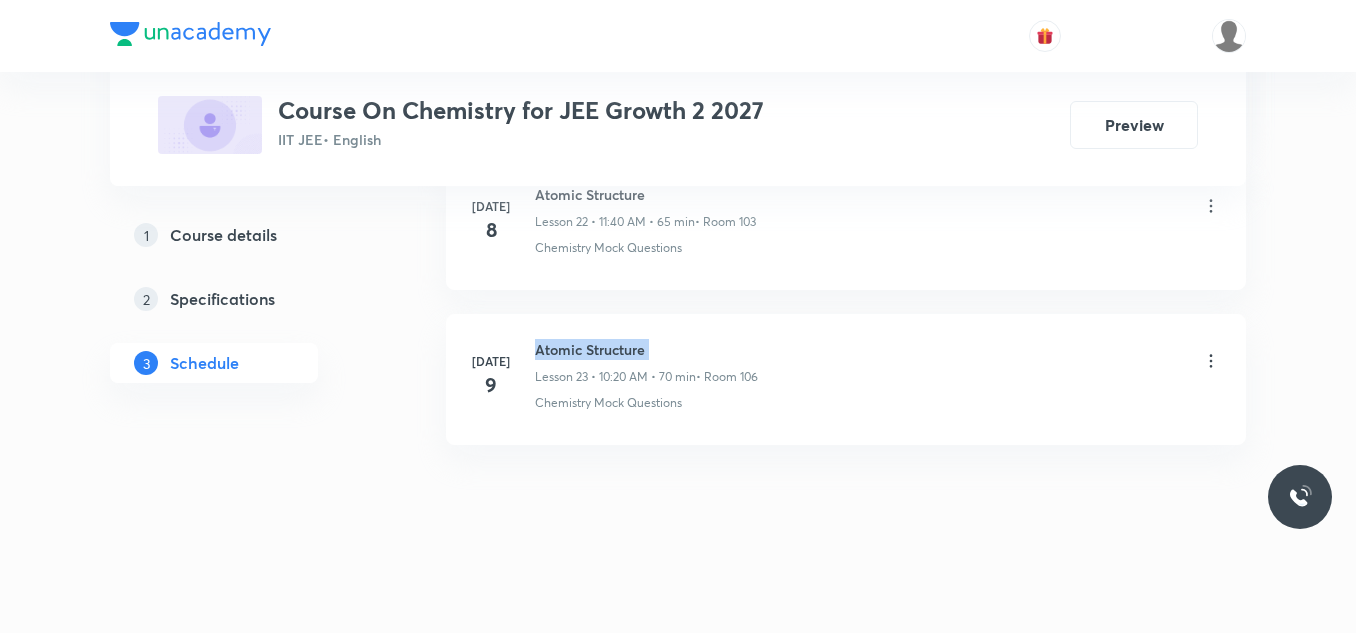 click on "Atomic Structure" at bounding box center (646, 349) 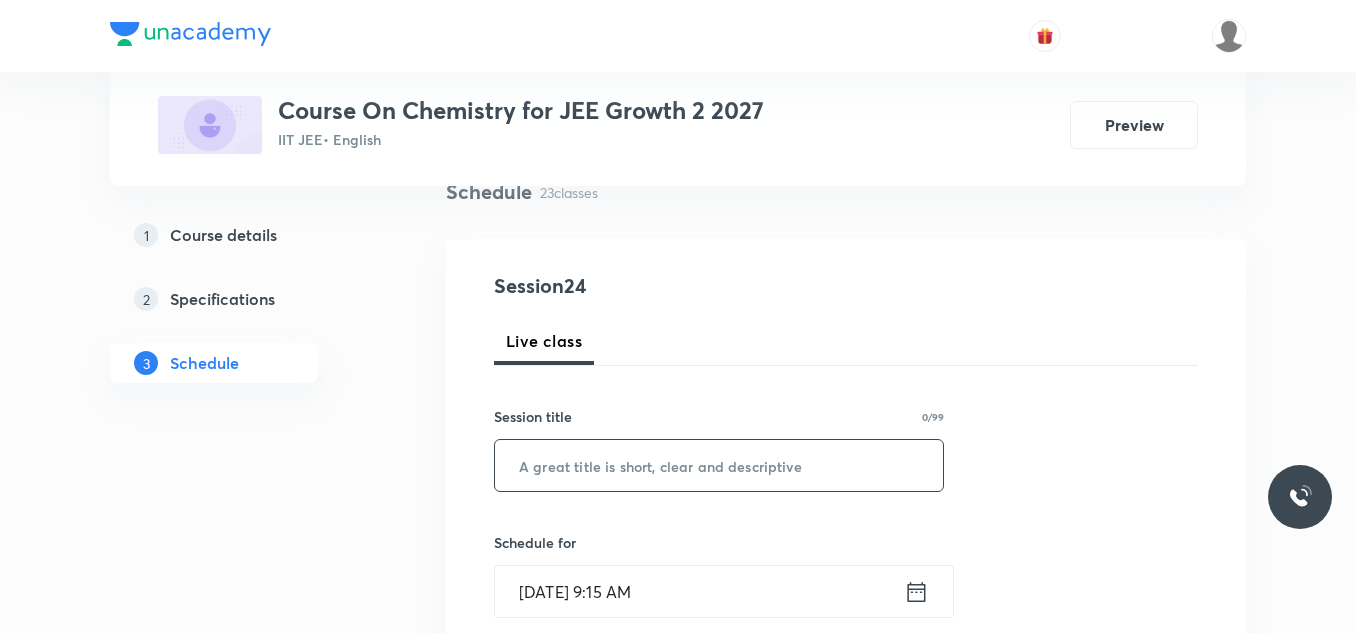 scroll, scrollTop: 335, scrollLeft: 0, axis: vertical 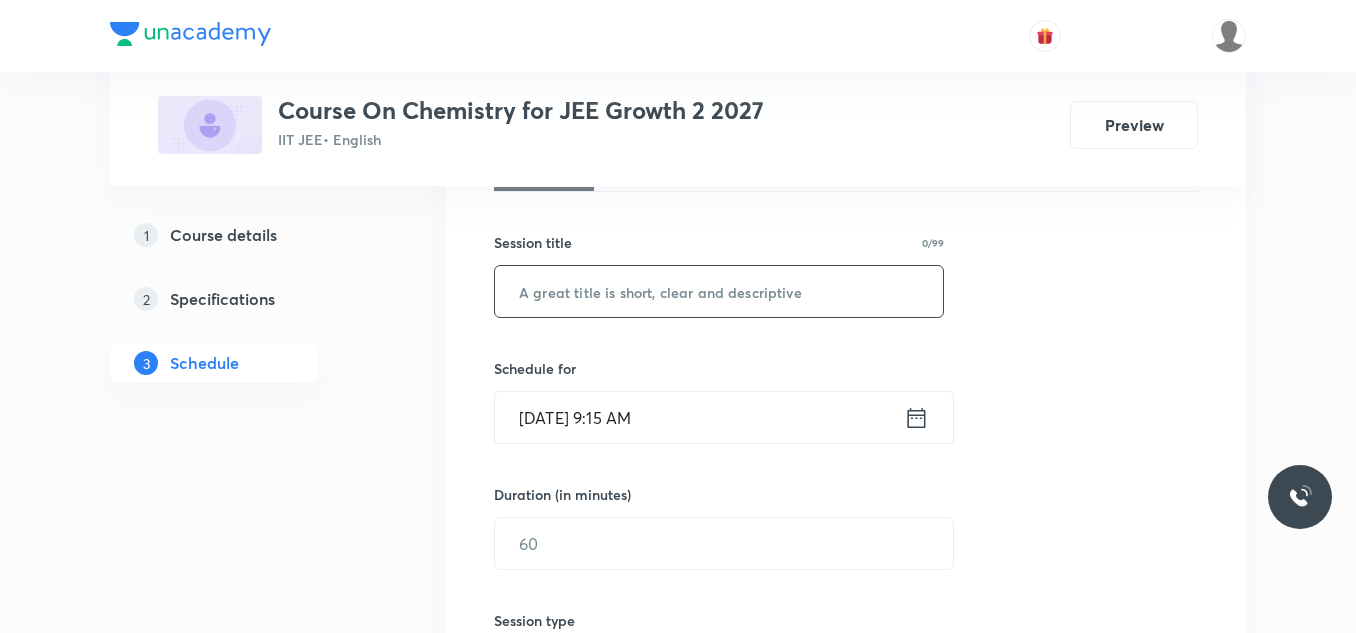 click at bounding box center (719, 291) 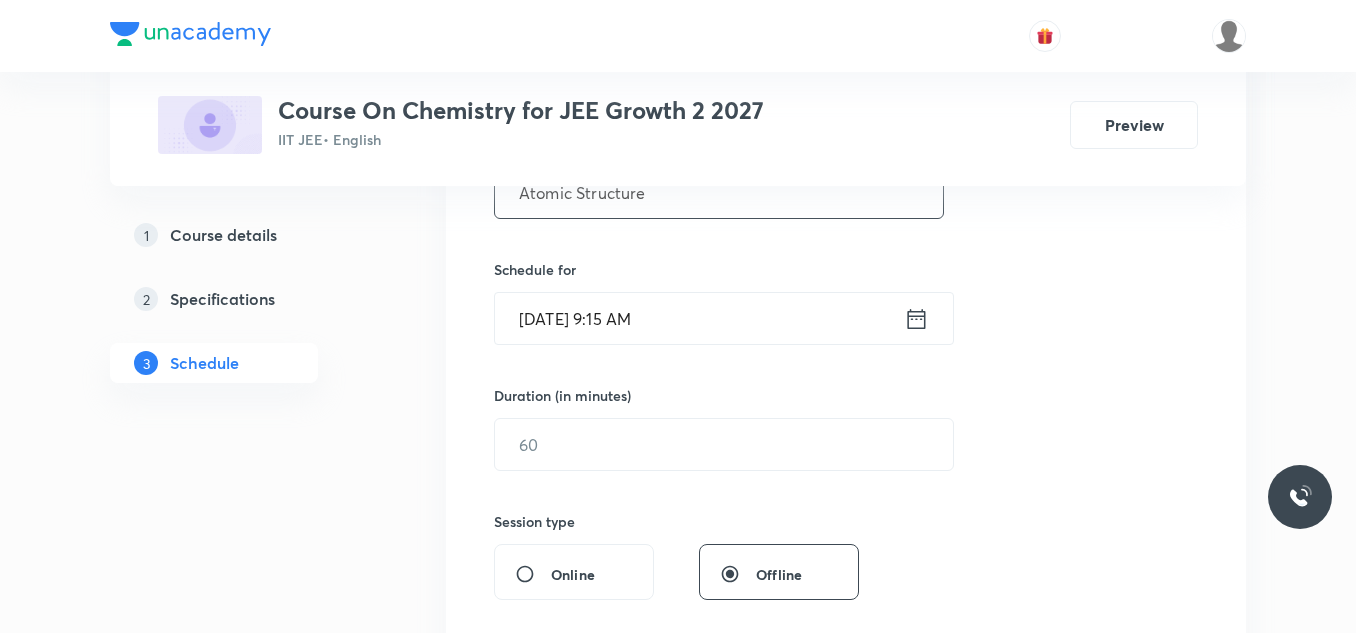 scroll, scrollTop: 435, scrollLeft: 0, axis: vertical 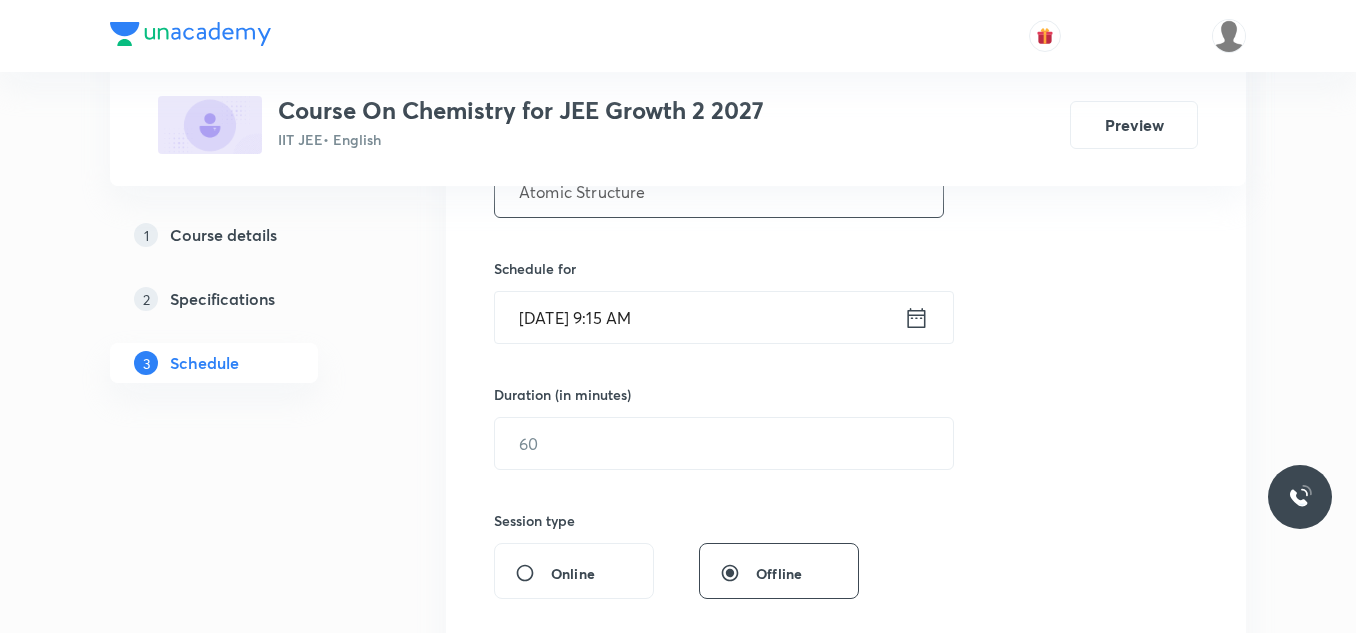 type on "Atomic Structure" 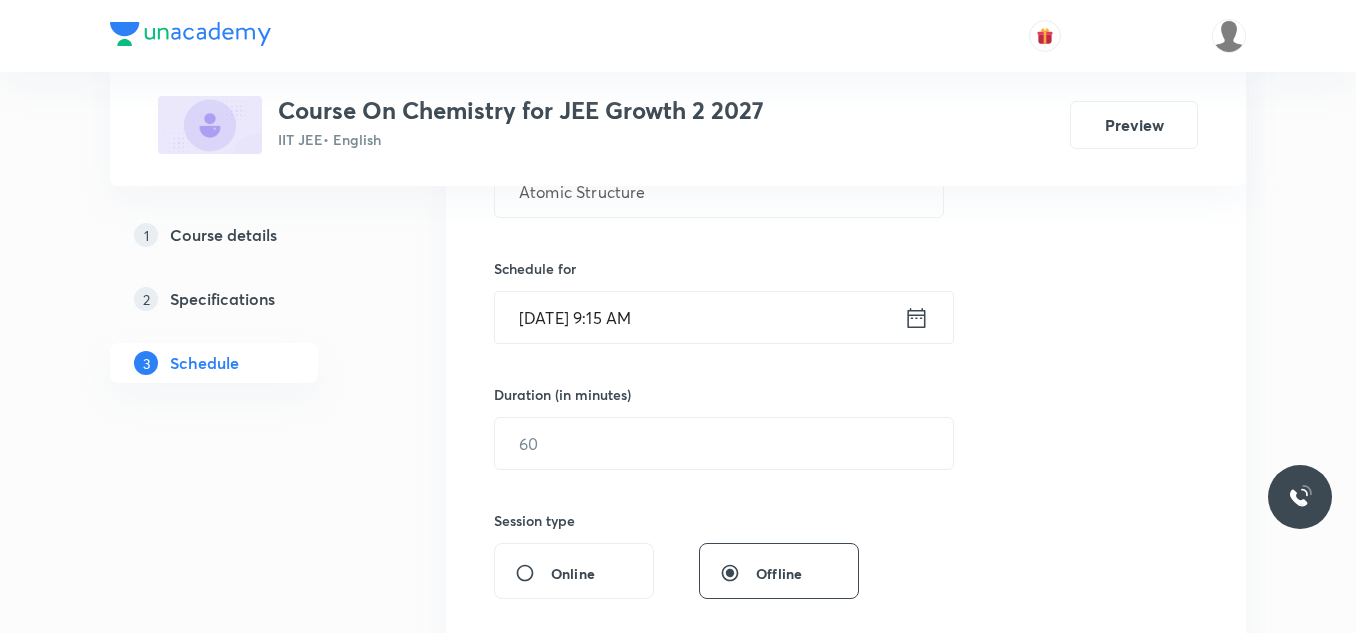 click 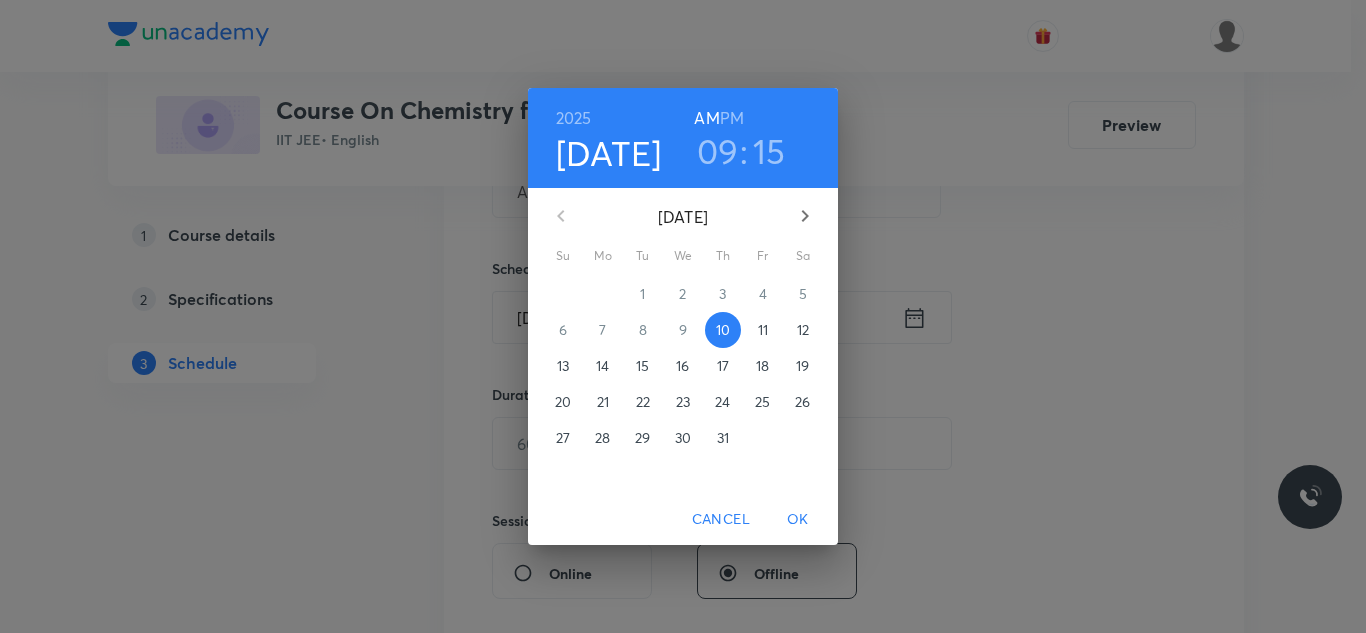 click on "09" at bounding box center [718, 151] 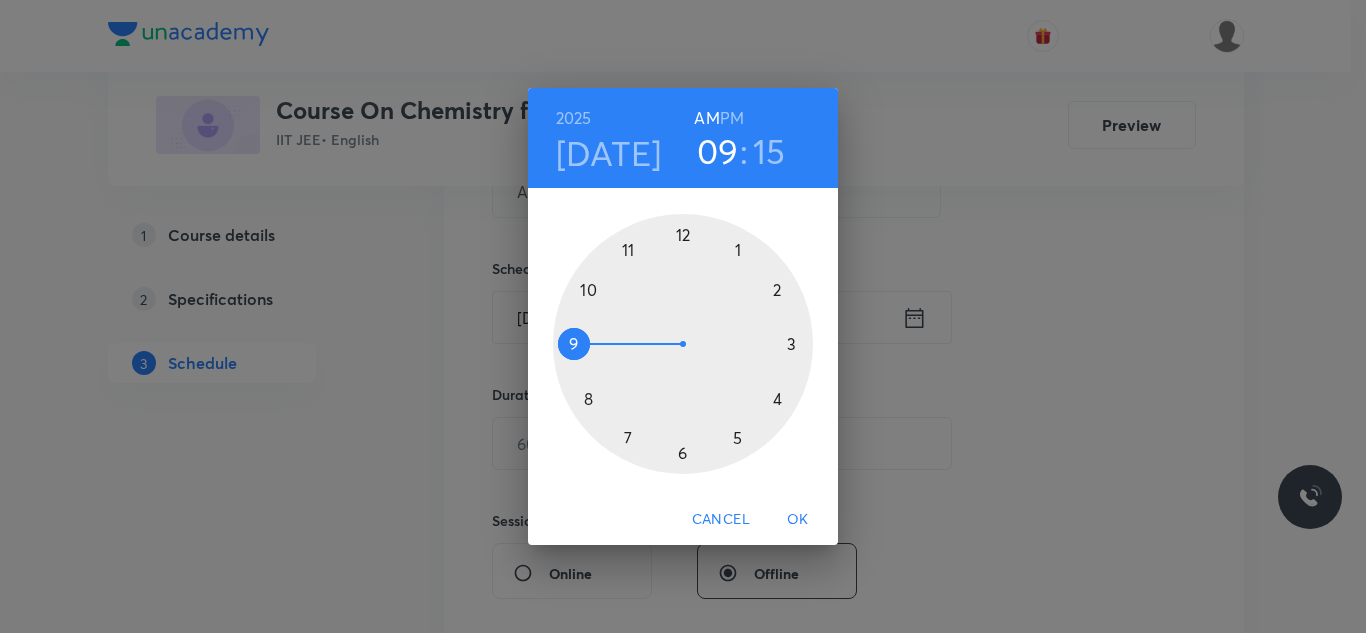 click at bounding box center (683, 344) 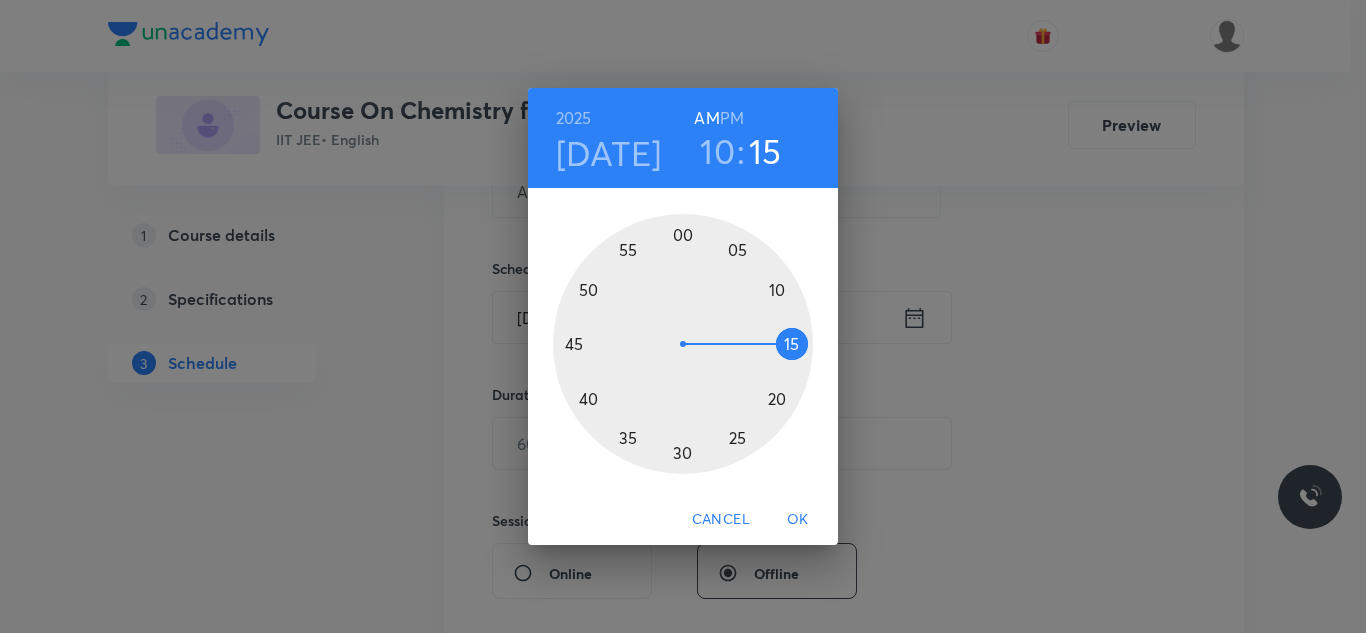 click at bounding box center [683, 344] 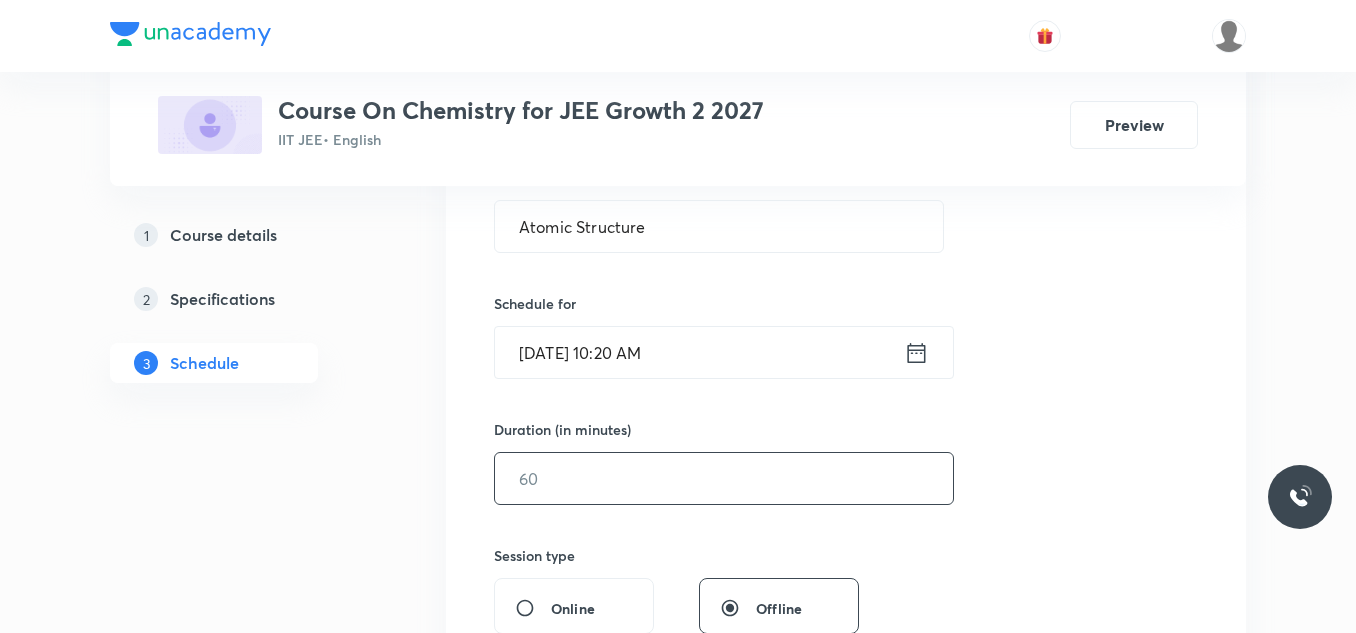 scroll, scrollTop: 435, scrollLeft: 0, axis: vertical 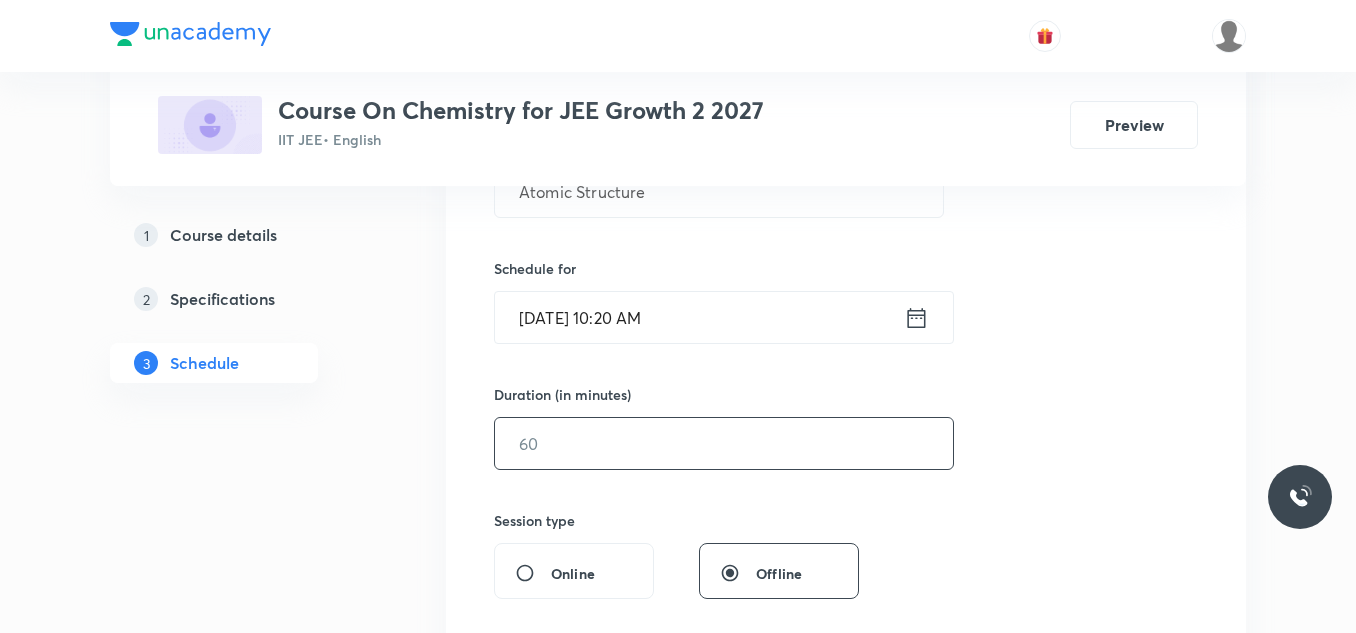 click at bounding box center (724, 443) 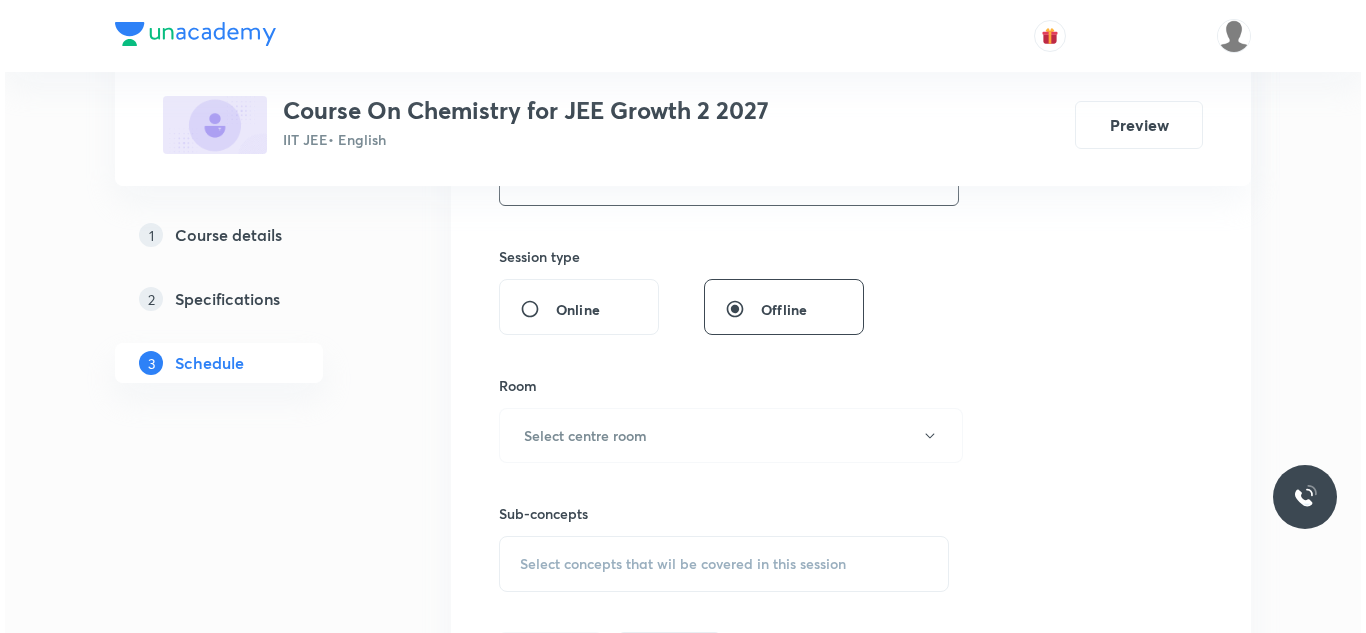 scroll, scrollTop: 835, scrollLeft: 0, axis: vertical 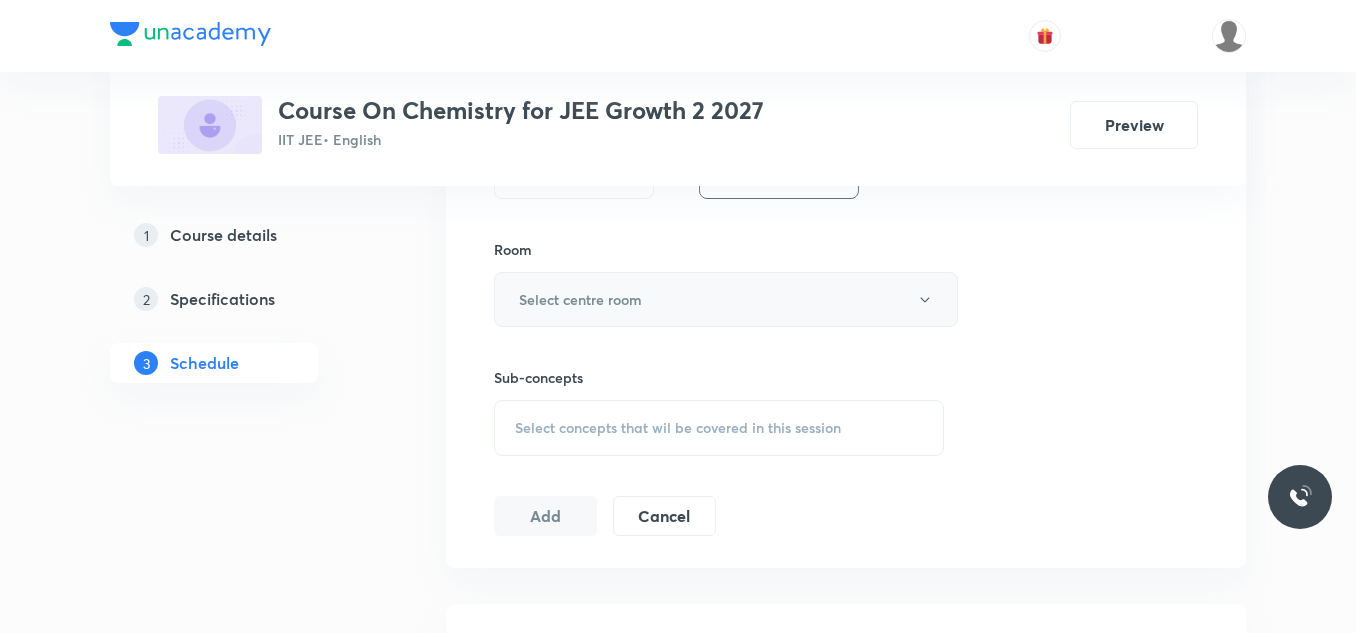 type on "70" 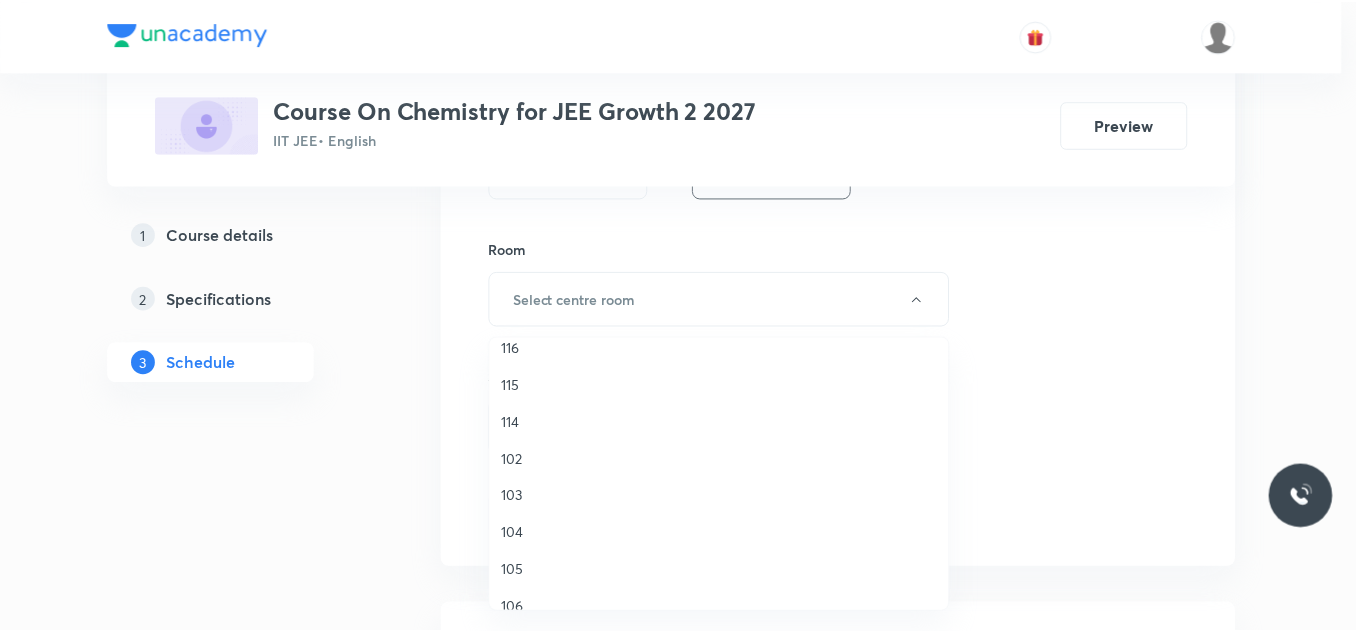 scroll, scrollTop: 100, scrollLeft: 0, axis: vertical 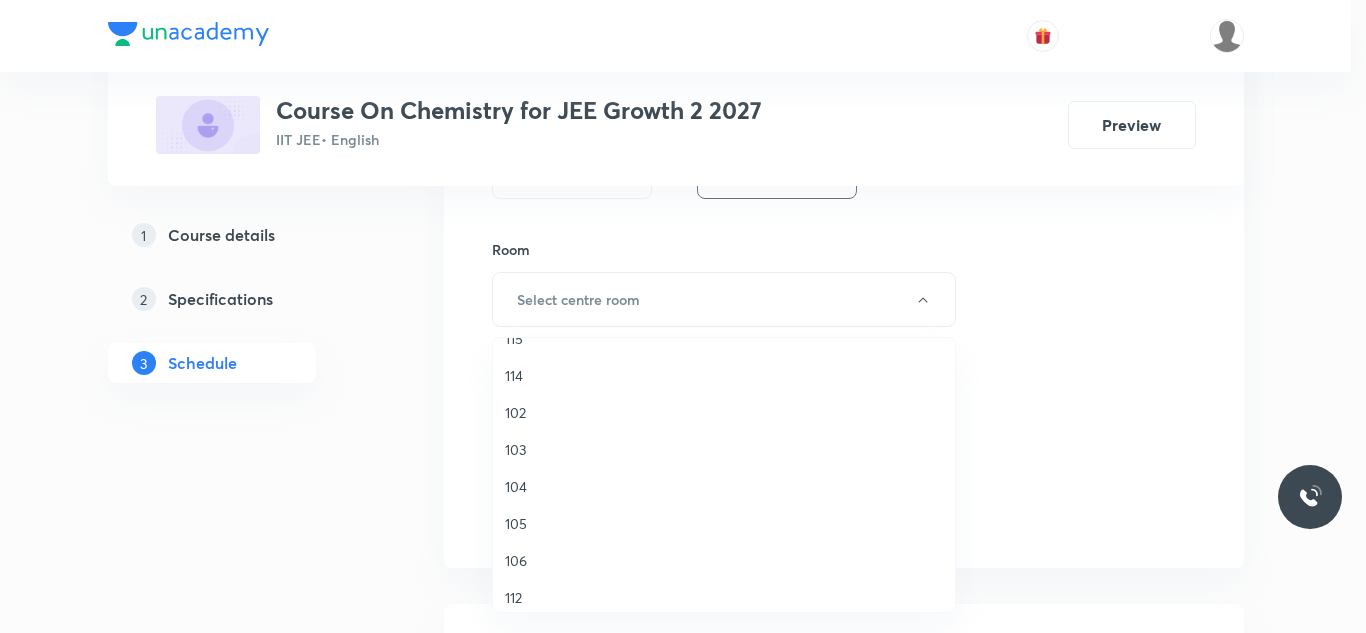 click on "106" at bounding box center [724, 560] 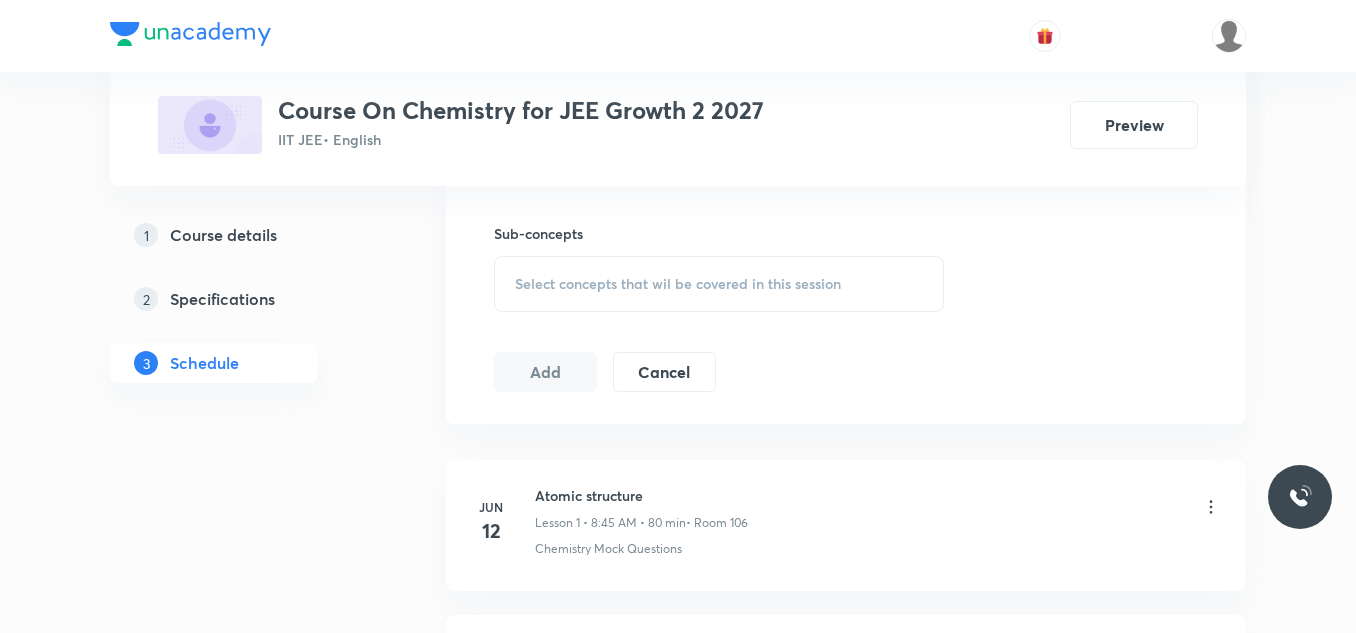 scroll, scrollTop: 935, scrollLeft: 0, axis: vertical 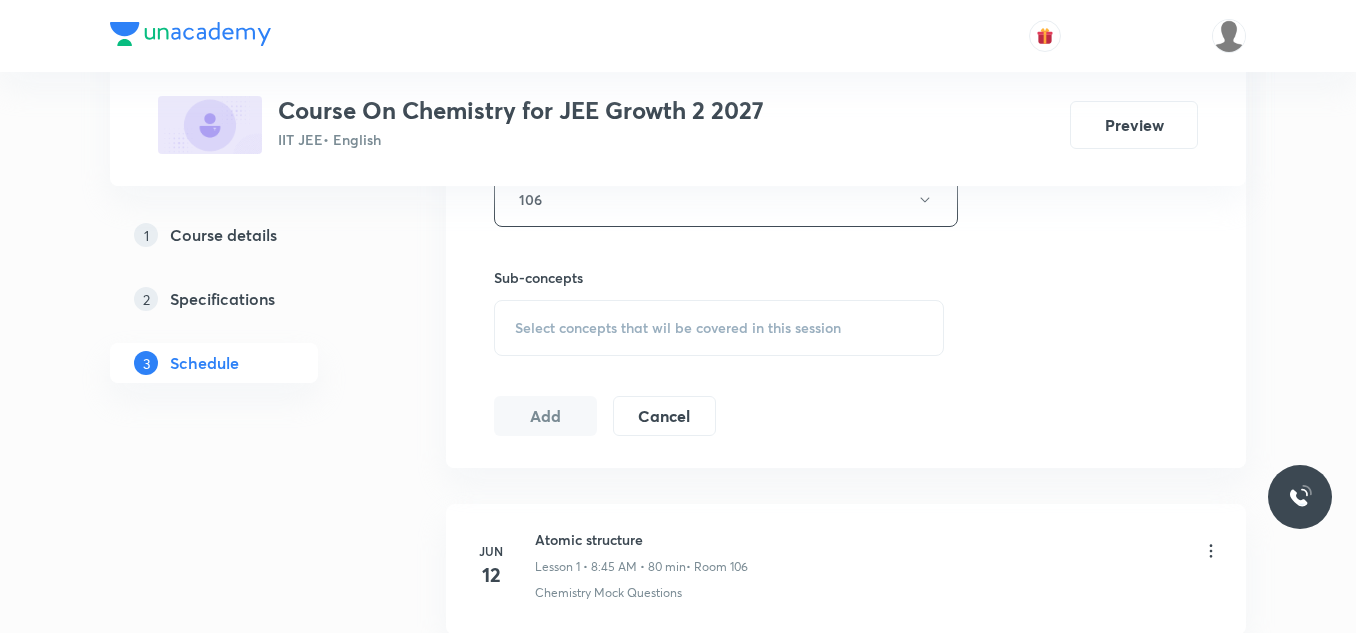 click on "Select concepts that wil be covered in this session" at bounding box center (678, 328) 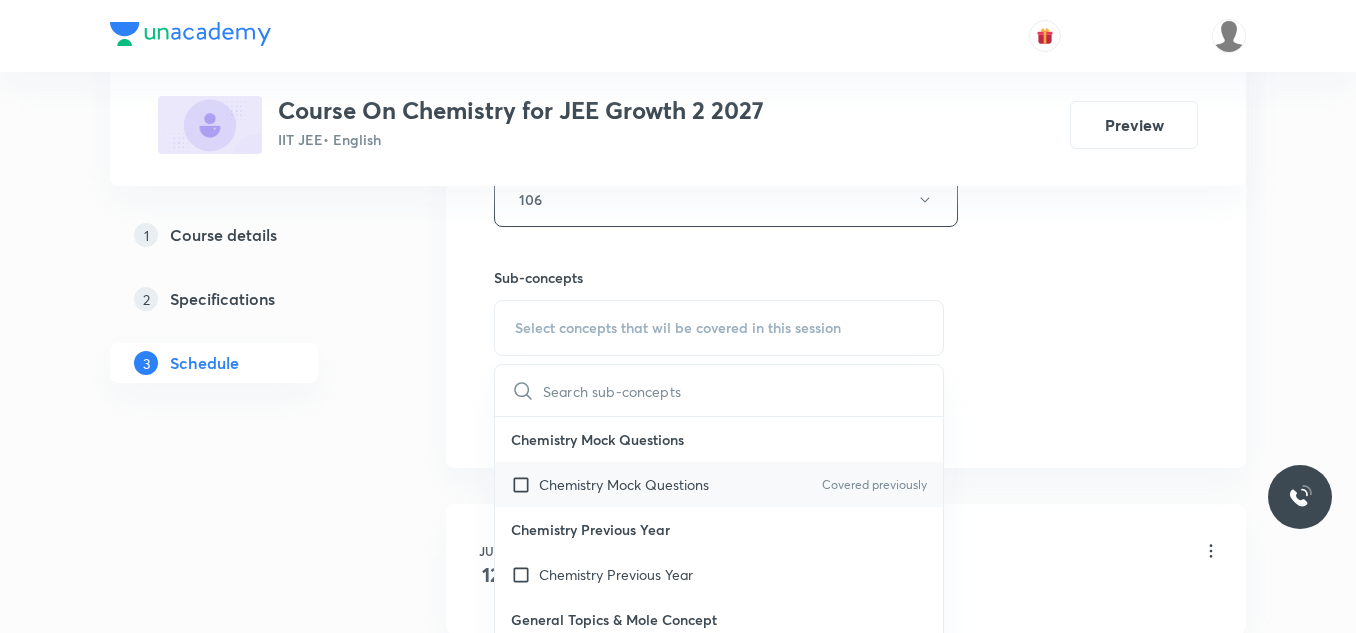 click at bounding box center [525, 484] 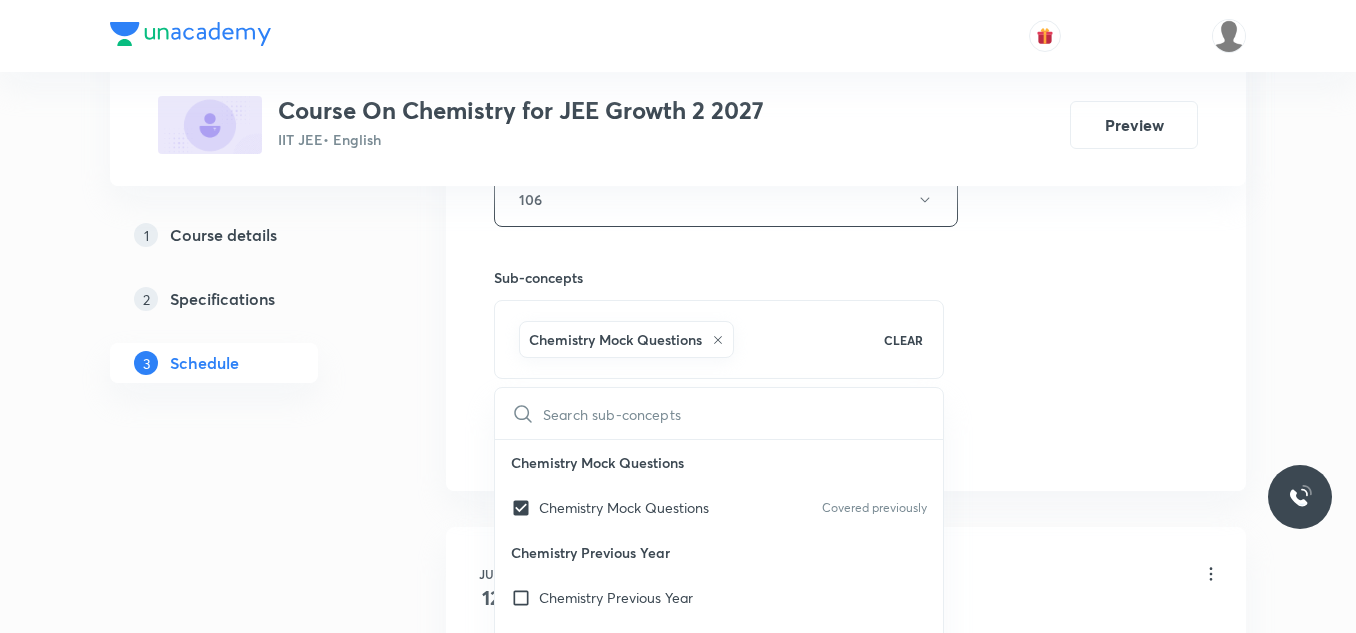 click on "1 Course details 2 Specifications 3 Schedule" at bounding box center (246, 1811) 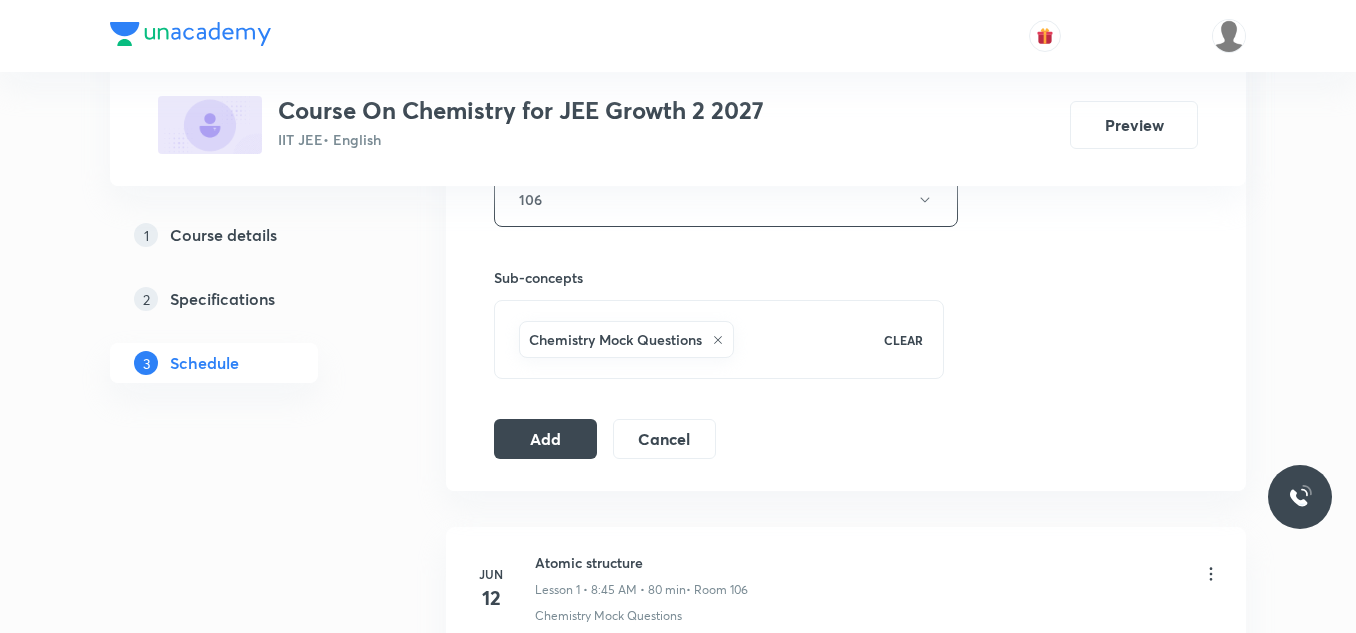 click on "Session  24 Live class Session title 16/99 Atomic Structure ​ Schedule for Jul 10, 2025, 10:20 AM ​ Duration (in minutes) 70 ​   Session type Online Offline Room 106 Sub-concepts Chemistry Mock Questions CLEAR Add Cancel" at bounding box center (846, -22) 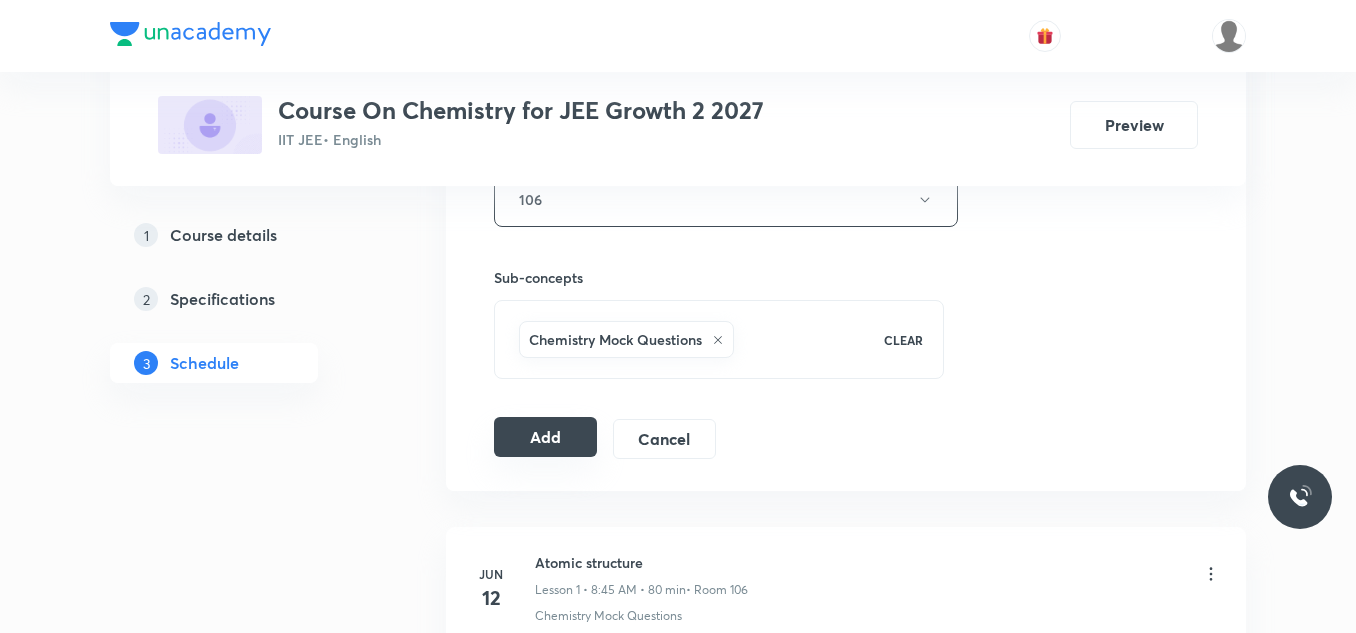 click on "Add" at bounding box center [545, 437] 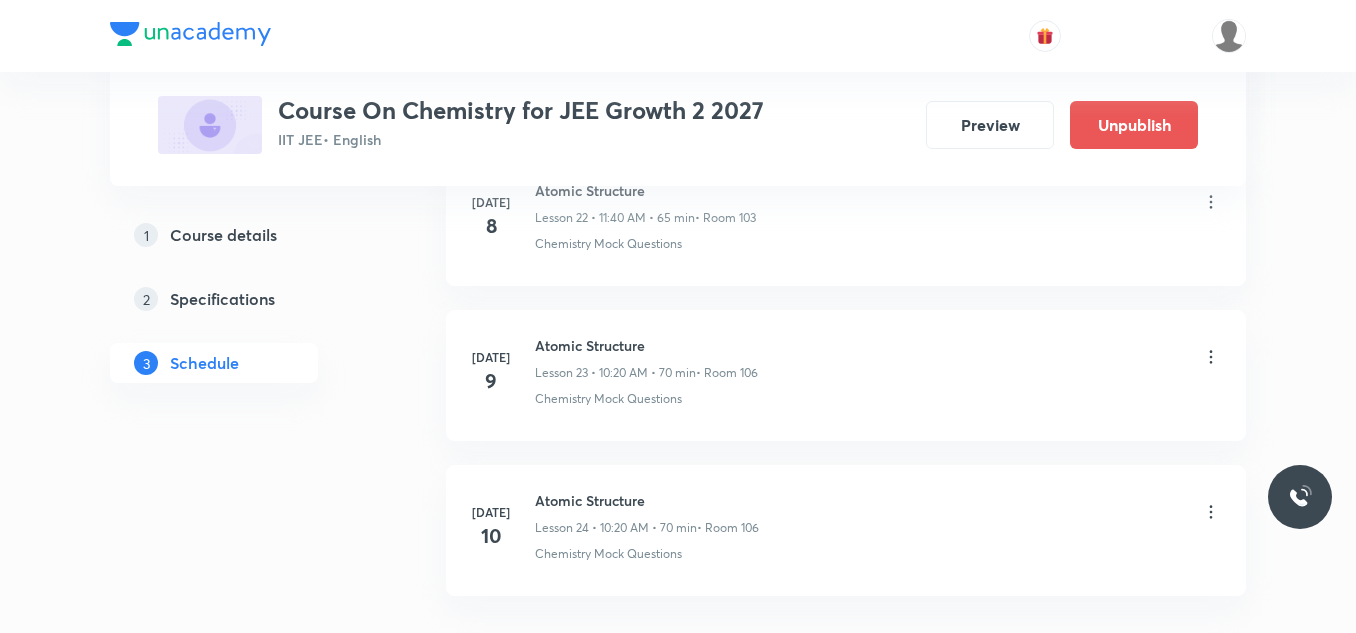 scroll, scrollTop: 3771, scrollLeft: 0, axis: vertical 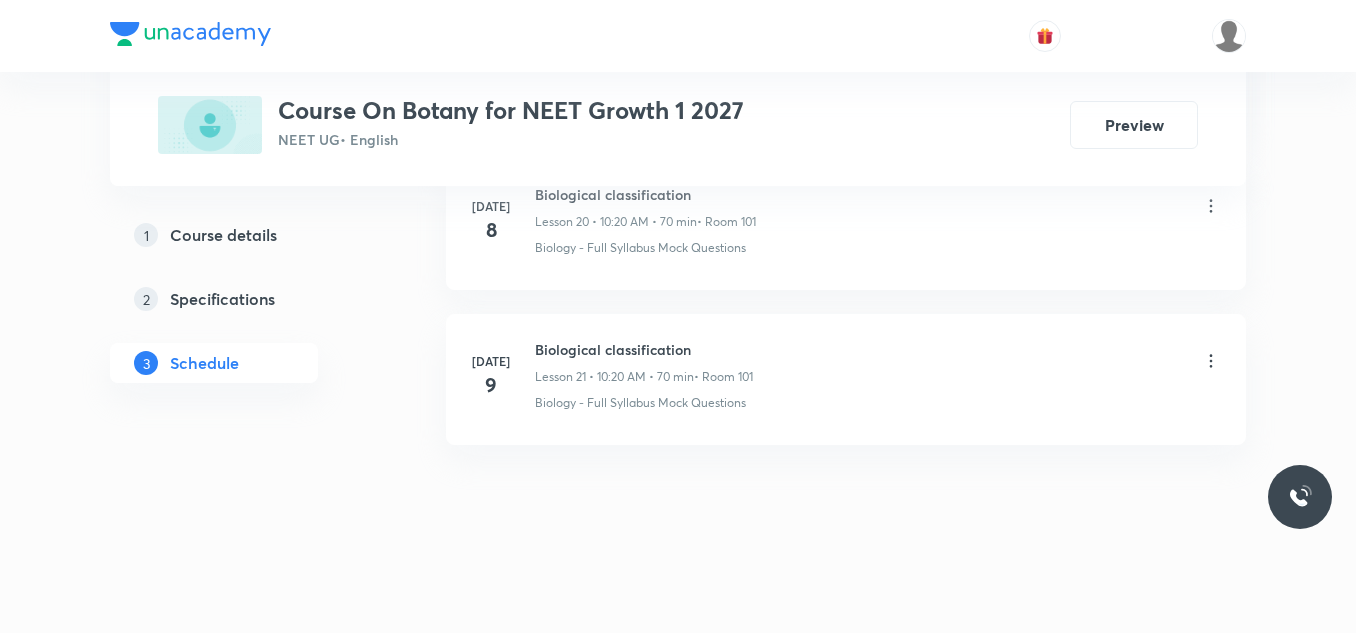 click on "Biological classification" at bounding box center [644, 349] 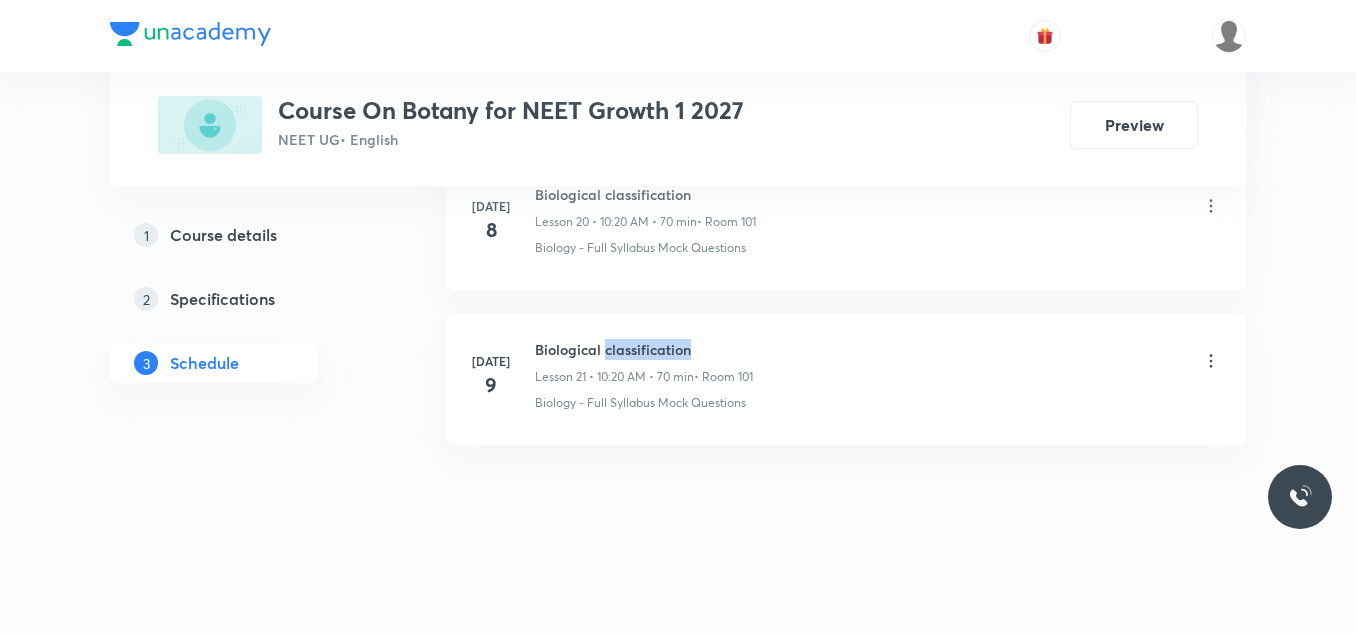 click on "Biological classification" at bounding box center (644, 349) 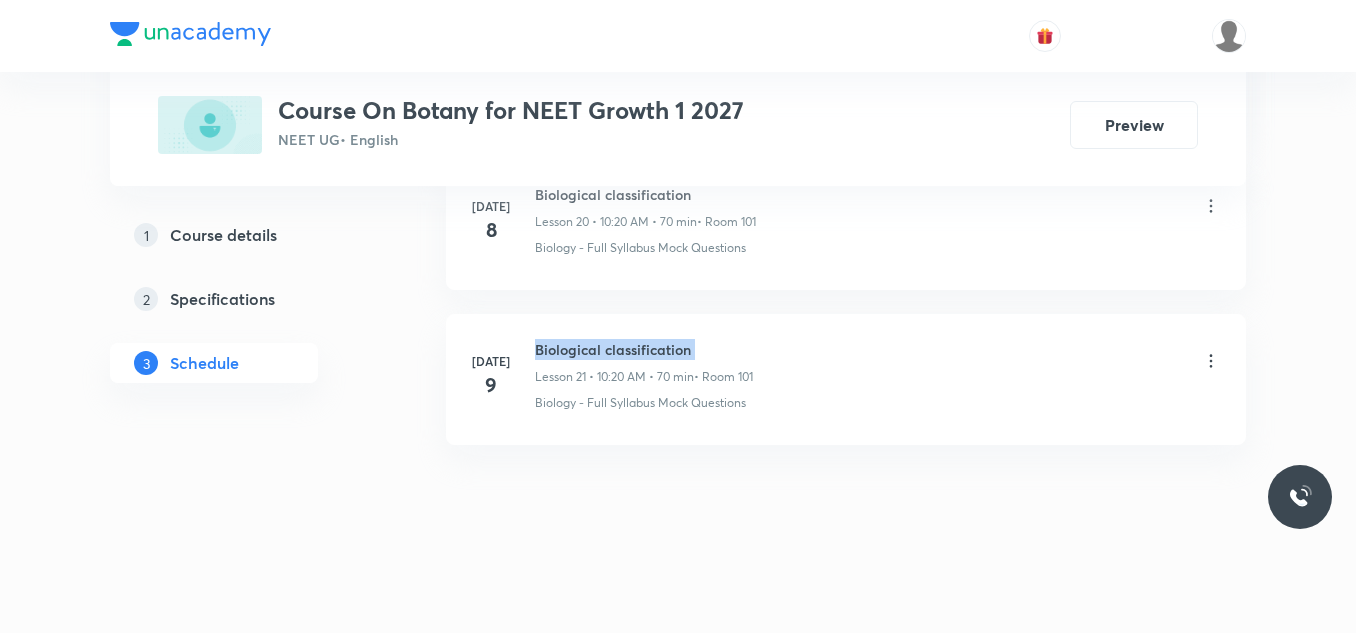 click on "Biological classification" at bounding box center (644, 349) 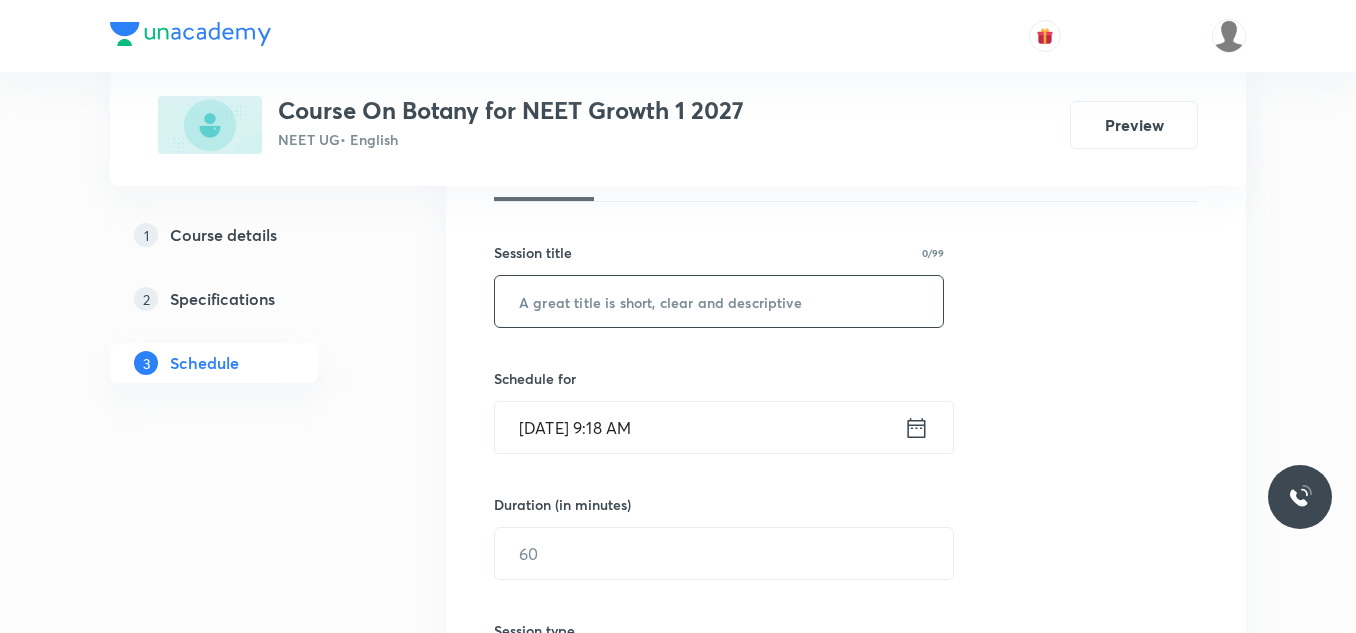 click at bounding box center (719, 301) 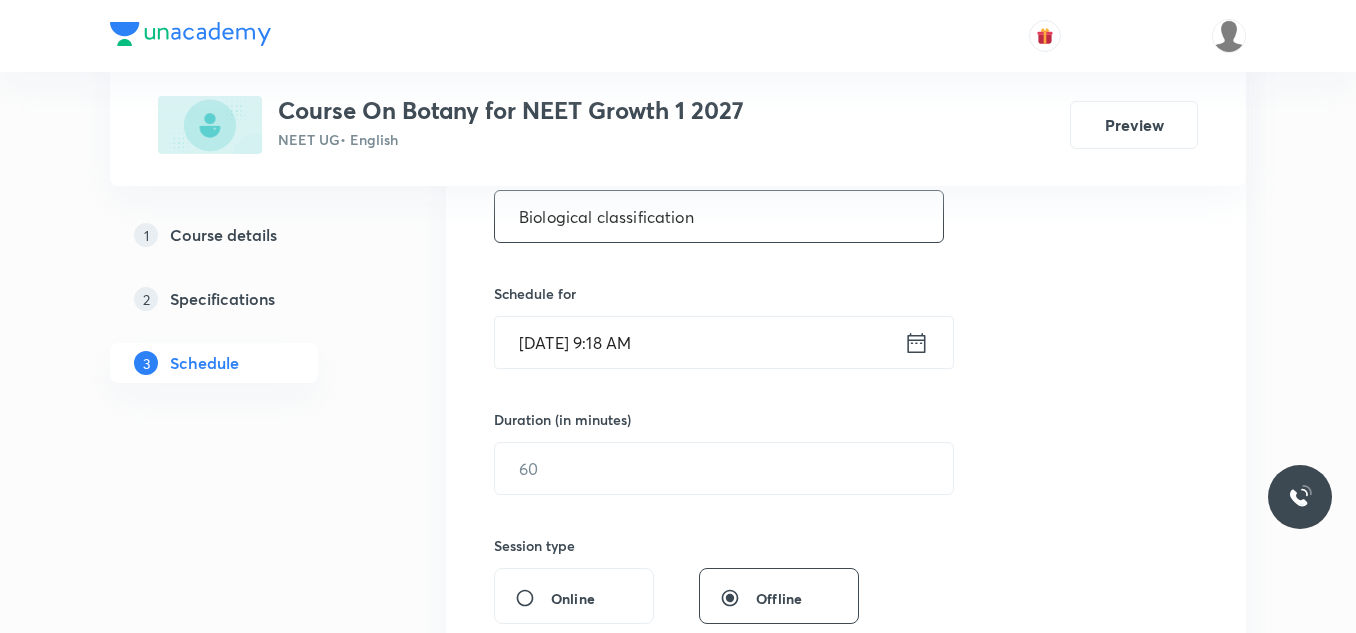 scroll, scrollTop: 525, scrollLeft: 0, axis: vertical 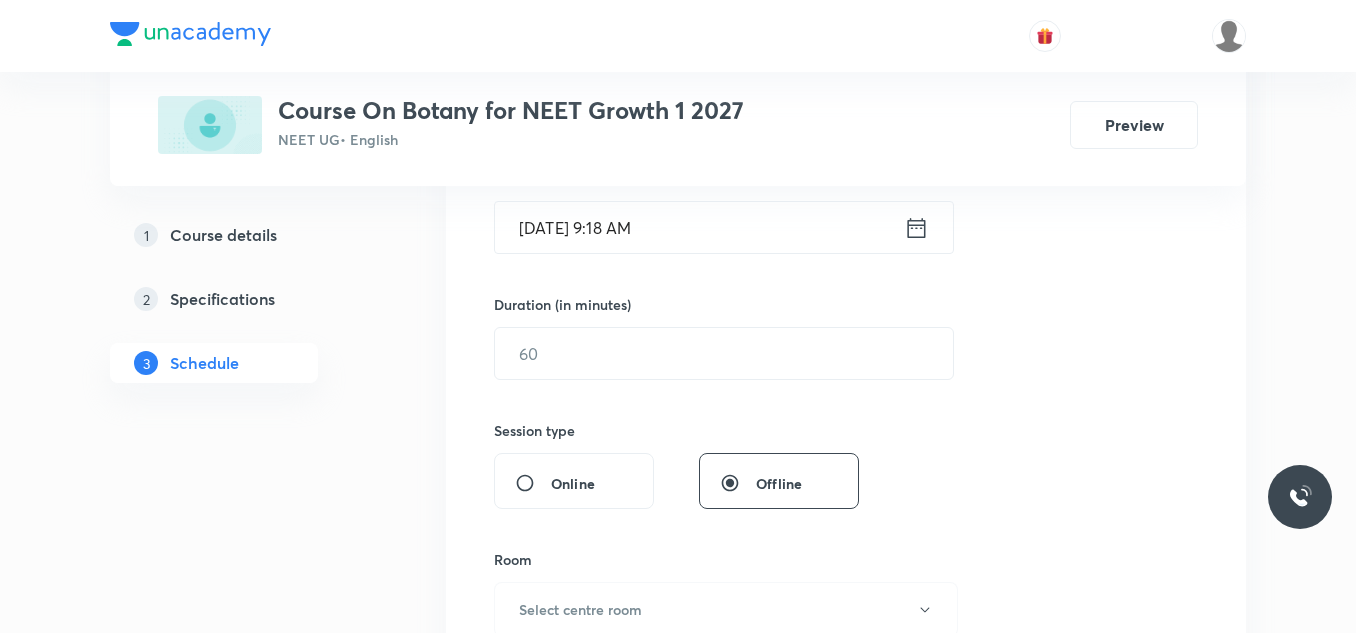 type on "Biological classification" 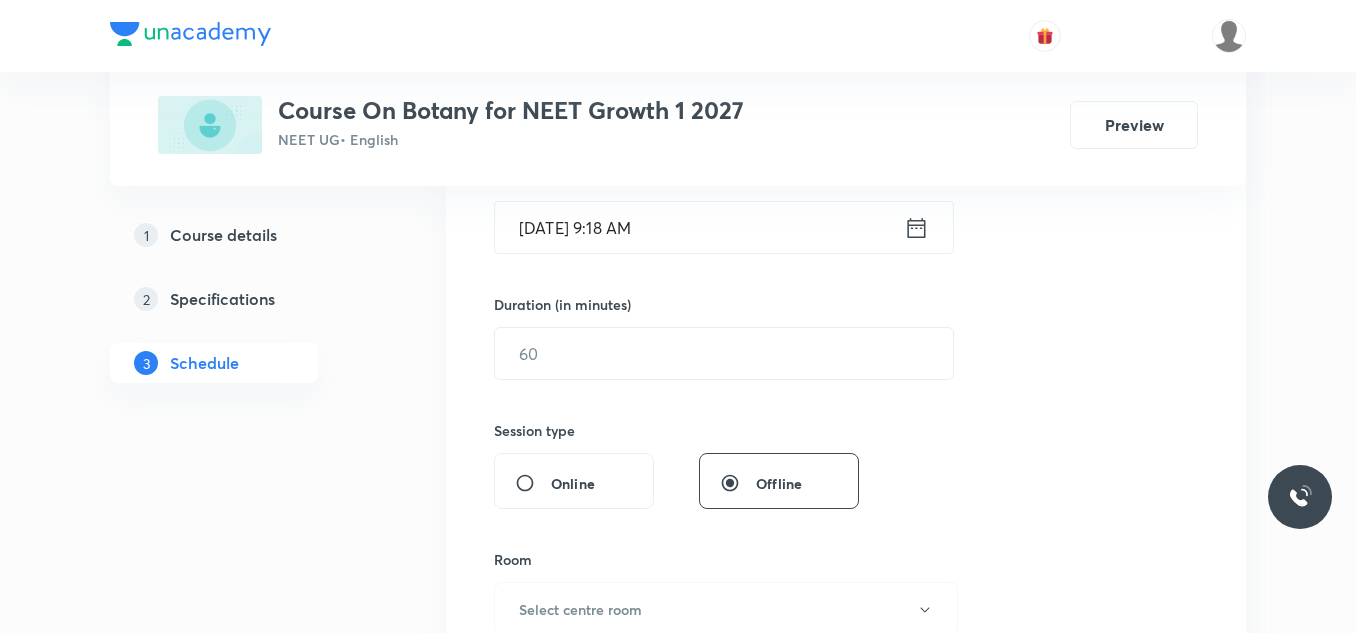 click 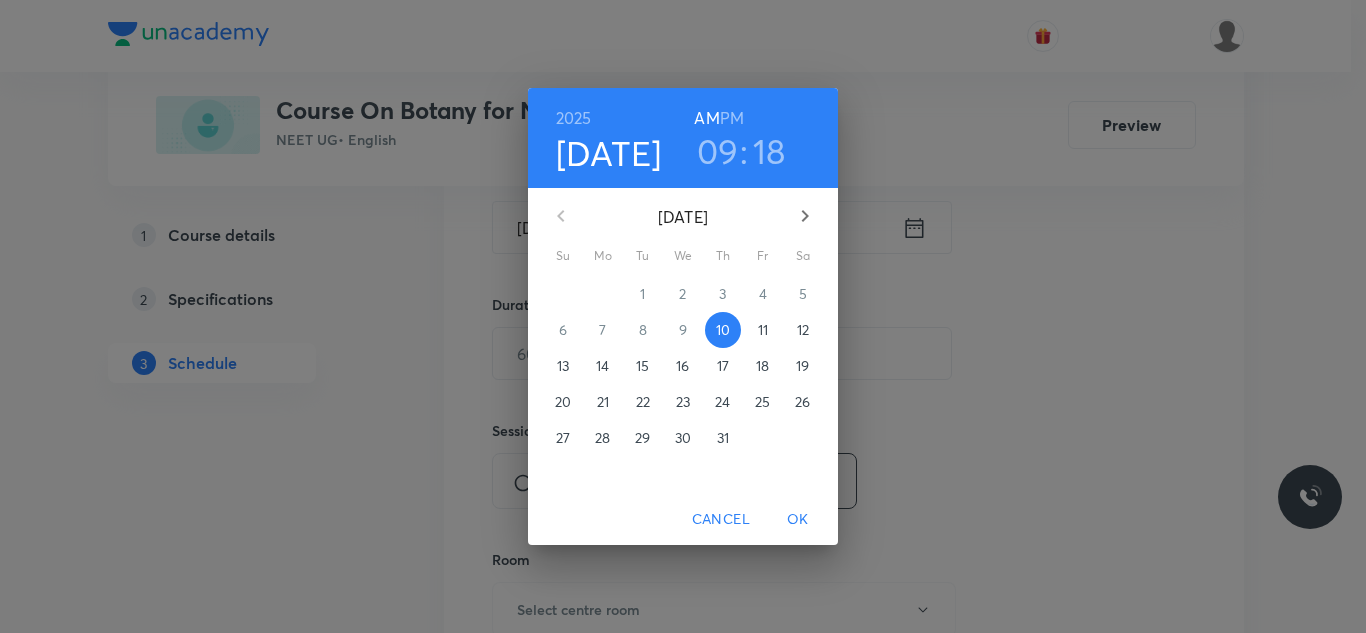 click on "09" at bounding box center (718, 151) 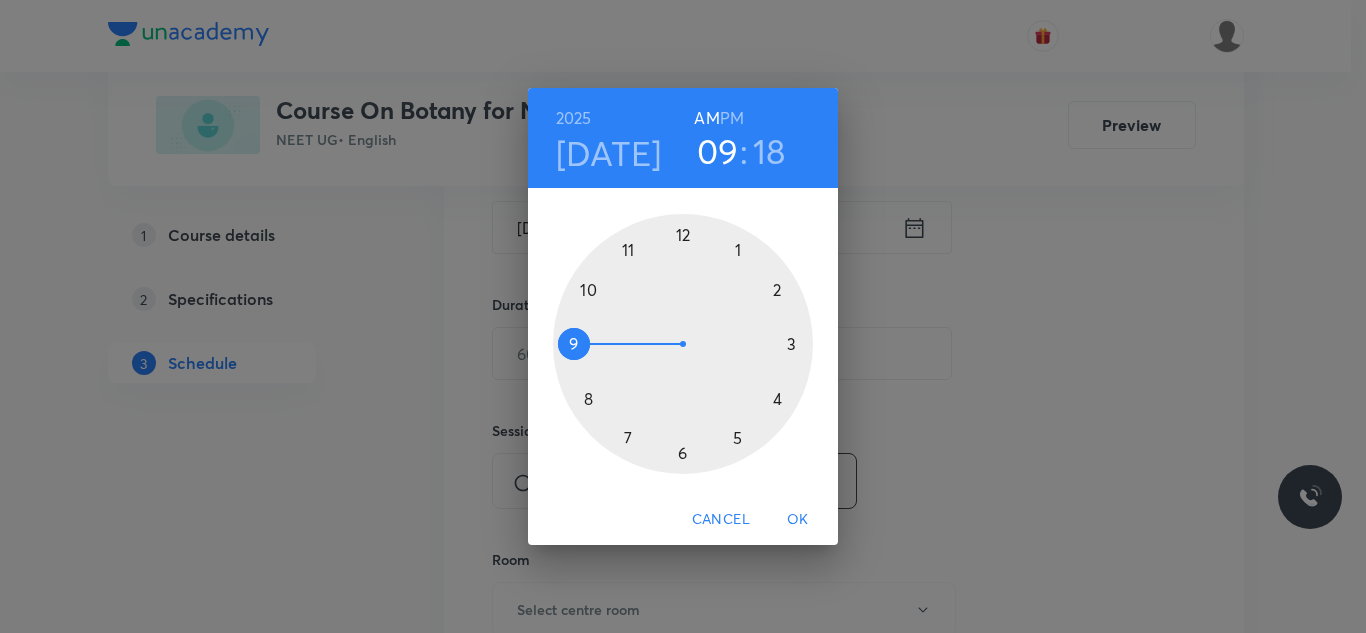 click at bounding box center [683, 344] 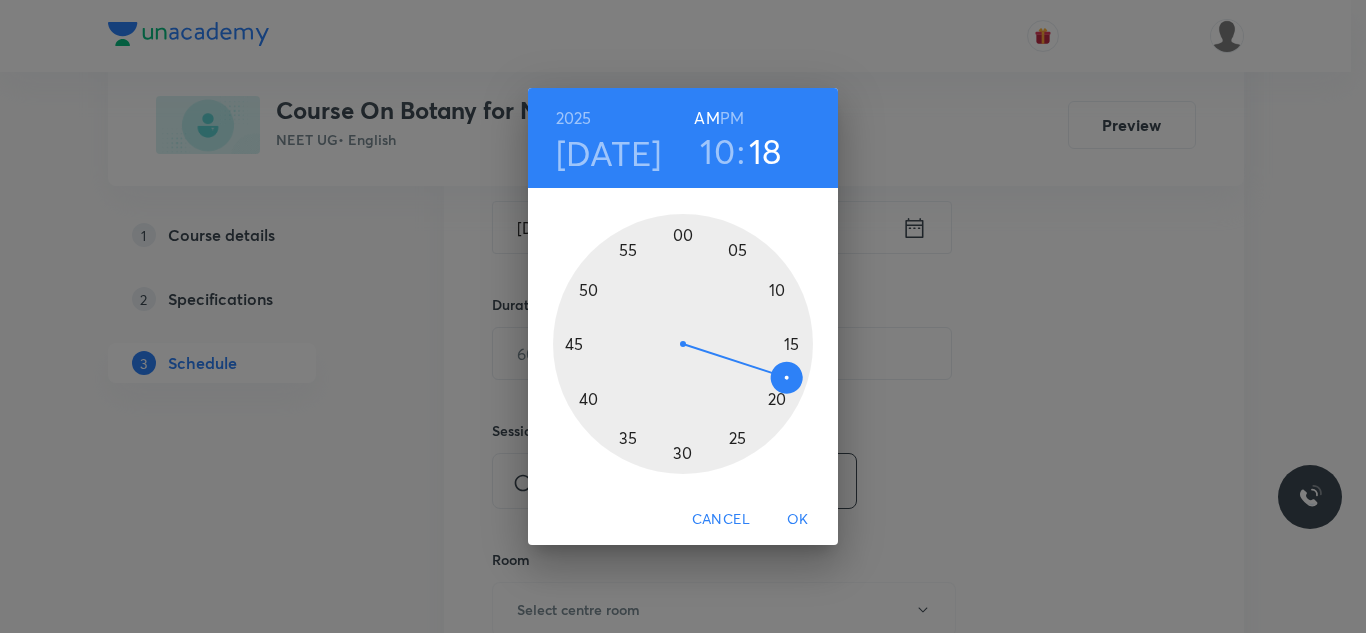 click at bounding box center [683, 344] 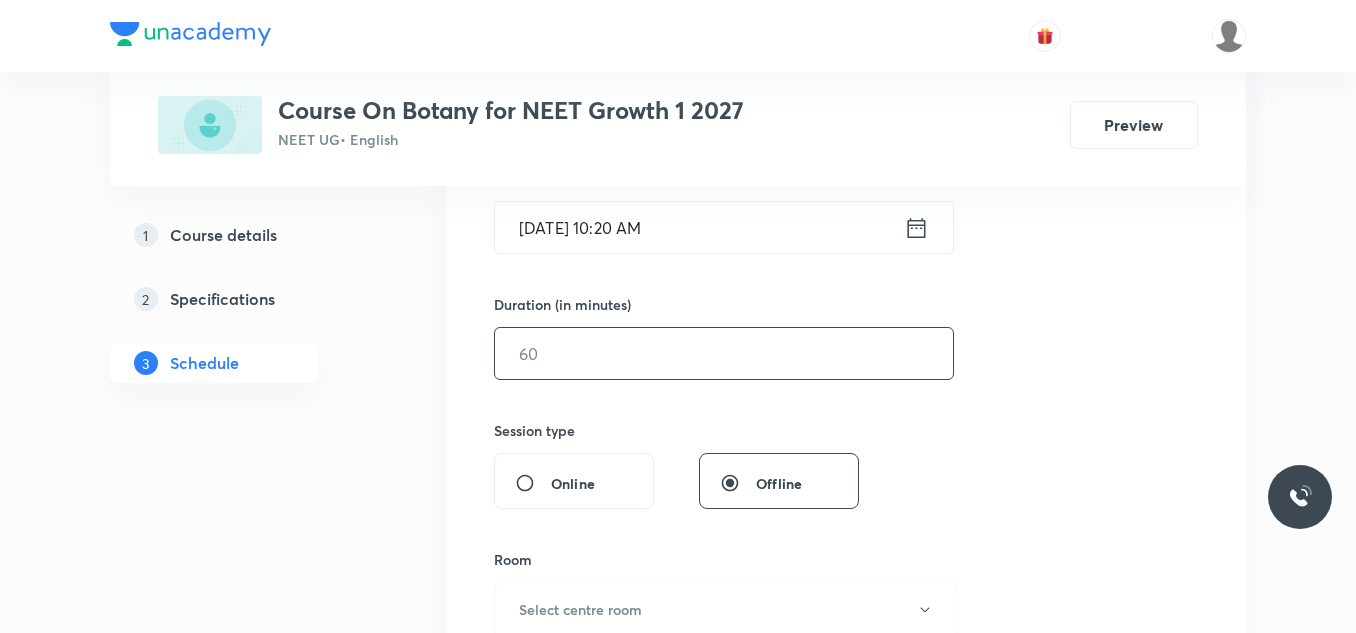 click at bounding box center [724, 353] 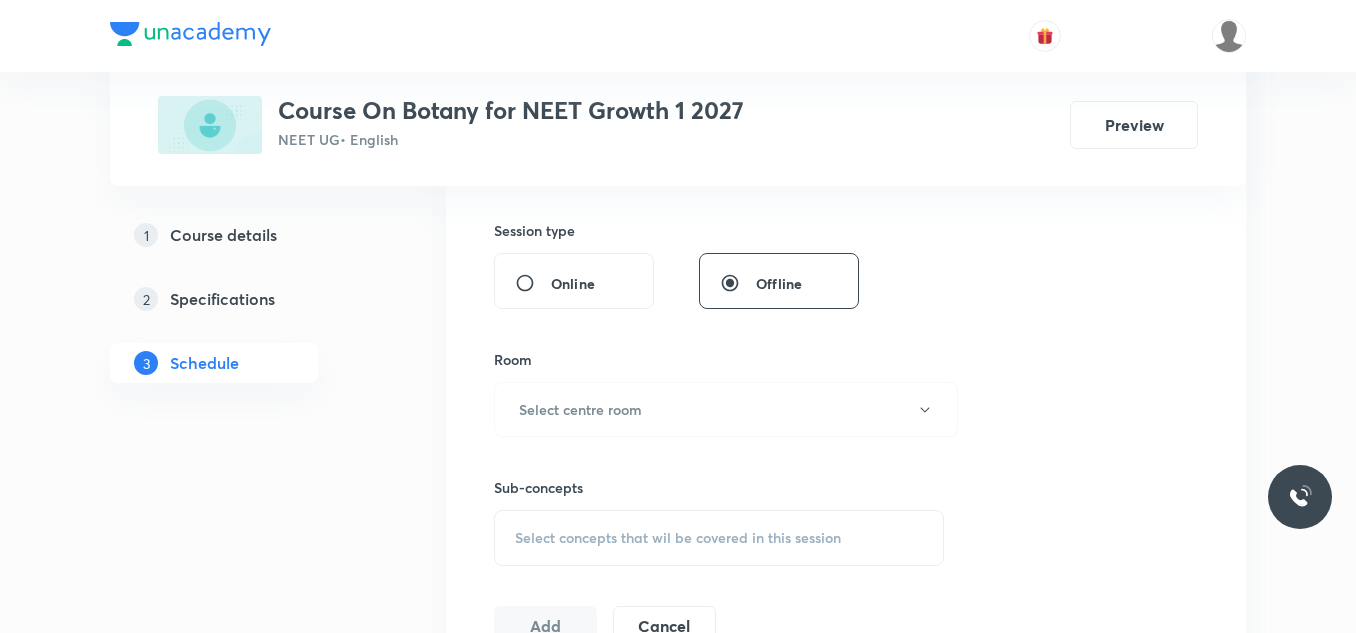 scroll, scrollTop: 825, scrollLeft: 0, axis: vertical 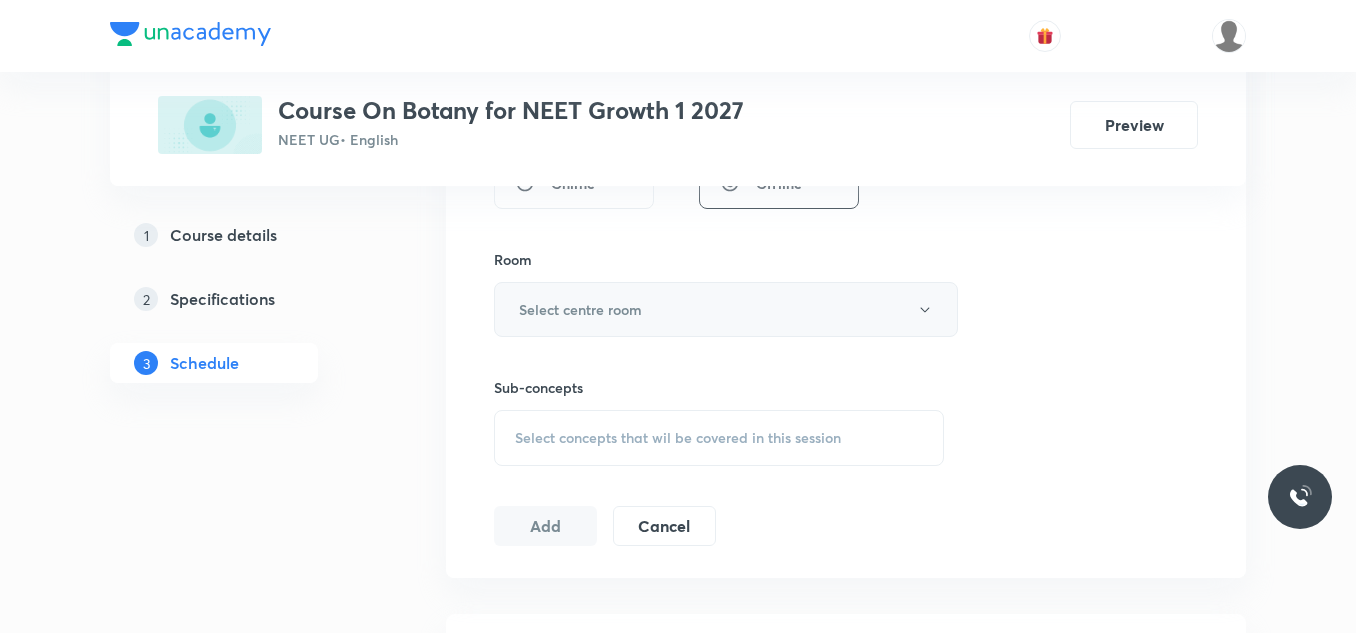 type on "70" 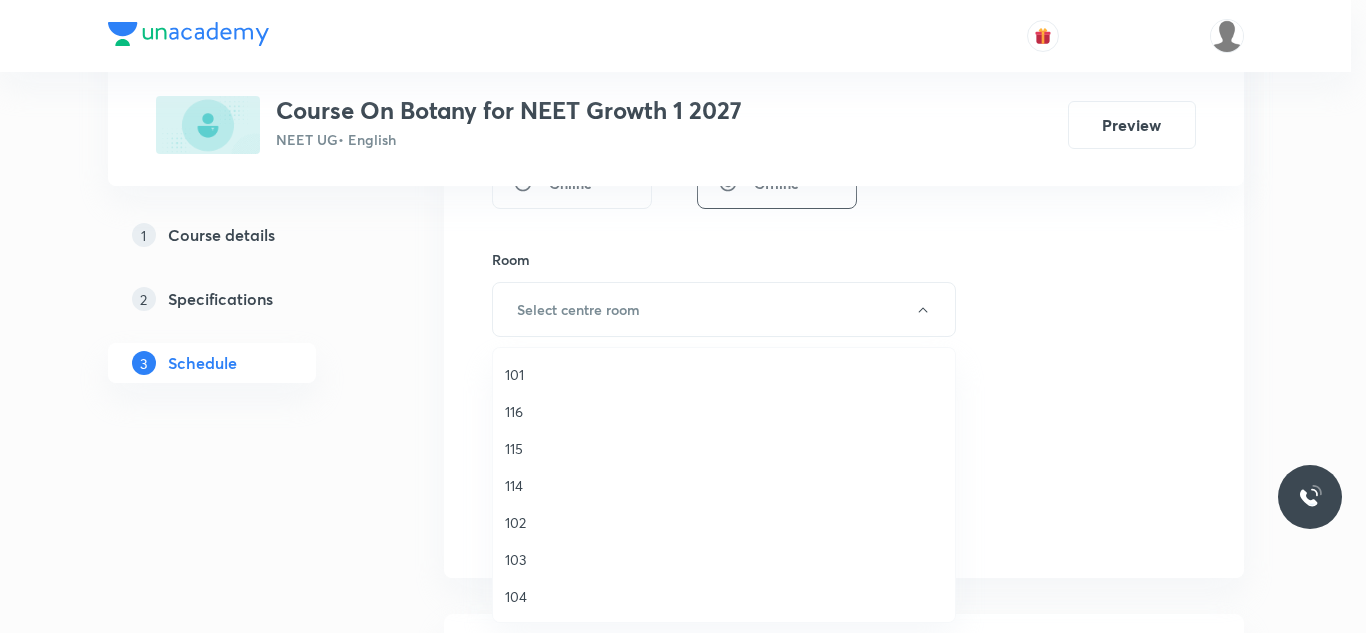 click on "101" at bounding box center [724, 374] 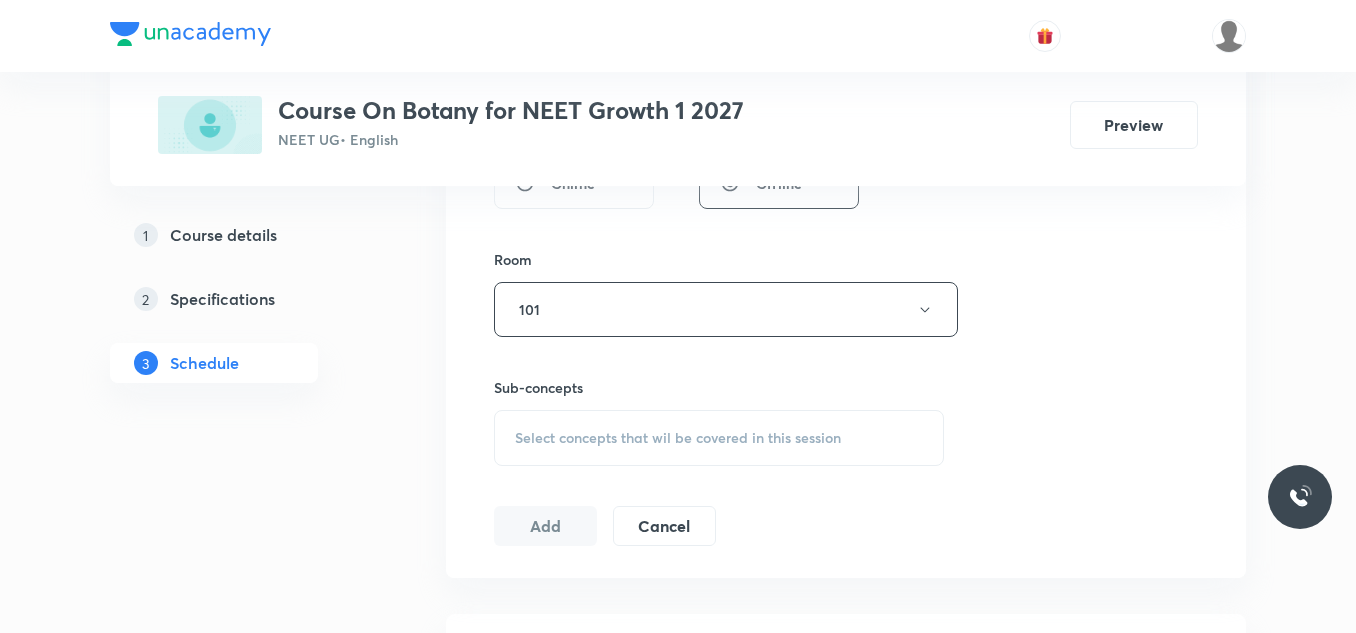 scroll, scrollTop: 1025, scrollLeft: 0, axis: vertical 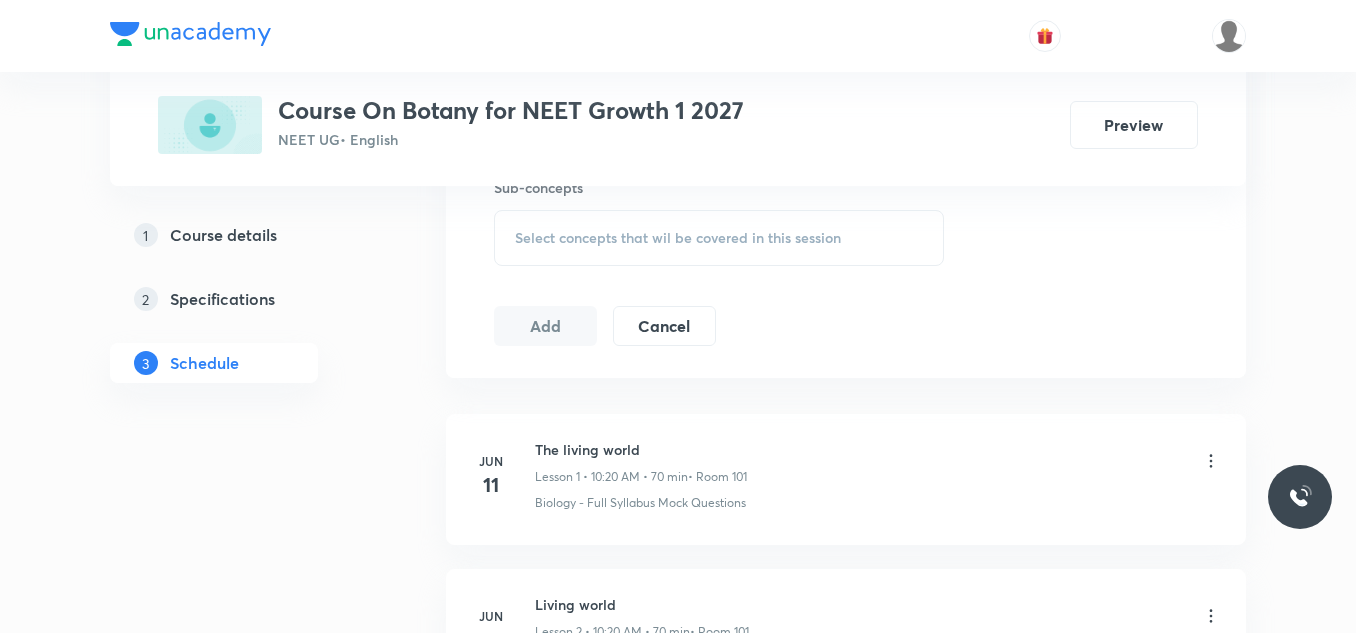 click on "Select concepts that wil be covered in this session" at bounding box center (719, 238) 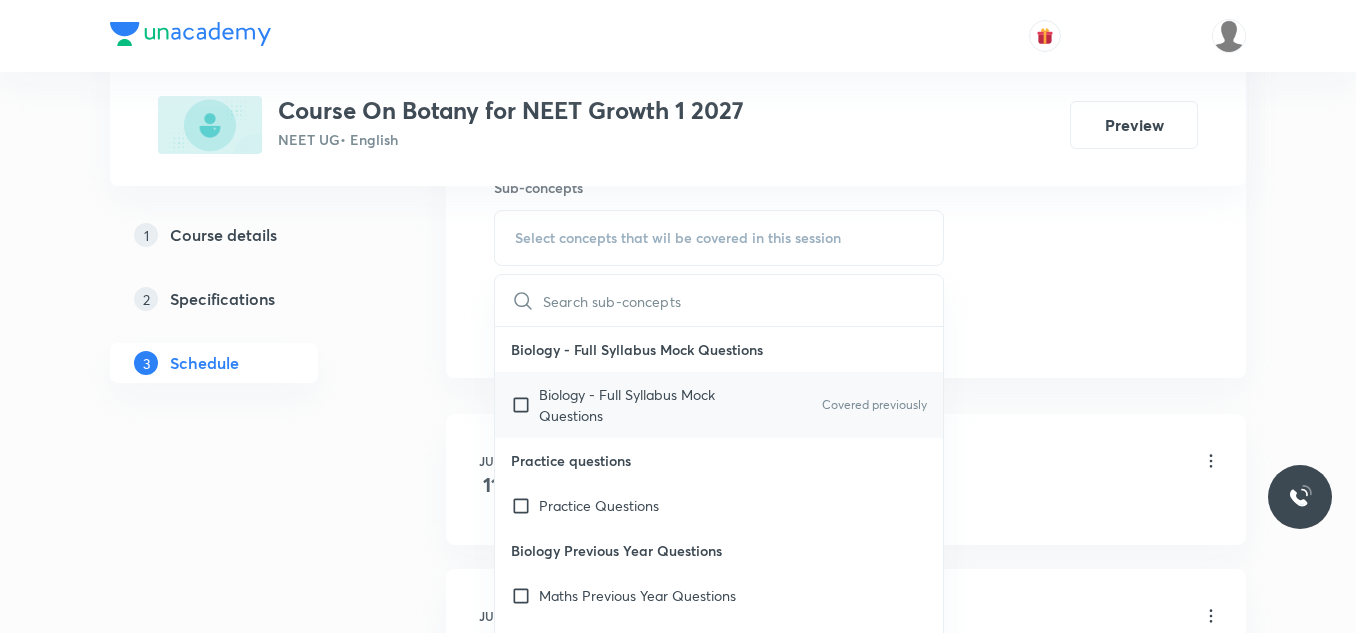 click at bounding box center (525, 405) 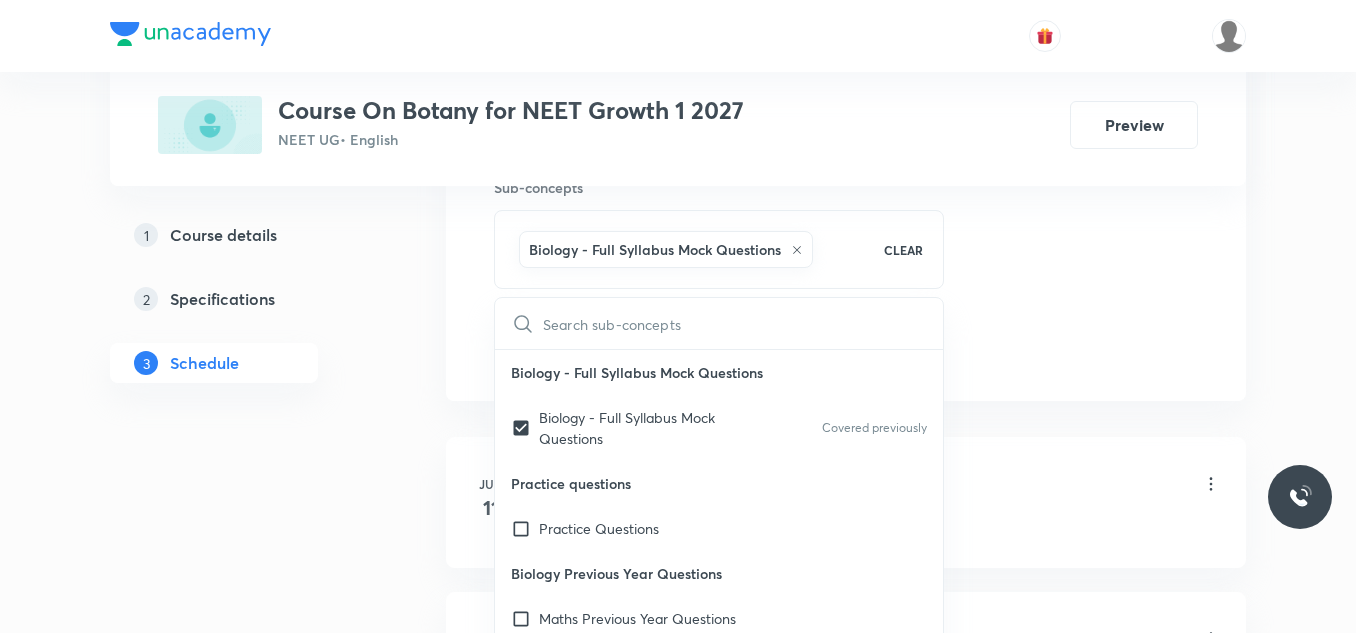 click on "Plus Courses Course On Botany for NEET Growth 1 2027 NEET UG  • English Preview 1 Course details 2 Specifications 3 Schedule Schedule 21  classes Session  22 Live class Session title 25/99 Biological classification ​ Schedule for Jul 10, 2025, 10:20 AM ​ Duration (in minutes) 70 ​   Session type Online Offline Room 101 Sub-concepts Biology - Full Syllabus Mock Questions CLEAR ​ Biology - Full Syllabus Mock Questions Biology - Full Syllabus Mock Questions Covered previously Practice questions Practice Questions Biology Previous Year Questions Maths Previous Year Questions Living World What Is Living? Diversity In The Living World Systematics Types Of Taxonomy Fundamental Components Of Taxonomy Taxonomic Categories Taxonomical Aids The Three Domains Of Life Biological Nomenclature  Biological Classification System Of Classification Kingdom Monera Kingdom Protista Kingdom Fungi Kingdom Plantae Kingdom Animalia Linchens Mycorrhiza Virus Prions Viroids Plant Kingdom Algae Bryophytes Pteridophytes Root ER" at bounding box center [678, 1453] 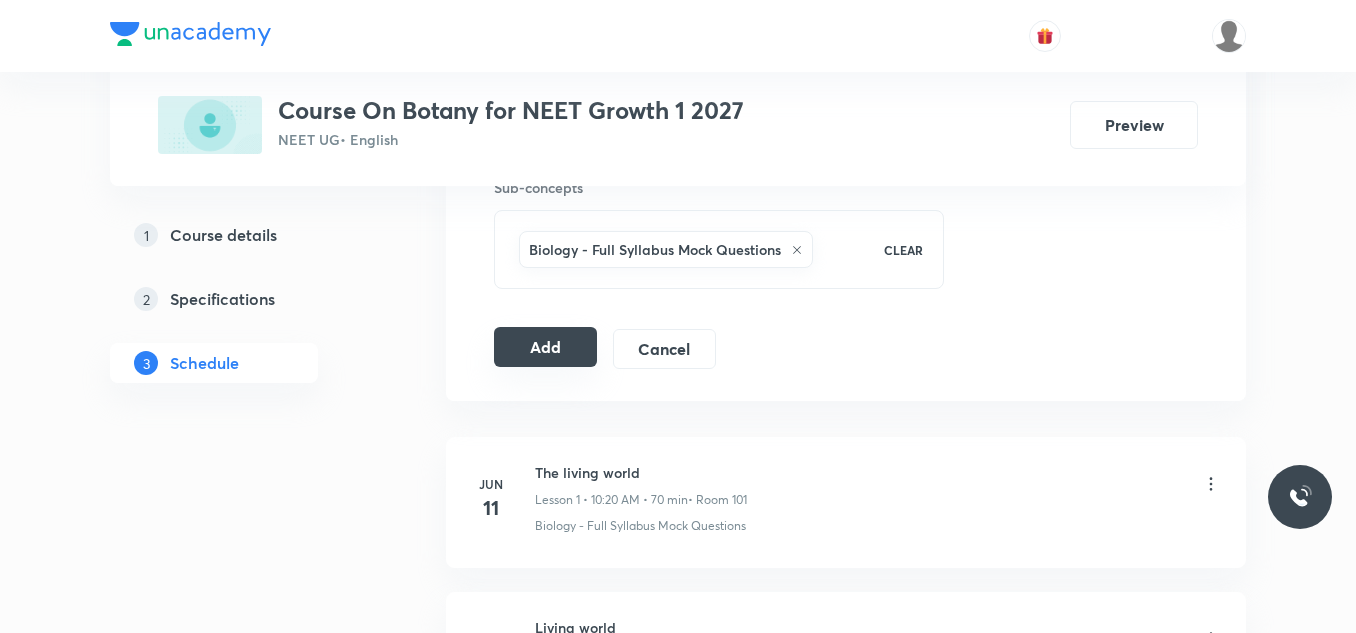 click on "Add" at bounding box center (545, 347) 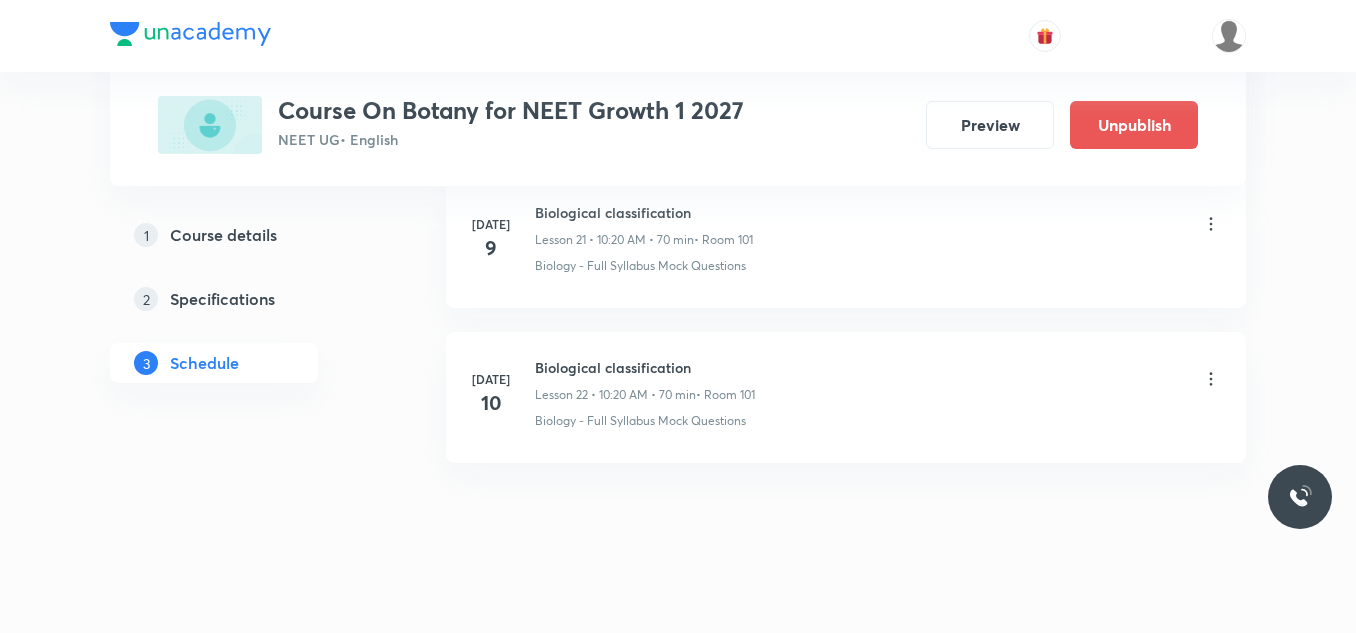 scroll, scrollTop: 3461, scrollLeft: 0, axis: vertical 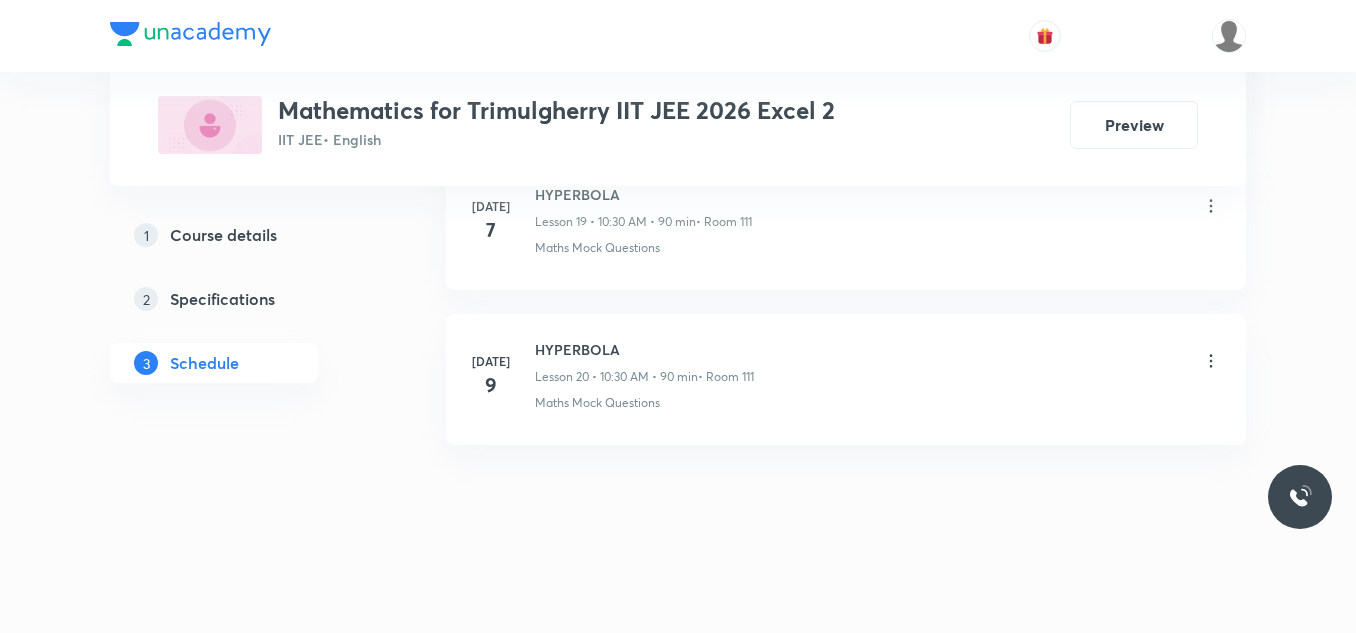 click on "HYPERBOLA" at bounding box center [644, 349] 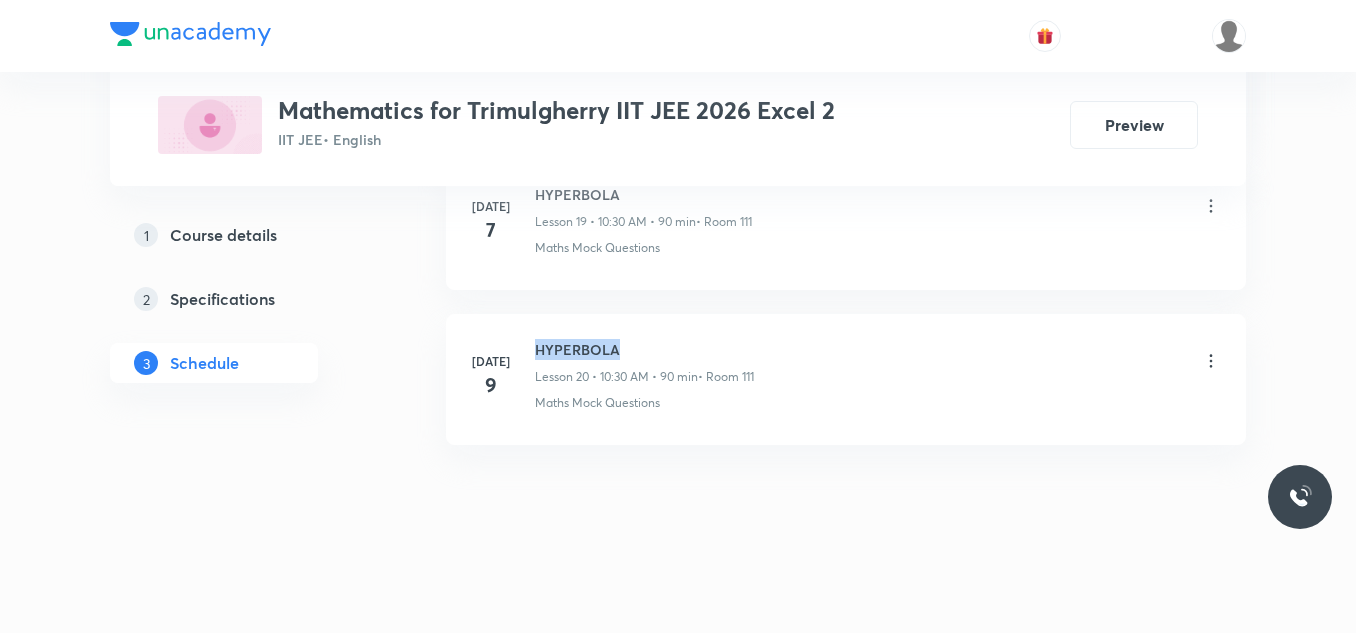 click on "HYPERBOLA" at bounding box center [644, 349] 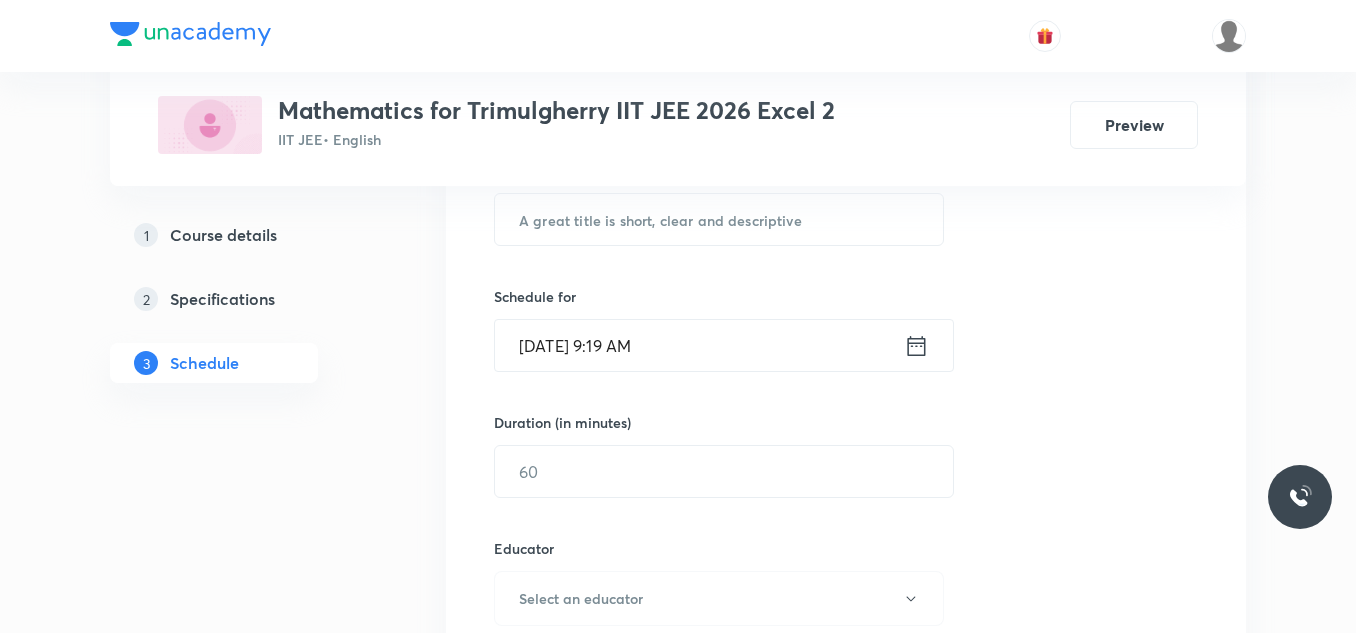 scroll, scrollTop: 0, scrollLeft: 0, axis: both 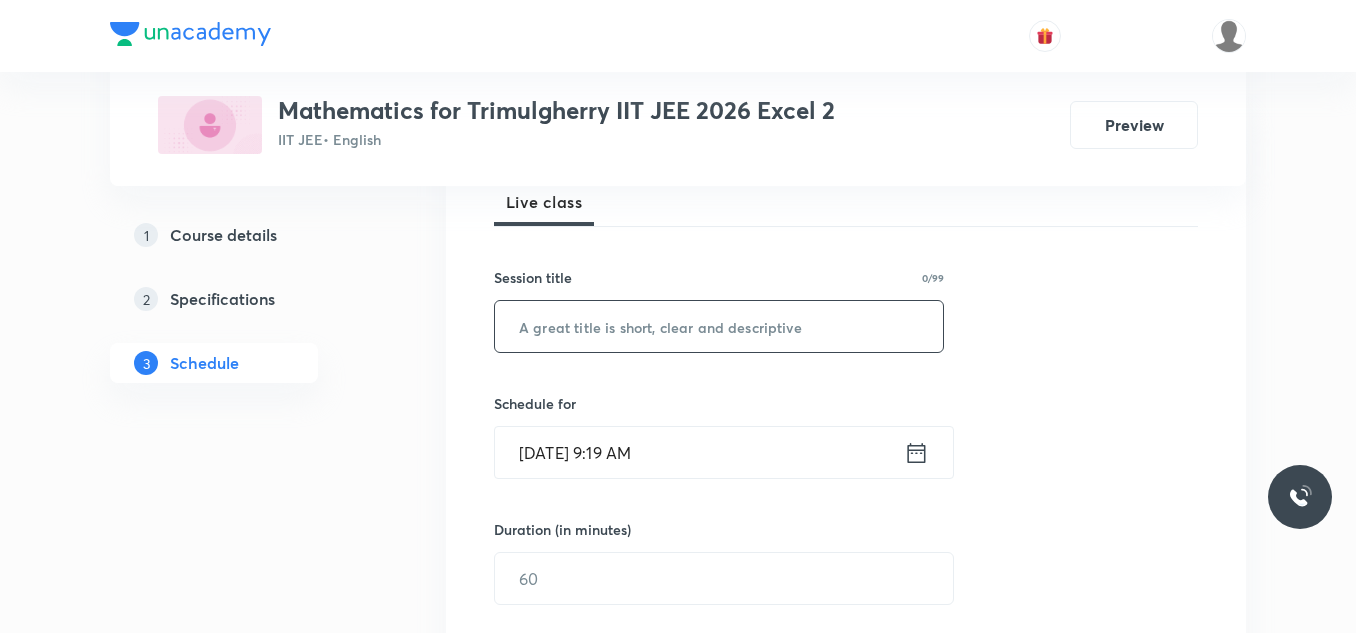 click at bounding box center [719, 326] 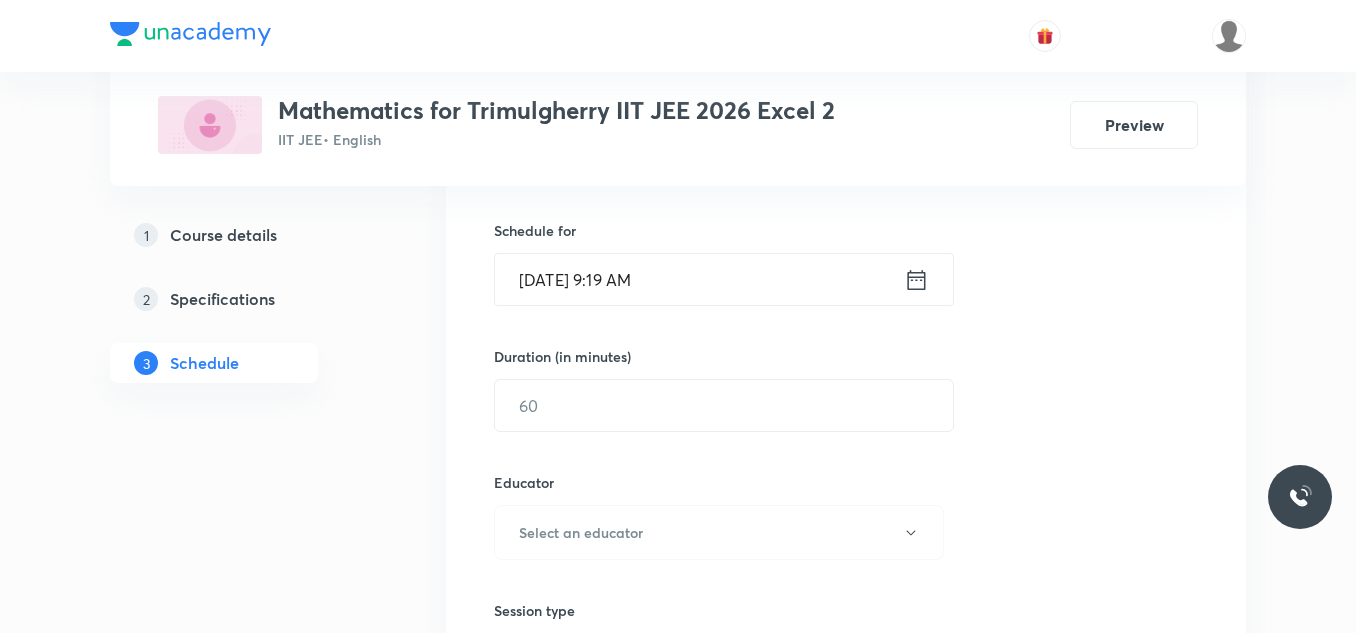 scroll, scrollTop: 500, scrollLeft: 0, axis: vertical 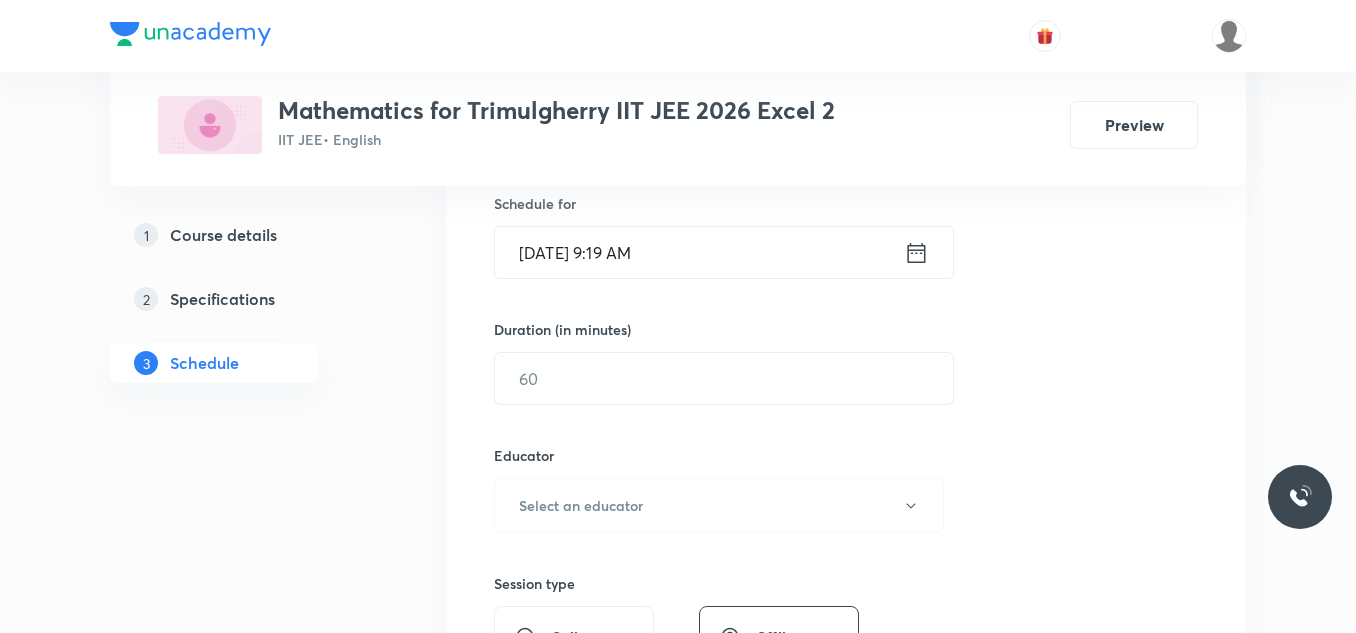 type on "HYPERBOLA" 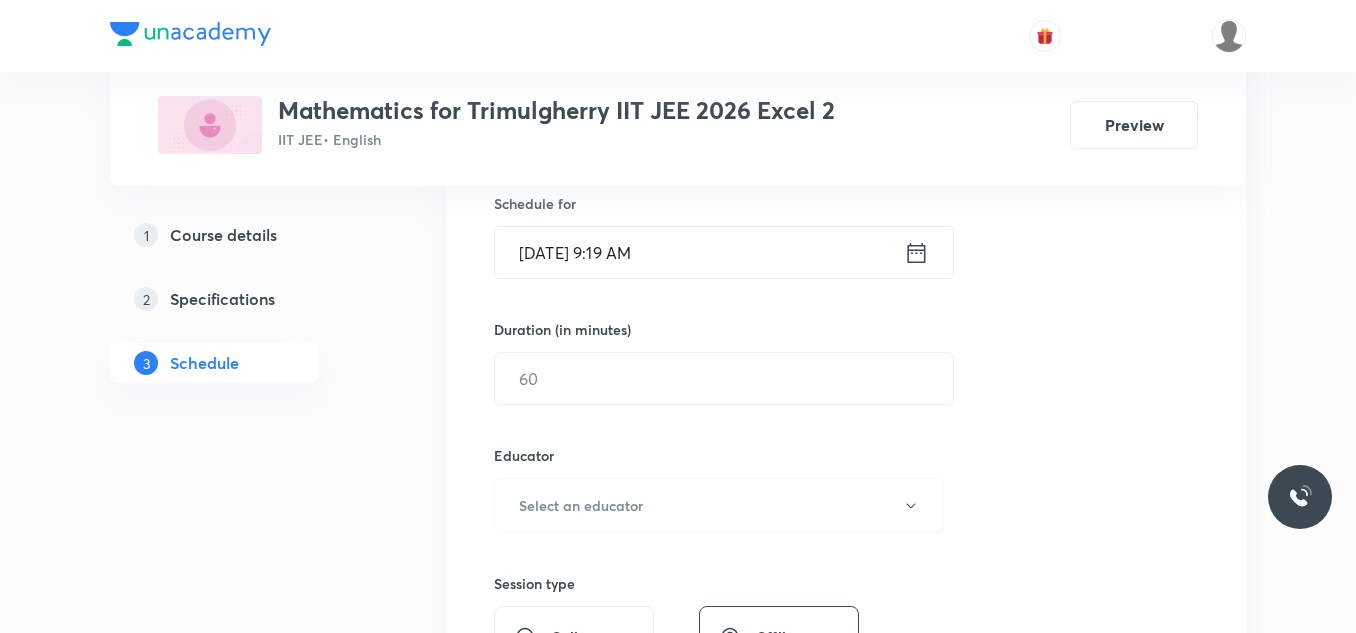 click 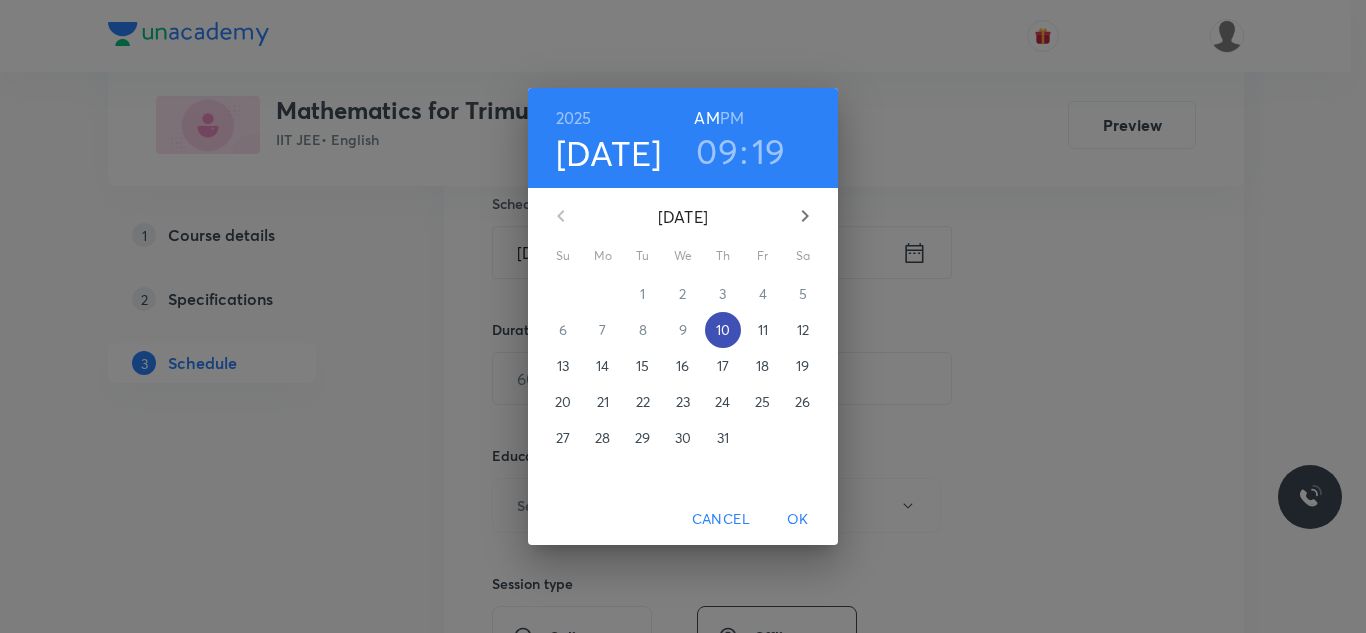 click on "10" at bounding box center [723, 330] 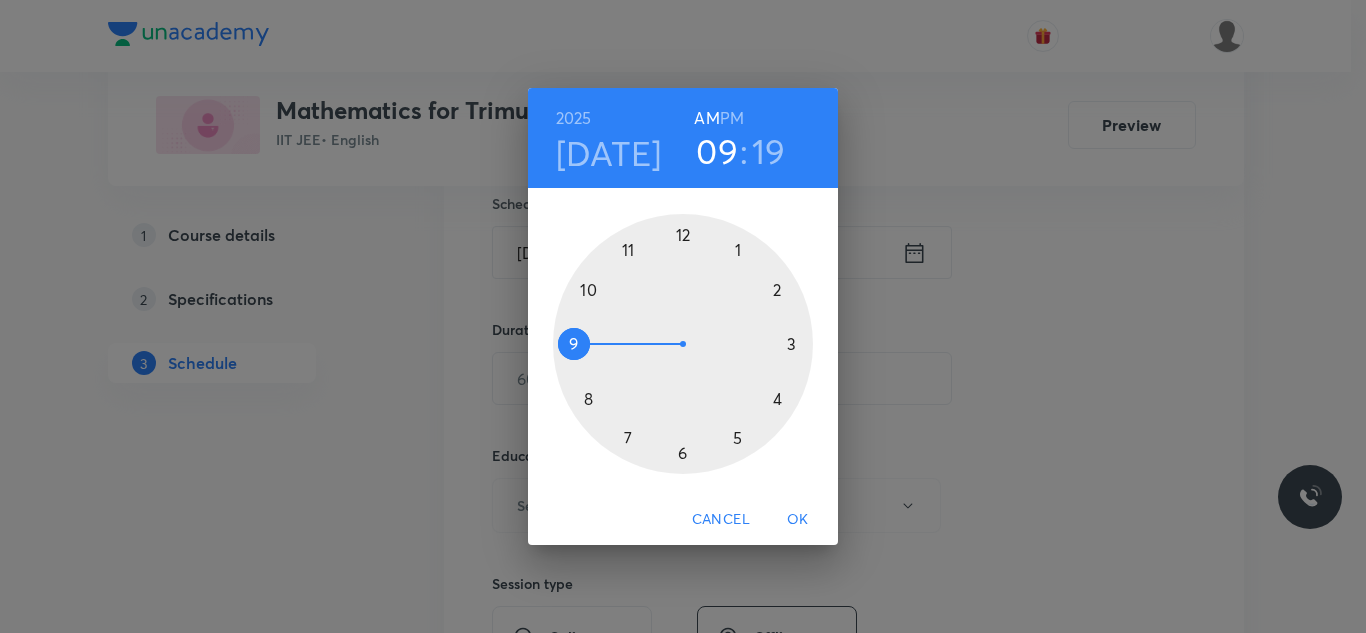 click at bounding box center [683, 344] 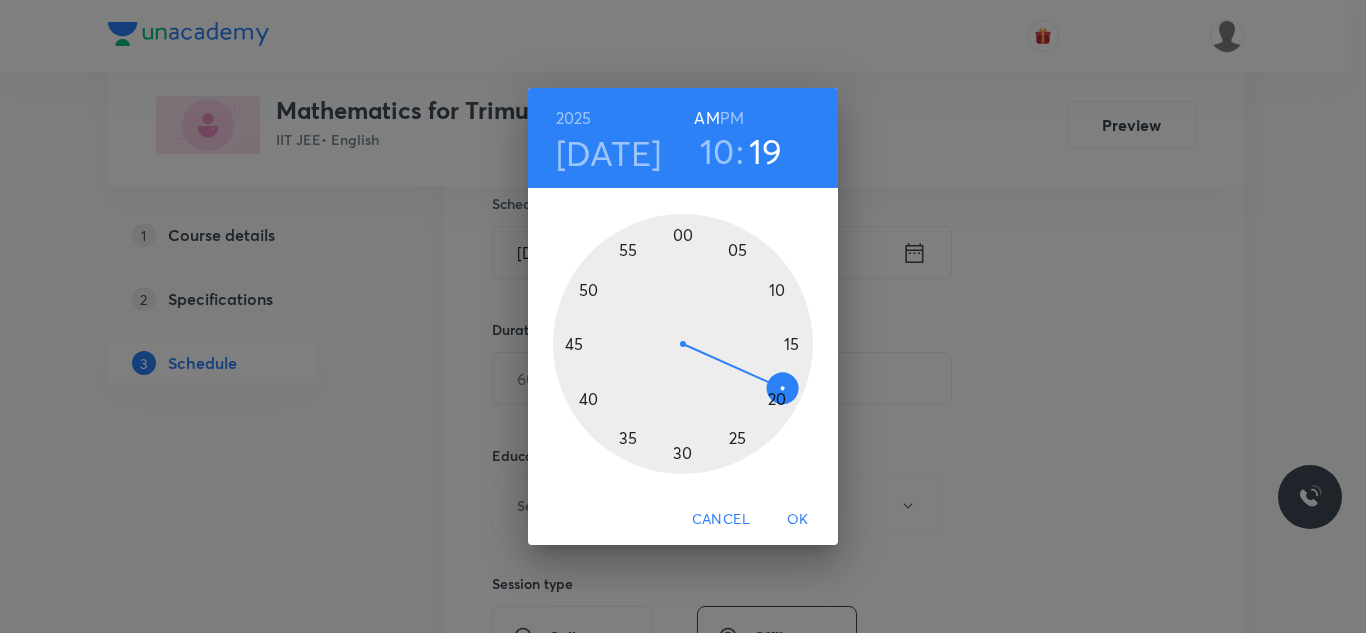 click at bounding box center [683, 344] 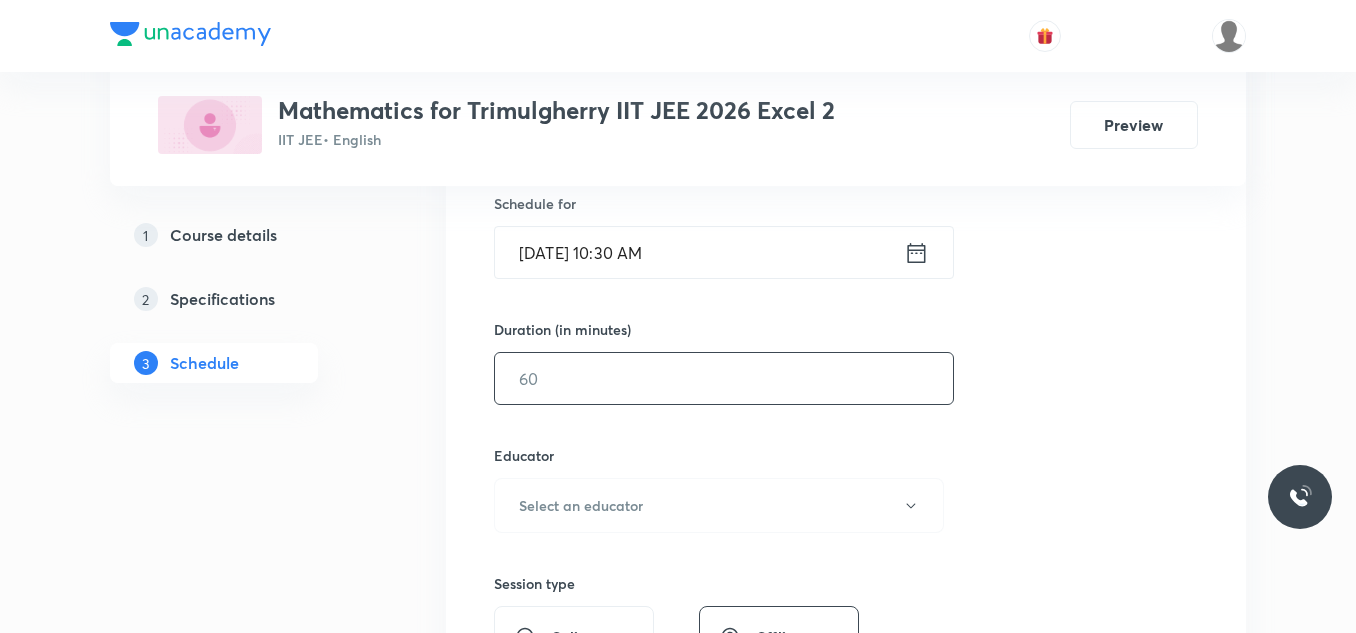 click at bounding box center (724, 378) 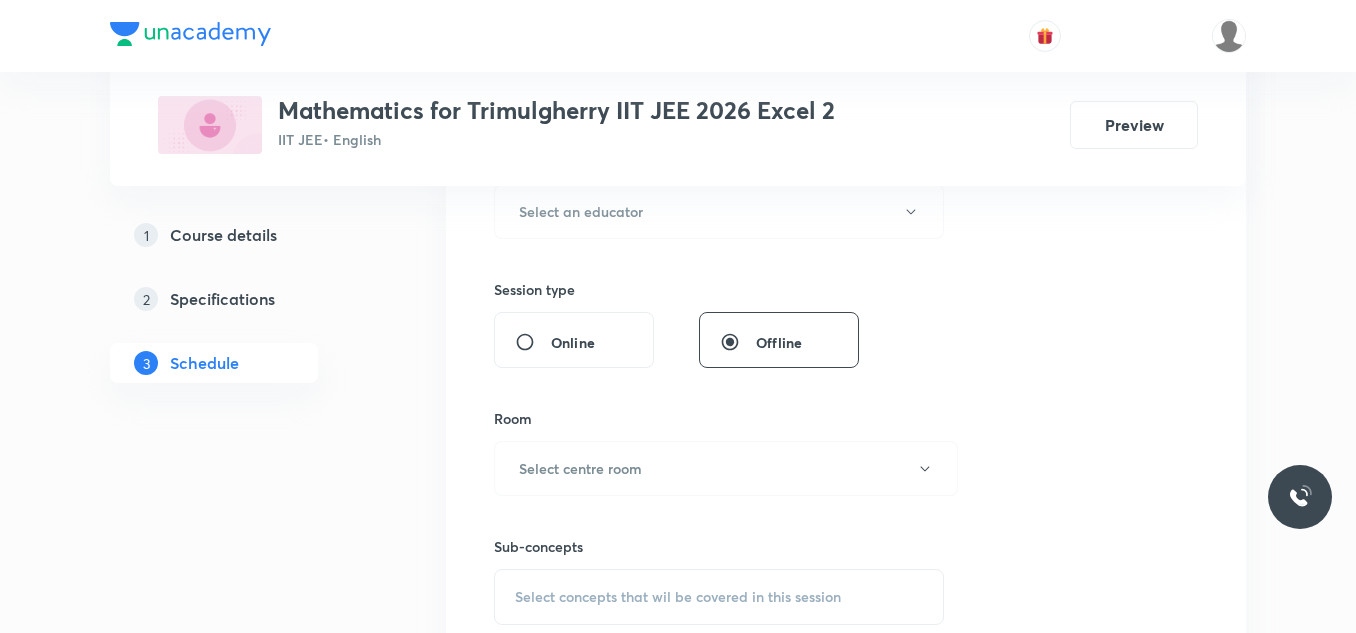 scroll, scrollTop: 800, scrollLeft: 0, axis: vertical 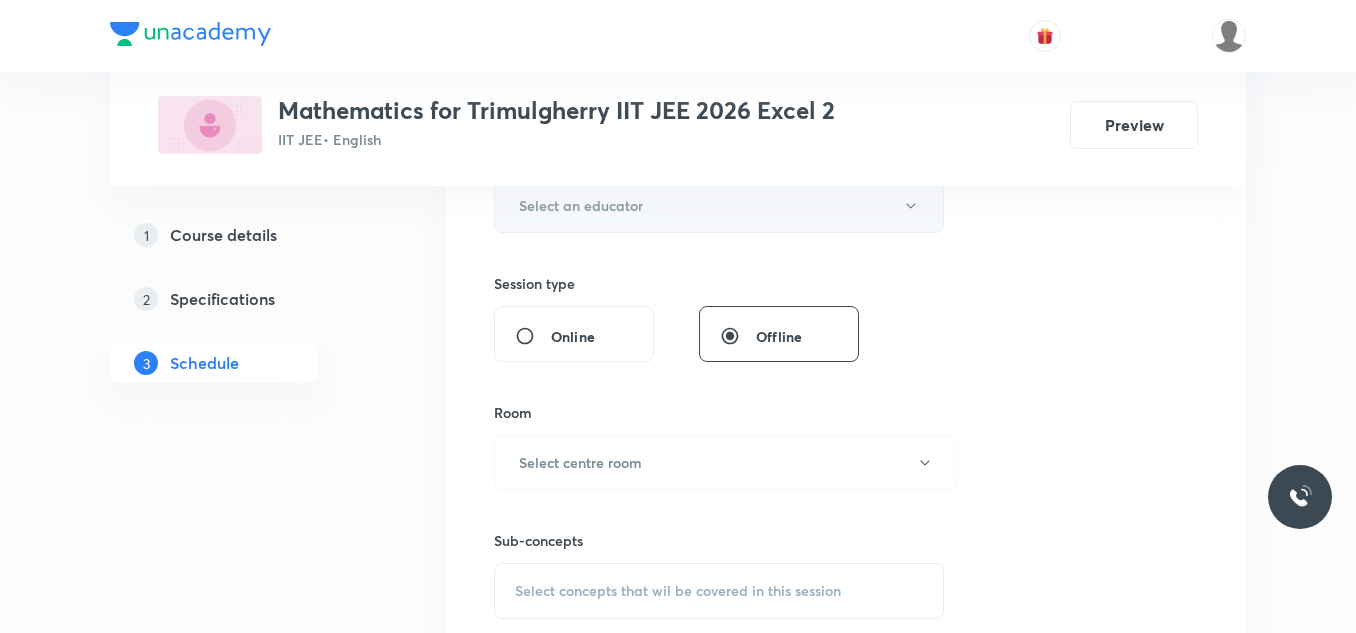 type on "90" 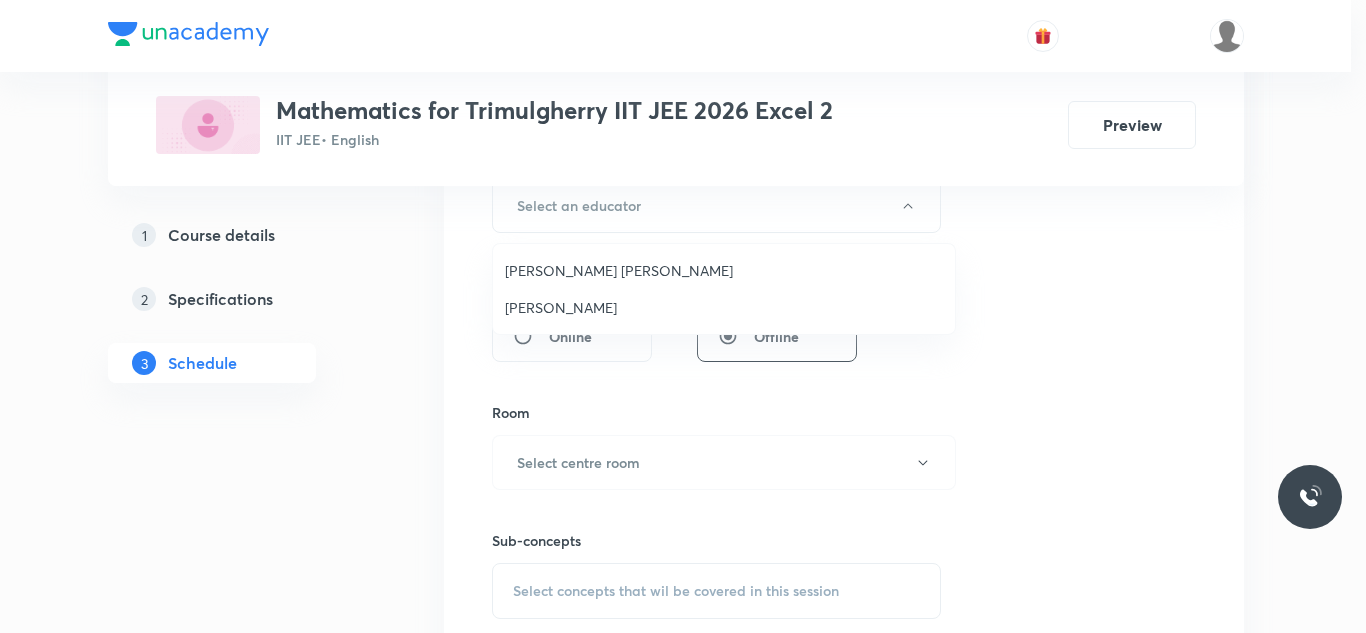 click on "Rajesh Kumar Nagdive" at bounding box center (724, 270) 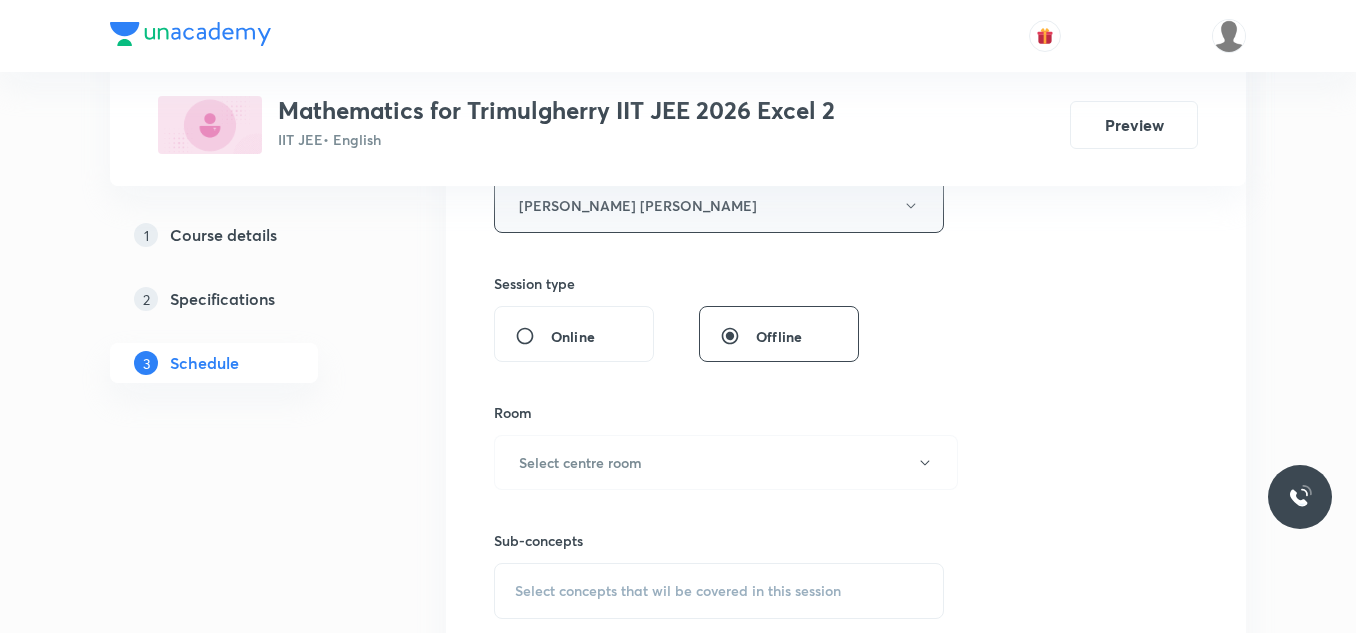 click on "Rajesh Kumar Nagdive" at bounding box center [719, 205] 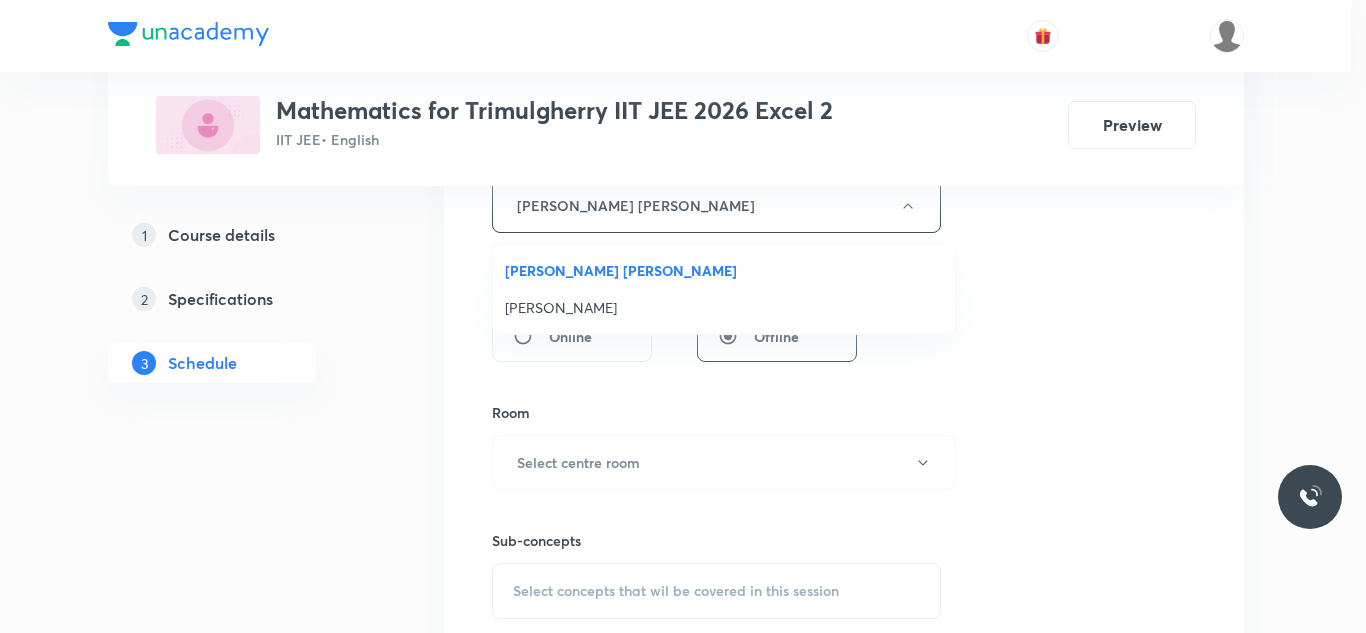 click on "Ravindar Bejugam" at bounding box center (724, 307) 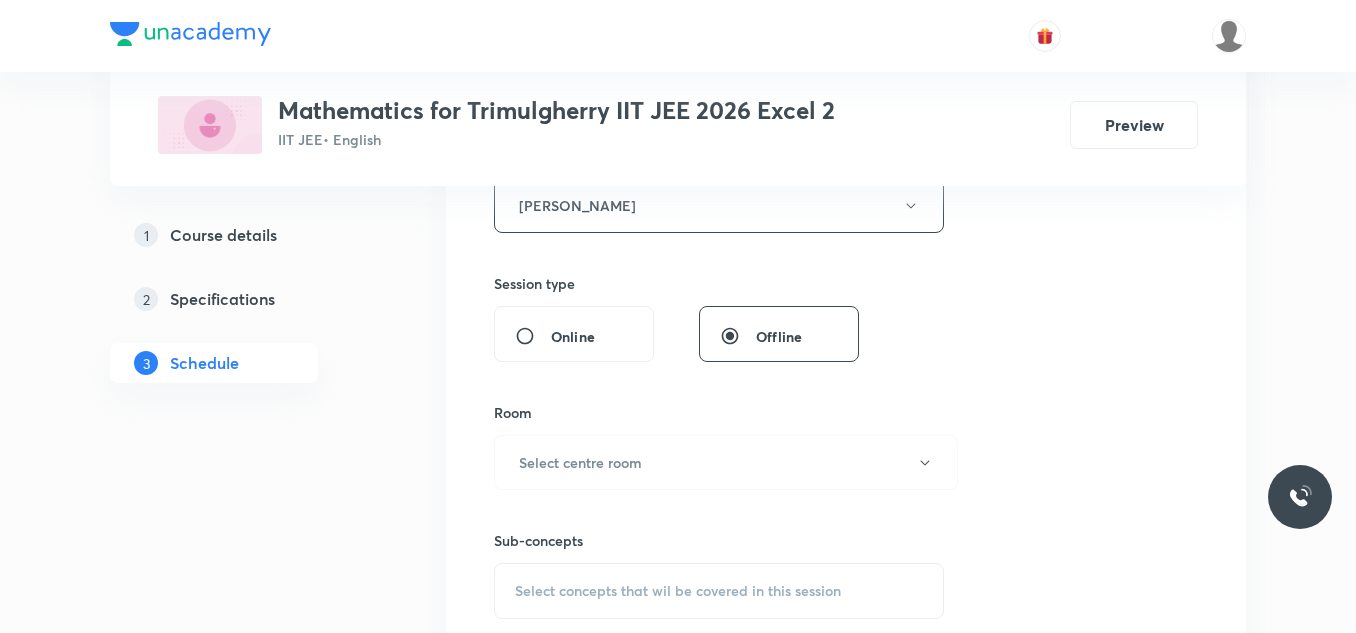 click on "Plus Courses Mathematics for Trimulgherry IIT JEE 2026 Excel 2 IIT JEE  • English Preview 1 Course details 2 Specifications 3 Schedule Schedule 20  classes Session  21 Live class Session title 9/99 HYPERBOLA ​ Schedule for Jul 10, 2025, 10:30 AM ​ Duration (in minutes) 90 ​ Educator Ravindar Bejugam   Session type Online Offline Room Select centre room Sub-concepts Select concepts that wil be covered in this session Add Cancel Jun 11 Circule Lesson 1 • 8:46 AM • 90 min  • Room 111 Maths Mock Questions Jun 14 Circle Lesson 2 • 8:45 AM • 70 min  • Room 111 Maths Mock Questions Jun 16 Circle Lesson 3 • 8:45 AM • 70 min  • Room 111 Maths Mock Questions Jun 17 Circle Lesson 4 • 8:45 AM • 70 min  • Room 111 Maths Mock Questions Jun 18 Circle Lesson 5 • 8:45 AM • 70 min  • Room 111 Maths Mock Questions Jun 19 Circle Lesson 6 • 8:45 AM • 70 min  • Room 111 Maths Mock Questions Jun 20 Circle Lesson 7 • 8:45 AM • 70 min  • Room 111 Maths Mock Questions Jun 21 Jun" at bounding box center [678, 1653] 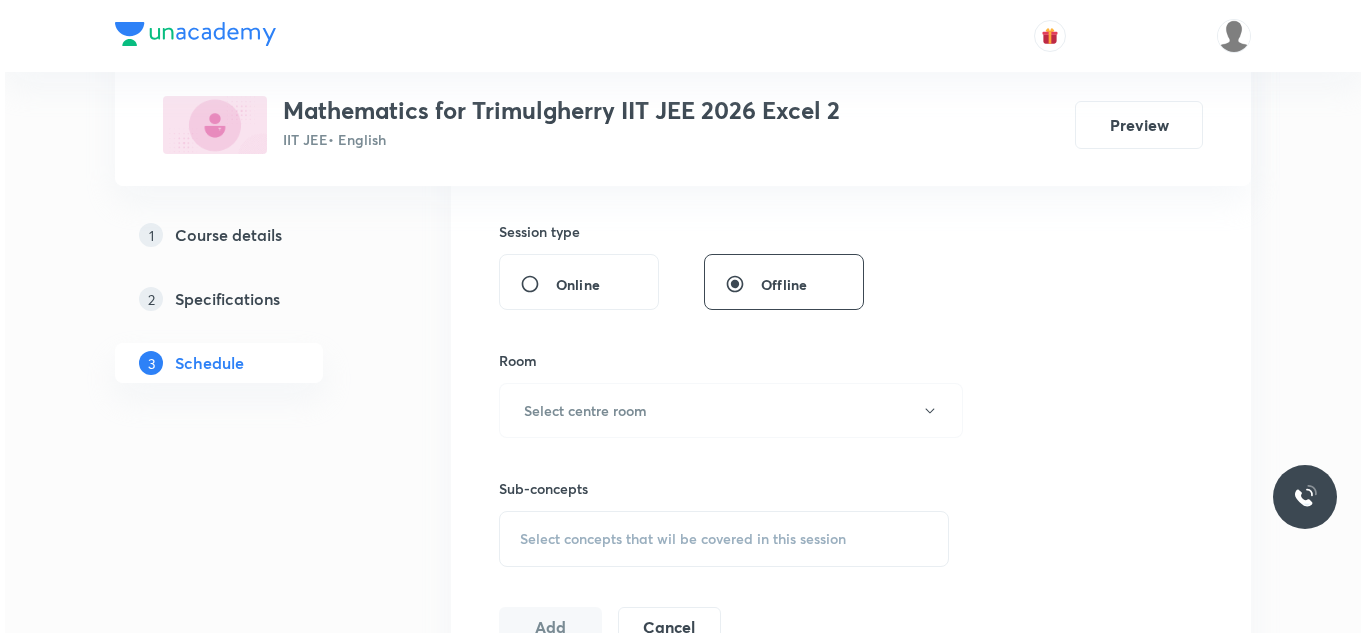 scroll, scrollTop: 900, scrollLeft: 0, axis: vertical 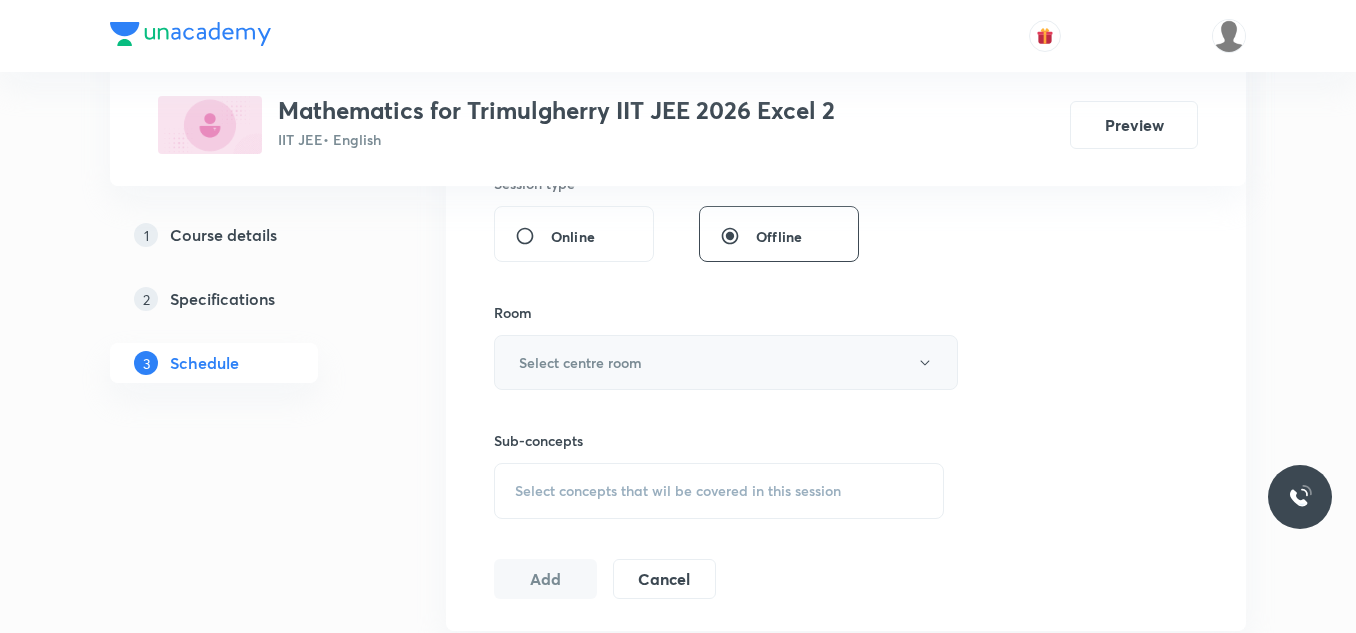 click on "Select centre room" at bounding box center [580, 362] 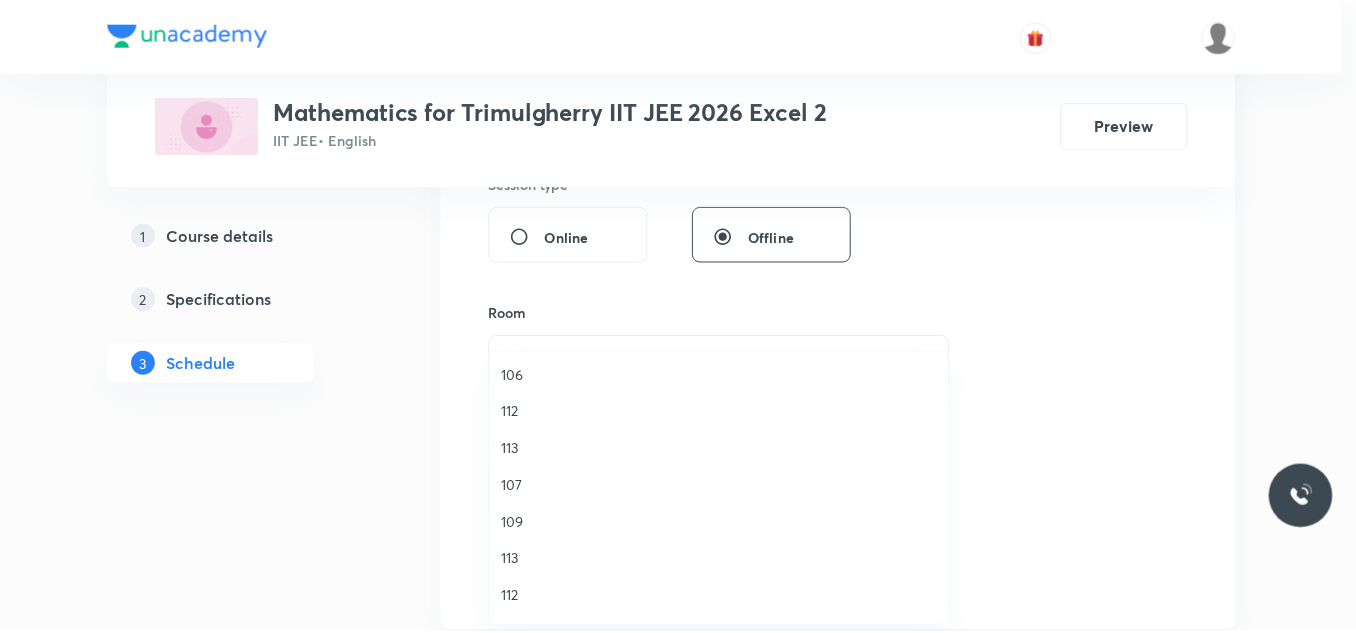 scroll, scrollTop: 371, scrollLeft: 0, axis: vertical 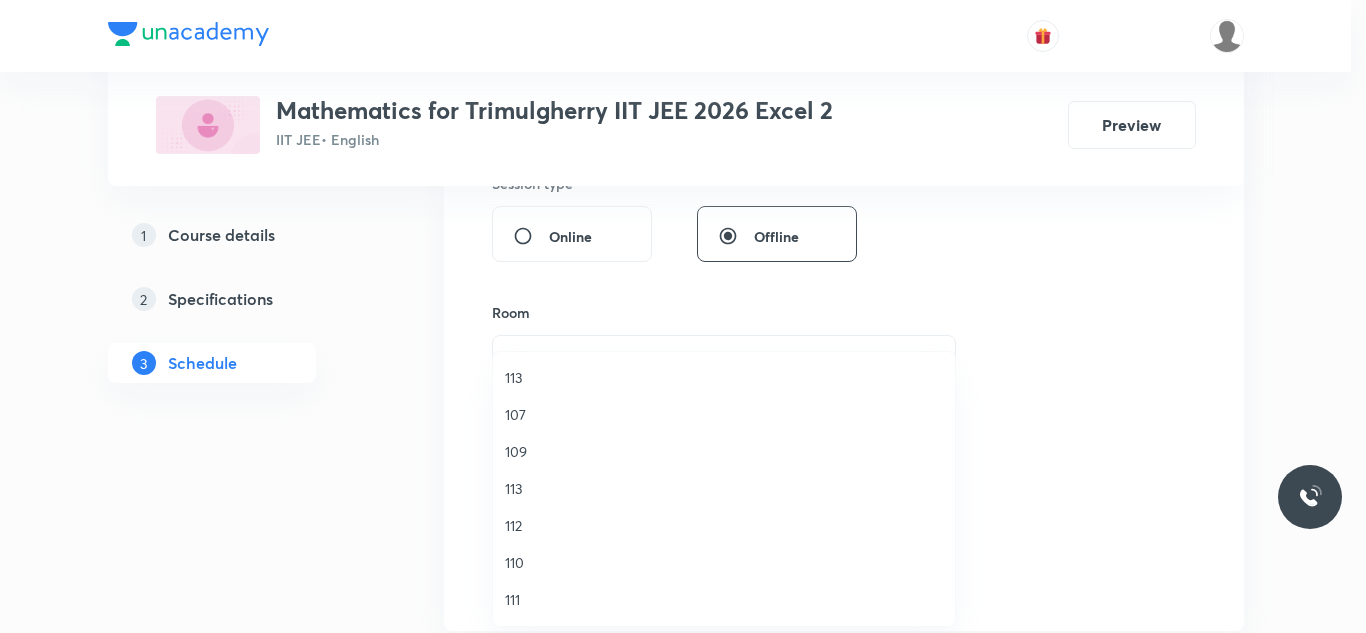 click on "110" at bounding box center [724, 562] 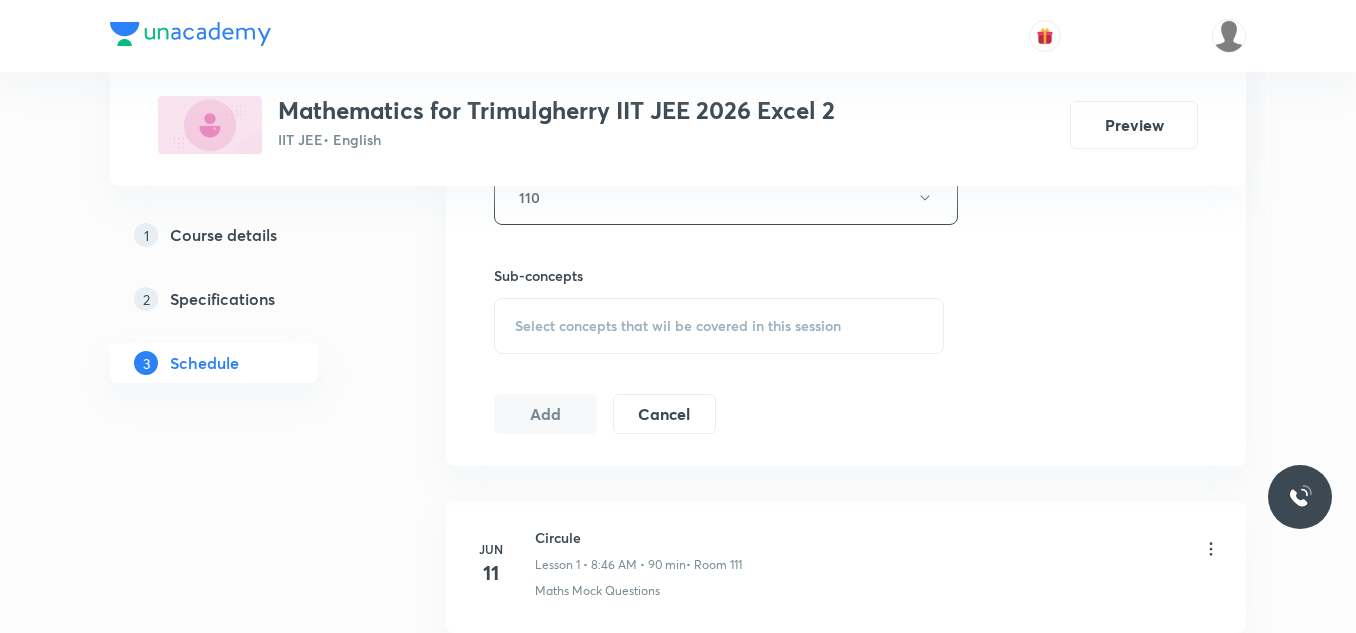 scroll, scrollTop: 1100, scrollLeft: 0, axis: vertical 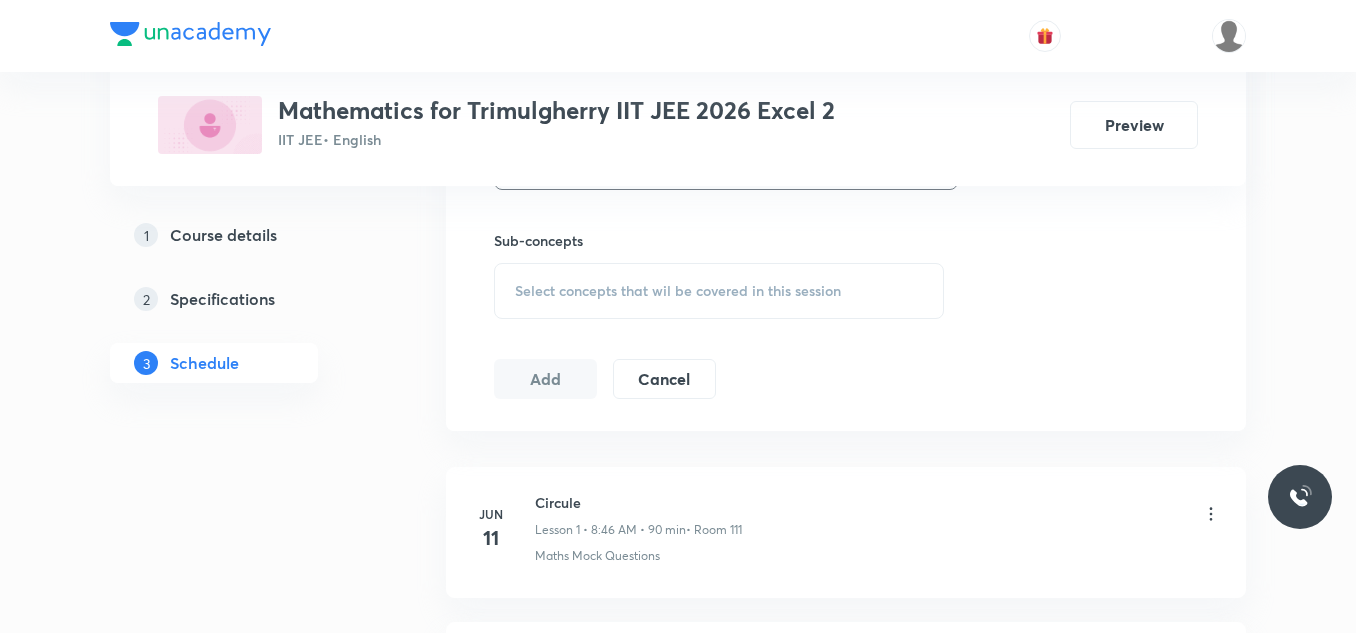 click on "Select concepts that wil be covered in this session" at bounding box center (678, 291) 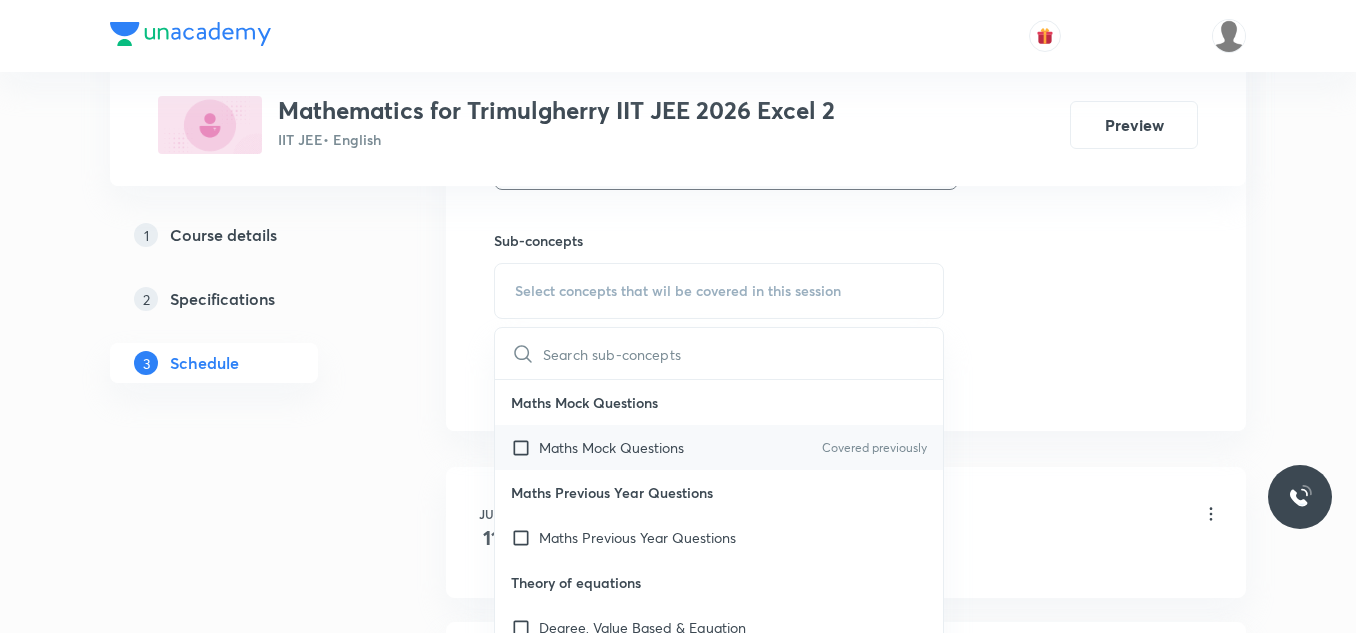 click at bounding box center (525, 447) 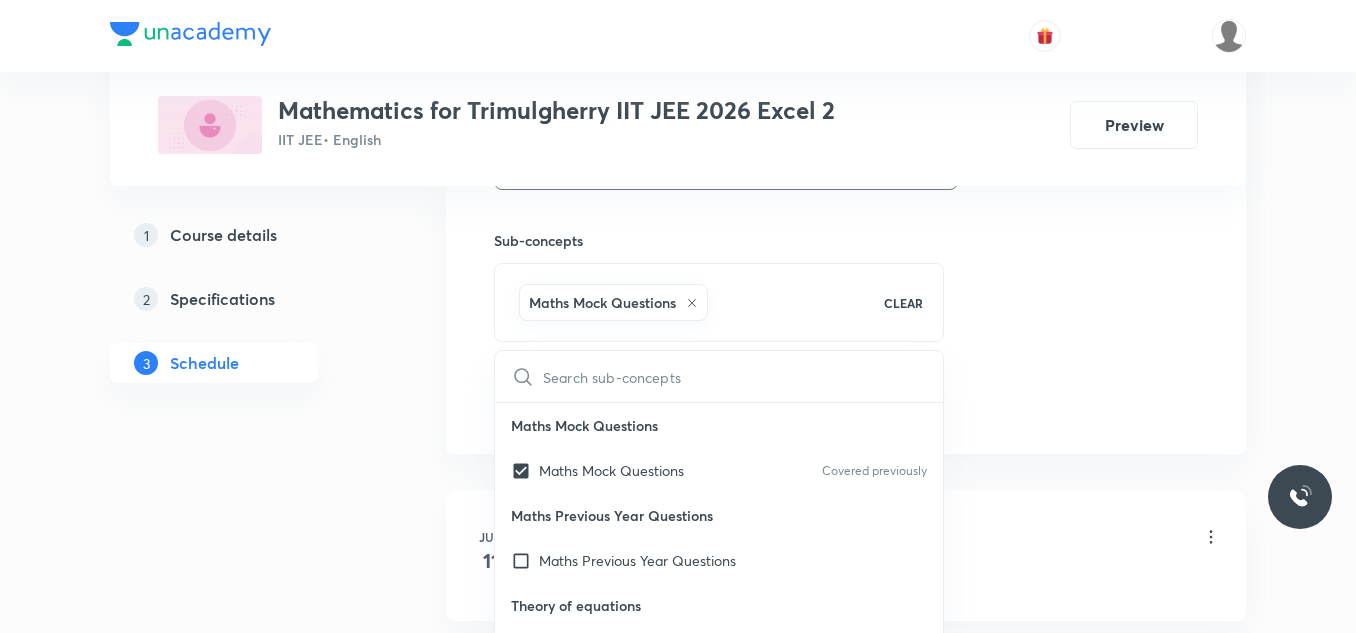 click on "Plus Courses Mathematics for Trimulgherry IIT JEE 2026 Excel 2 IIT JEE  • English Preview 1 Course details 2 Specifications 3 Schedule Schedule 20  classes Session  21 Live class Session title 9/99 HYPERBOLA ​ Schedule for Jul 10, 2025, 10:30 AM ​ Duration (in minutes) 90 ​ Educator Ravindar Bejugam   Session type Online Offline Room 110 Sub-concepts Maths Mock Questions CLEAR ​ Maths Mock Questions Maths Mock Questions Covered previously Maths Previous Year Questions Maths Previous Year Questions Theory of equations Degree, Value Based & Equation Geometrical Meaning of the Zeroes of a Polynomial Location of roots Geometrical meaning of Roots of an equation Points in solving an equation Graph of Quadratic Expression & its Analysis Range of Quadratic Equation Remainder and factor theorems Identity Quadratic equations Common Roots Location of Roots General Equation of Second Degree in Variable x and y Theory of Equations Relation Between Roots and Coefficients Quadratic with Complex Co-efficient Mode" at bounding box center (678, 1365) 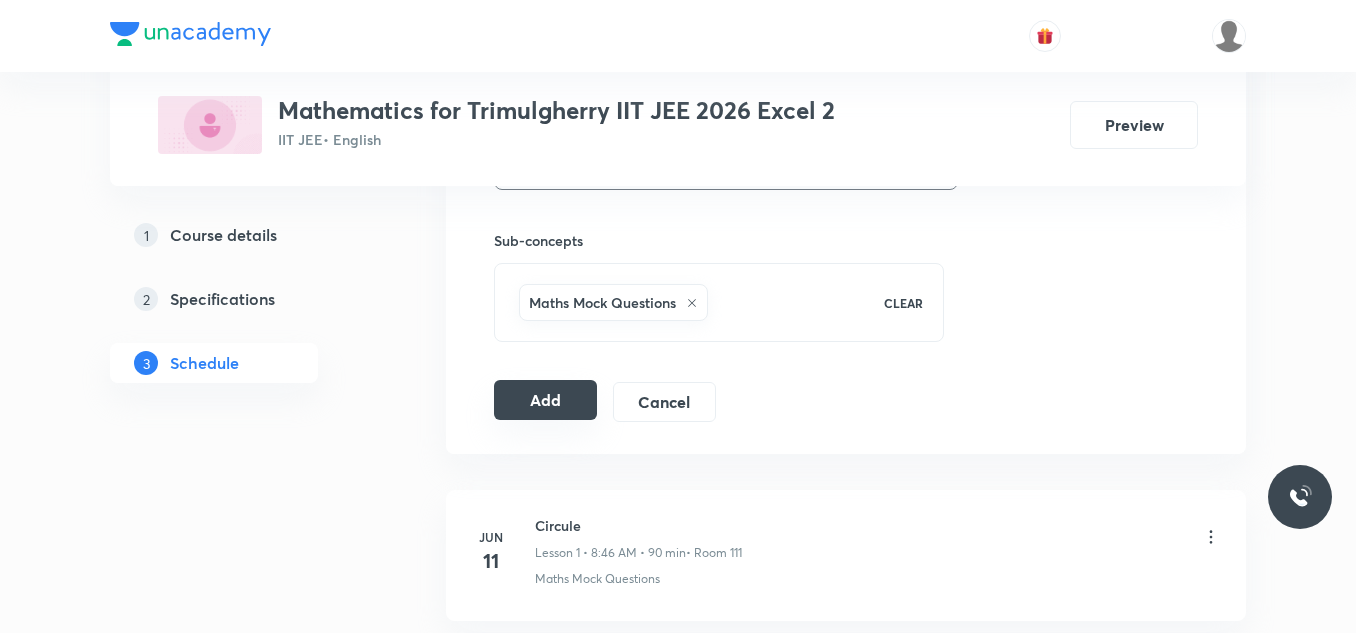 click on "Add" at bounding box center [545, 400] 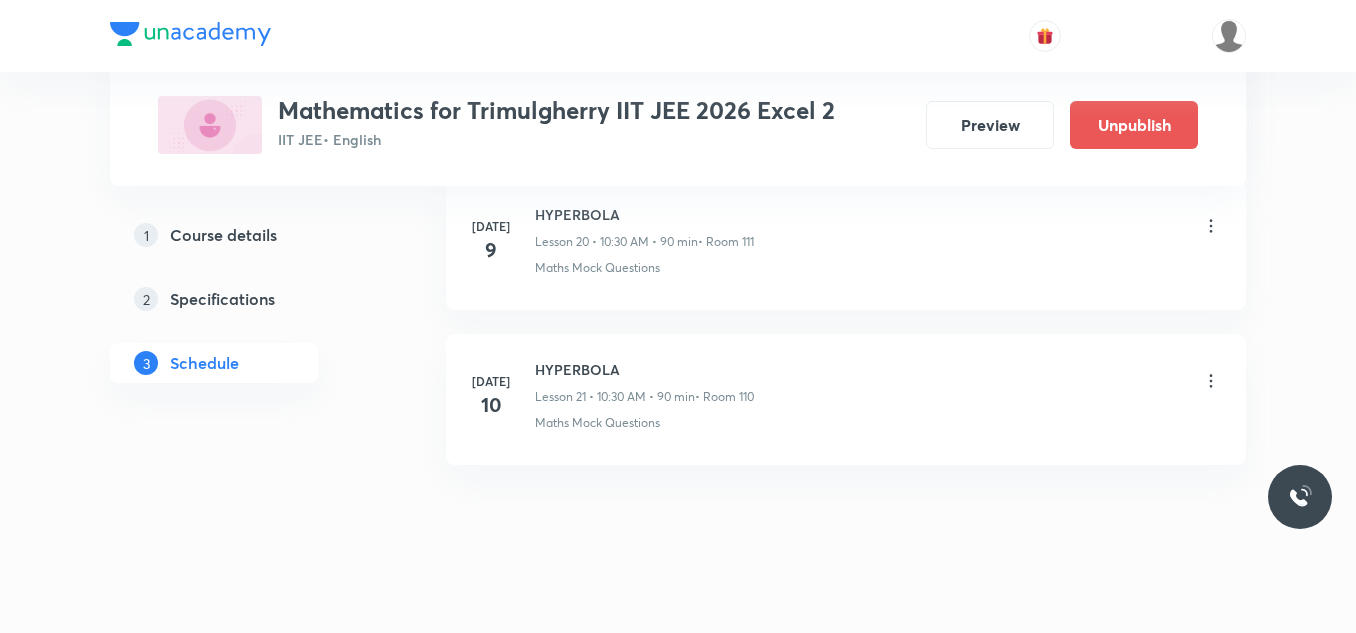 scroll, scrollTop: 3306, scrollLeft: 0, axis: vertical 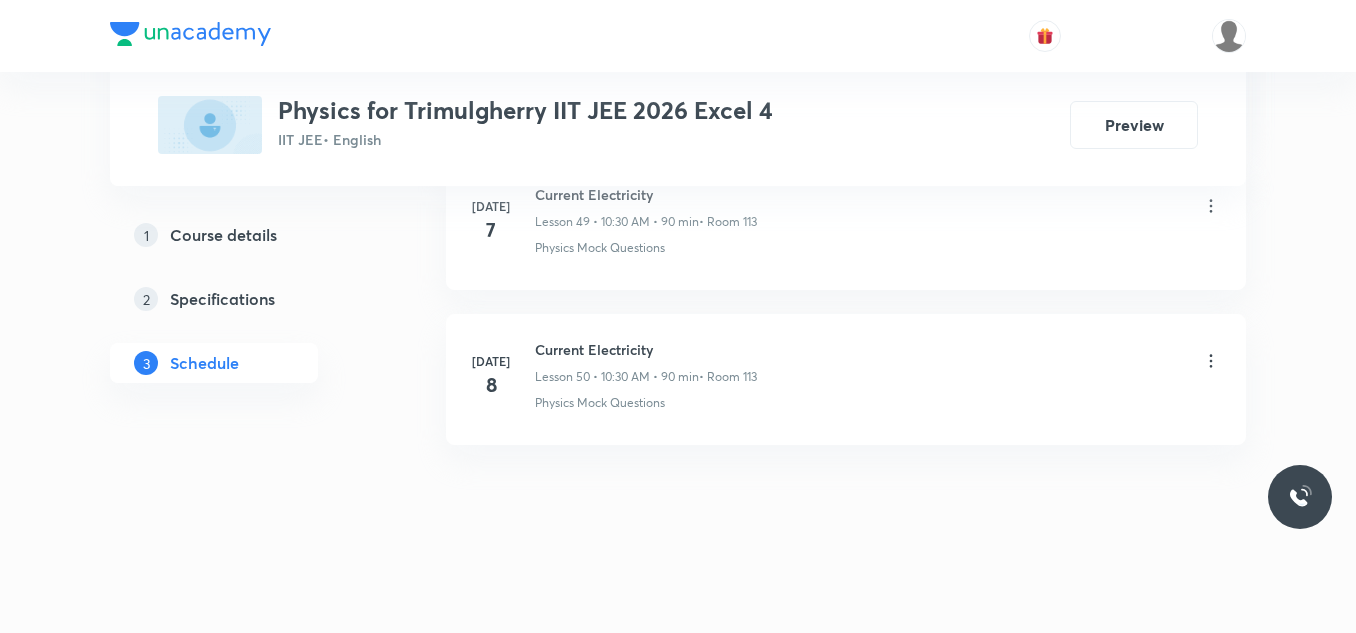 click on "[DATE] Current Electricity Lesson 50 • 10:30 AM • 90 min  • Room 113 Physics Mock Questions" at bounding box center (846, 379) 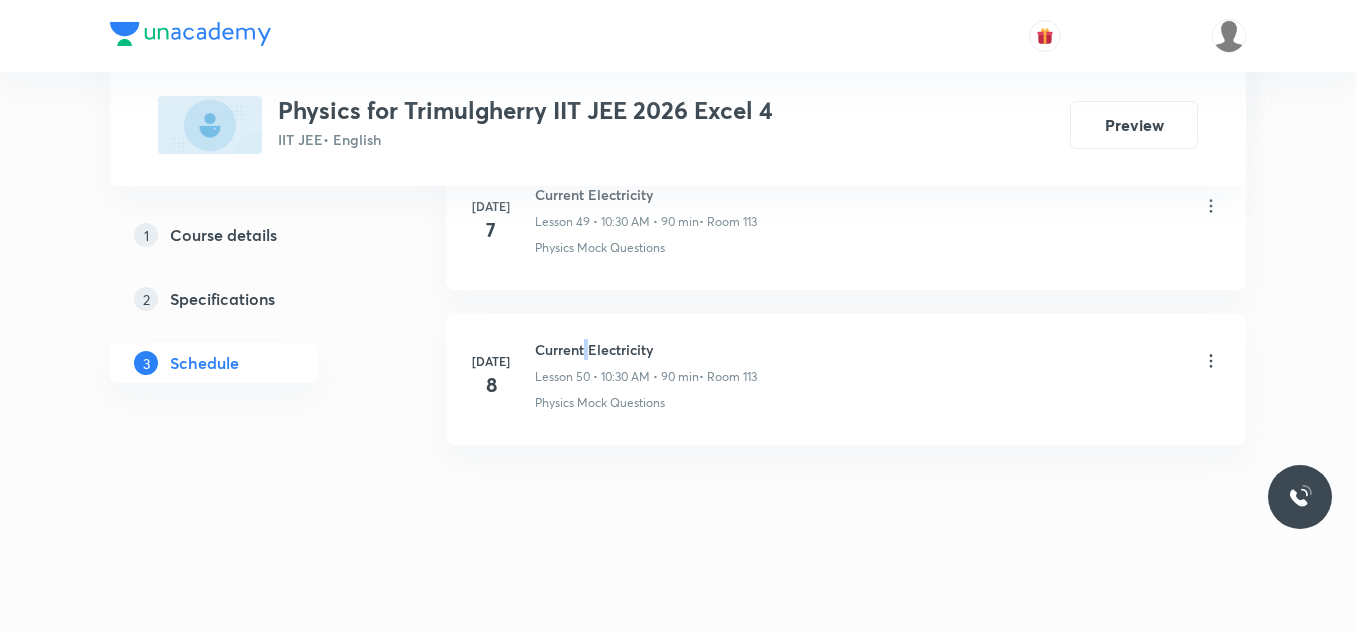 click on "[DATE] Current Electricity Lesson 50 • 10:30 AM • 90 min  • Room 113 Physics Mock Questions" at bounding box center (846, 379) 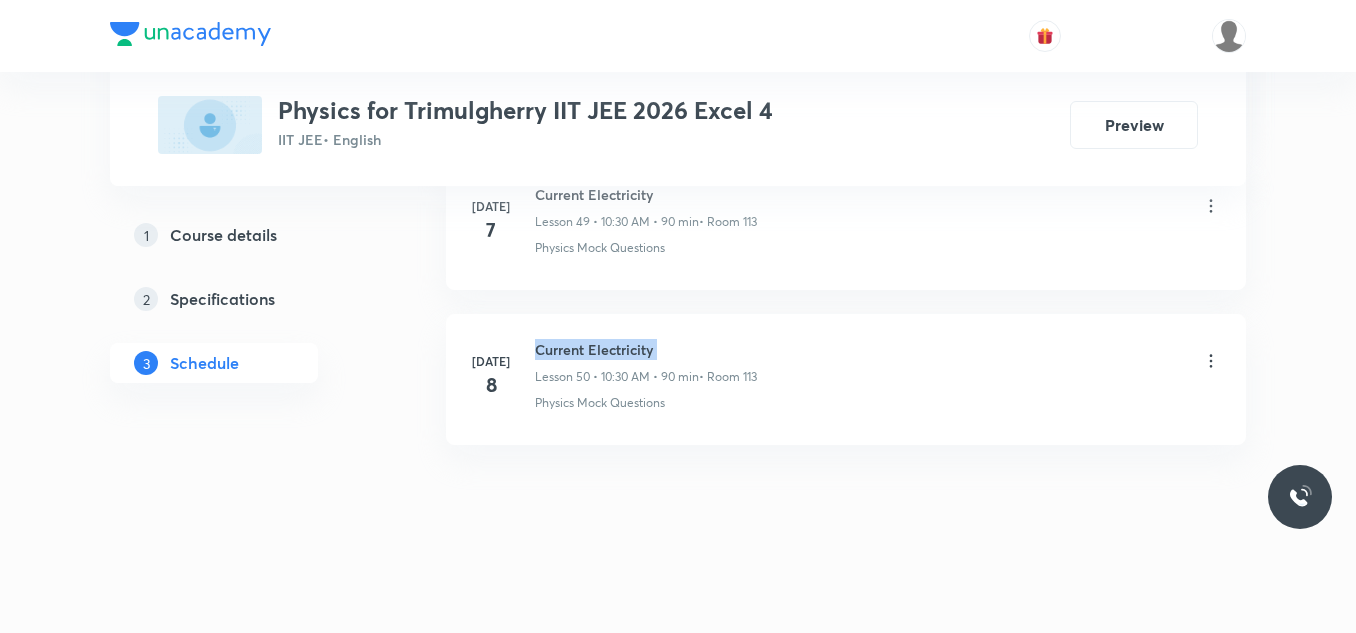 click on "Jul 8 Current Electricity Lesson 50 • 10:30 AM • 90 min  • Room 113 Physics Mock Questions" at bounding box center [846, 379] 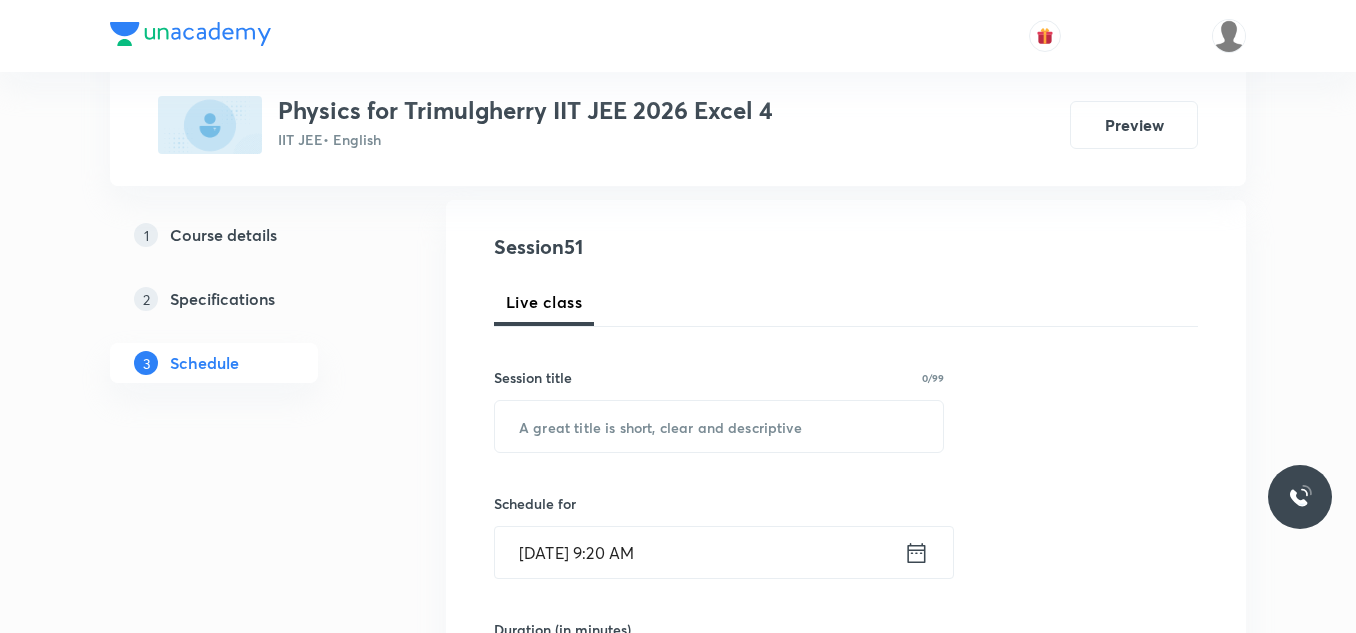 scroll, scrollTop: 300, scrollLeft: 0, axis: vertical 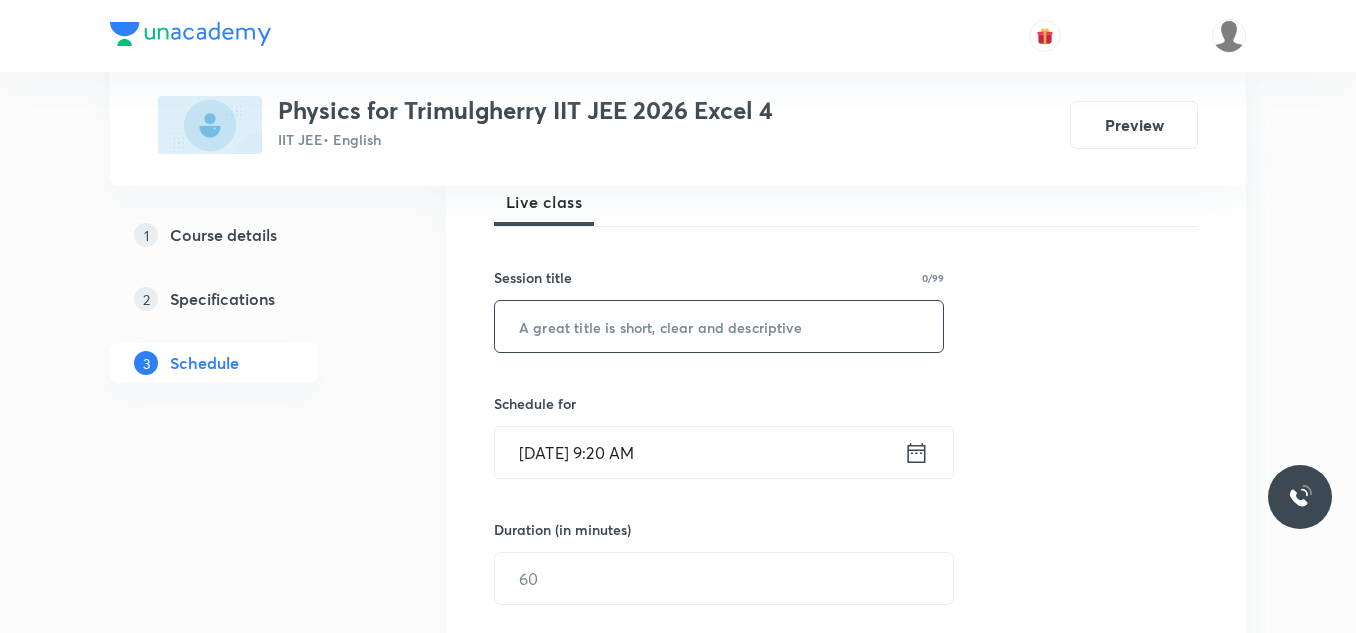 click at bounding box center [719, 326] 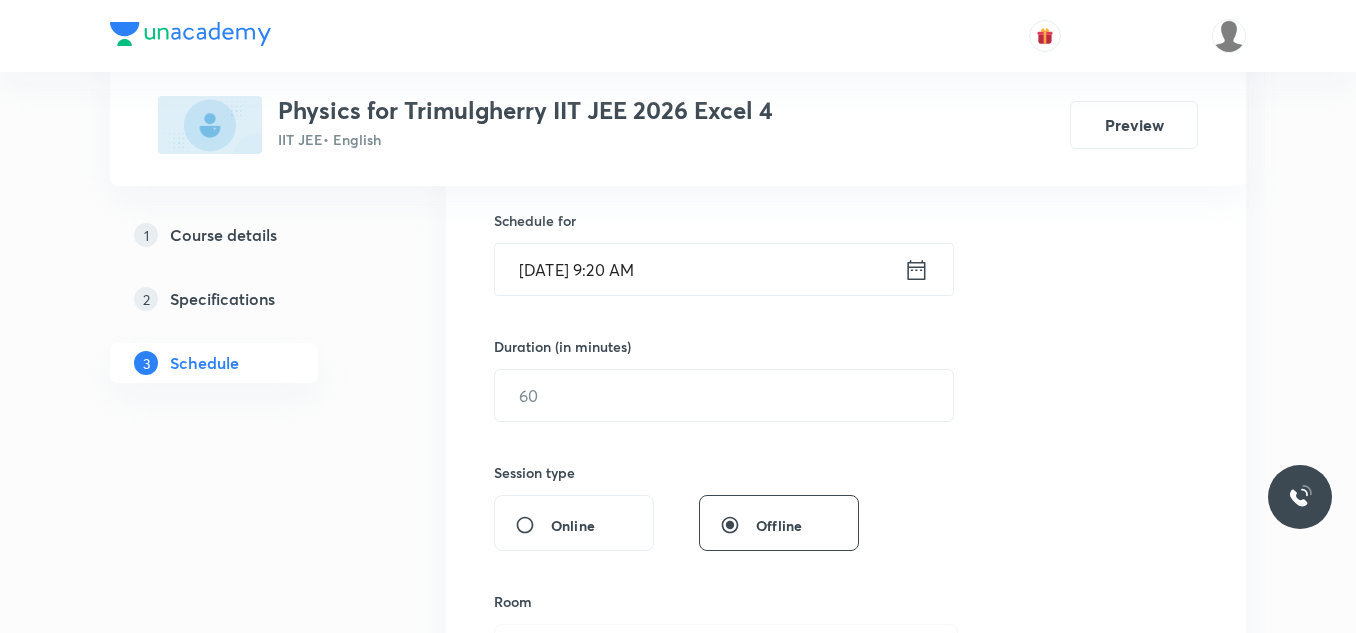scroll, scrollTop: 500, scrollLeft: 0, axis: vertical 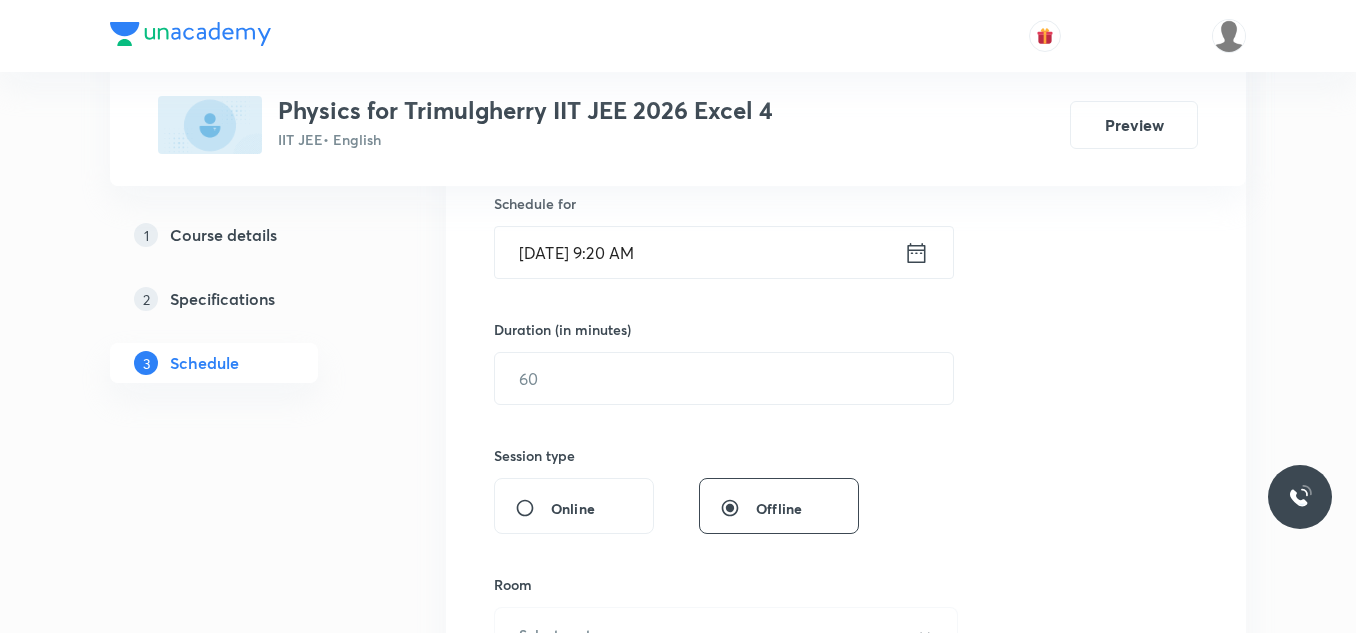 type on "Current Electricity" 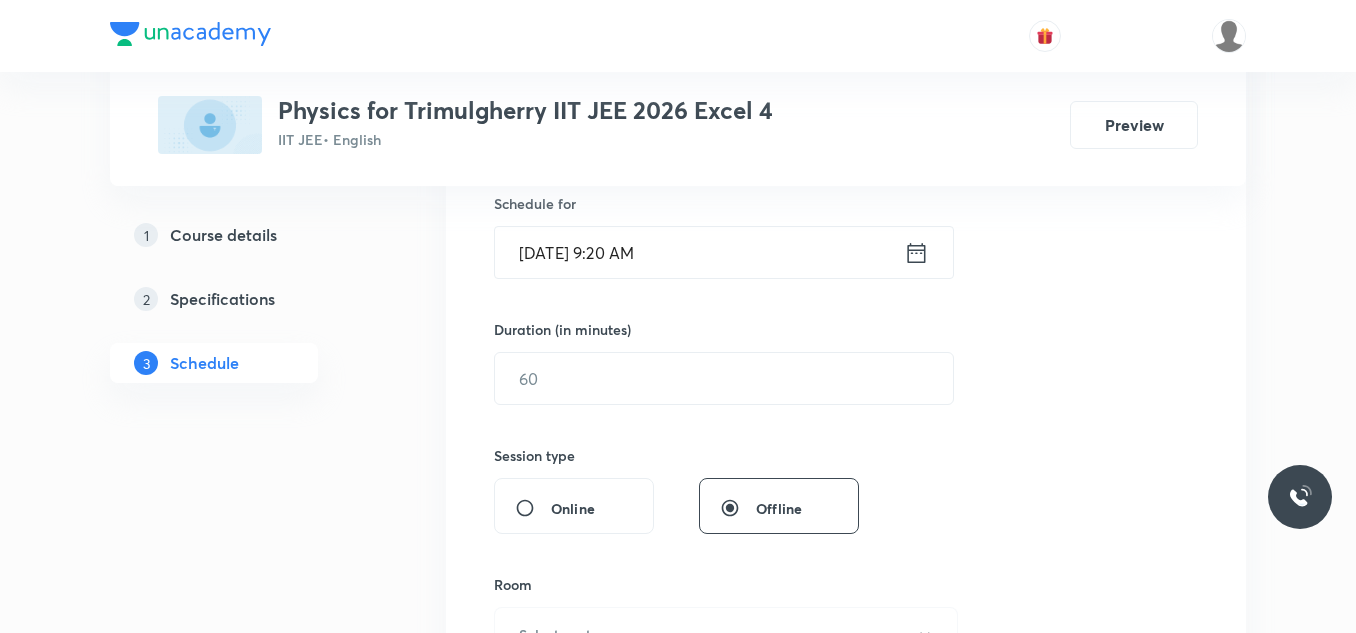 click 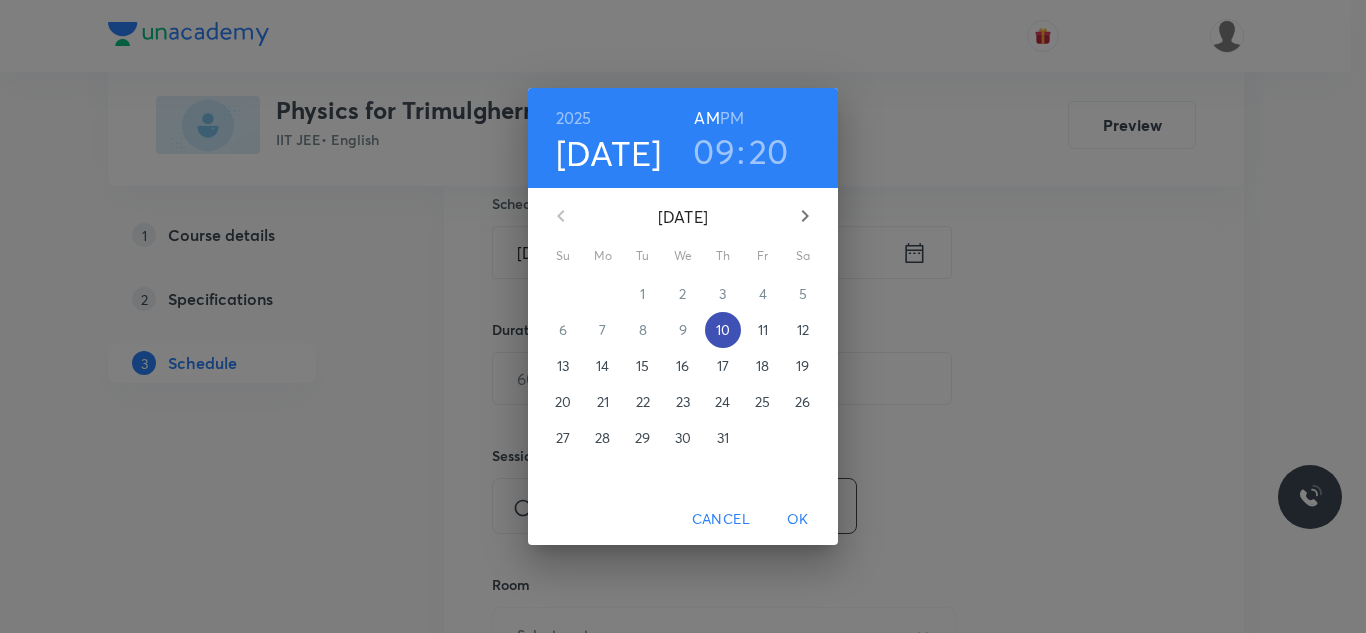 click on "10" at bounding box center [723, 330] 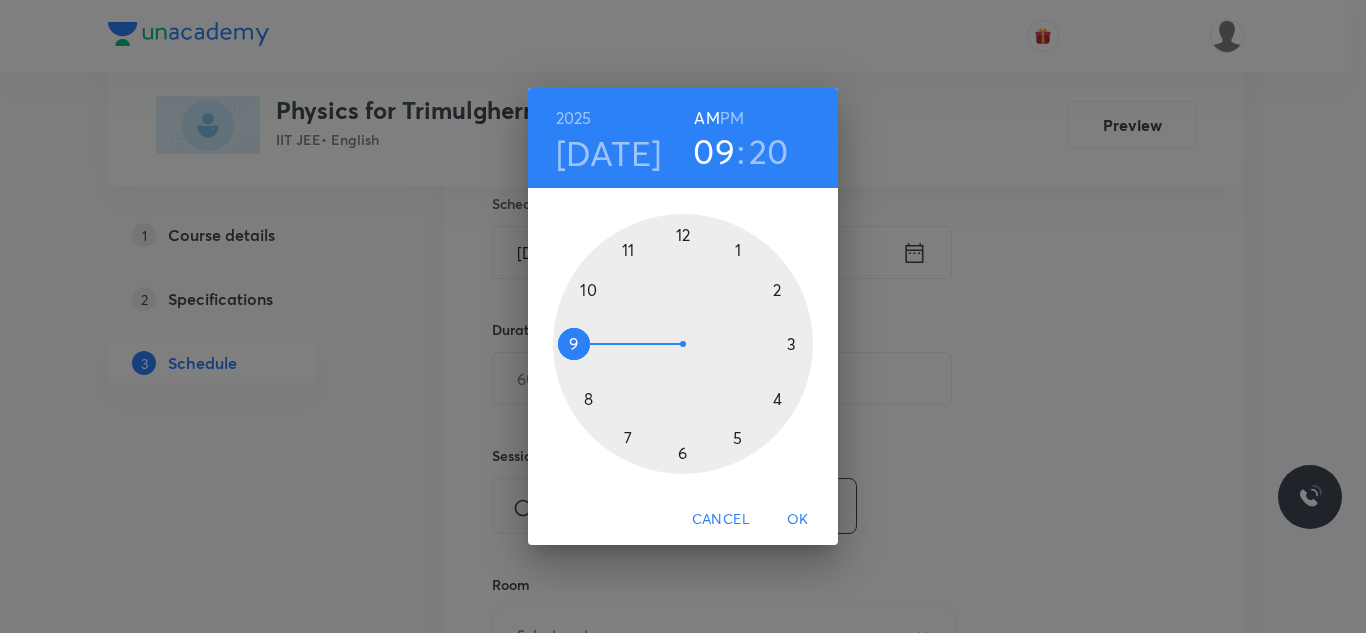 click on "09" at bounding box center [714, 151] 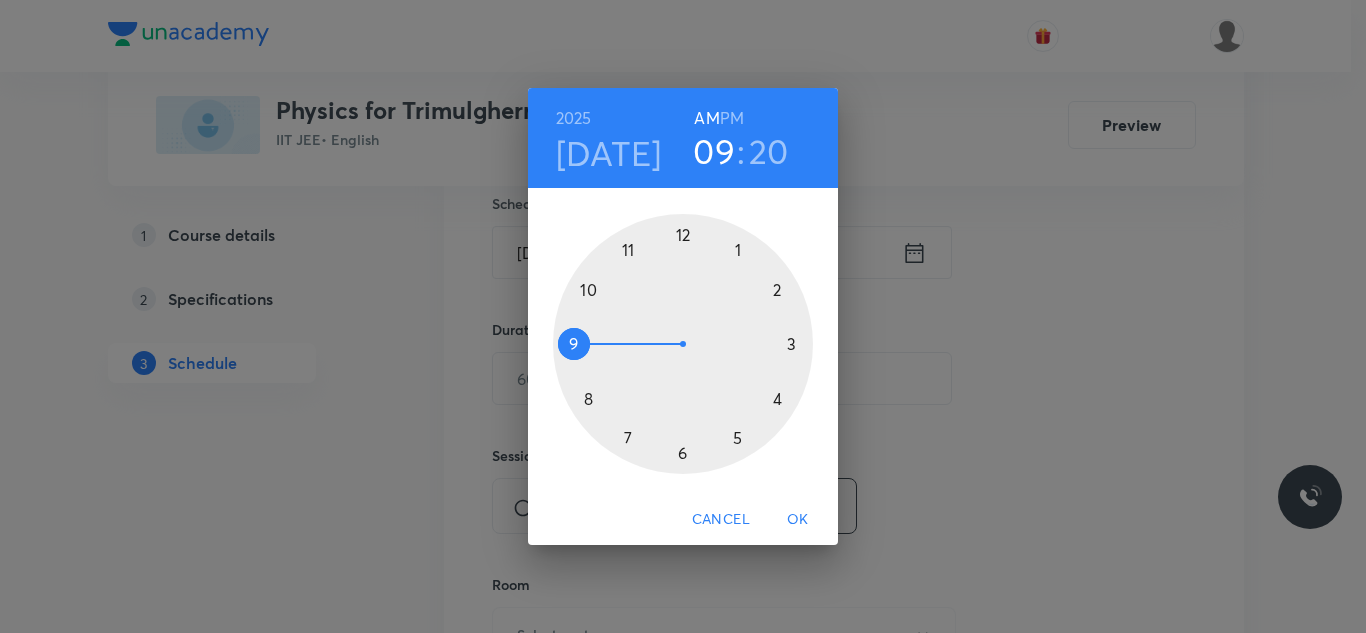 click at bounding box center (683, 344) 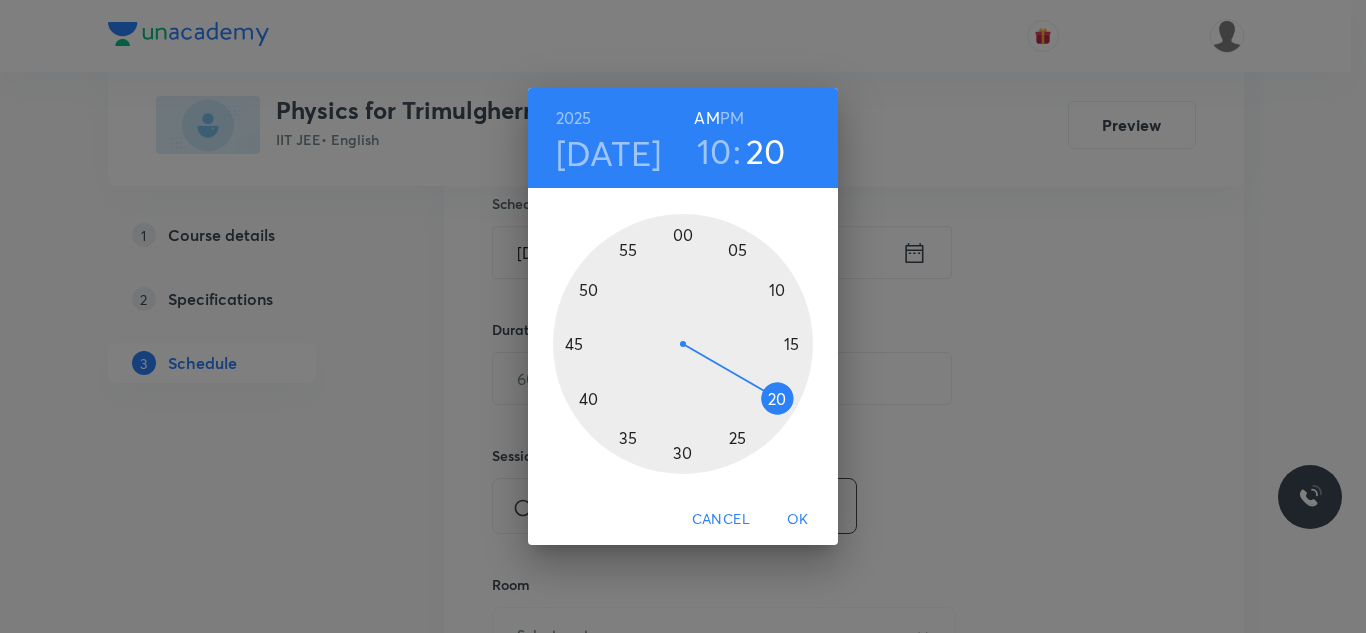 click at bounding box center [683, 344] 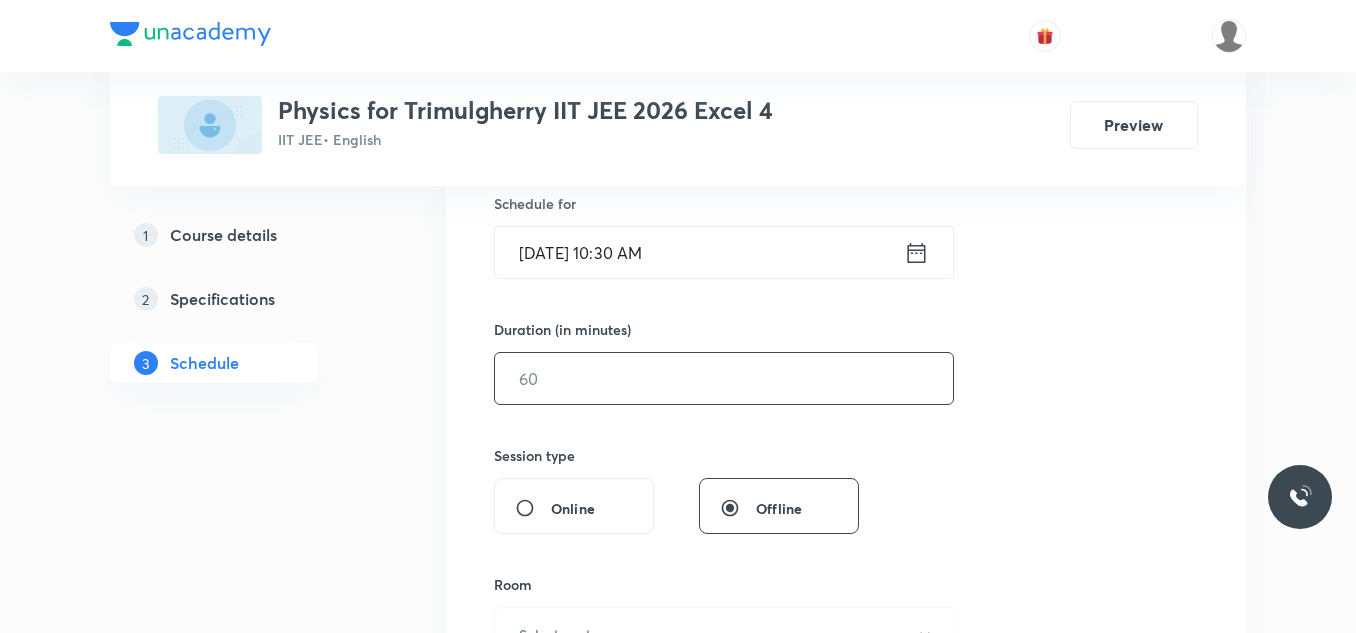 click at bounding box center [724, 378] 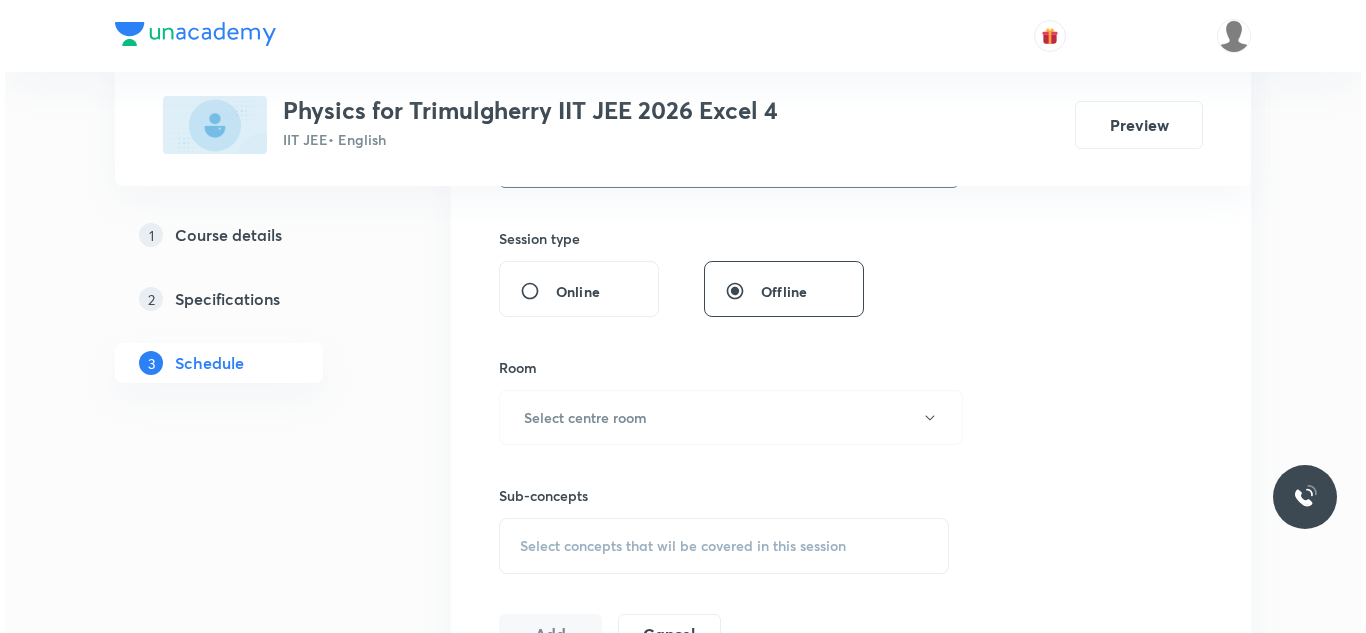 scroll, scrollTop: 800, scrollLeft: 0, axis: vertical 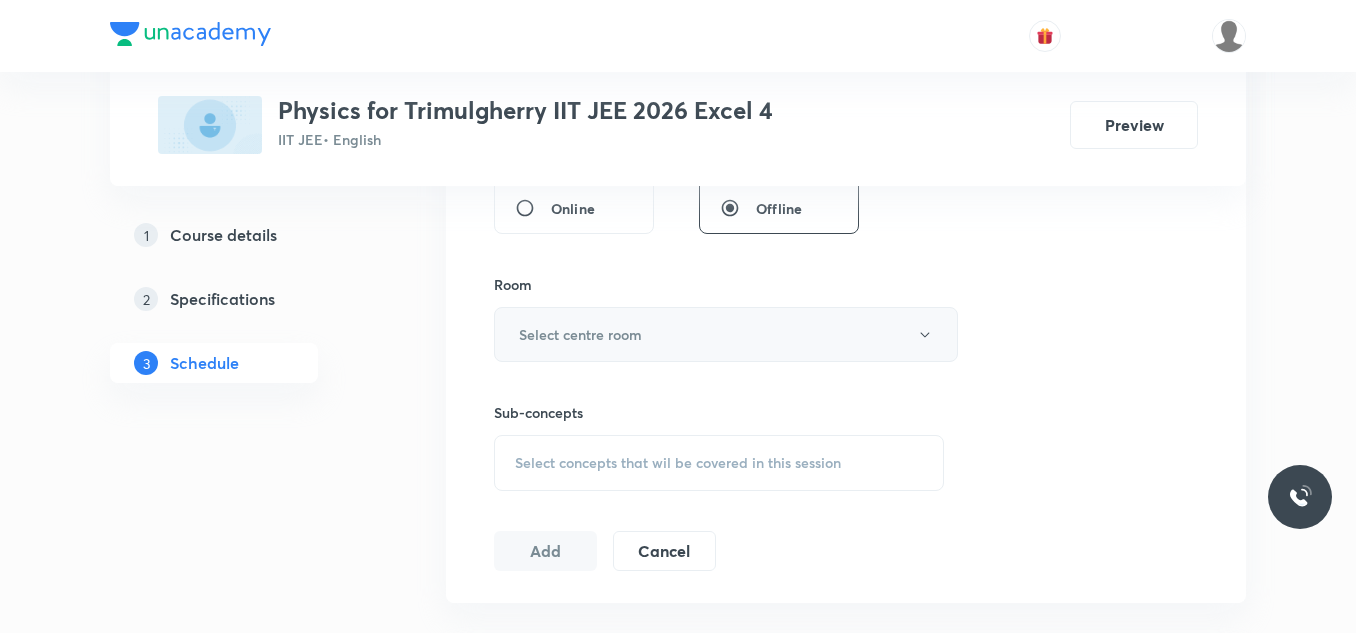 type on "90" 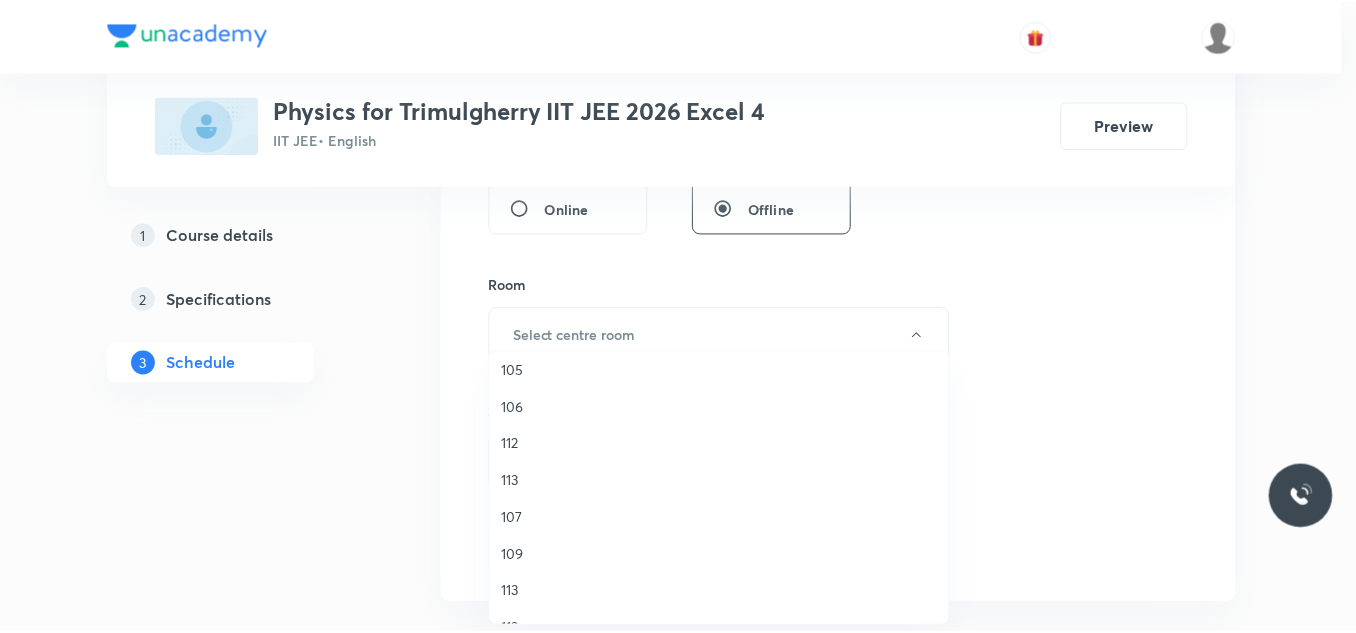scroll, scrollTop: 300, scrollLeft: 0, axis: vertical 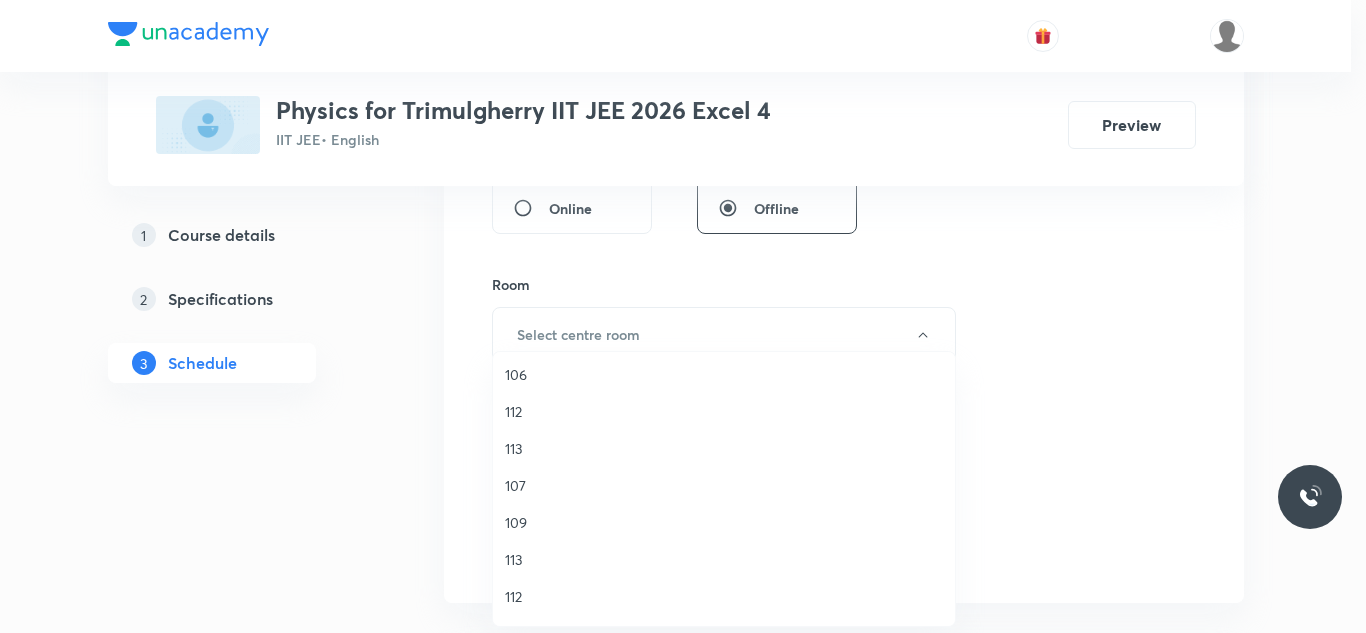 click on "113" at bounding box center (724, 448) 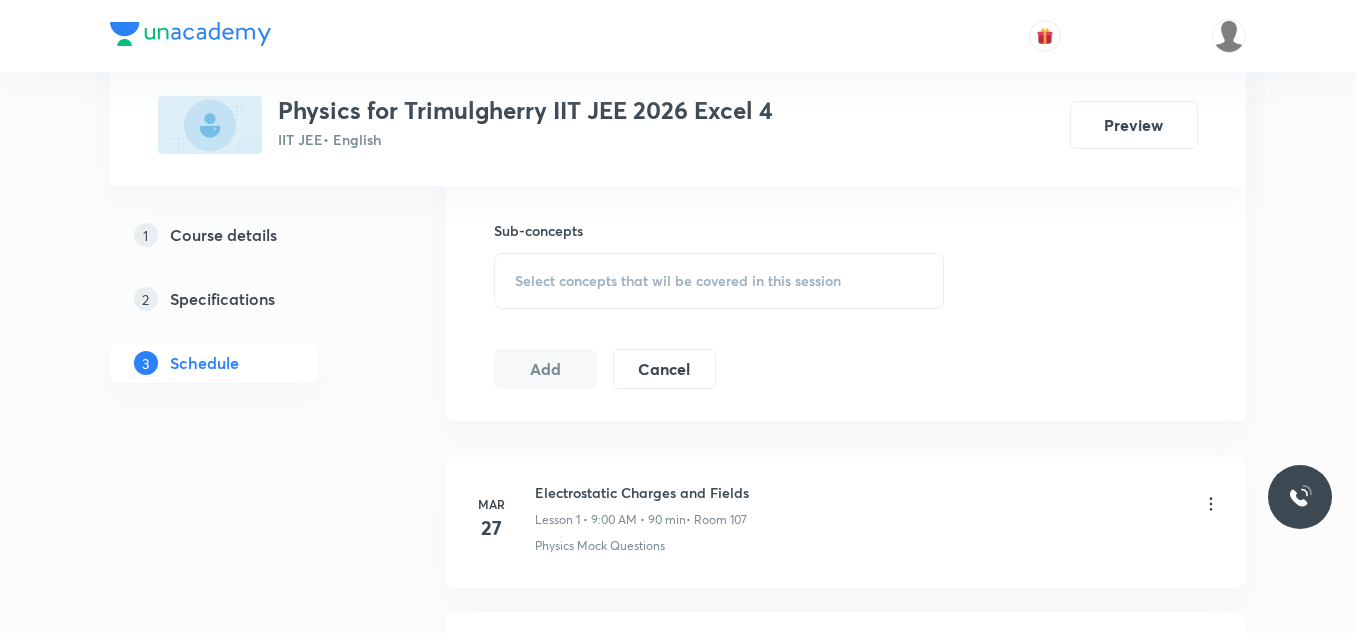scroll, scrollTop: 1000, scrollLeft: 0, axis: vertical 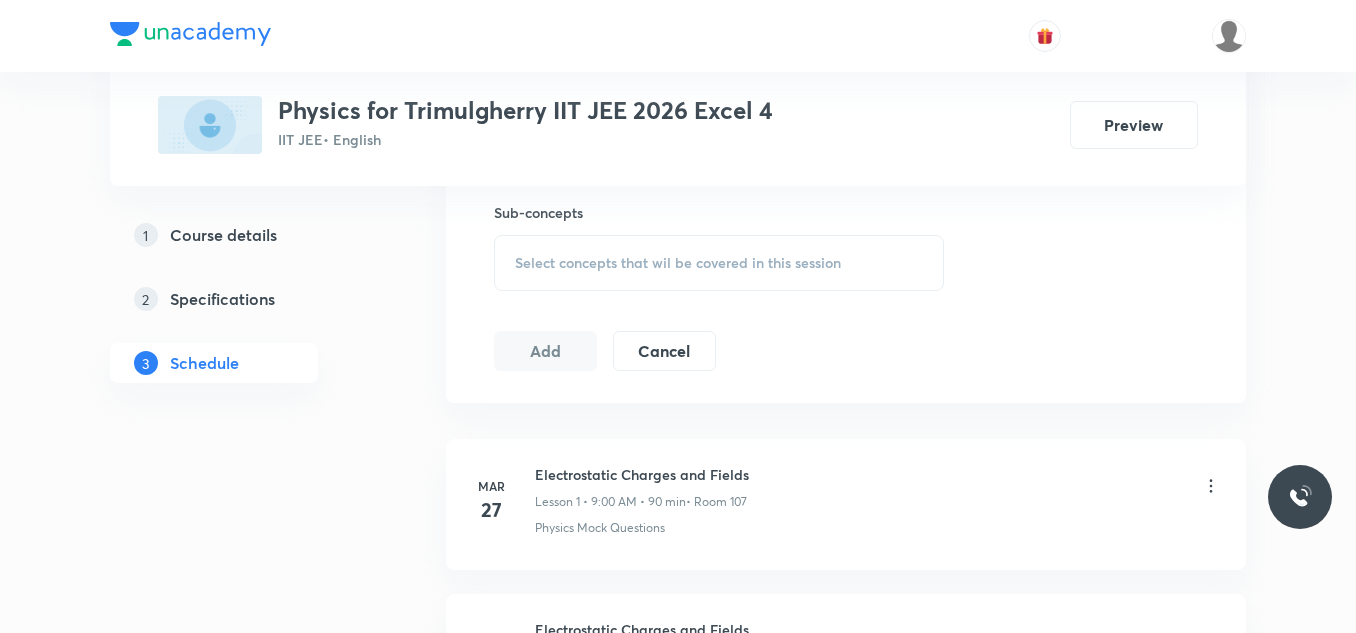 click on "Select concepts that wil be covered in this session" at bounding box center (678, 263) 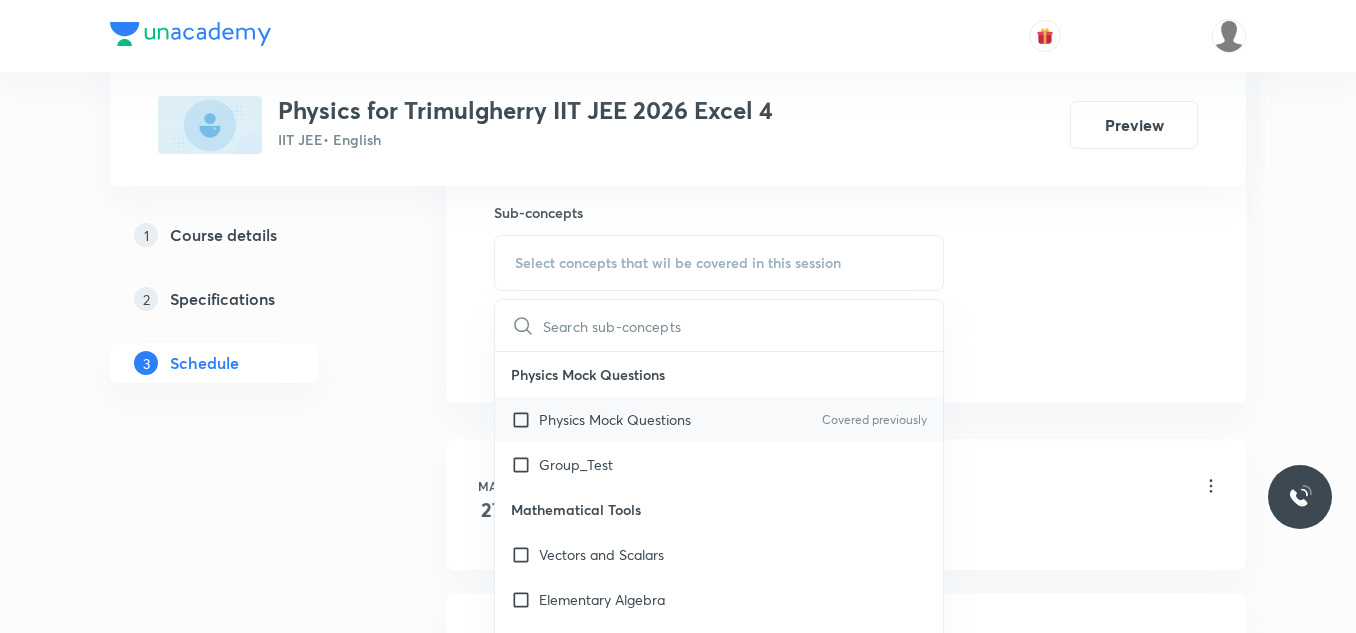 click on "Physics Mock Questions Covered previously" at bounding box center [719, 419] 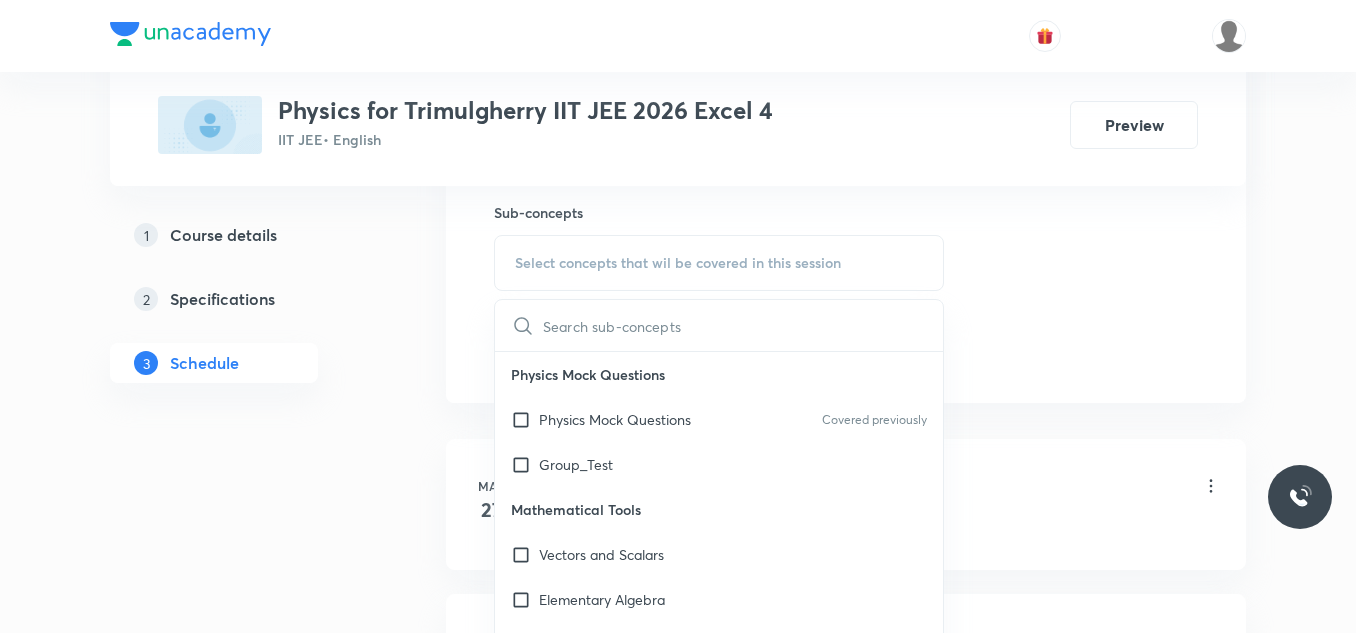 checkbox on "true" 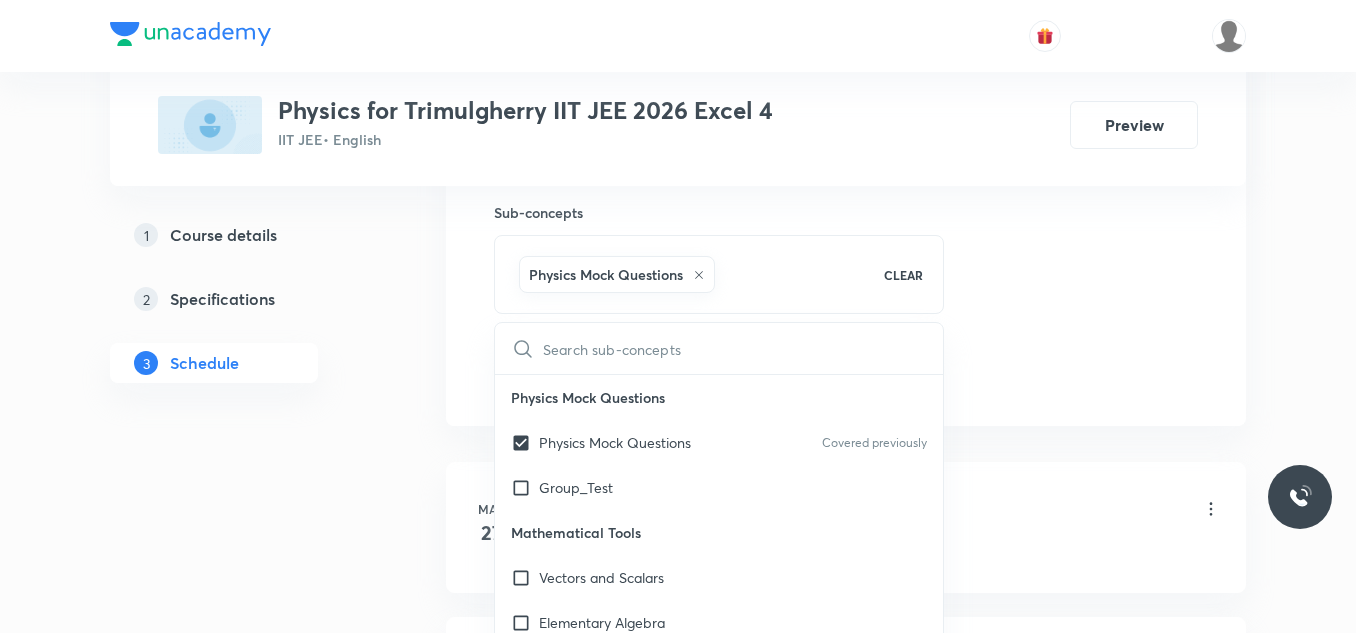 click on "Plus Courses Physics for Trimulgherry IIT JEE 2026 Excel 4 IIT JEE  • English Preview 1 Course details 2 Specifications 3 Schedule Schedule 50  classes Session  51 Live class Session title 19/99 Current Electricity ​ Schedule for Jul 10, 2025, 10:30 AM ​ Duration (in minutes) 90 ​   Session type Online Offline Room 113 Sub-concepts Physics Mock Questions CLEAR ​ Physics Mock Questions Physics Mock Questions Covered previously Group_Test Mathematical Tools Vectors and Scalars  Elementary Algebra Basic Trigonometry Addition of Vectors 2D and 3D Geometry Representation of Vector  Components of a Vector Functions Unit Vectors Differentiation Integration Rectangular Components of a Vector in Three Dimensions Position Vector Use of Differentiation & Integration in One Dimensional Motion Displacement Vector Derivatives of Equations of Motion by Calculus Vectors Product of Two Vectors Differentiation: Basic Formula and Rule Definite Integration and Area Under The Curve Maxima and Minima Chain Rule Units Add" at bounding box center [678, 3726] 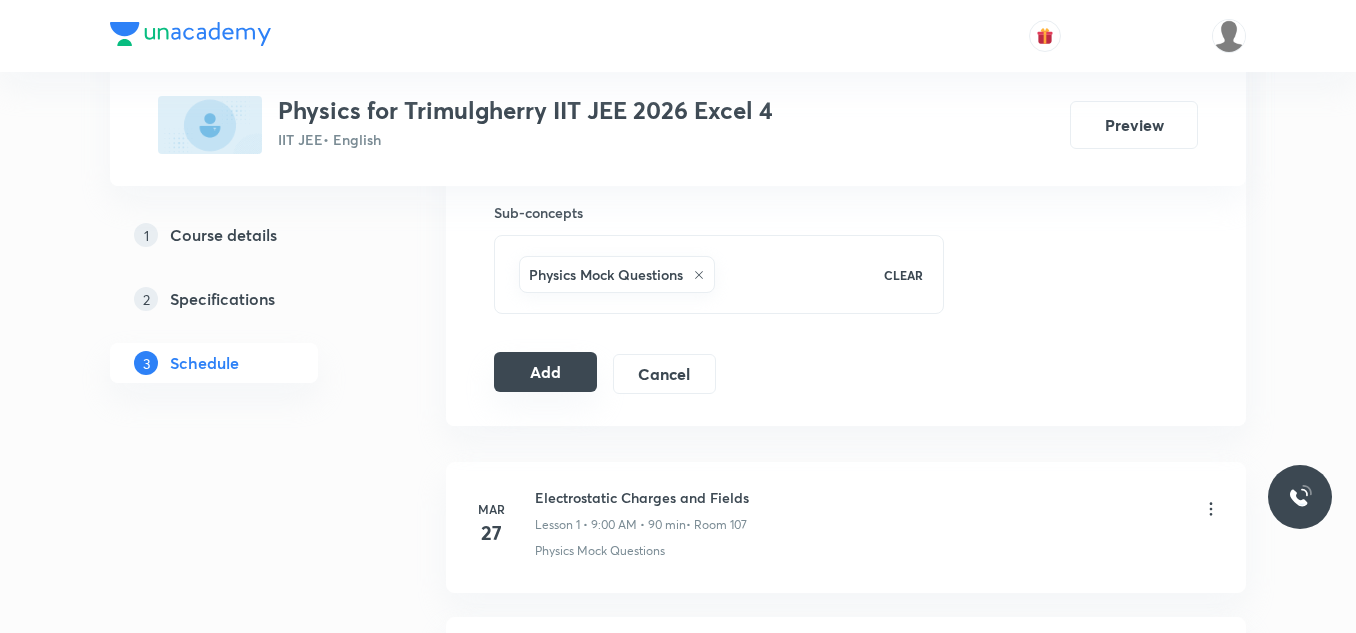 click on "Add" at bounding box center [545, 372] 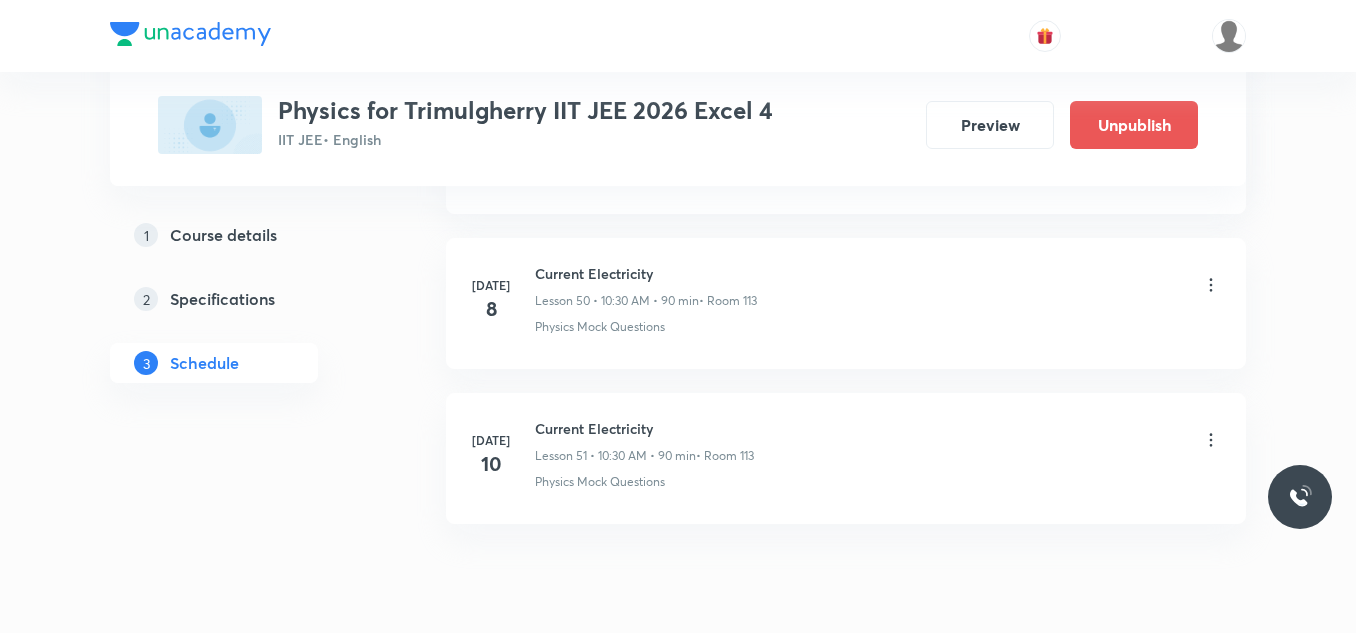 scroll, scrollTop: 7956, scrollLeft: 0, axis: vertical 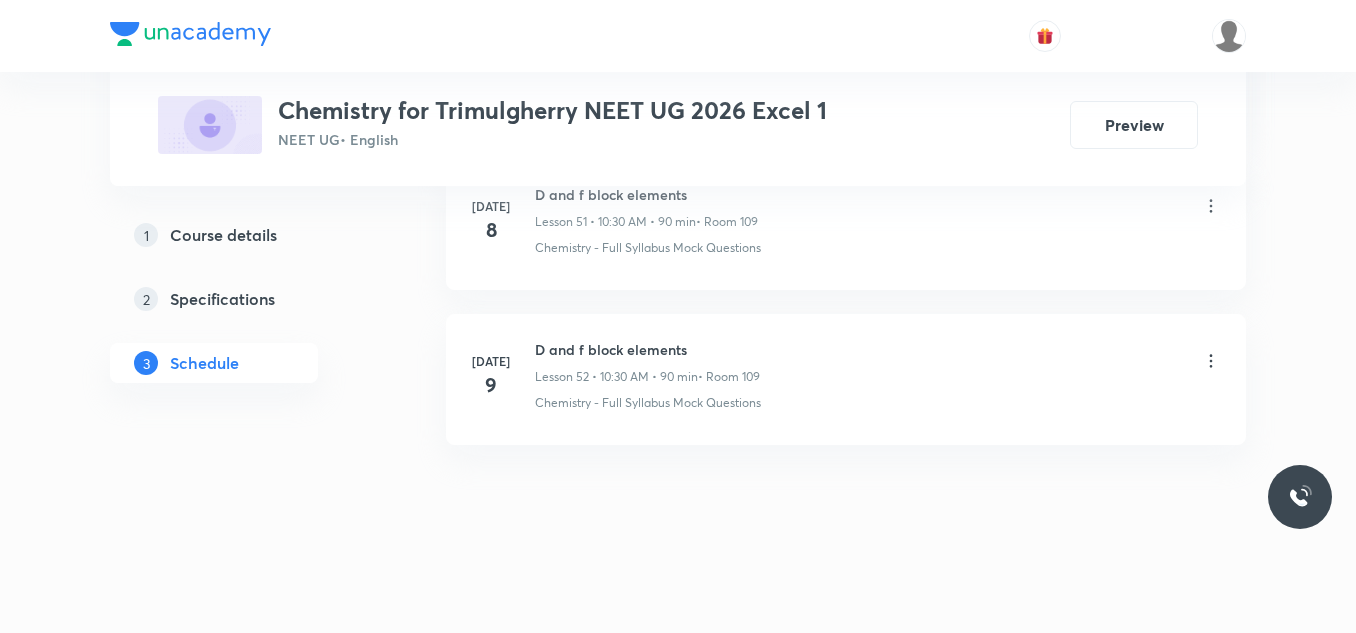 click on "D and f block elements" at bounding box center (647, 349) 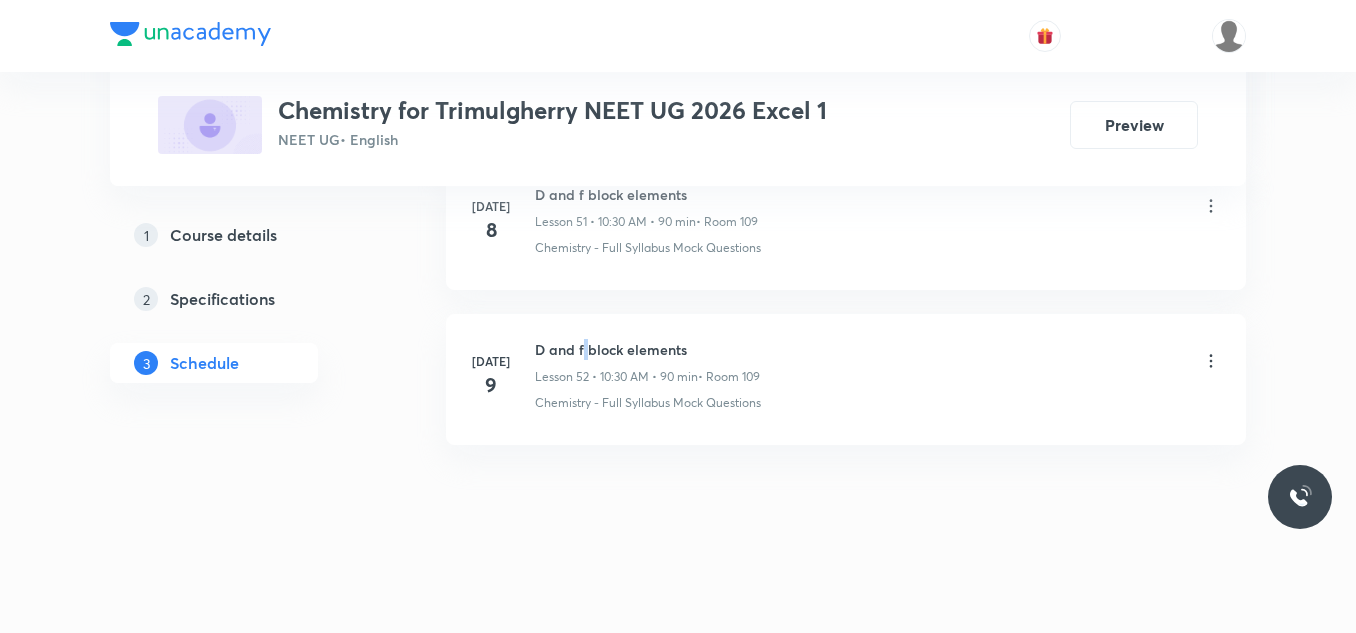click on "D and f block elements" at bounding box center (647, 349) 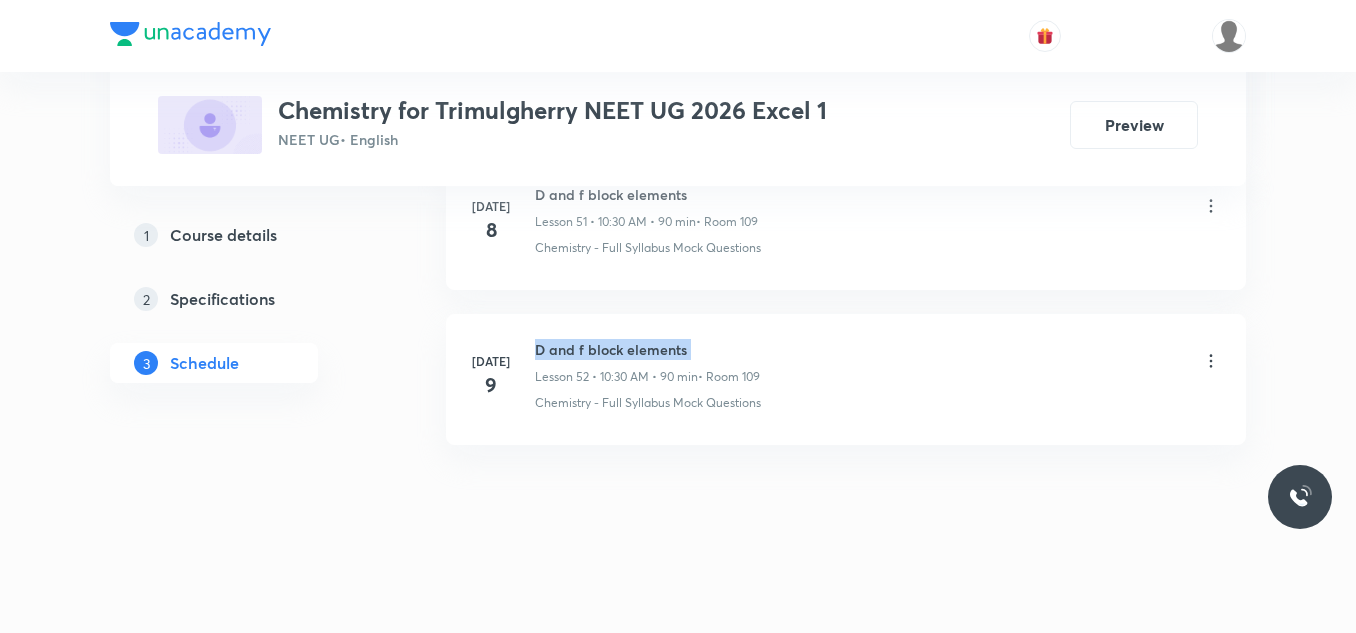 click on "D and f block elements" at bounding box center (647, 349) 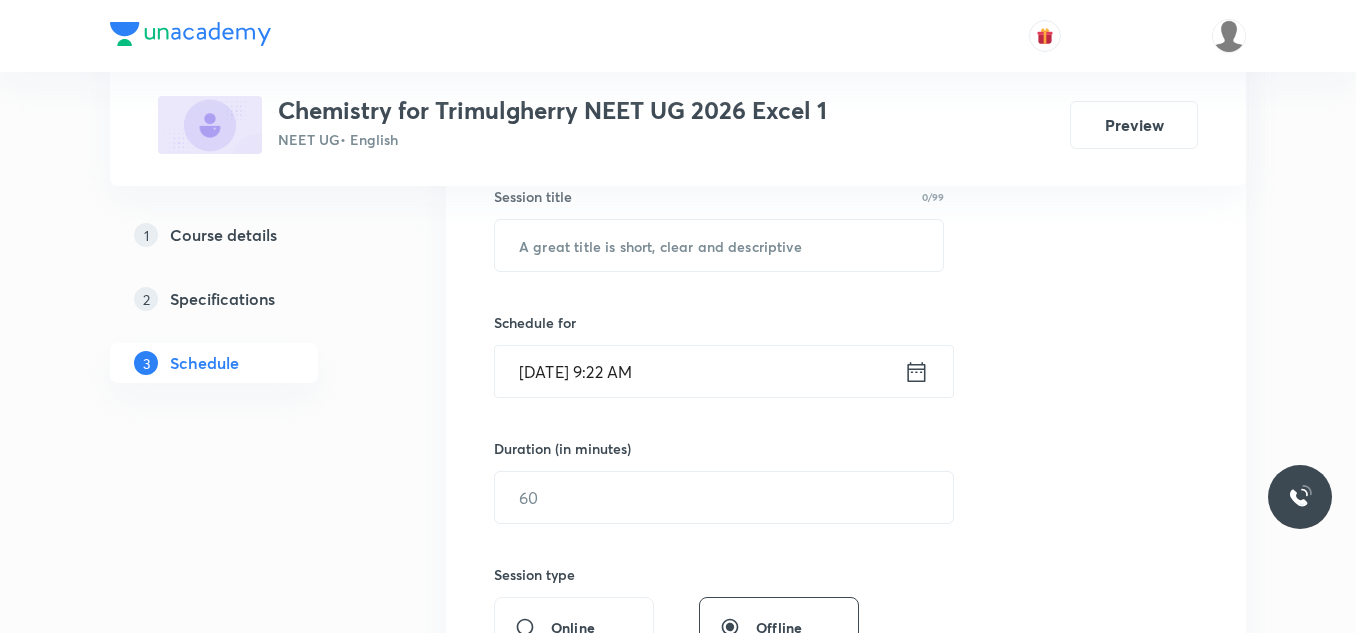 scroll, scrollTop: 400, scrollLeft: 0, axis: vertical 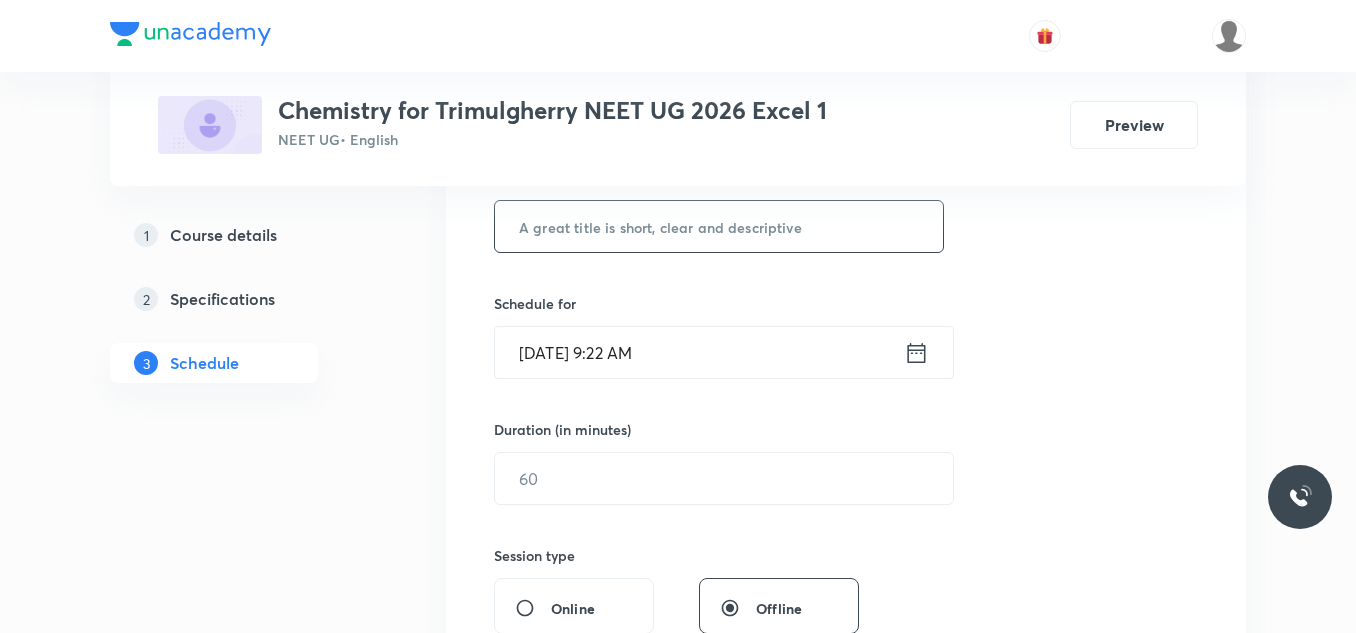 click at bounding box center [719, 226] 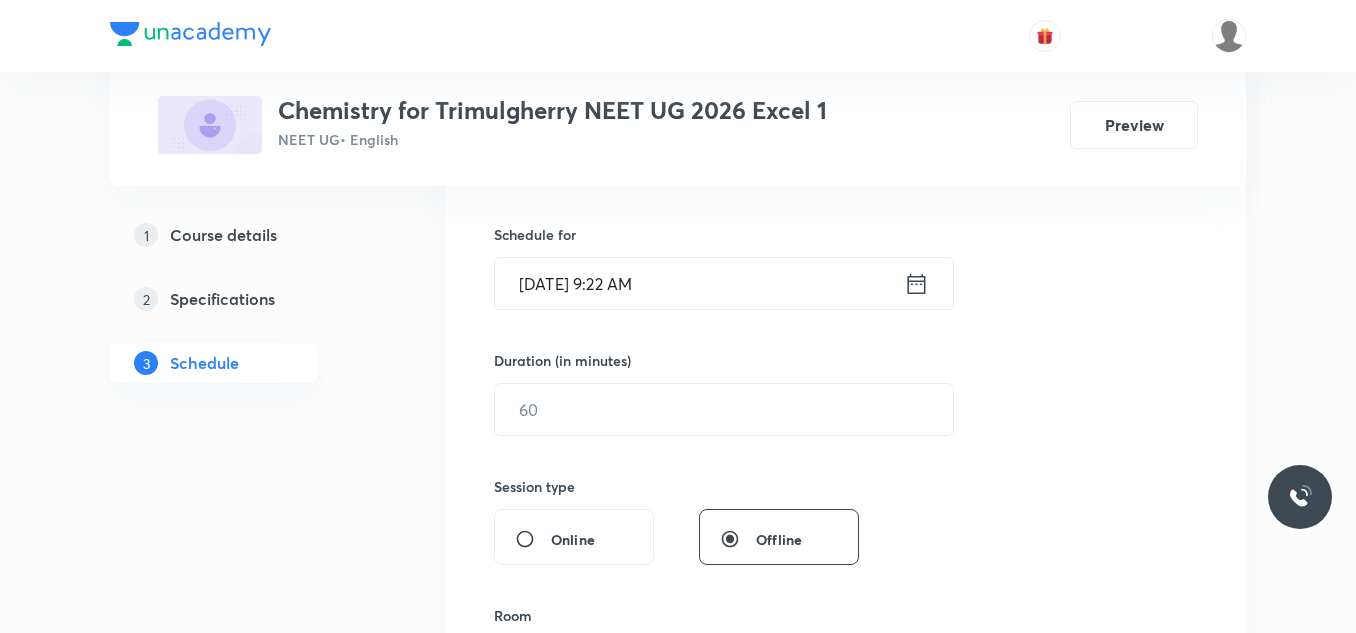 scroll, scrollTop: 500, scrollLeft: 0, axis: vertical 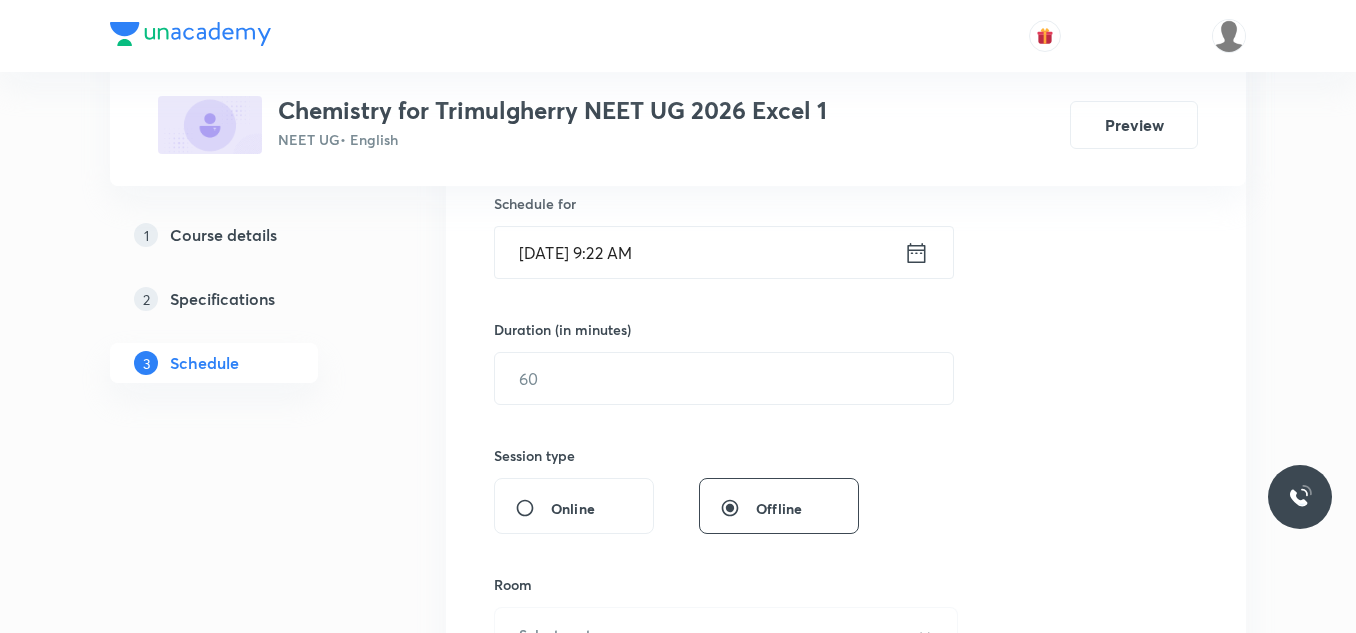 type on "D and f block elements" 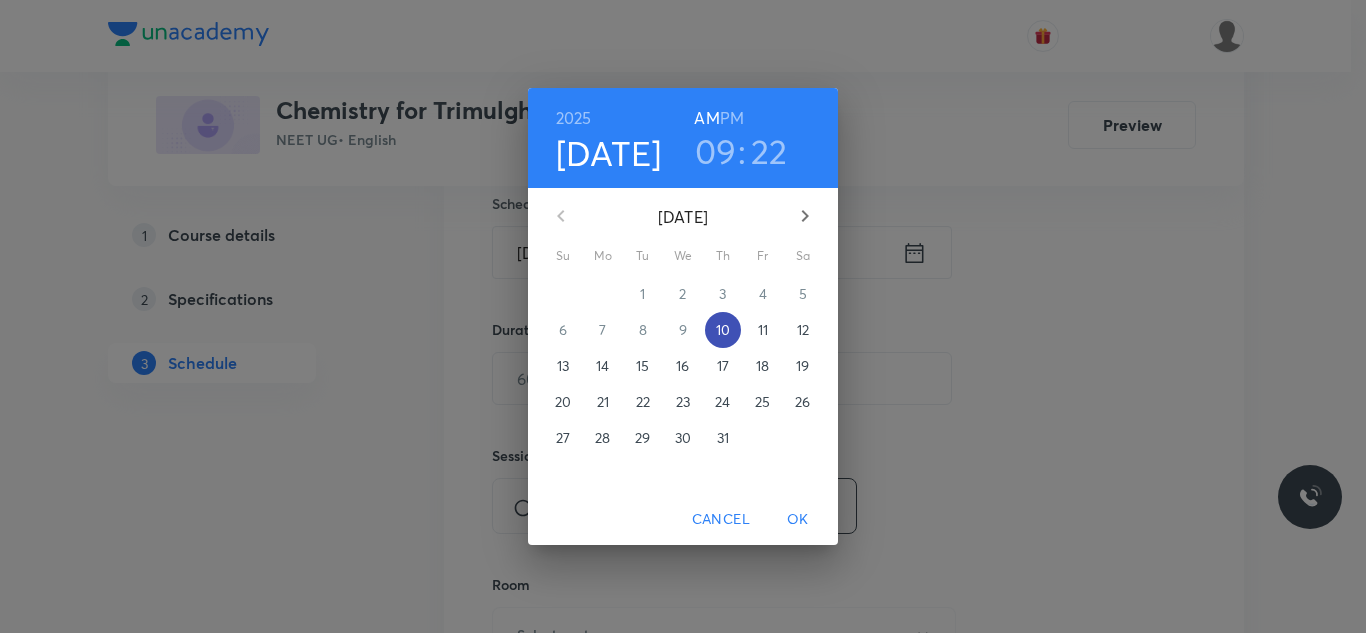 click on "10" at bounding box center (723, 330) 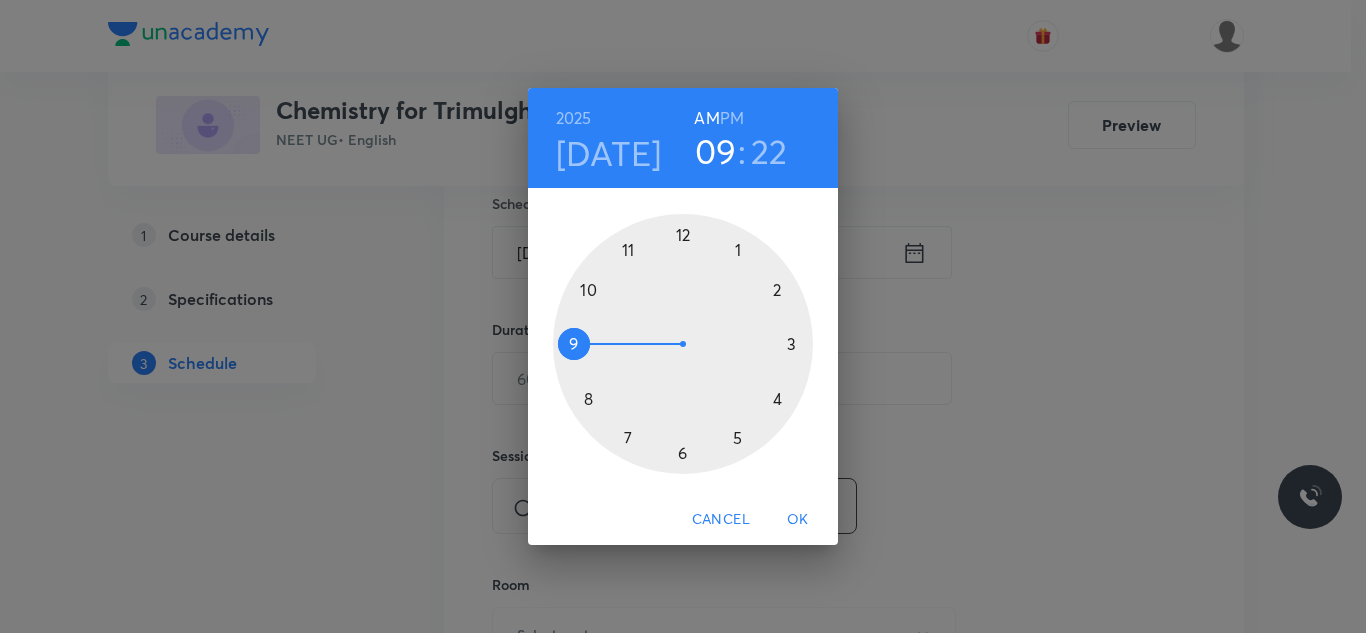 click at bounding box center [683, 344] 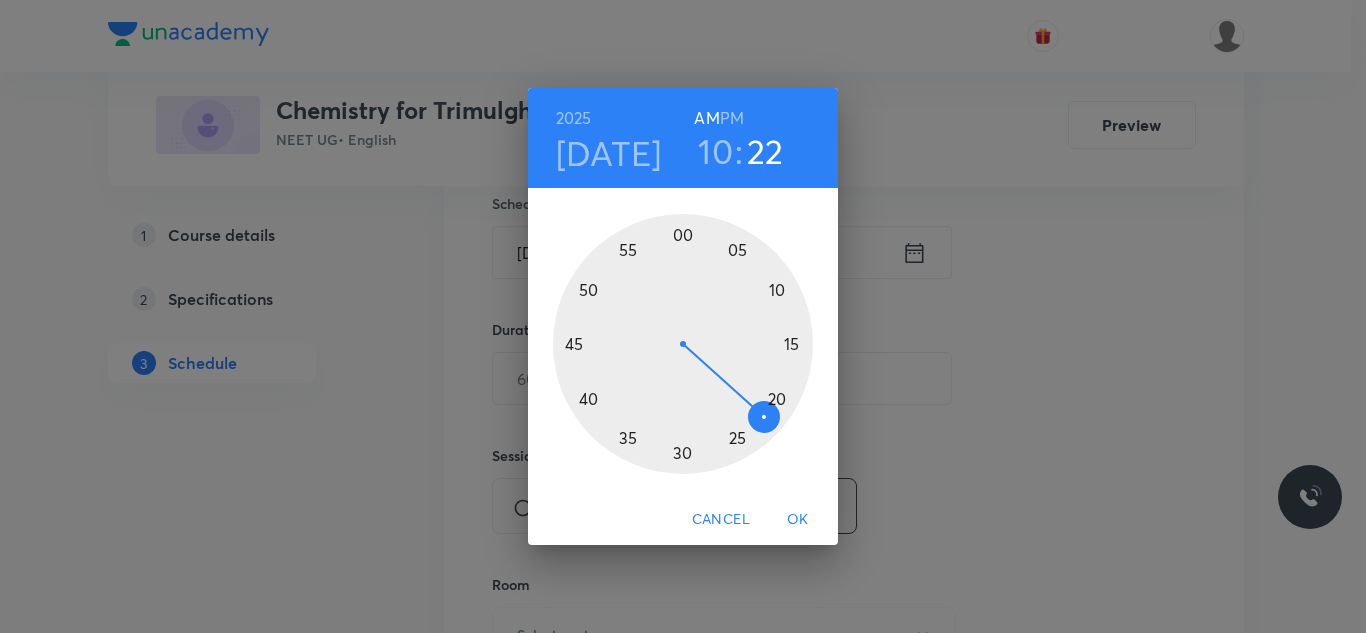 click at bounding box center (683, 344) 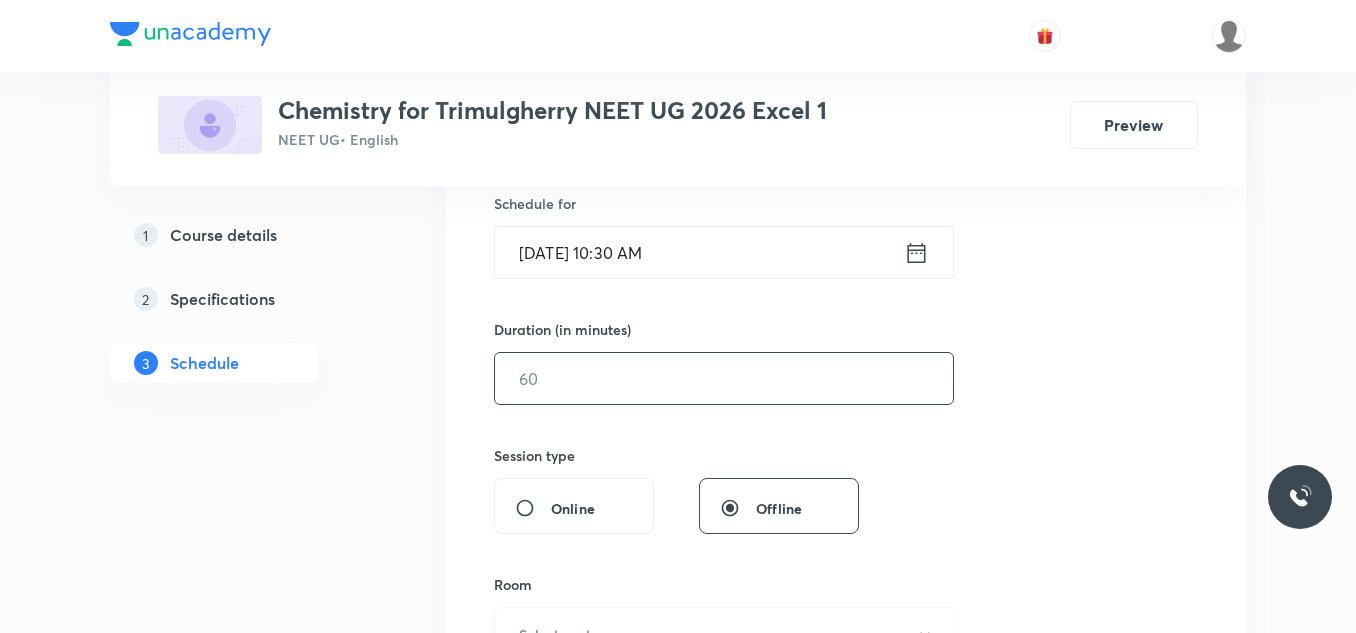 click at bounding box center [724, 378] 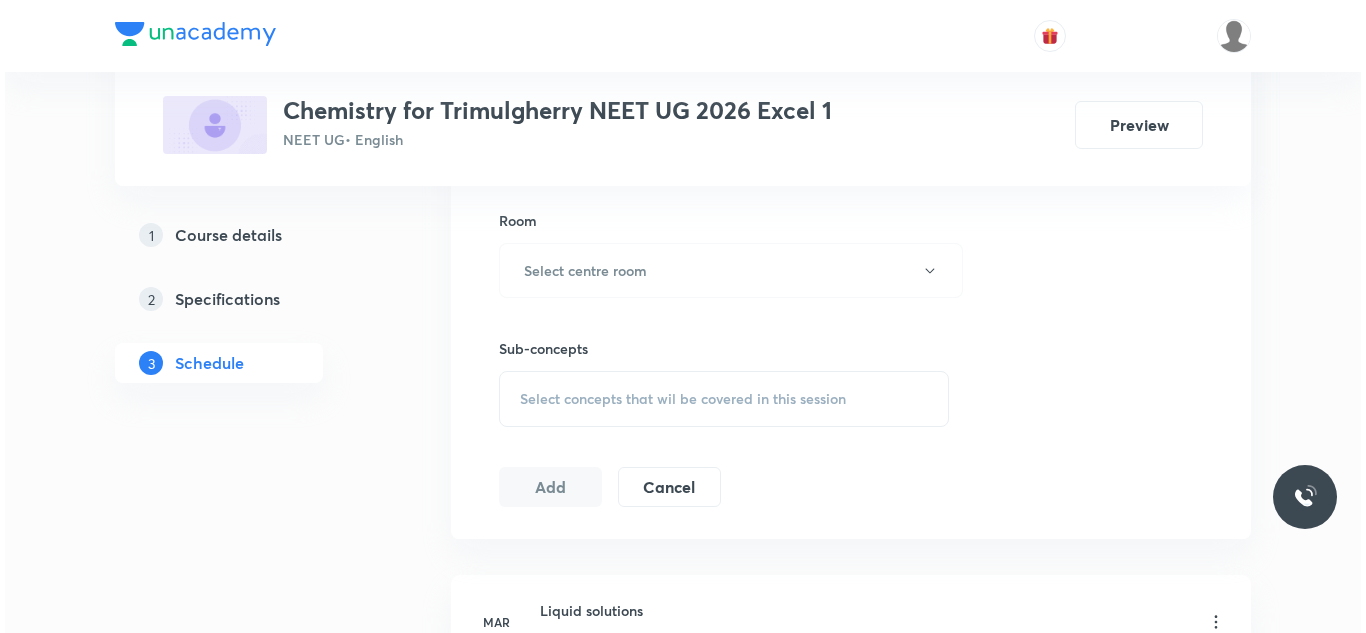 scroll, scrollTop: 900, scrollLeft: 0, axis: vertical 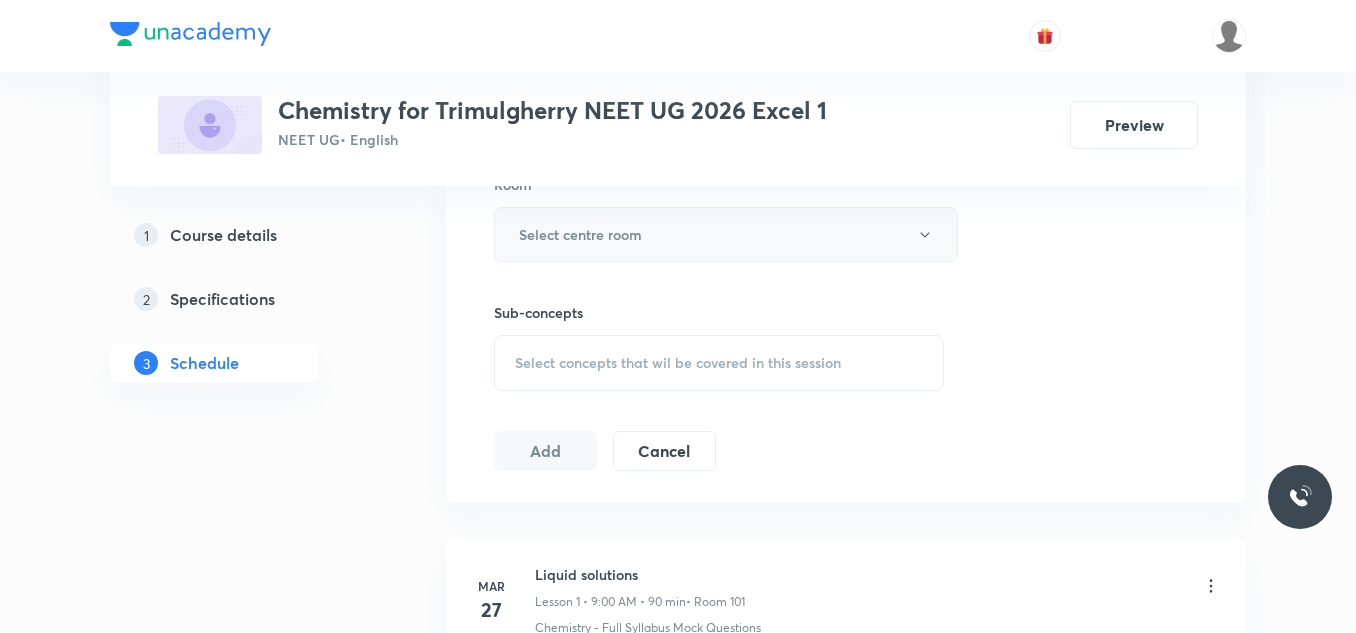 type on "90" 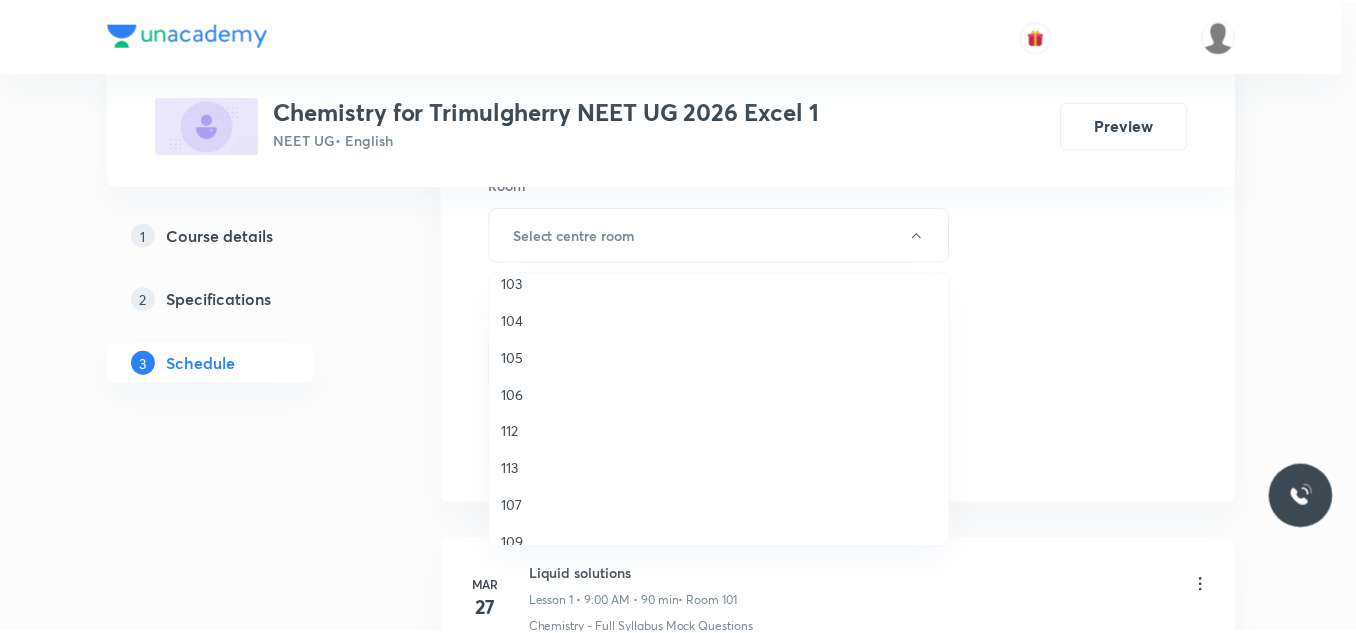 scroll, scrollTop: 300, scrollLeft: 0, axis: vertical 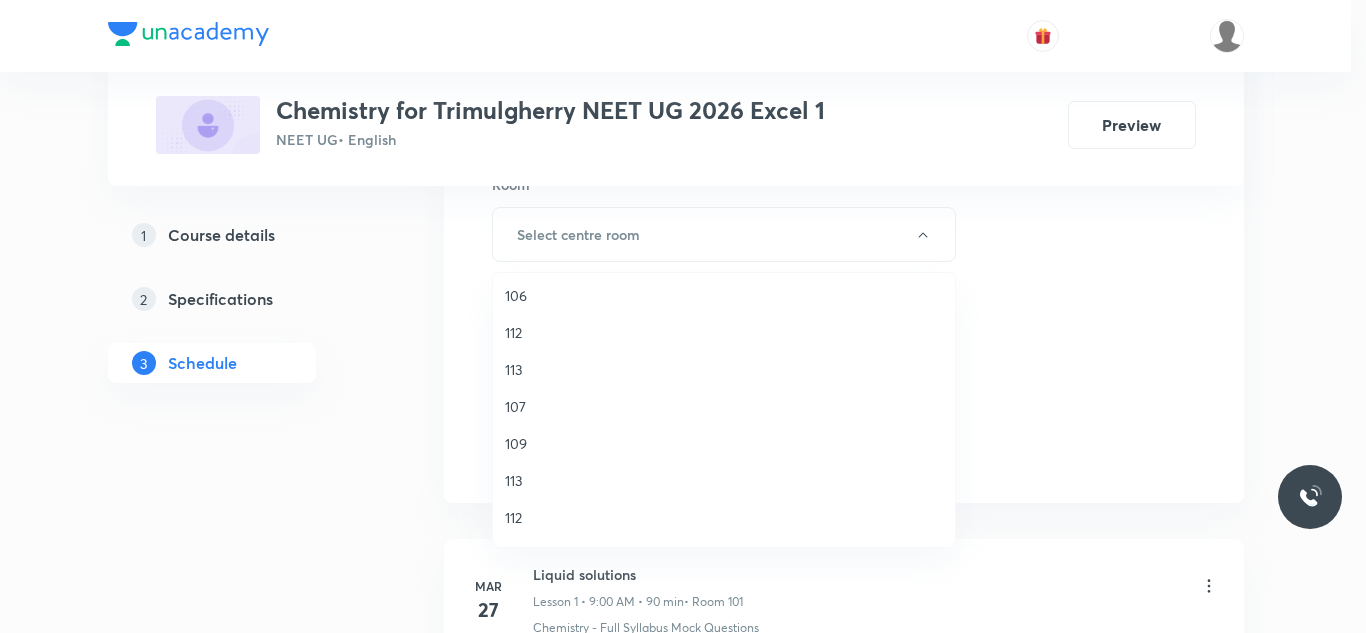 click on "109" at bounding box center [724, 443] 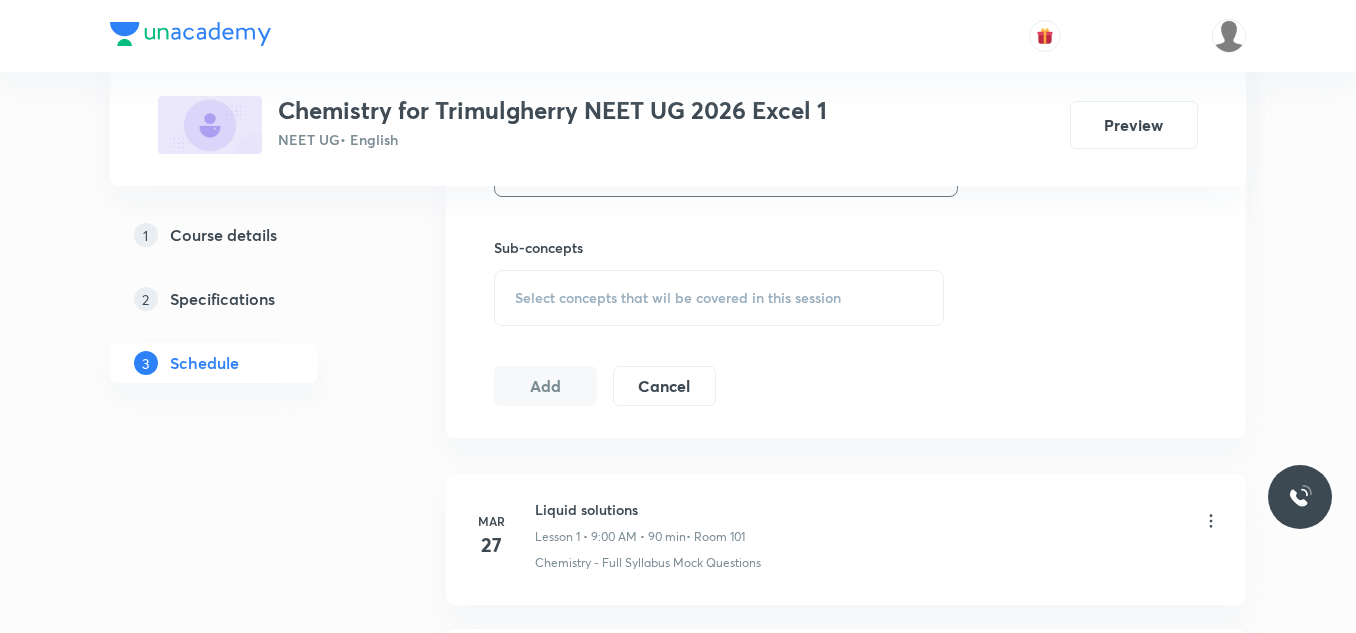 scroll, scrollTop: 1000, scrollLeft: 0, axis: vertical 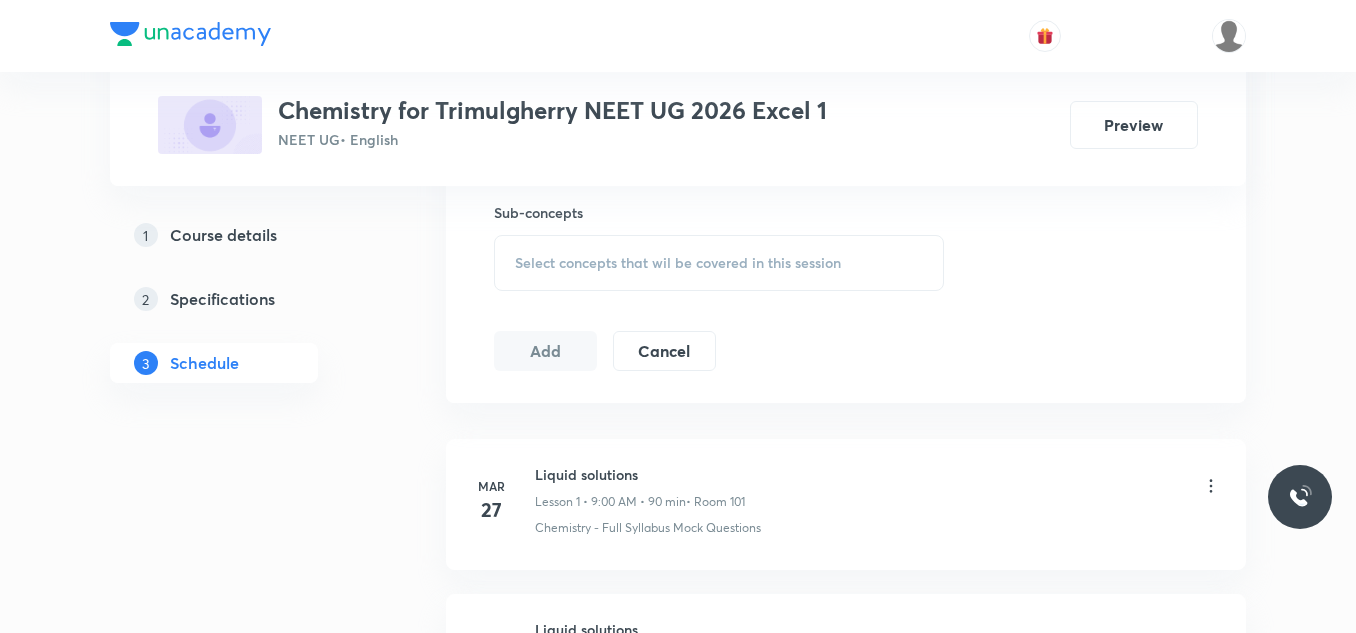 click on "Select concepts that wil be covered in this session" at bounding box center [678, 263] 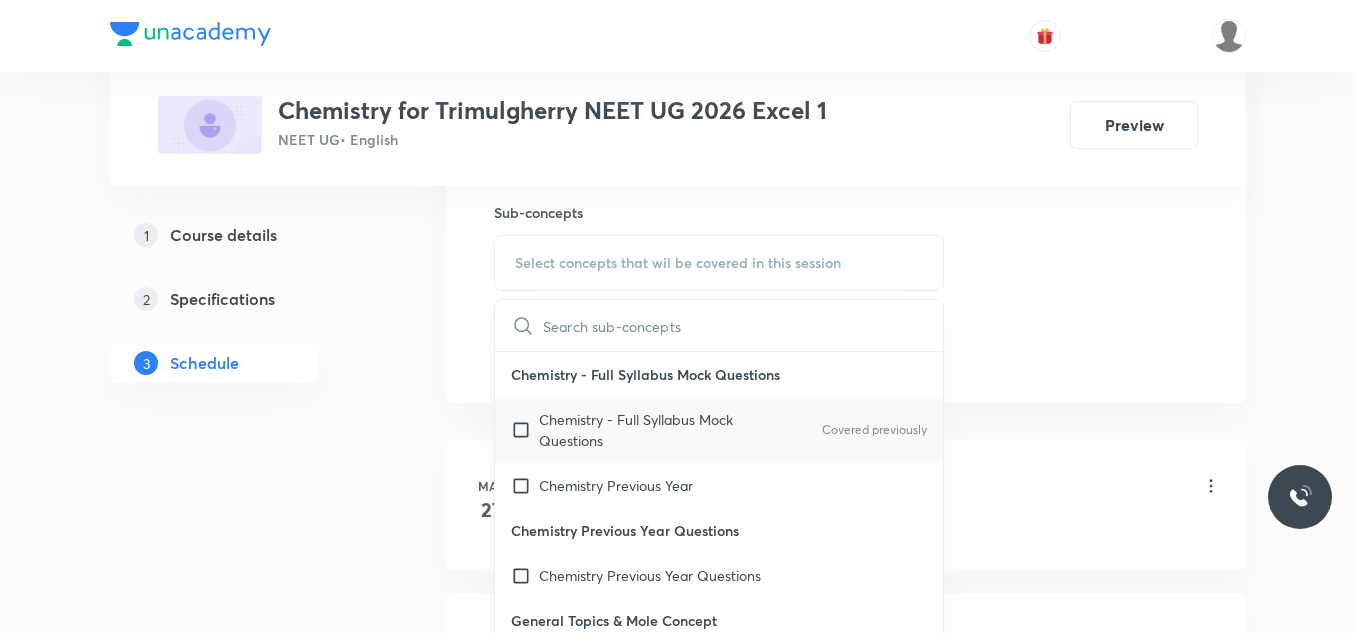 click on "Chemistry - Full Syllabus Mock Questions Covered previously" at bounding box center (719, 430) 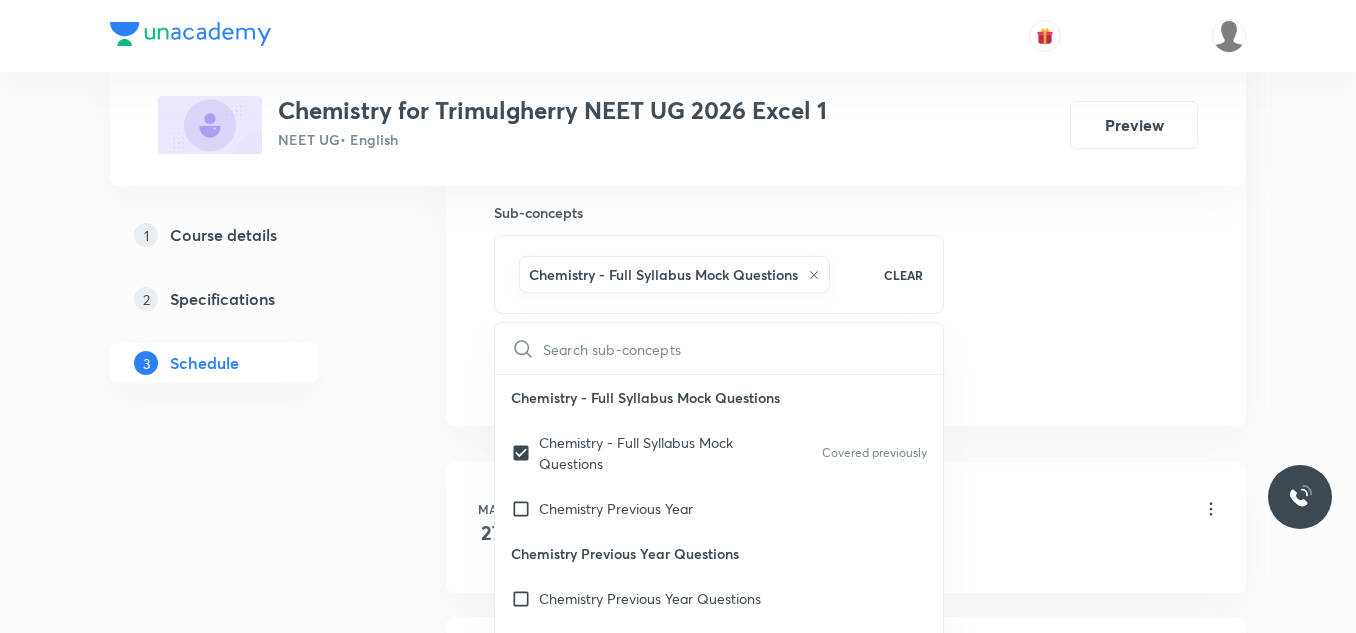 click on "Plus Courses Chemistry for Trimulgherry NEET UG 2026 Excel 1 NEET UG  • English Preview 1 Course details 2 Specifications 3 Schedule Schedule 52  classes Session  53 Live class Session title 22/99 D and f block elements ​ Schedule for Jul 10, 2025, 10:30 AM ​ Duration (in minutes) 90 ​   Session type Online Offline Room 109 Sub-concepts Chemistry - Full Syllabus Mock Questions CLEAR ​ Chemistry - Full Syllabus Mock Questions Chemistry - Full Syllabus Mock Questions Covered previously Chemistry Previous Year Chemistry Previous Year Questions Chemistry Previous Year Questions General Topics & Mole Concept Basic Concepts Mole – Basic Introduction Percentage Composition Stoichiometry Principle of Atom Conservation (POAC) Relation between Stoichiometric Quantities Application of Mole Concept: Gravimetric Analysis Electronic Configuration Of Atoms (Hund's rule)  Quantum Numbers (Magnetic Quantum no.) Quantum Numbers(Pauli's Exclusion law) Mean Molar Mass or Molecular Mass Mechanism of Corrosion Spectrum" at bounding box center (678, 3881) 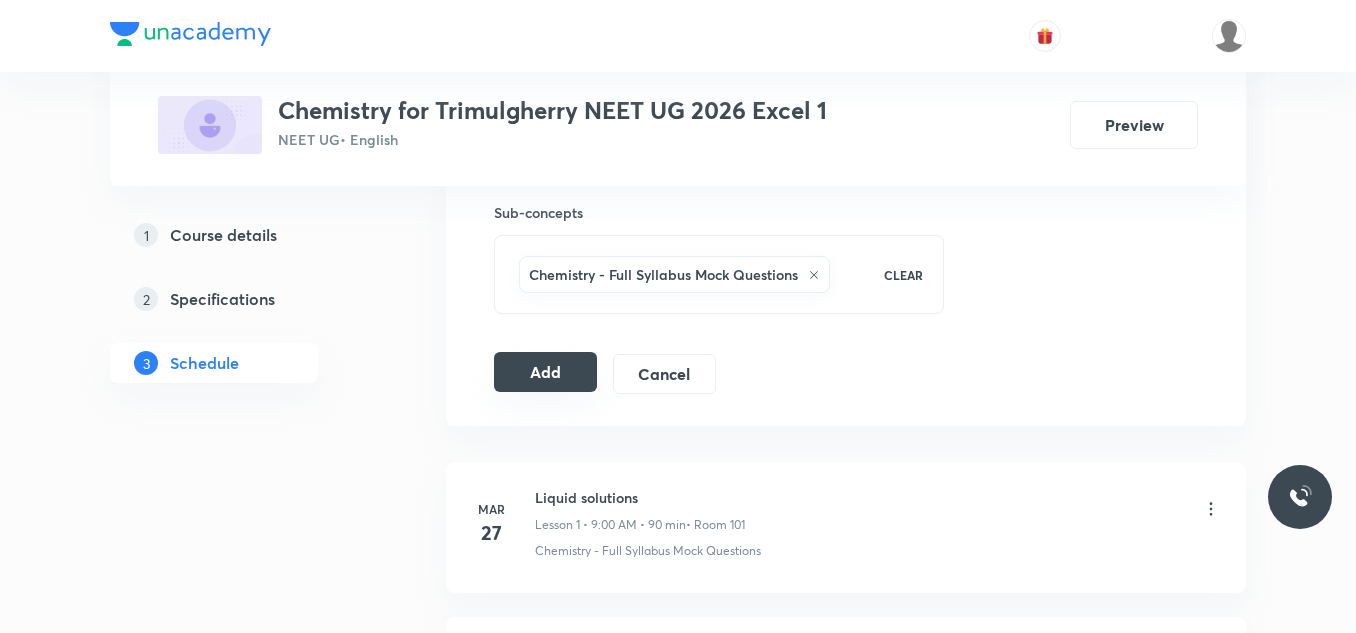 click on "Add" at bounding box center [545, 372] 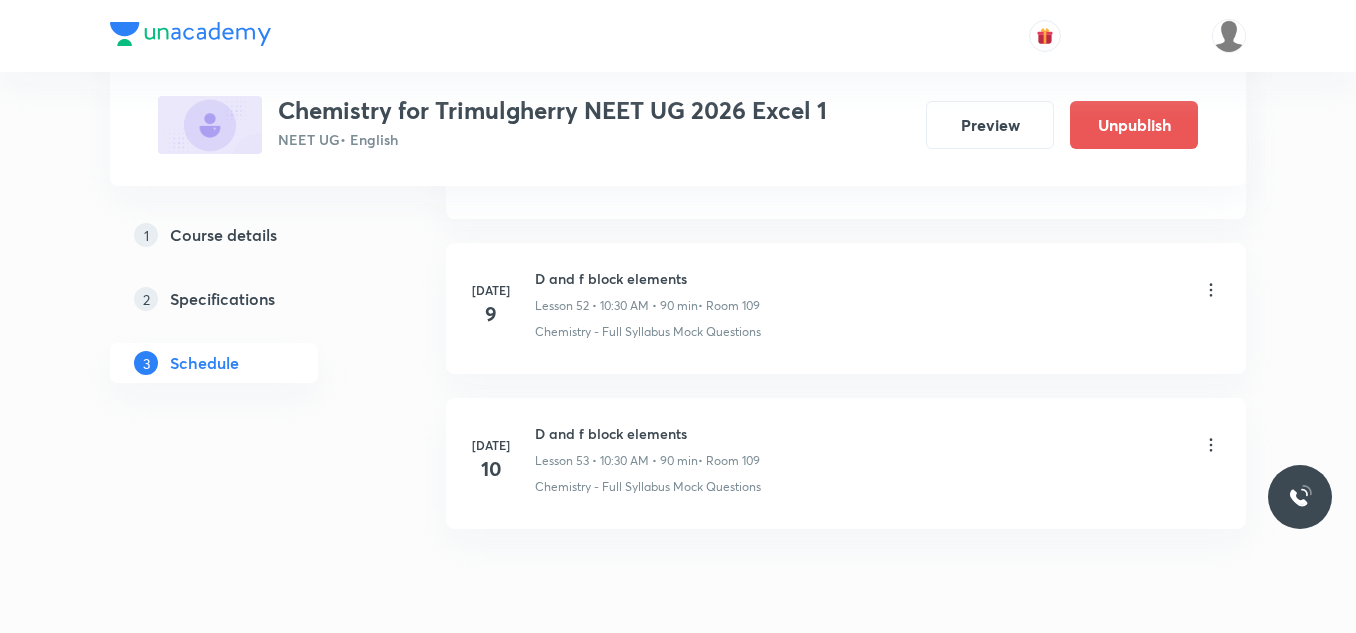 scroll, scrollTop: 8266, scrollLeft: 0, axis: vertical 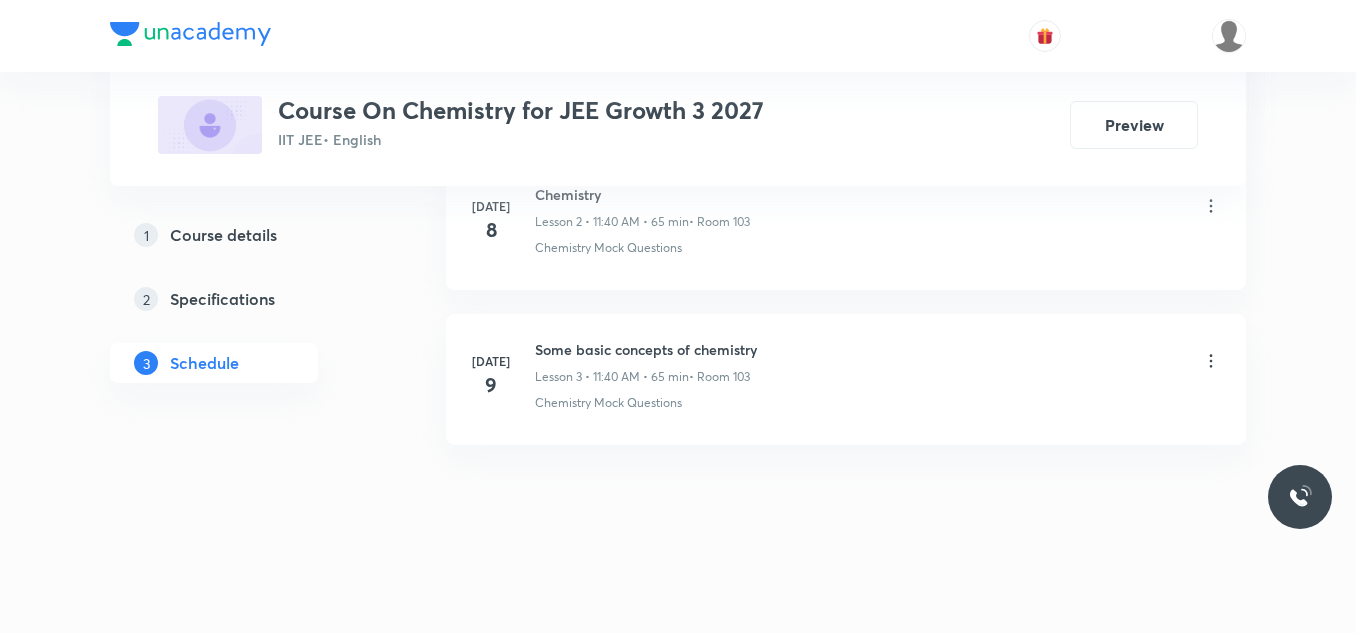 click on "Some basic concepts of chemistry" at bounding box center (646, 349) 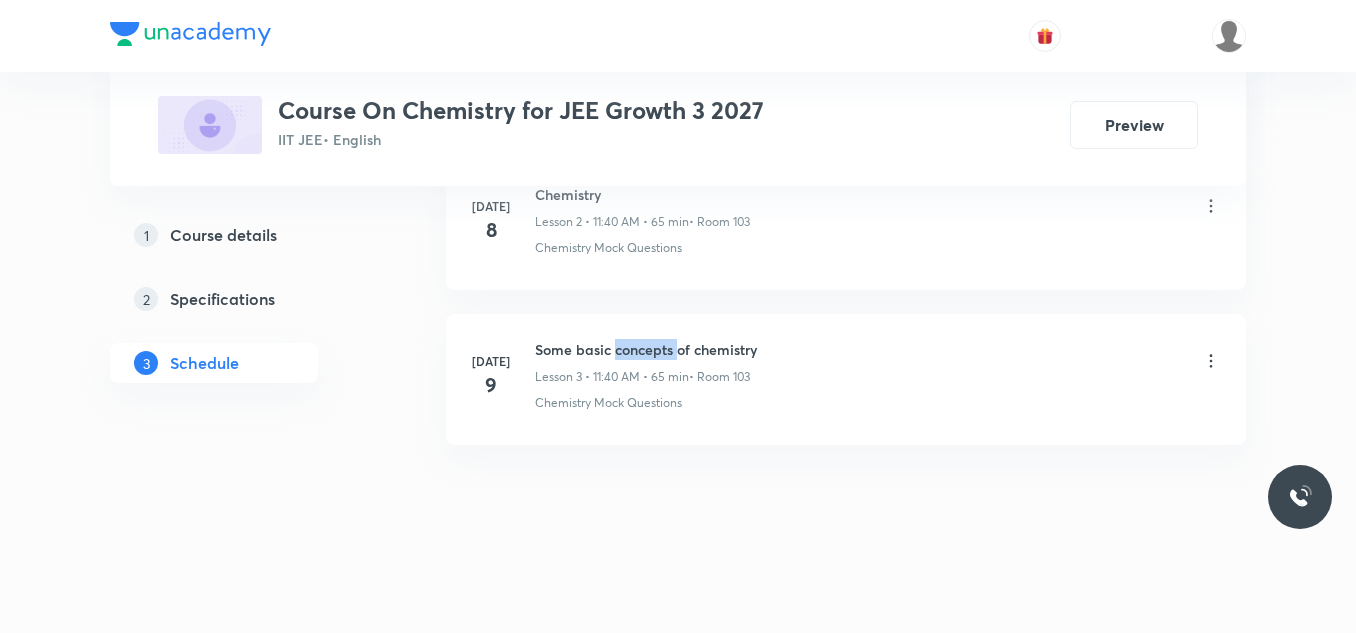 click on "Some basic concepts of chemistry" at bounding box center [646, 349] 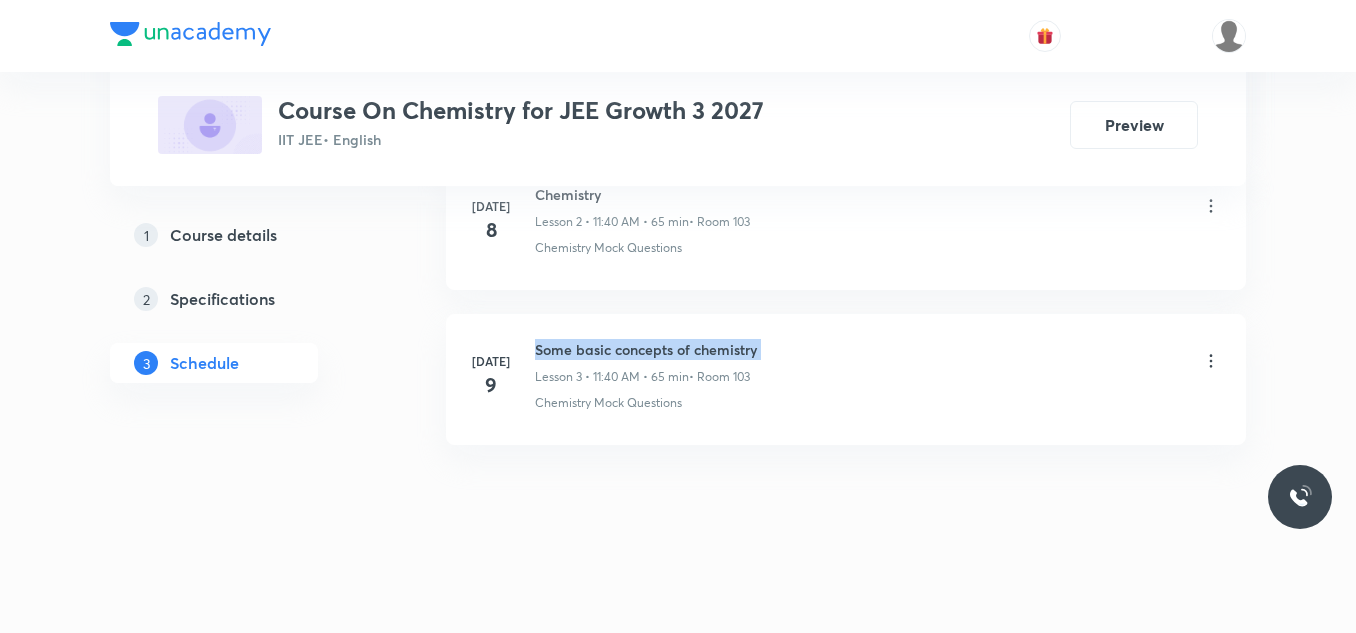 click on "Some basic concepts of chemistry" at bounding box center (646, 349) 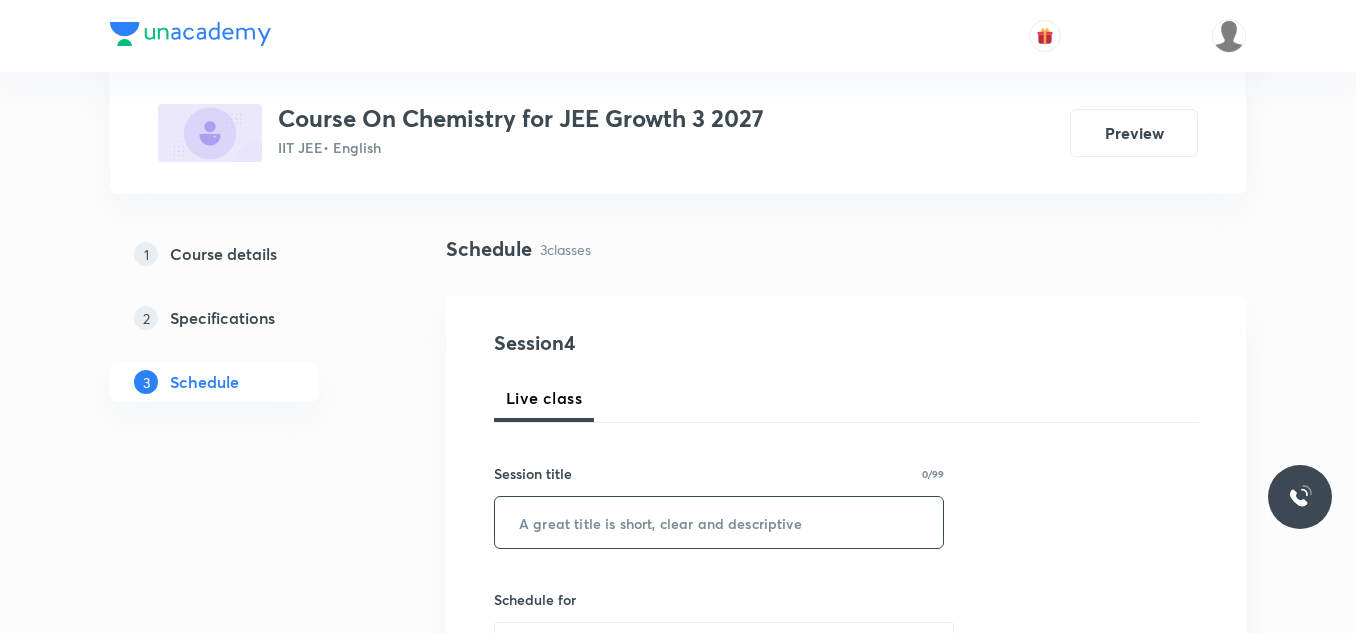 scroll, scrollTop: 300, scrollLeft: 0, axis: vertical 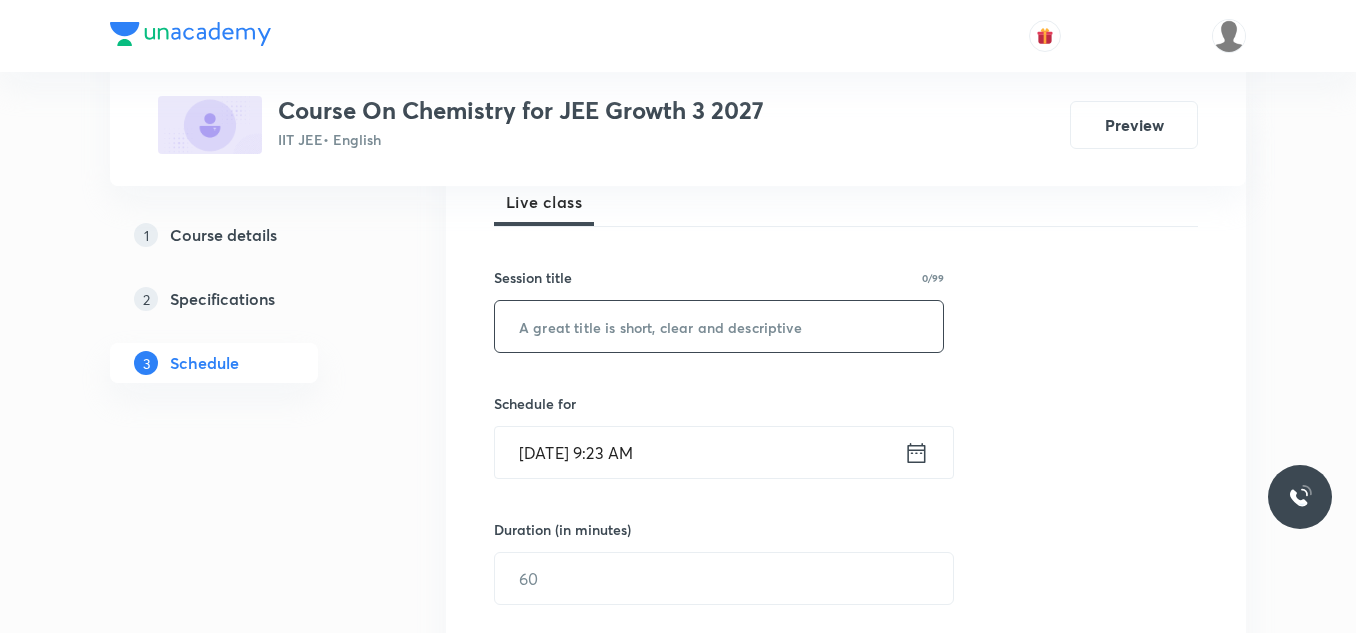 click at bounding box center (719, 326) 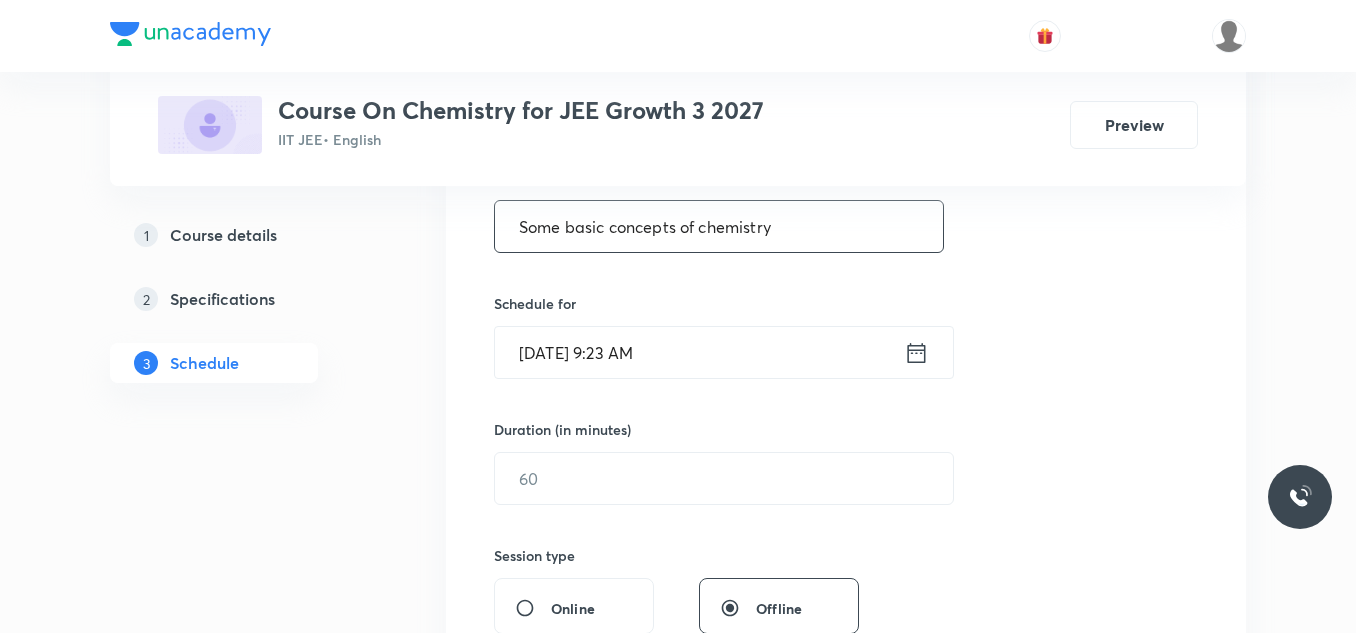 scroll, scrollTop: 500, scrollLeft: 0, axis: vertical 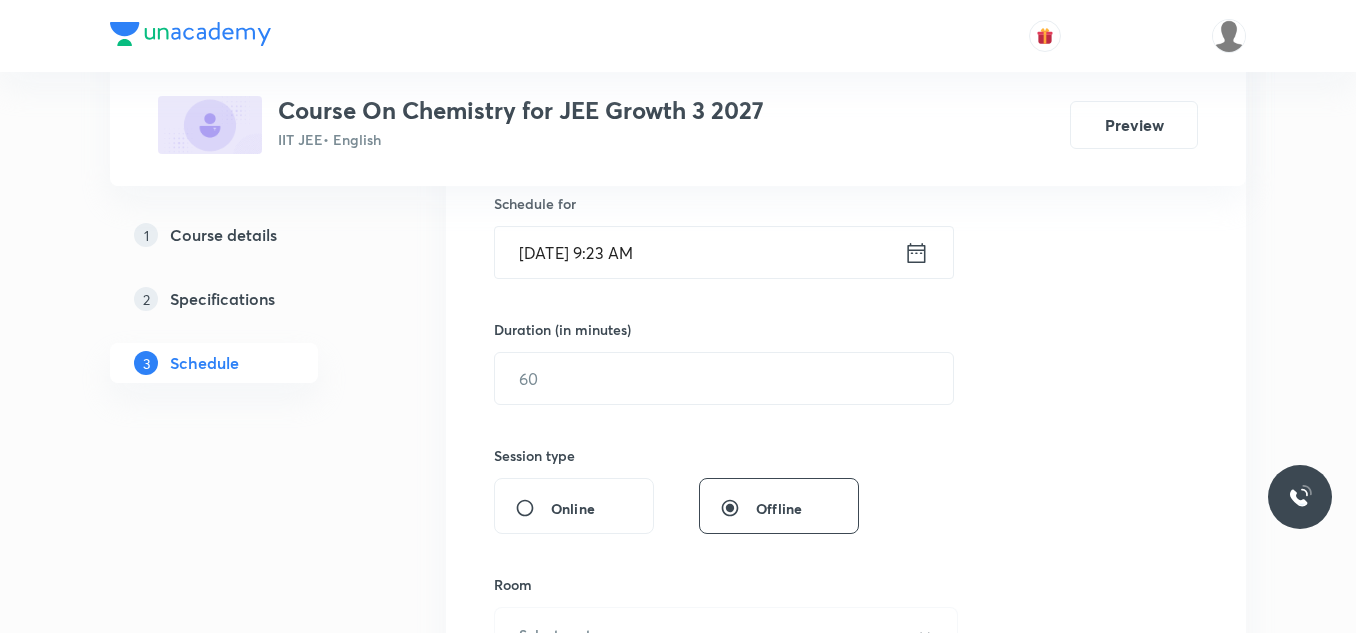 type on "Some basic concepts of chemistry" 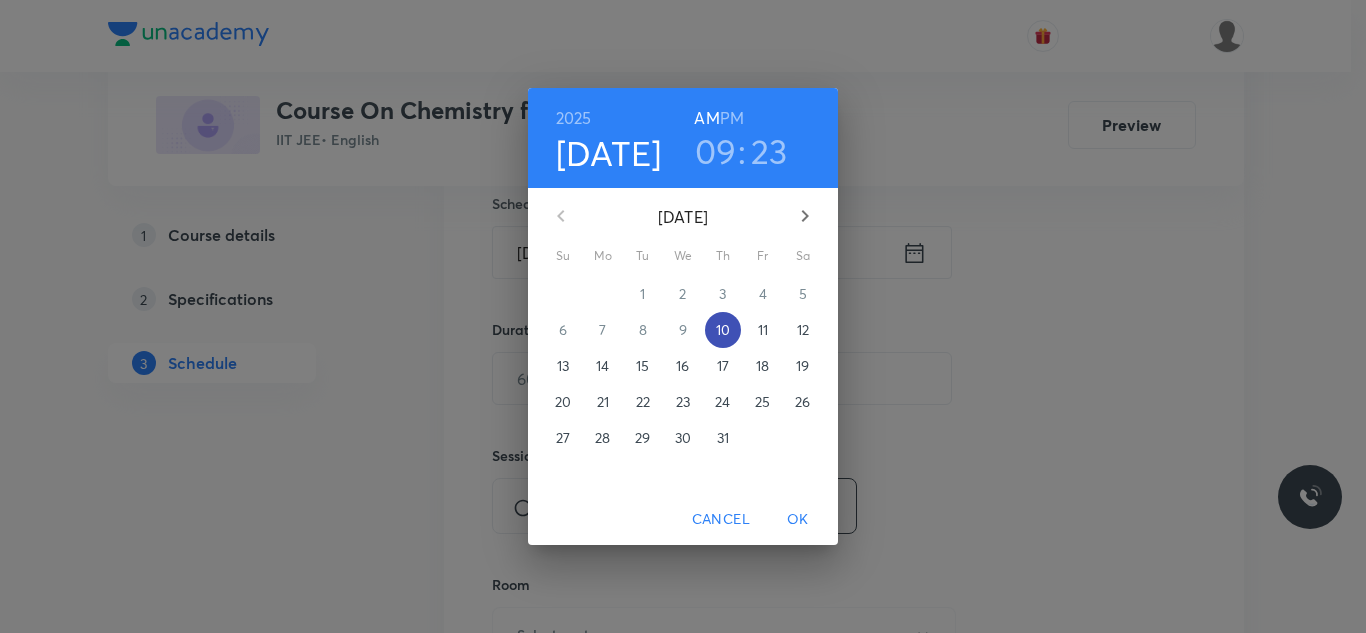 click on "10" at bounding box center [723, 330] 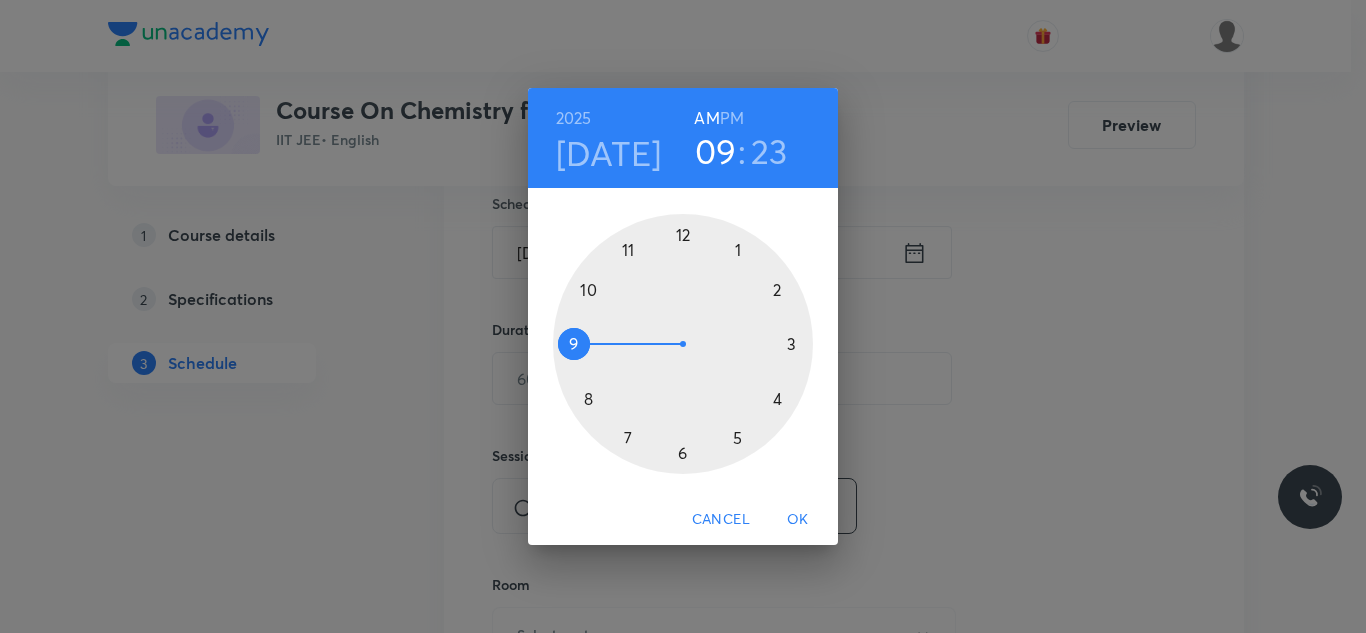 click at bounding box center [683, 344] 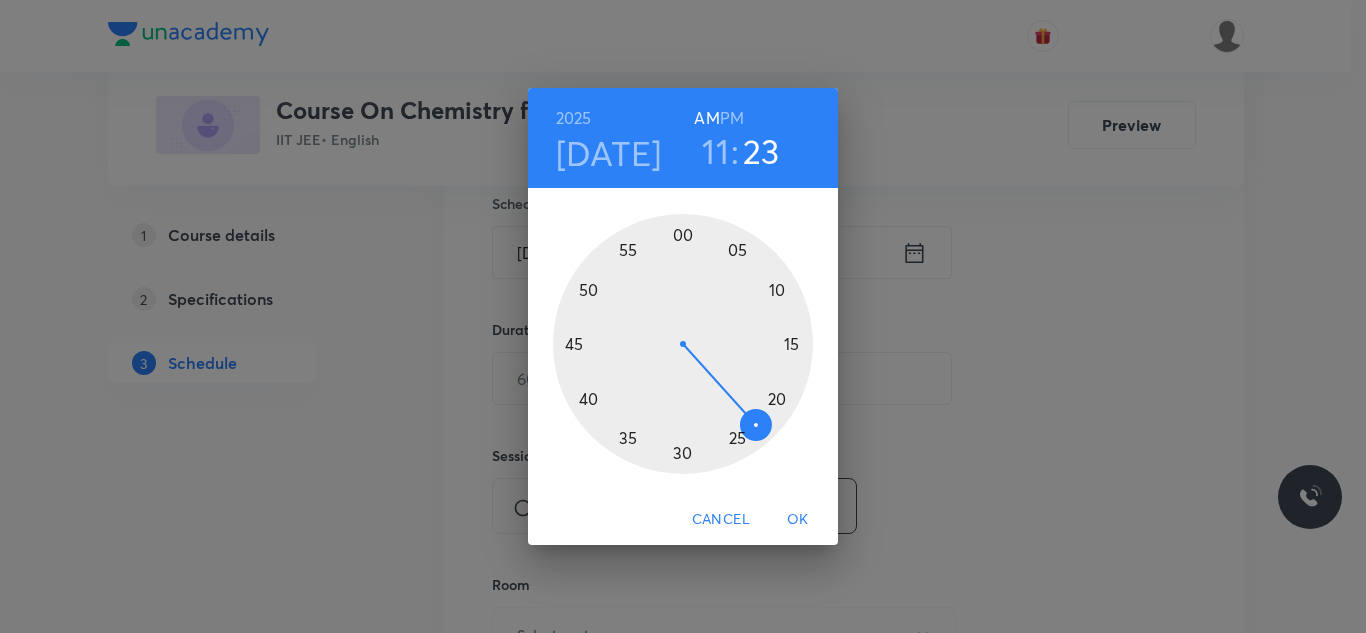 click at bounding box center (683, 344) 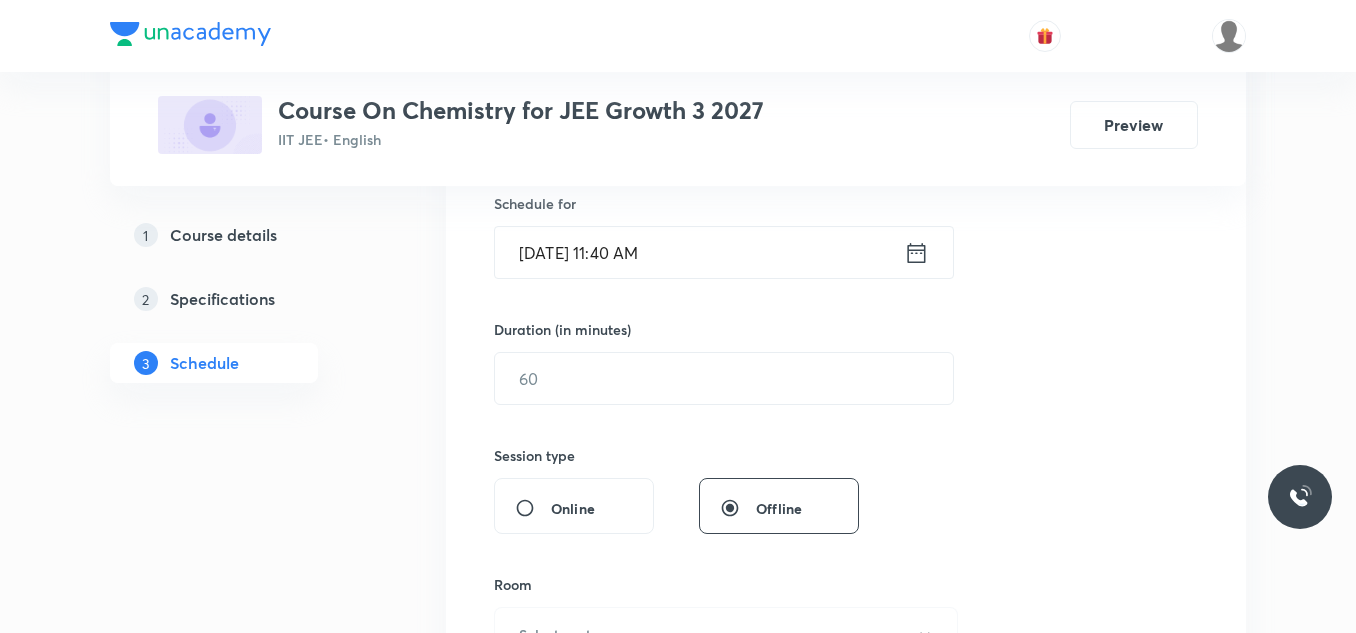 scroll, scrollTop: 600, scrollLeft: 0, axis: vertical 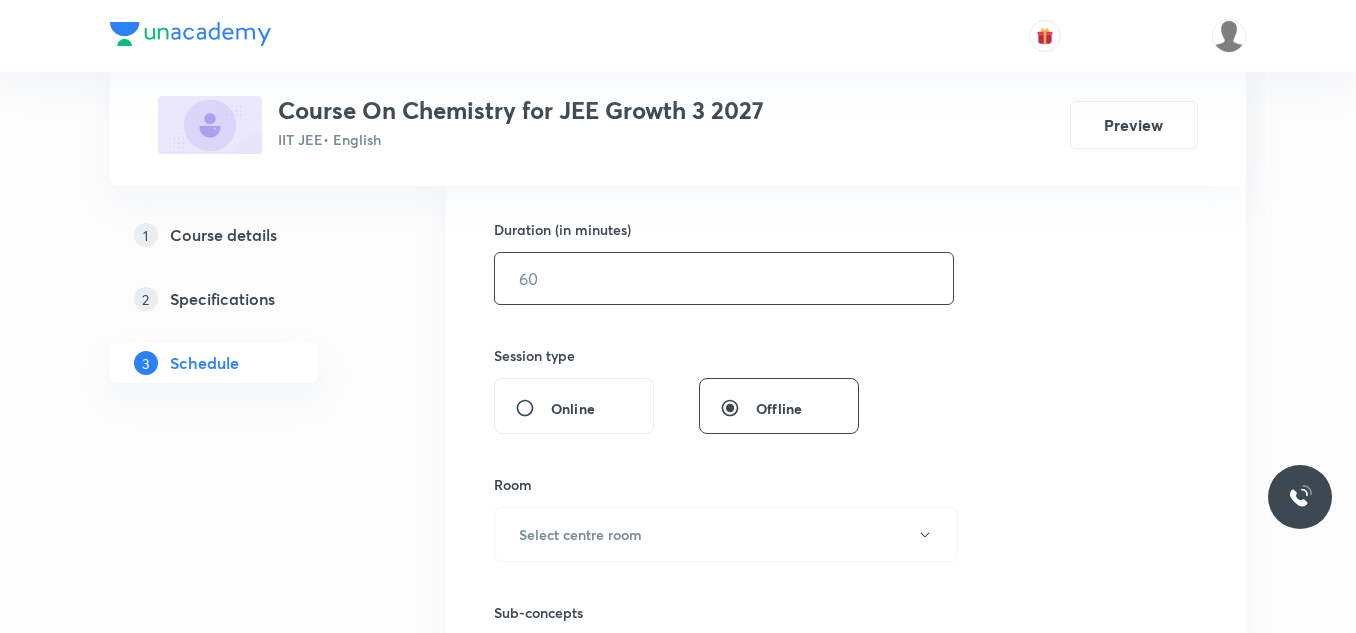 click at bounding box center (724, 278) 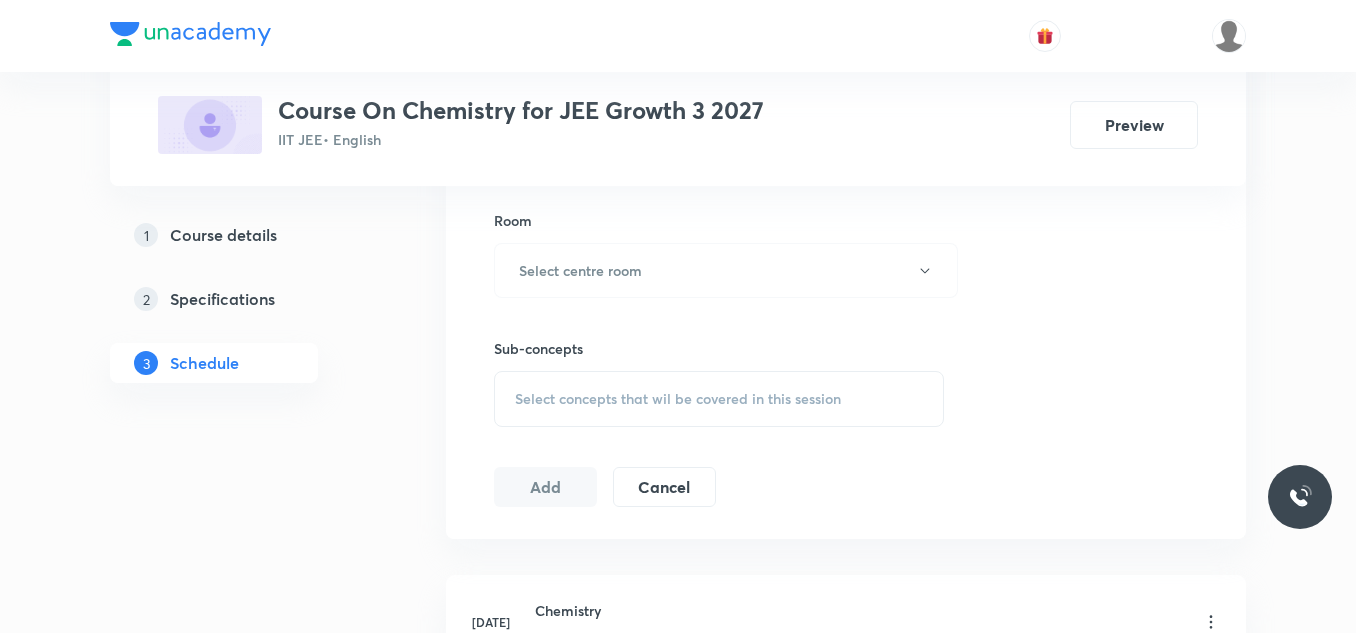 scroll, scrollTop: 900, scrollLeft: 0, axis: vertical 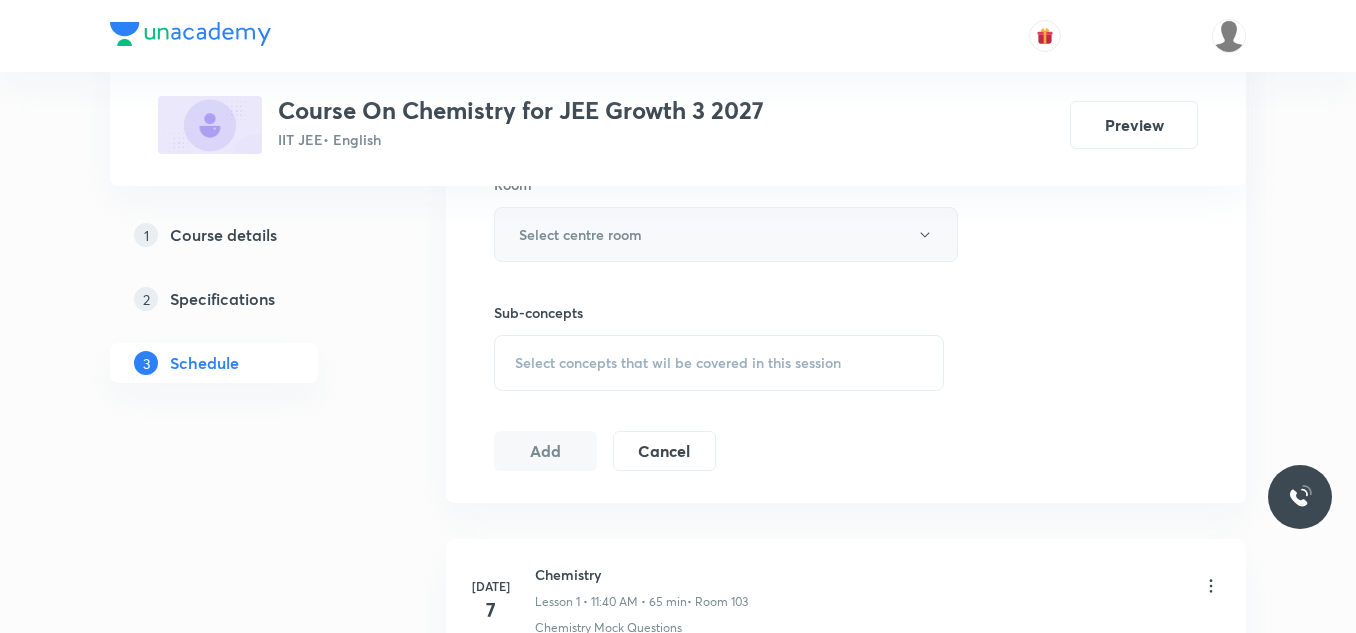 type on "65" 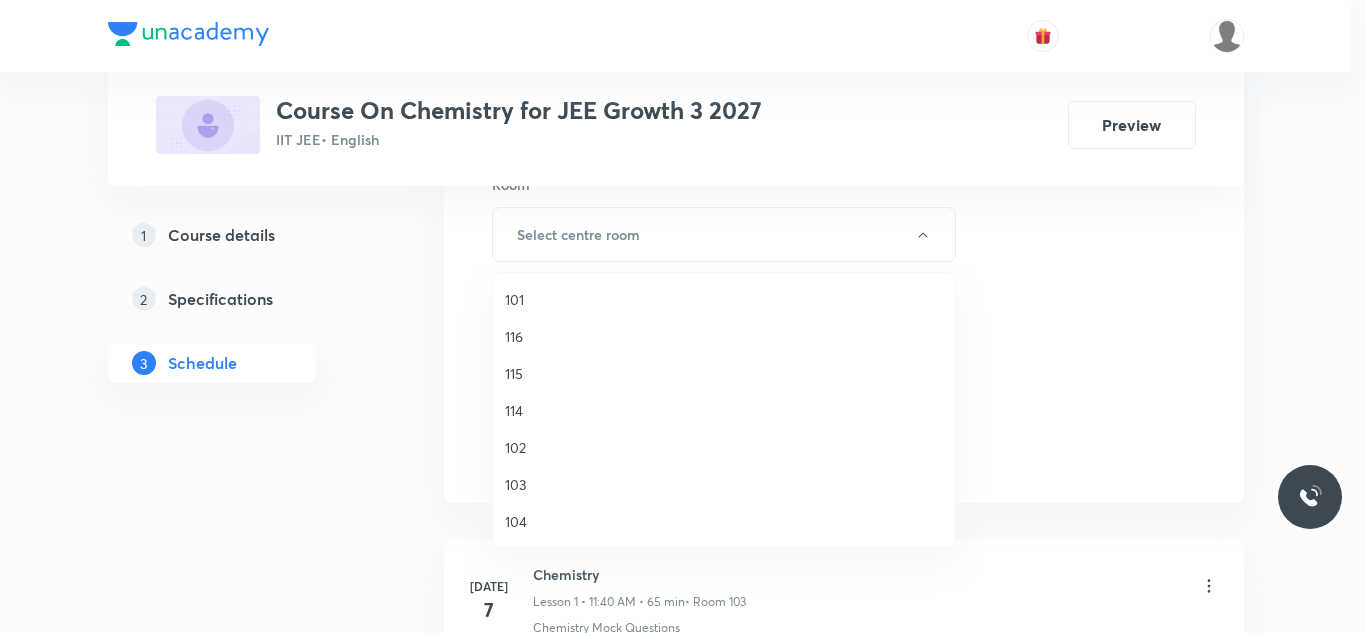 click on "103" at bounding box center [724, 484] 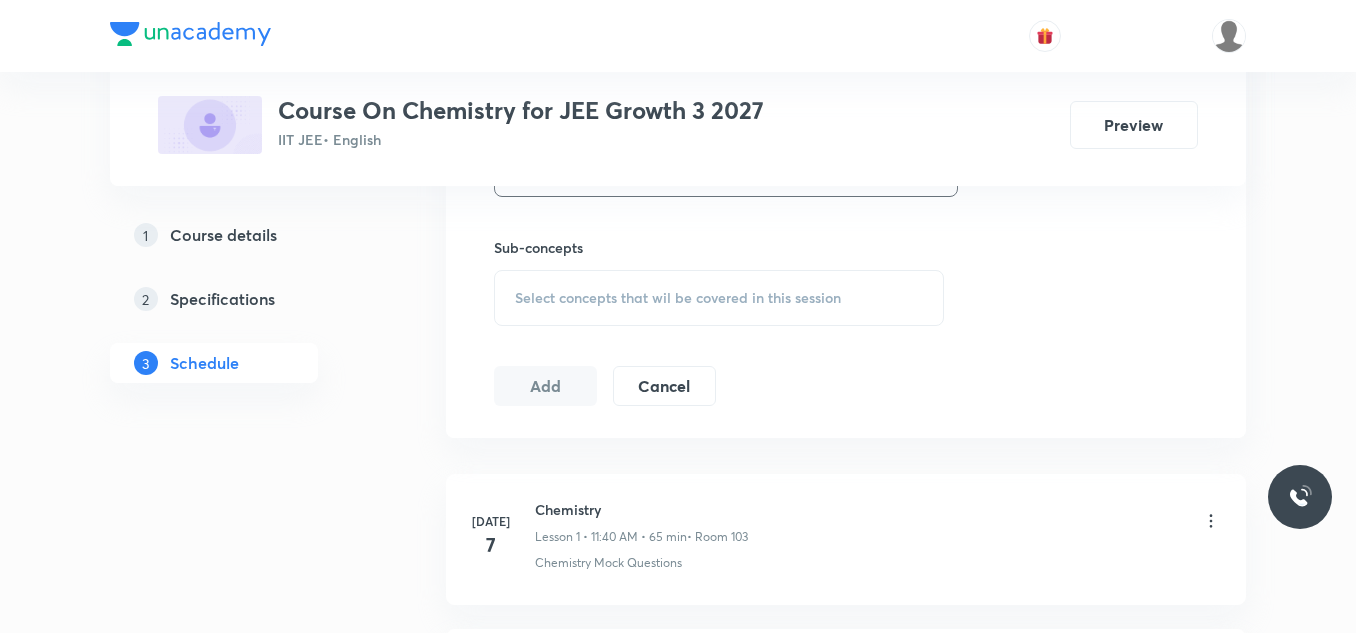 scroll, scrollTop: 1000, scrollLeft: 0, axis: vertical 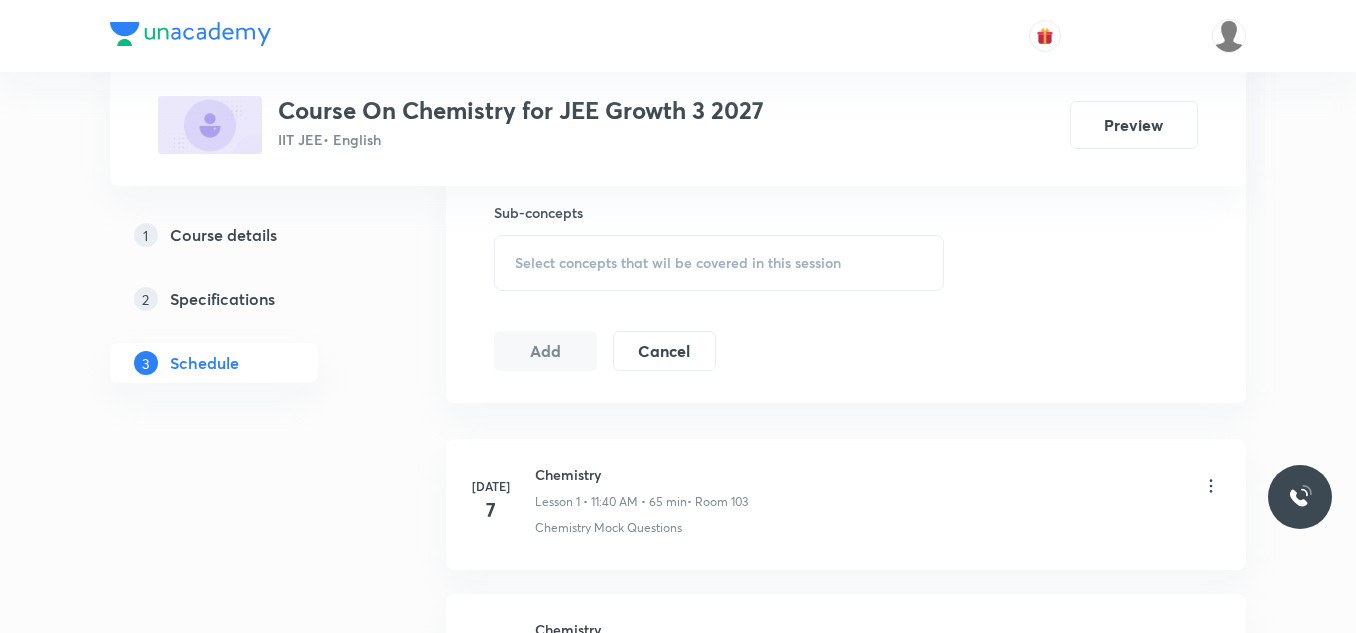 click on "Select concepts that wil be covered in this session" at bounding box center [678, 263] 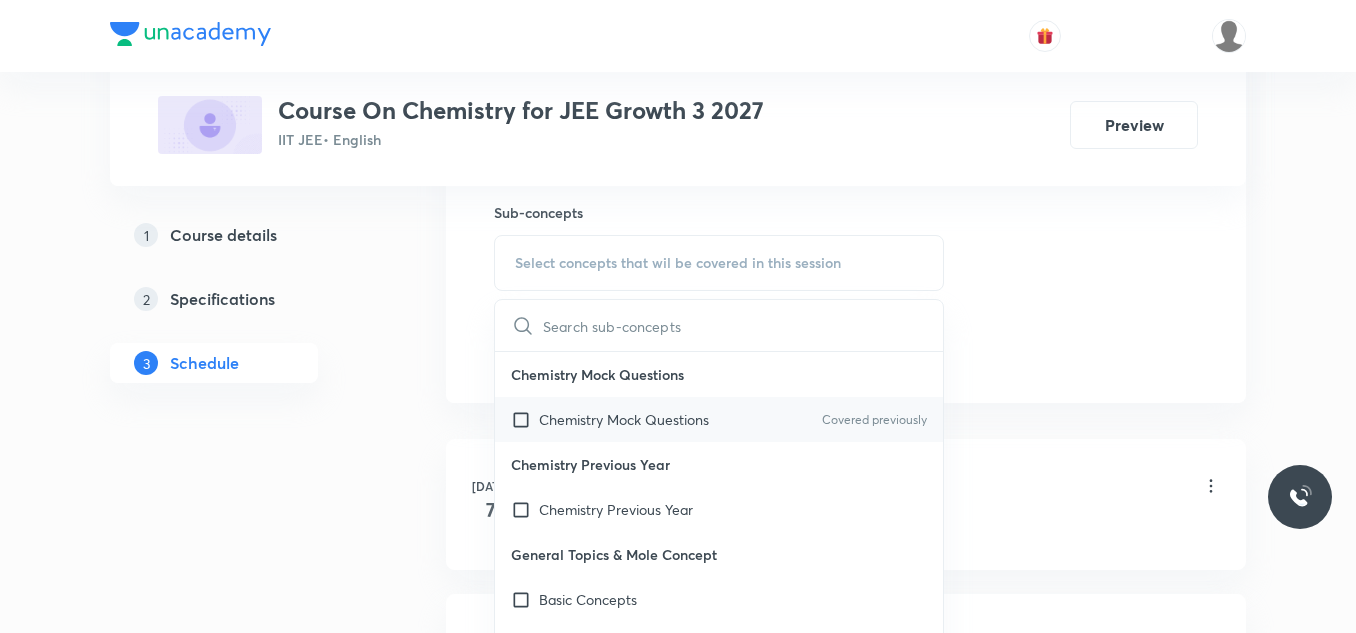 click at bounding box center (525, 419) 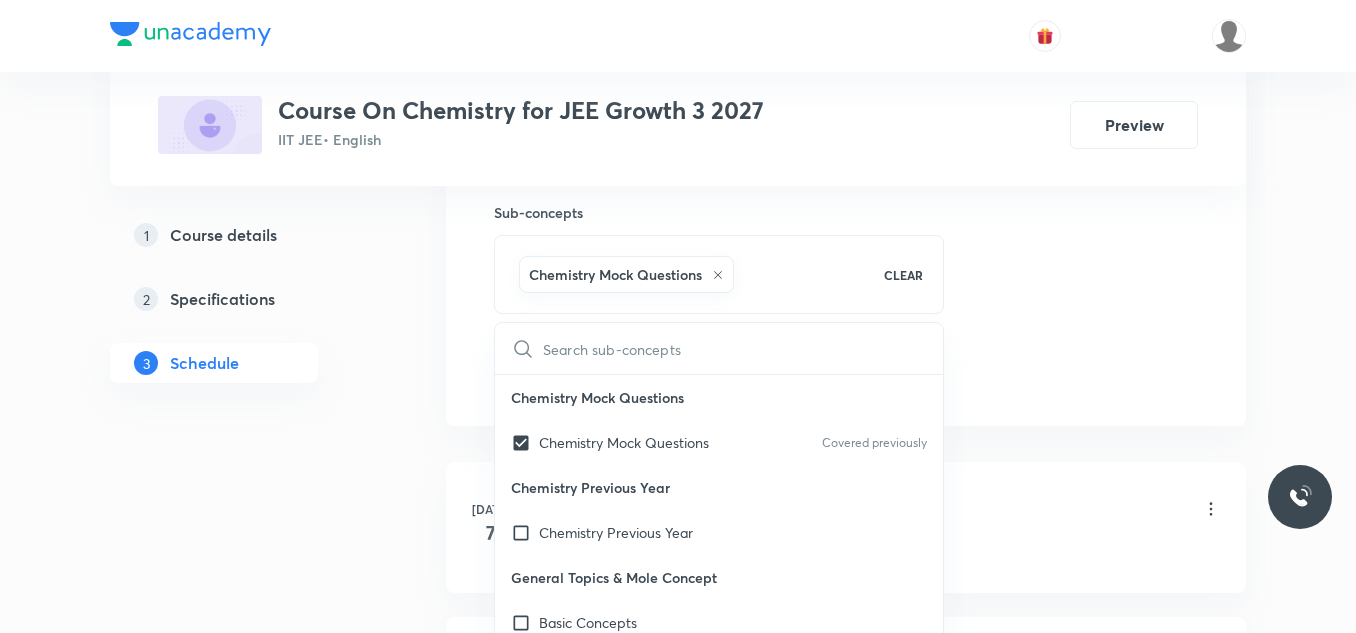 click on "Plus Courses Course On Chemistry for JEE Growth 3 2027 IIT JEE  • English Preview 1 Course details 2 Specifications 3 Schedule Schedule 3  classes Session  4 Live class Session title 32/99 Some basic concepts of chemistry ​ Schedule for Jul 10, 2025, 11:40 AM ​ Duration (in minutes) 65 ​   Session type Online Offline Room 103 Sub-concepts Chemistry Mock Questions CLEAR ​ Chemistry Mock Questions Chemistry Mock Questions Covered previously Chemistry Previous Year Chemistry Previous Year General Topics & Mole Concept Basic Concepts Basic Introduction Percentage Composition Stoichiometry Principle of Atom Conservation (POAC) Relation between Stoichiometric Quantities Application of Mole Concept: Gravimetric Analysis Different Laws Formula and Composition Concentration Terms Some basic concepts of Chemistry Atomic Structure Discovery Of Electron Some Prerequisites of Physics Discovery Of Protons And Neutrons Atomic Models and Theories  Representation Of Atom With Electrons And Neutrons Nature of Waves 7" at bounding box center [678, 83] 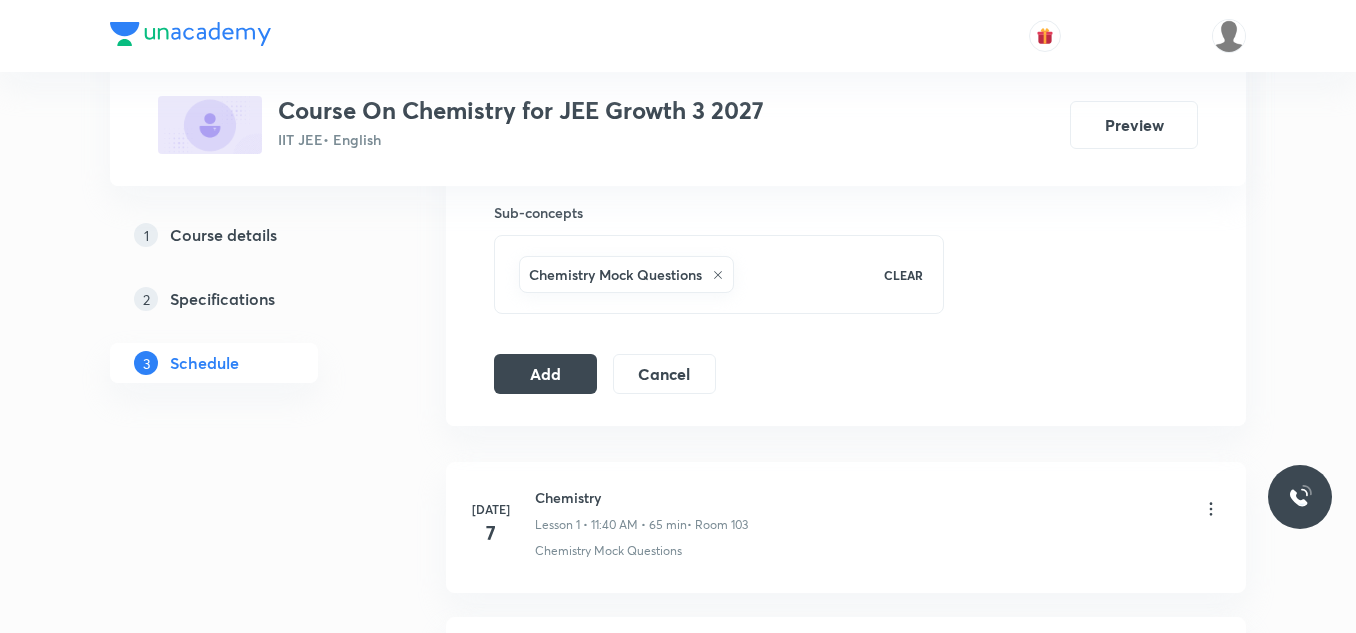click on "Session  4 Live class Session title 32/99 Some basic concepts of chemistry ​ Schedule for Jul 10, 2025, 11:40 AM ​ Duration (in minutes) 65 ​   Session type Online Offline Room 103 Sub-concepts Chemistry Mock Questions CLEAR Add Cancel" at bounding box center (846, -87) 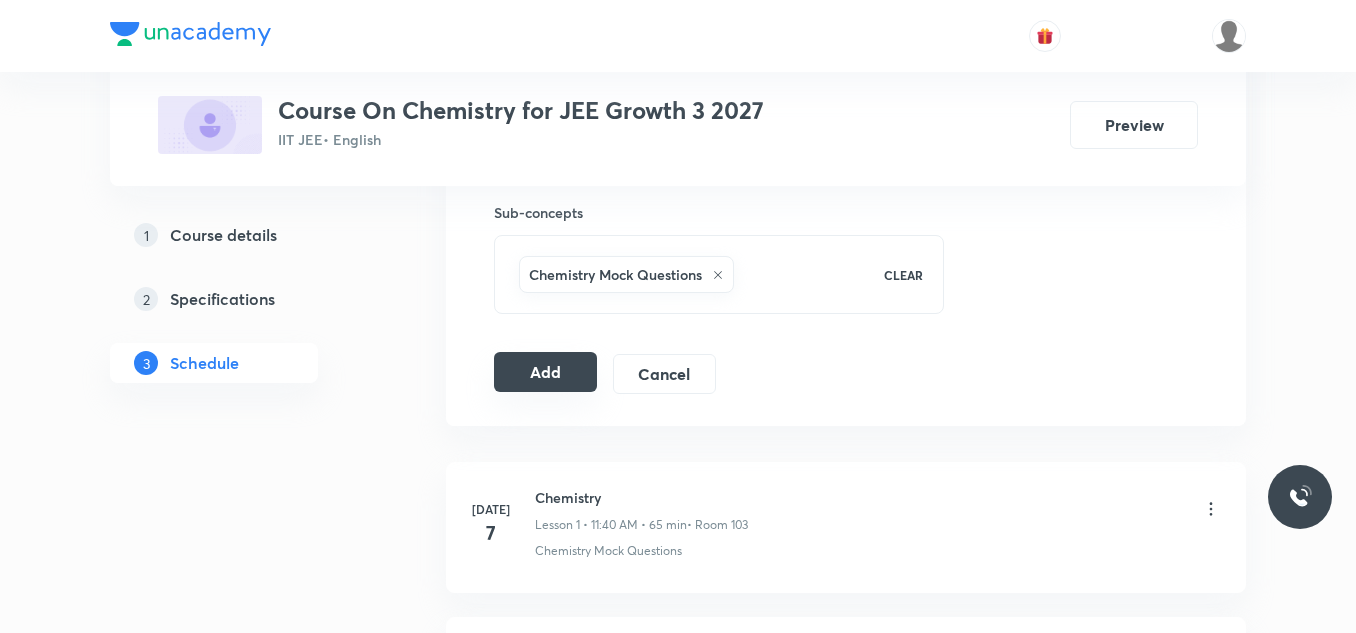 click on "Add" at bounding box center (545, 372) 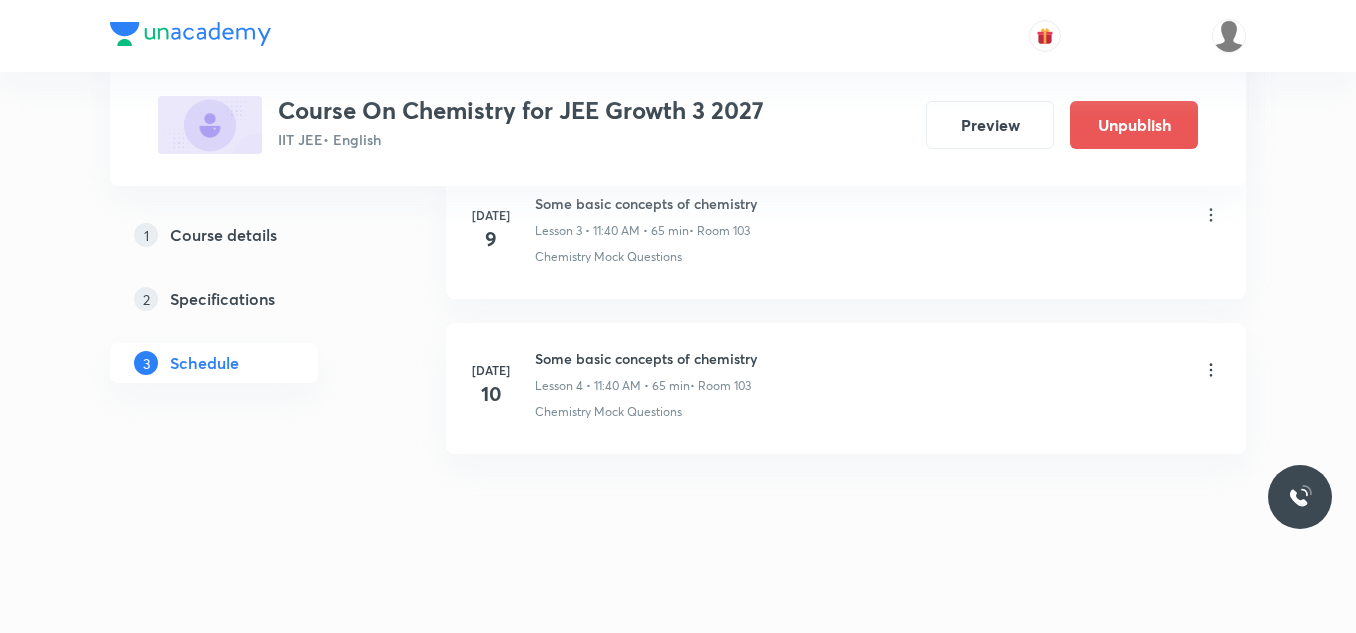 scroll, scrollTop: 666, scrollLeft: 0, axis: vertical 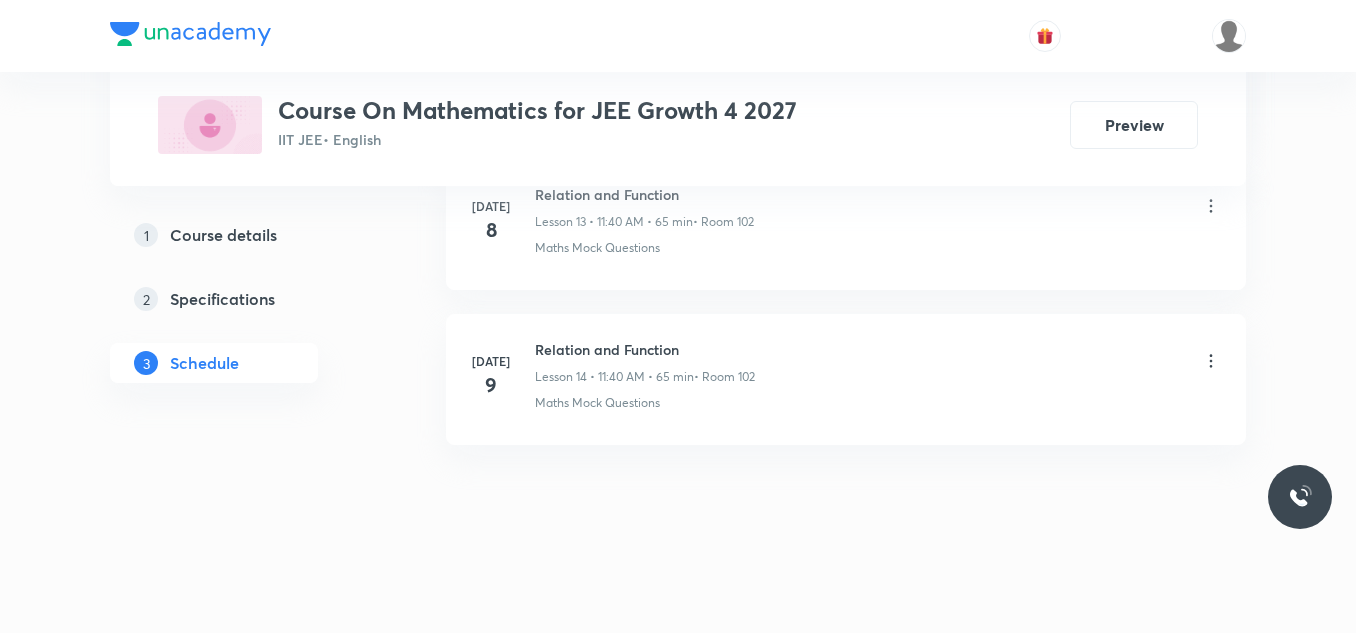 click on "Relation and Function" at bounding box center (645, 349) 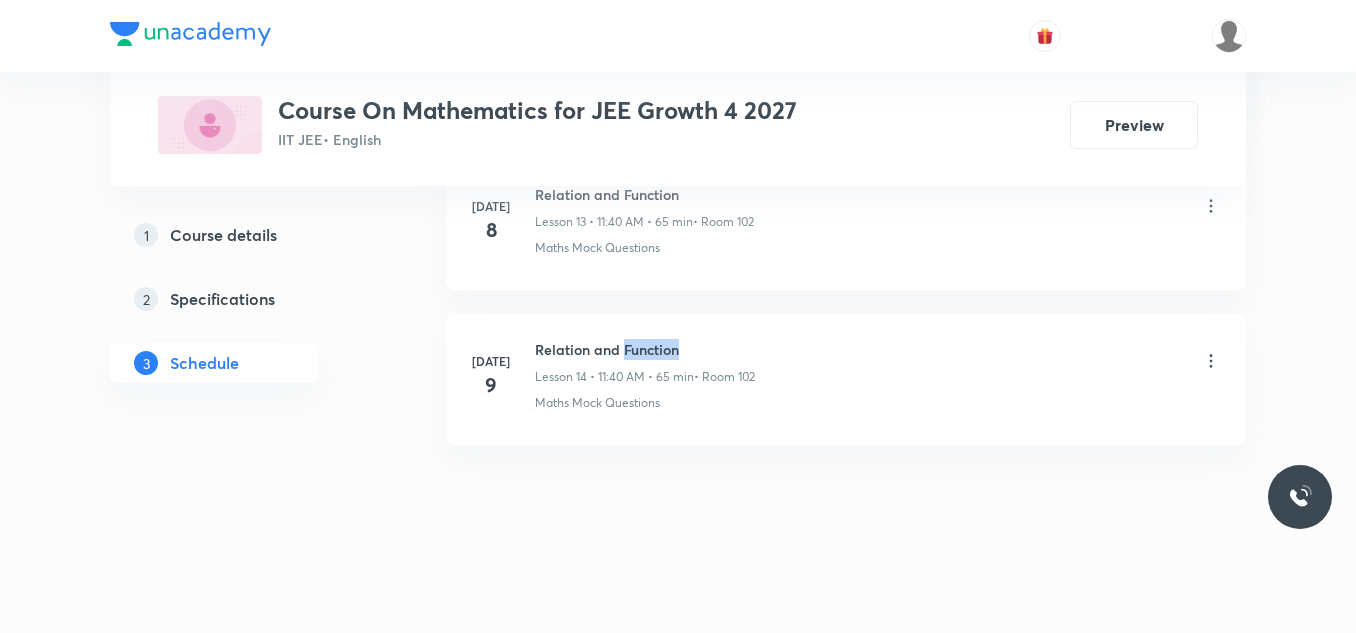 click on "Relation and Function" at bounding box center [645, 349] 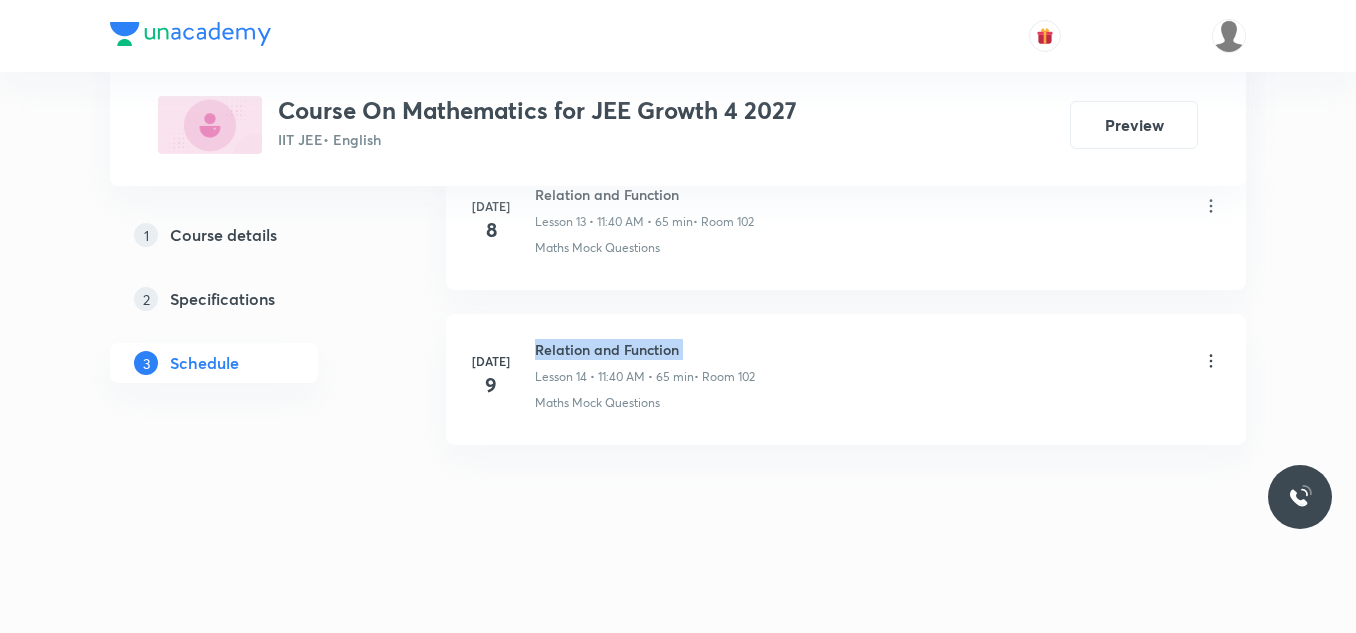 click on "Relation and Function" at bounding box center (645, 349) 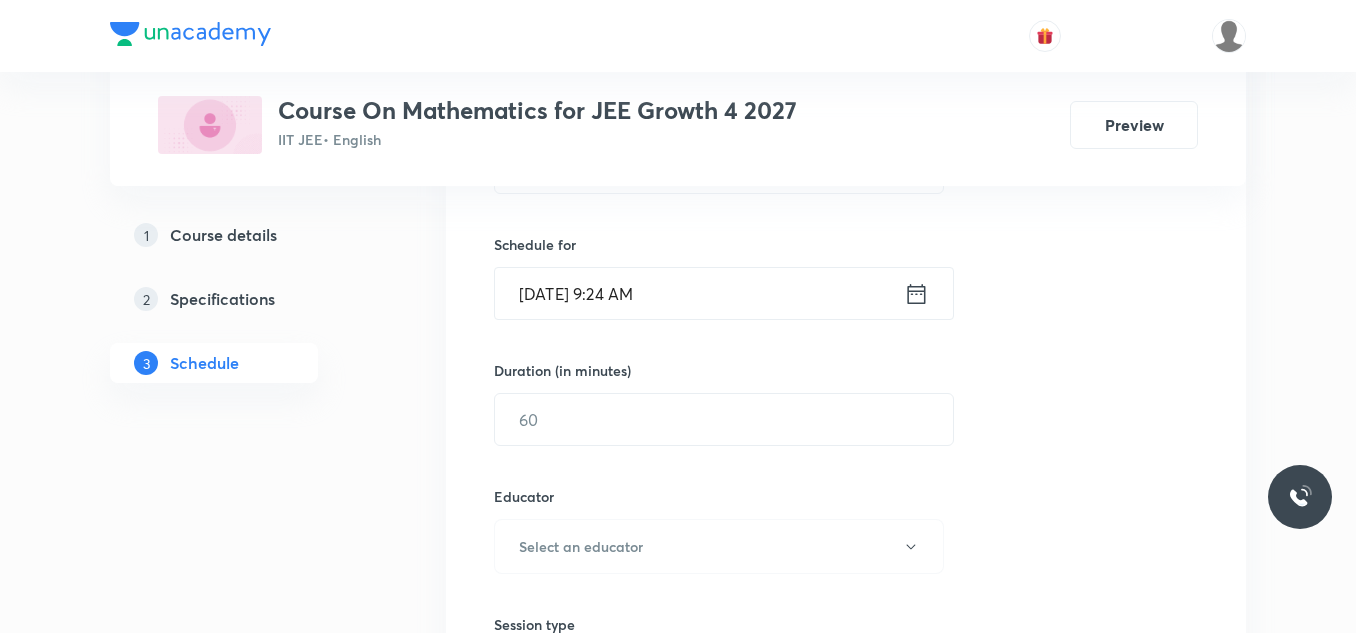 scroll, scrollTop: 268, scrollLeft: 0, axis: vertical 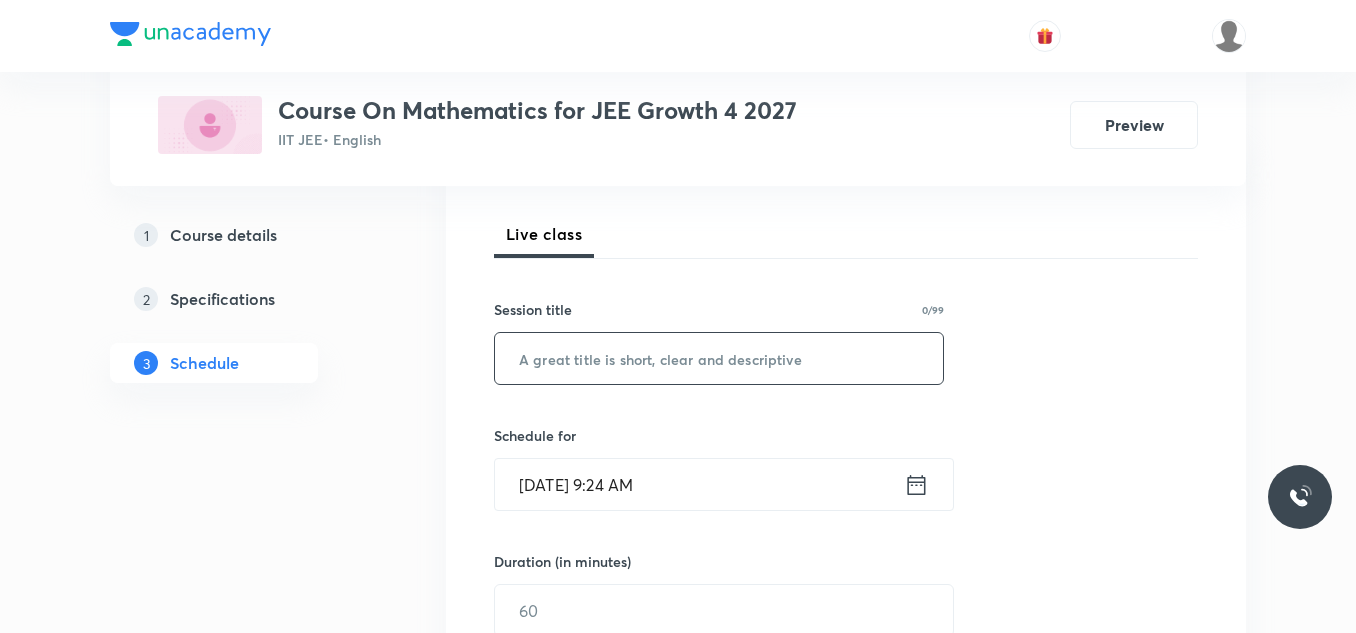 click at bounding box center (719, 358) 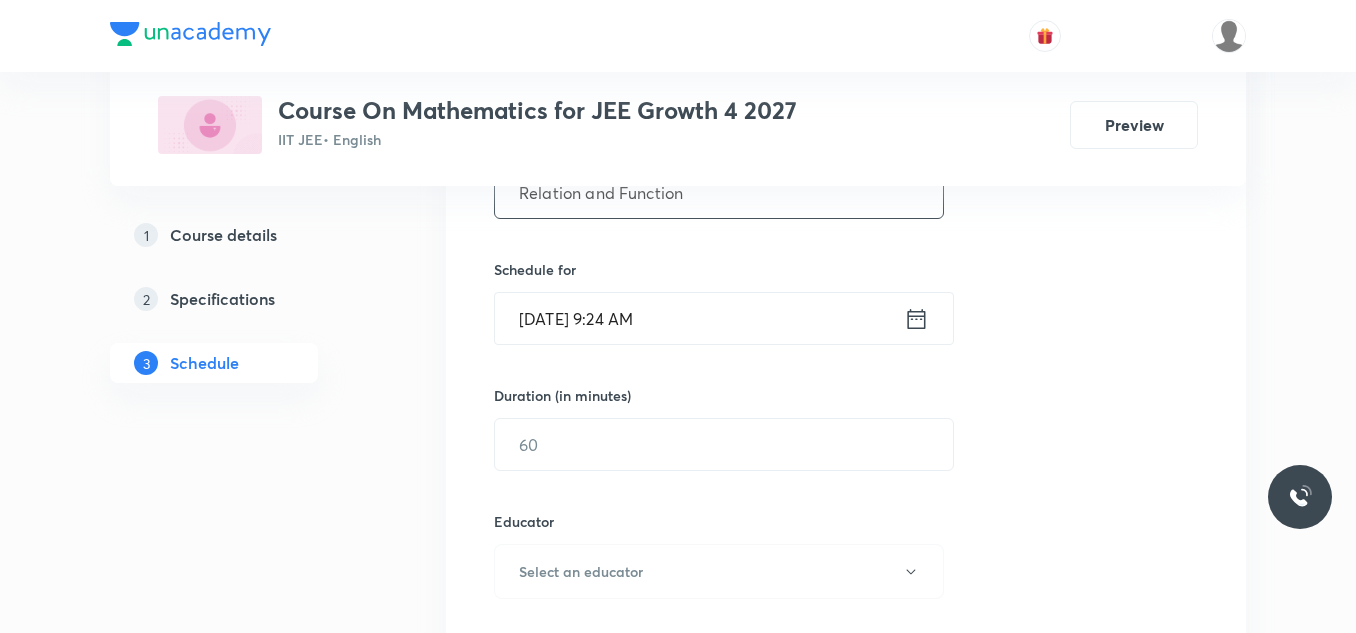 scroll, scrollTop: 468, scrollLeft: 0, axis: vertical 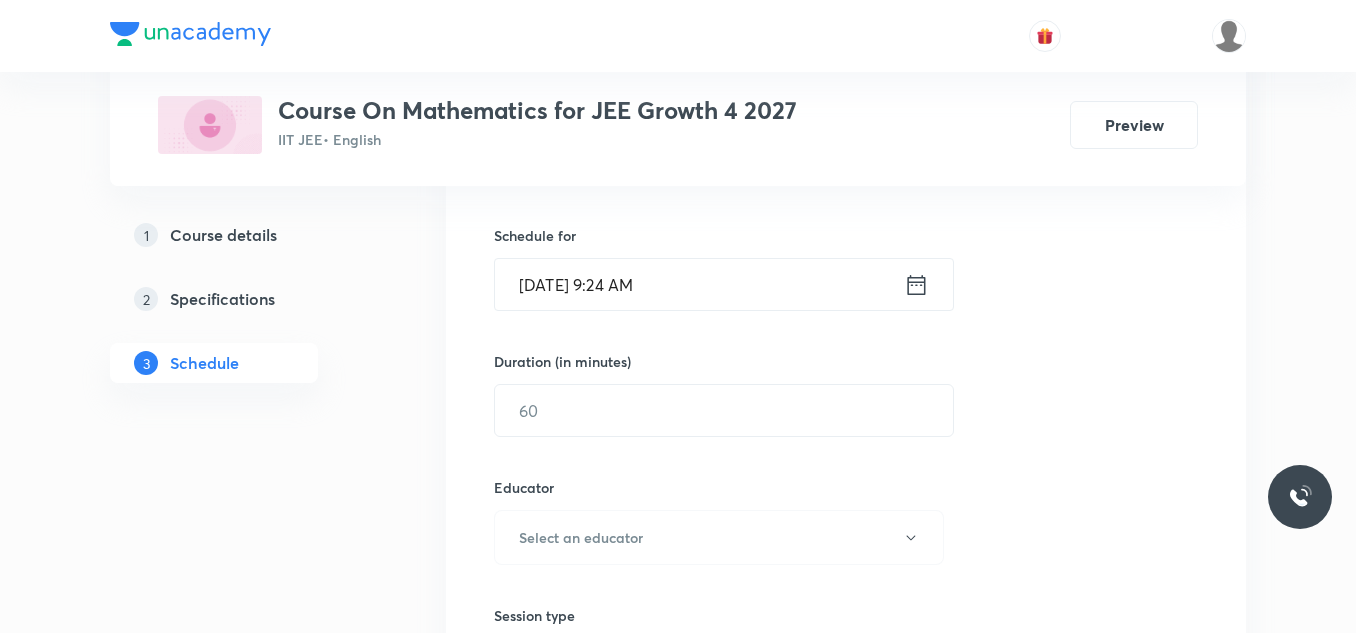 type on "Relation and Function" 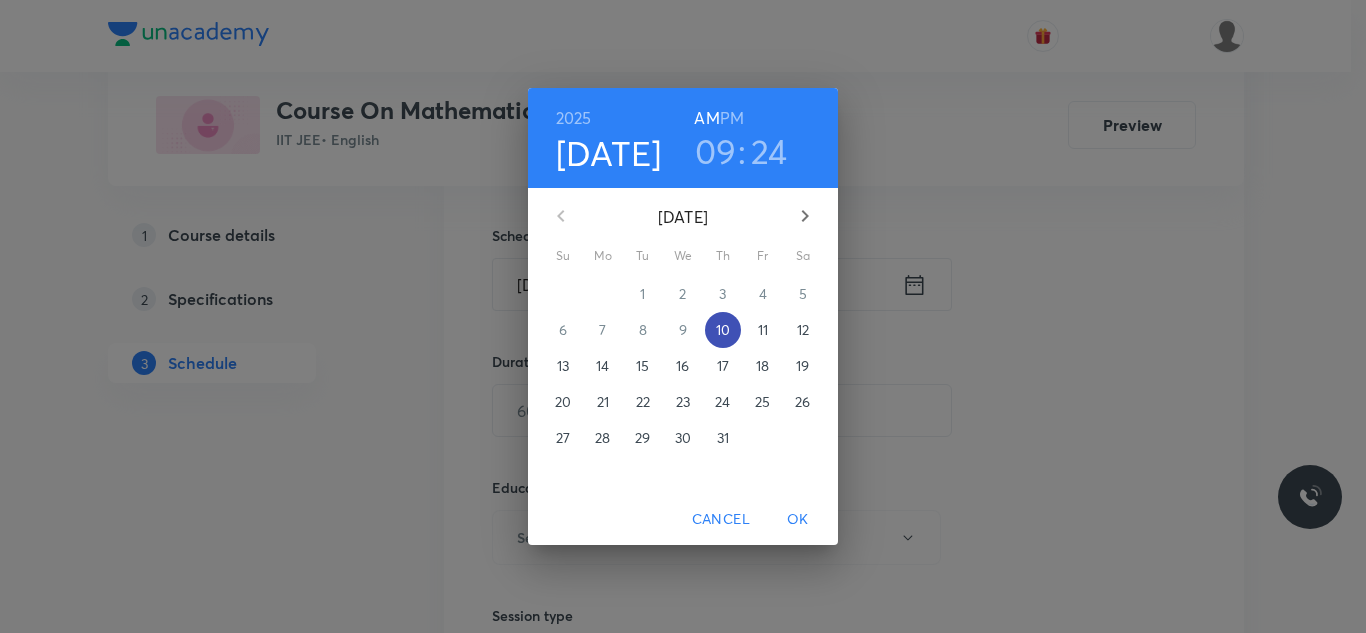 click on "10" at bounding box center (723, 330) 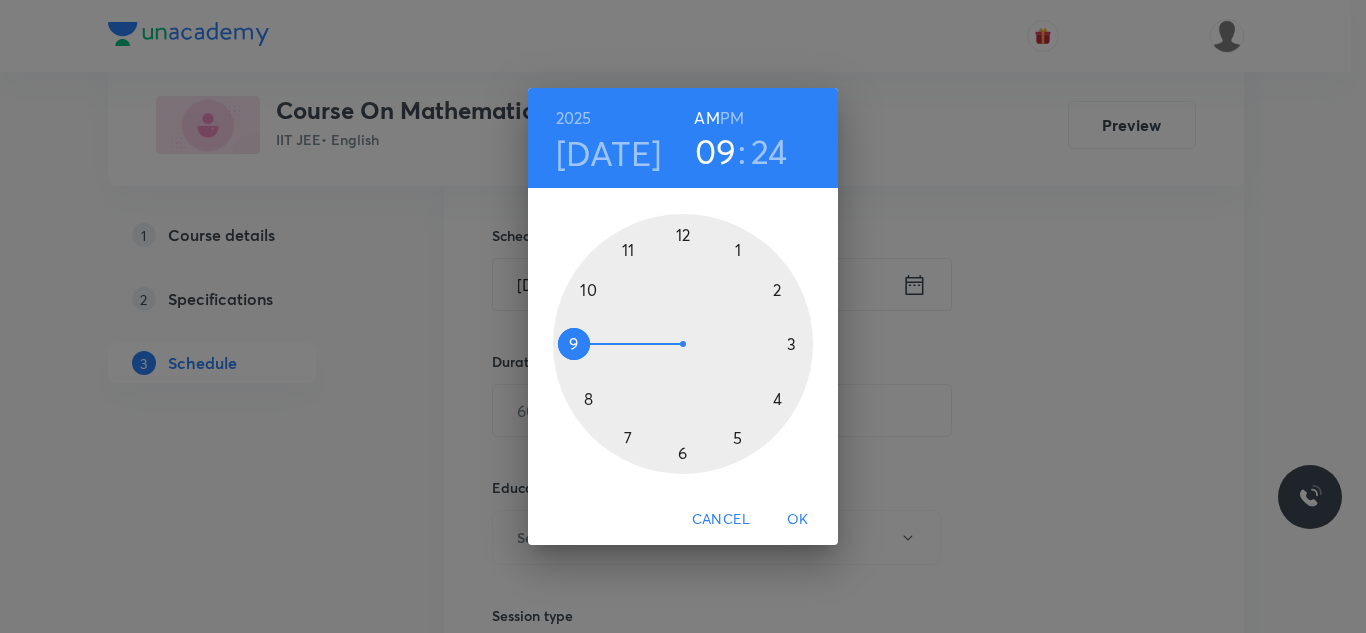 click at bounding box center [683, 344] 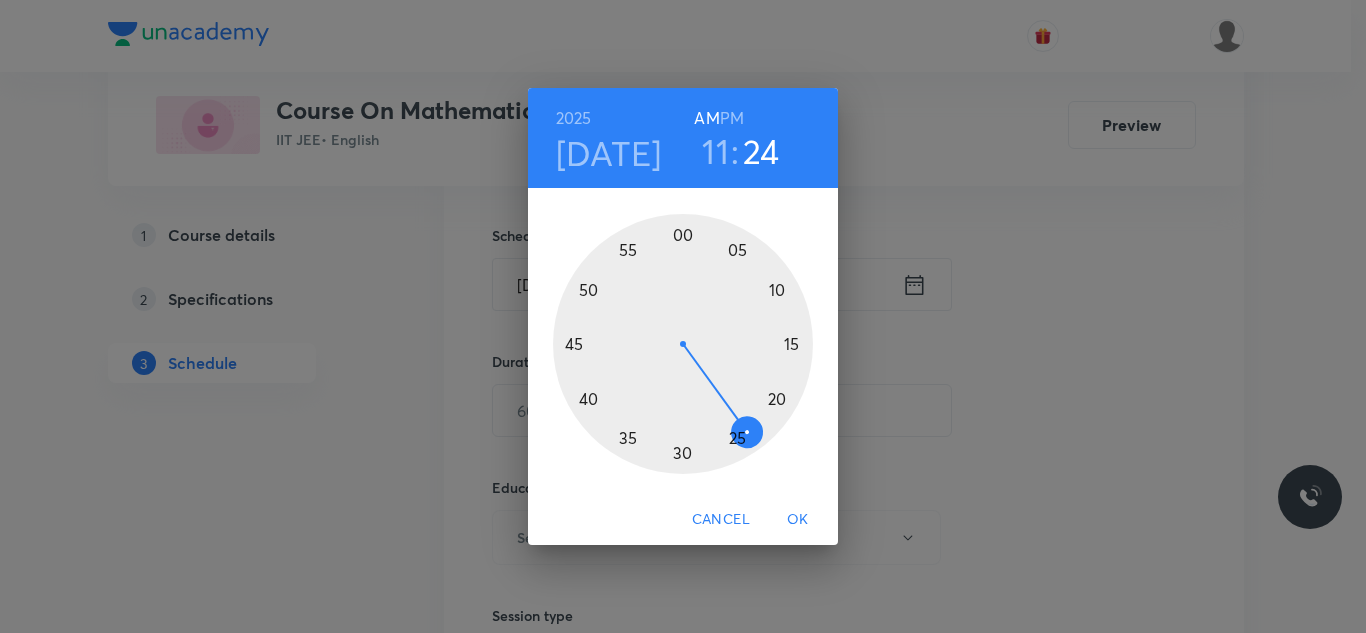 click at bounding box center (683, 344) 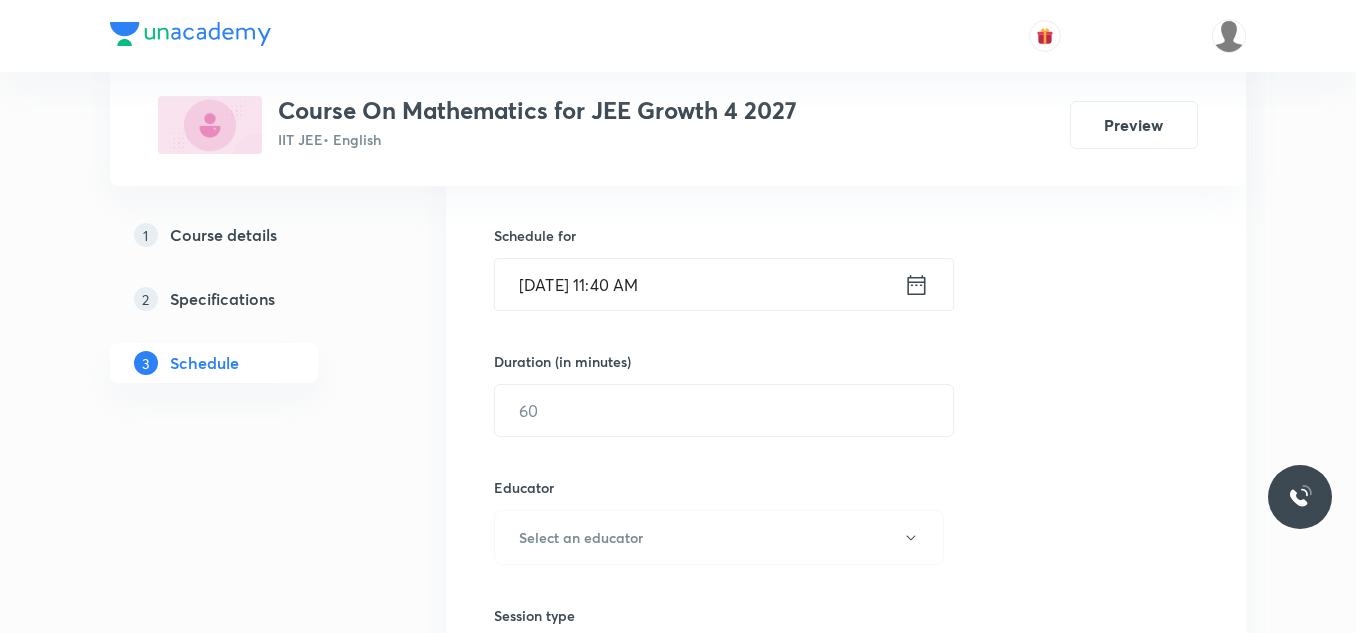 click at bounding box center [724, 410] 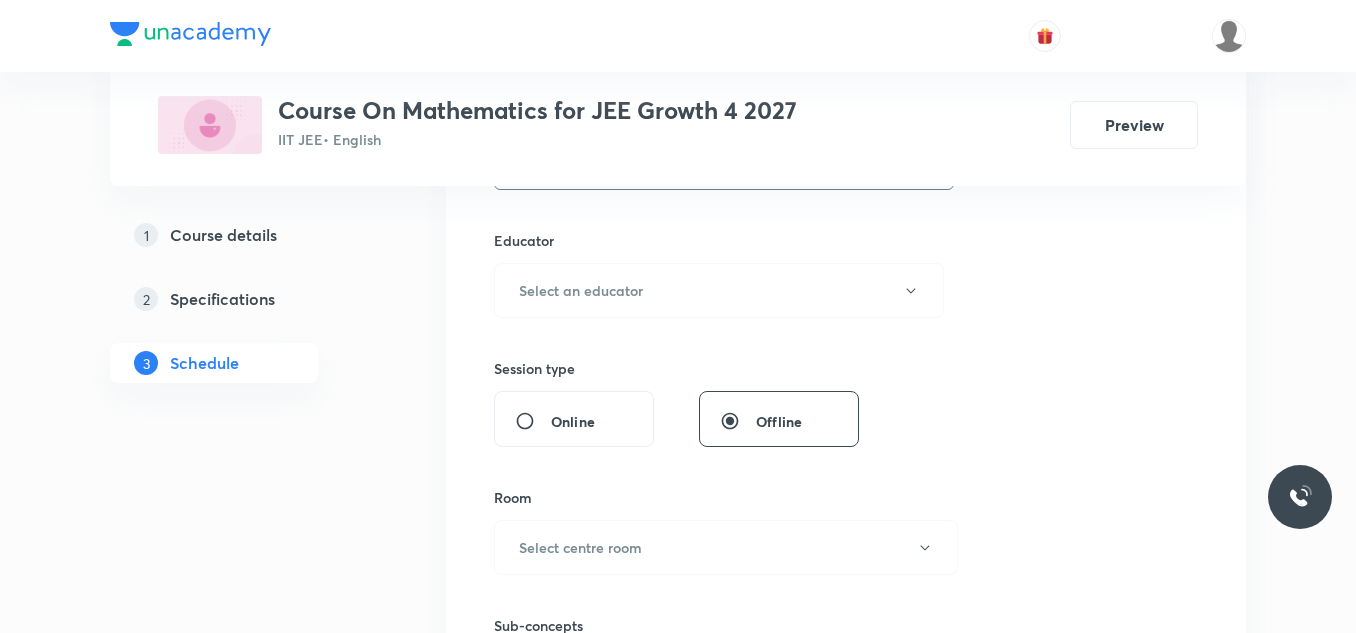 scroll, scrollTop: 668, scrollLeft: 0, axis: vertical 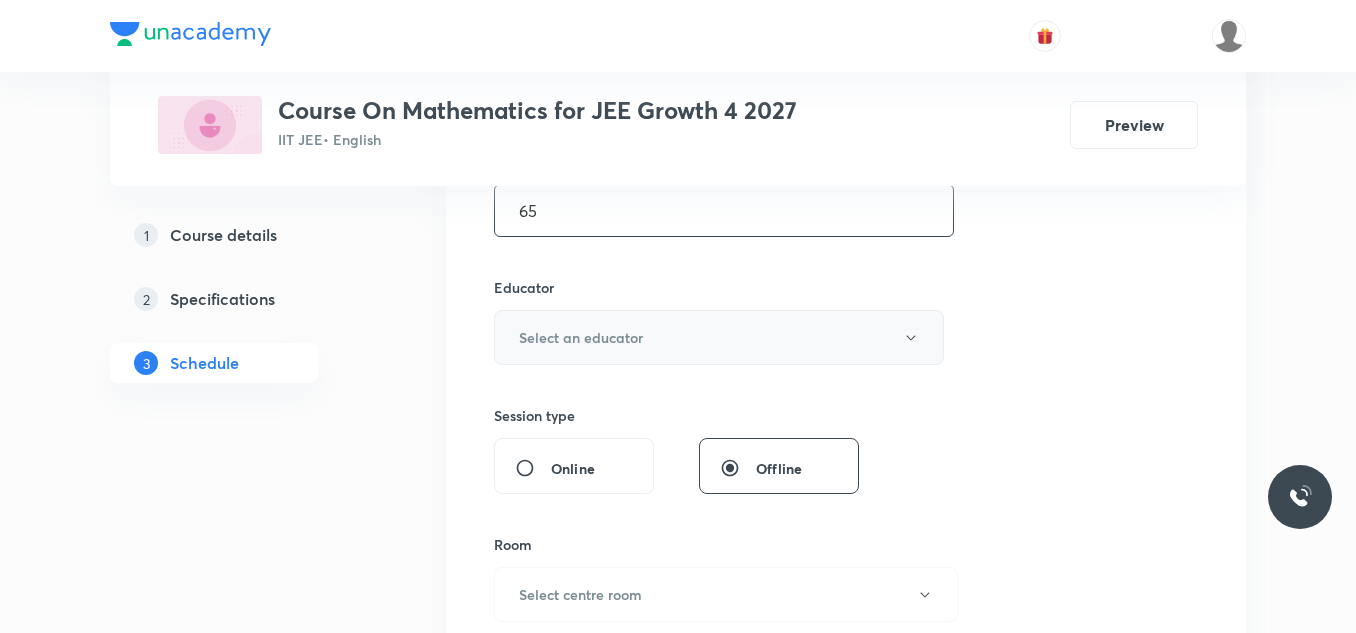 type on "65" 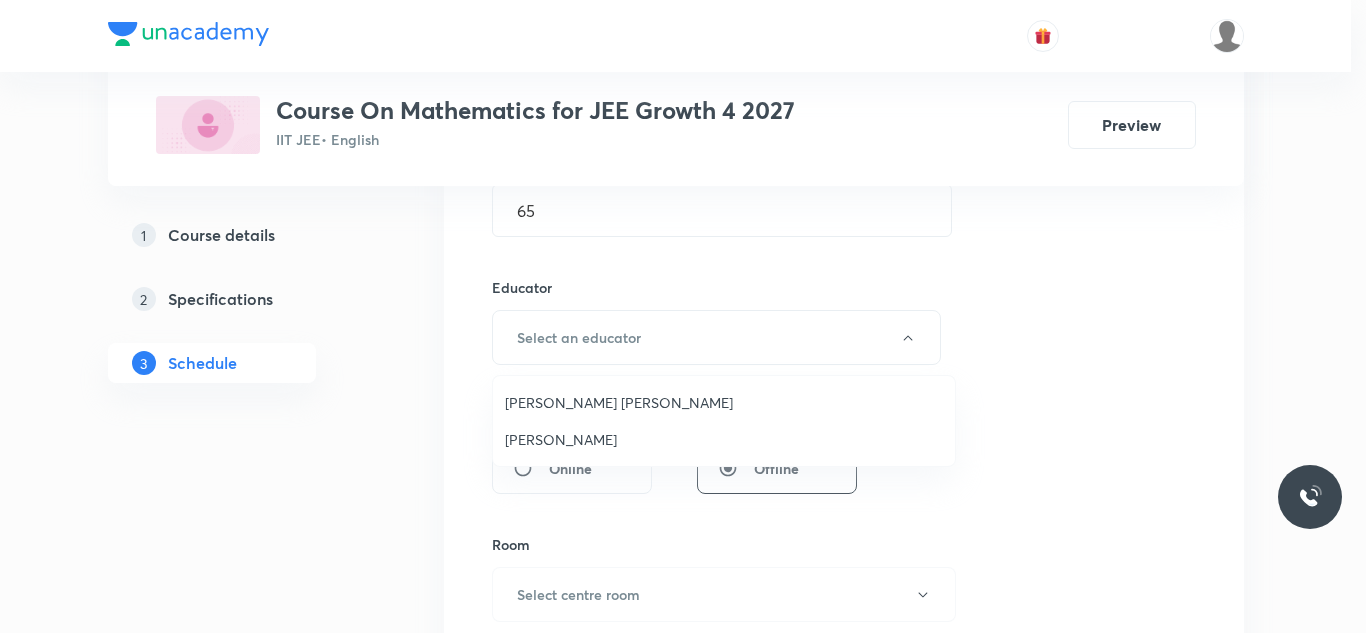 click on "Rajesh Kumar Nagdive" at bounding box center [724, 402] 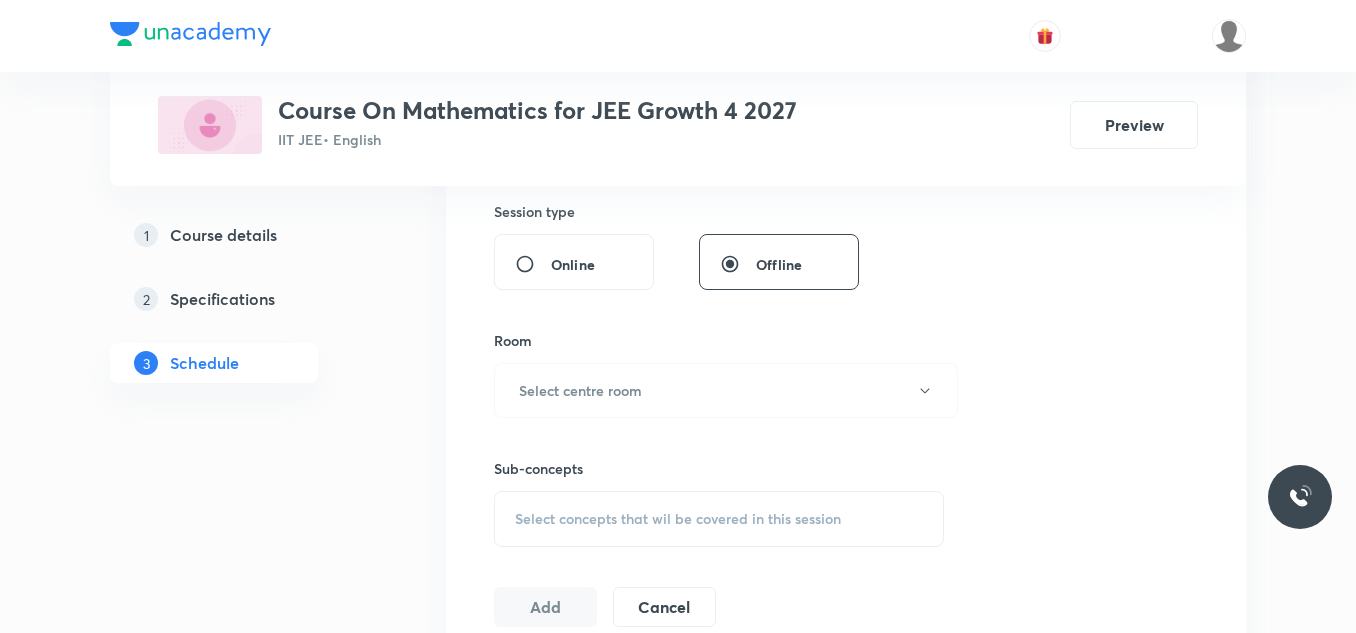scroll, scrollTop: 868, scrollLeft: 0, axis: vertical 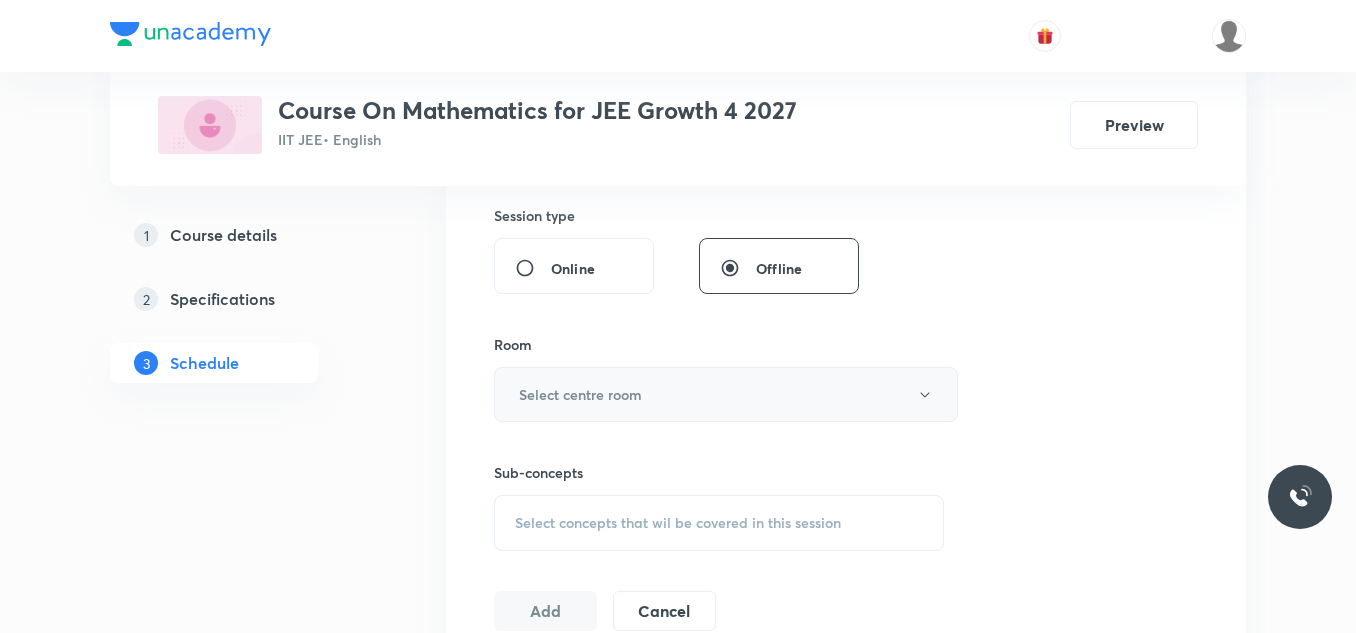 click on "Select centre room" at bounding box center [580, 394] 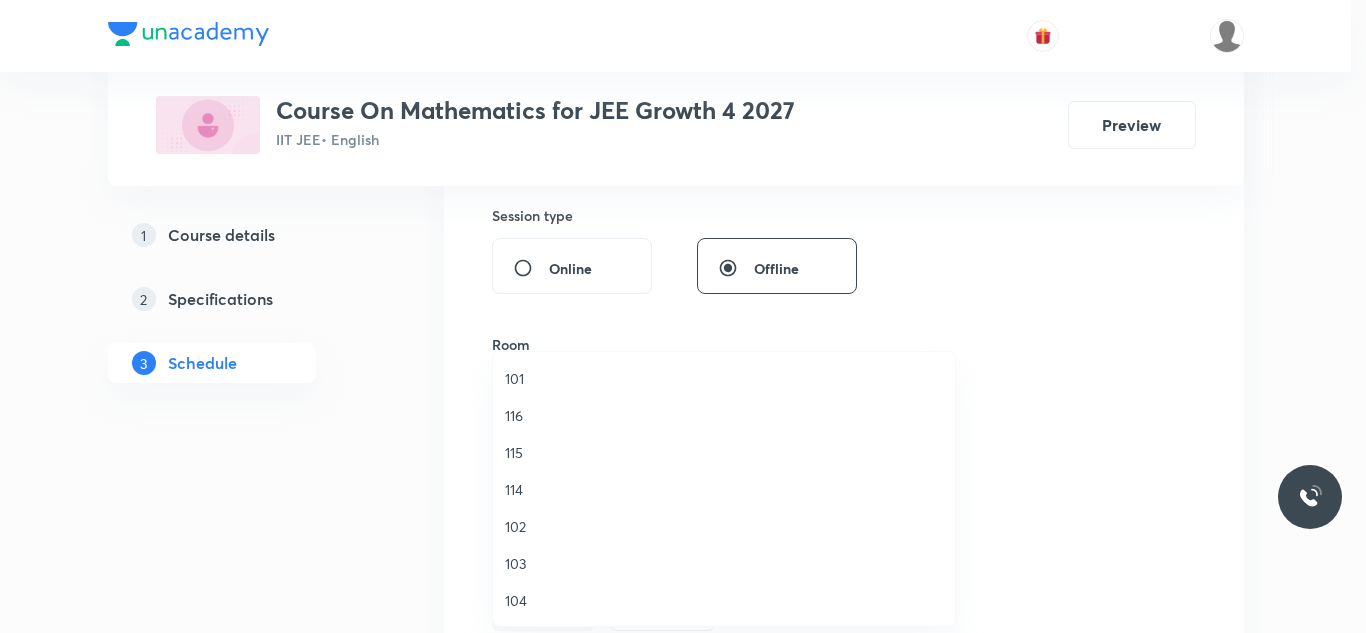 click on "102" at bounding box center (724, 526) 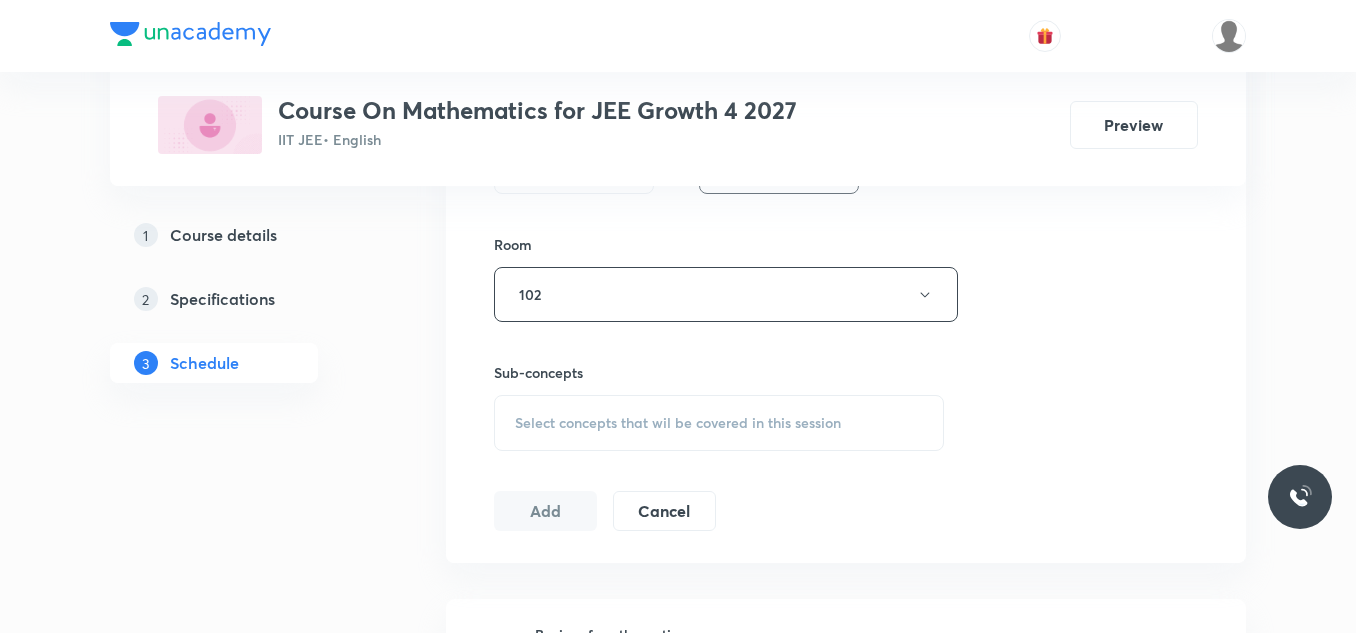 scroll, scrollTop: 1068, scrollLeft: 0, axis: vertical 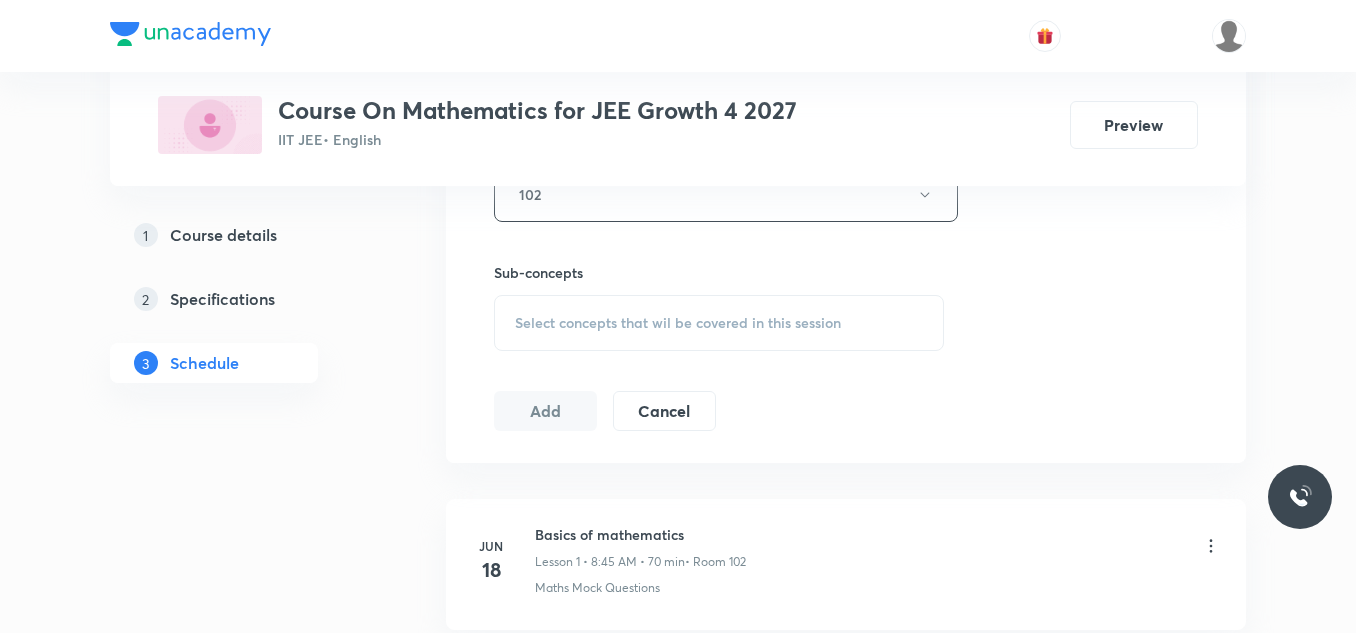 click on "Select concepts that wil be covered in this session" at bounding box center (719, 323) 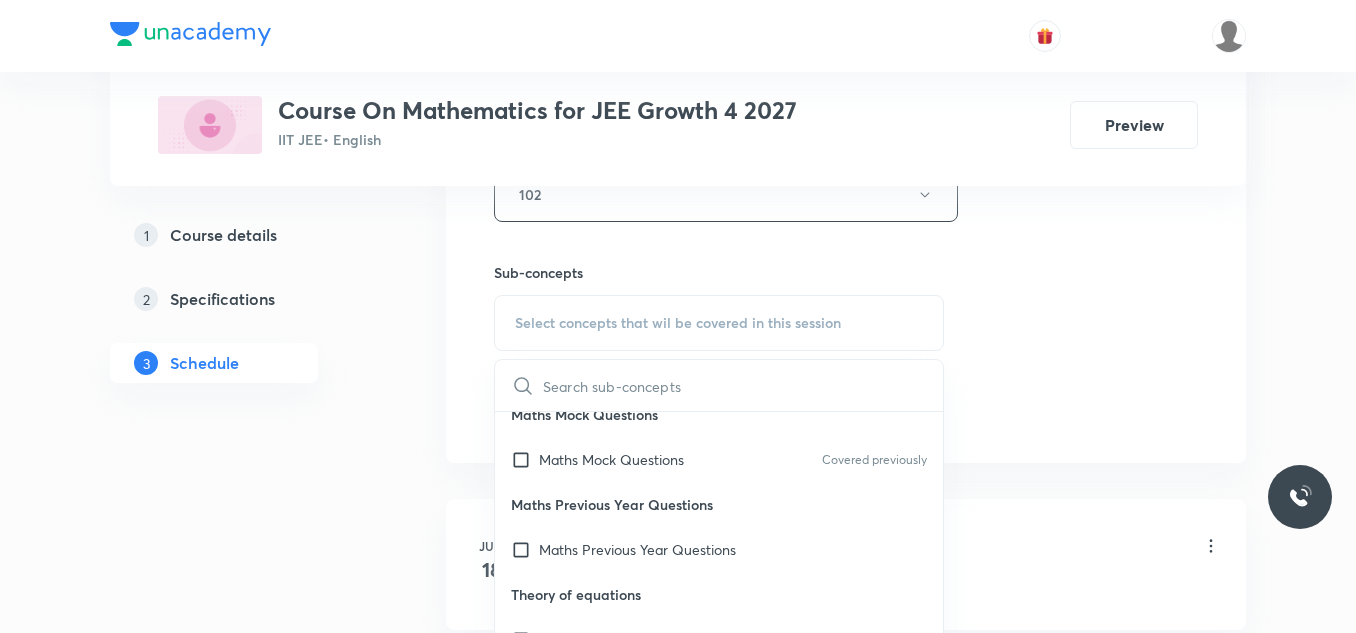 scroll, scrollTop: 0, scrollLeft: 0, axis: both 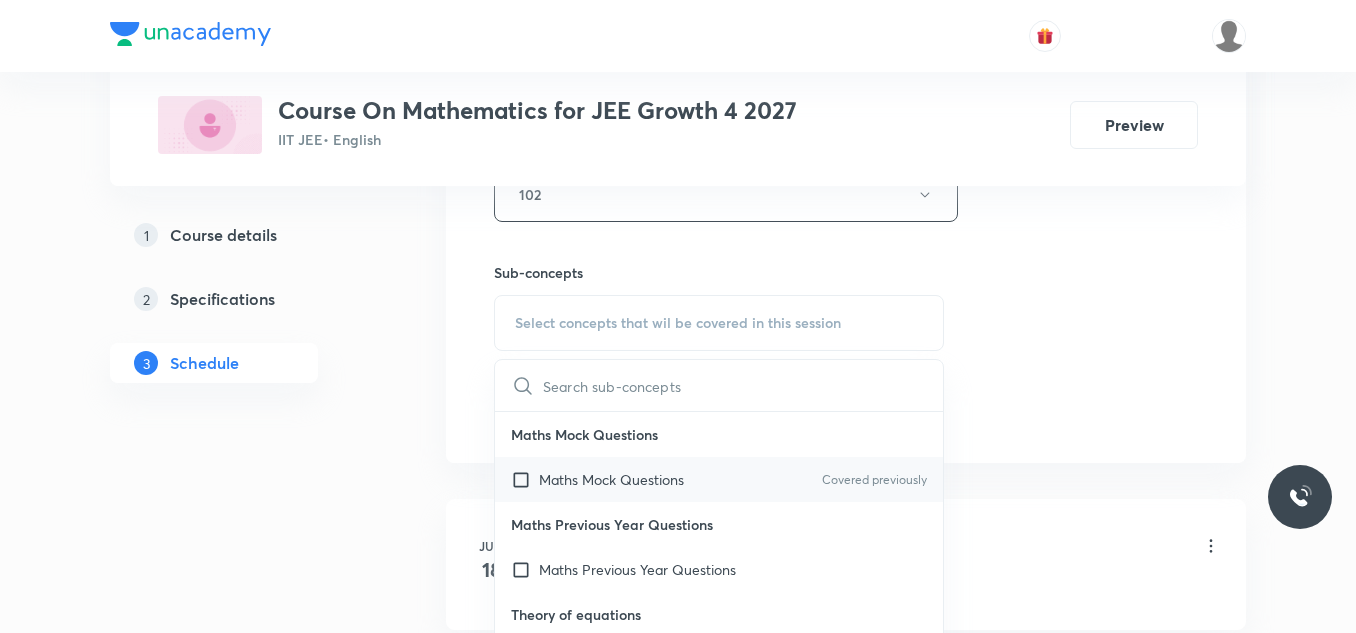 click at bounding box center (525, 479) 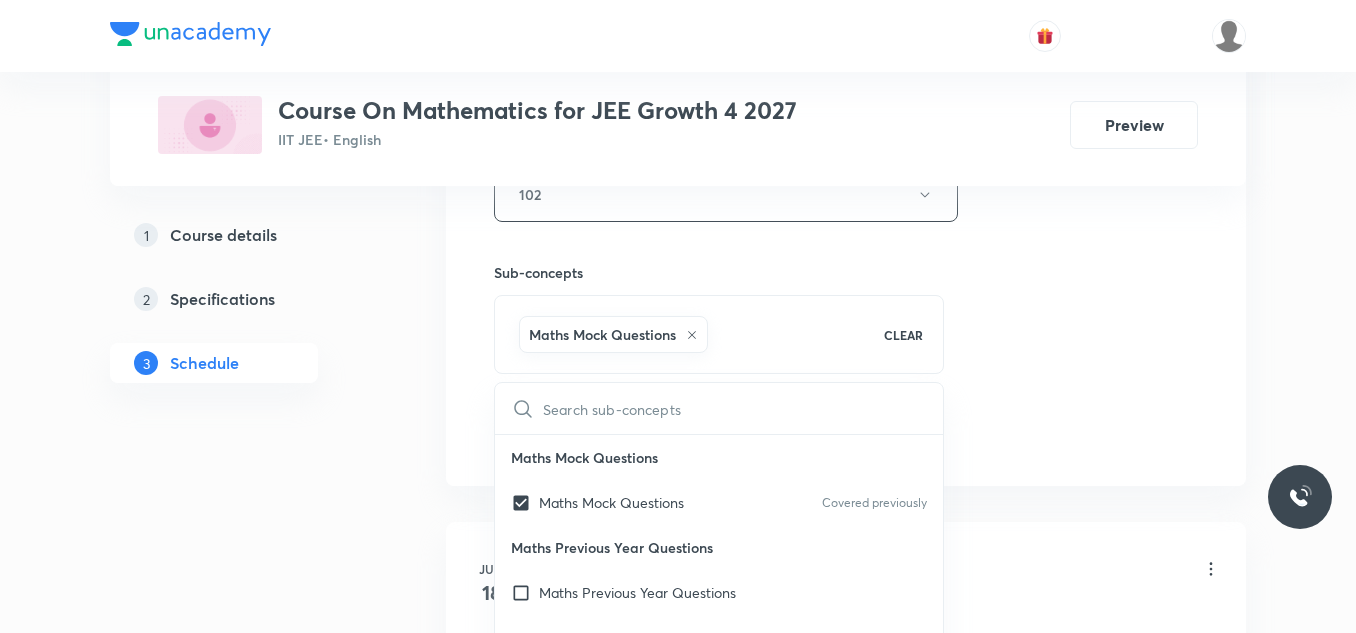 click on "Plus Courses Course On Mathematics for JEE Growth 4 2027 IIT JEE  • English Preview 1 Course details 2 Specifications 3 Schedule Schedule 14  classes Session  15 Live class Session title 21/99 Relation and Function ​ Schedule for Jul 10, 2025, 11:40 AM ​ Duration (in minutes) 65 ​ Educator Rajesh Kumar Nagdive   Session type Online Offline Room 102 Sub-concepts Maths Mock Questions CLEAR ​ Maths Mock Questions Maths Mock Questions Covered previously Maths Previous Year Questions Maths Previous Year Questions Theory of equations Degree, Value Based & Equation Geometrical Meaning of the Zeroes of a Polynomial Location of roots Geometrical meaning of Roots of an equation Points in solving an equation Graph of Quadratic Expression & its Analysis Range of Quadratic Equation Remainder and factor theorems Identity Quadratic equations Common Roots Location of Roots General Equation of Second Degree in Variable x and y Theory of Equations Relation Between Roots and Coefficients Quadratic Inequality Matrices" at bounding box center [678, 932] 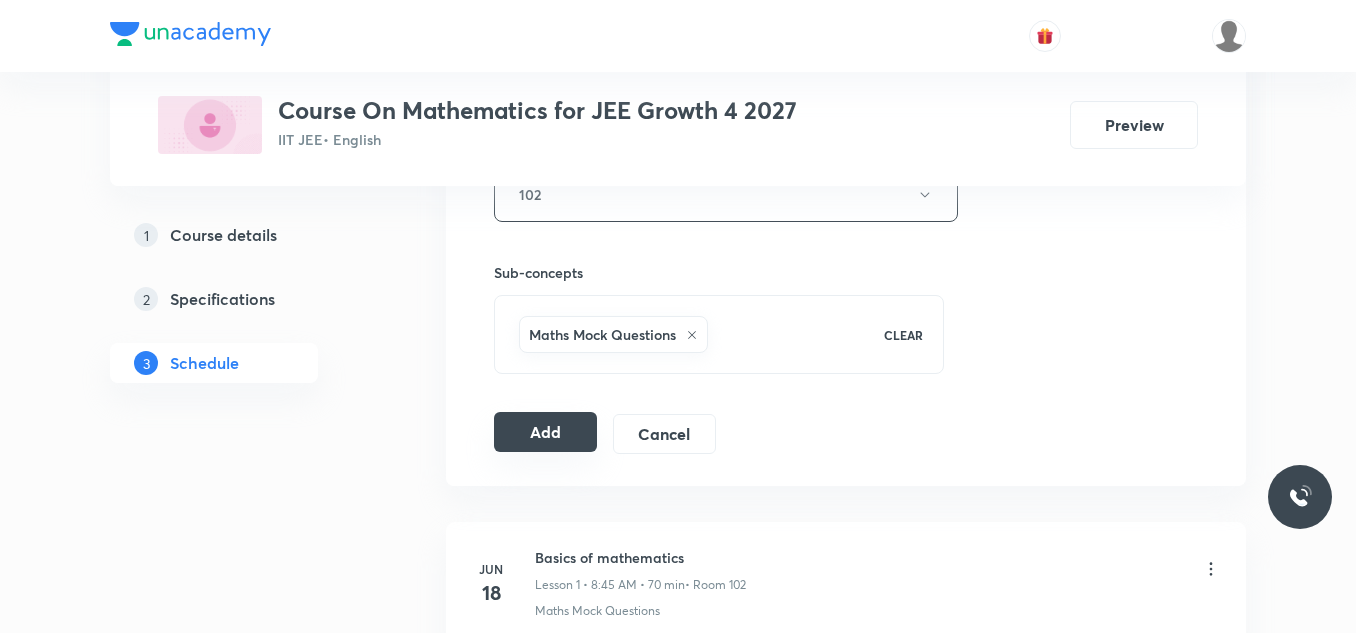 click on "Add" at bounding box center (545, 432) 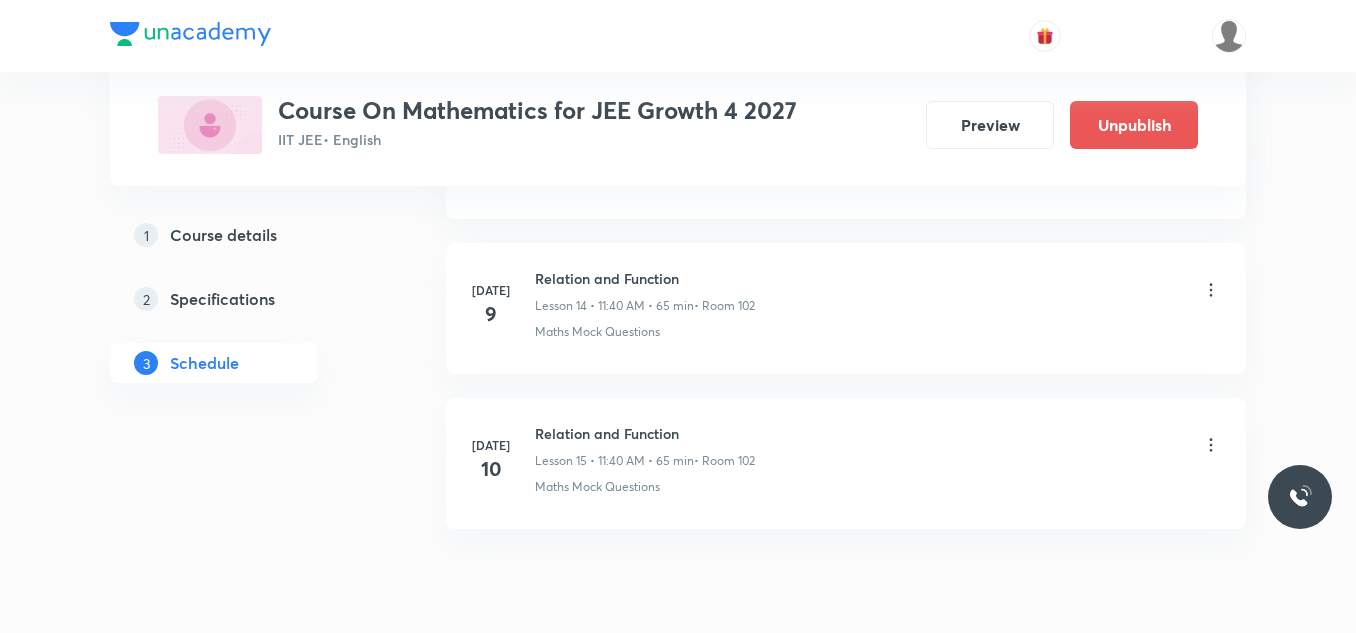 scroll, scrollTop: 2376, scrollLeft: 0, axis: vertical 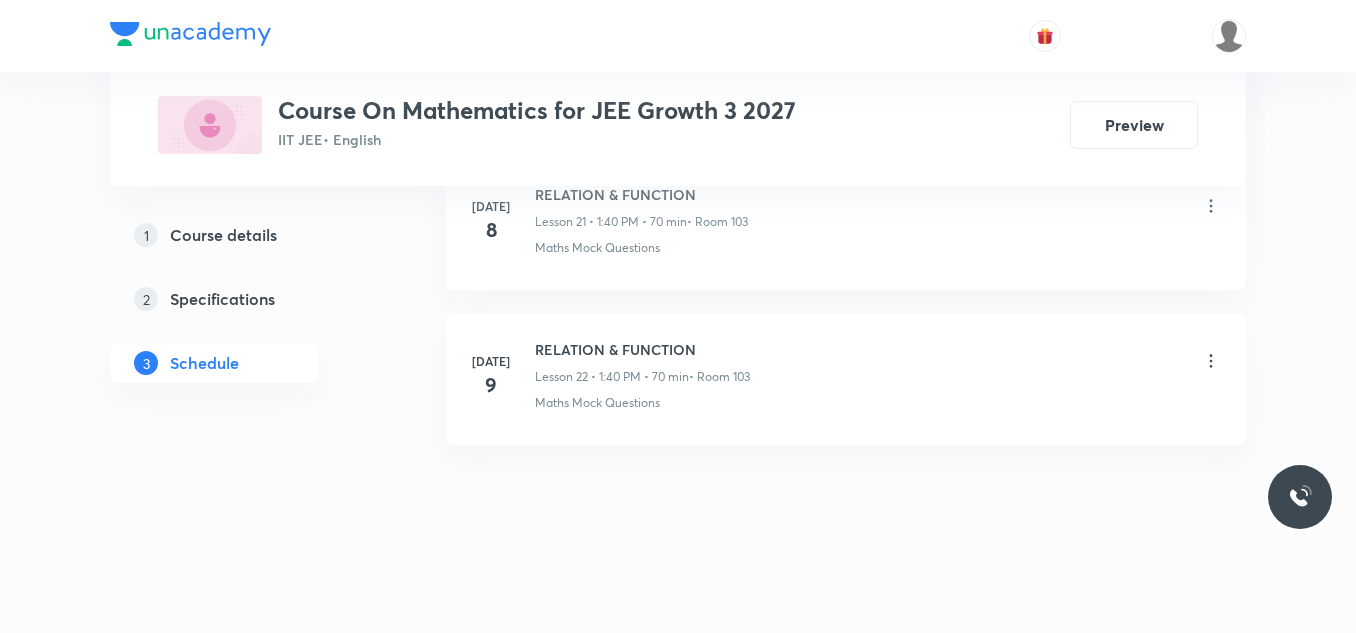 click on "RELATION & FUNCTION" at bounding box center [642, 349] 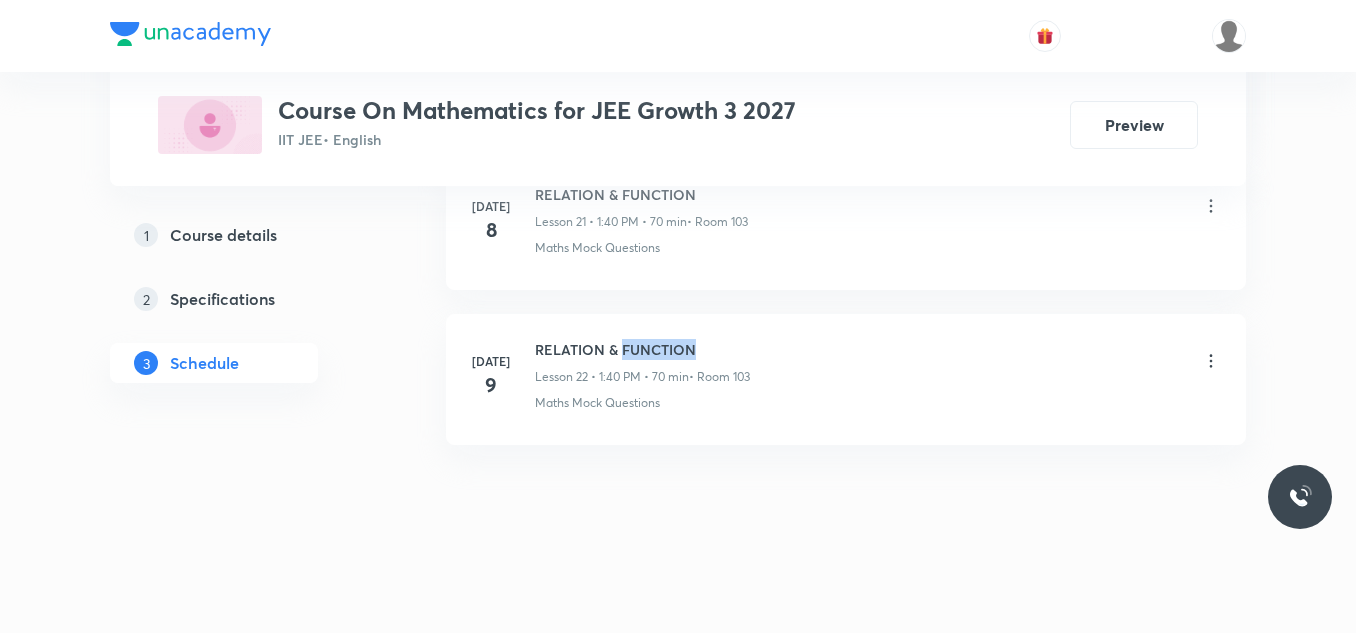 click on "RELATION & FUNCTION" at bounding box center (642, 349) 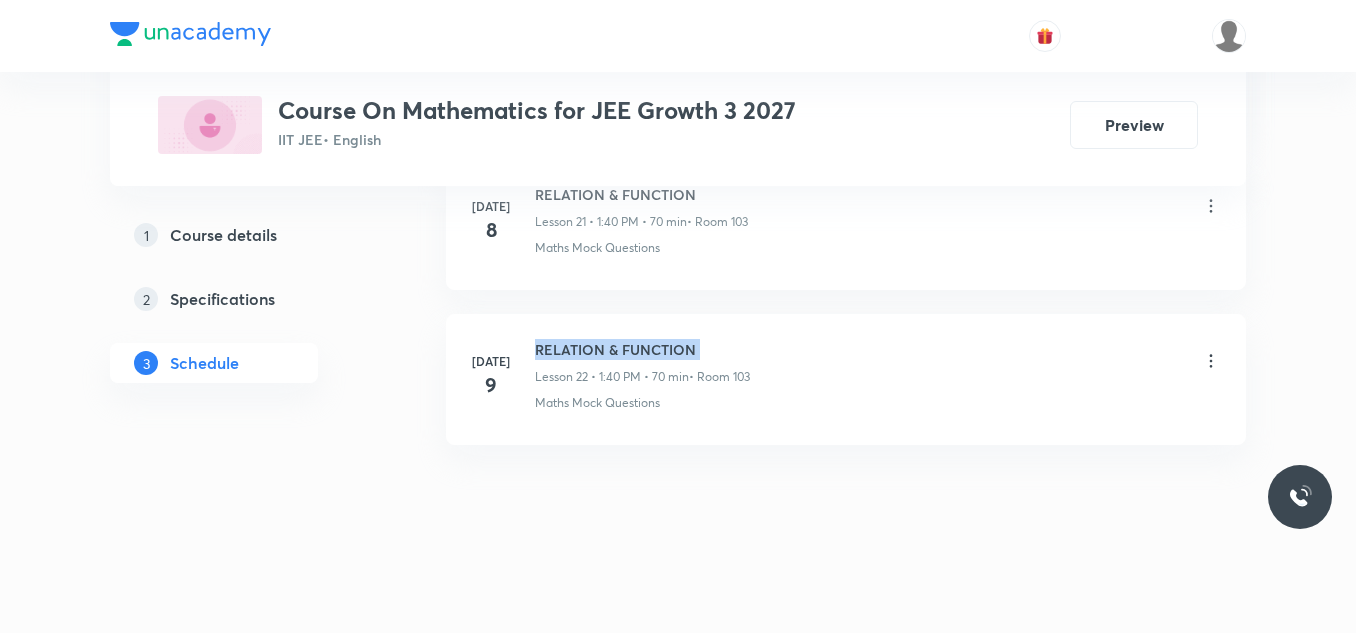 click on "RELATION & FUNCTION" at bounding box center [642, 349] 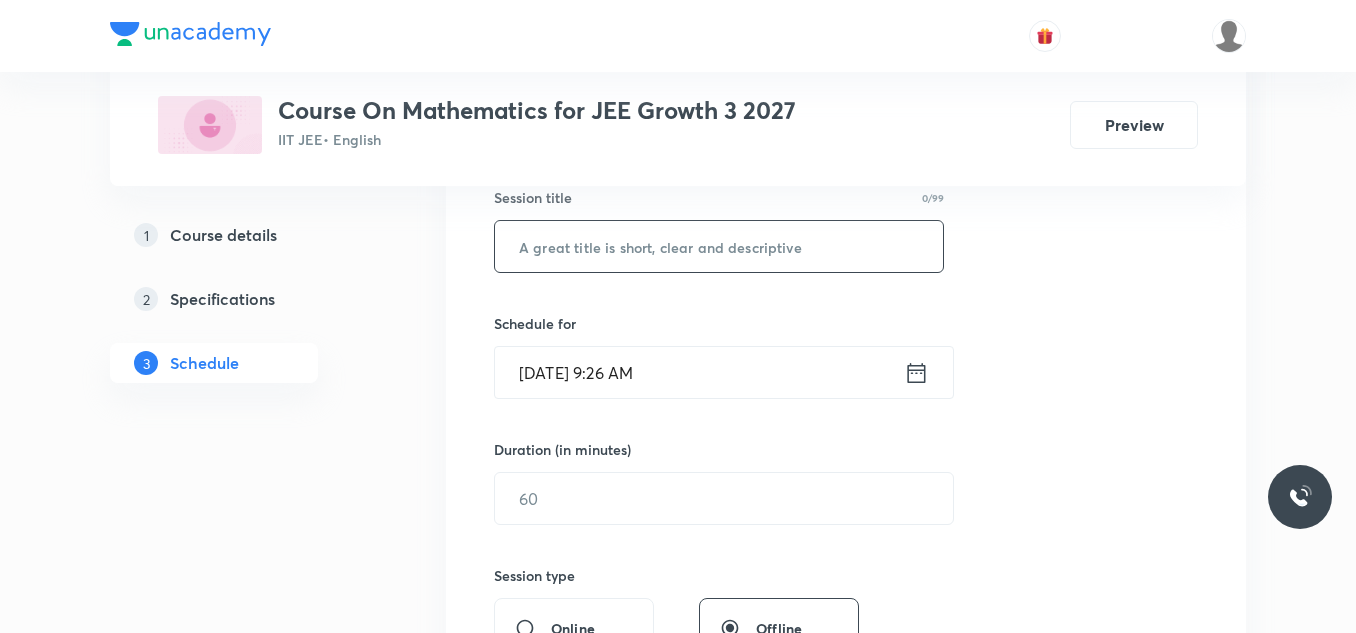 scroll, scrollTop: 280, scrollLeft: 0, axis: vertical 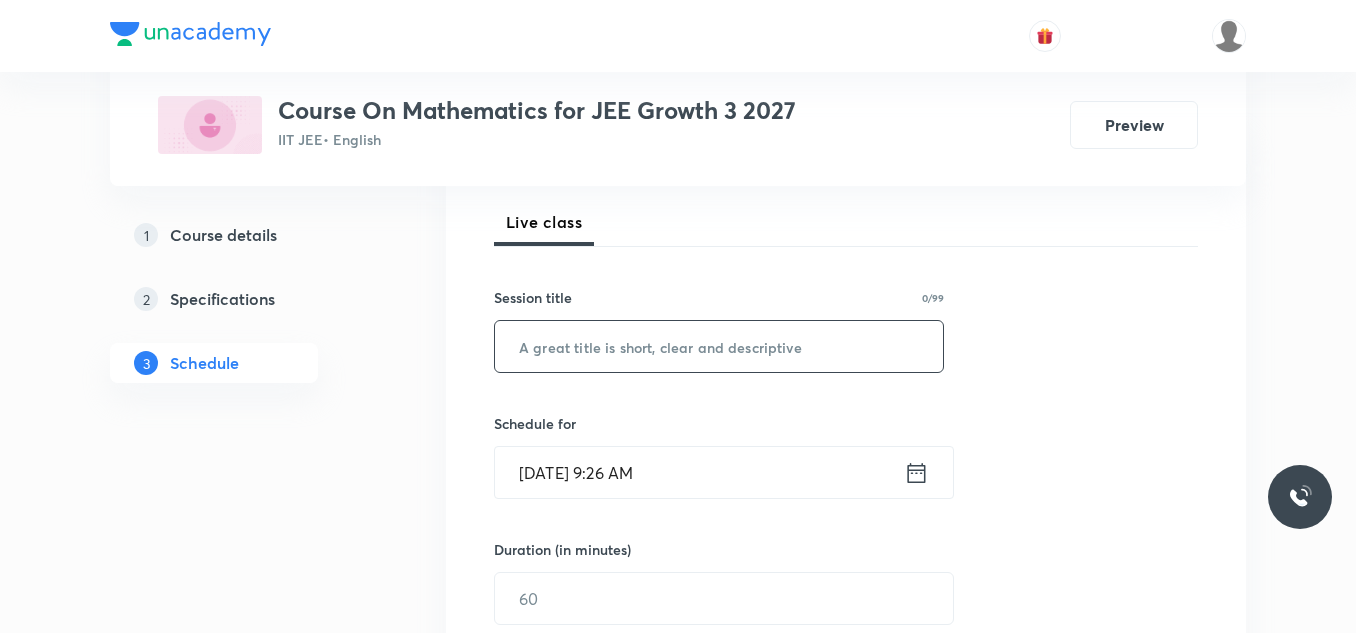 click at bounding box center [719, 346] 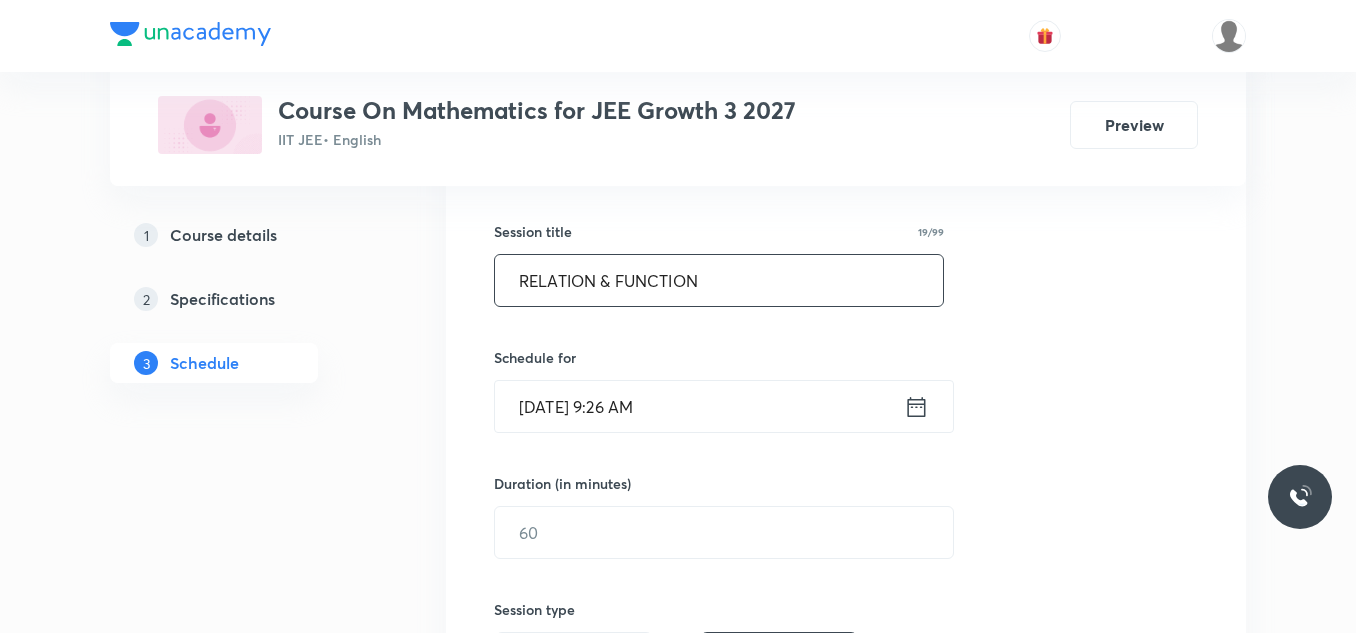 scroll, scrollTop: 380, scrollLeft: 0, axis: vertical 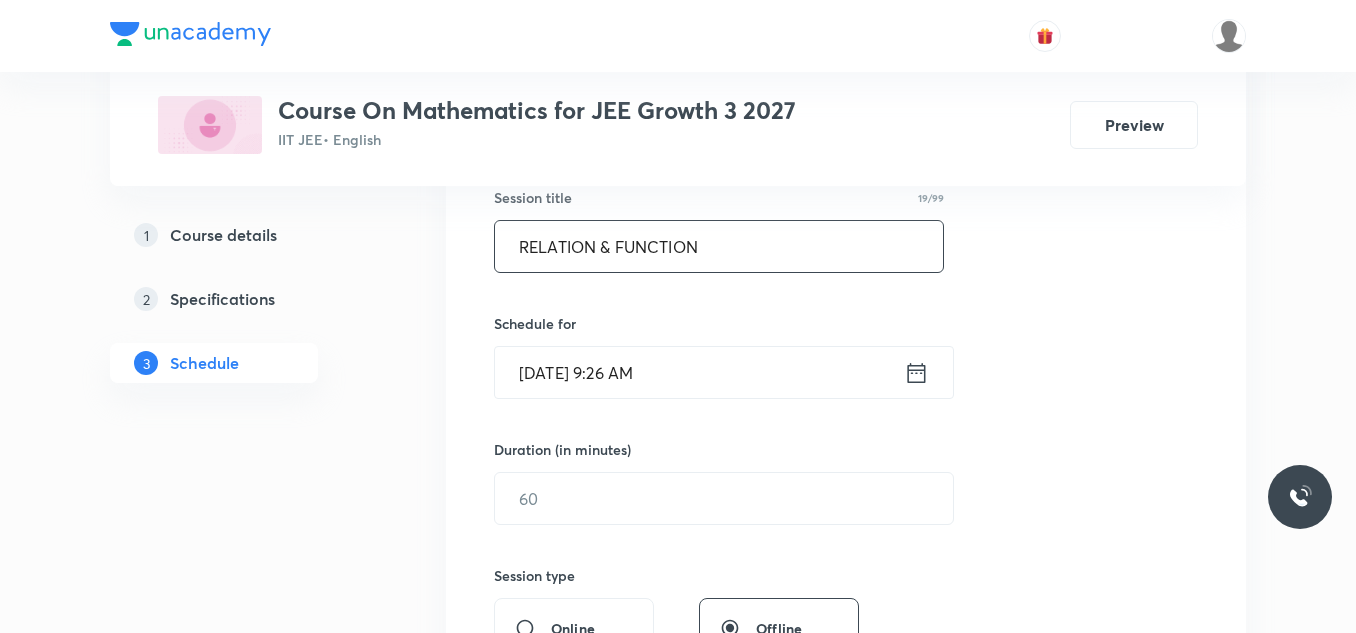 type on "RELATION & FUNCTION" 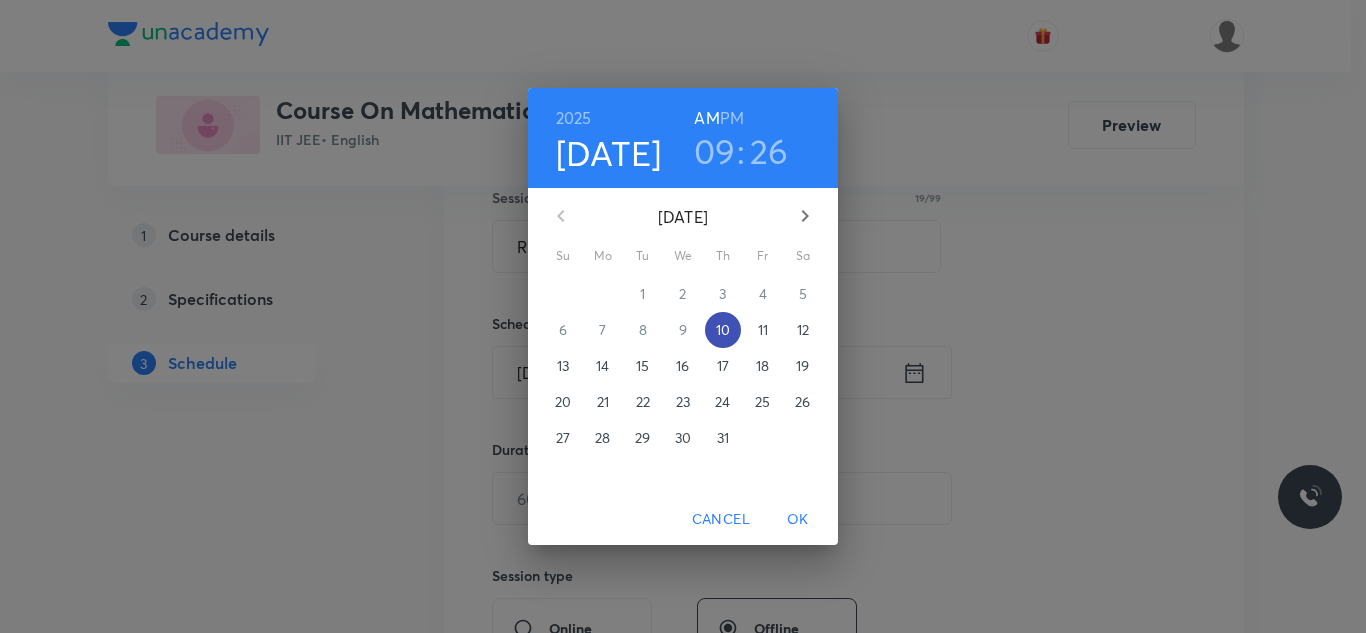 click on "10" at bounding box center (723, 330) 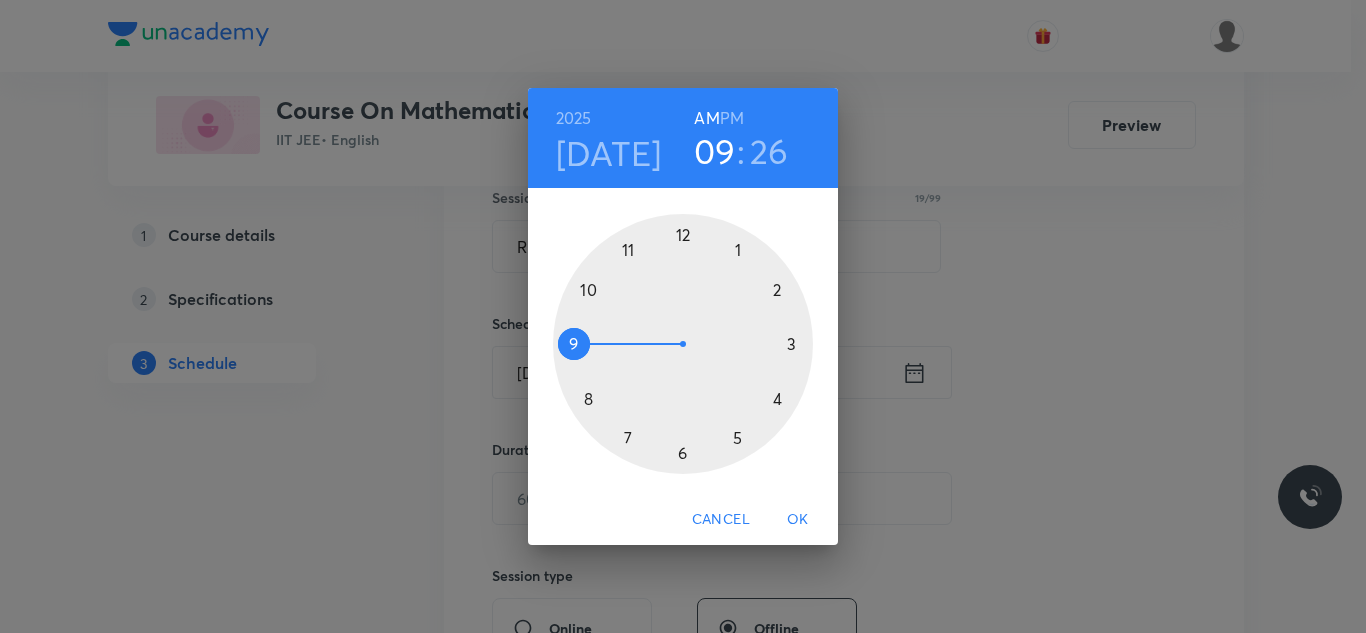 click on "PM" at bounding box center [732, 118] 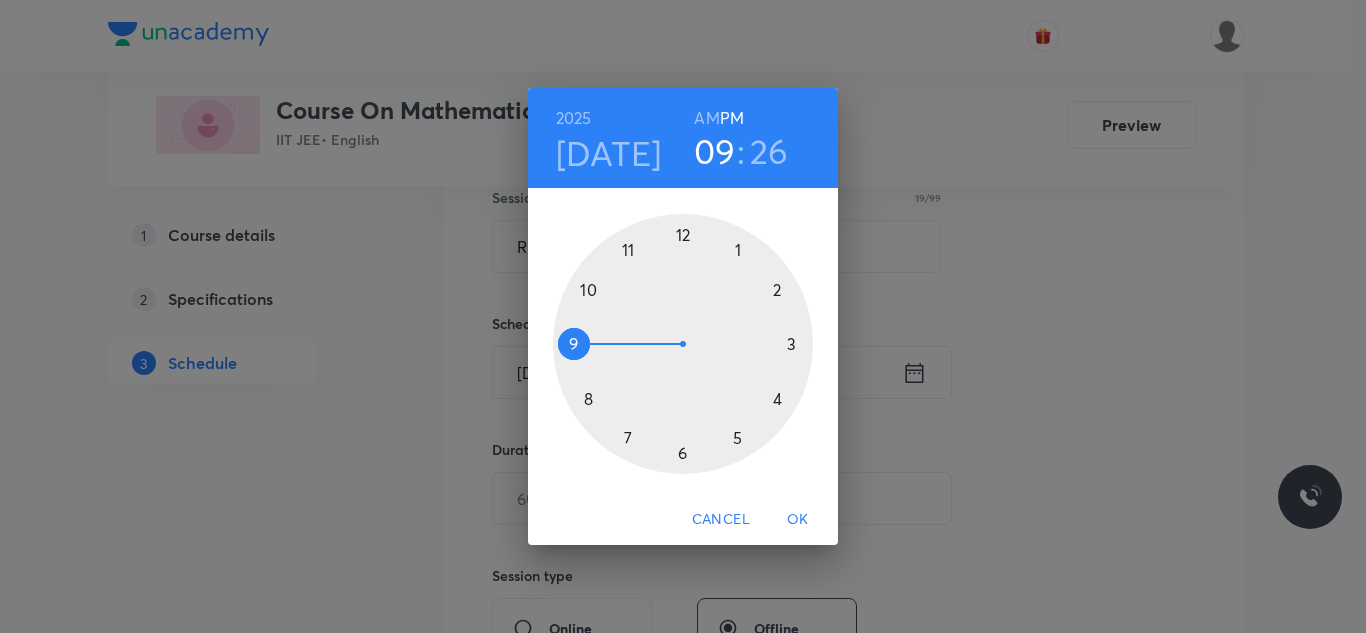 click at bounding box center (683, 344) 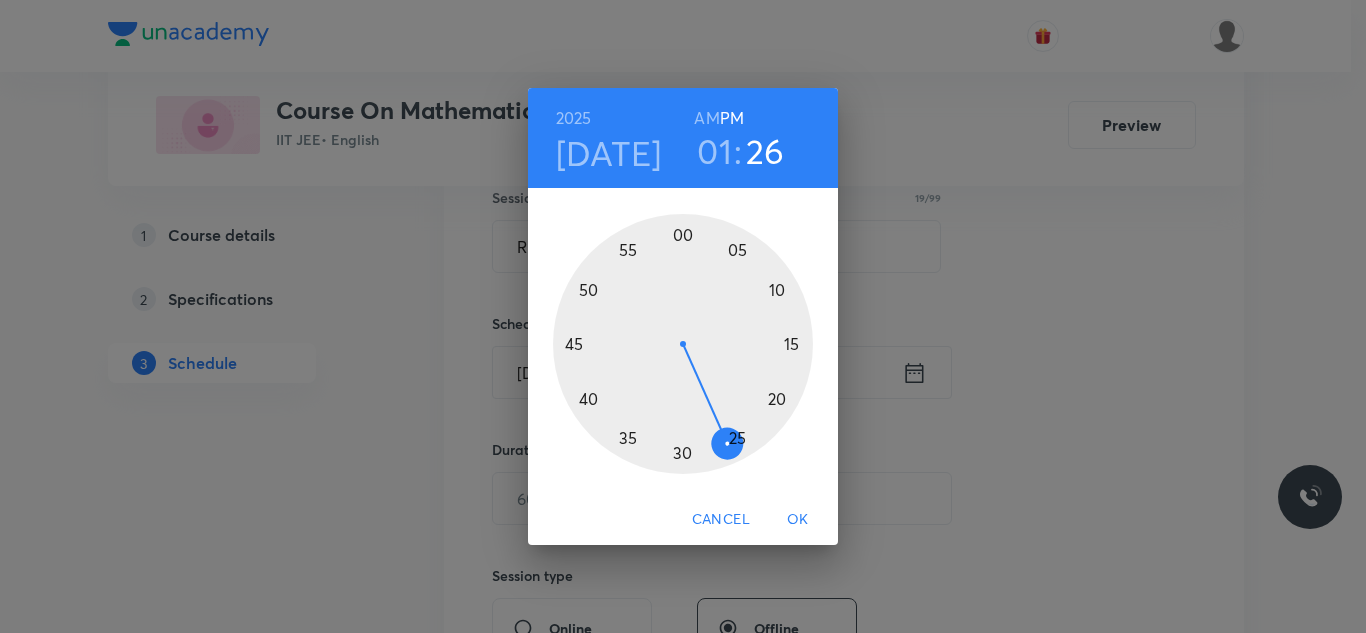 click at bounding box center [683, 344] 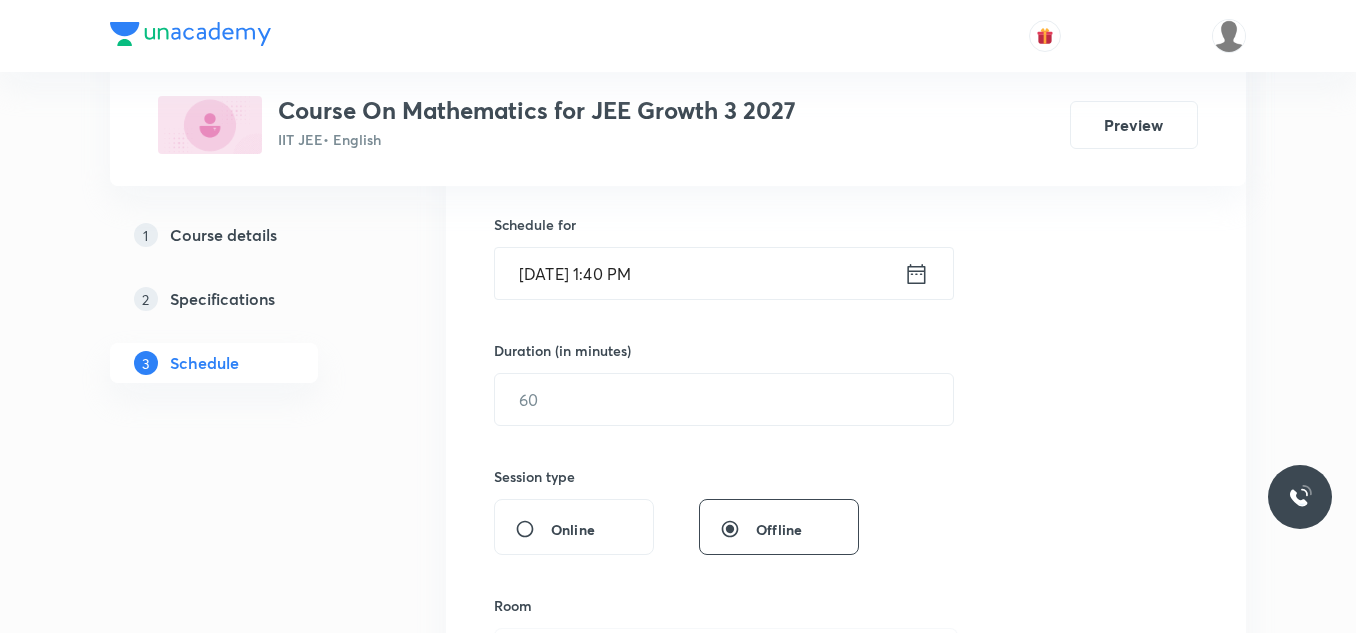scroll, scrollTop: 480, scrollLeft: 0, axis: vertical 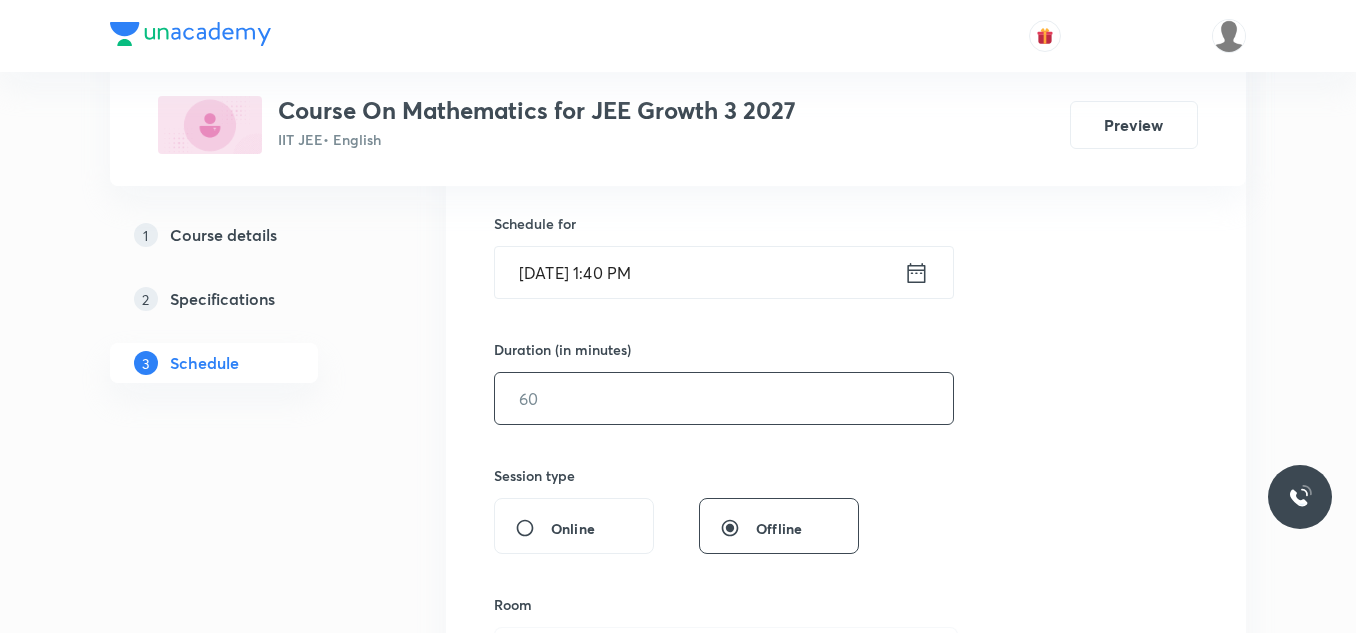 click at bounding box center (724, 398) 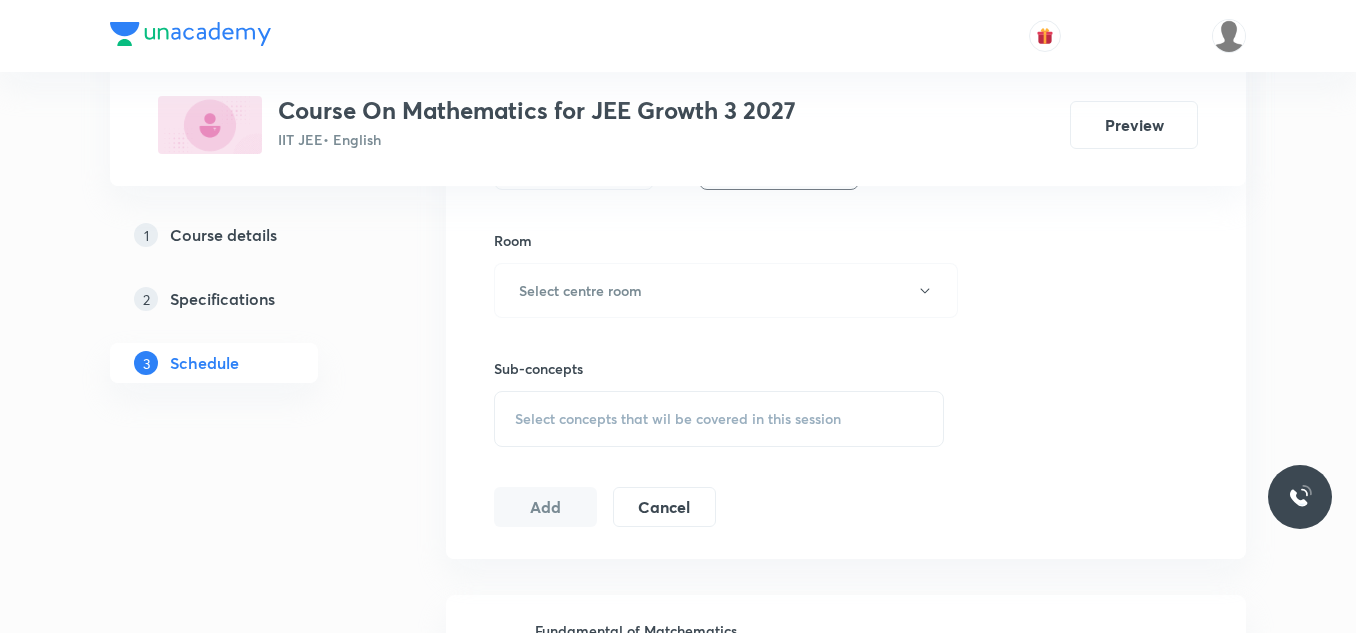 scroll, scrollTop: 880, scrollLeft: 0, axis: vertical 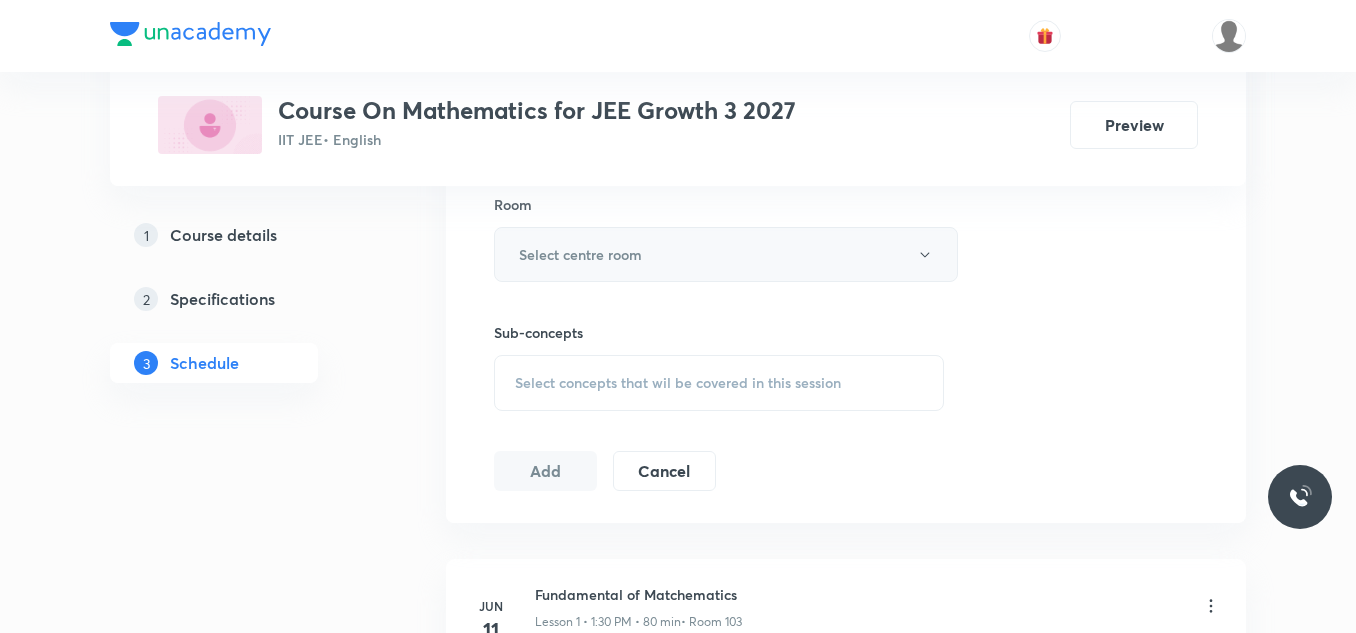 type on "70" 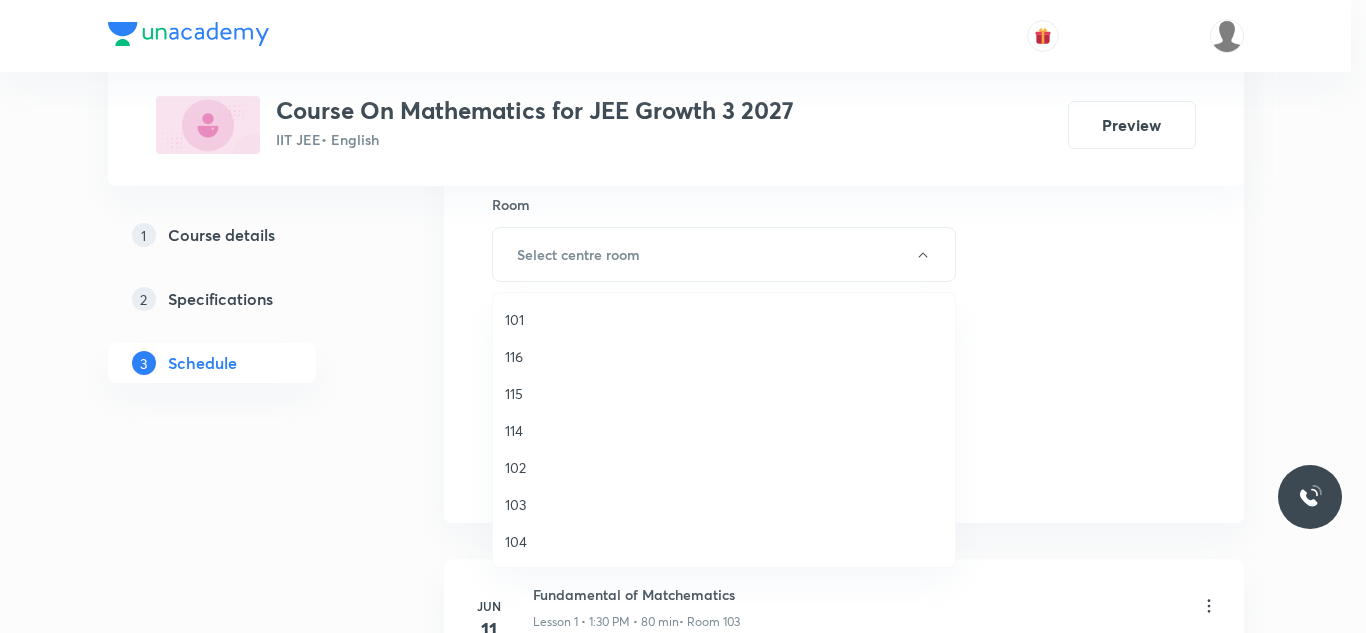 click on "103" at bounding box center (724, 504) 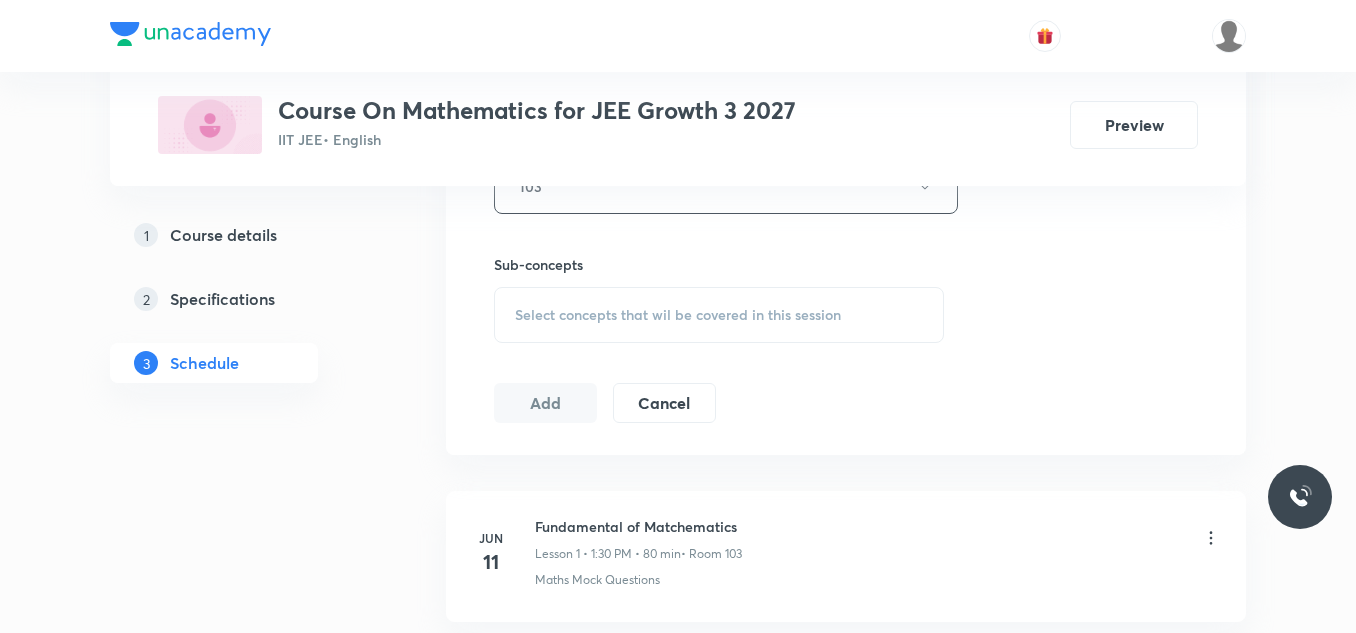 scroll, scrollTop: 980, scrollLeft: 0, axis: vertical 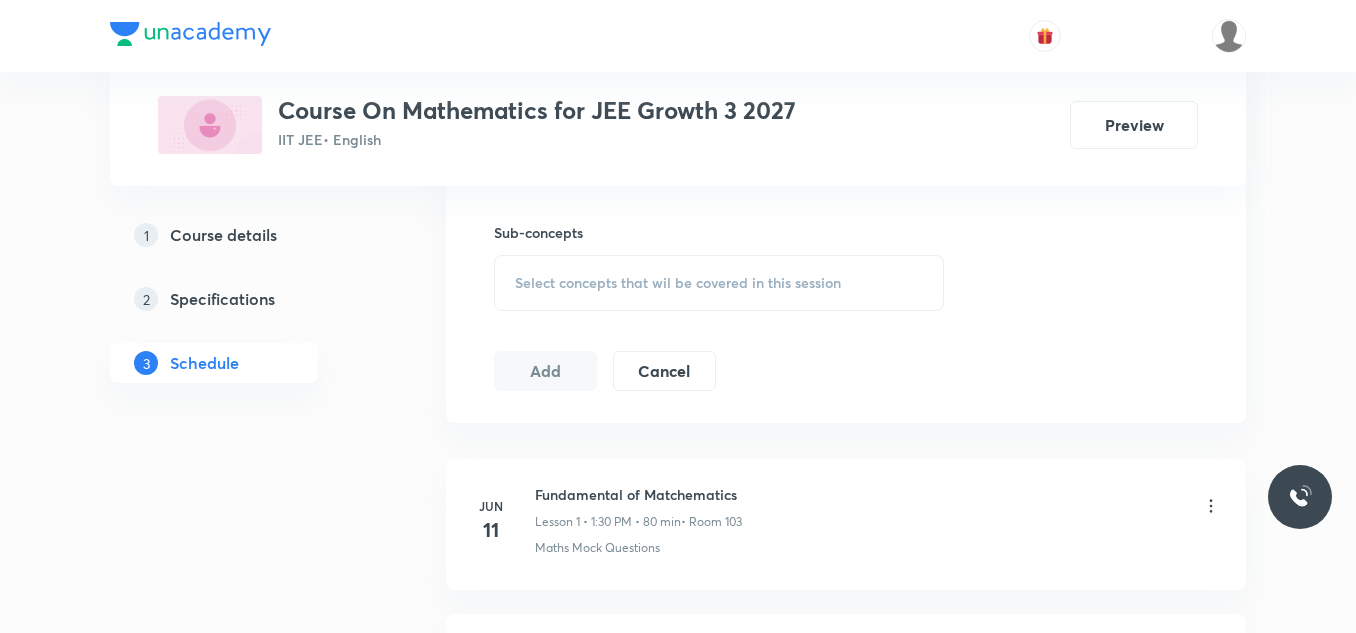 click on "Select concepts that wil be covered in this session" at bounding box center [678, 283] 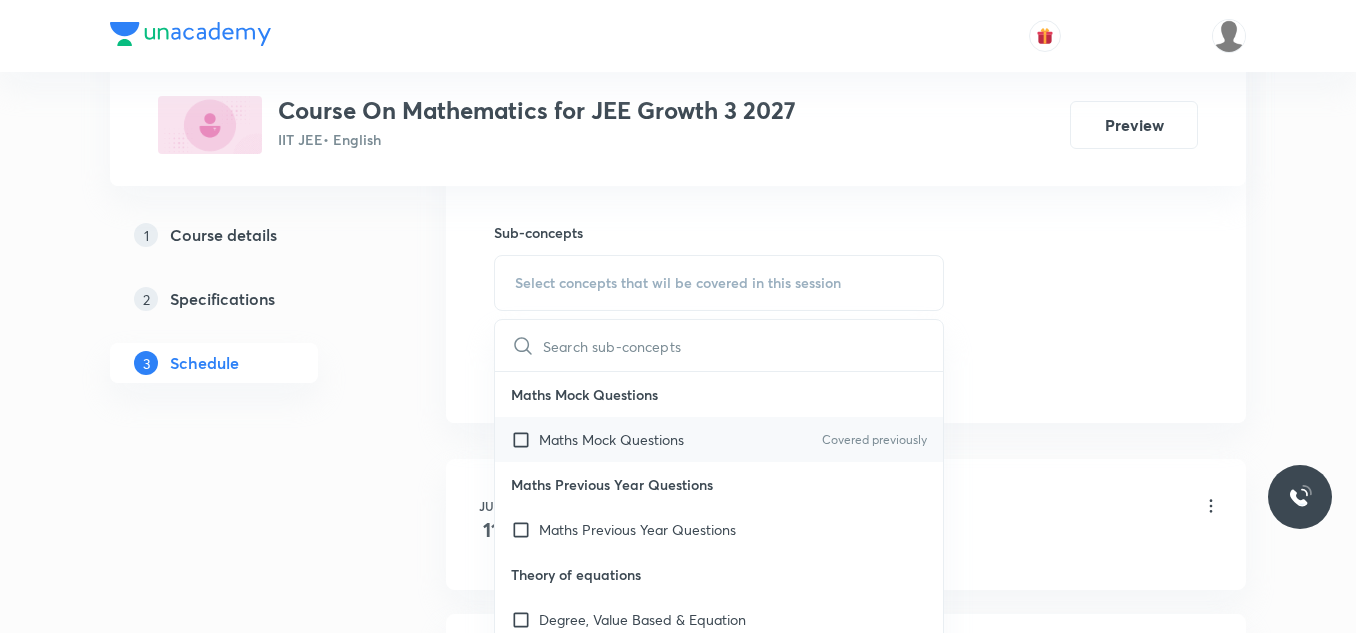click at bounding box center [525, 439] 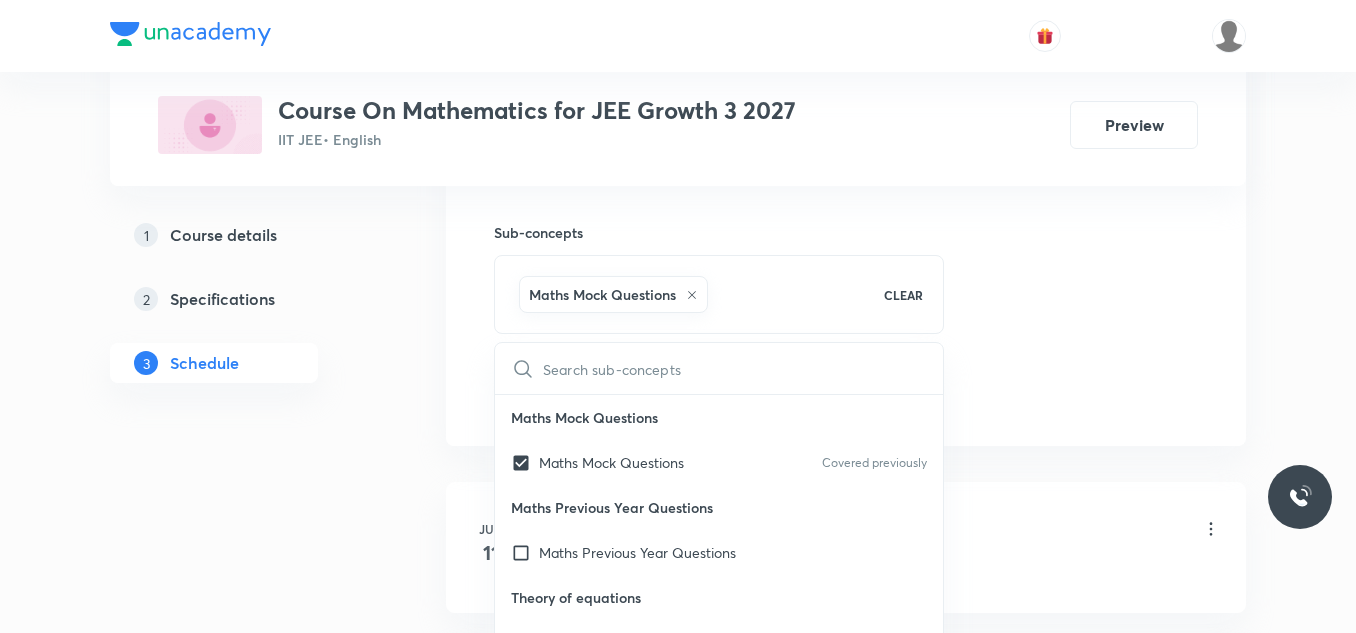 click on "Plus Courses Course On Mathematics for JEE Growth 3 2027 IIT JEE  • English Preview 1 Course details 2 Specifications 3 Schedule Schedule 22  classes Session  23 Live class Session title 19/99 RELATION & FUNCTION ​ Schedule for Jul 10, 2025, 1:40 PM ​ Duration (in minutes) 70 ​   Session type Online Offline Room 103 Sub-concepts Maths Mock Questions CLEAR ​ Maths Mock Questions Maths Mock Questions Covered previously Maths Previous Year Questions Maths Previous Year Questions Theory of equations Degree, Value Based & Equation Geometrical Meaning of the Zeroes of a Polynomial Location of roots Geometrical meaning of Roots of an equation Points in solving an equation Graph of Quadratic Expression & its Analysis Range of Quadratic Equation Remainder and factor theorems Identity Quadratic equations Common Roots Location of Roots General Equation of Second Degree in Variable x and y Theory of Equations Relation Between Roots and Coefficients Nature of Roots: Real, Imaginary, and Integer Complex Numbers 1" at bounding box center [678, 1576] 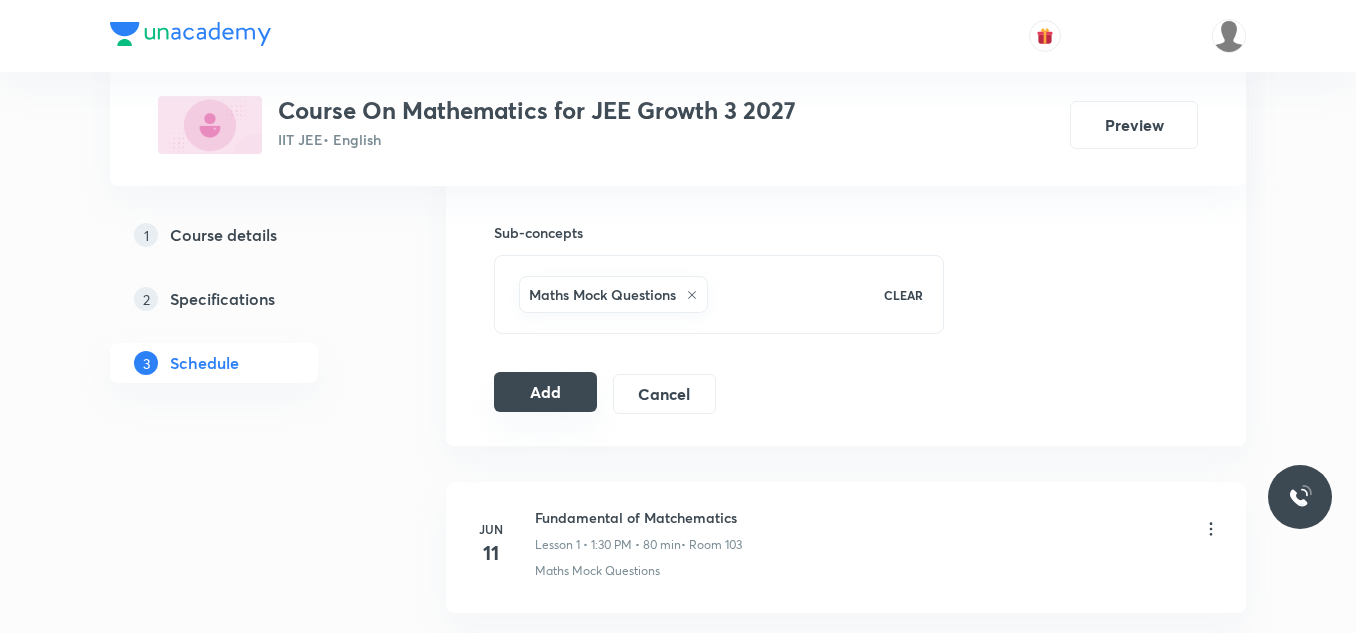 click on "Add" at bounding box center [545, 392] 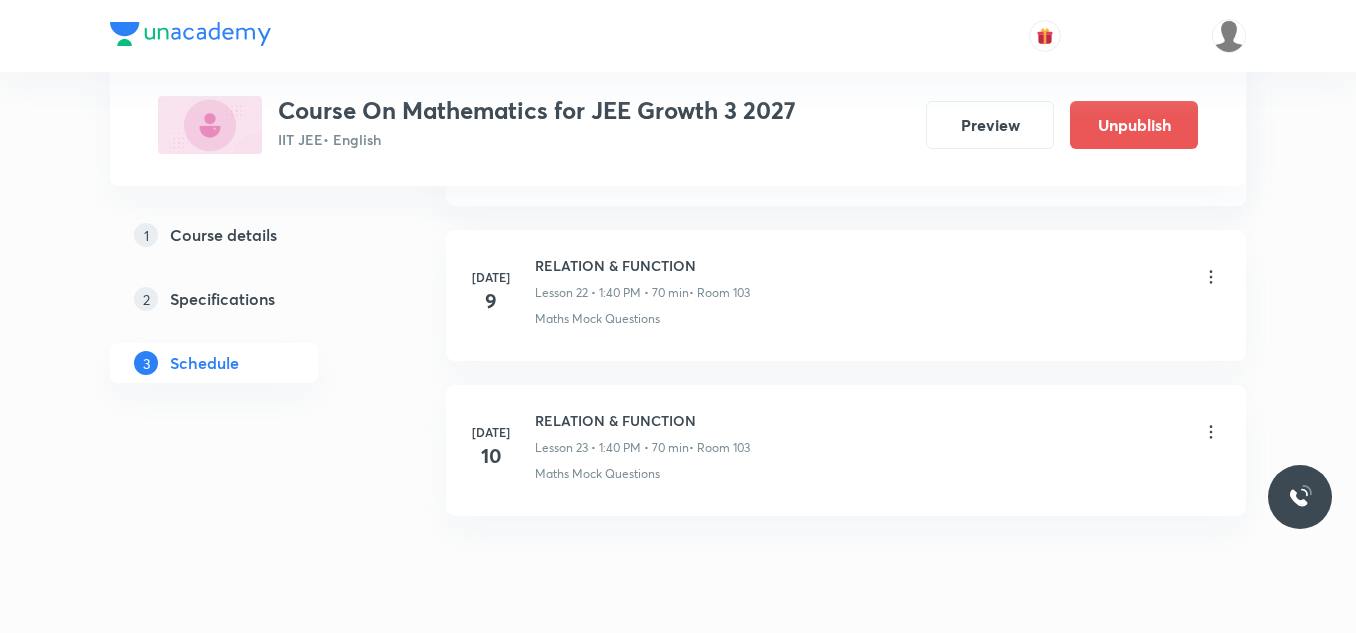 scroll, scrollTop: 3616, scrollLeft: 0, axis: vertical 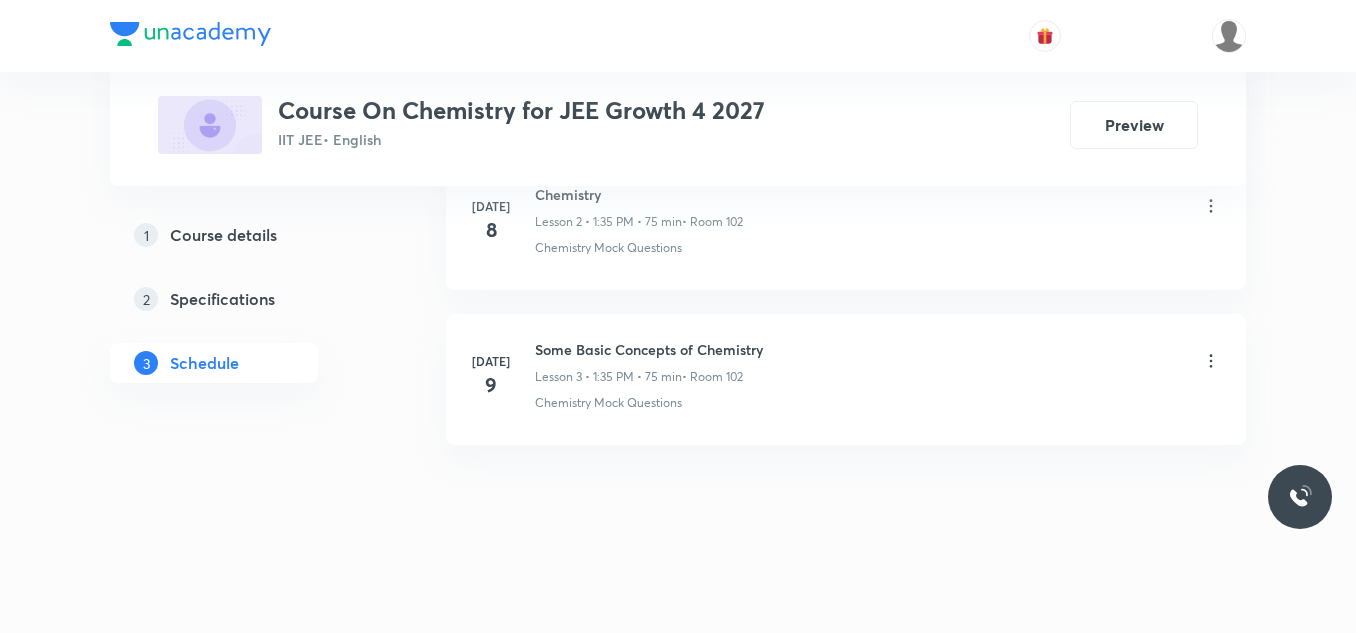 click on "Some Basic Concepts of Chemistry" at bounding box center [649, 349] 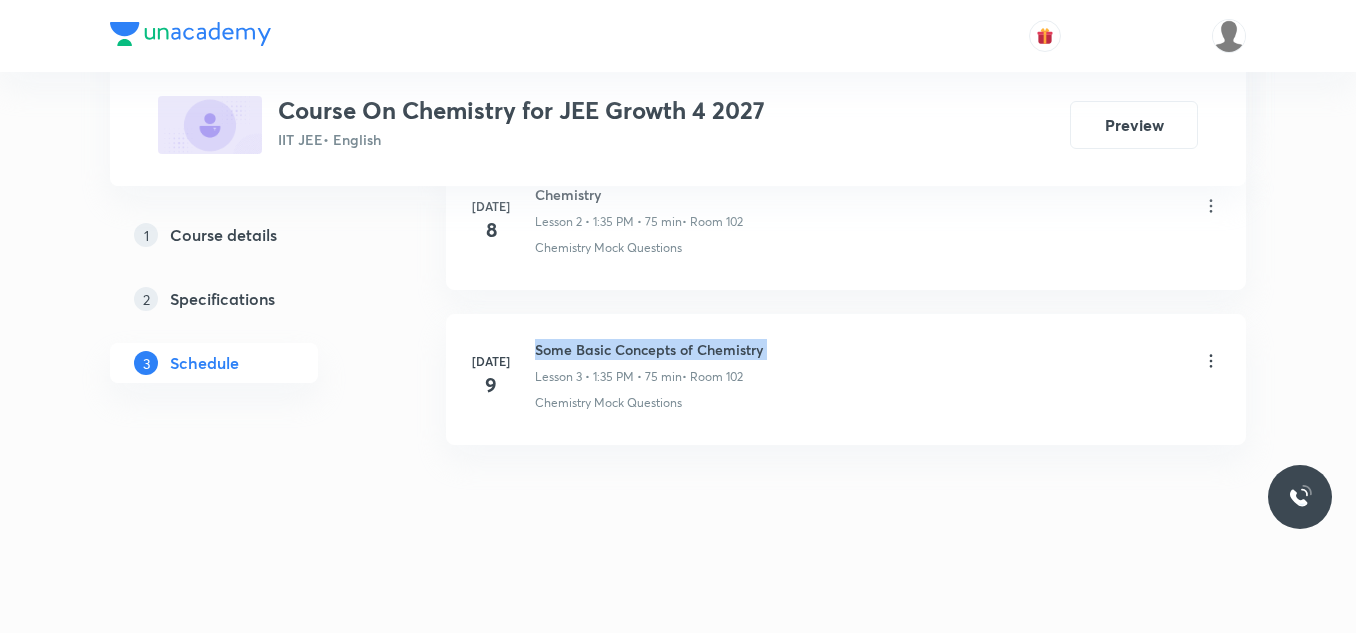 click on "Some Basic Concepts of Chemistry" at bounding box center [649, 349] 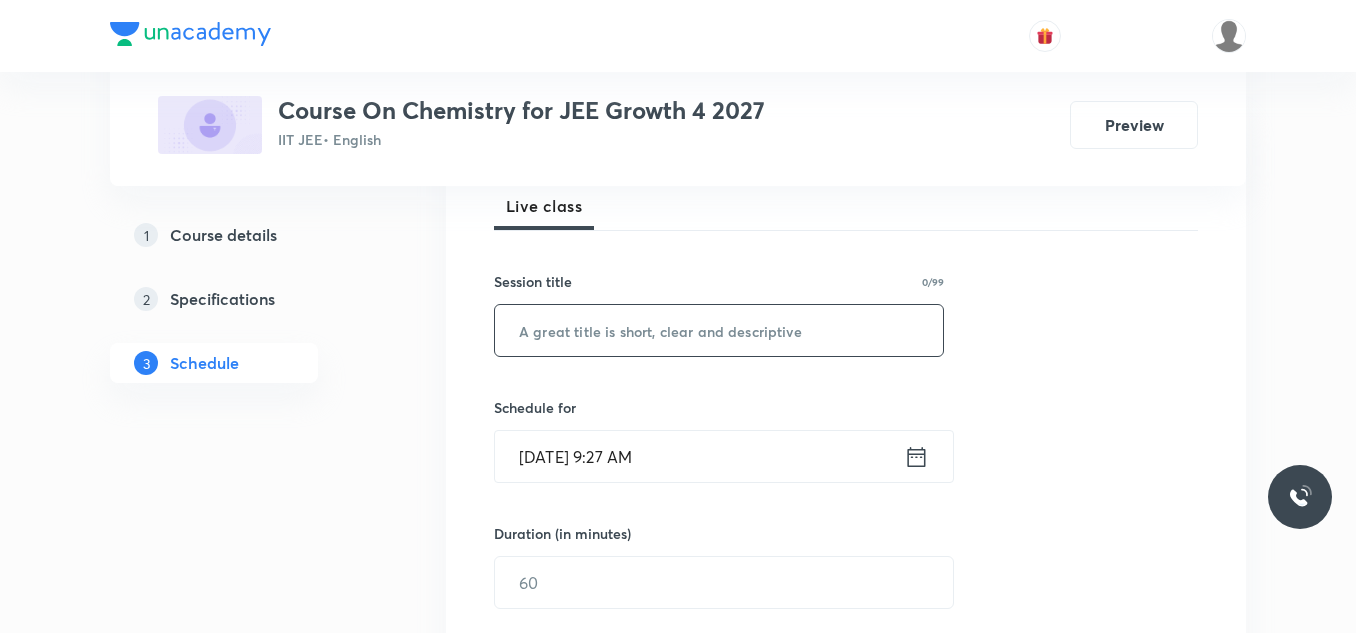 scroll, scrollTop: 300, scrollLeft: 0, axis: vertical 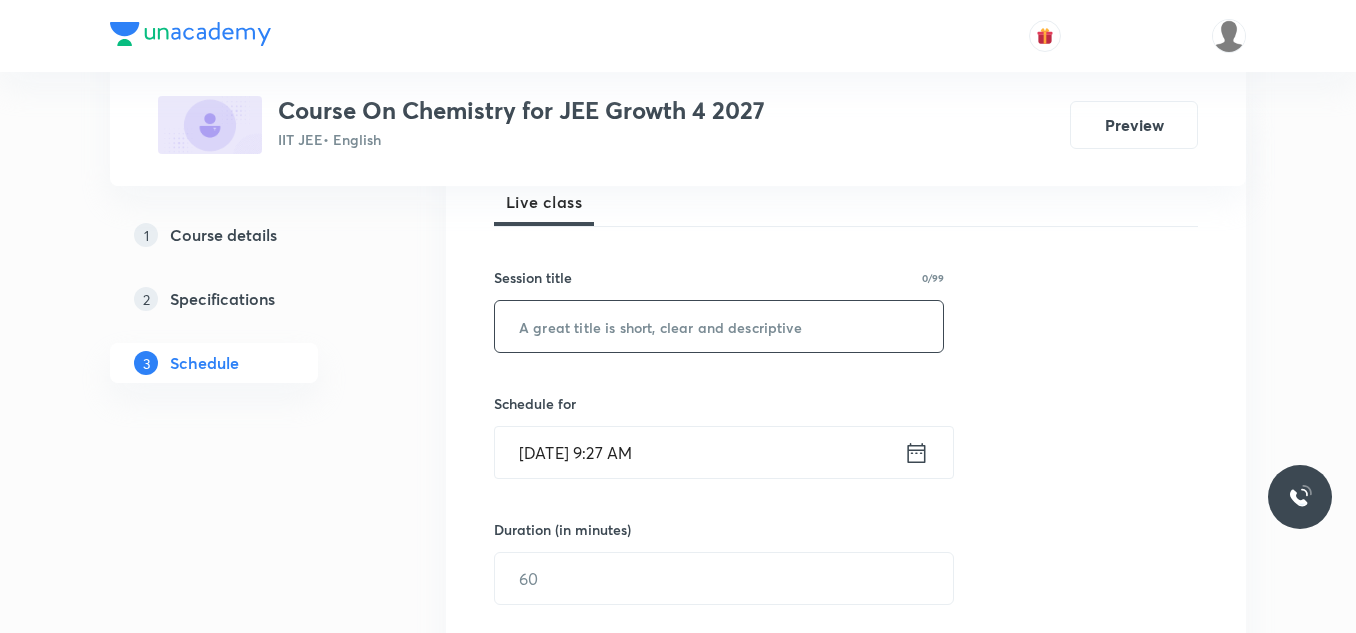 click at bounding box center (719, 326) 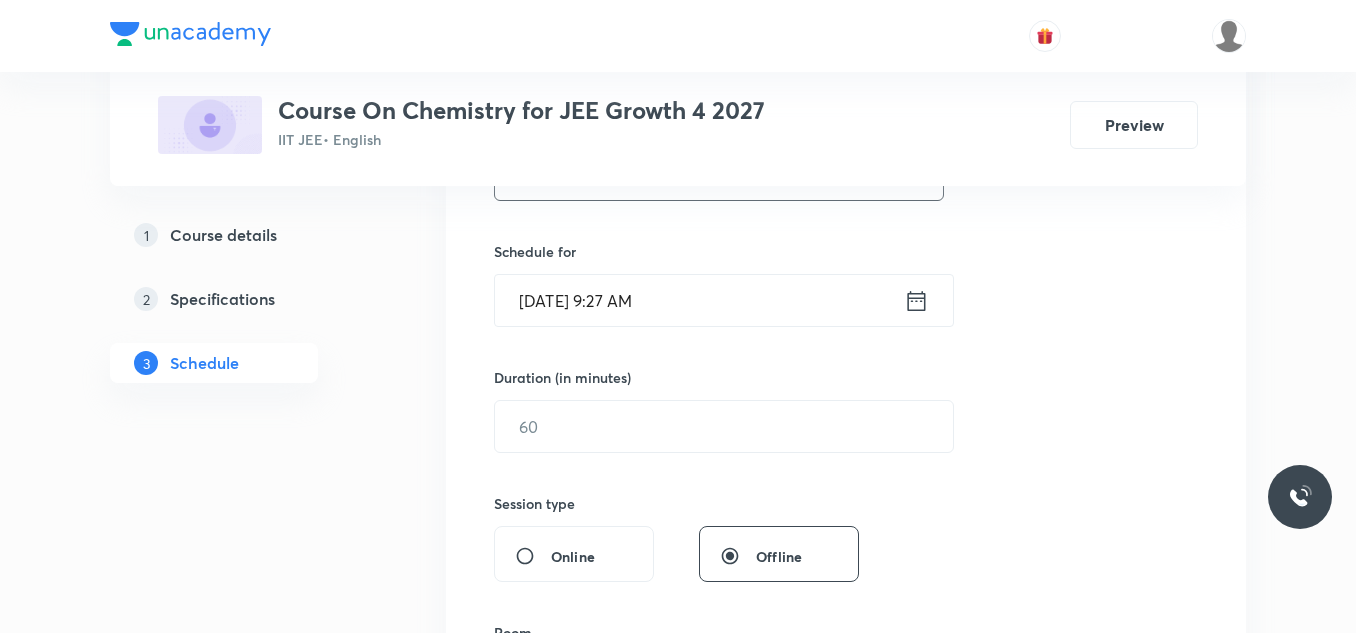 scroll, scrollTop: 500, scrollLeft: 0, axis: vertical 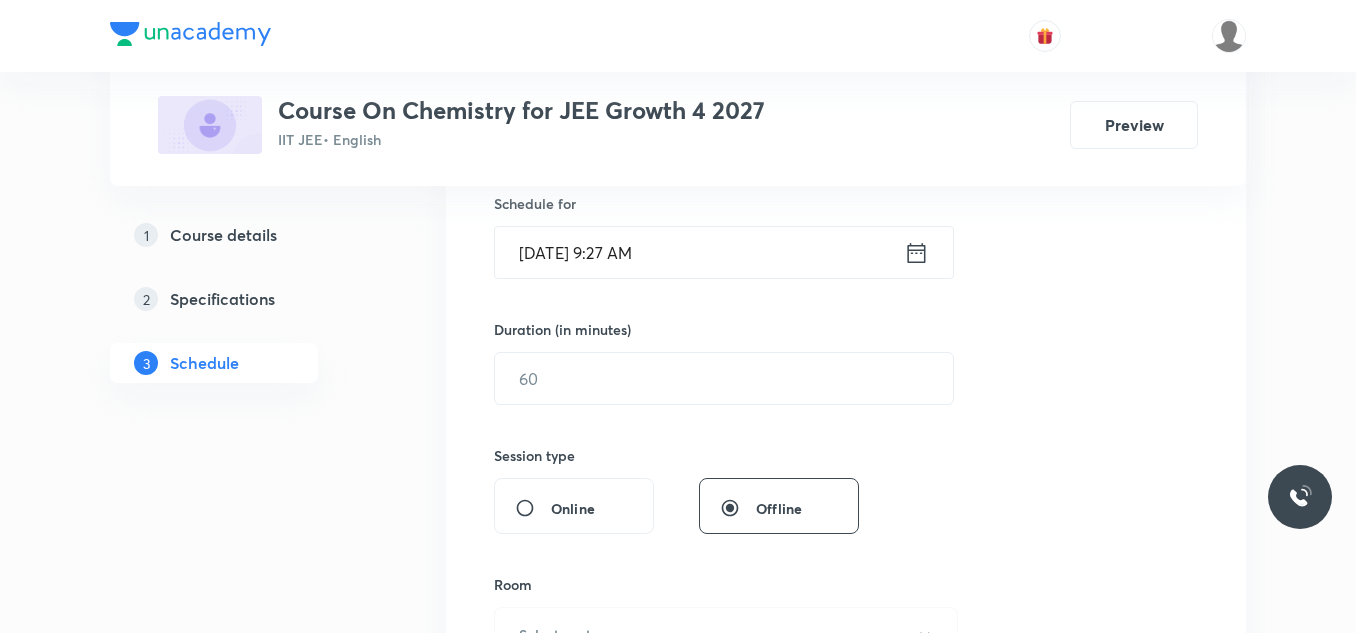 type on "Some Basic Concepts of Chemistry" 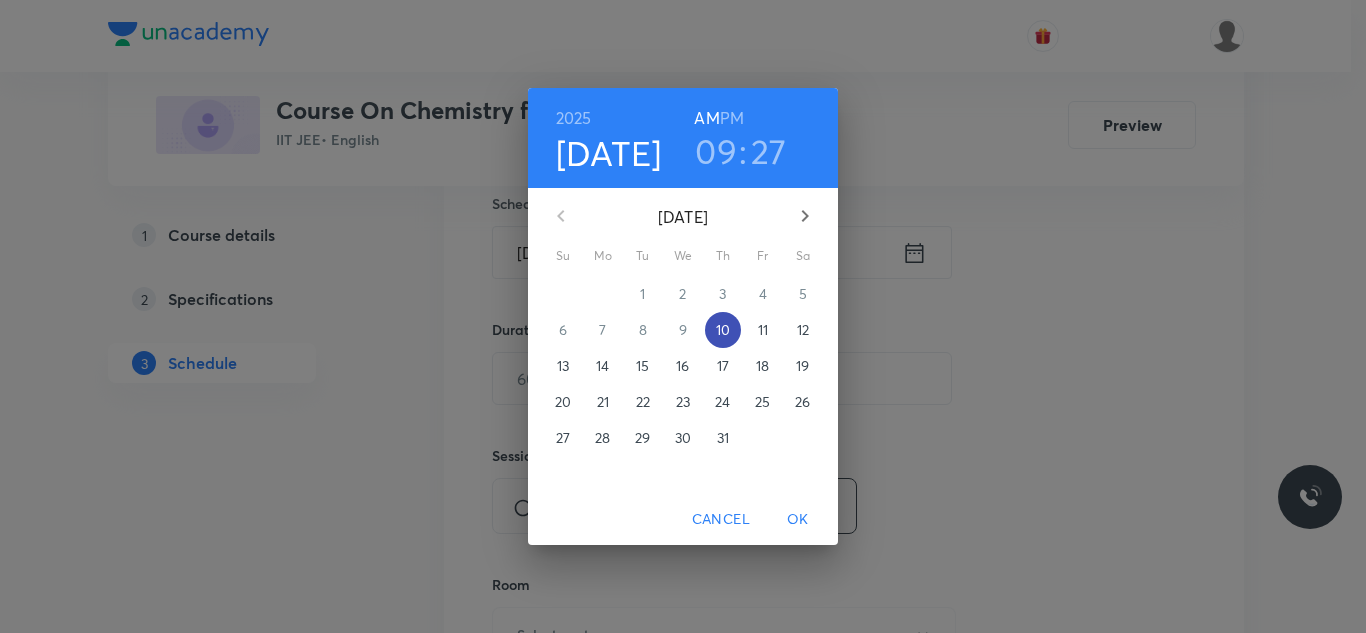 click on "10" at bounding box center (723, 330) 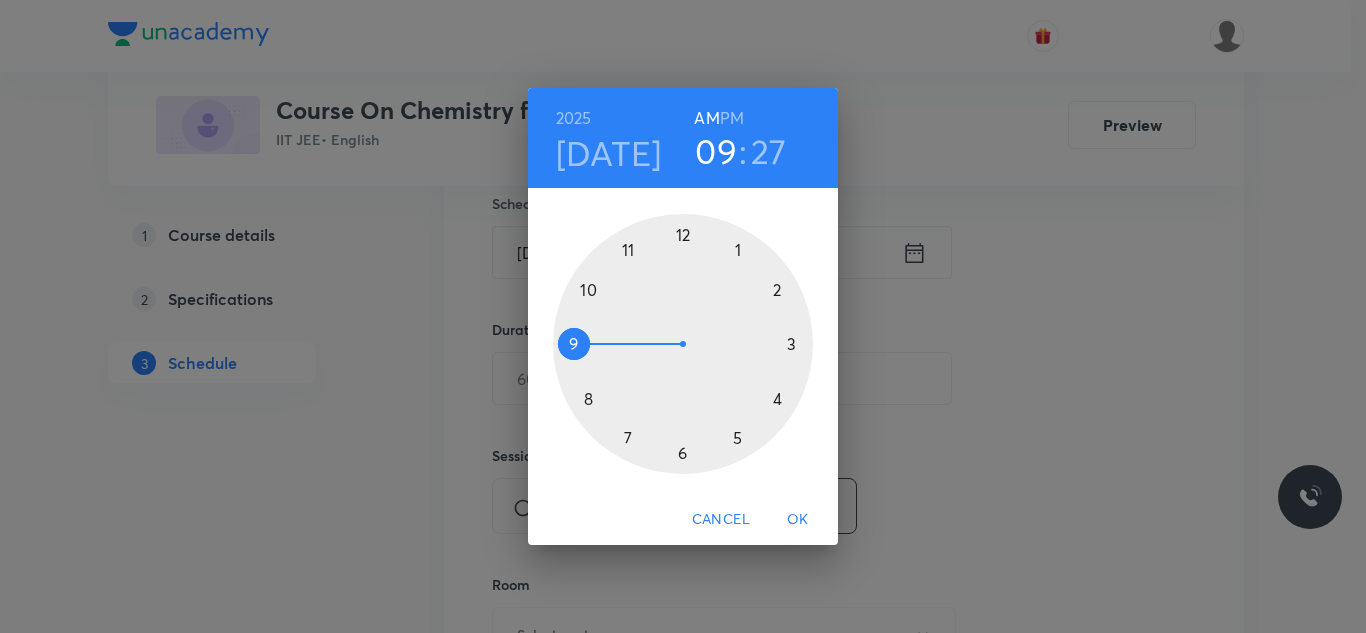 click on "PM" at bounding box center (732, 118) 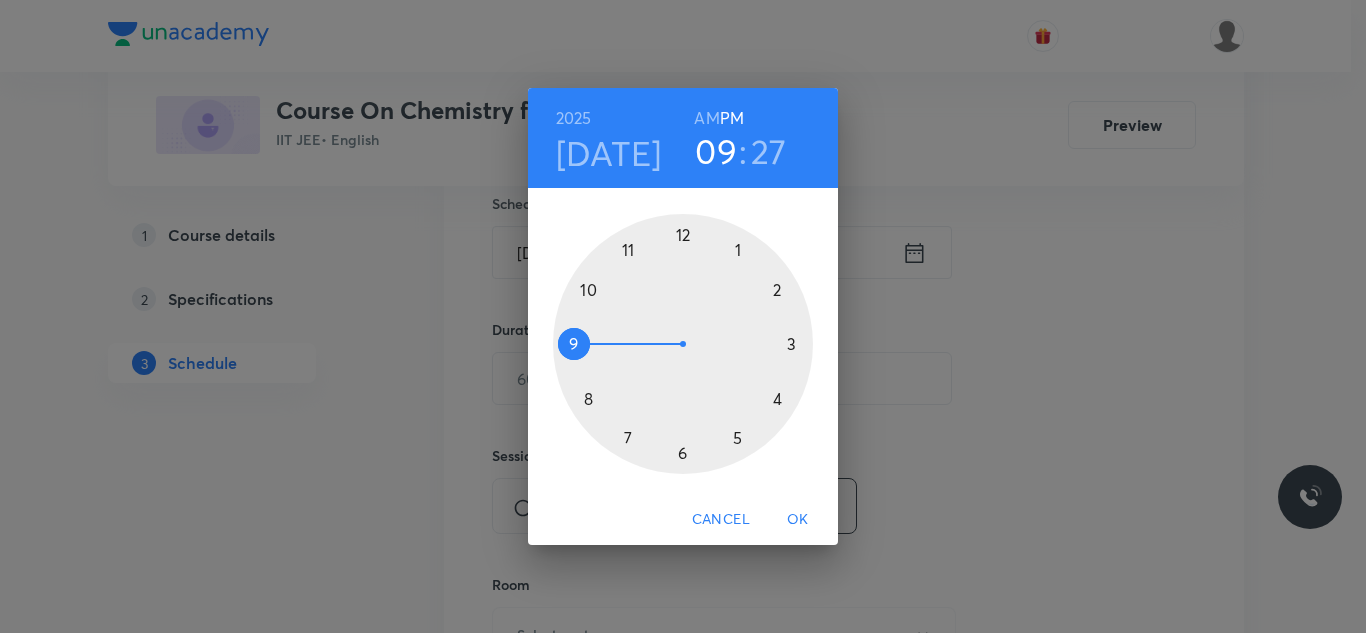 click at bounding box center (683, 344) 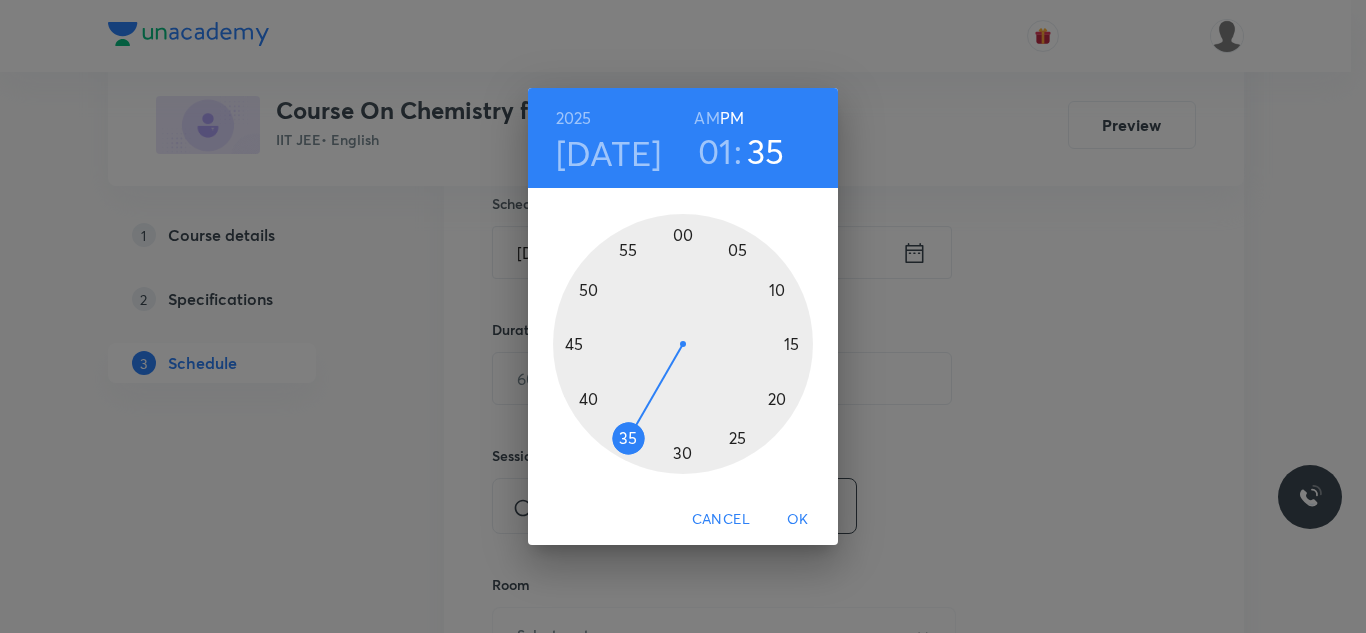 drag, startPoint x: 717, startPoint y: 453, endPoint x: 625, endPoint y: 443, distance: 92.541885 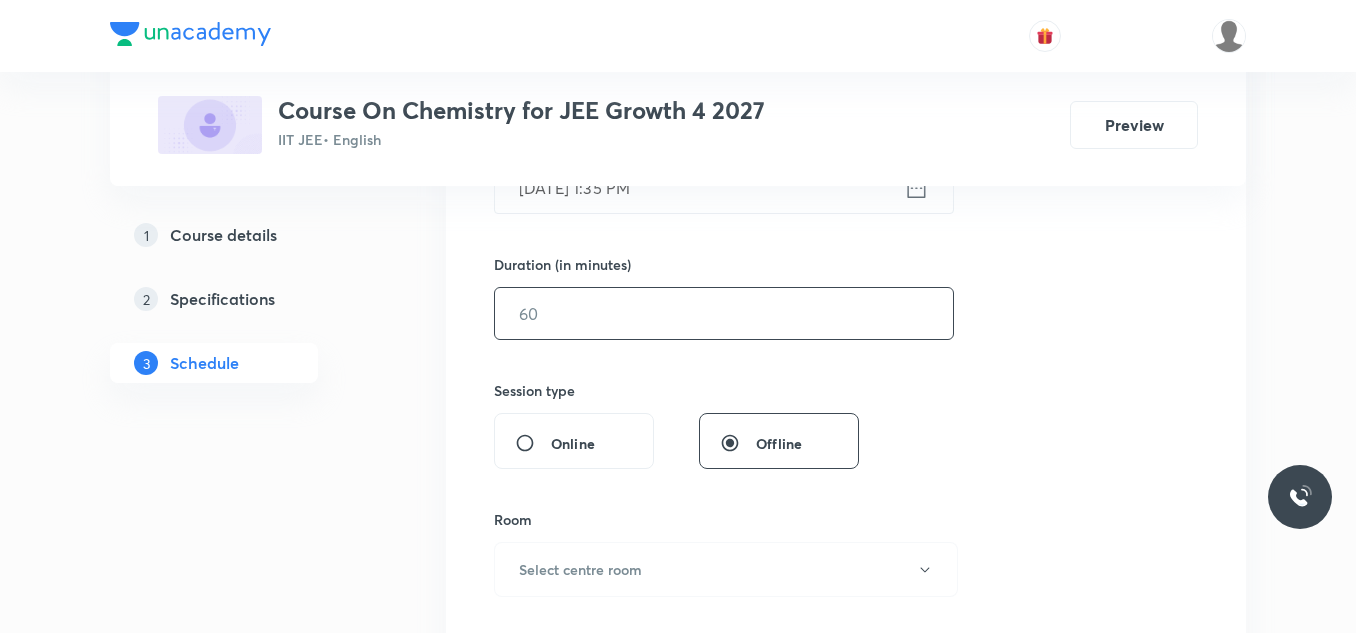 scroll, scrollTop: 600, scrollLeft: 0, axis: vertical 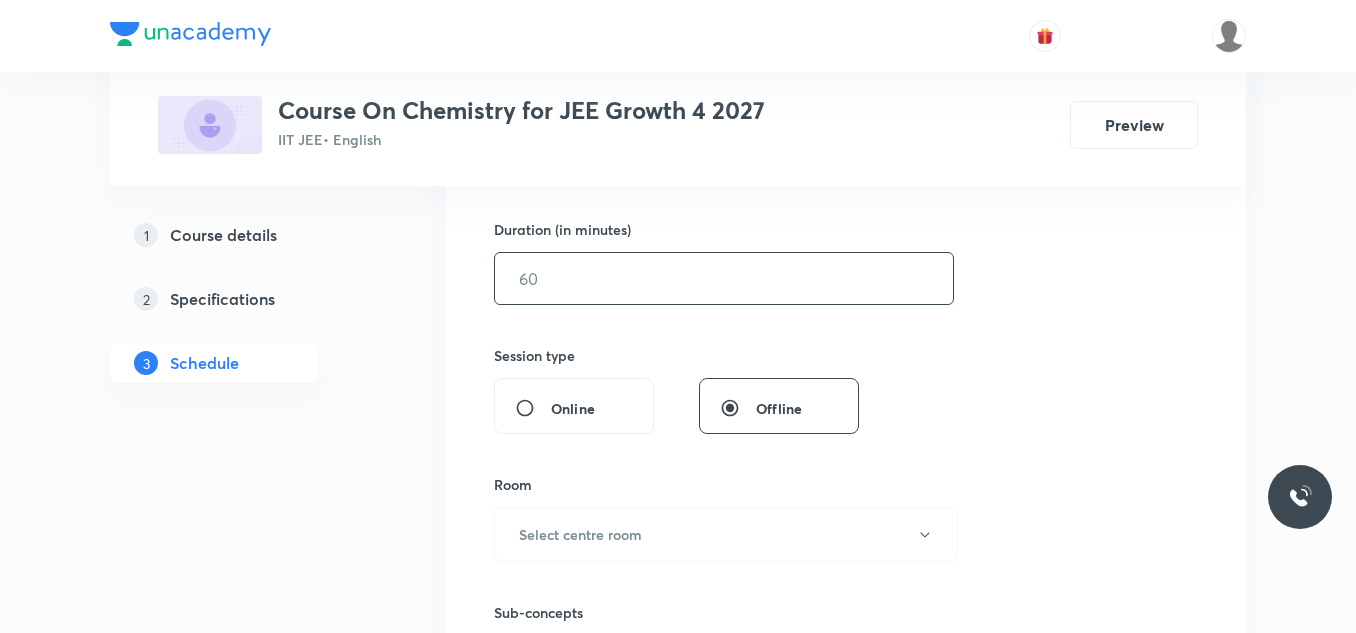 click at bounding box center (724, 278) 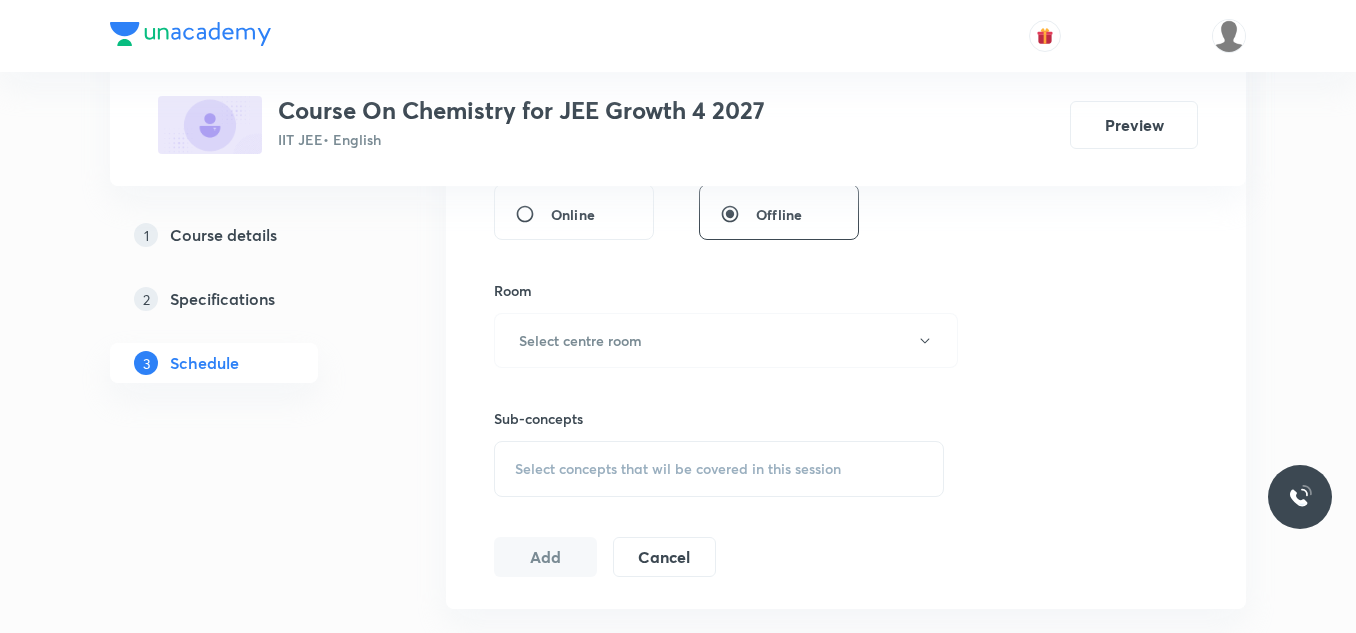scroll, scrollTop: 800, scrollLeft: 0, axis: vertical 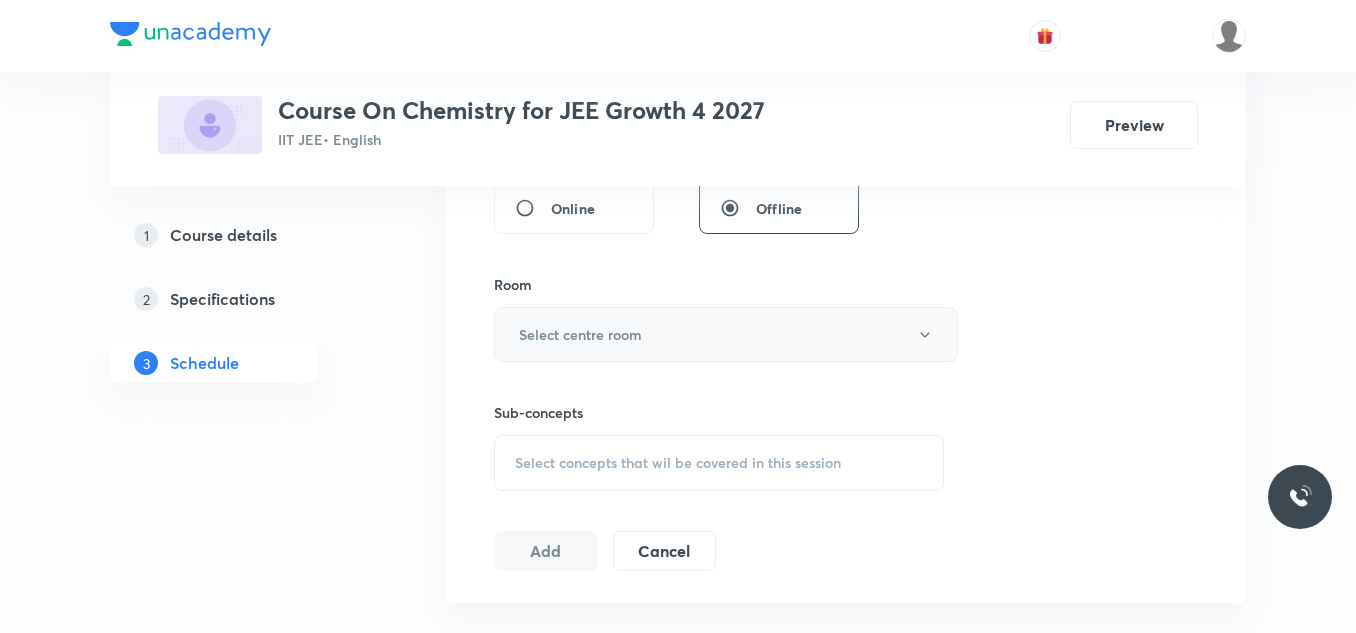 type on "75" 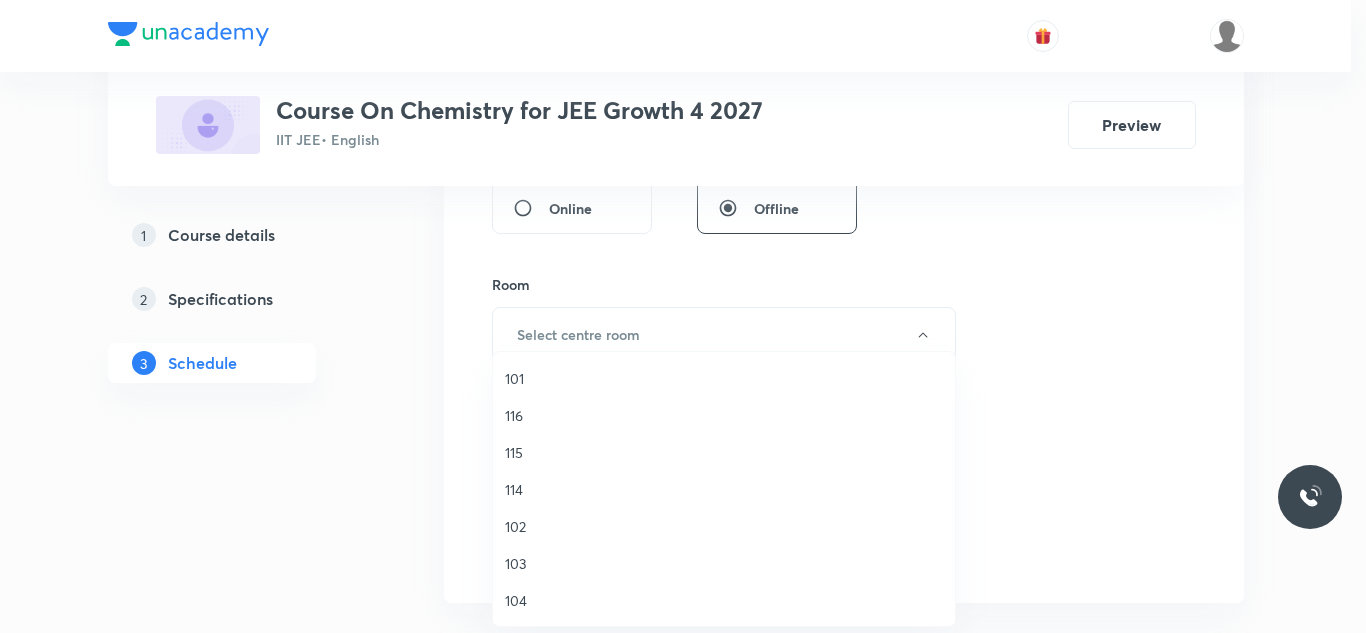 click on "102" at bounding box center [724, 526] 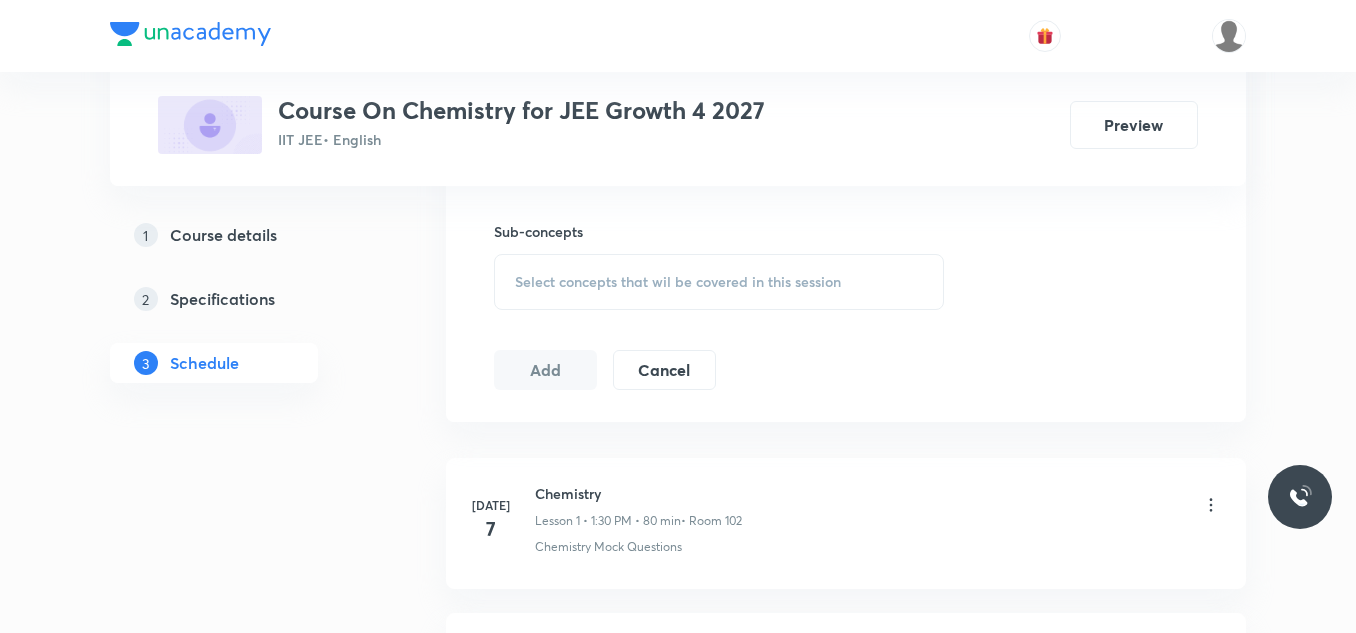scroll, scrollTop: 1000, scrollLeft: 0, axis: vertical 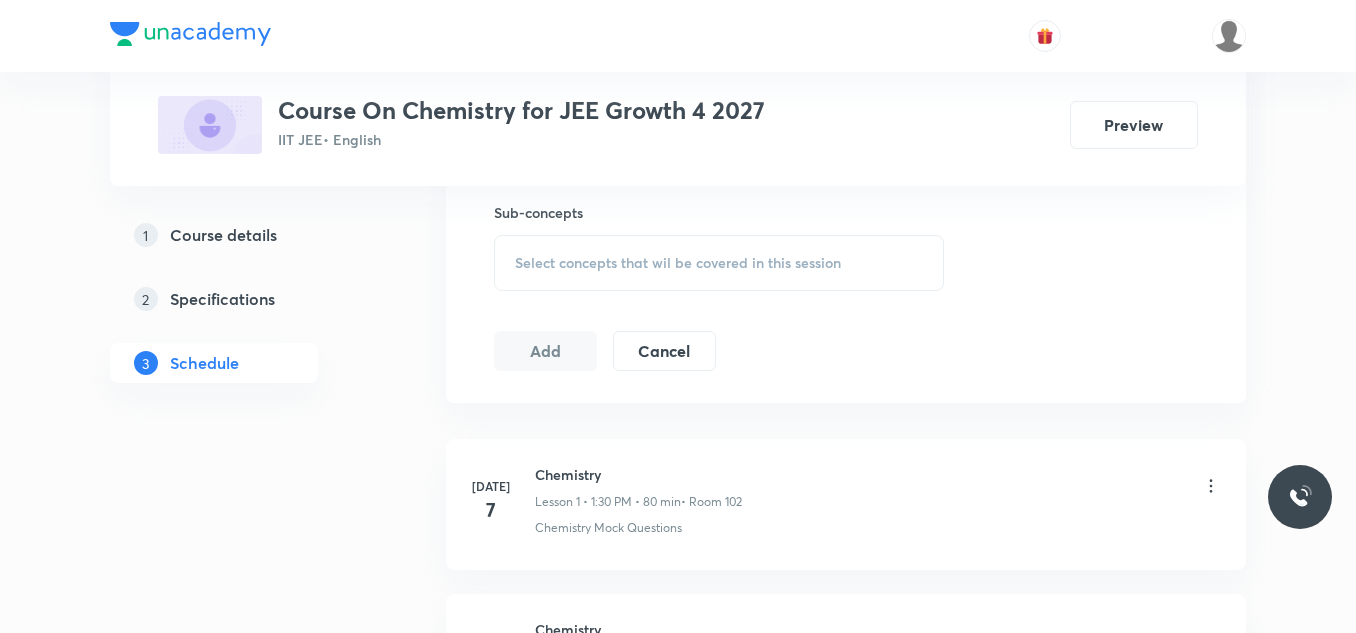 click on "Select concepts that wil be covered in this session" at bounding box center (678, 263) 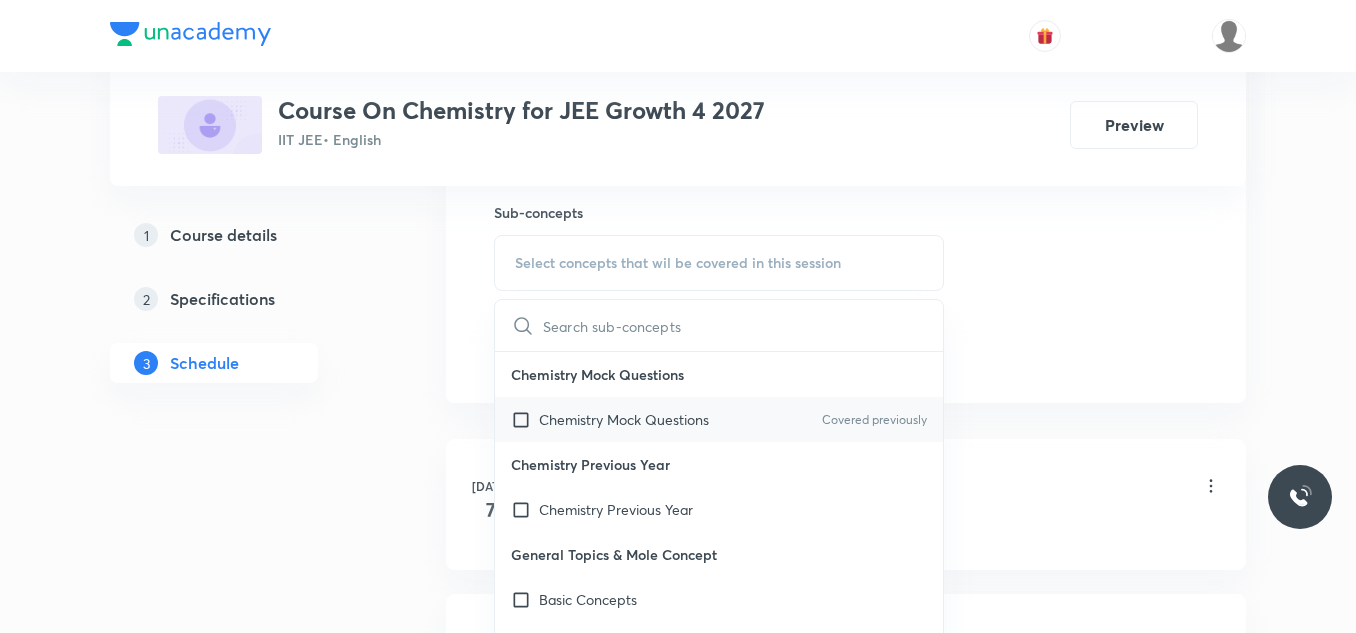click at bounding box center [525, 419] 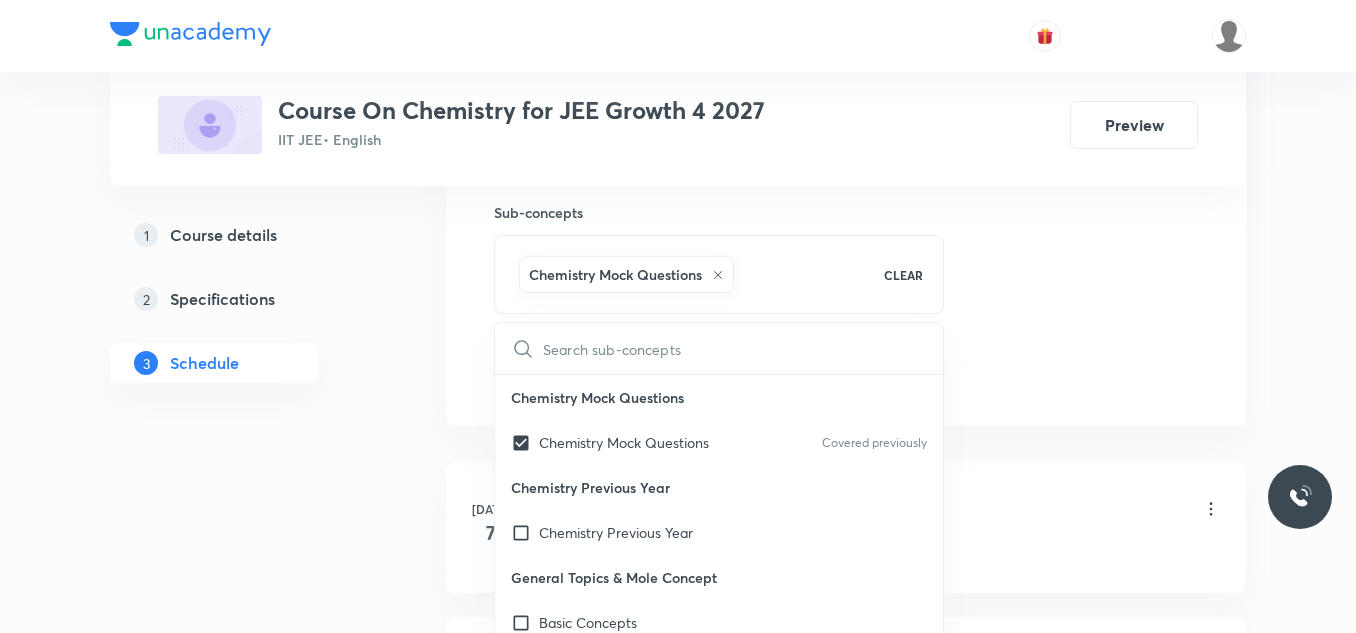click on "Plus Courses Course On Chemistry for JEE Growth 4 2027 IIT JEE  • English Preview 1 Course details 2 Specifications 3 Schedule Schedule 3  classes Session  4 Live class Session title 32/99 Some Basic Concepts of Chemistry ​ Schedule for Jul 10, 2025, 1:35 PM ​ Duration (in minutes) 75 ​   Session type Online Offline Room 102 Sub-concepts Chemistry Mock Questions CLEAR ​ Chemistry Mock Questions Chemistry Mock Questions Covered previously Chemistry Previous Year Chemistry Previous Year General Topics & Mole Concept Basic Concepts Basic Introduction Percentage Composition Stoichiometry Principle of Atom Conservation (POAC) Relation between Stoichiometric Quantities Application of Mole Concept: Gravimetric Analysis Different Laws Formula and Composition Concentration Terms Some basic concepts of Chemistry Atomic Structure Discovery Of Electron Some Prerequisites of Physics Discovery Of Protons And Neutrons Atomic Models and Theories  Representation Of Atom With Electrons And Neutrons Nature of Waves 7" at bounding box center (678, 83) 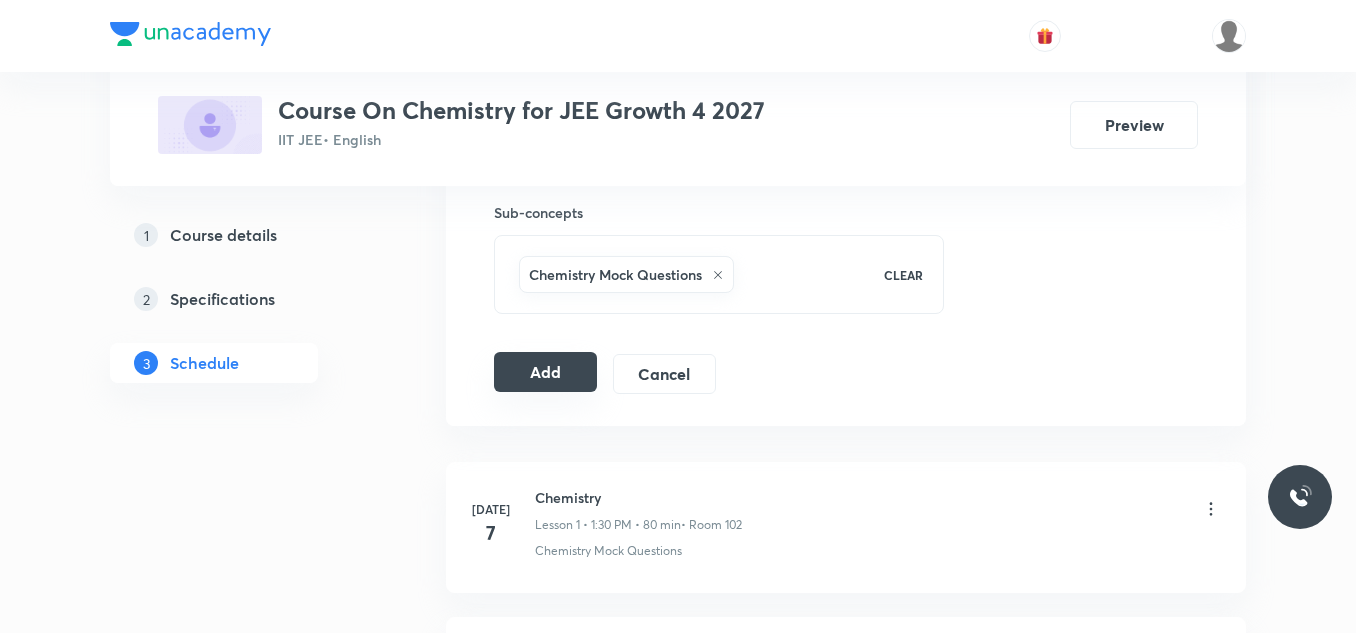 click on "Add" at bounding box center (545, 372) 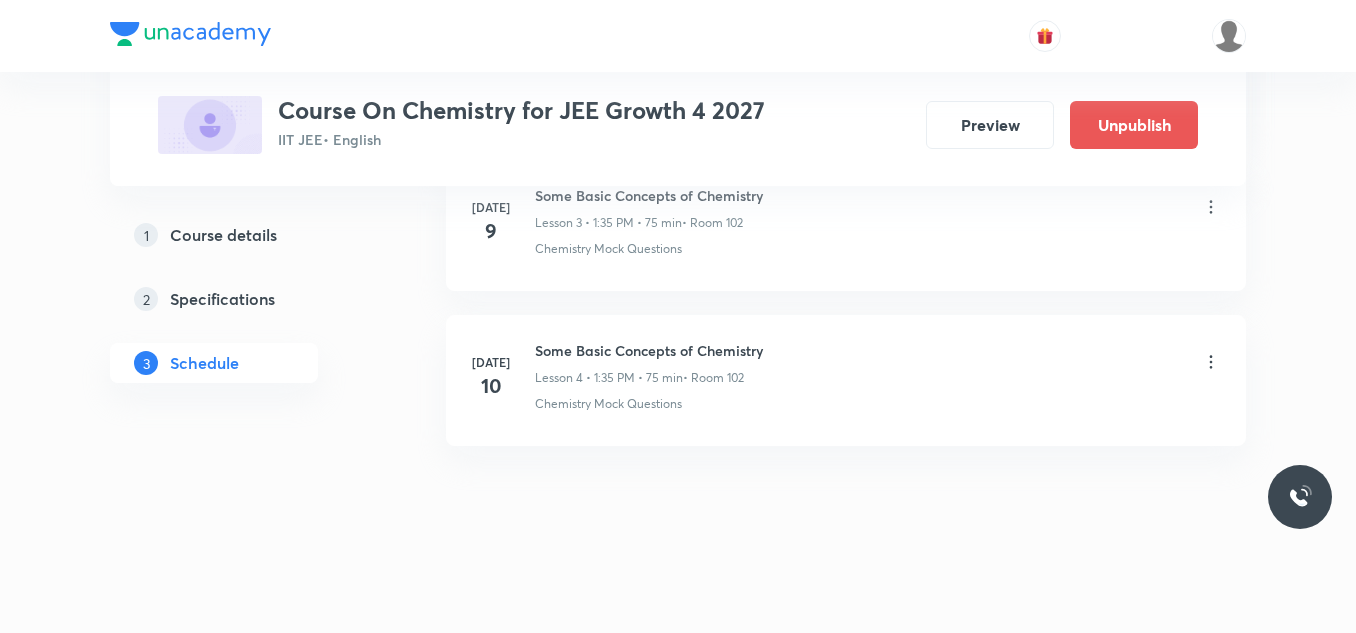 scroll, scrollTop: 671, scrollLeft: 0, axis: vertical 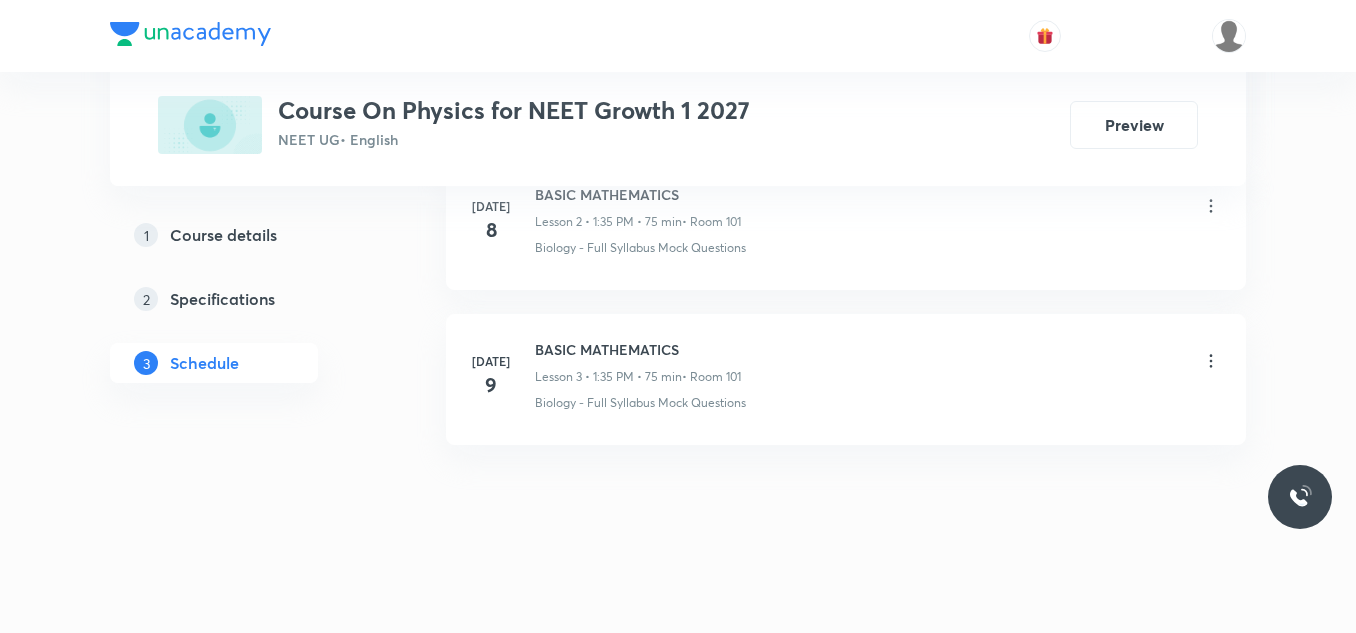 click on "BASIC MATHEMATICS" at bounding box center [638, 349] 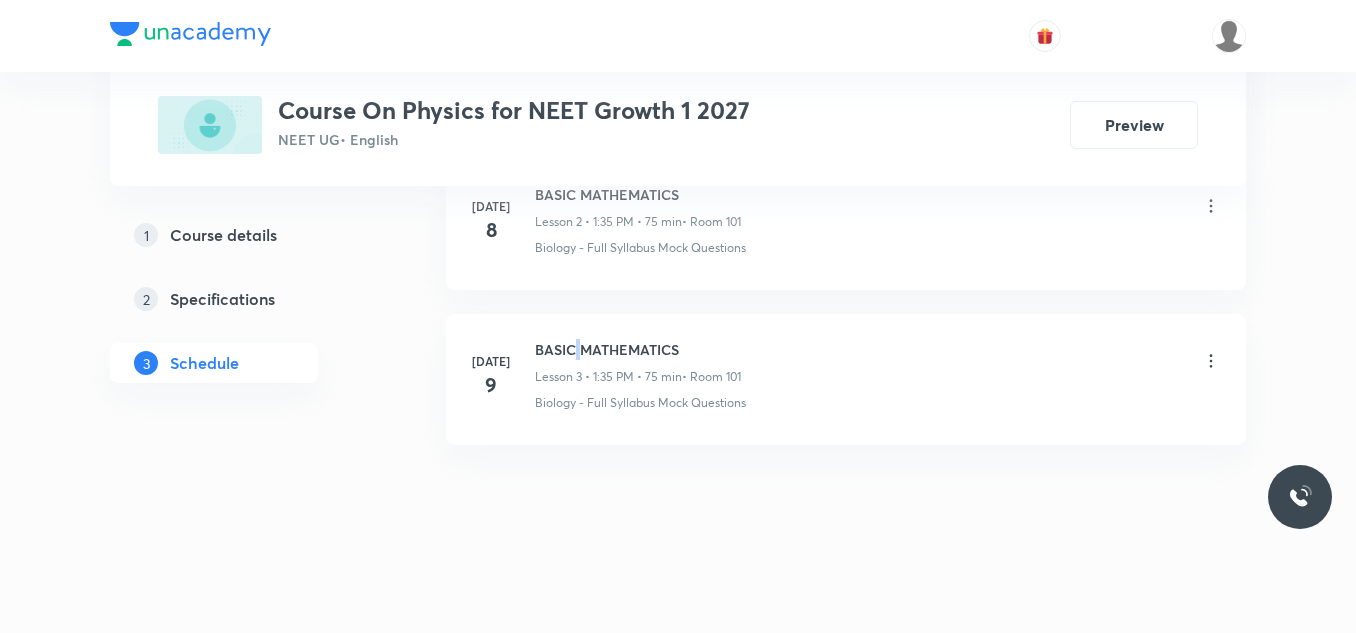 click on "BASIC MATHEMATICS" at bounding box center [638, 349] 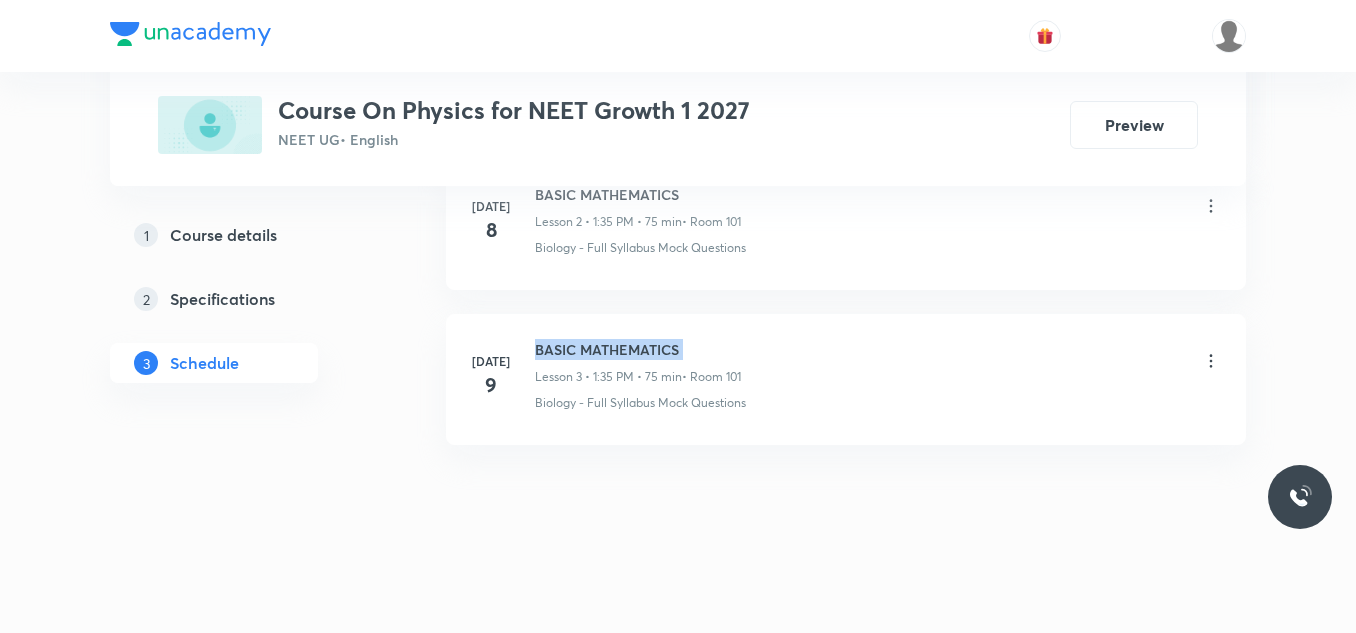 click on "BASIC MATHEMATICS" at bounding box center [638, 349] 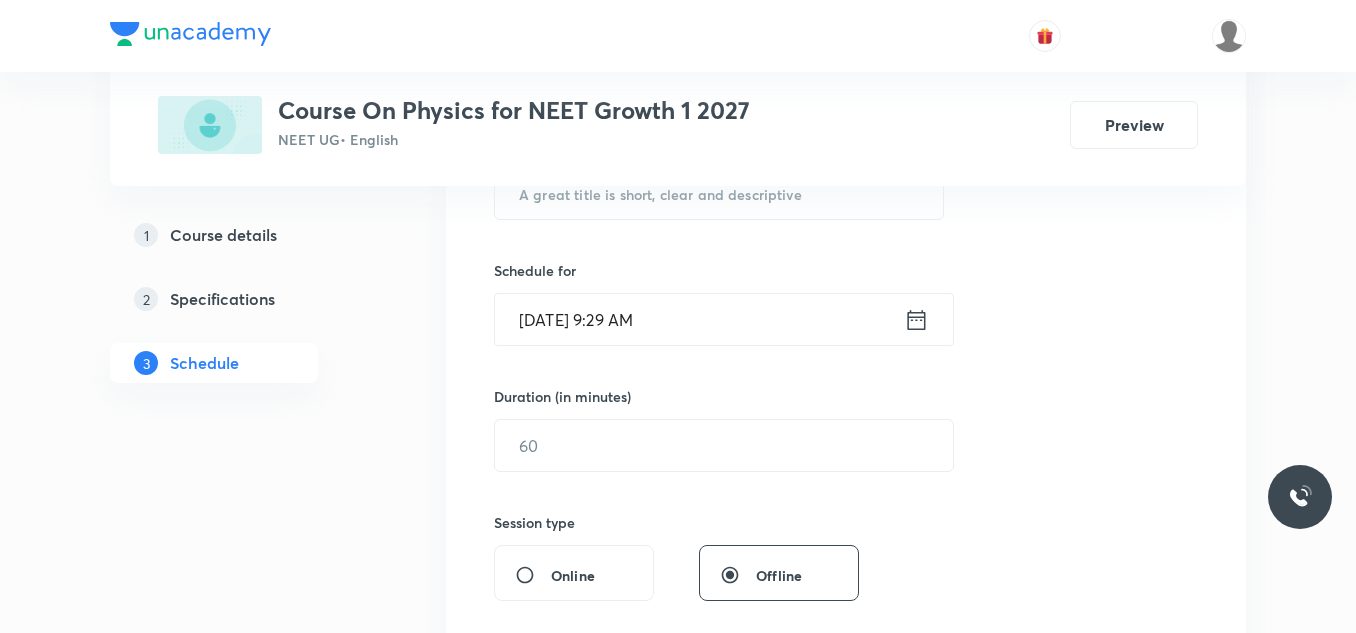 scroll, scrollTop: 0, scrollLeft: 0, axis: both 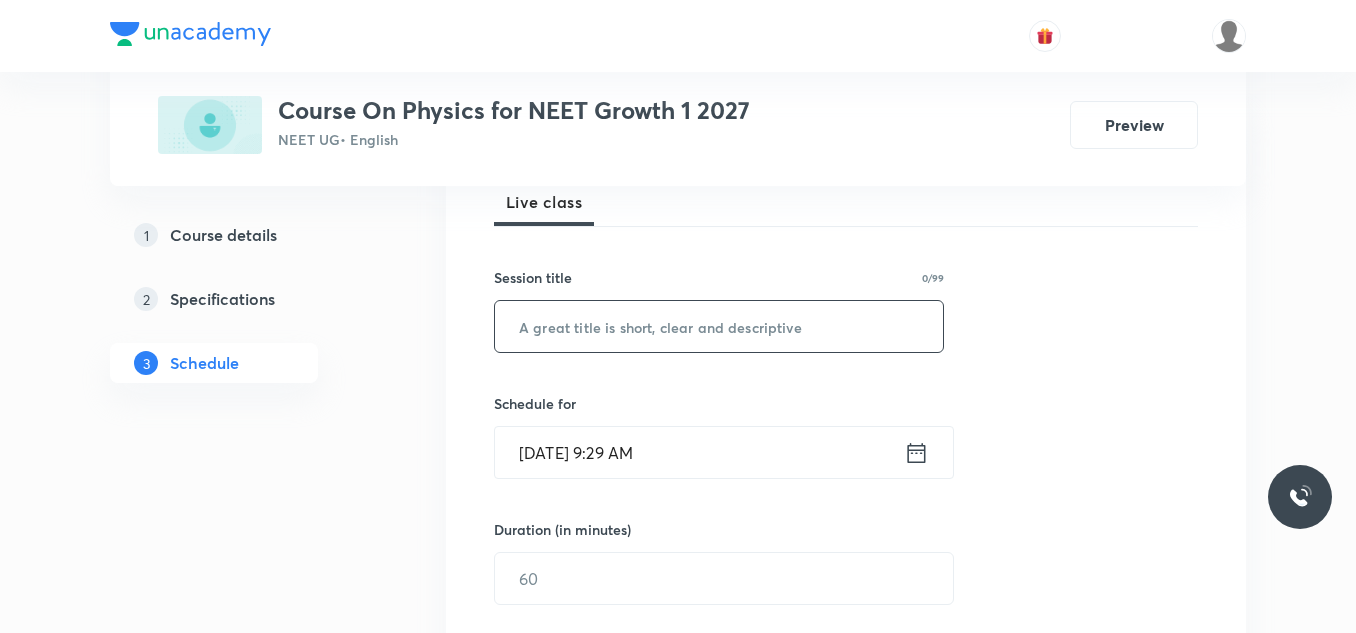 click at bounding box center (719, 326) 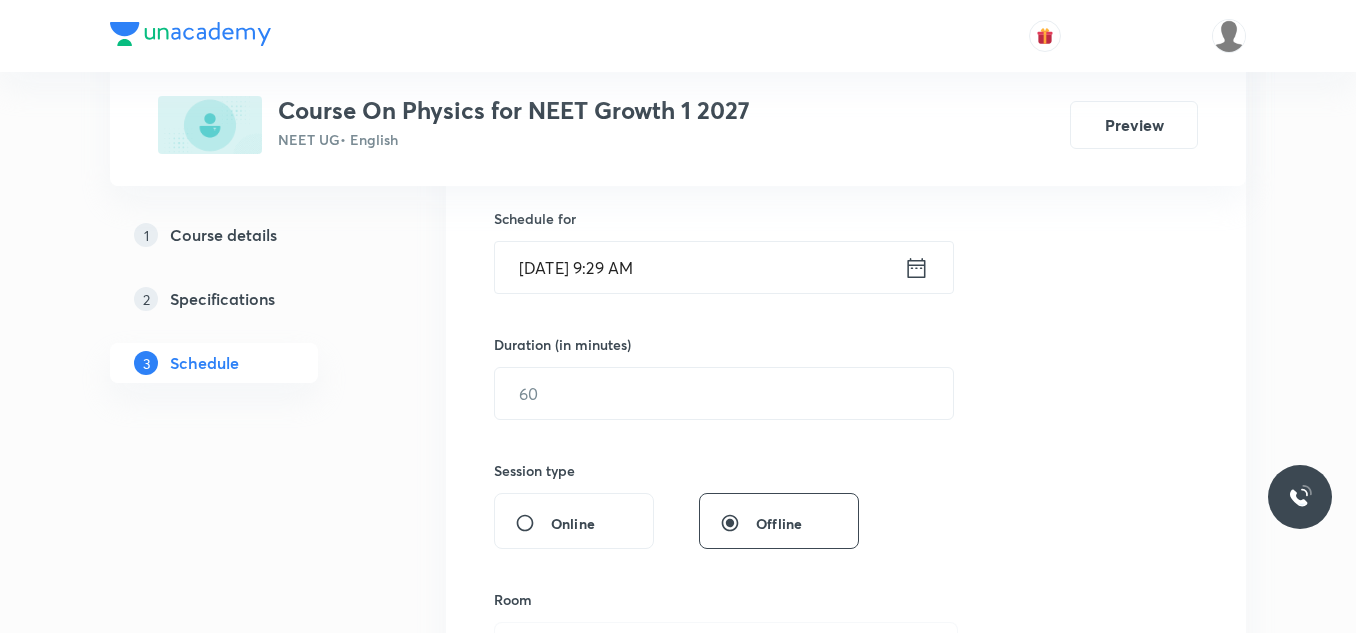 scroll, scrollTop: 500, scrollLeft: 0, axis: vertical 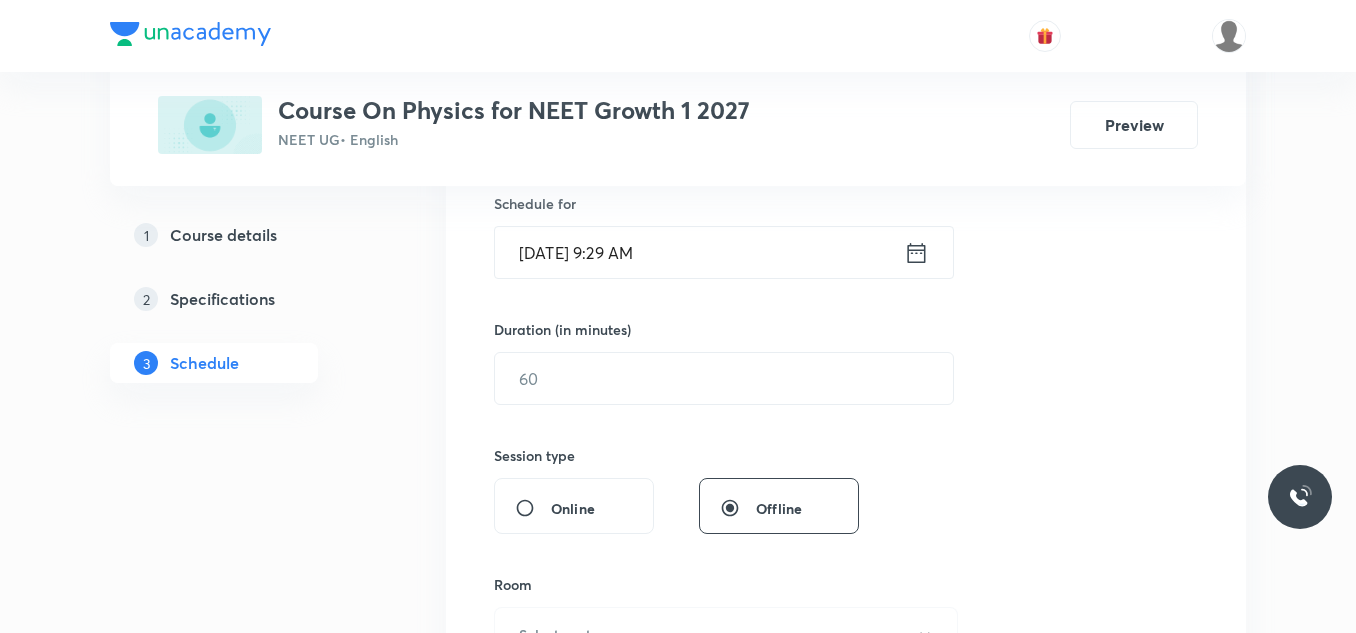 type on "BASIC MATHEMATICS" 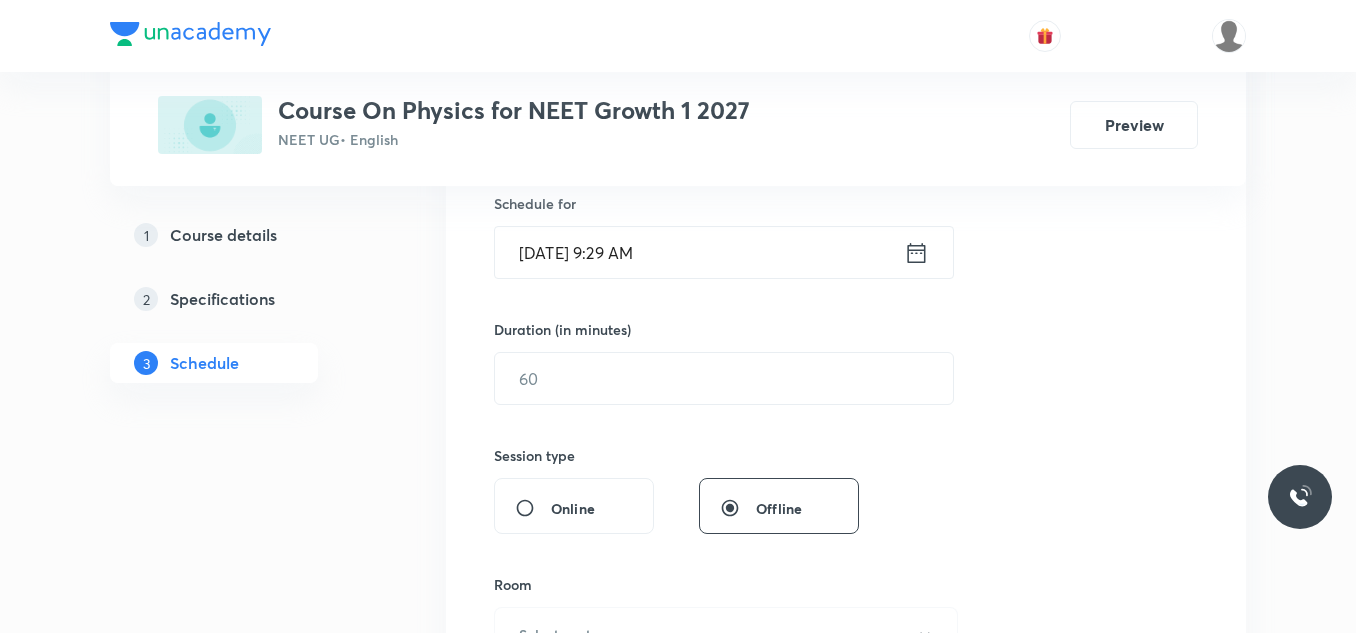 click 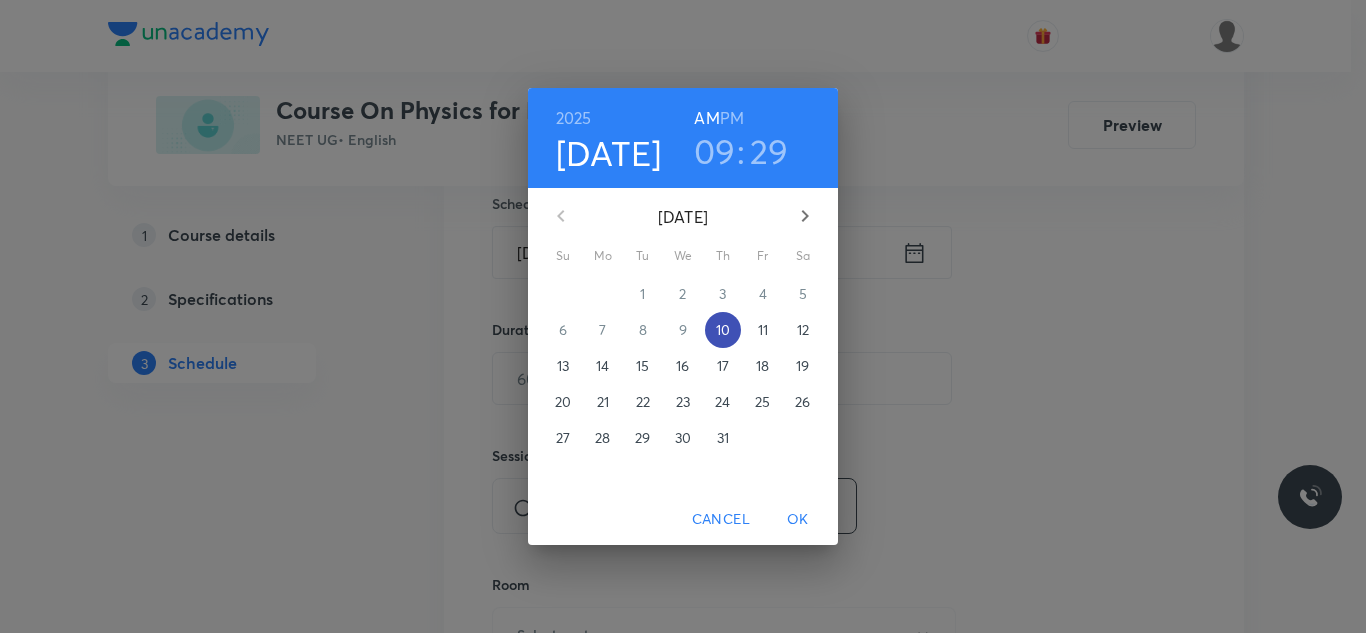click on "10" at bounding box center (723, 330) 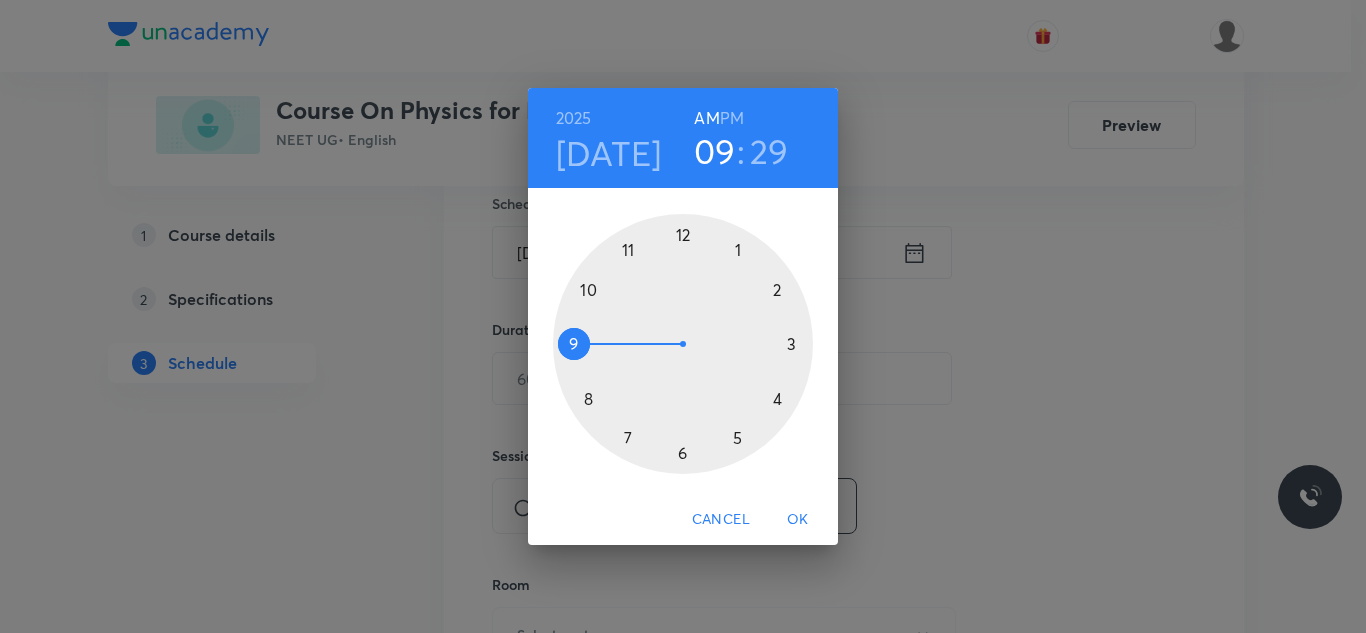 click on "2025 Jul 10 09 : 29 AM PM 1 2 3 4 5 6 7 8 9 10 11 12 Cancel OK" at bounding box center (683, 316) 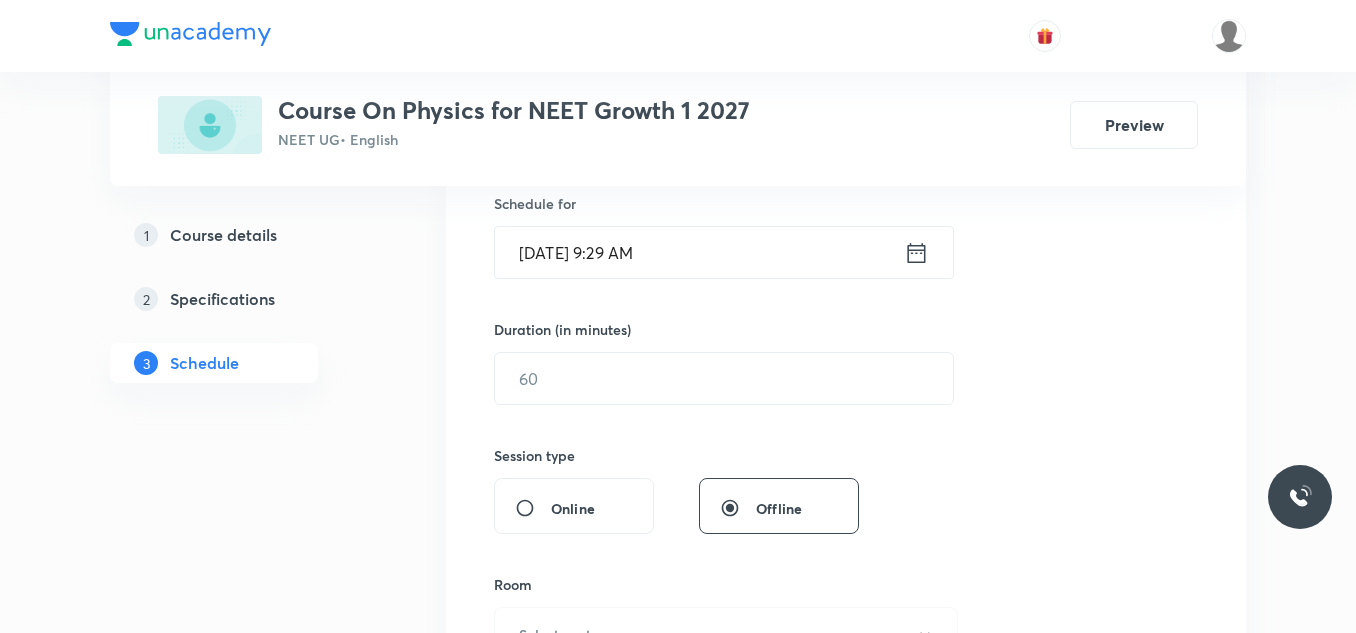 click 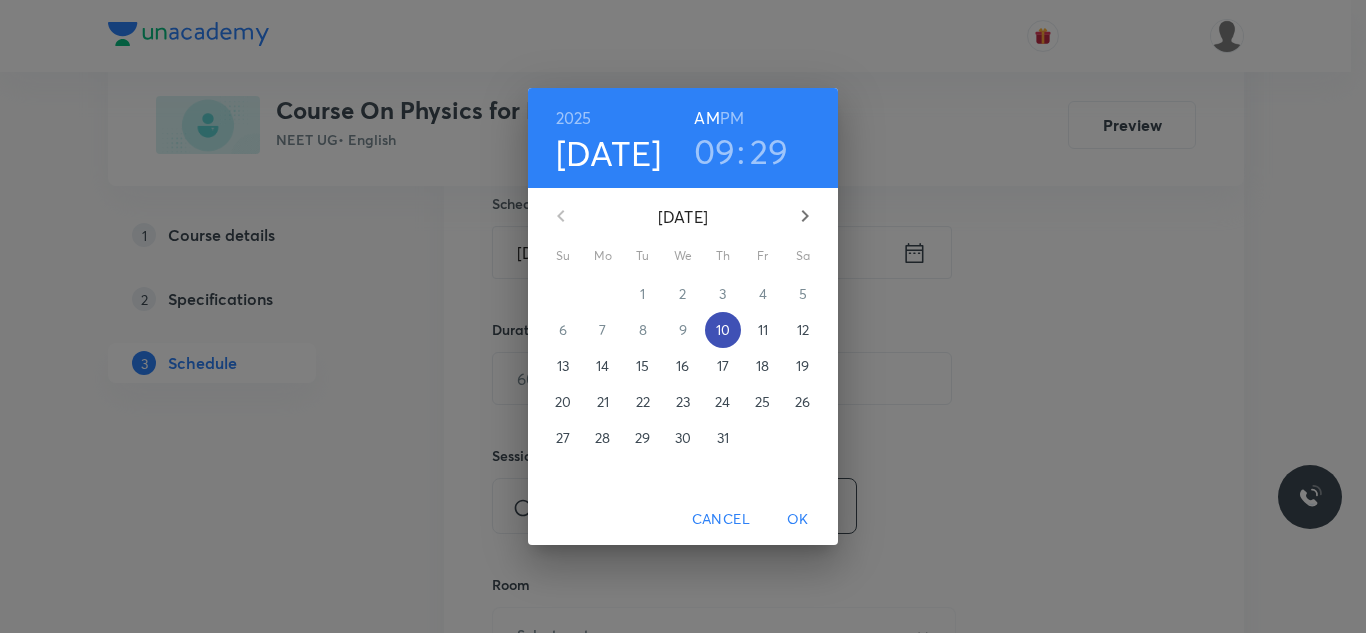 click on "10" at bounding box center (723, 330) 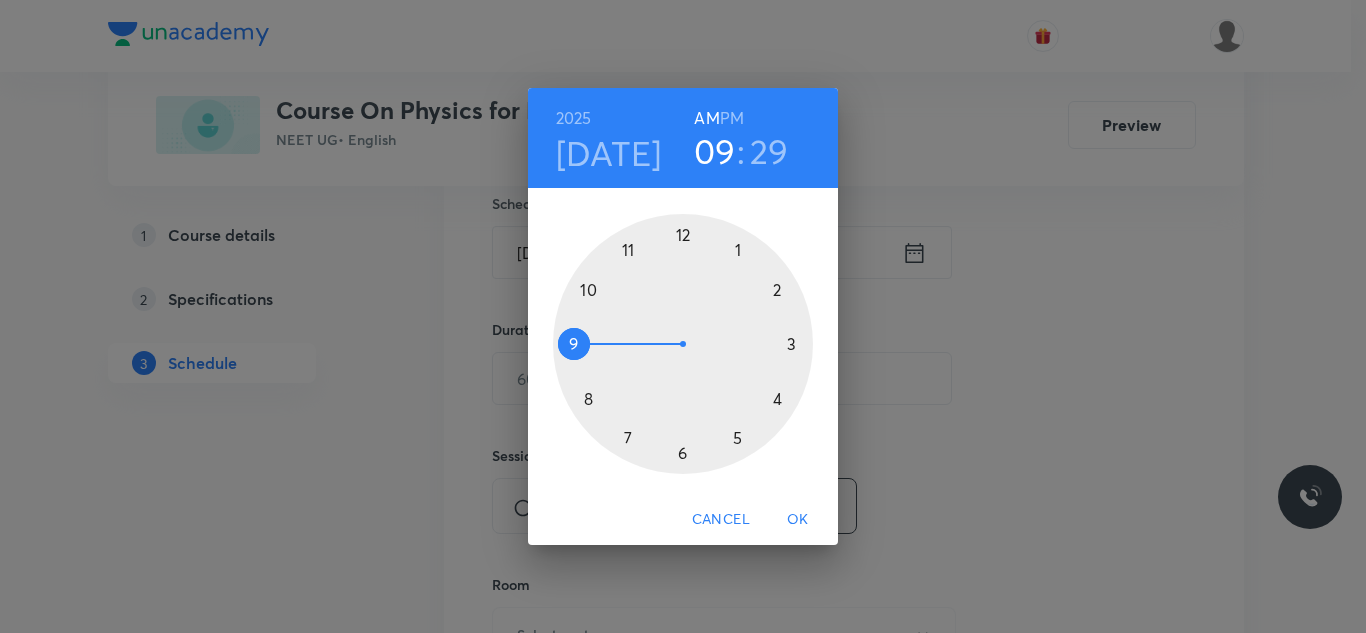 click on "PM" at bounding box center [732, 118] 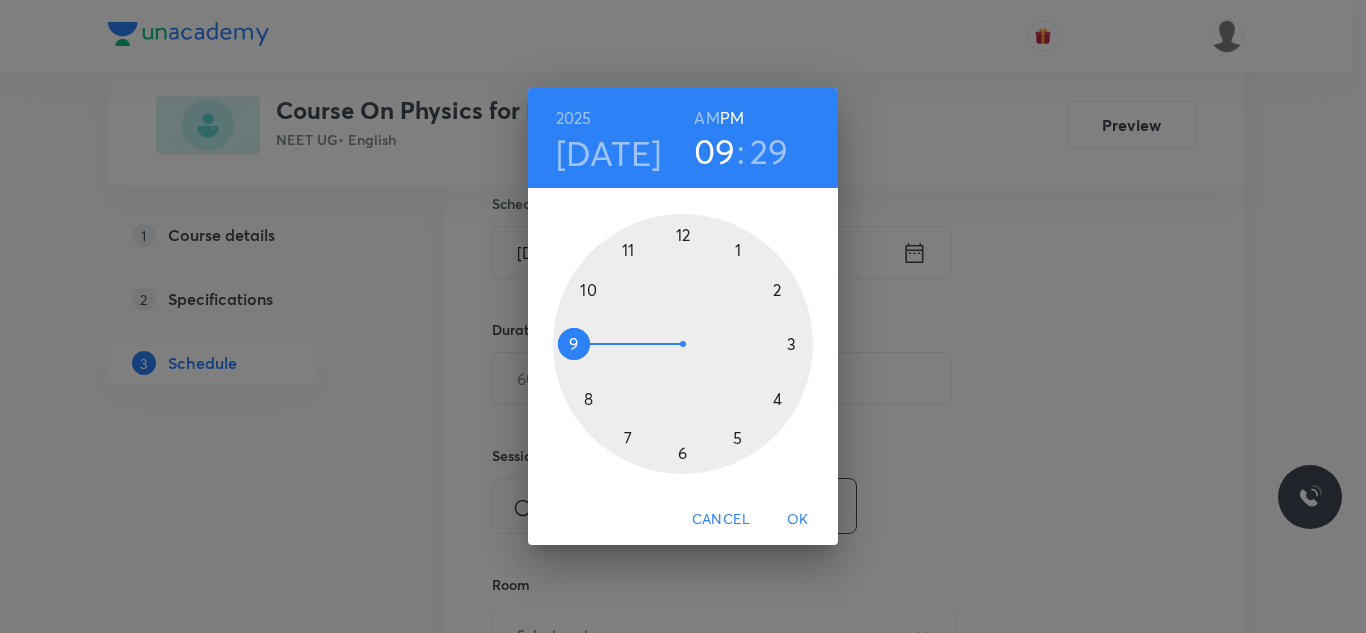 click at bounding box center (683, 344) 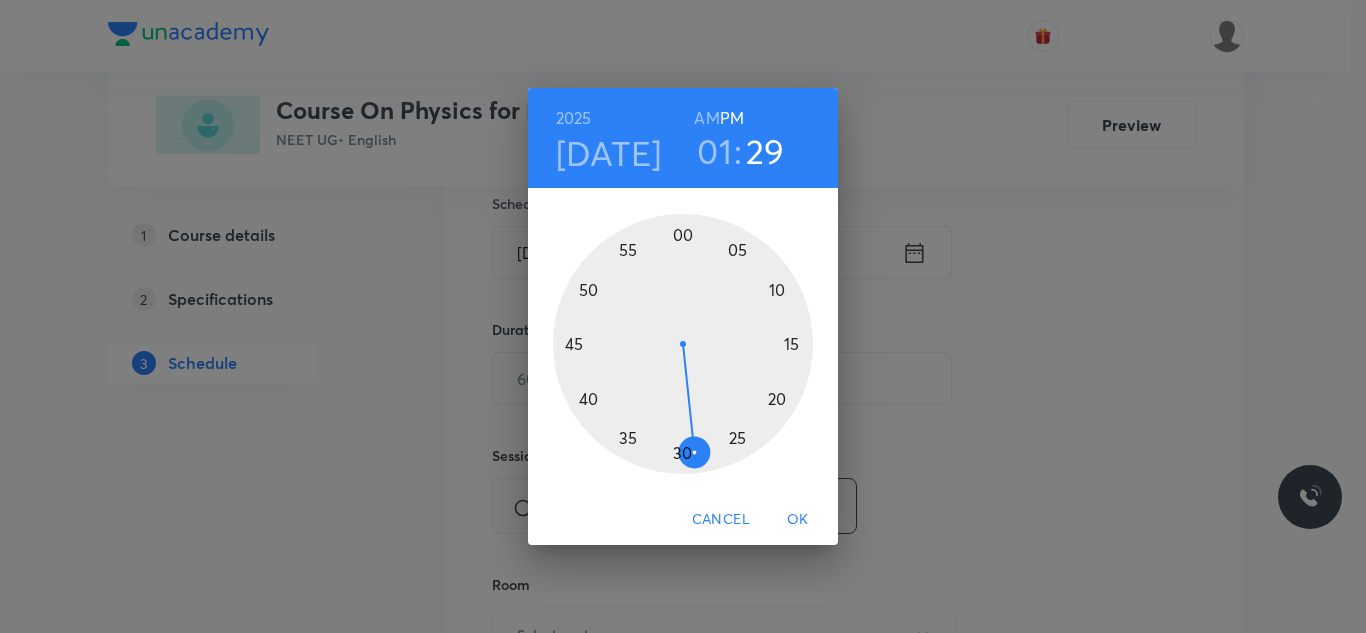 click at bounding box center (683, 344) 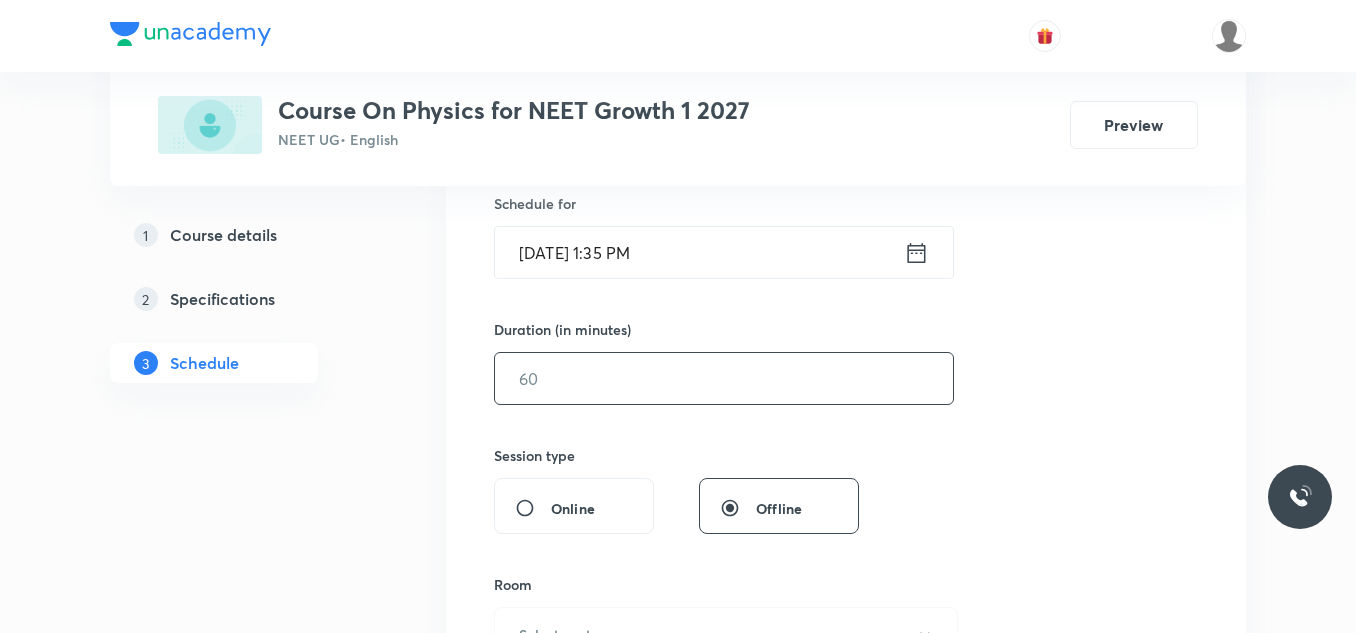 click at bounding box center [724, 378] 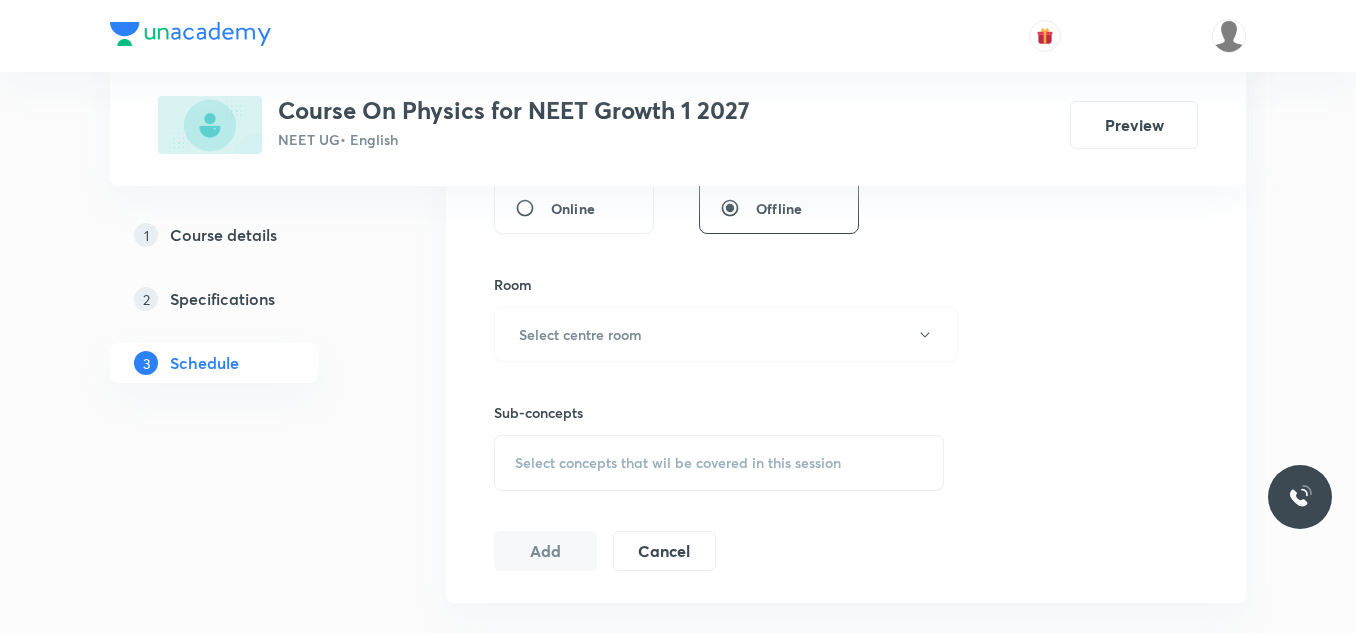 scroll, scrollTop: 900, scrollLeft: 0, axis: vertical 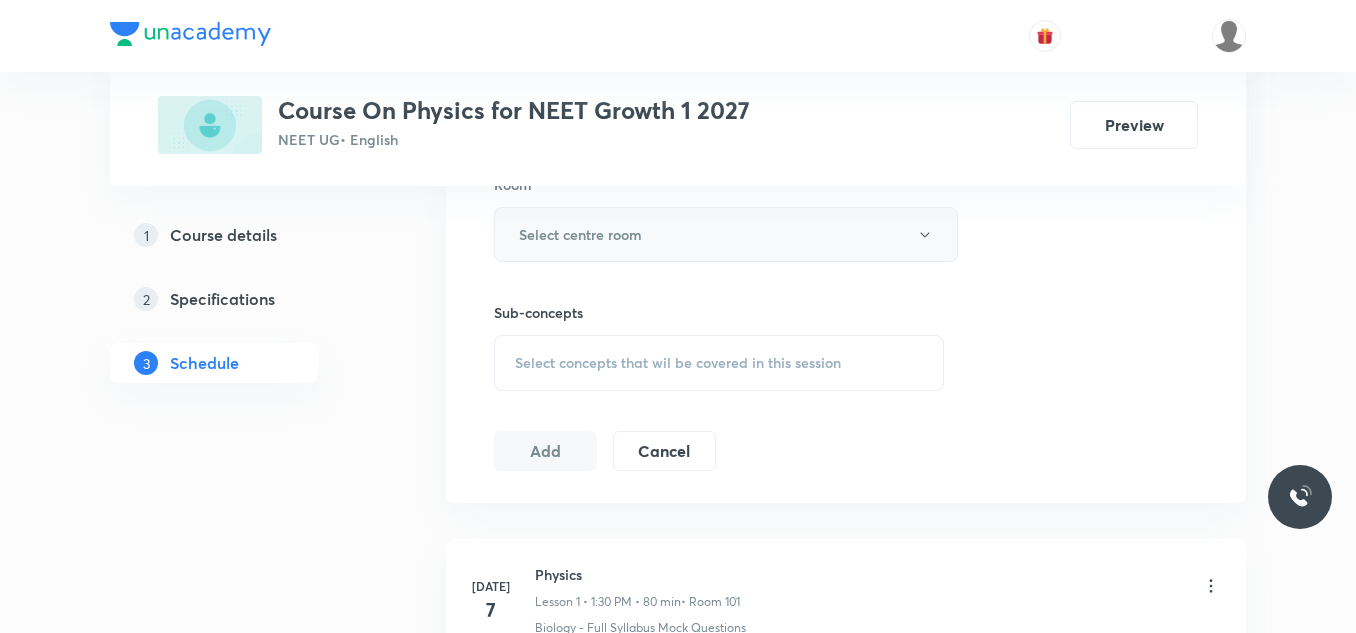 type on "75" 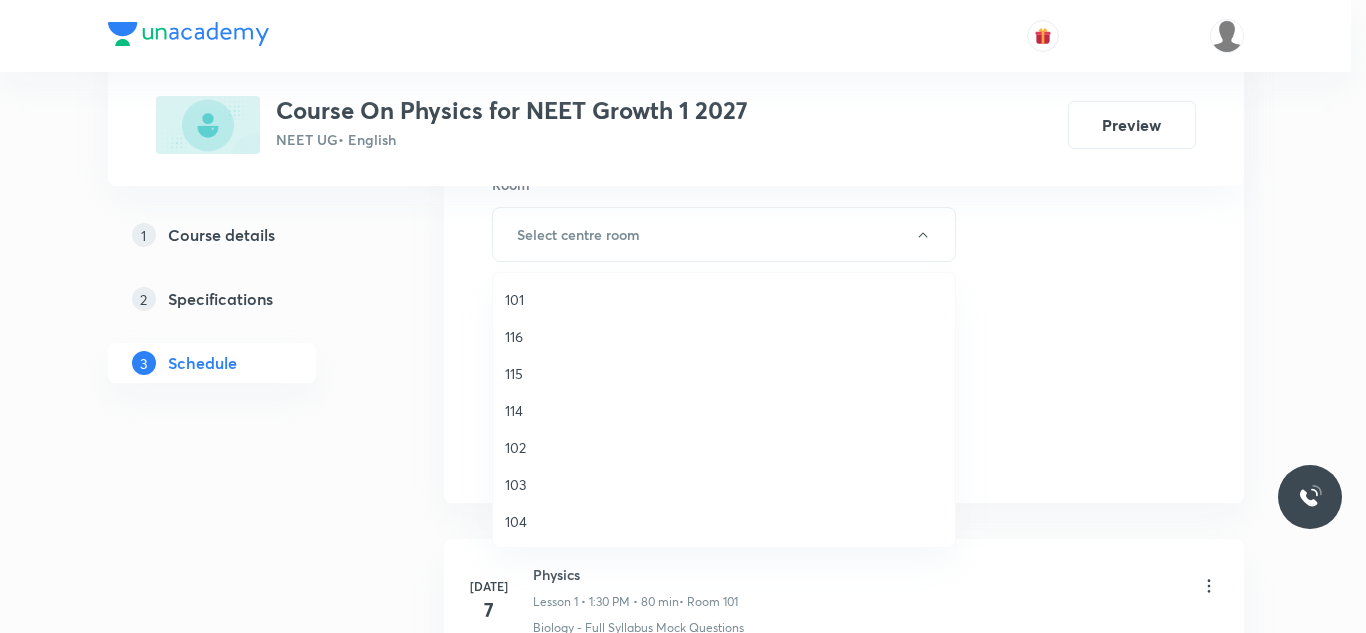 click on "101" at bounding box center (724, 299) 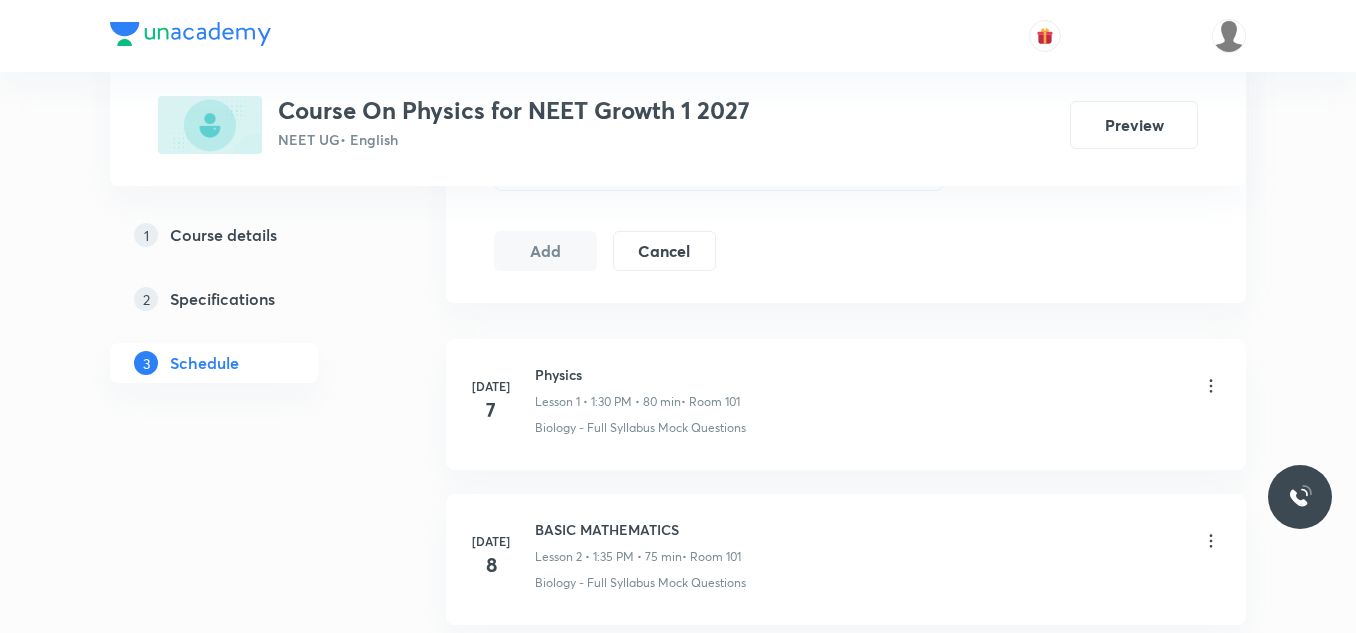 scroll, scrollTop: 1000, scrollLeft: 0, axis: vertical 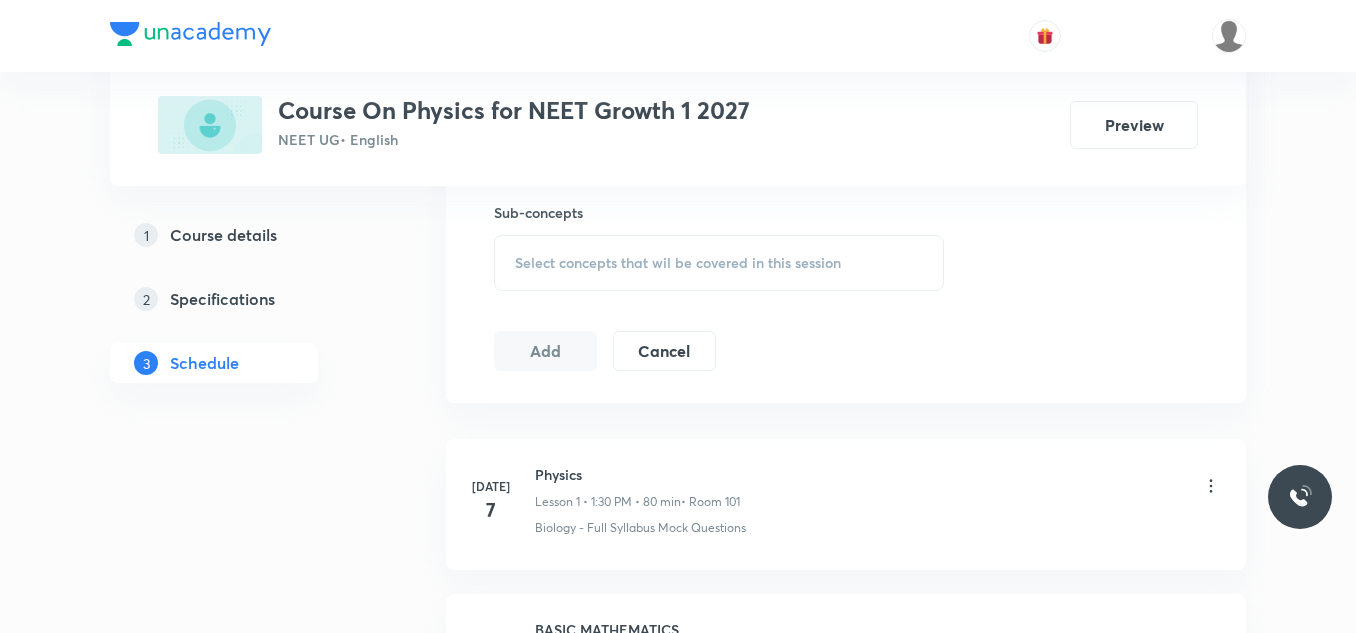 click on "Select concepts that wil be covered in this session" at bounding box center [719, 263] 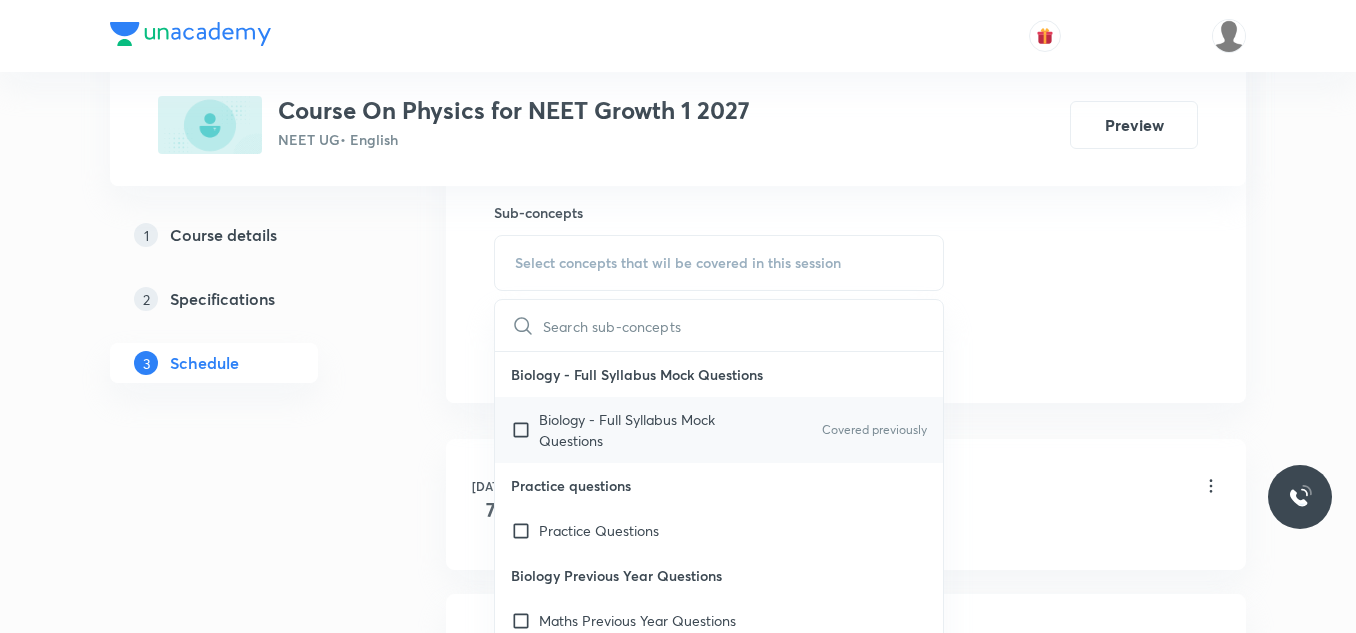 click at bounding box center (525, 430) 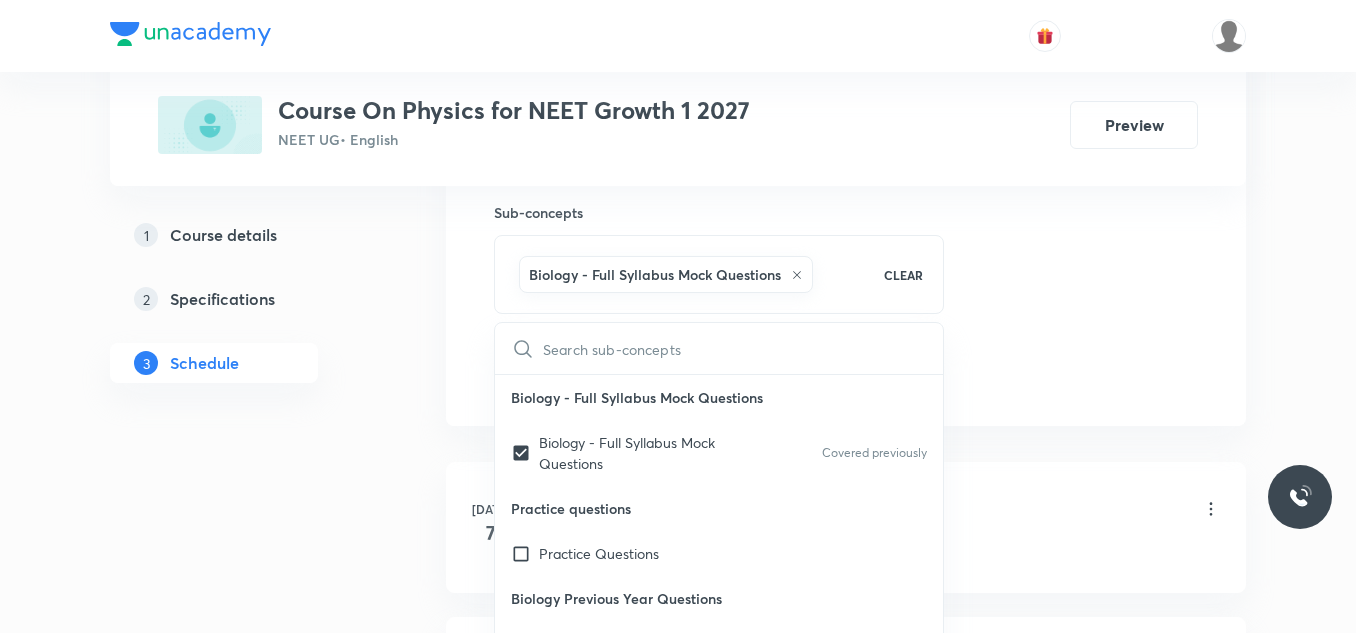 click on "Plus Courses Course On Physics for NEET Growth 1 2027 NEET UG  • English Preview 1 Course details 2 Specifications 3 Schedule Schedule 3  classes Session  4 Live class Session title 17/99 BASIC MATHEMATICS ​ Schedule for Jul 10, 2025, 1:35 PM ​ Duration (in minutes) 75 ​   Session type Online Offline Room 101 Sub-concepts Biology - Full Syllabus Mock Questions CLEAR ​ Biology - Full Syllabus Mock Questions Biology - Full Syllabus Mock Questions Covered previously Practice questions Practice Questions Biology Previous Year Questions Maths Previous Year Questions Living World What Is Living? Diversity In The Living World Systematics Types Of Taxonomy Fundamental Components Of Taxonomy Taxonomic Categories Taxonomical Aids The Three Domains Of Life Biological Nomenclature  Biological Classification System Of Classification Kingdom Monera Kingdom Protista Kingdom Fungi Kingdom Plantae Kingdom Animalia Linchens Mycorrhiza Virus Prions Viroids Plant Kingdom Algae Bryophytes Pteridophytes Gymnosperms Root" at bounding box center [678, 83] 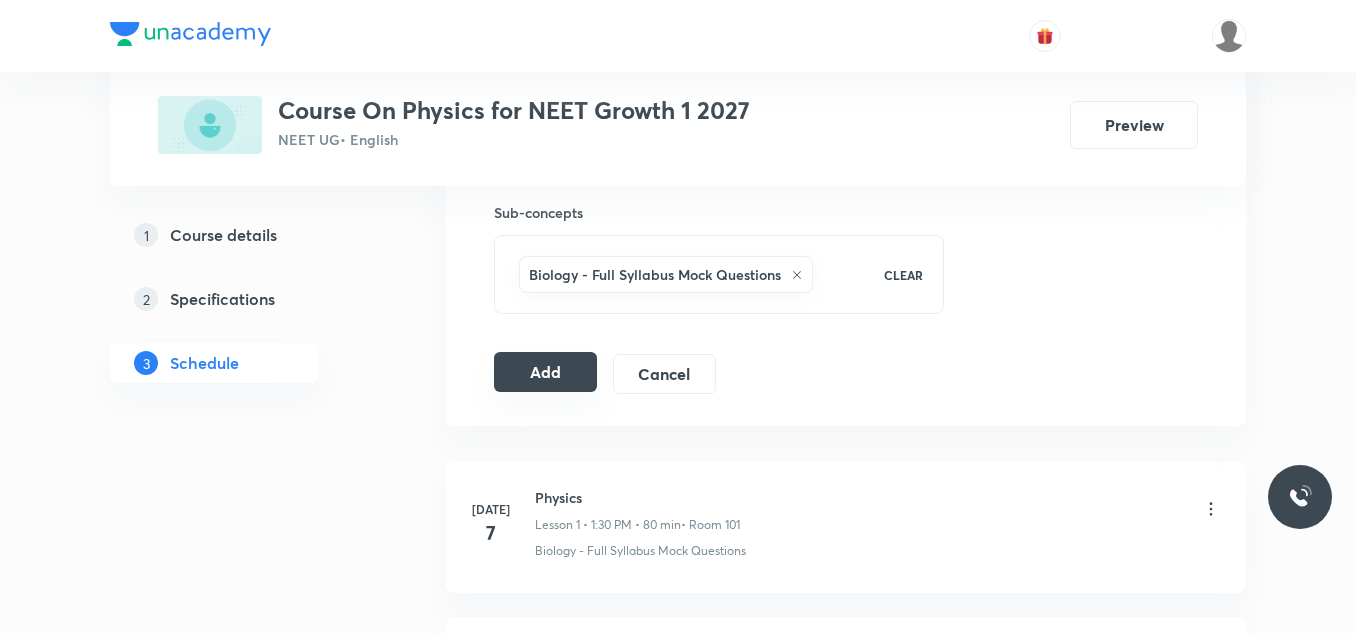 click on "Add" at bounding box center [545, 372] 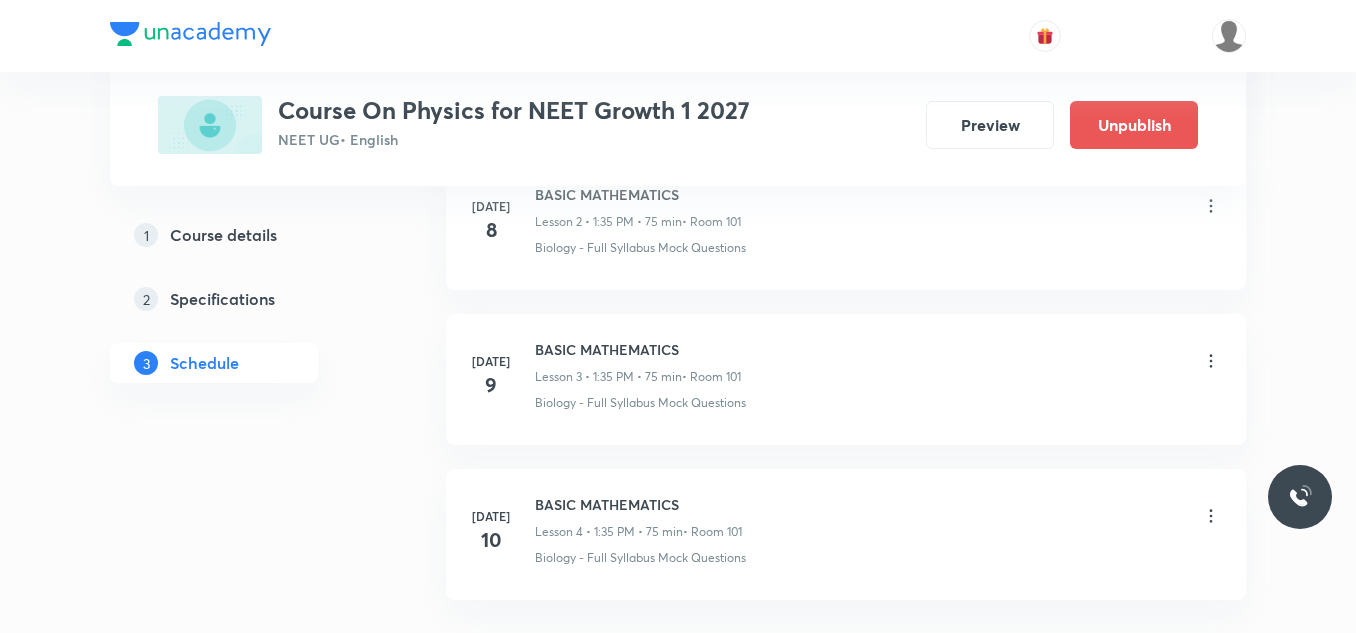 scroll, scrollTop: 616, scrollLeft: 0, axis: vertical 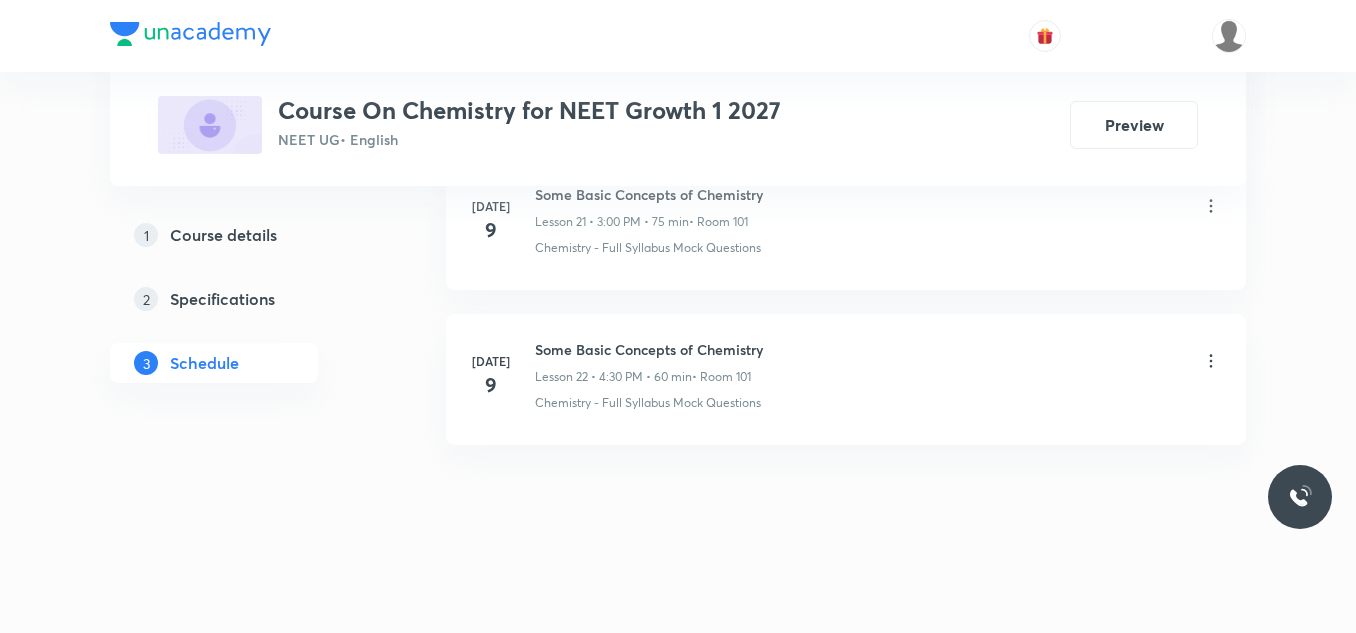 click on "Some Basic Concepts of Chemistry" at bounding box center [649, 349] 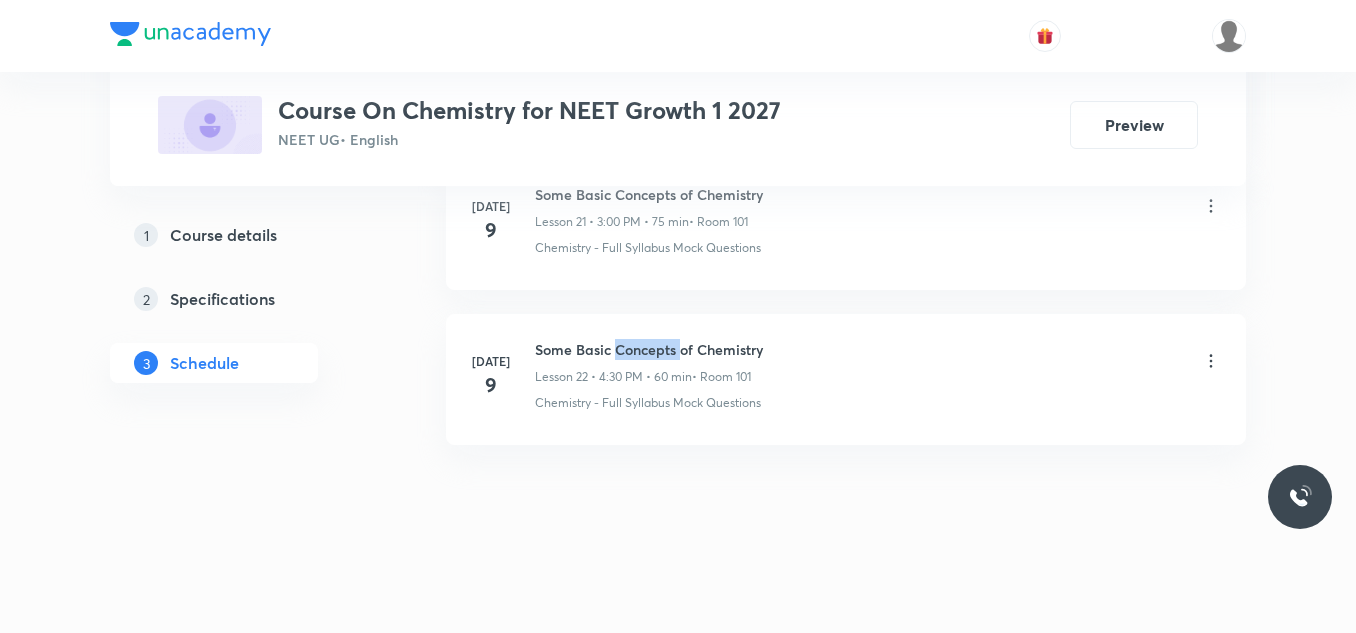 click on "Some Basic Concepts of Chemistry" at bounding box center [649, 349] 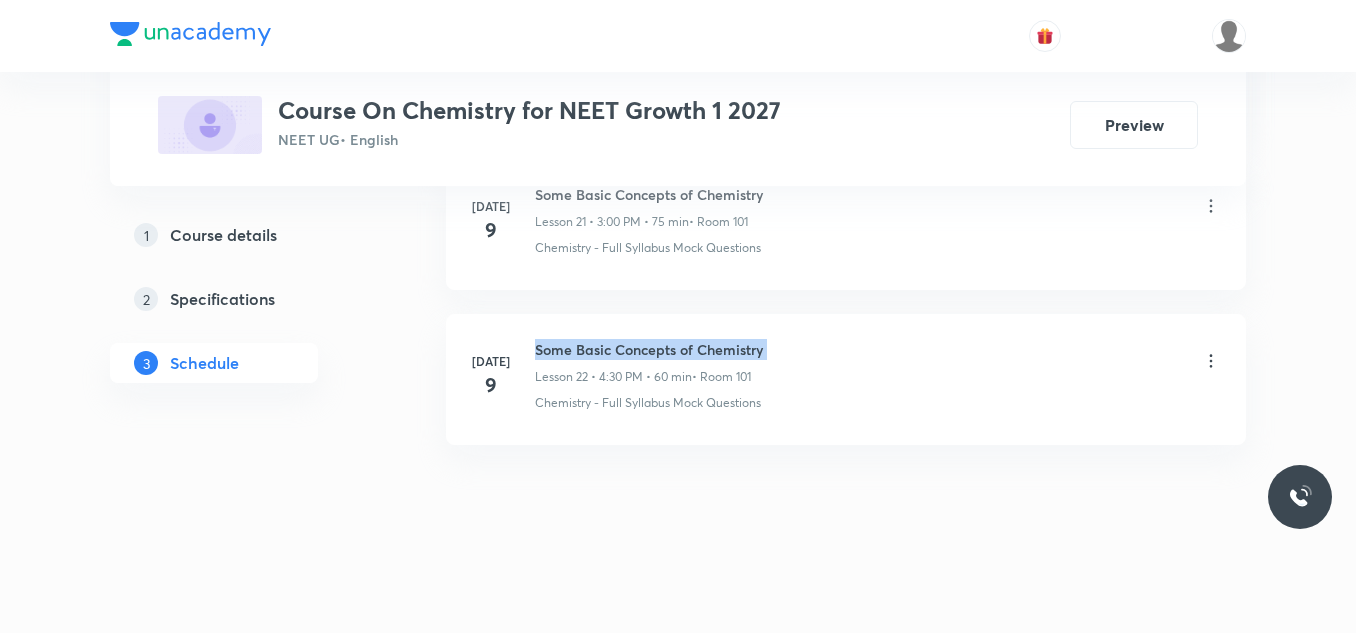 click on "Some Basic Concepts of Chemistry" at bounding box center (649, 349) 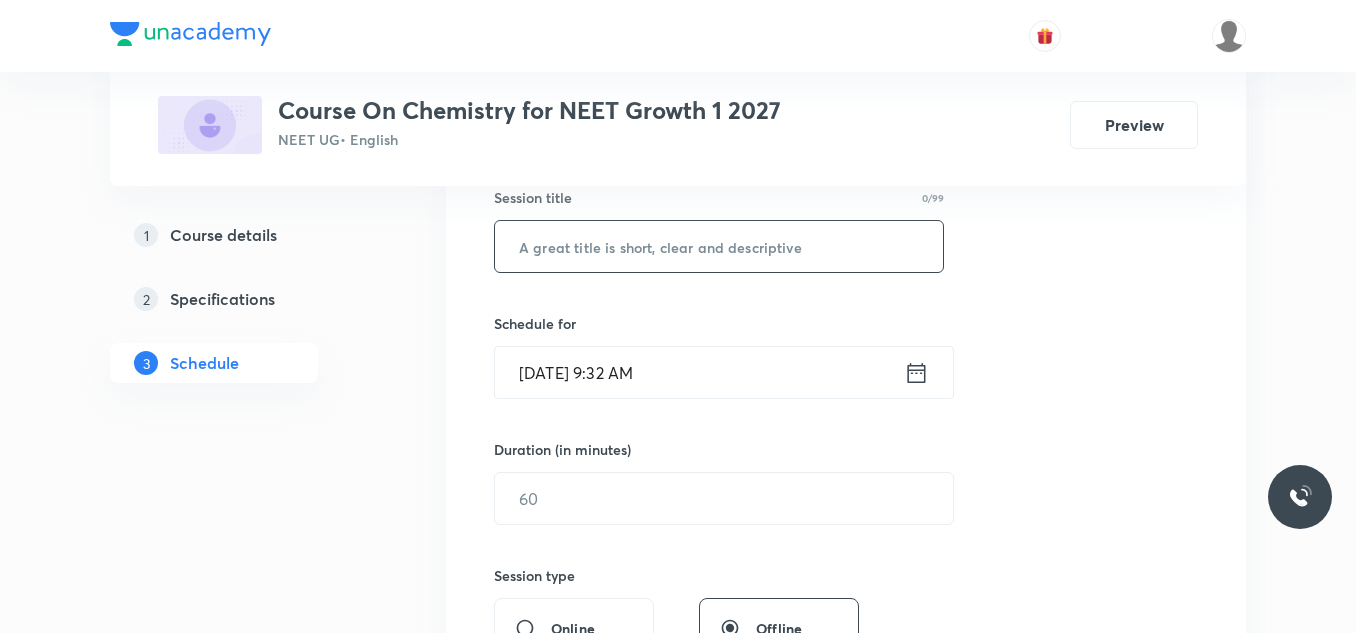 scroll, scrollTop: 280, scrollLeft: 0, axis: vertical 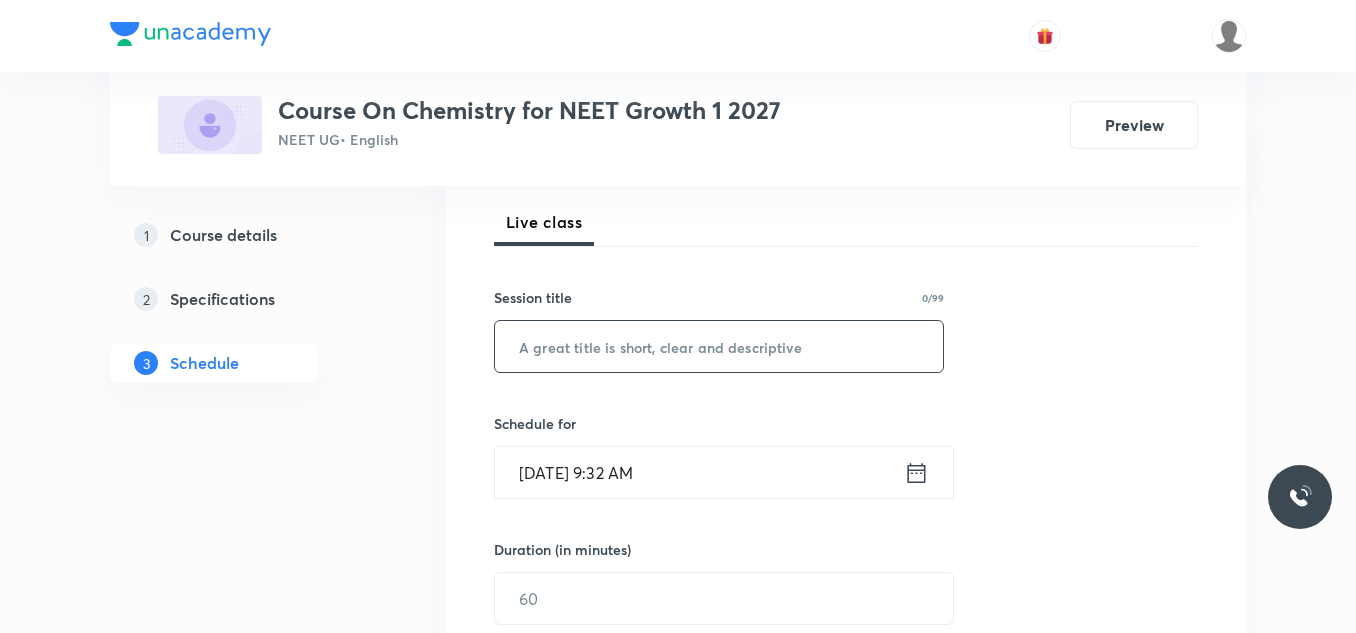 click at bounding box center [719, 346] 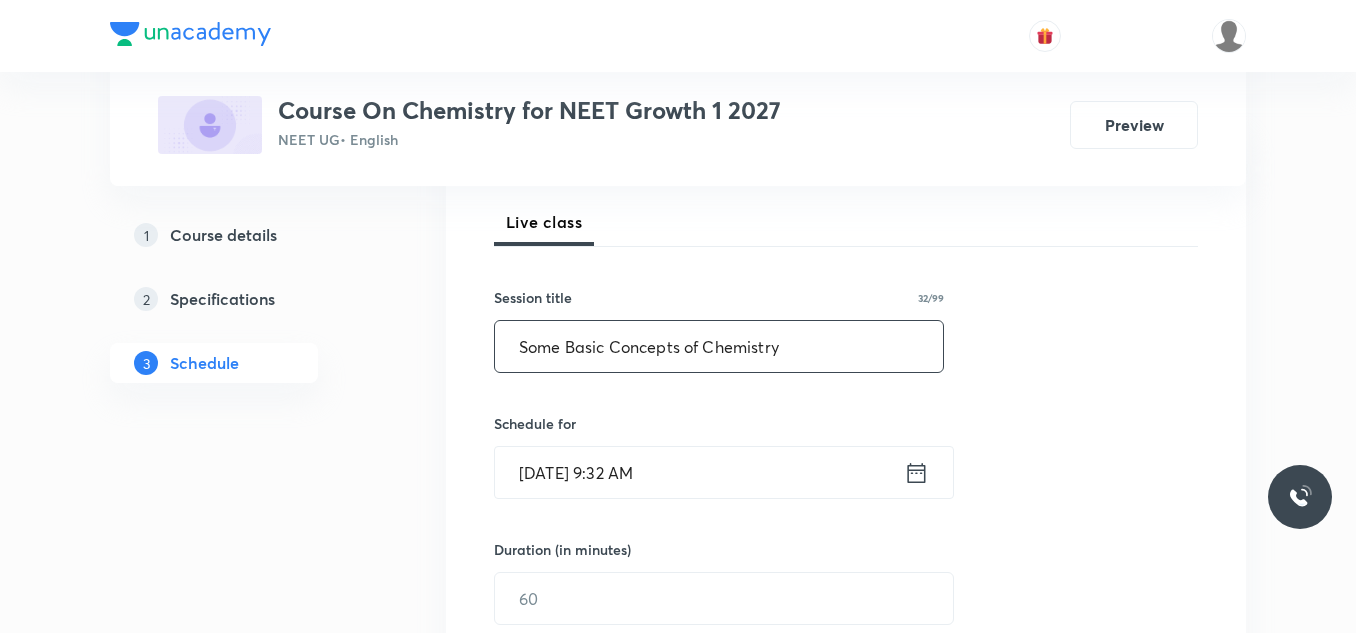 scroll, scrollTop: 380, scrollLeft: 0, axis: vertical 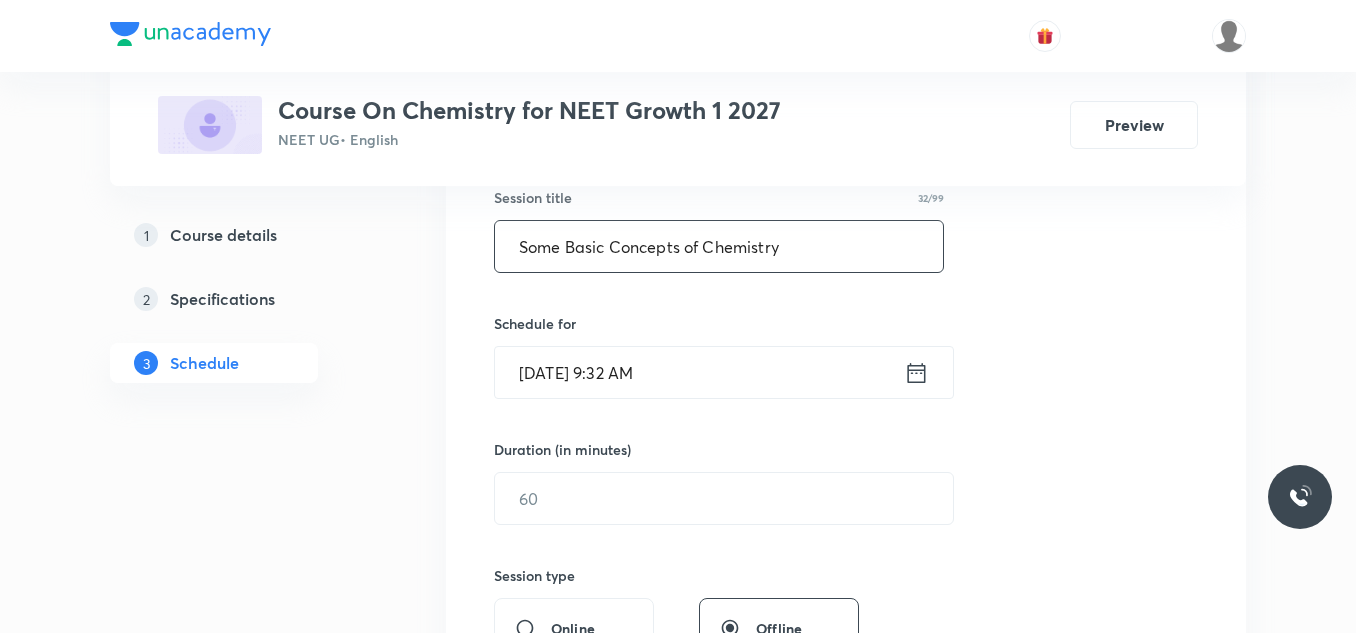type on "Some Basic Concepts of Chemistry" 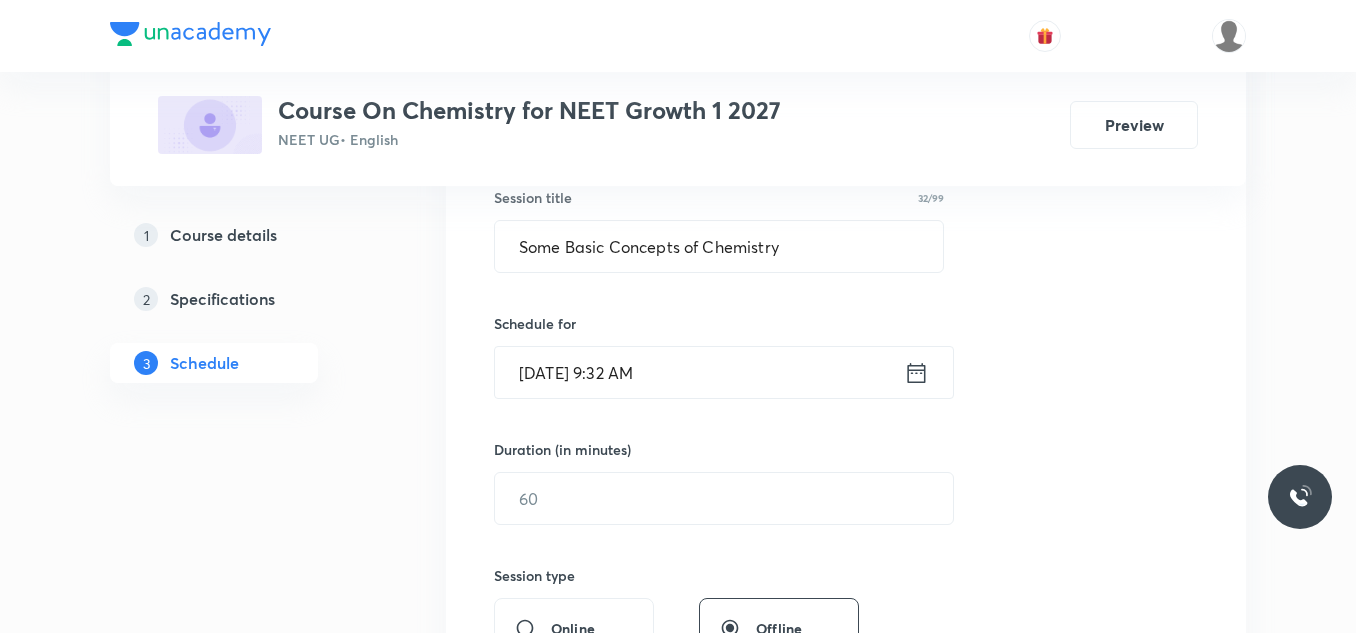 click 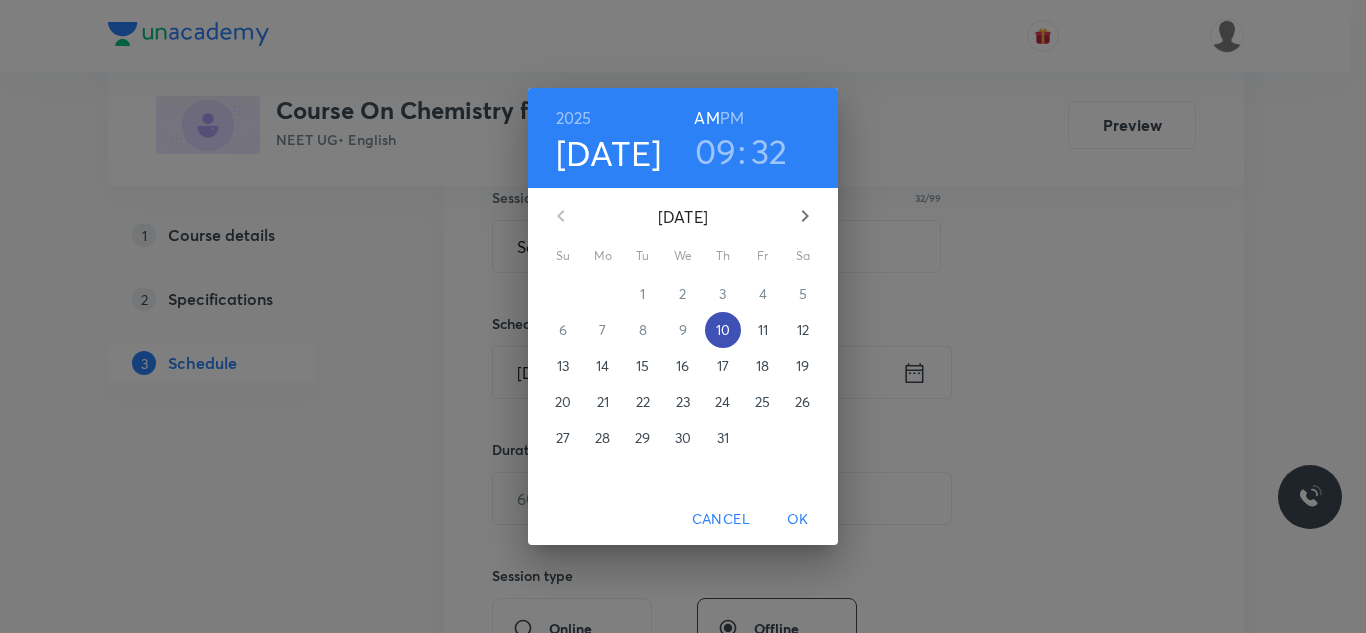 click on "10" at bounding box center (723, 330) 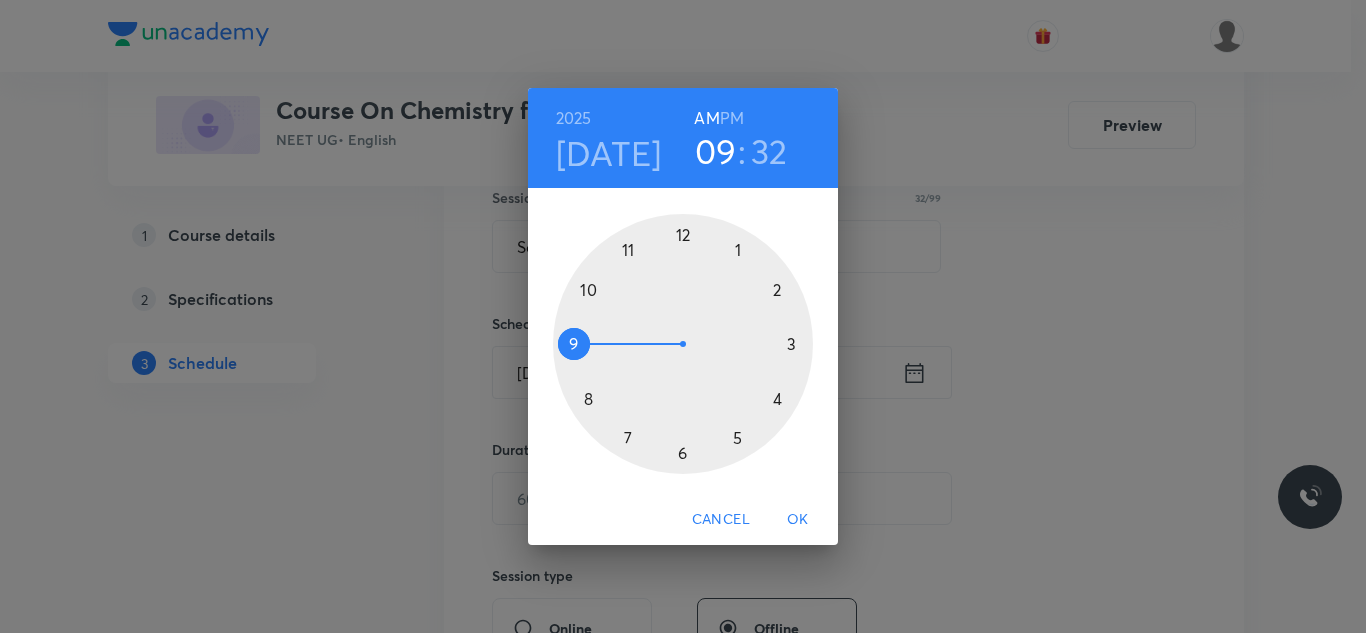 click on "PM" at bounding box center [732, 118] 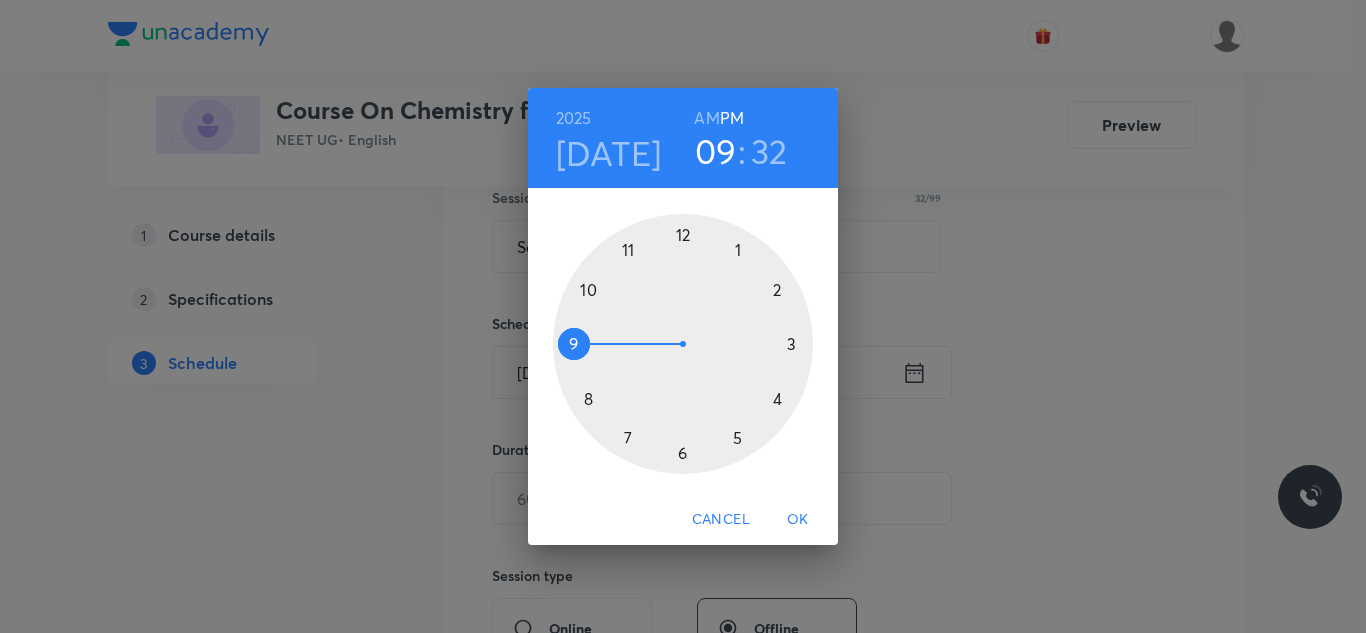 click at bounding box center (683, 344) 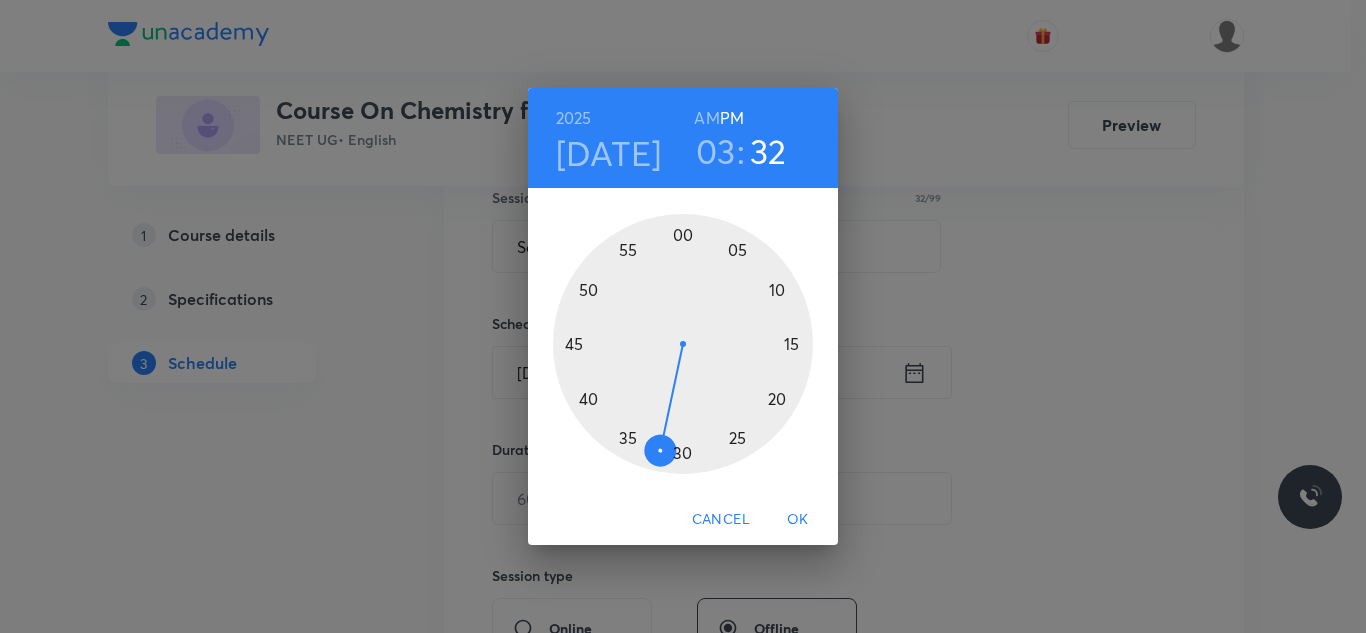 click at bounding box center [683, 344] 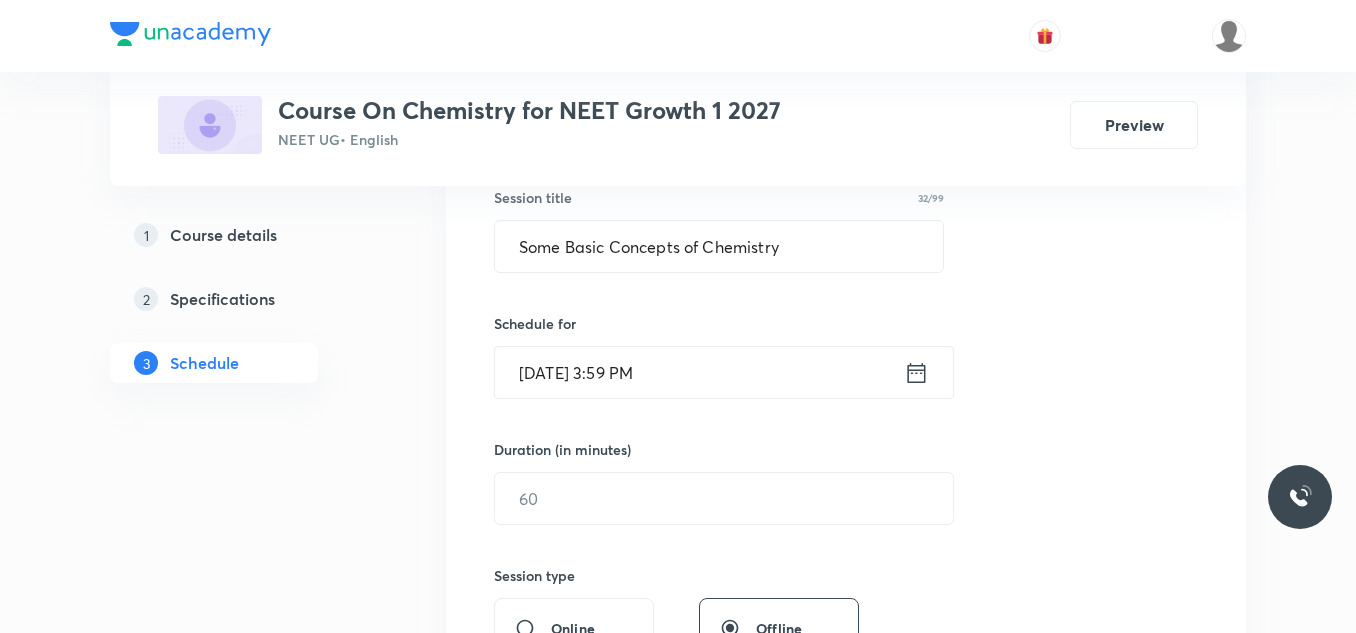 click 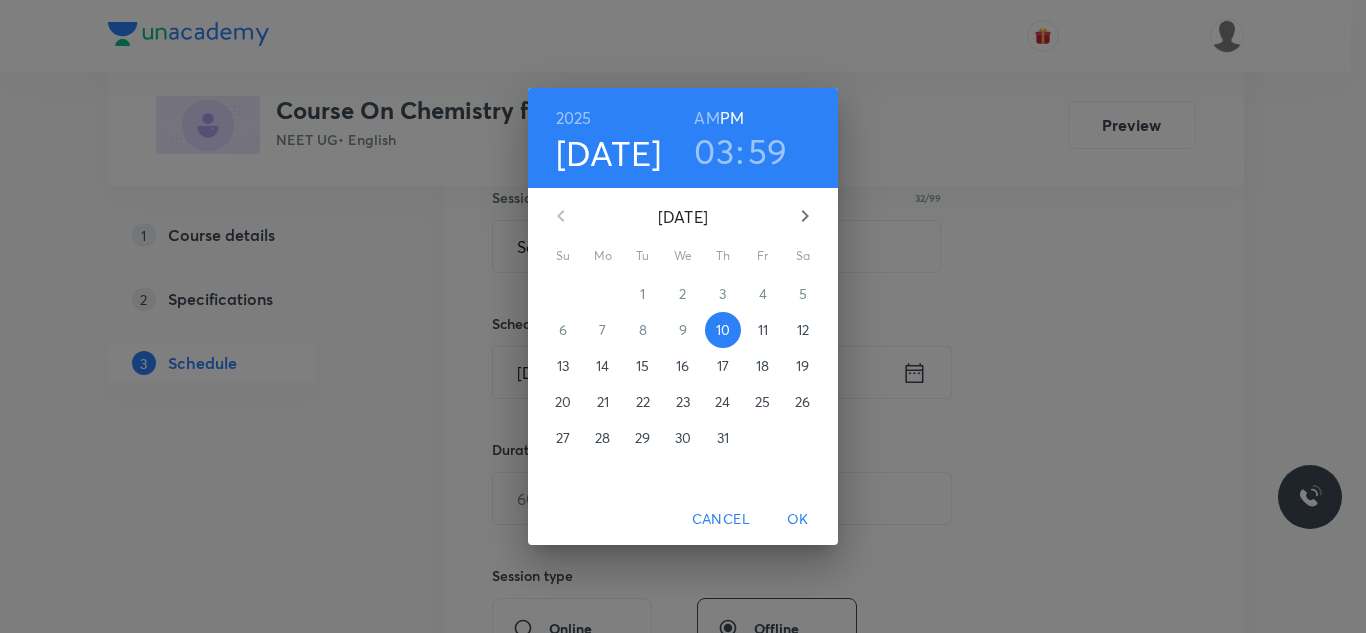 click on "03" at bounding box center [714, 151] 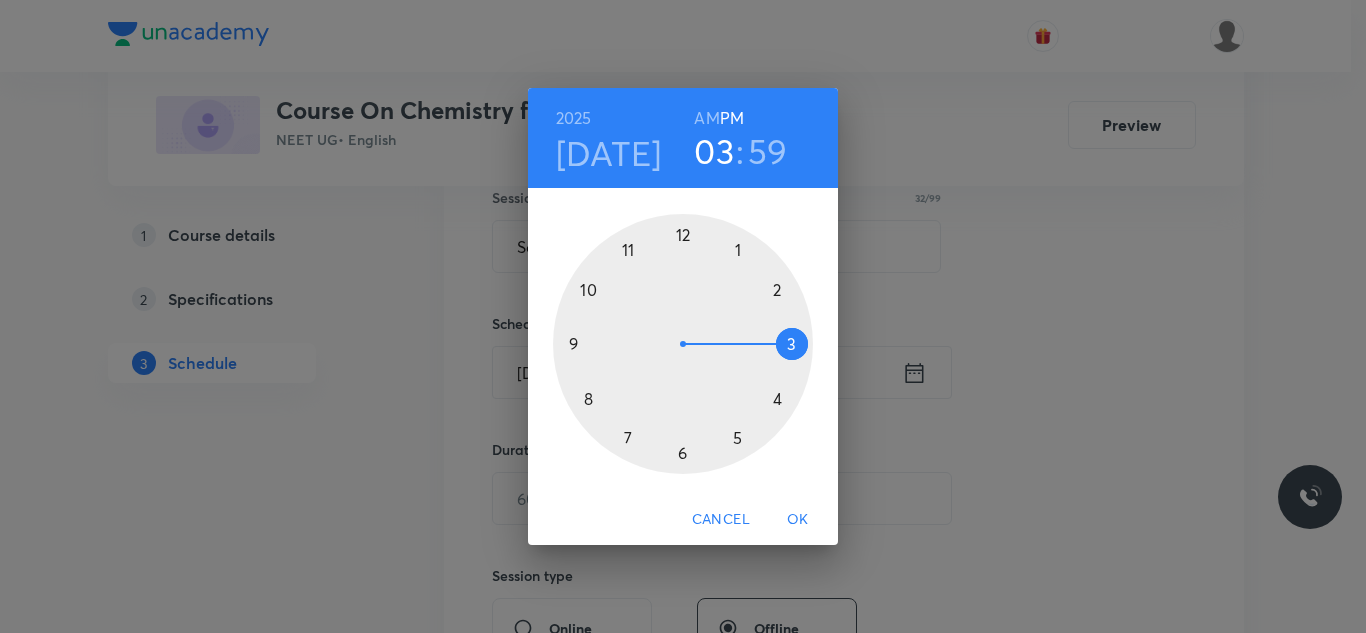 click on "59" at bounding box center (768, 151) 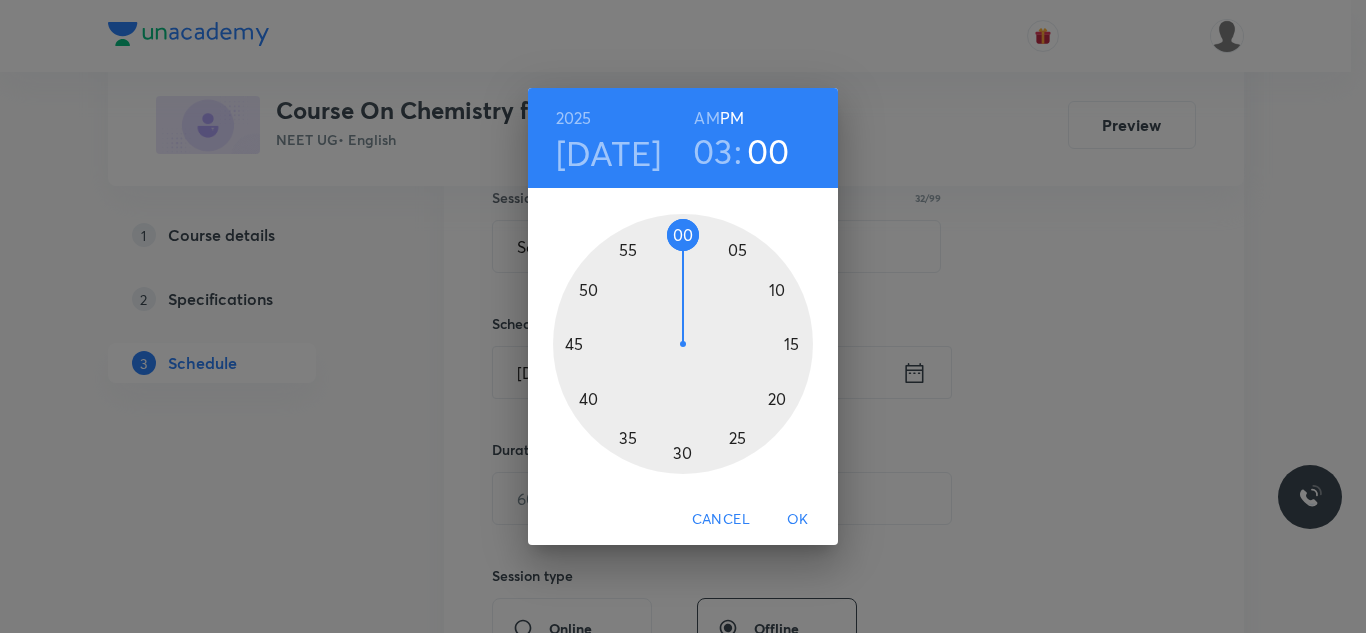 click at bounding box center (683, 344) 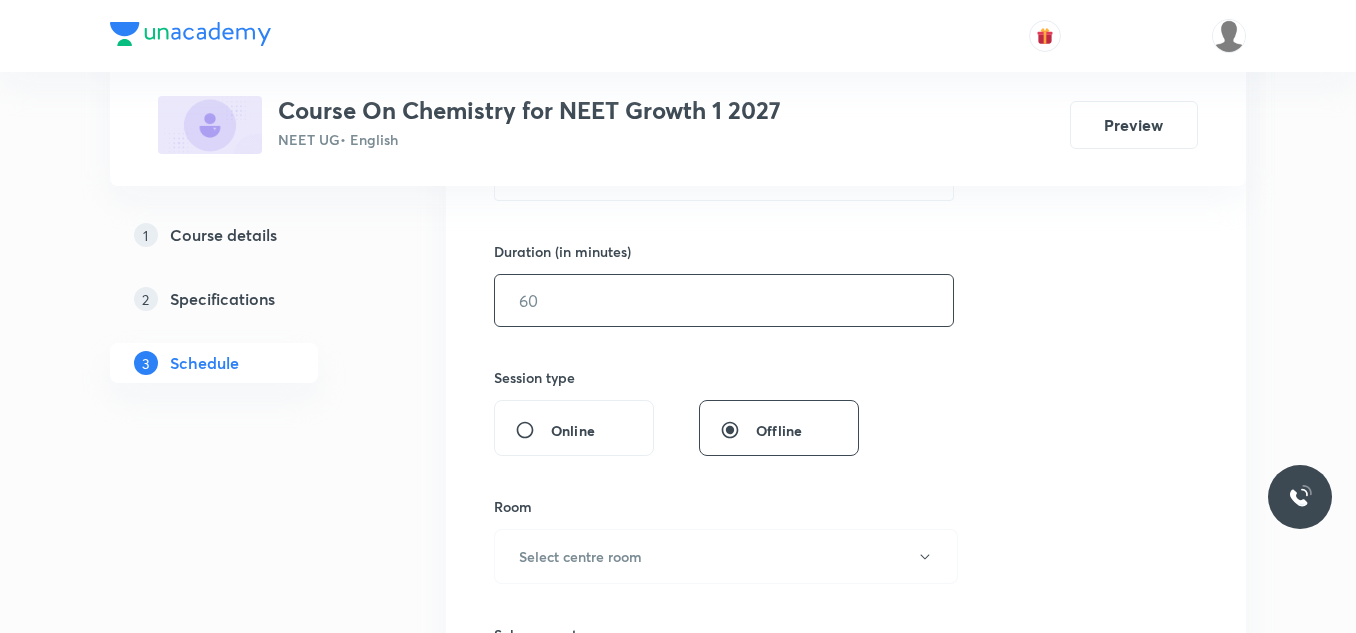 scroll, scrollTop: 580, scrollLeft: 0, axis: vertical 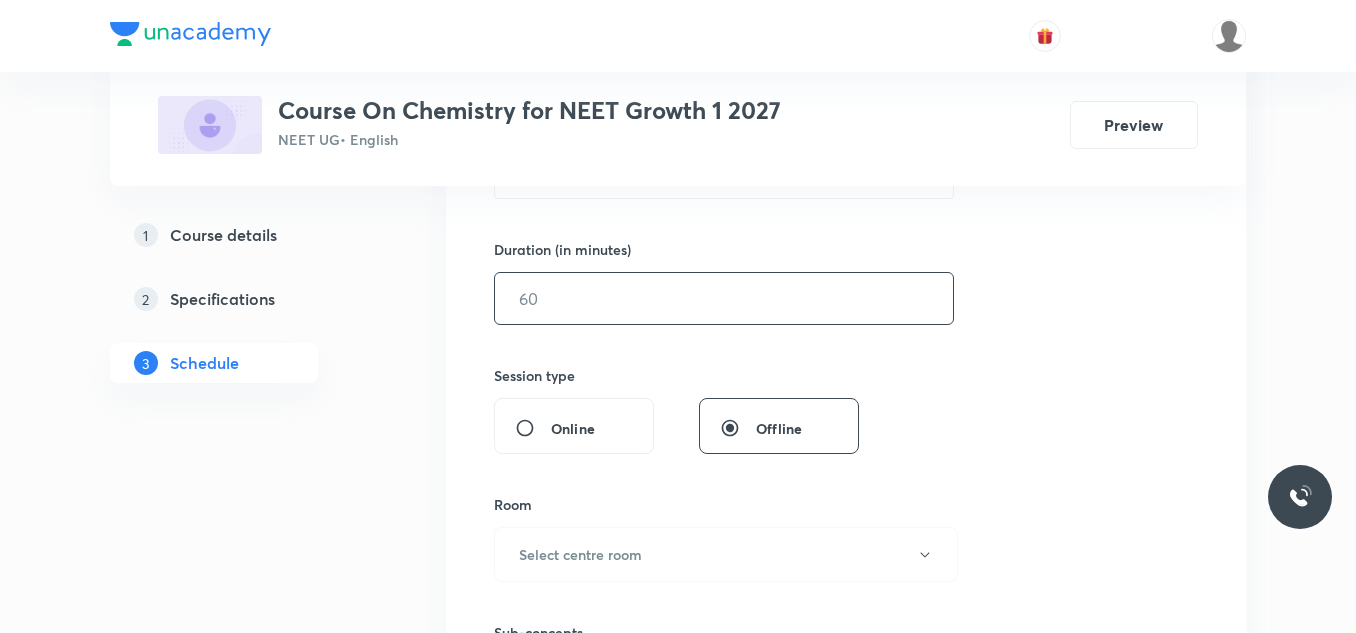 click at bounding box center (724, 298) 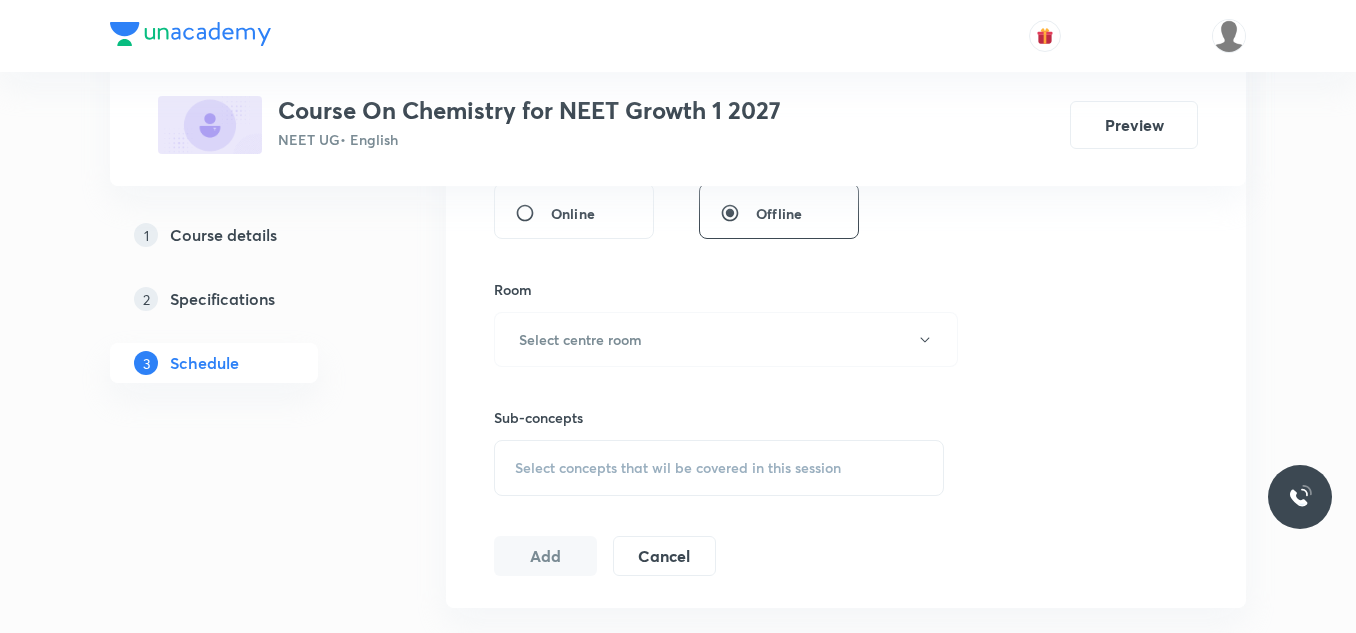 scroll, scrollTop: 880, scrollLeft: 0, axis: vertical 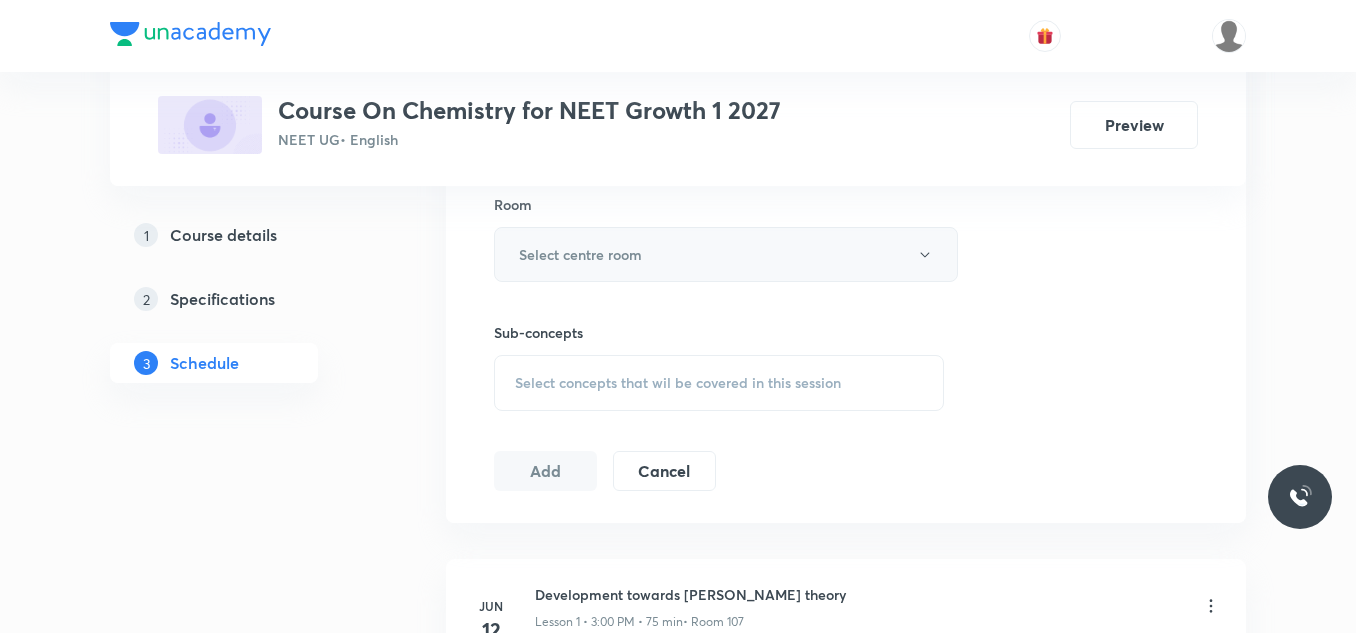 type on "75" 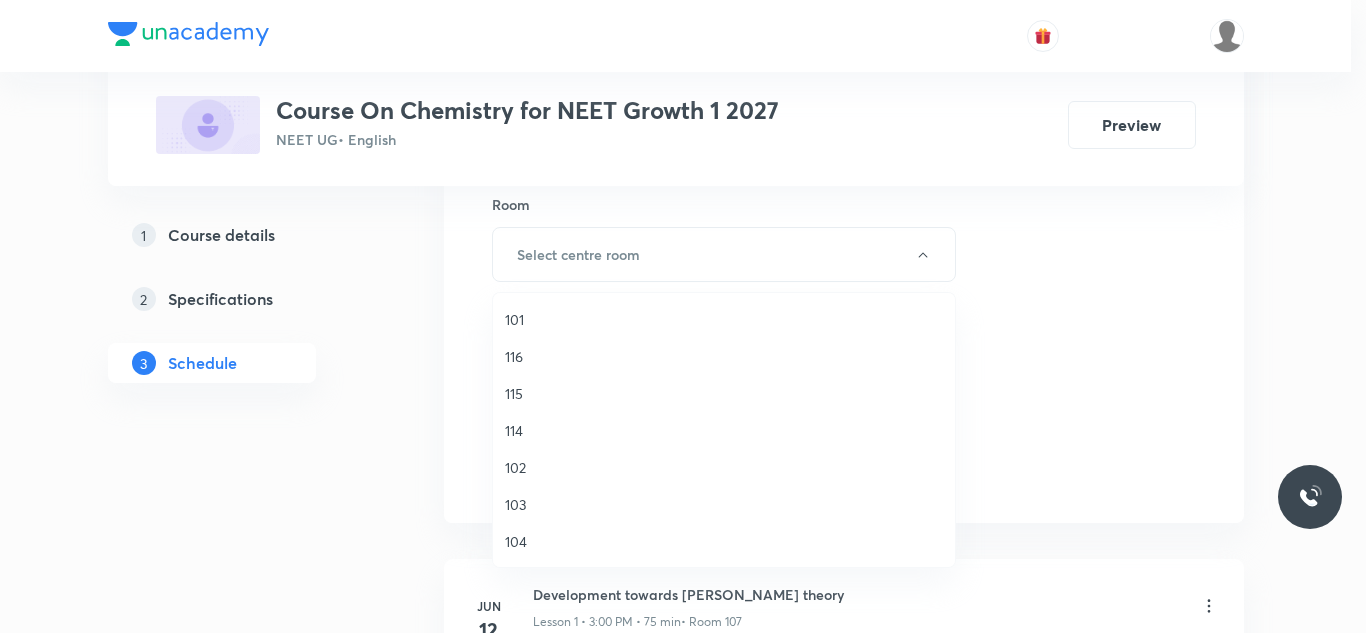 click on "101" at bounding box center (724, 319) 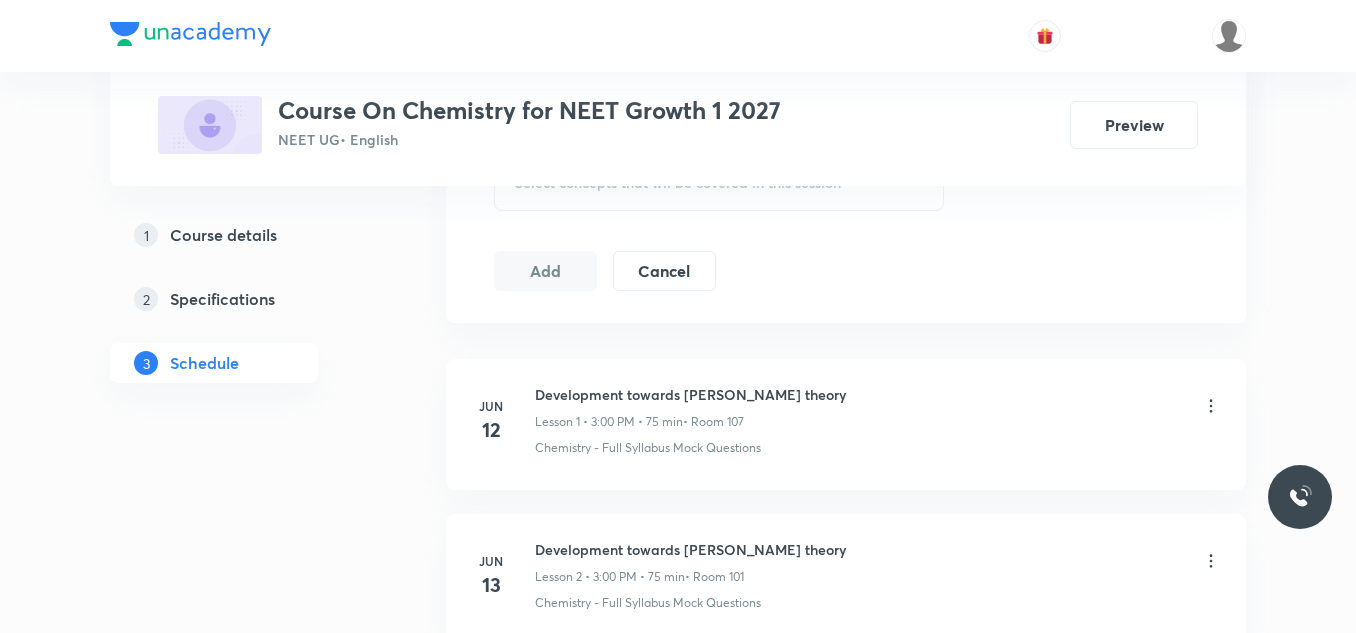scroll, scrollTop: 980, scrollLeft: 0, axis: vertical 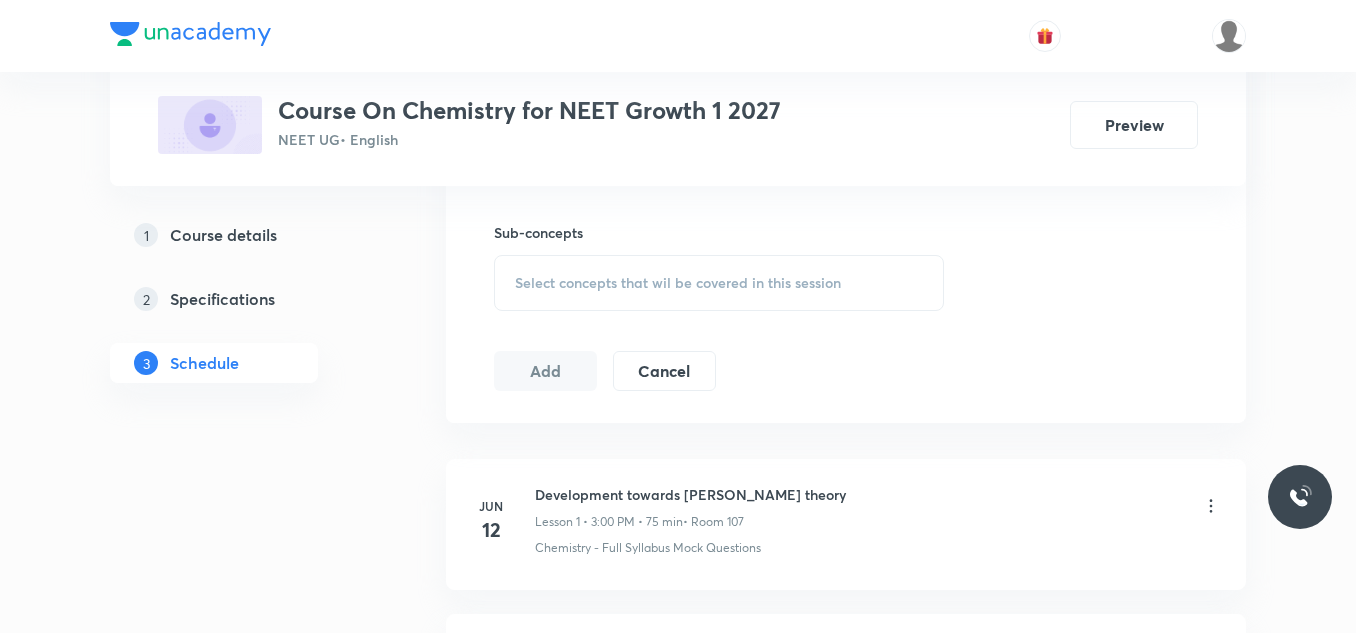 click on "Select concepts that wil be covered in this session" at bounding box center (678, 283) 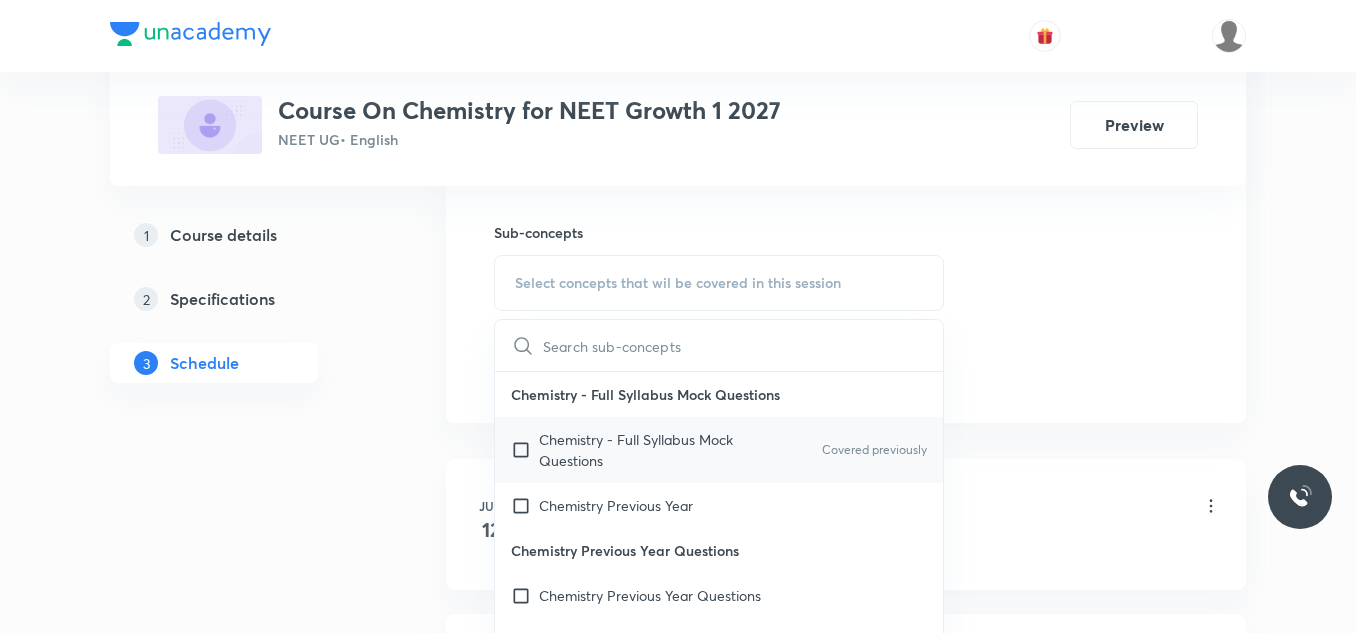 click at bounding box center [525, 450] 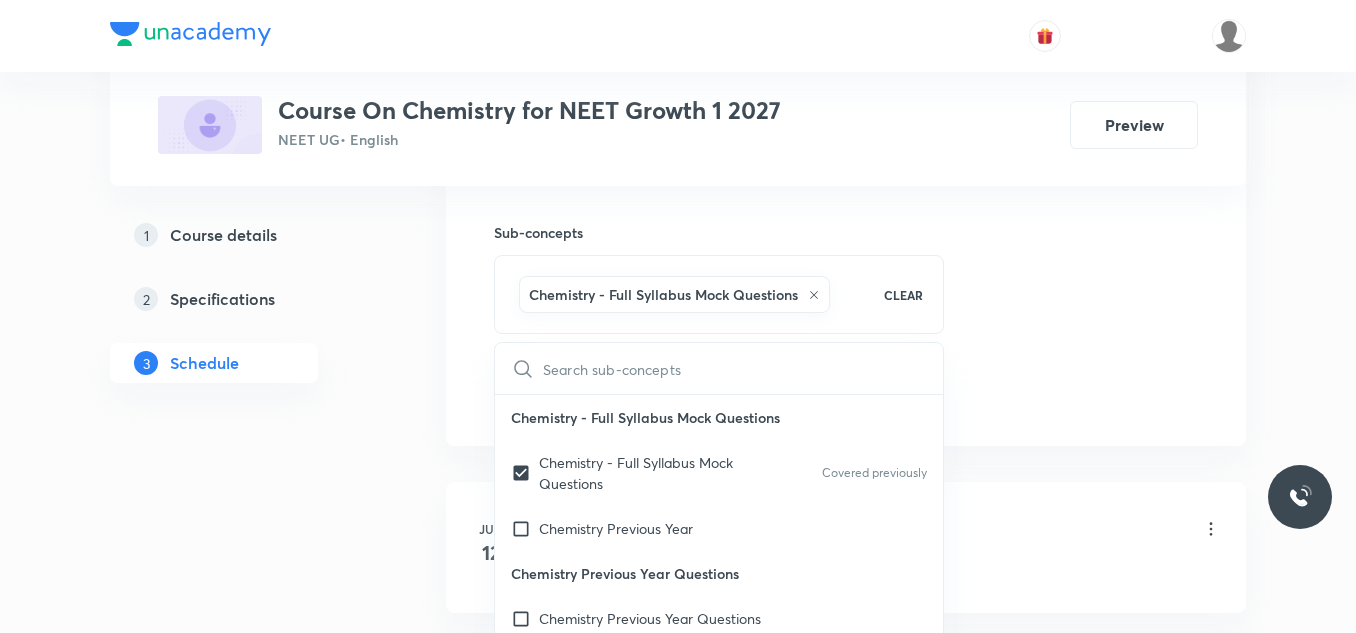 click on "Plus Courses Course On Chemistry for NEET Growth 1 2027 NEET UG  • English Preview 1 Course details 2 Specifications 3 Schedule Schedule 22  classes Session  23 Live class Session title 32/99 Some Basic Concepts of Chemistry ​ Schedule for Jul 10, 2025, 3:00 PM ​ Duration (in minutes) 75 ​   Session type Online Offline Room 101 Sub-concepts Chemistry - Full Syllabus Mock Questions CLEAR ​ Chemistry - Full Syllabus Mock Questions Chemistry - Full Syllabus Mock Questions Covered previously Chemistry Previous Year Chemistry Previous Year Questions Chemistry Previous Year Questions General Topics & Mole Concept Basic Concepts Mole – Basic Introduction Percentage Composition Stoichiometry Principle of Atom Conservation (POAC) Relation between Stoichiometric Quantities Application of Mole Concept: Gravimetric Analysis Electronic Configuration Of Atoms (Hund's rule)  Quantum Numbers (Magnetic Quantum no.) Quantum Numbers(Pauli's Exclusion law) Mean Molar Mass or Molecular Mass Mechanism of Corrosion Wave" at bounding box center [678, 1576] 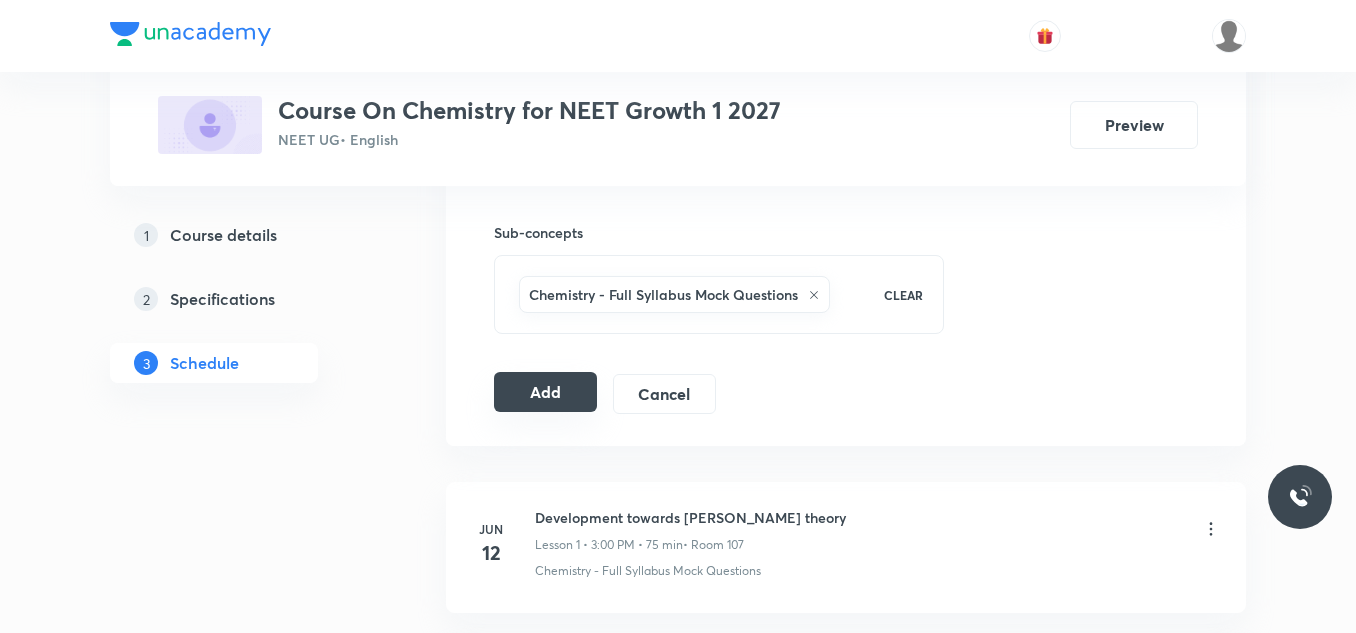 click on "Add" at bounding box center (545, 392) 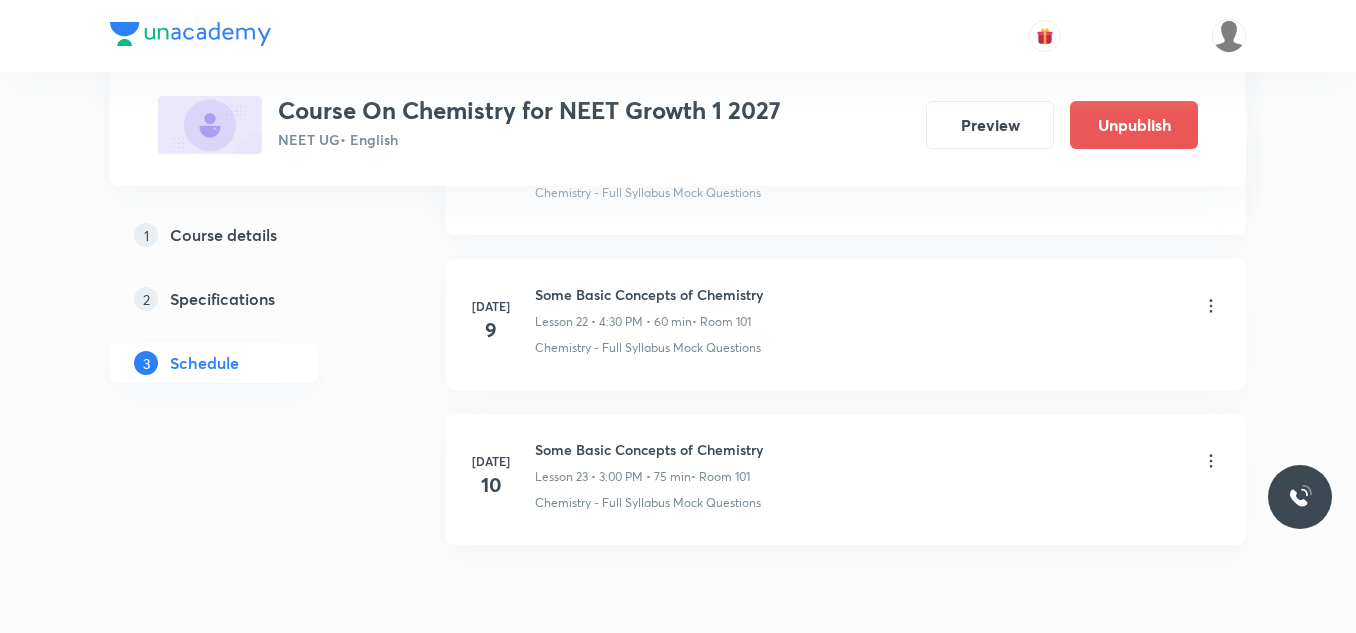 scroll, scrollTop: 3616, scrollLeft: 0, axis: vertical 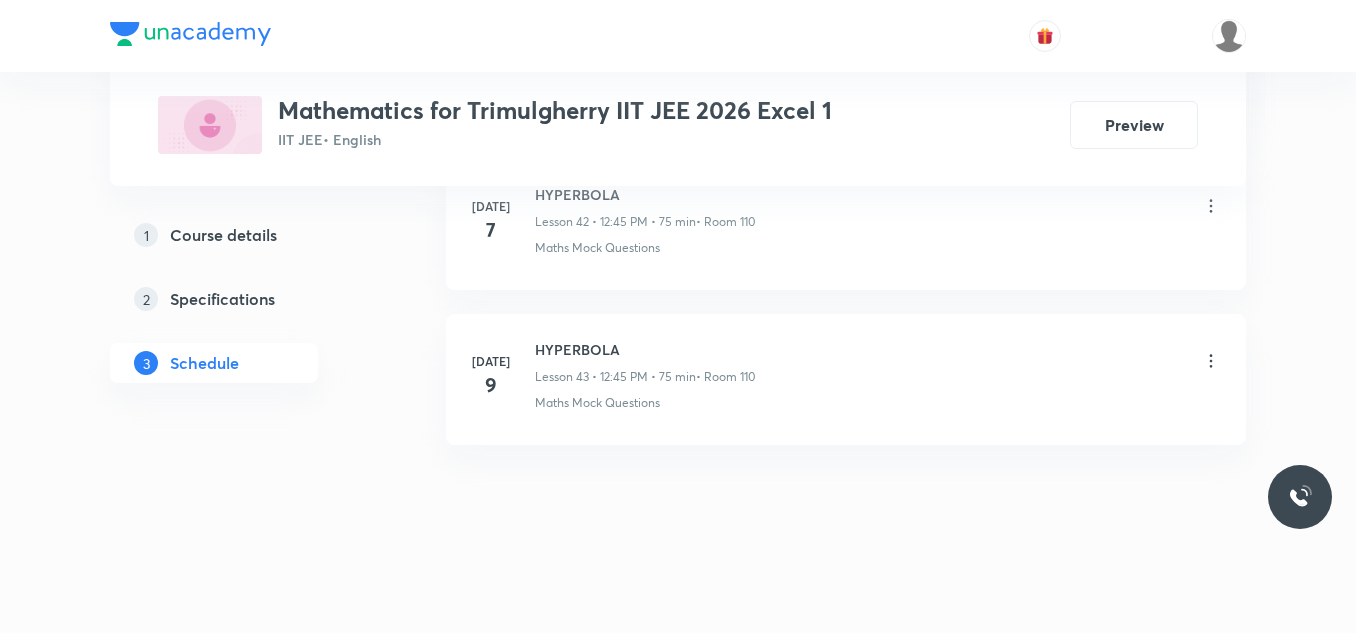 click on "HYPERBOLA" at bounding box center [645, 349] 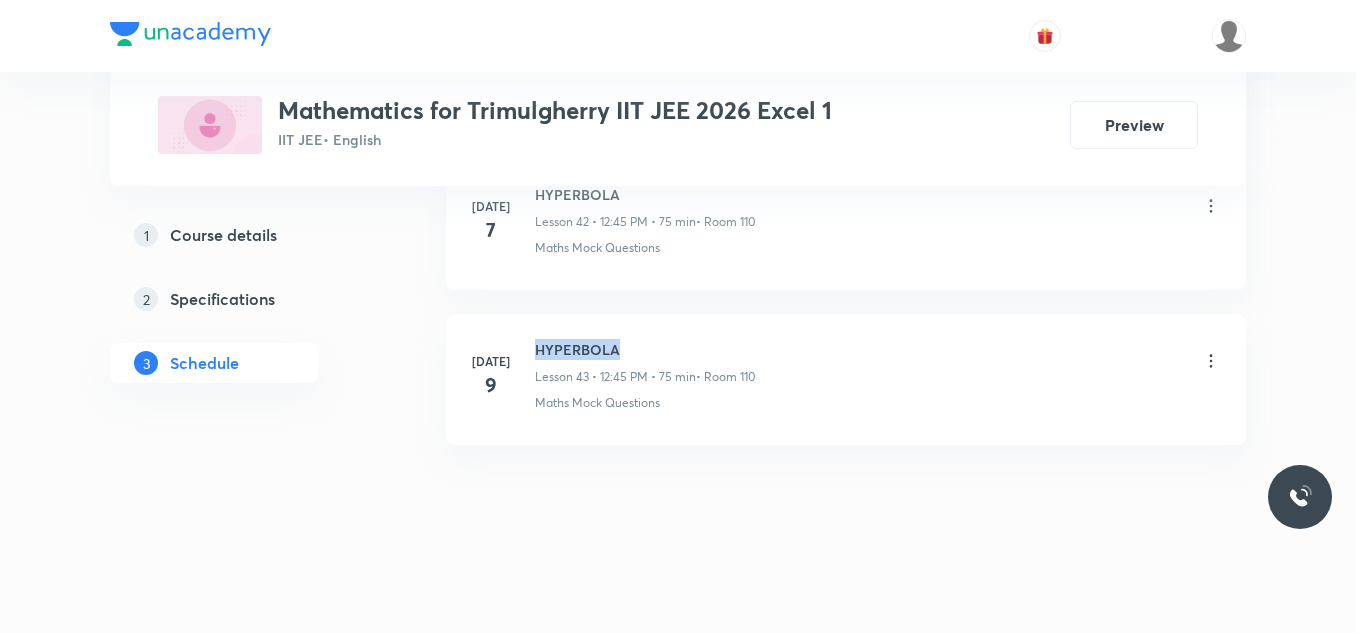 click on "HYPERBOLA" at bounding box center [645, 349] 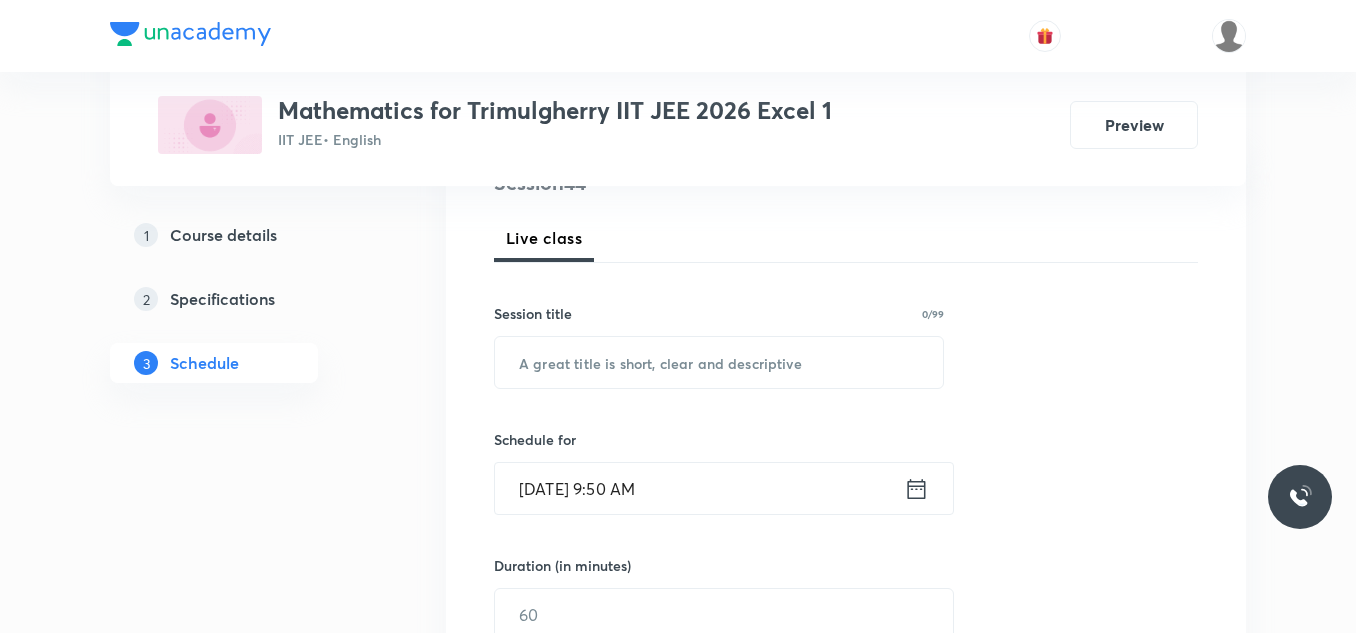 scroll, scrollTop: 300, scrollLeft: 0, axis: vertical 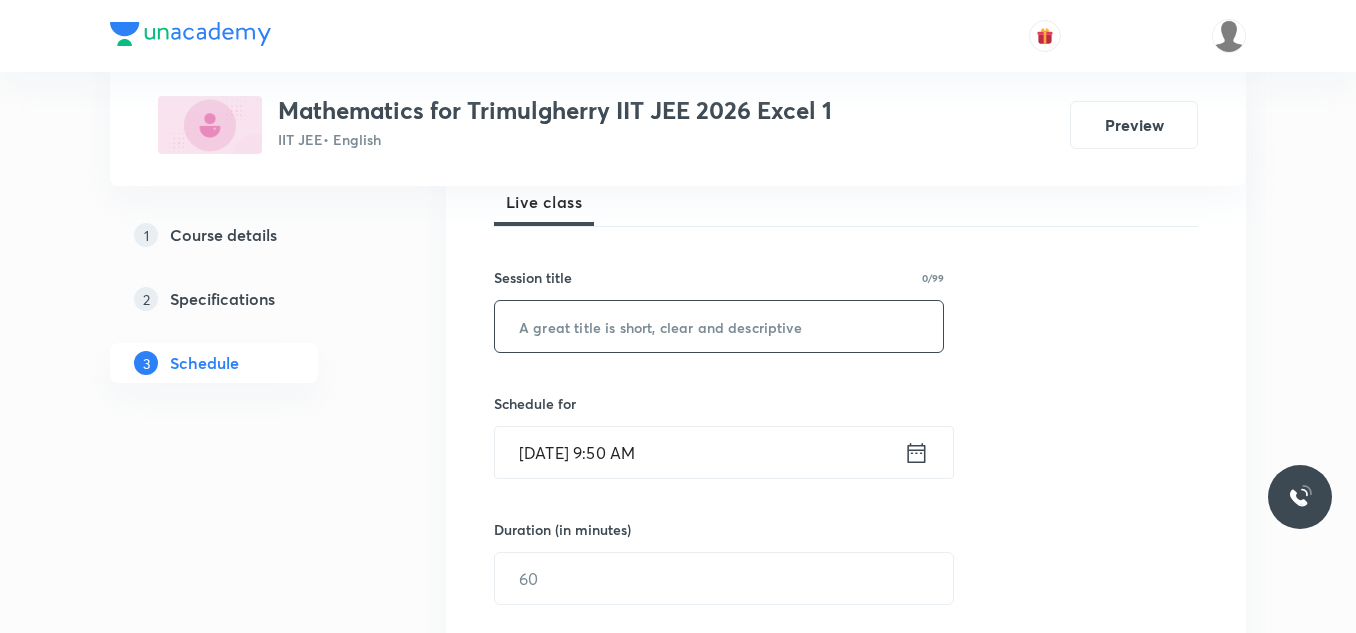 click at bounding box center (719, 326) 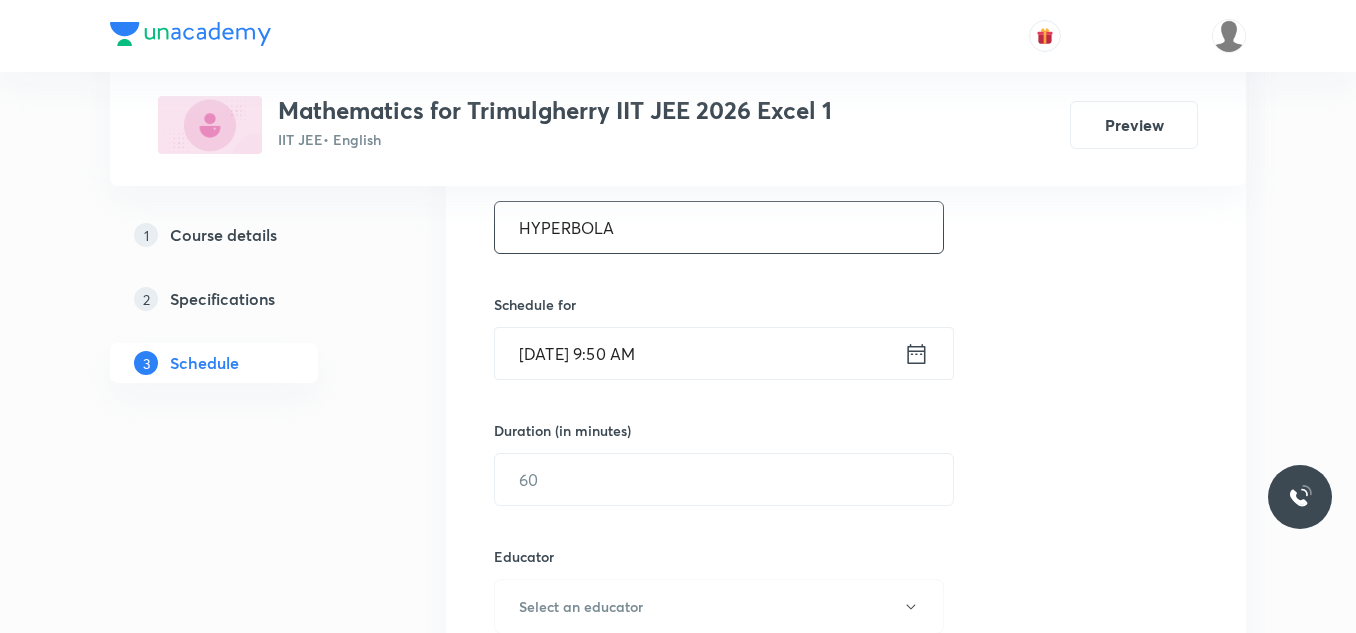 scroll, scrollTop: 400, scrollLeft: 0, axis: vertical 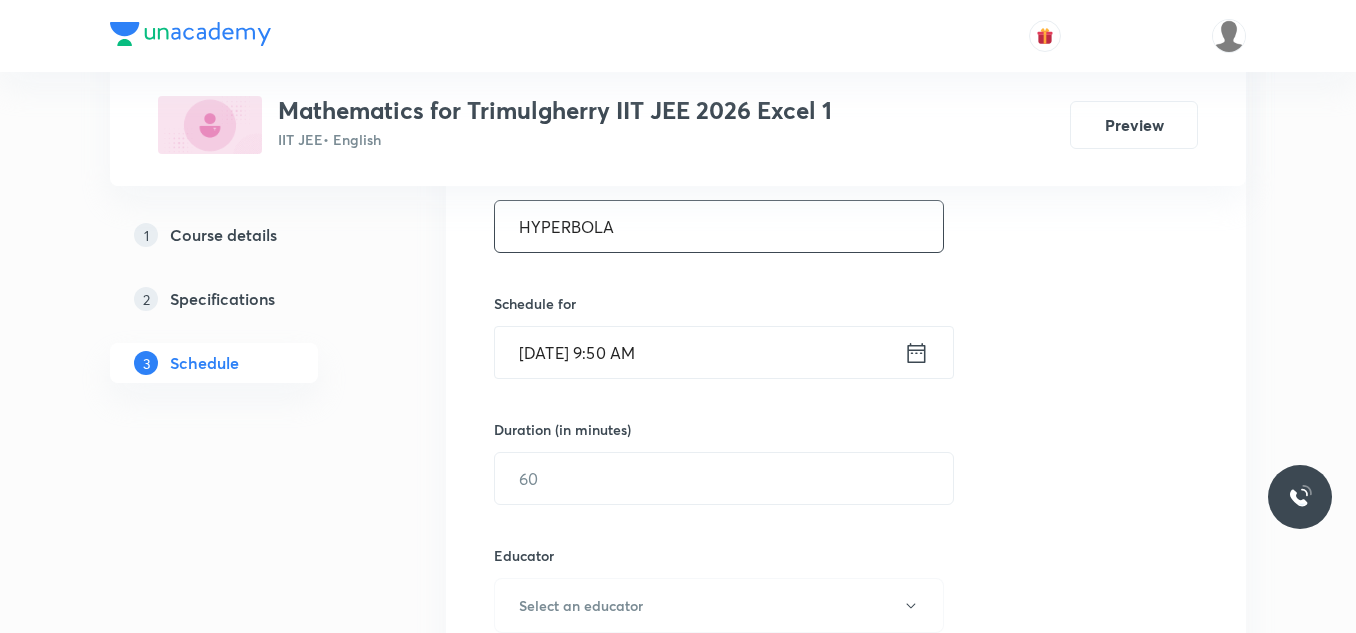 type on "HYPERBOLA" 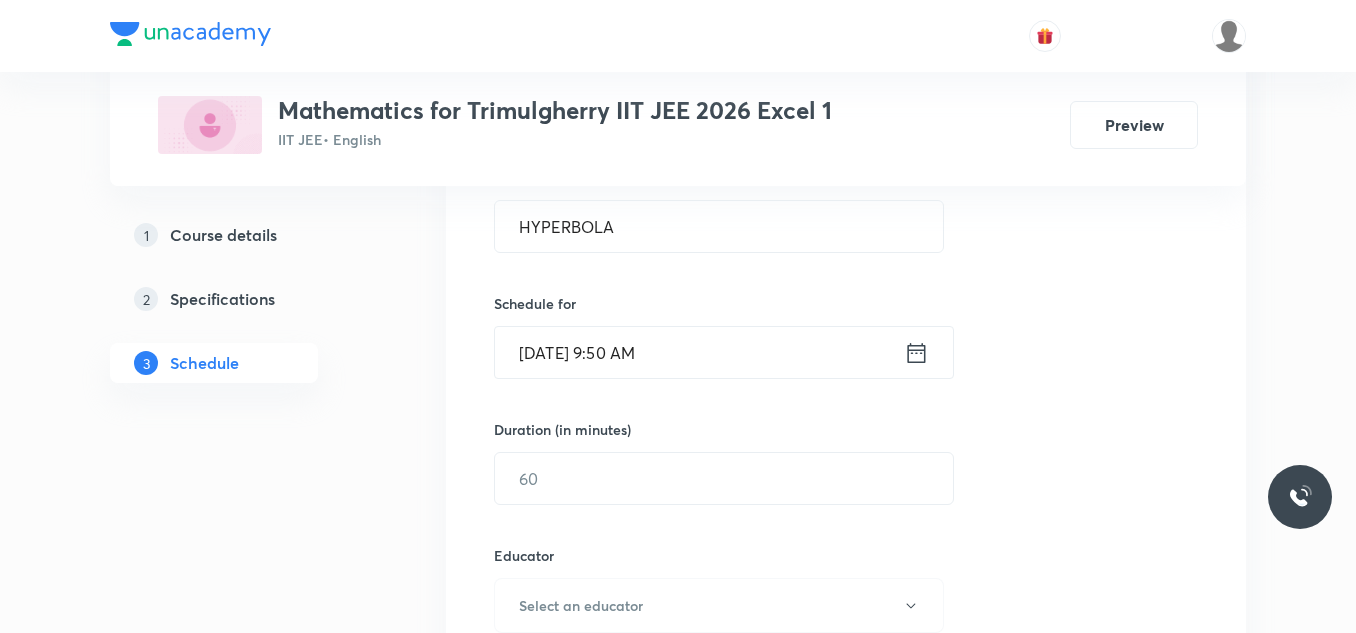 click 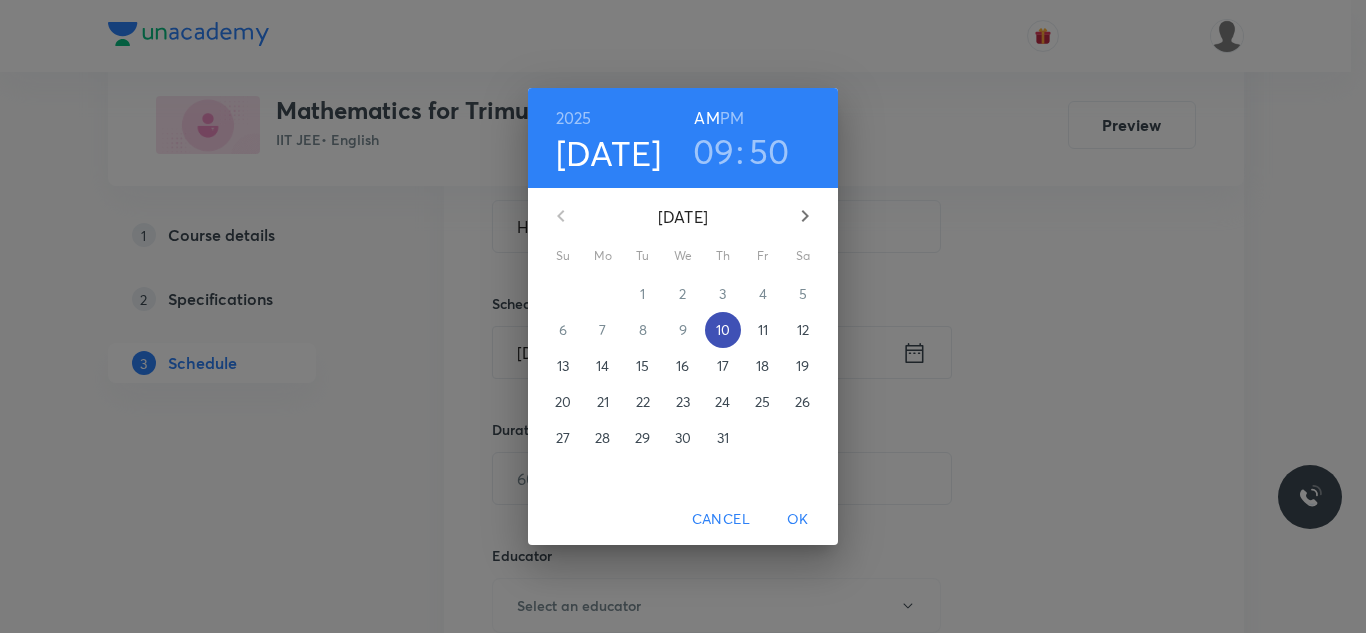click on "10" at bounding box center [723, 330] 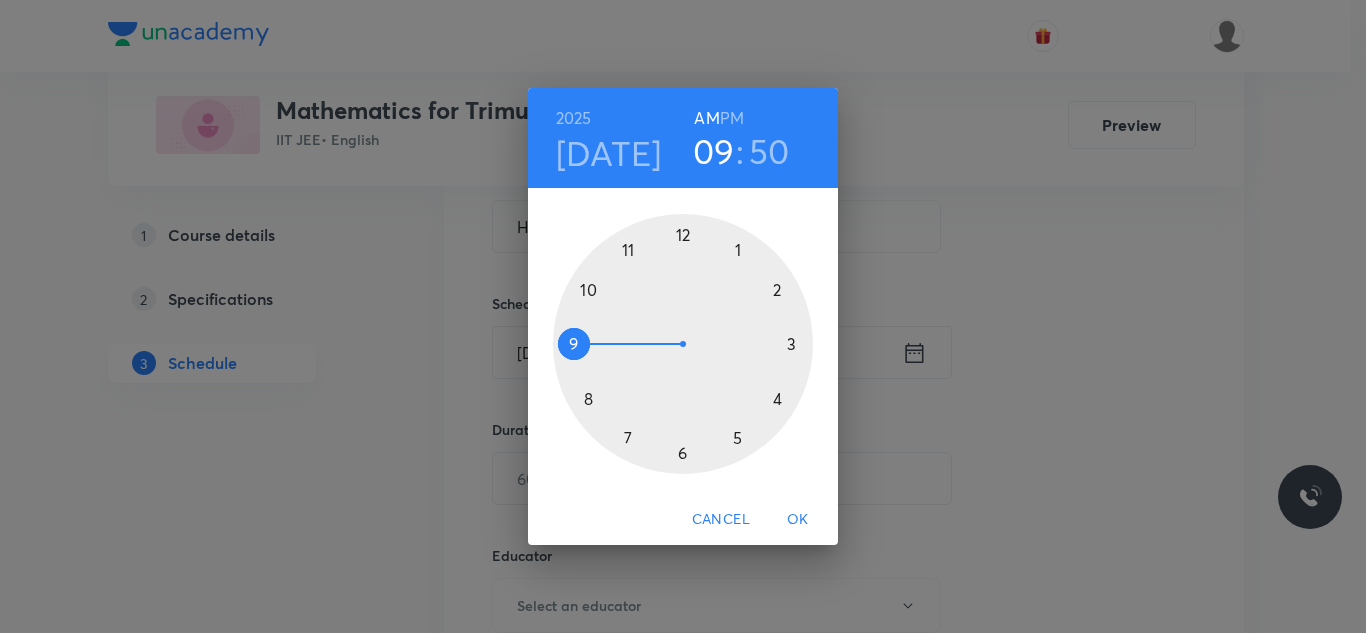 click on "PM" at bounding box center [732, 118] 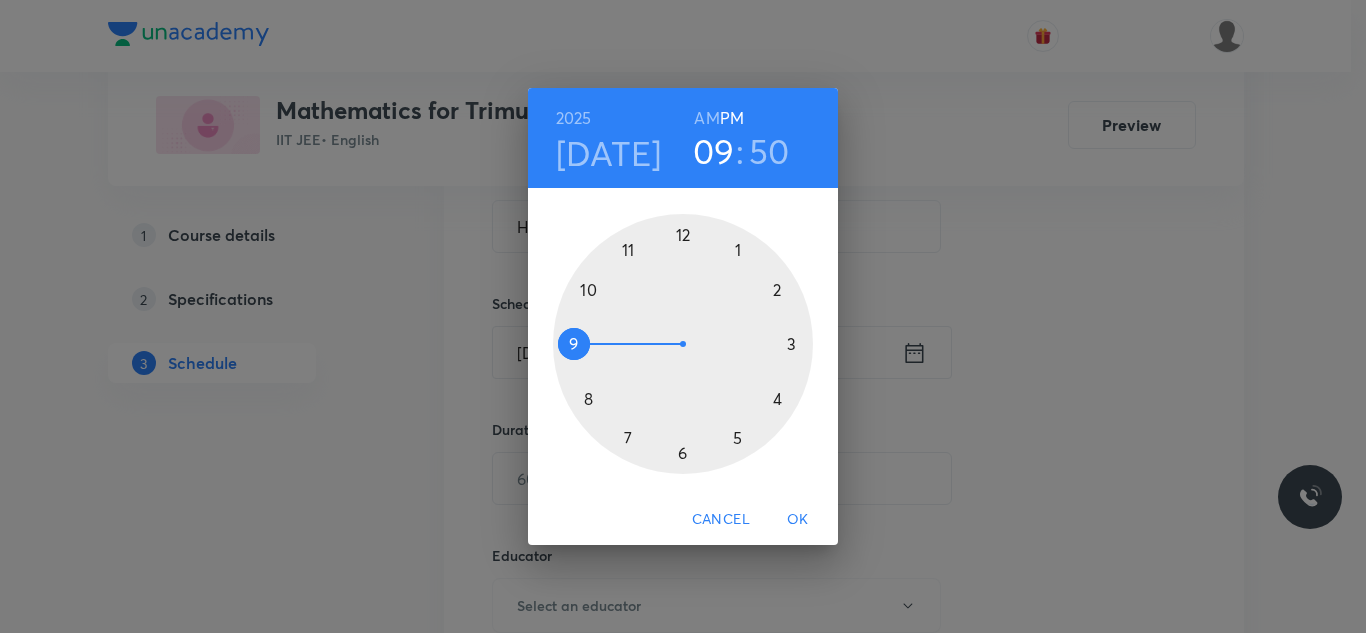click at bounding box center (683, 344) 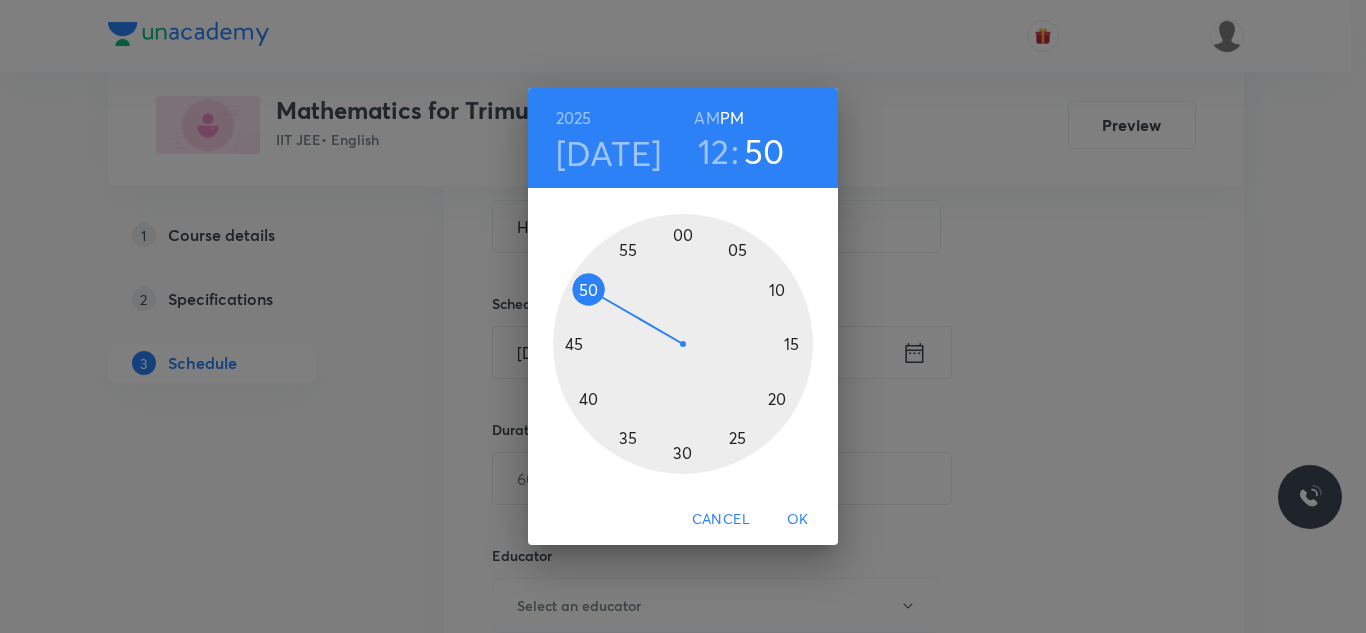 click at bounding box center [683, 344] 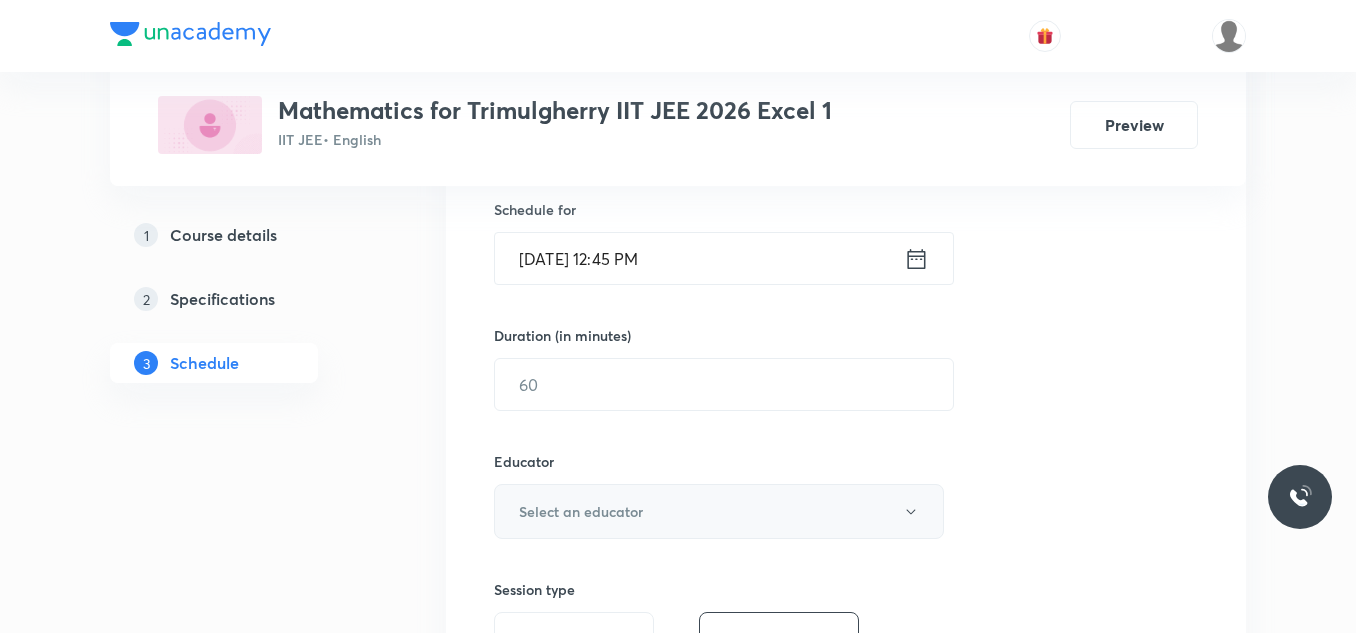 scroll, scrollTop: 600, scrollLeft: 0, axis: vertical 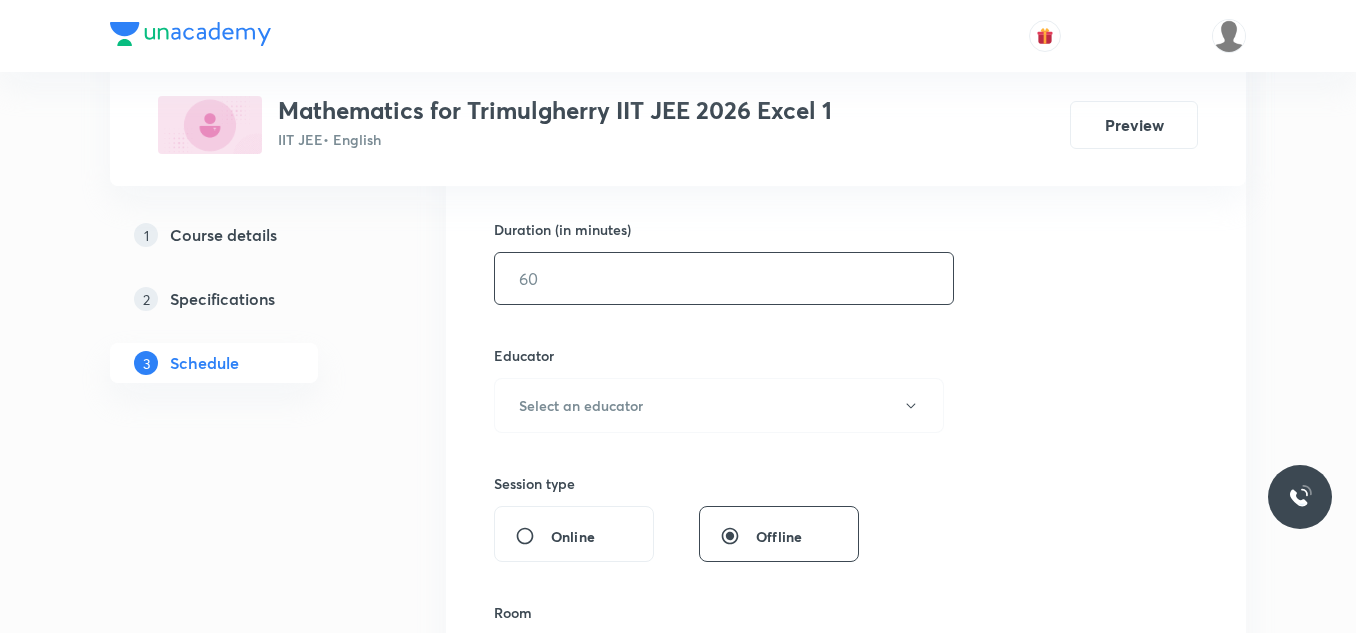 click at bounding box center [724, 278] 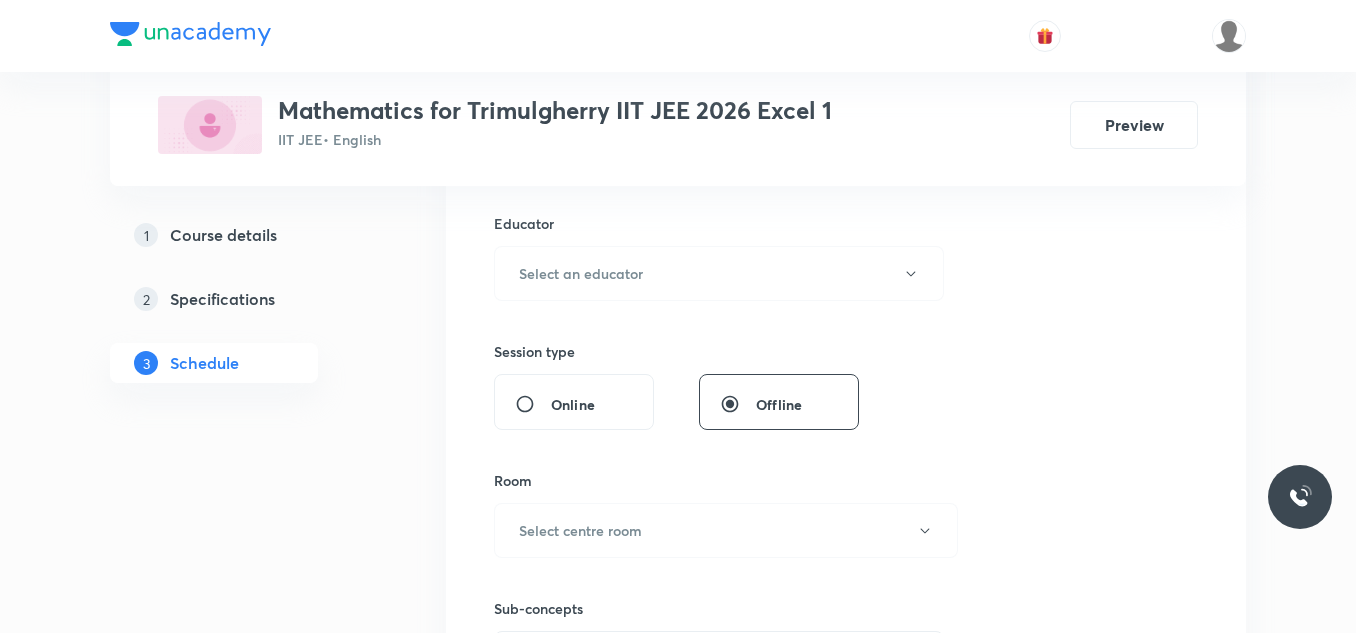 scroll, scrollTop: 700, scrollLeft: 0, axis: vertical 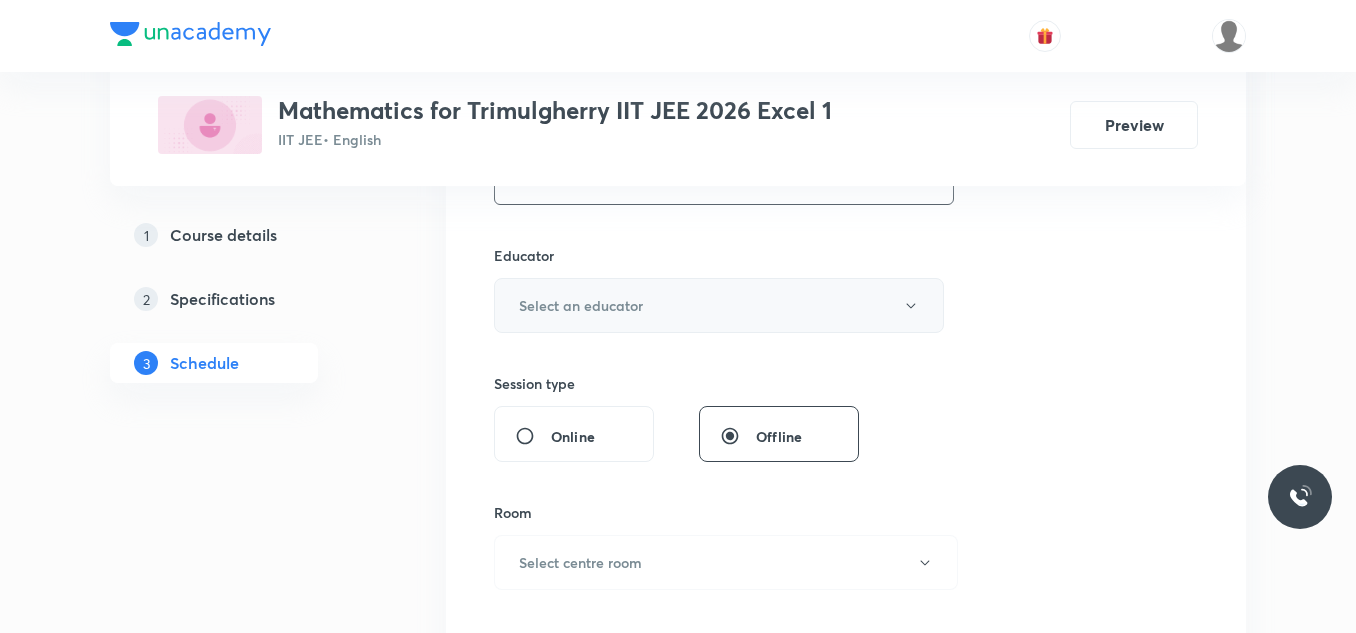 type on "75" 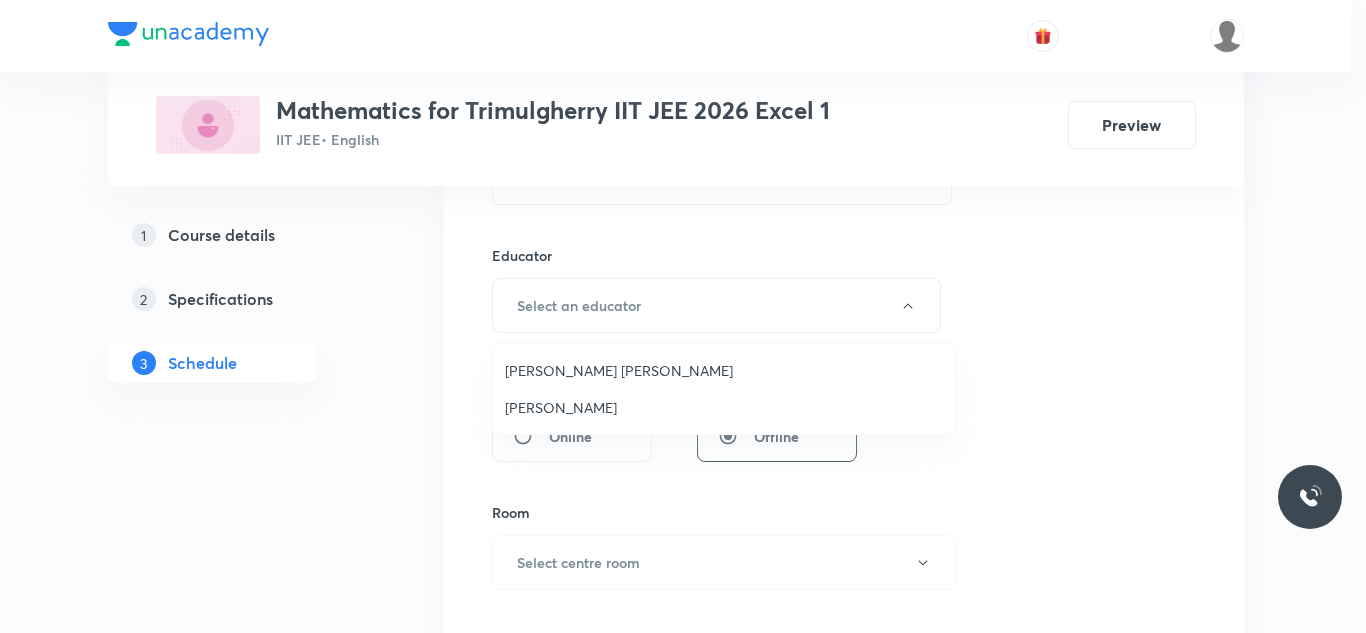 click on "Ravindar Bejugam" at bounding box center (724, 407) 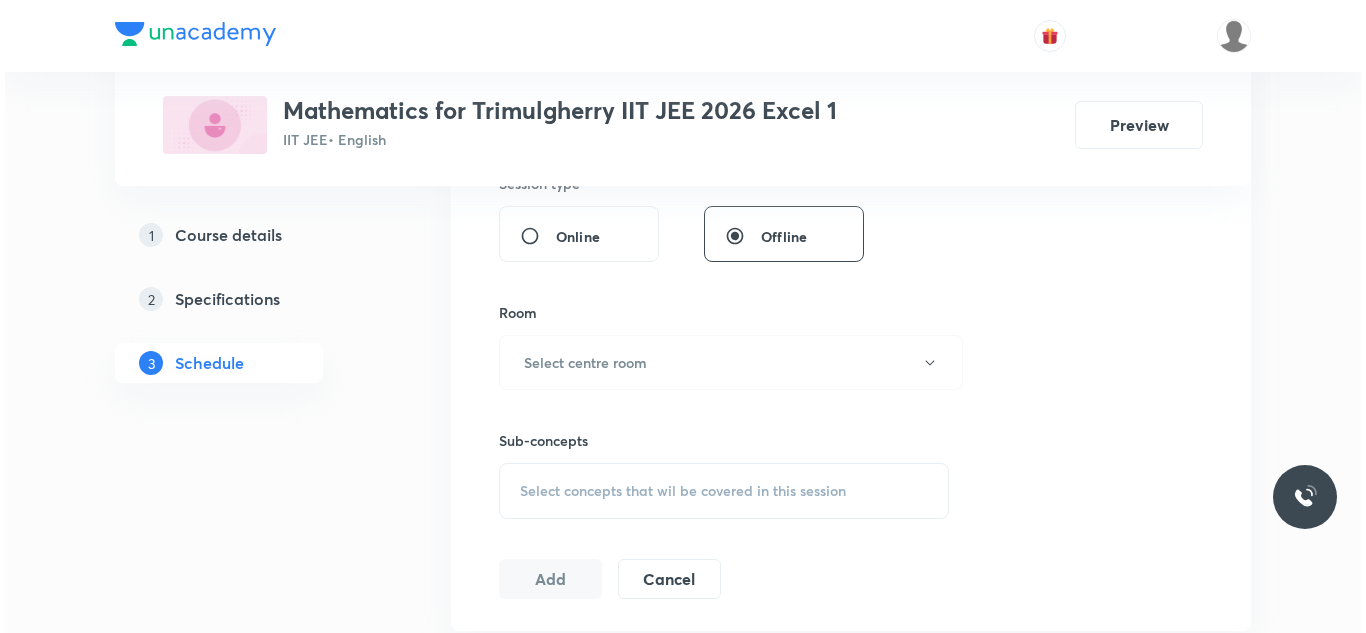 scroll, scrollTop: 1000, scrollLeft: 0, axis: vertical 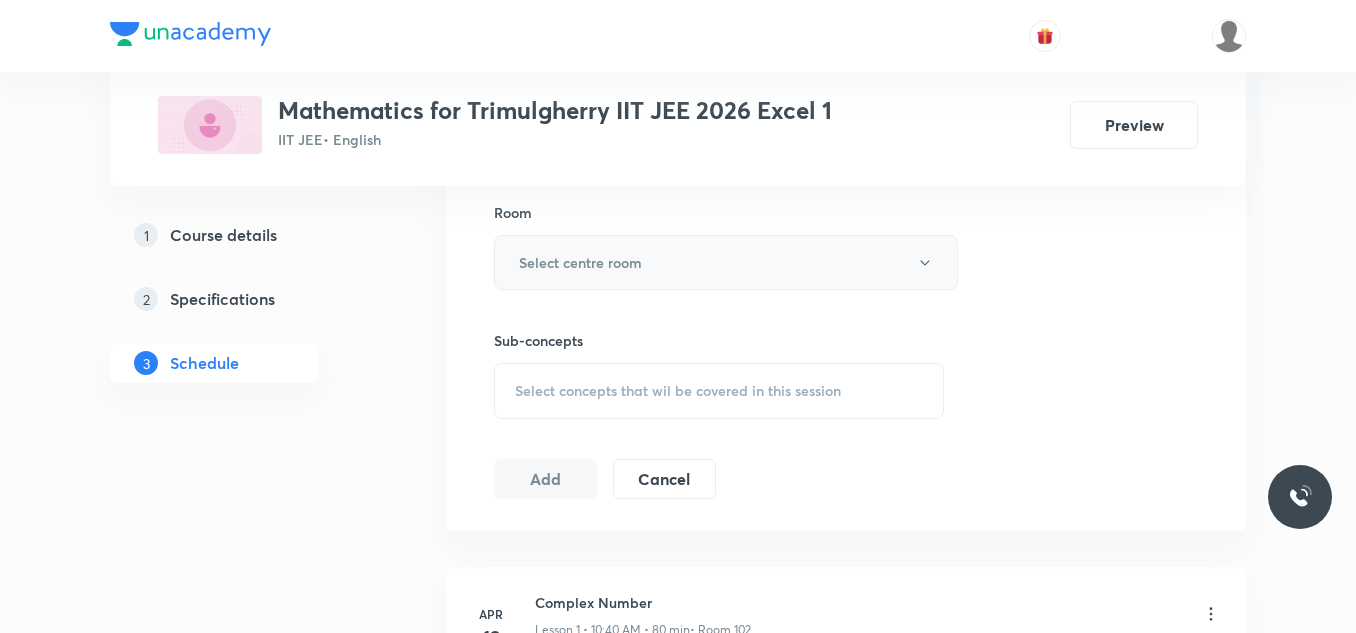 click on "Select centre room" at bounding box center [580, 262] 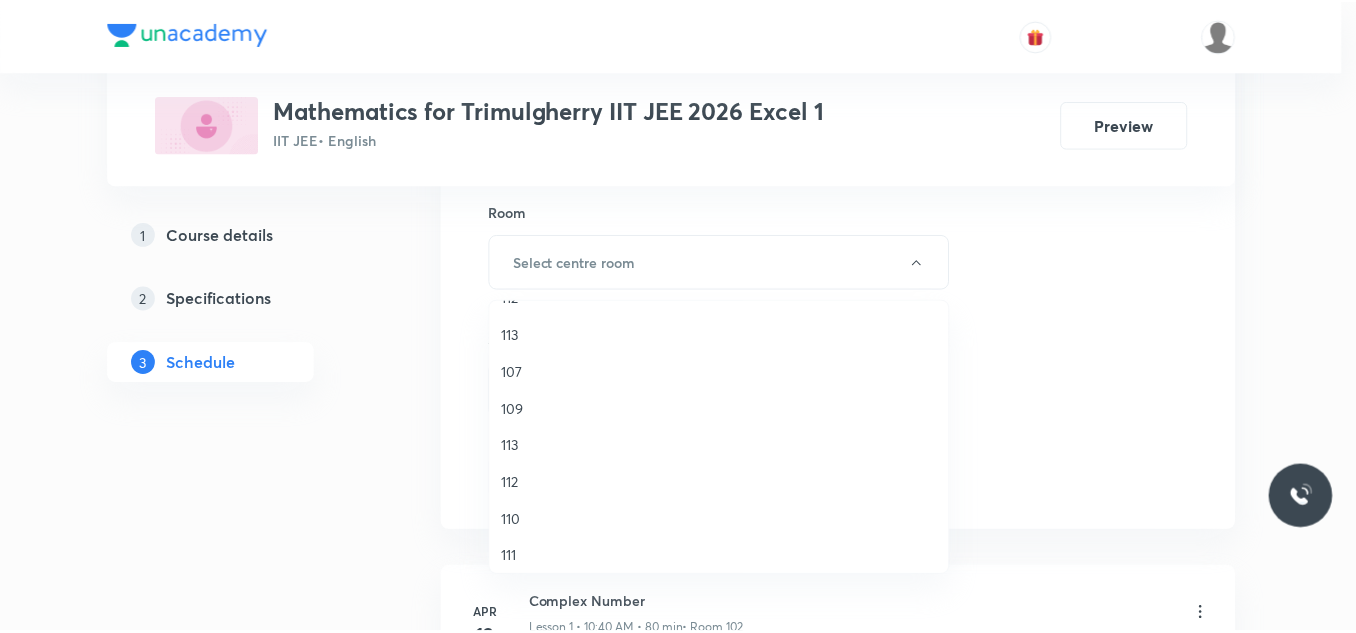 scroll, scrollTop: 371, scrollLeft: 0, axis: vertical 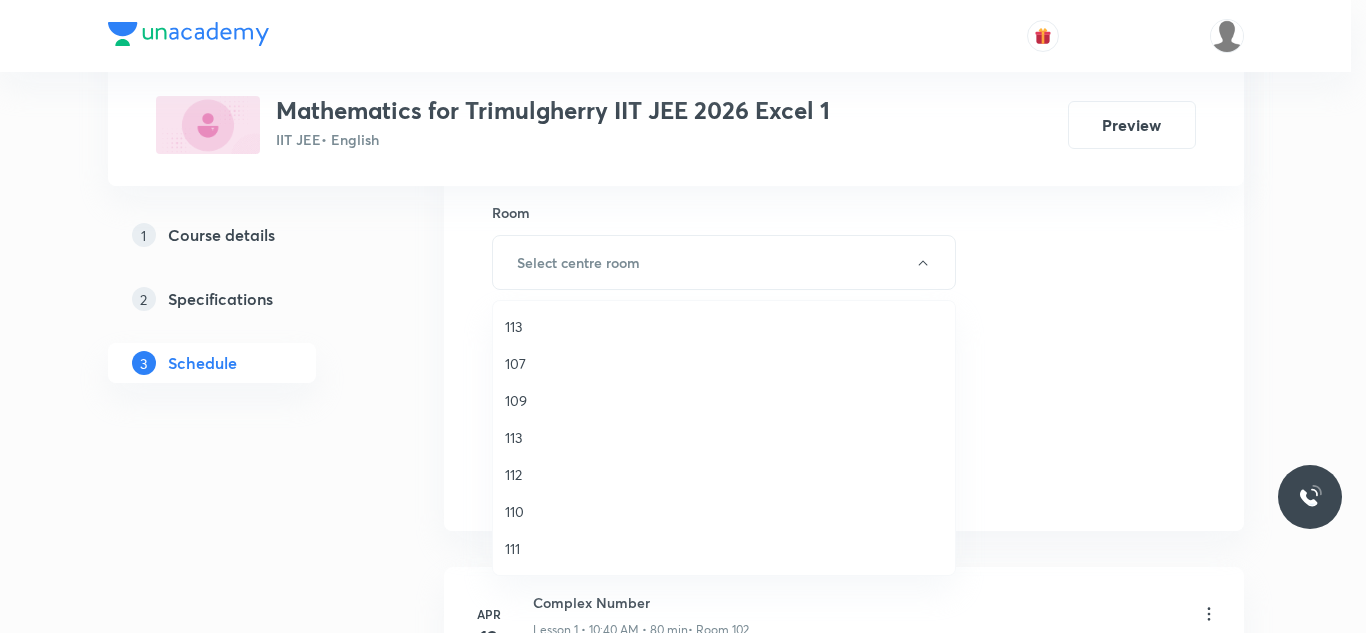 click on "110" at bounding box center (724, 511) 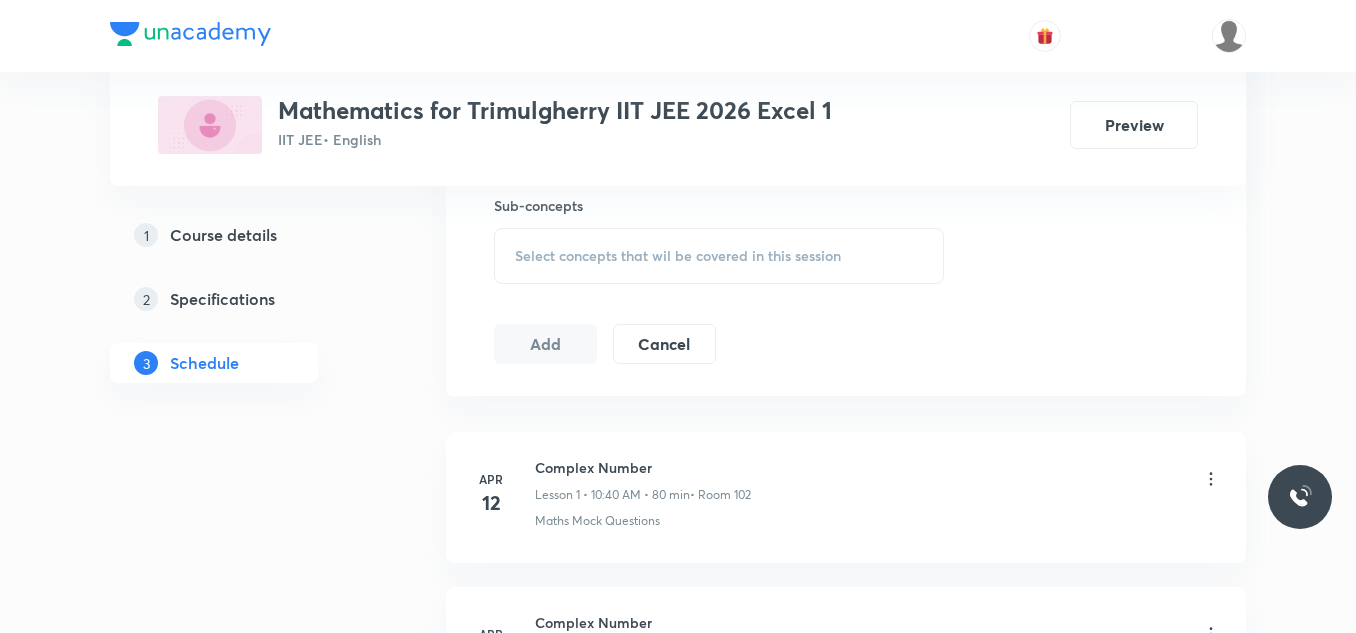 scroll, scrollTop: 1100, scrollLeft: 0, axis: vertical 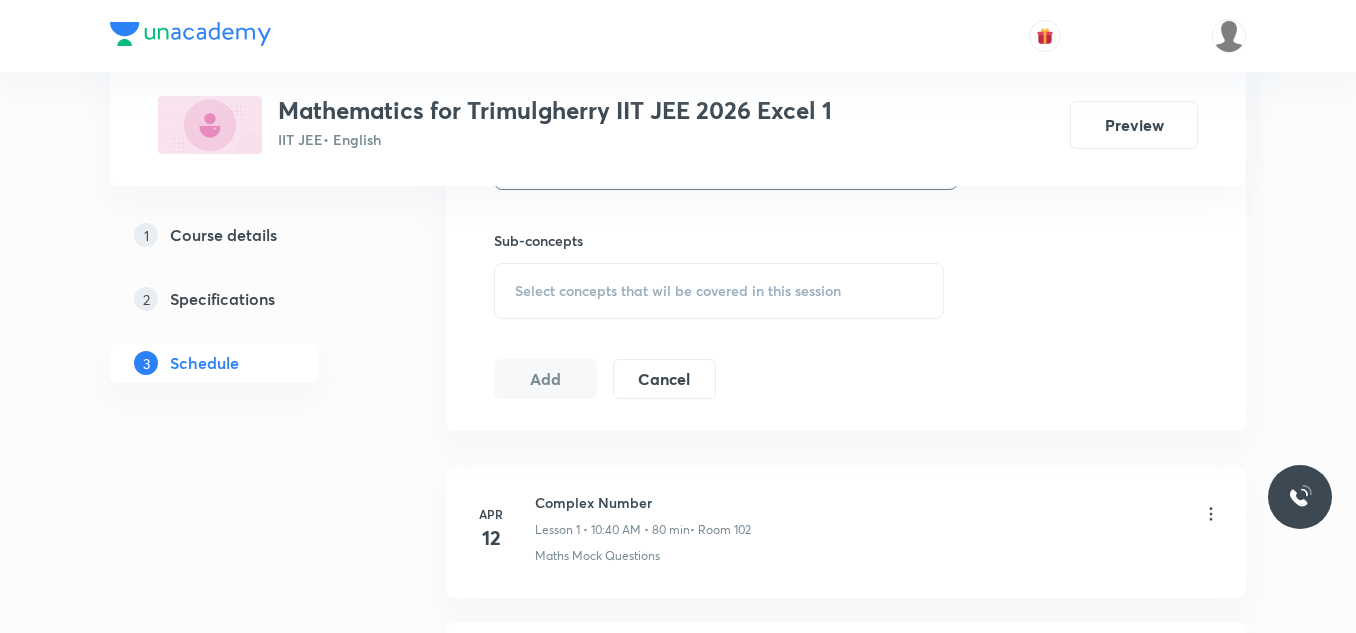 click on "Select concepts that wil be covered in this session" at bounding box center (678, 291) 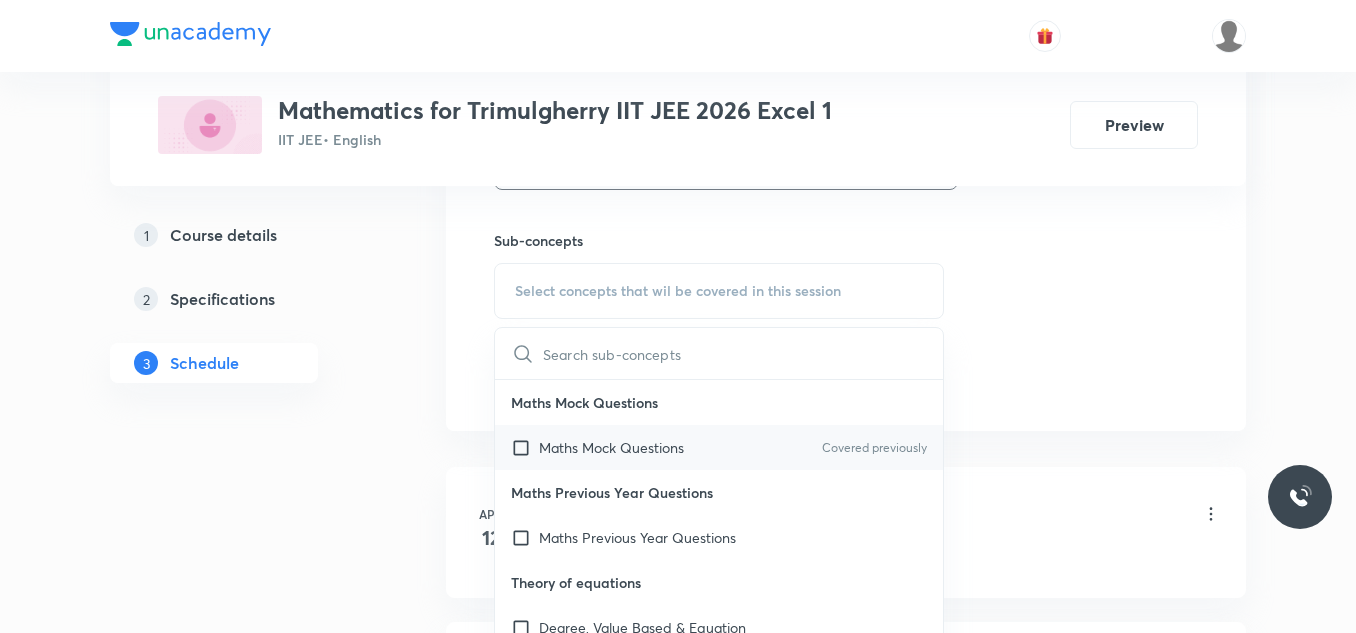 click at bounding box center [525, 447] 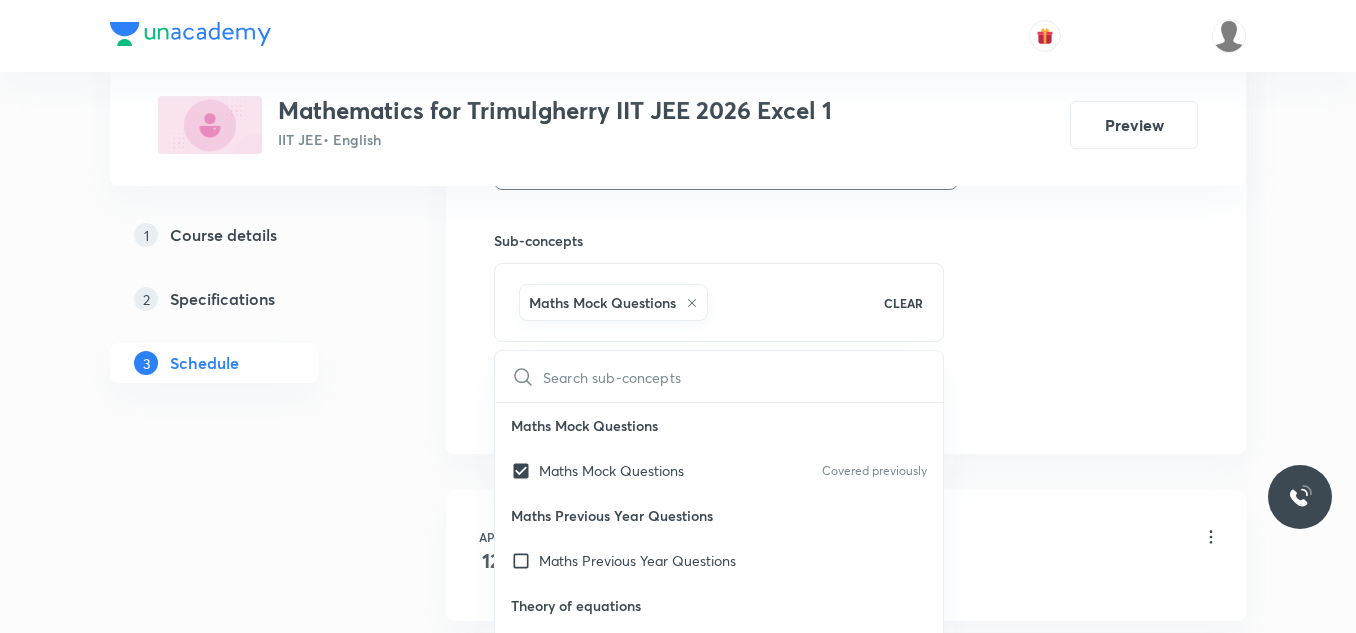 click on "Plus Courses Mathematics for Trimulgherry IIT JEE 2026 Excel 1 IIT JEE  • English Preview 1 Course details 2 Specifications 3 Schedule Schedule 43  classes Session  44 Live class Session title 9/99 HYPERBOLA ​ Schedule for Jul 10, 2025, 12:45 PM ​ Duration (in minutes) 75 ​ Educator Ravindar Bejugam   Session type Online Offline Room 110 Sub-concepts Maths Mock Questions CLEAR ​ Maths Mock Questions Maths Mock Questions Covered previously Maths Previous Year Questions Maths Previous Year Questions Theory of equations Degree, Value Based & Equation Geometrical Meaning of the Zeroes of a Polynomial Location of roots Geometrical meaning of Roots of an equation Points in solving an equation Graph of Quadratic Expression & its Analysis Range of Quadratic Equation Remainder and factor theorems Identity Quadratic equations Common Roots Location of Roots General Equation of Second Degree in Variable x and y Theory of Equations Relation Between Roots and Coefficients Quadratic with Complex Co-efficient Mode" at bounding box center [678, 3147] 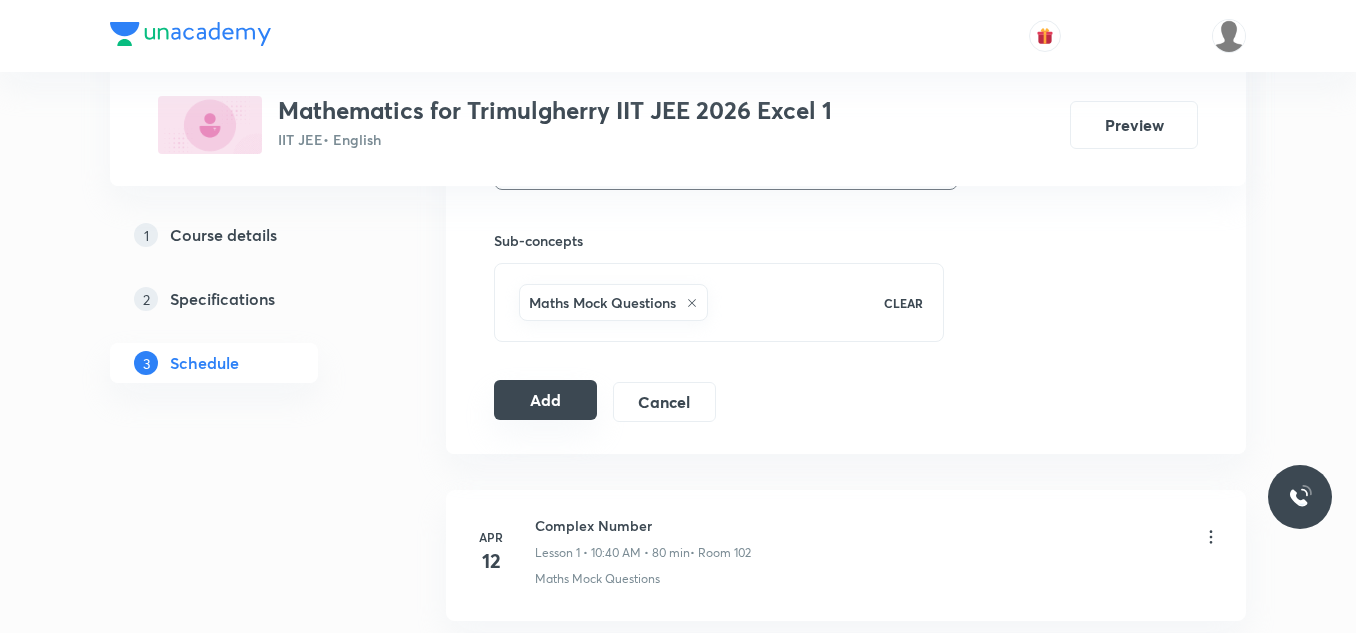 click on "Add" at bounding box center (545, 400) 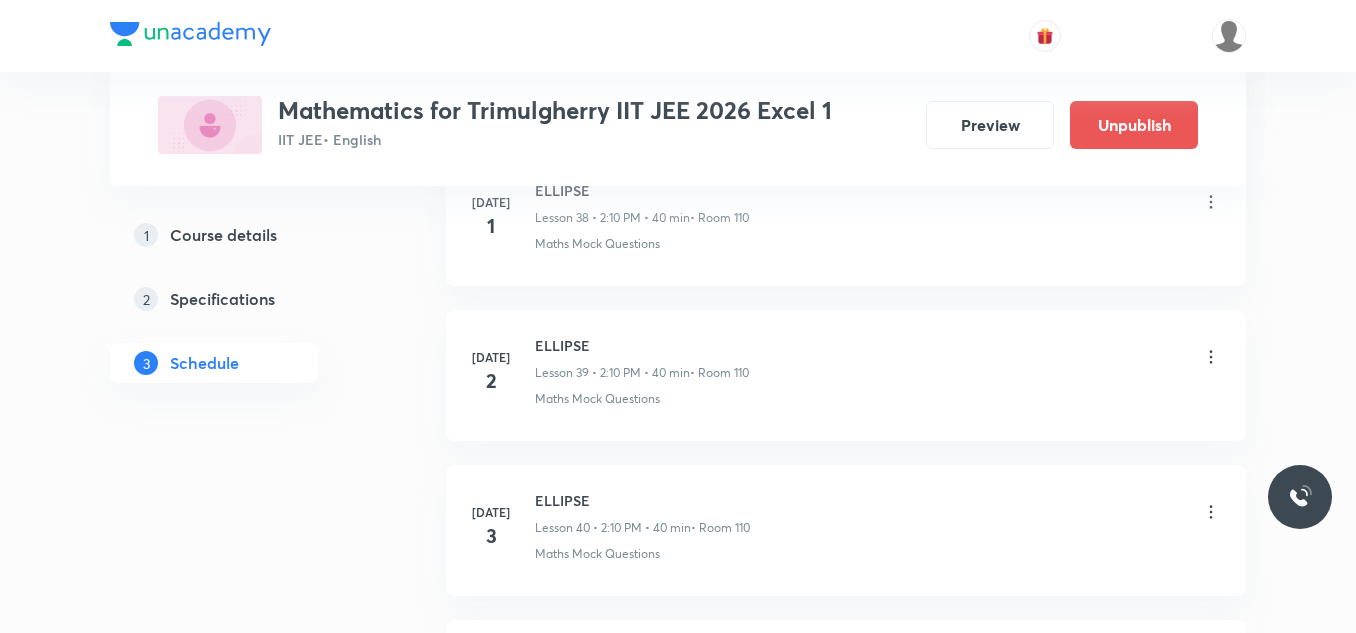 scroll, scrollTop: 6871, scrollLeft: 0, axis: vertical 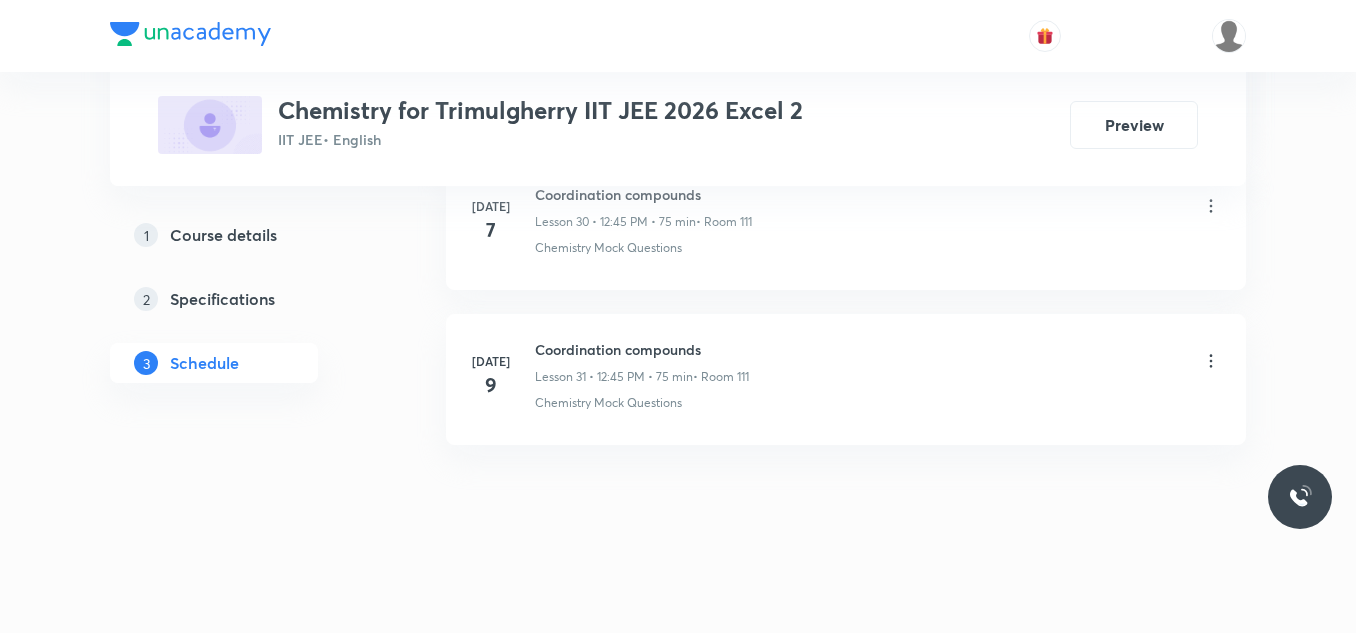 click on "Coordination compounds" at bounding box center [642, 349] 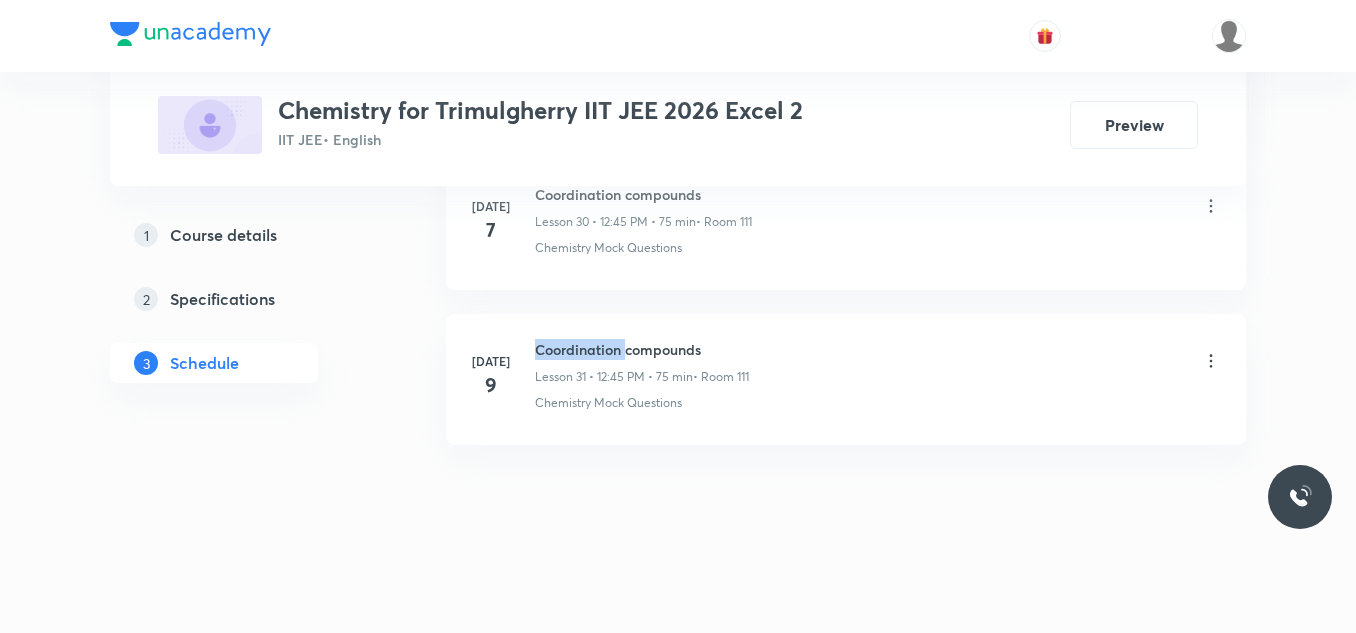 click on "Coordination compounds" at bounding box center (642, 349) 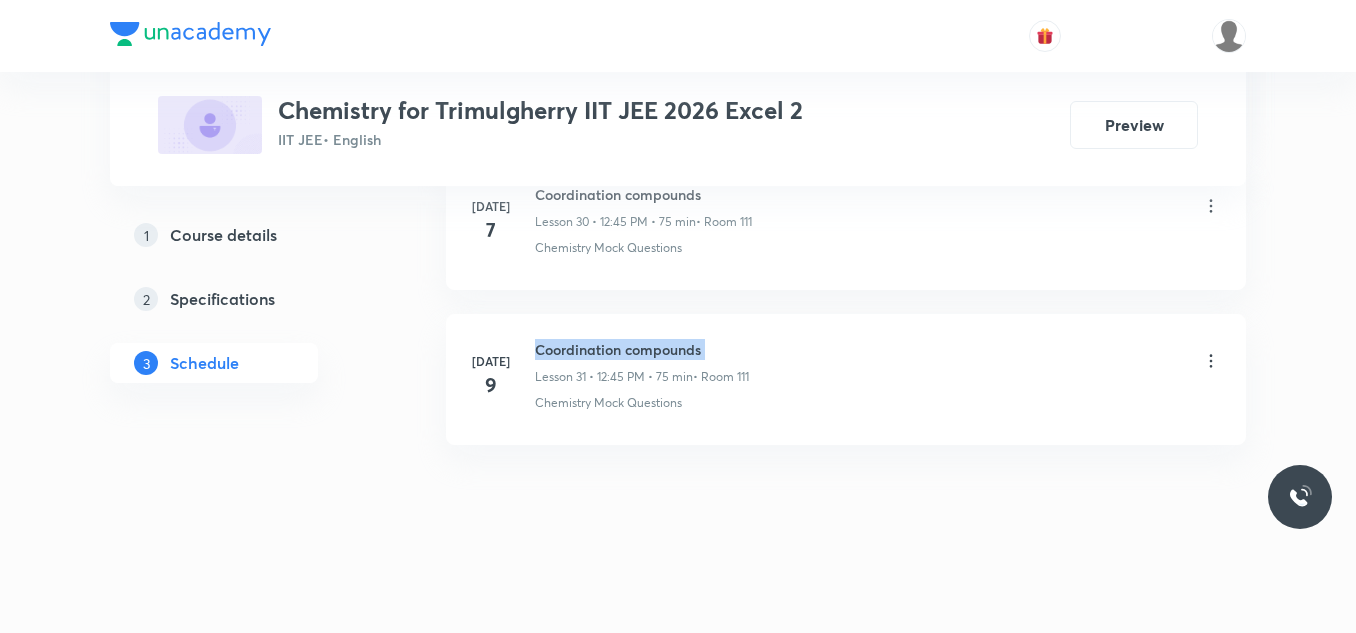 click on "Coordination compounds" at bounding box center (642, 349) 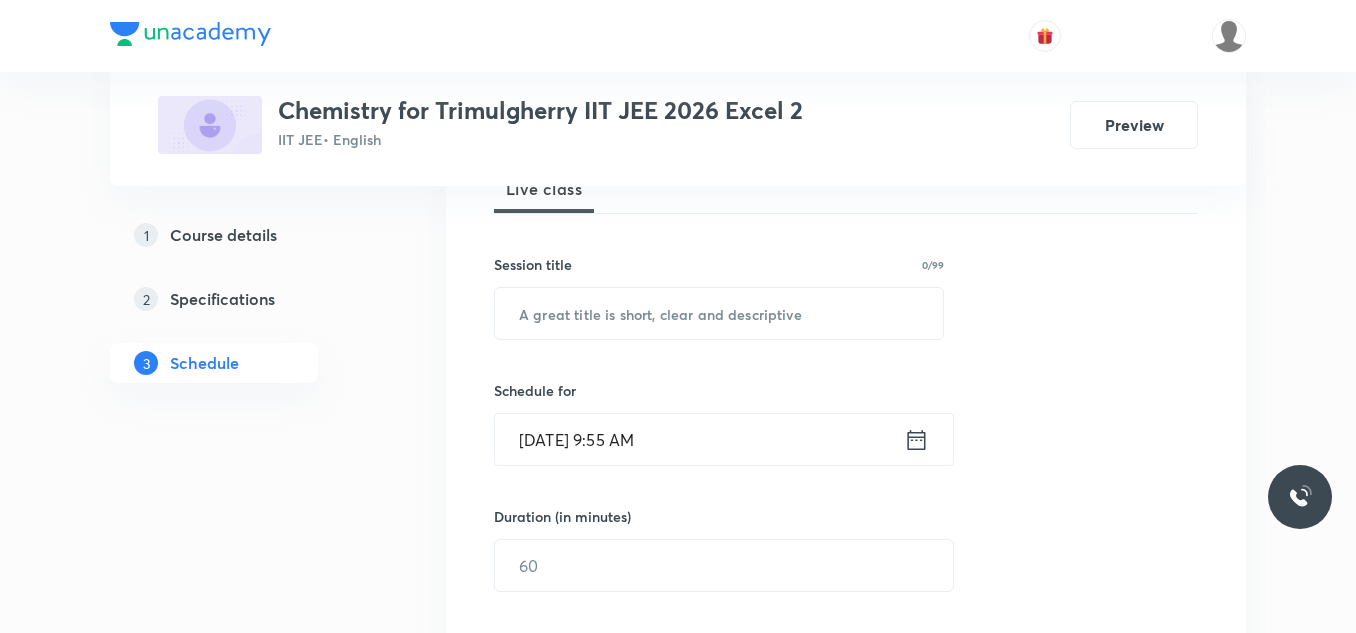 scroll, scrollTop: 200, scrollLeft: 0, axis: vertical 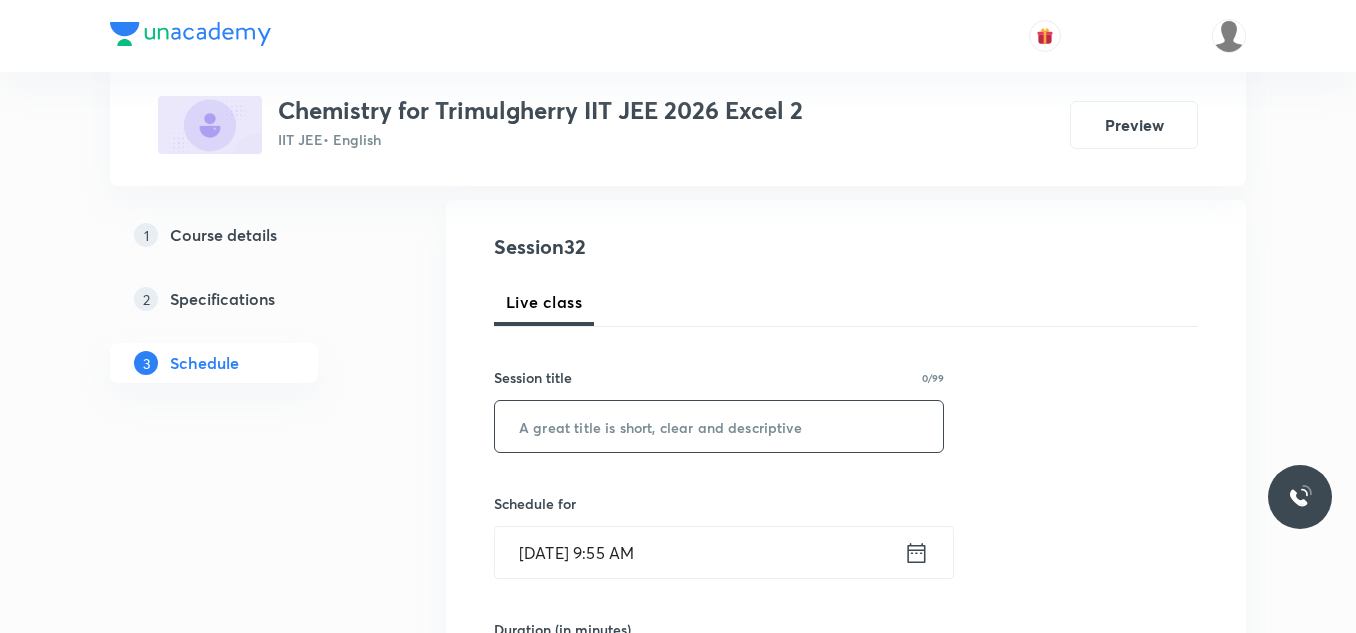 click at bounding box center (719, 426) 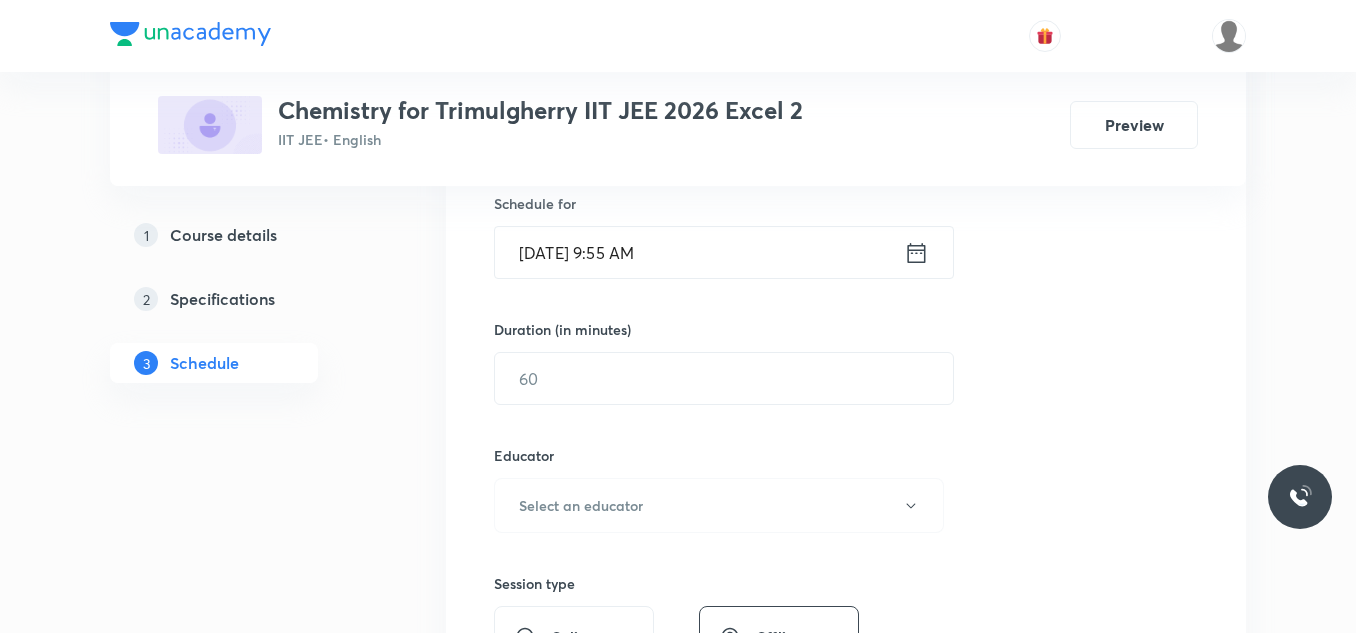 scroll, scrollTop: 400, scrollLeft: 0, axis: vertical 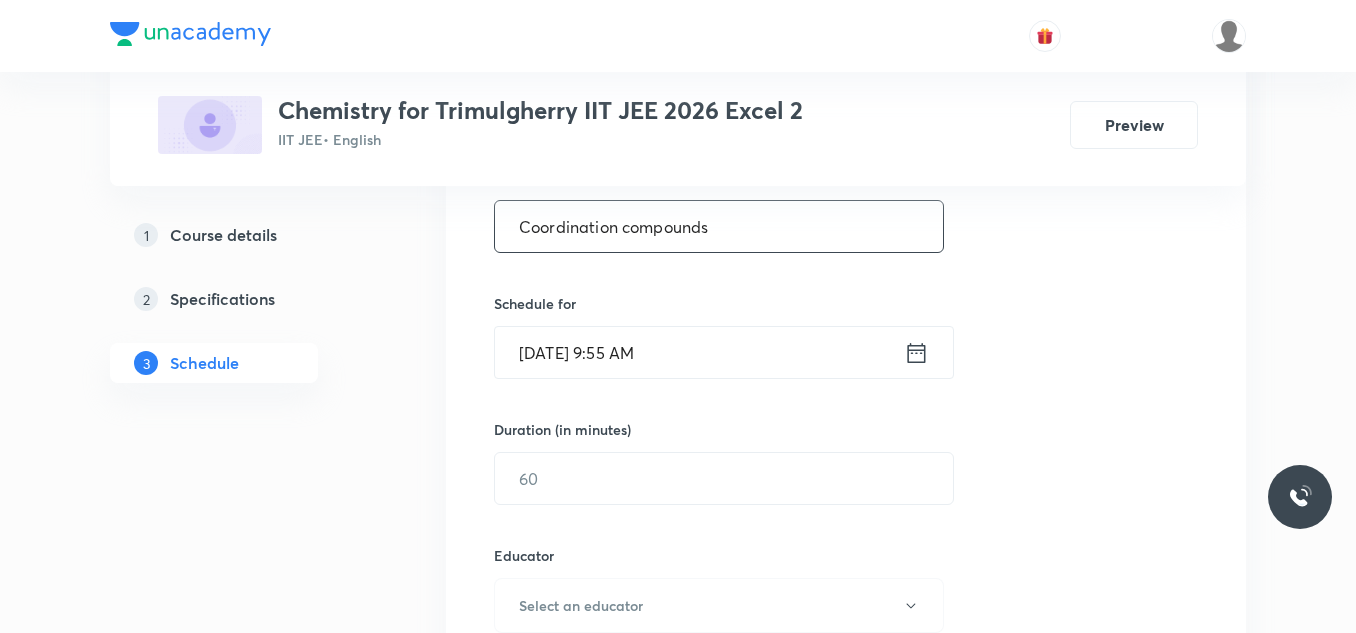 type on "Coordination compounds" 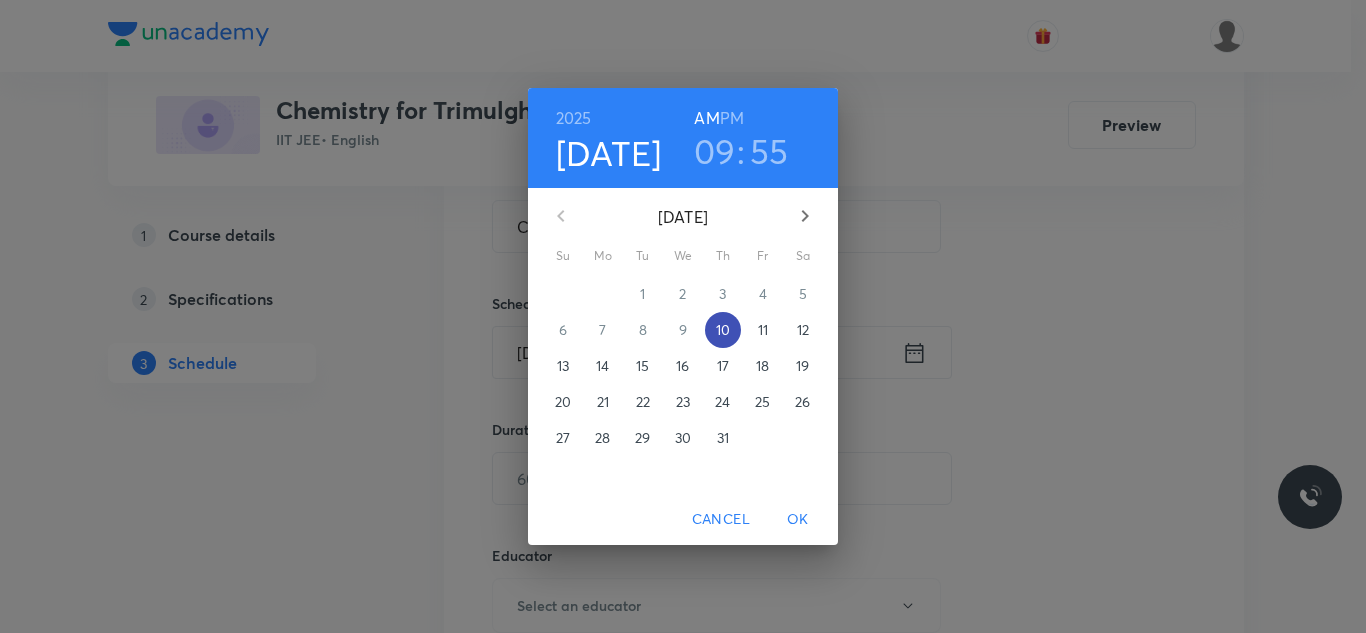 click on "10" at bounding box center [723, 330] 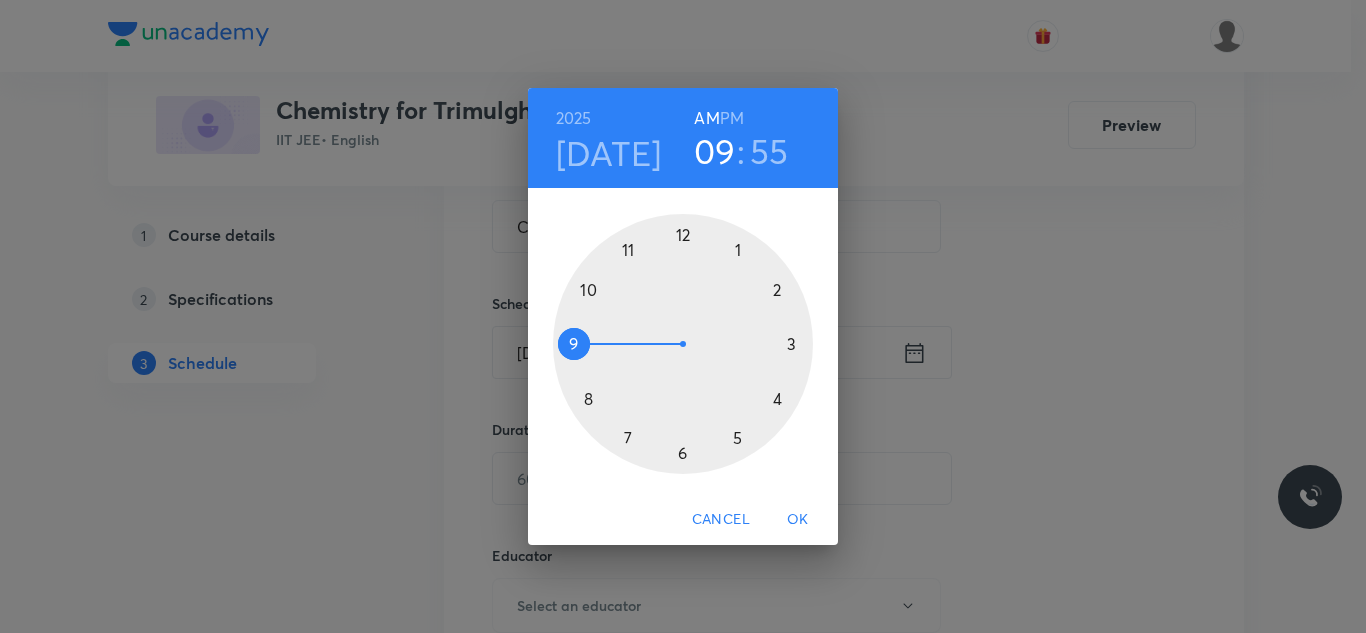 click on "PM" at bounding box center [732, 118] 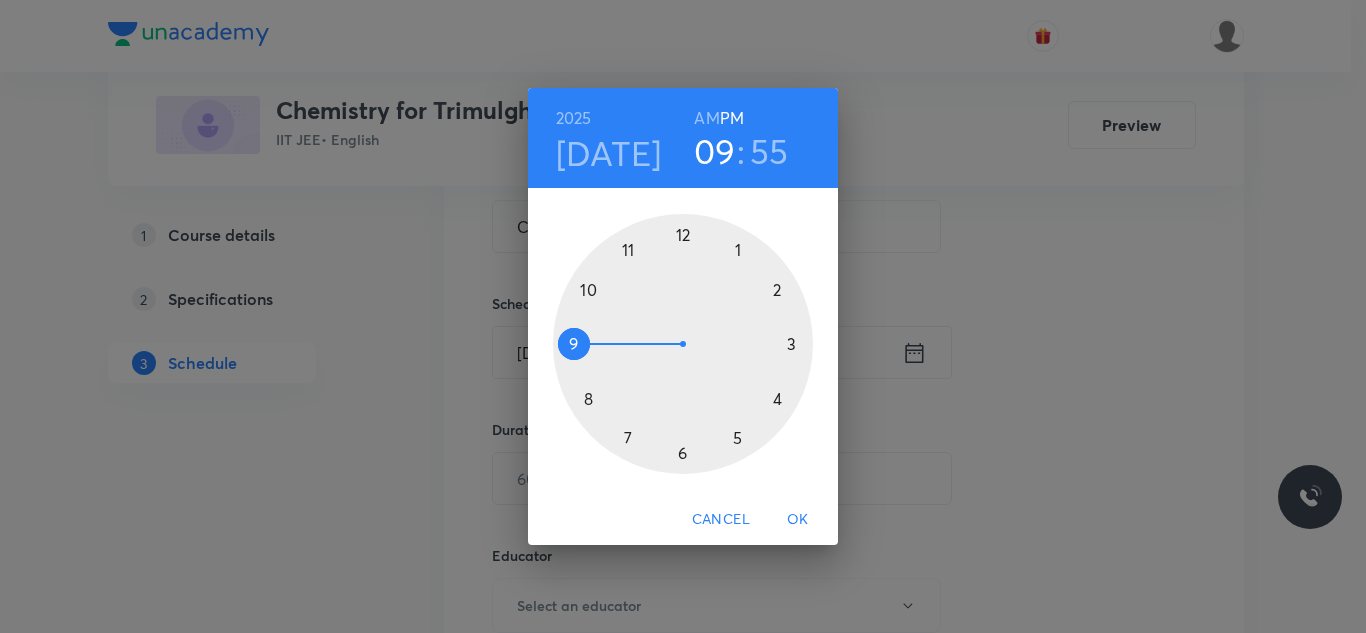 click at bounding box center [683, 344] 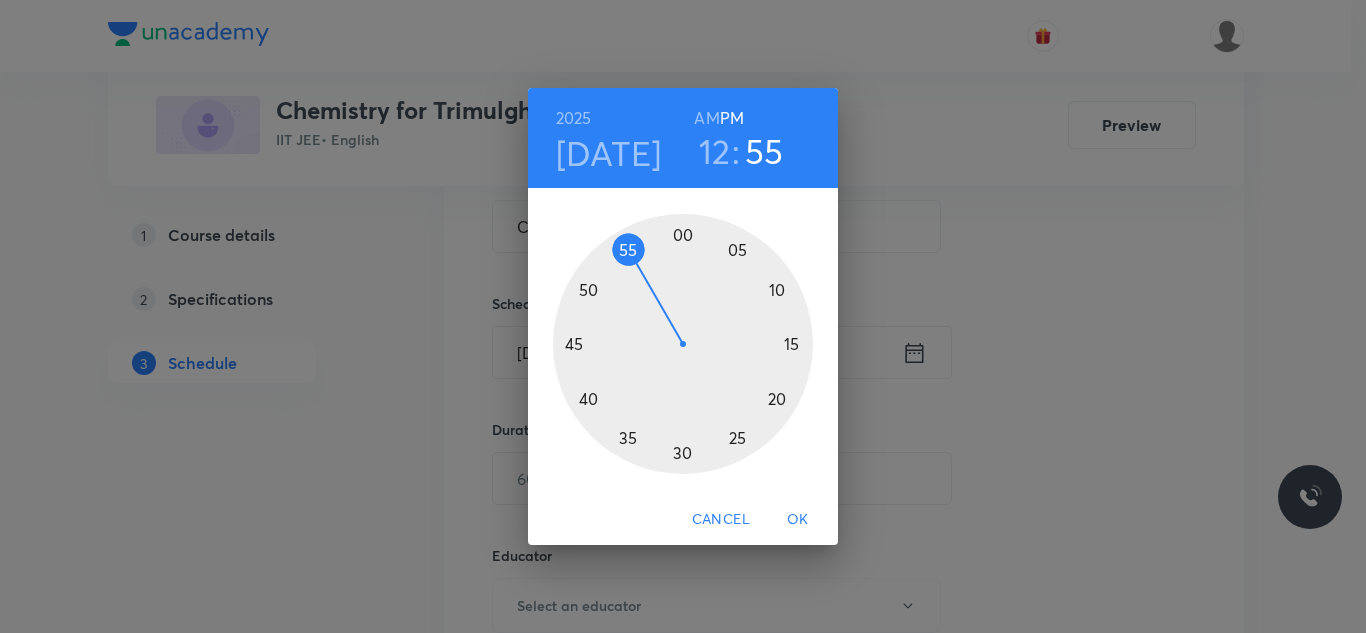 click at bounding box center (683, 344) 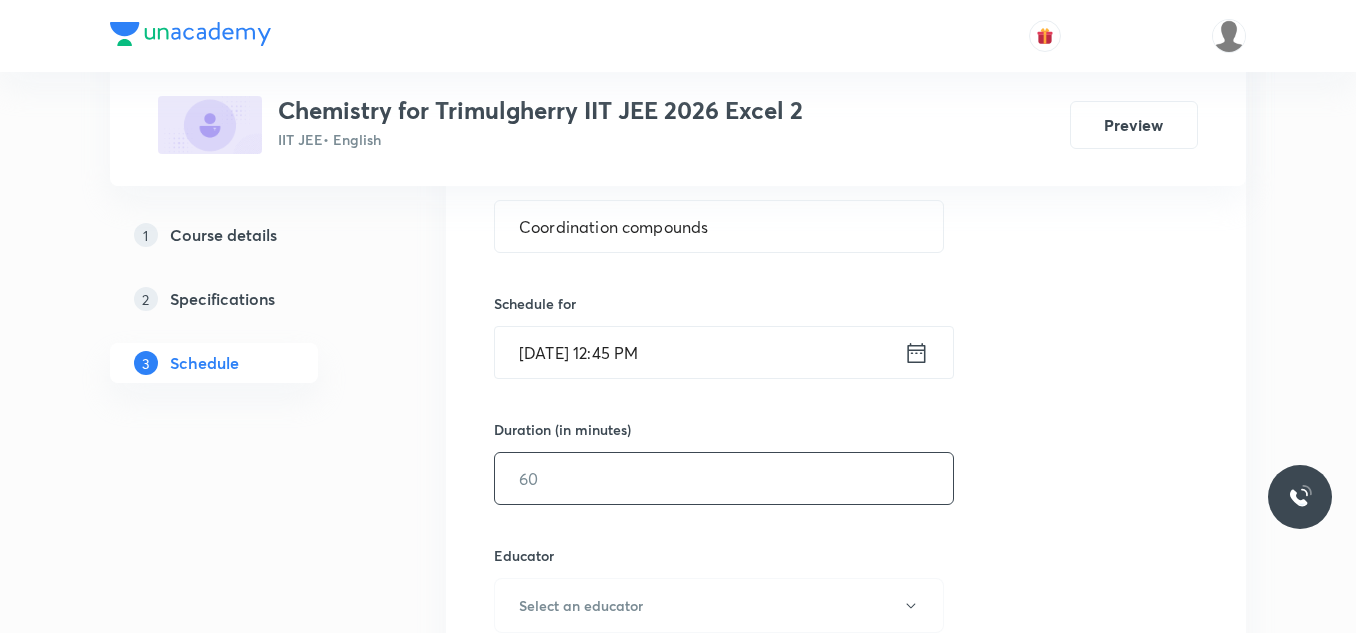 click at bounding box center (724, 478) 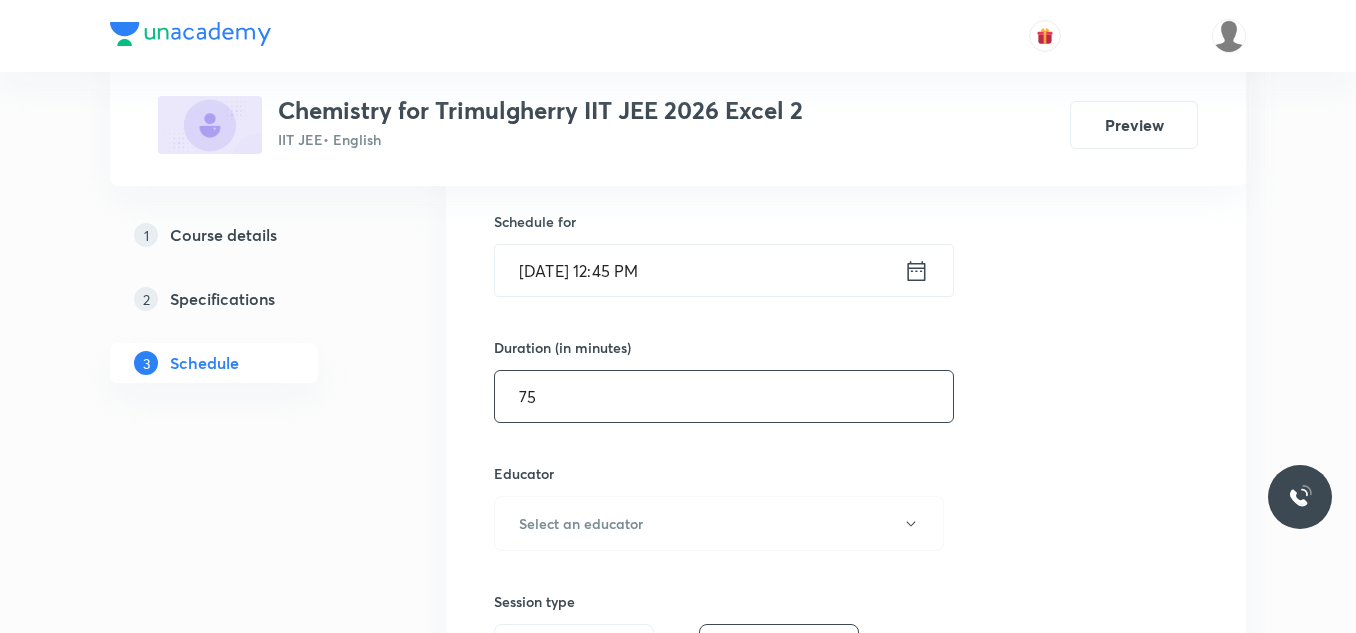 scroll, scrollTop: 600, scrollLeft: 0, axis: vertical 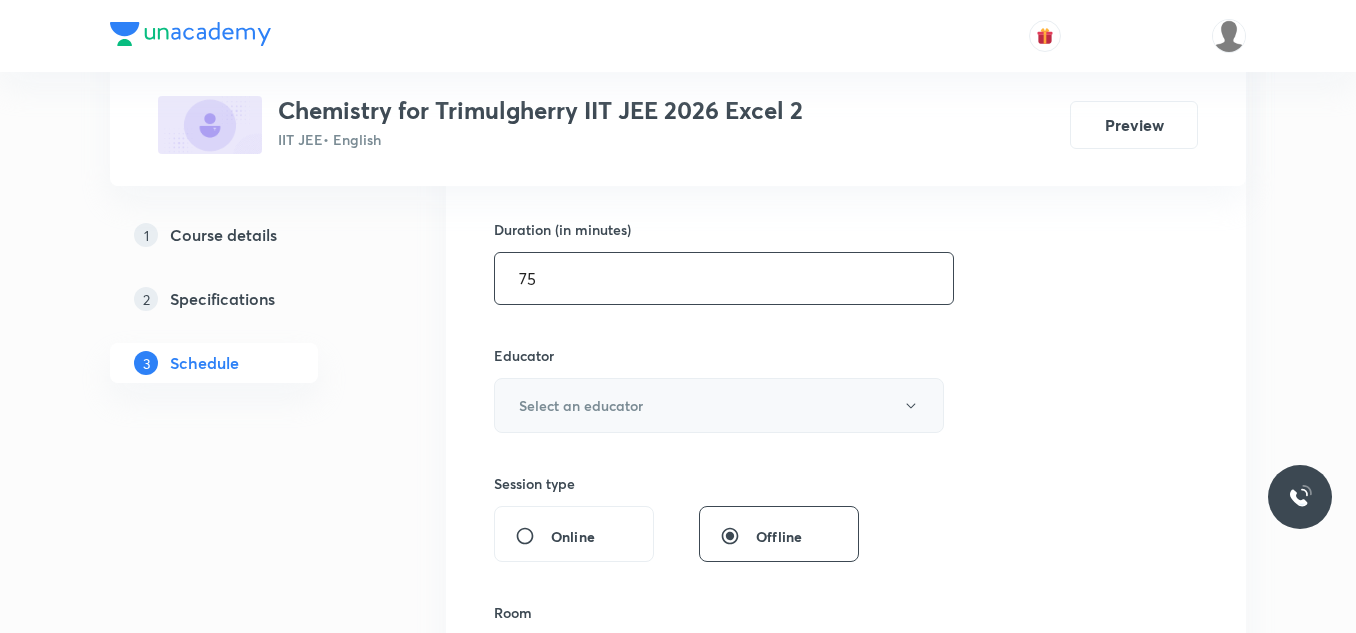 type on "75" 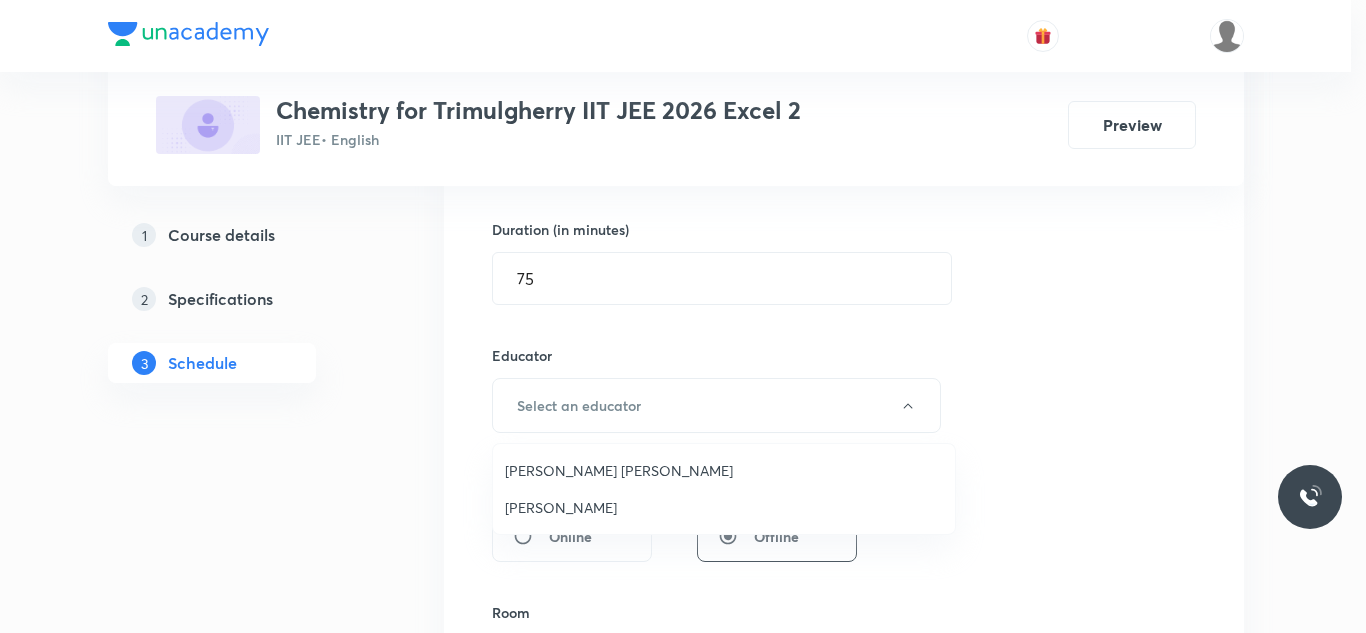 click on "Mekala Santhosh Kumar" at bounding box center [724, 470] 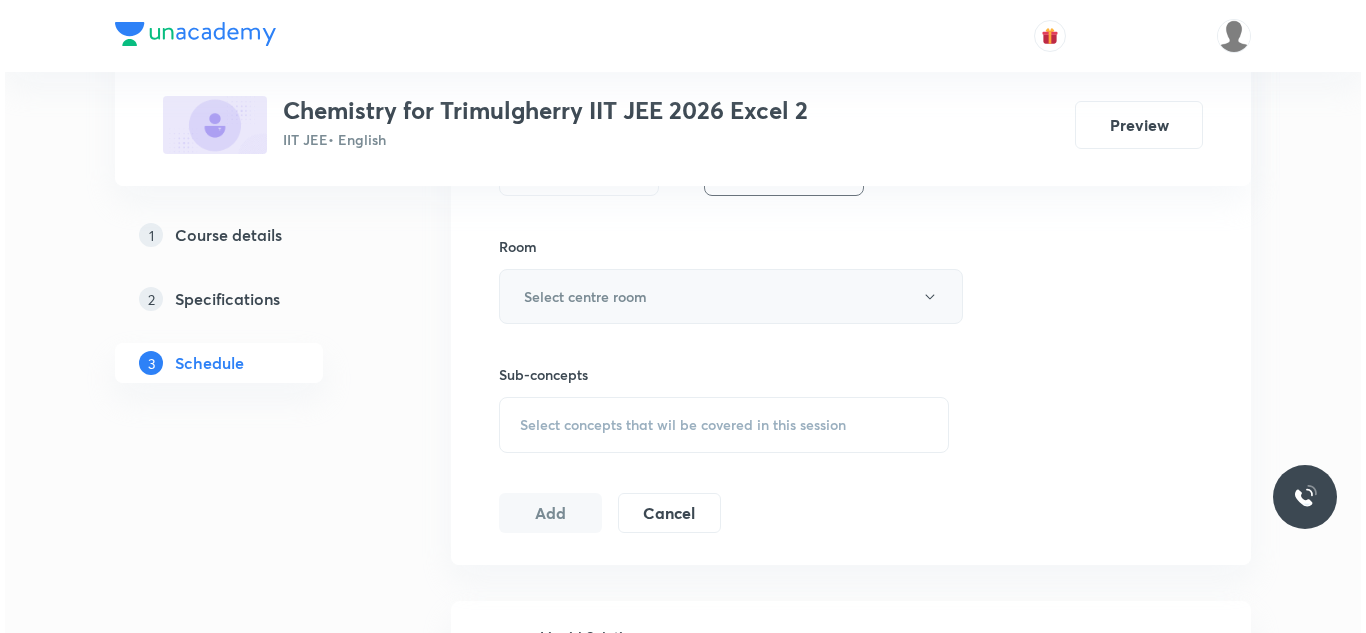scroll, scrollTop: 1000, scrollLeft: 0, axis: vertical 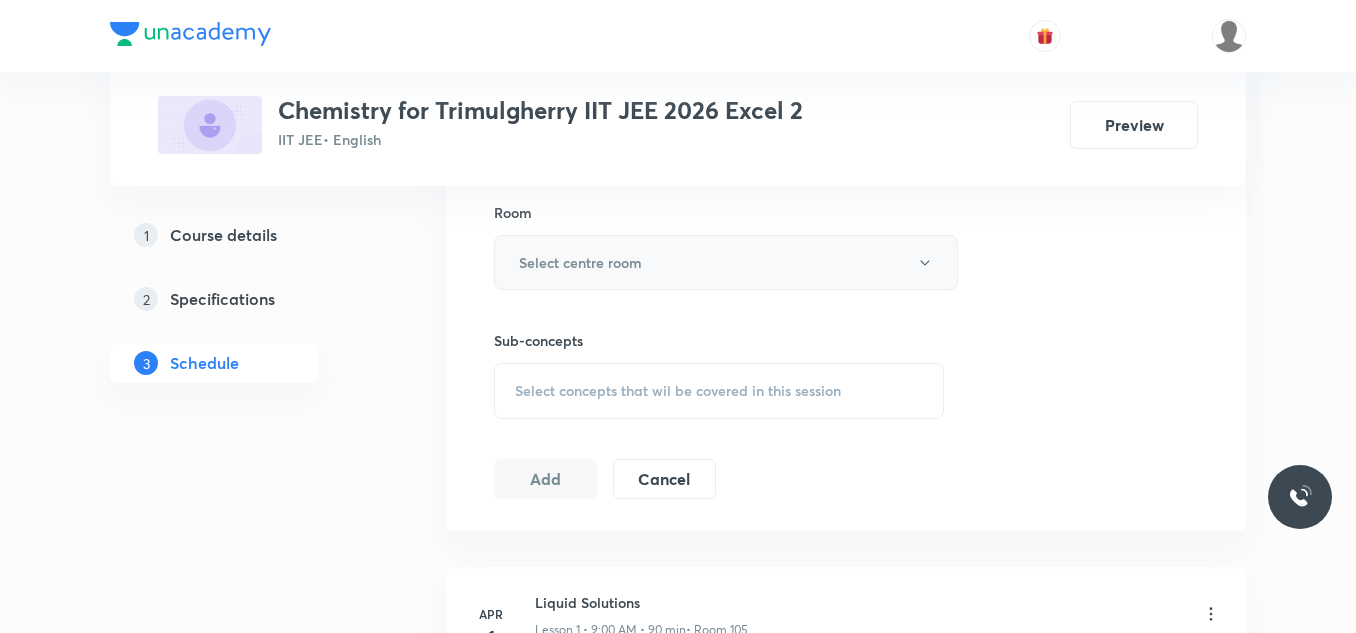 click on "Select centre room" at bounding box center (580, 262) 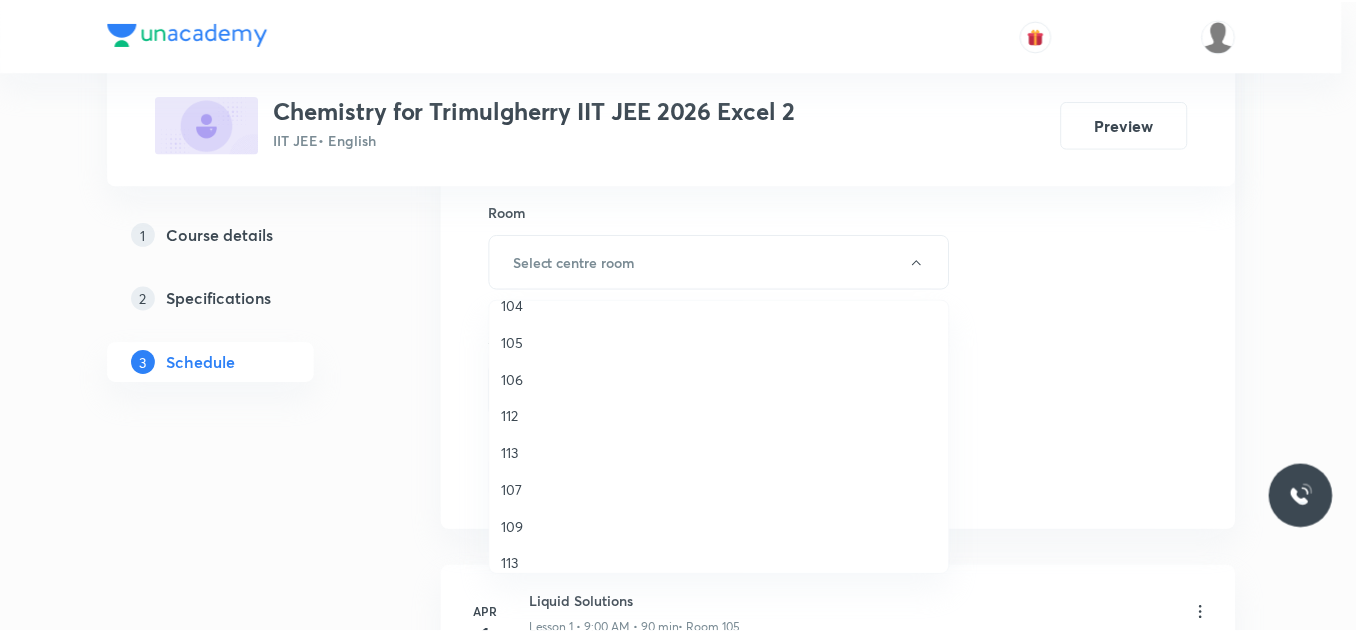 scroll, scrollTop: 371, scrollLeft: 0, axis: vertical 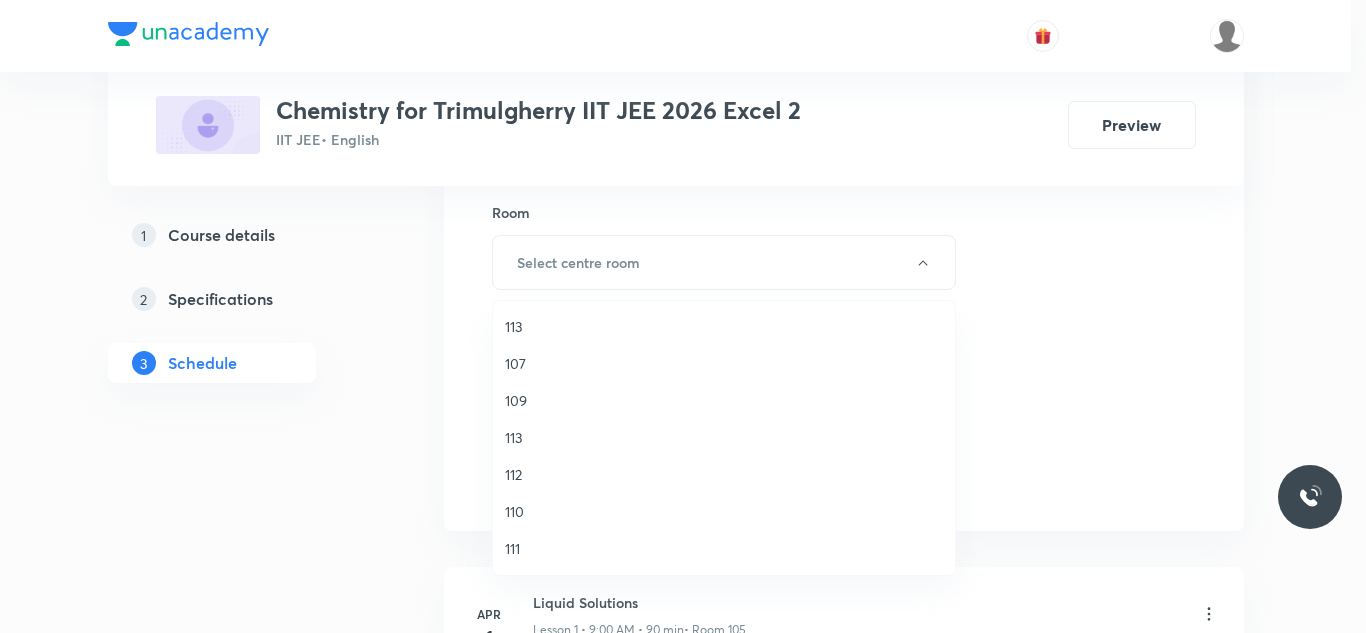 click on "111" at bounding box center (724, 548) 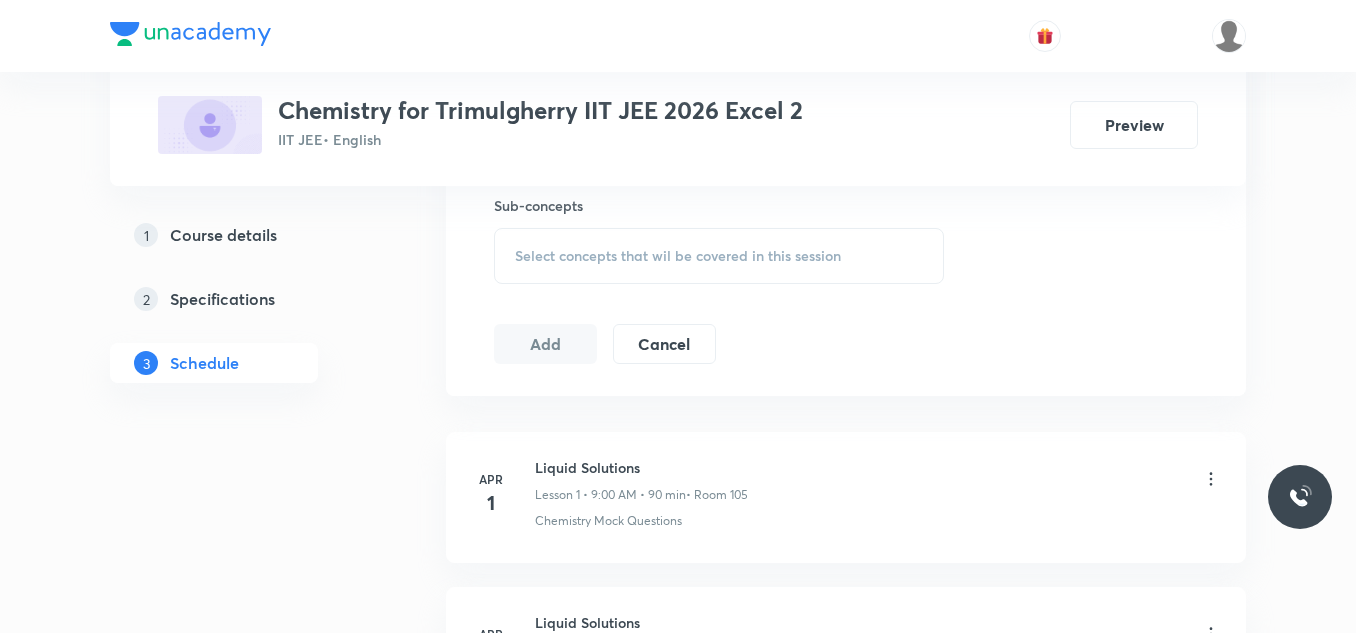 scroll, scrollTop: 1100, scrollLeft: 0, axis: vertical 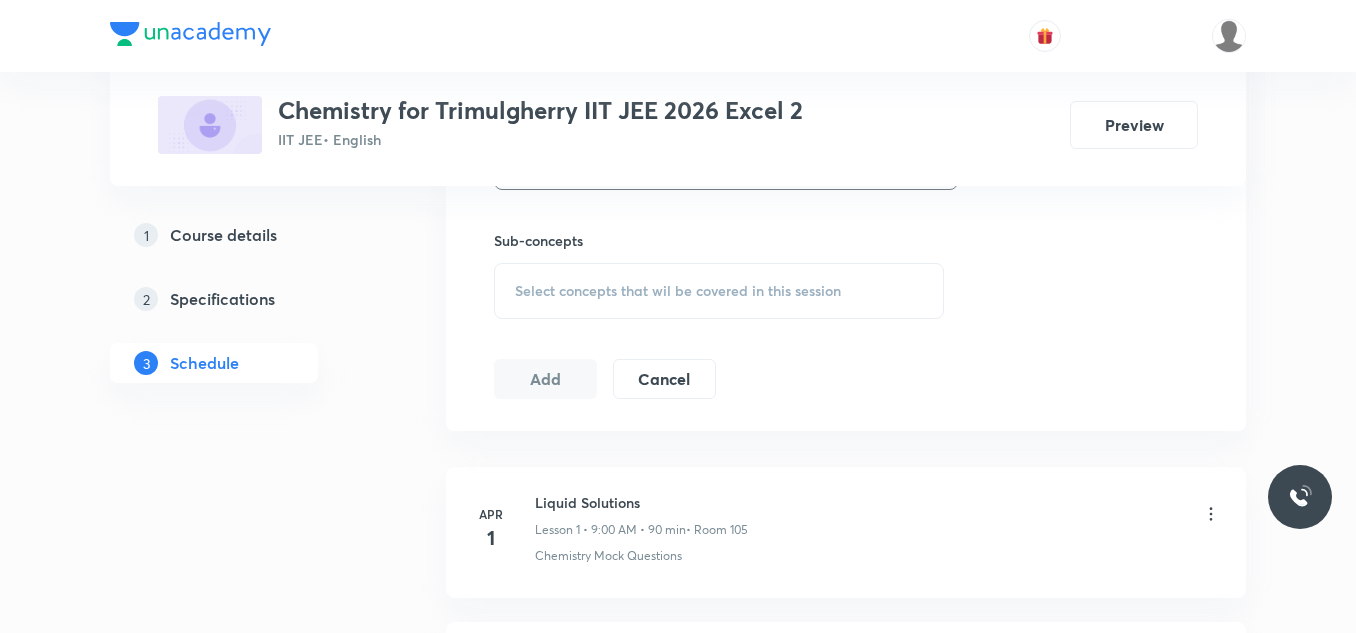 click on "Select concepts that wil be covered in this session" at bounding box center [678, 291] 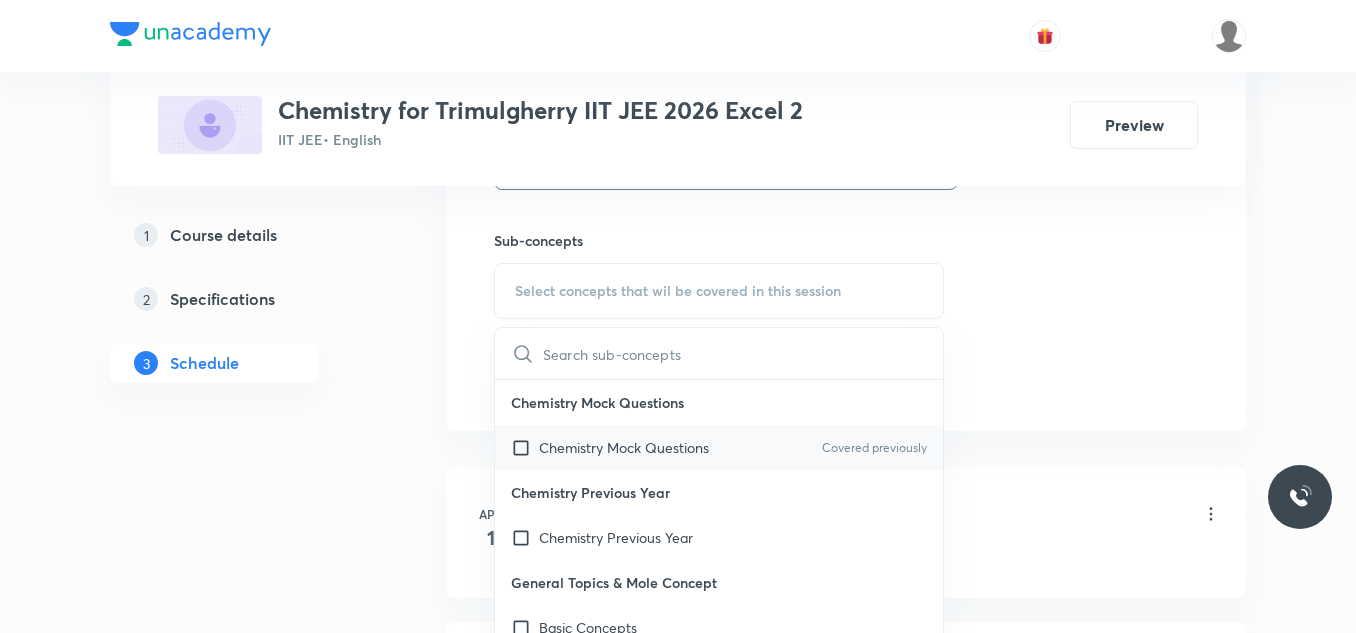 click at bounding box center [525, 447] 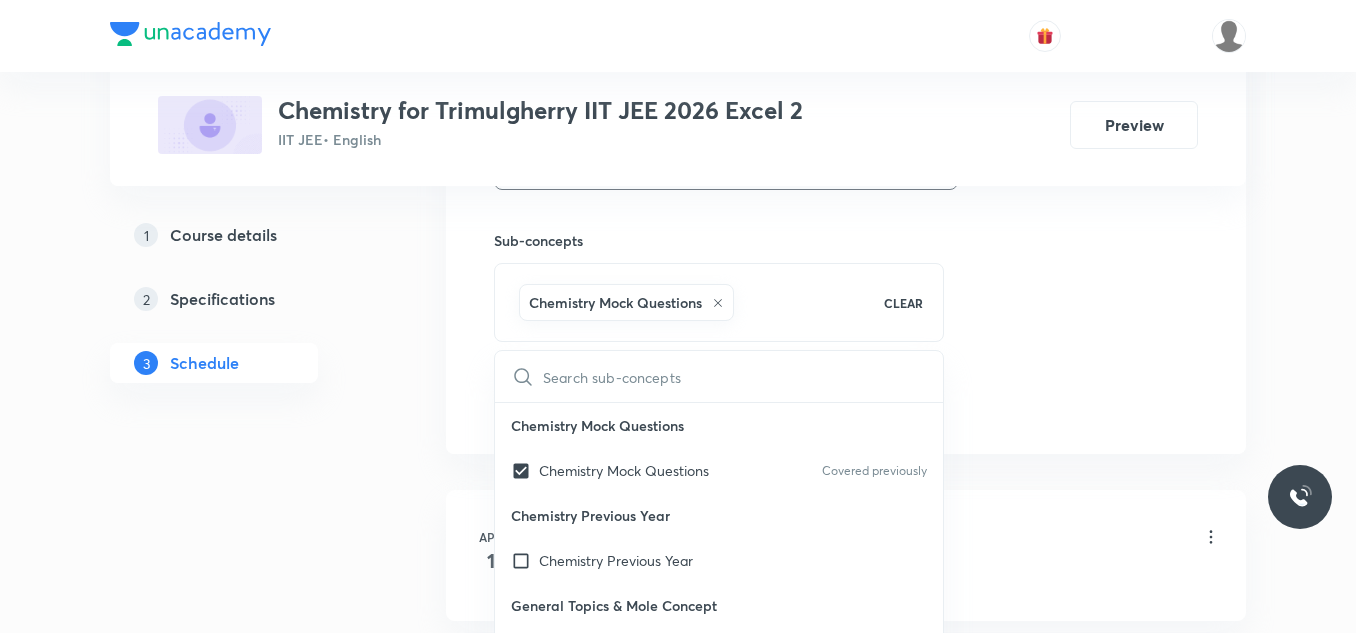 click on "Plus Courses Chemistry for Trimulgherry IIT JEE 2026 Excel 2 IIT JEE  • English Preview 1 Course details 2 Specifications 3 Schedule Schedule 31  classes Session  32 Live class Session title 22/99 Coordination compounds ​ Schedule for Jul 10, 2025, 12:45 PM ​ Duration (in minutes) 75 ​ Educator Mekala Santhosh Kumar   Session type Online Offline Room 111 Sub-concepts Chemistry Mock Questions CLEAR ​ Chemistry Mock Questions Chemistry Mock Questions Covered previously Chemistry Previous Year Chemistry Previous Year General Topics & Mole Concept Basic Concepts Basic Introduction Percentage Composition Stoichiometry Principle of Atom Conservation (POAC) Relation between Stoichiometric Quantities Application of Mole Concept: Gravimetric Analysis Different Laws Formula and Composition Concentration Terms Some basic concepts of Chemistry Atomic Structure Discovery Of Electron Some Prerequisites of Physics Discovery Of Protons And Neutrons Atomic Models and Theories  Nature of Waves Photoelectric Effect 1" at bounding box center (678, 2217) 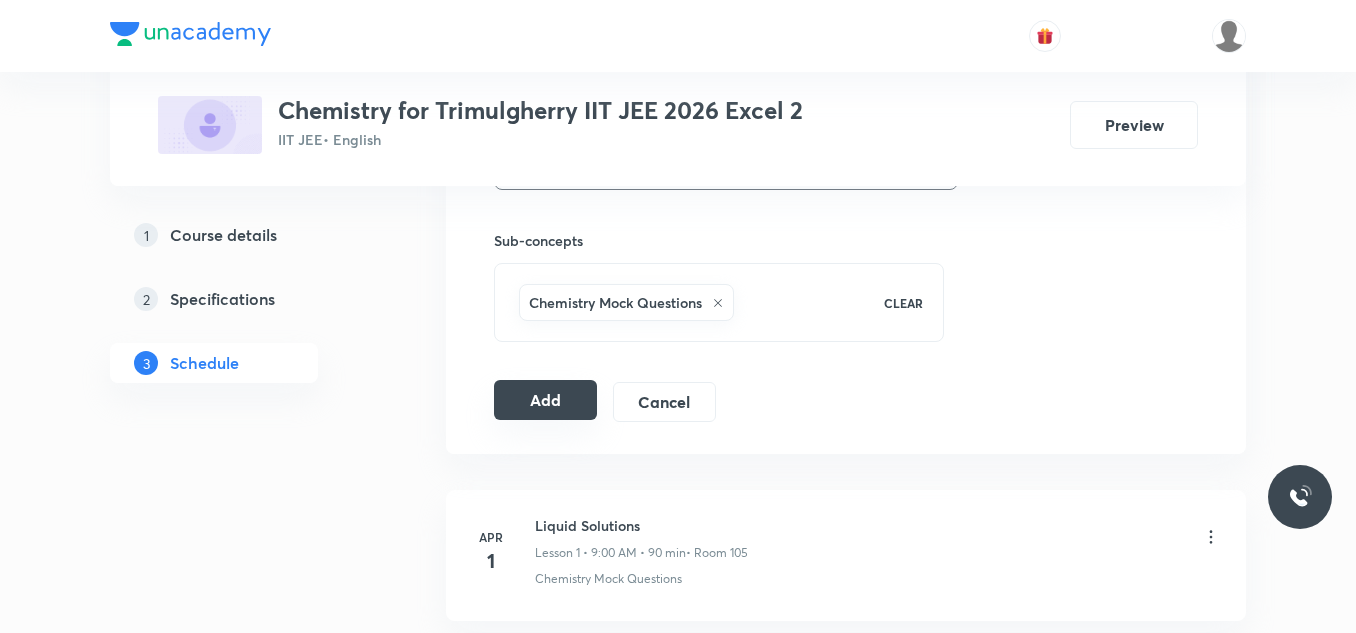 click on "Add" at bounding box center [545, 400] 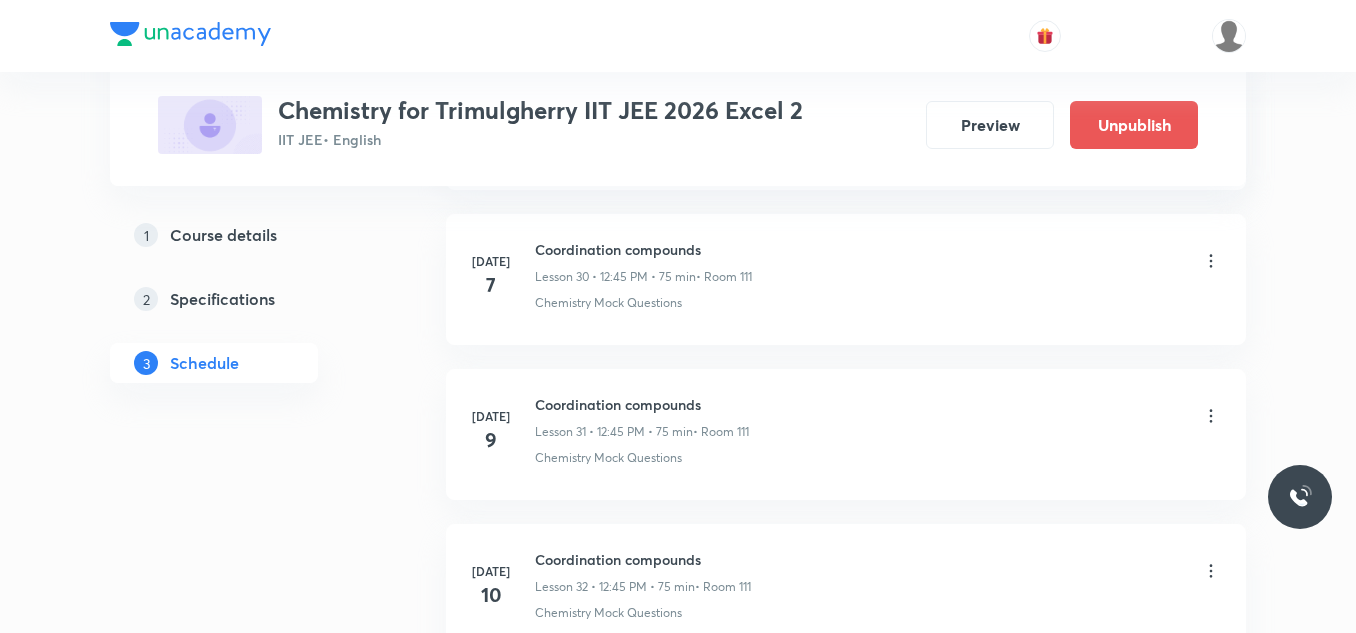 scroll, scrollTop: 5011, scrollLeft: 0, axis: vertical 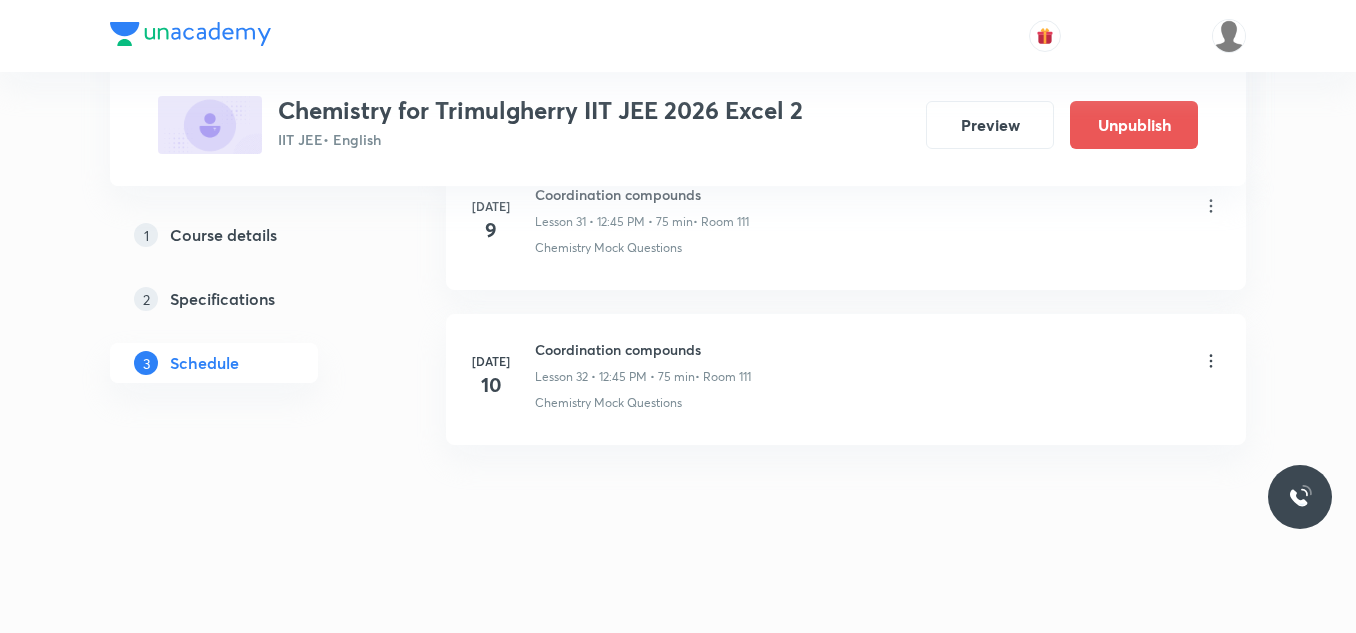click on "Coordination compounds" at bounding box center (643, 349) 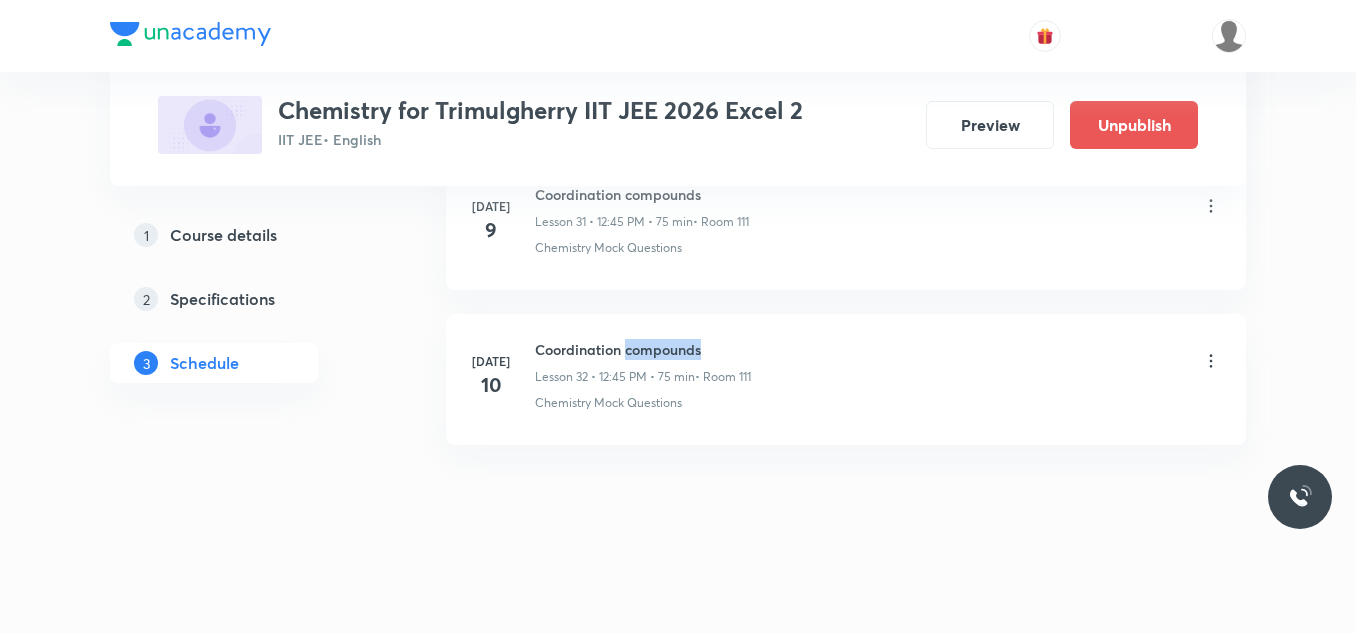 click on "Coordination compounds" at bounding box center [643, 349] 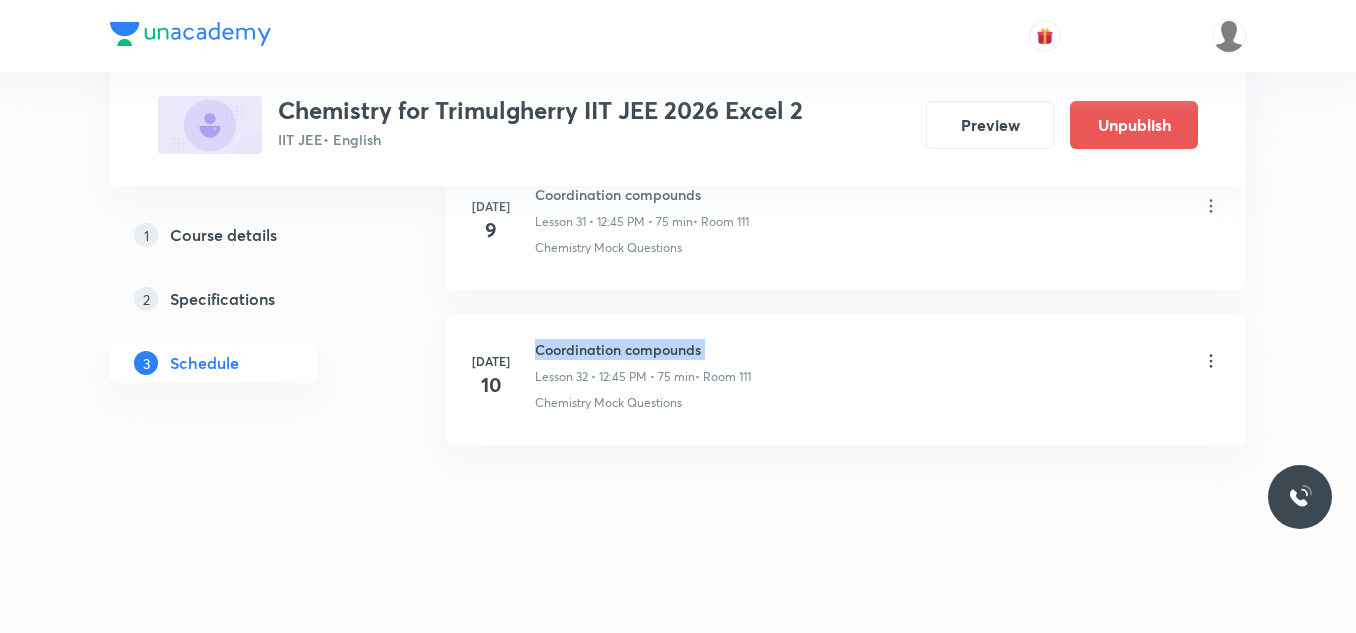 click on "Coordination compounds" at bounding box center [643, 349] 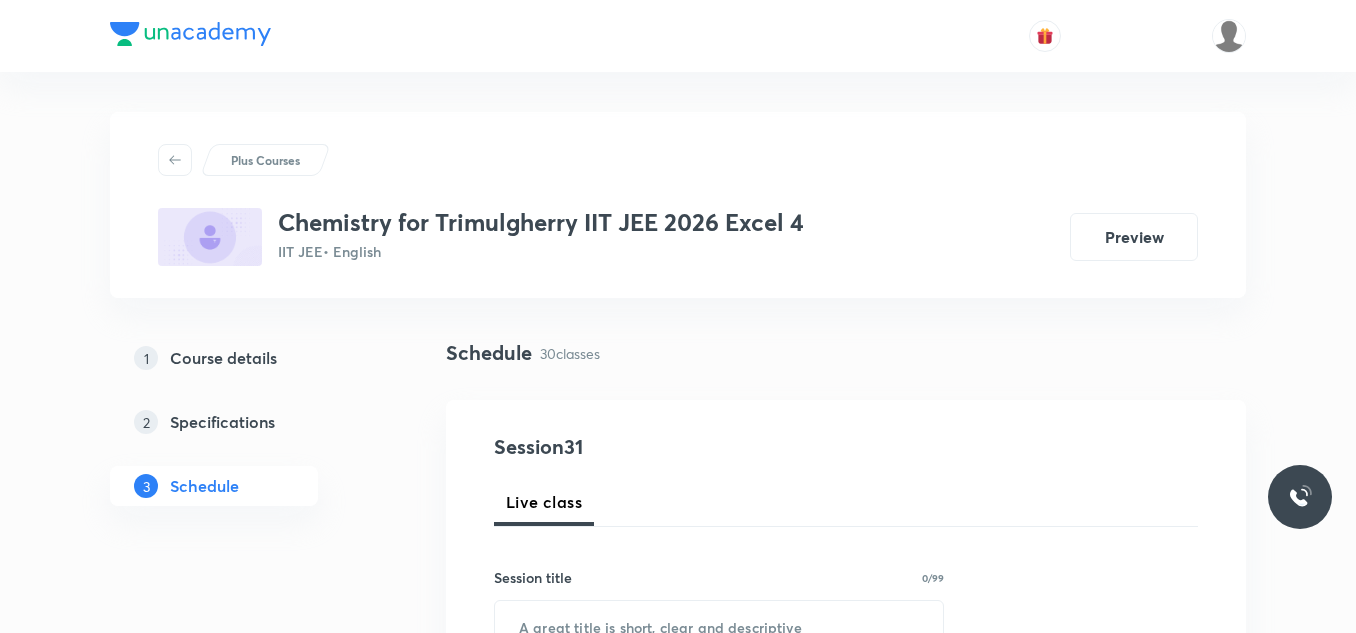 scroll, scrollTop: 0, scrollLeft: 0, axis: both 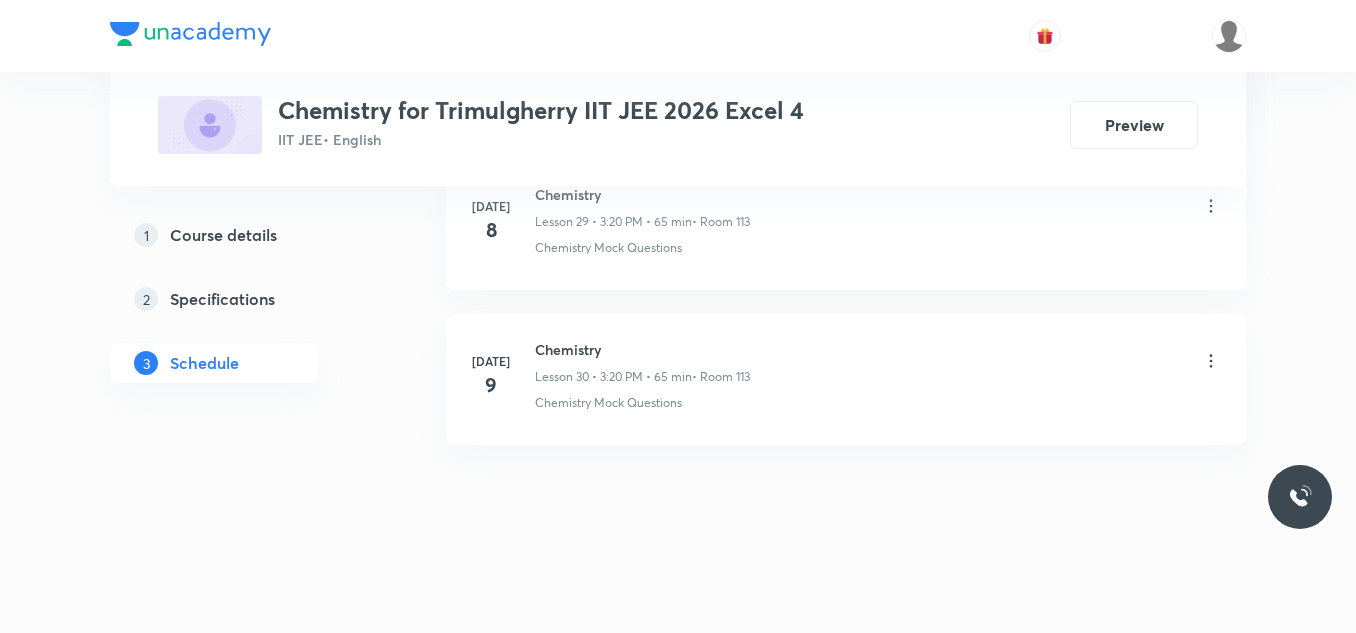click on "Chemistry" at bounding box center [642, 349] 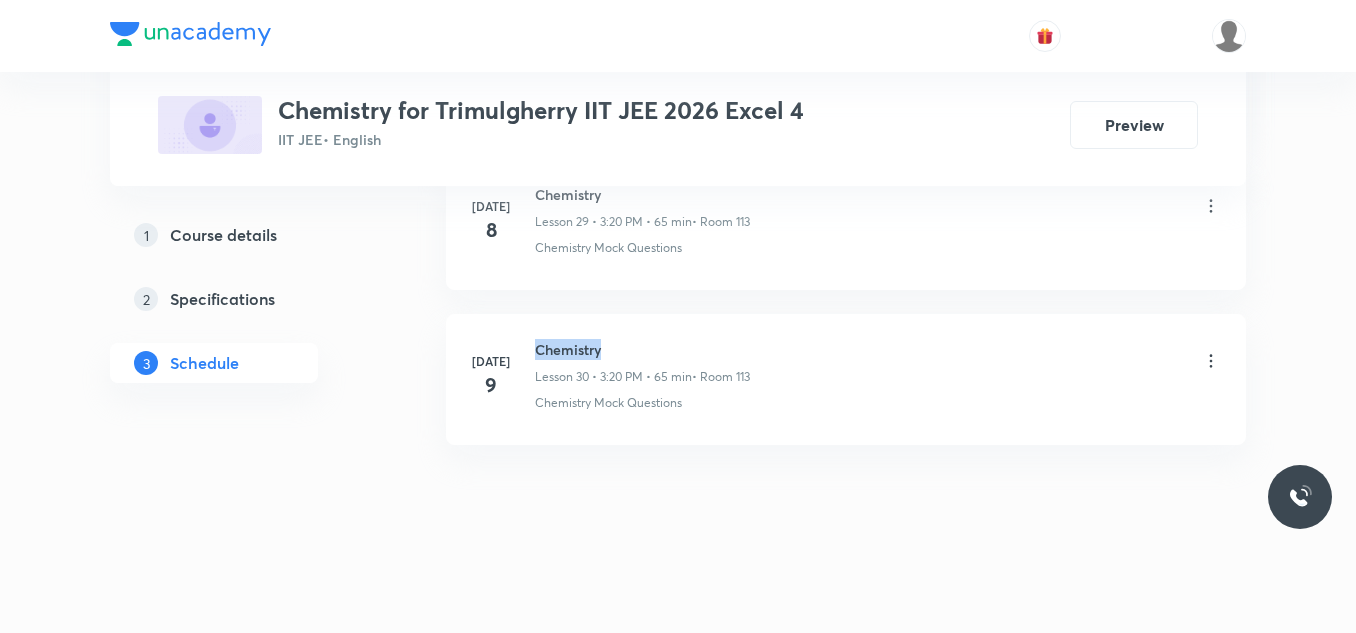 click on "Chemistry" at bounding box center (642, 349) 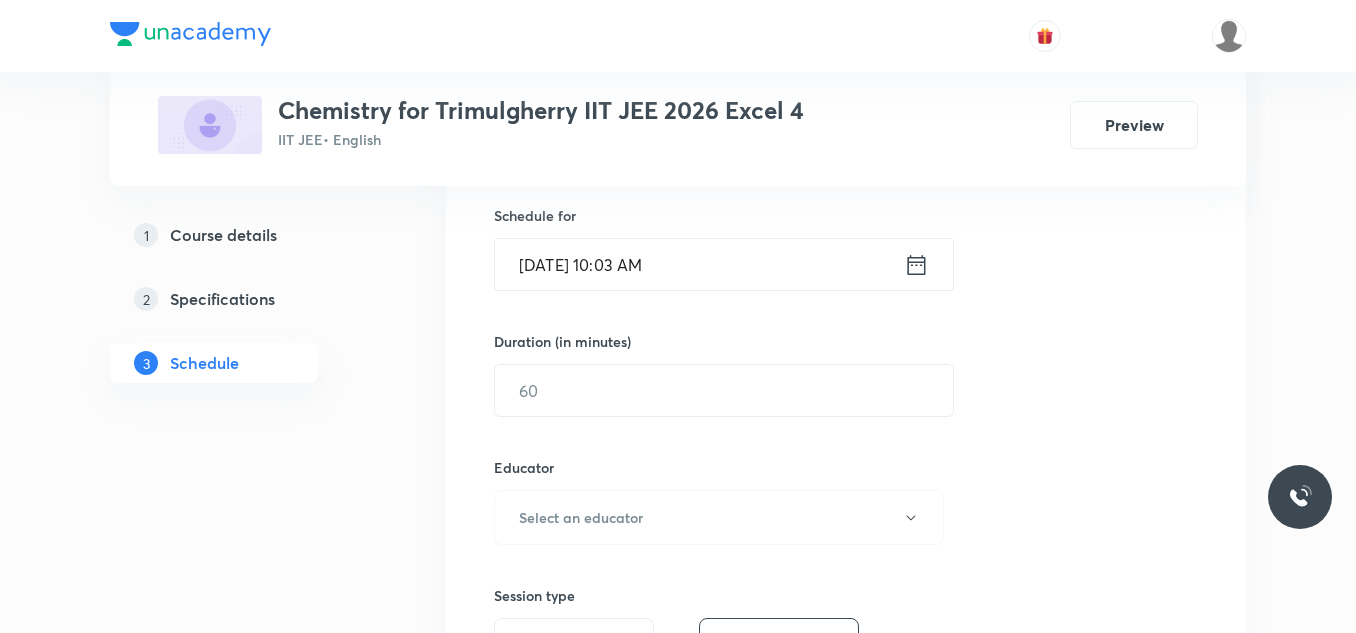 scroll, scrollTop: 248, scrollLeft: 0, axis: vertical 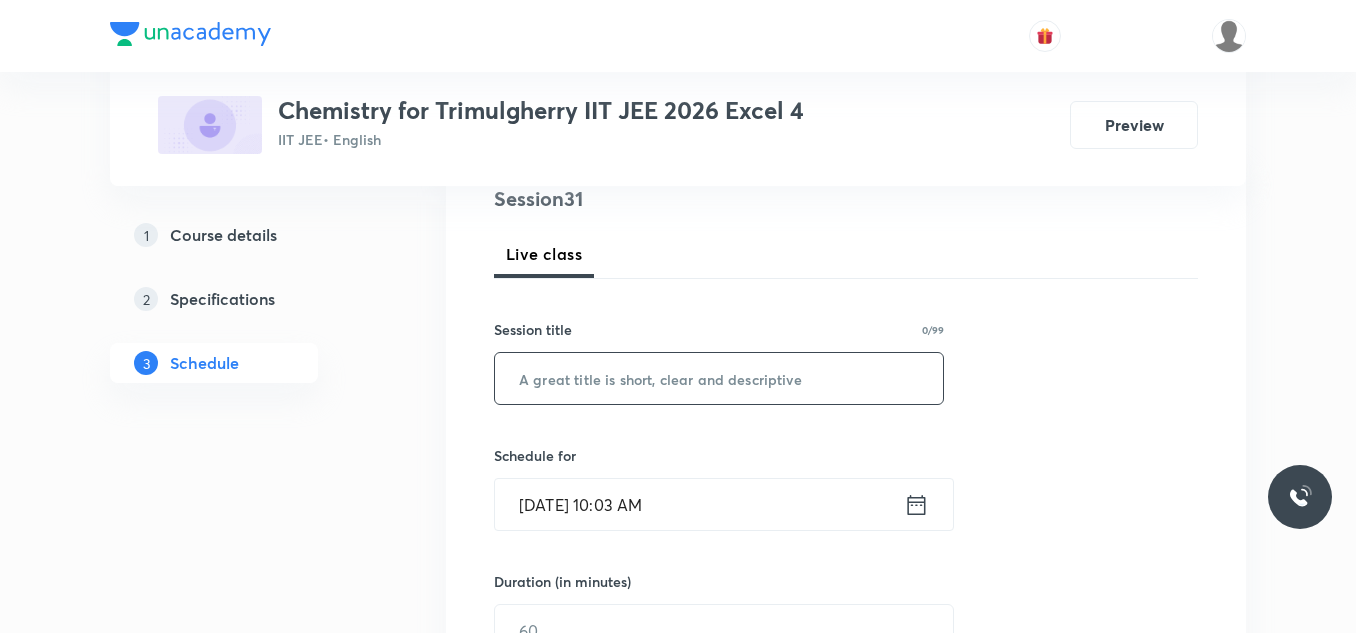 click at bounding box center (719, 378) 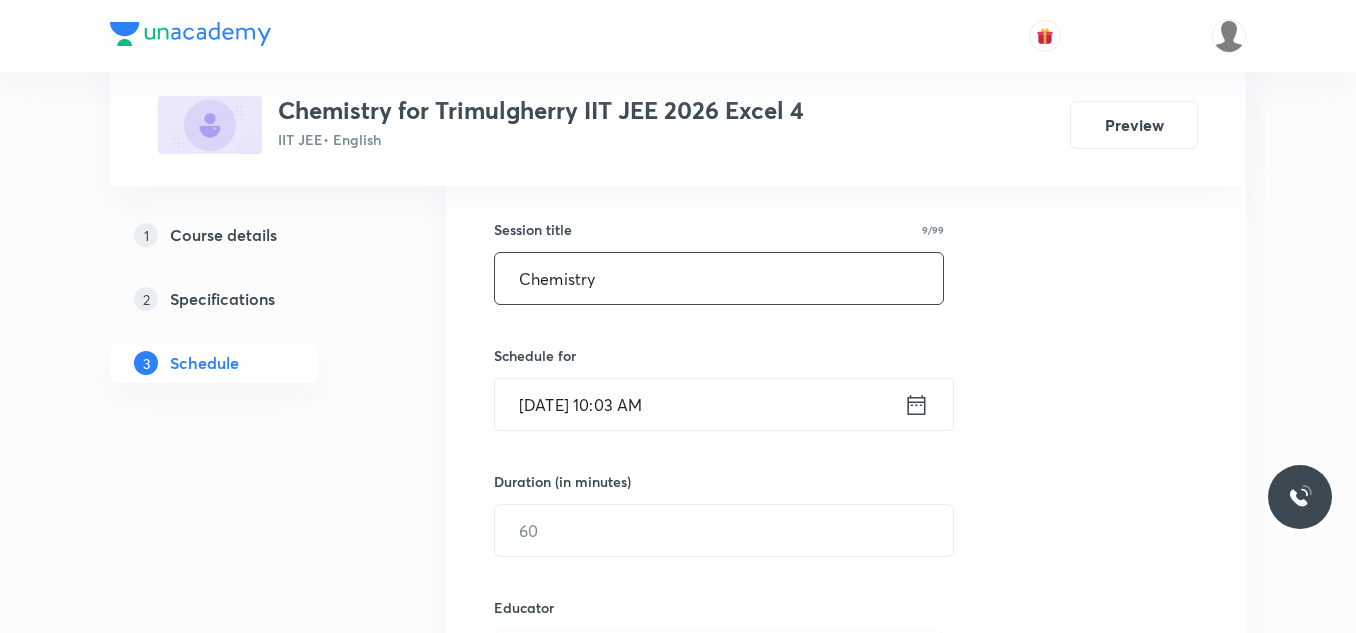 scroll, scrollTop: 448, scrollLeft: 0, axis: vertical 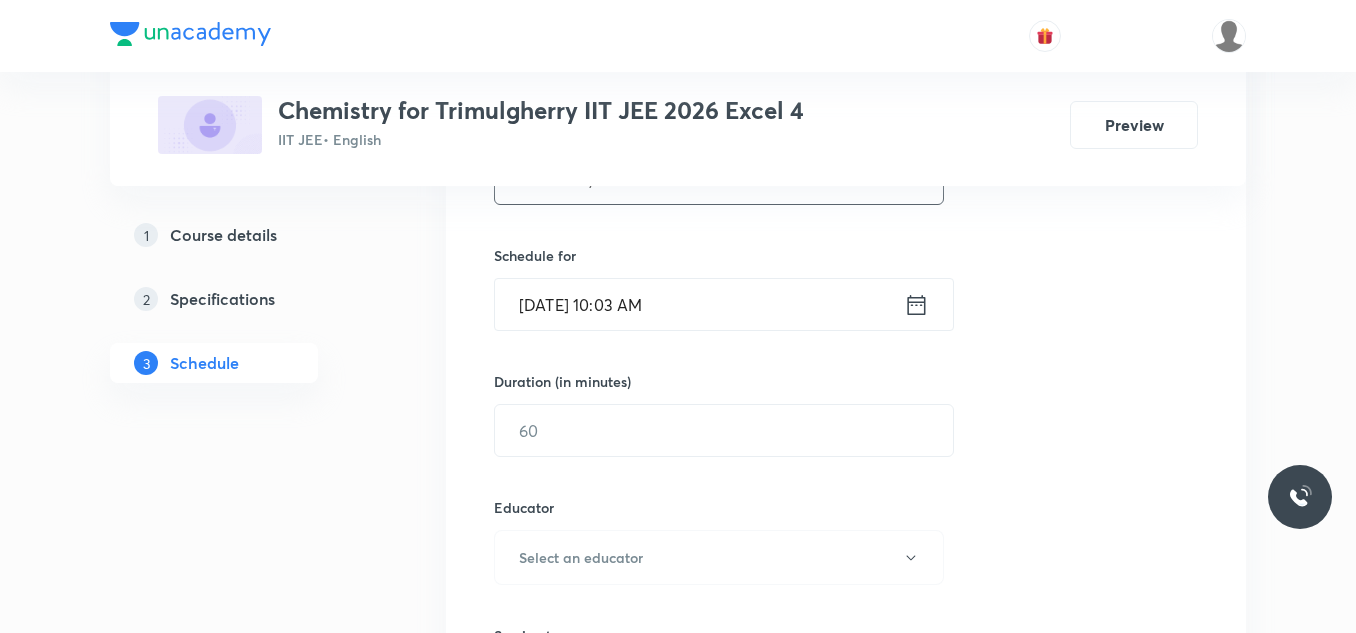 type on "Chemistry" 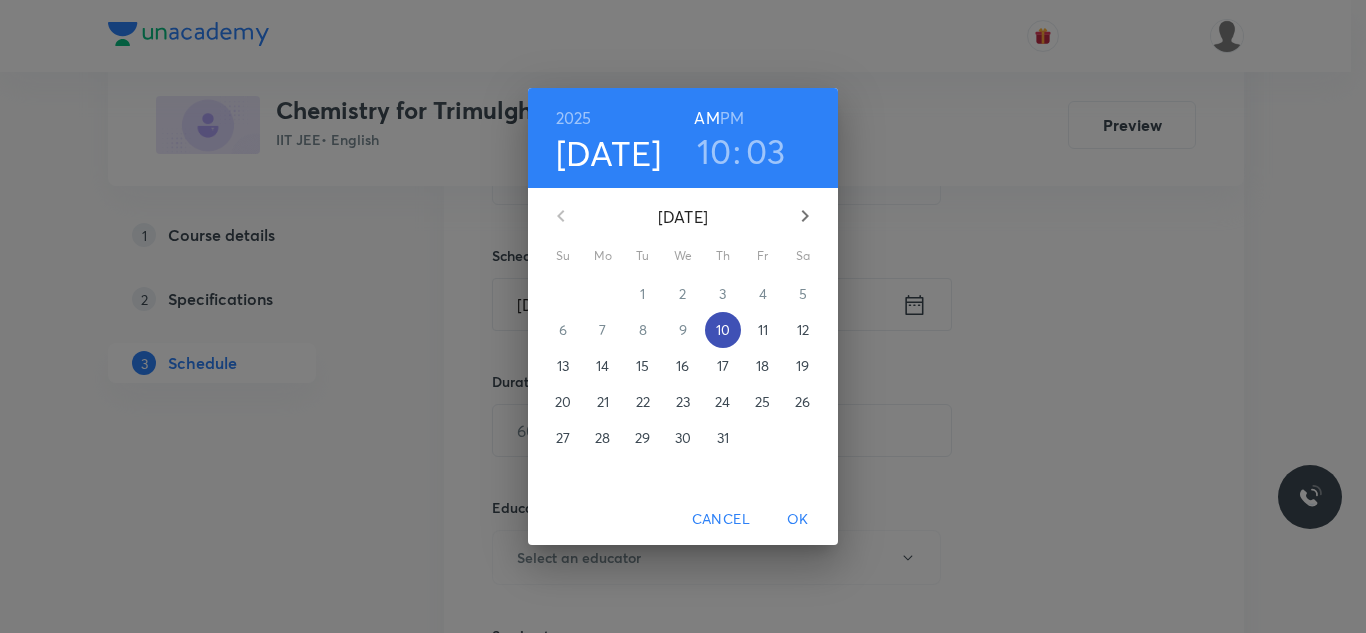 click on "10" at bounding box center [723, 330] 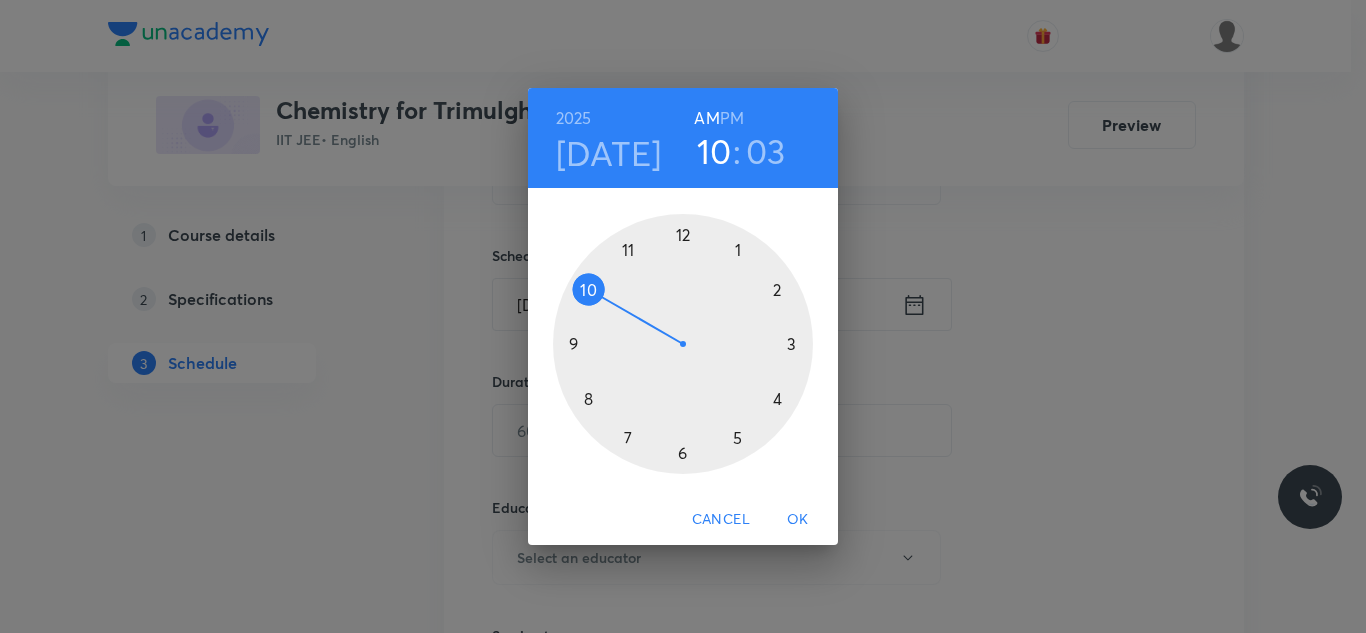 click on "PM" at bounding box center [732, 118] 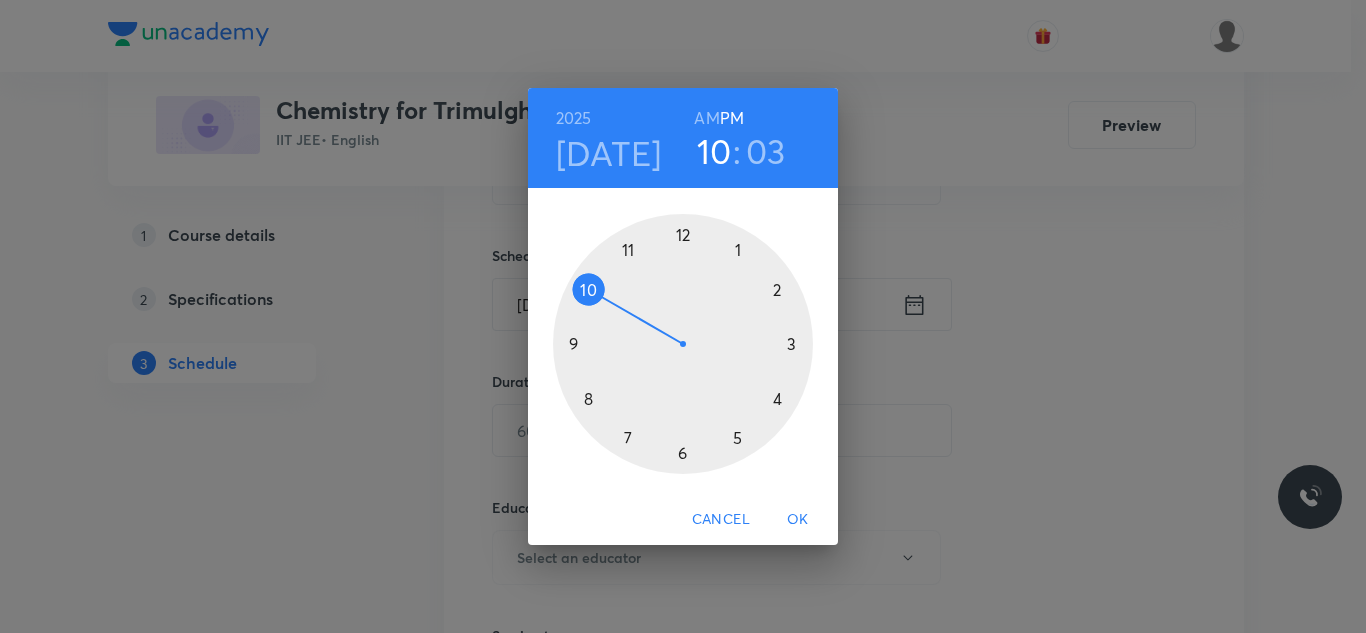 click at bounding box center (683, 344) 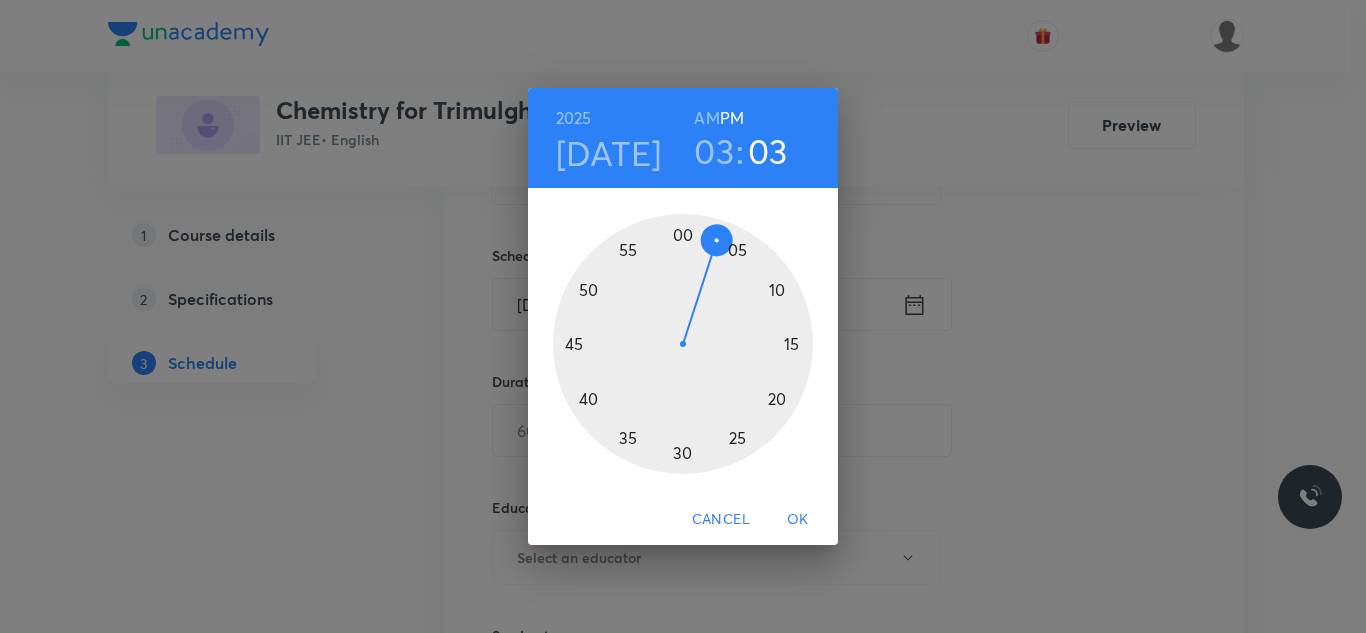 click at bounding box center (683, 344) 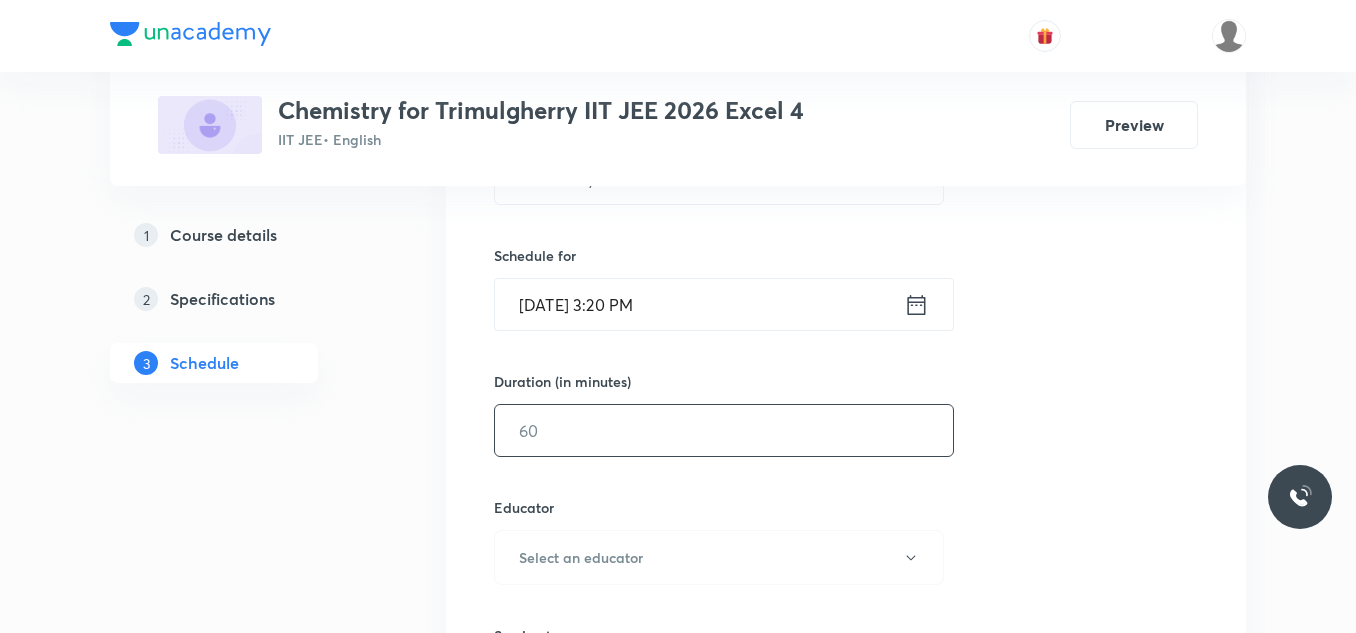 click at bounding box center (724, 430) 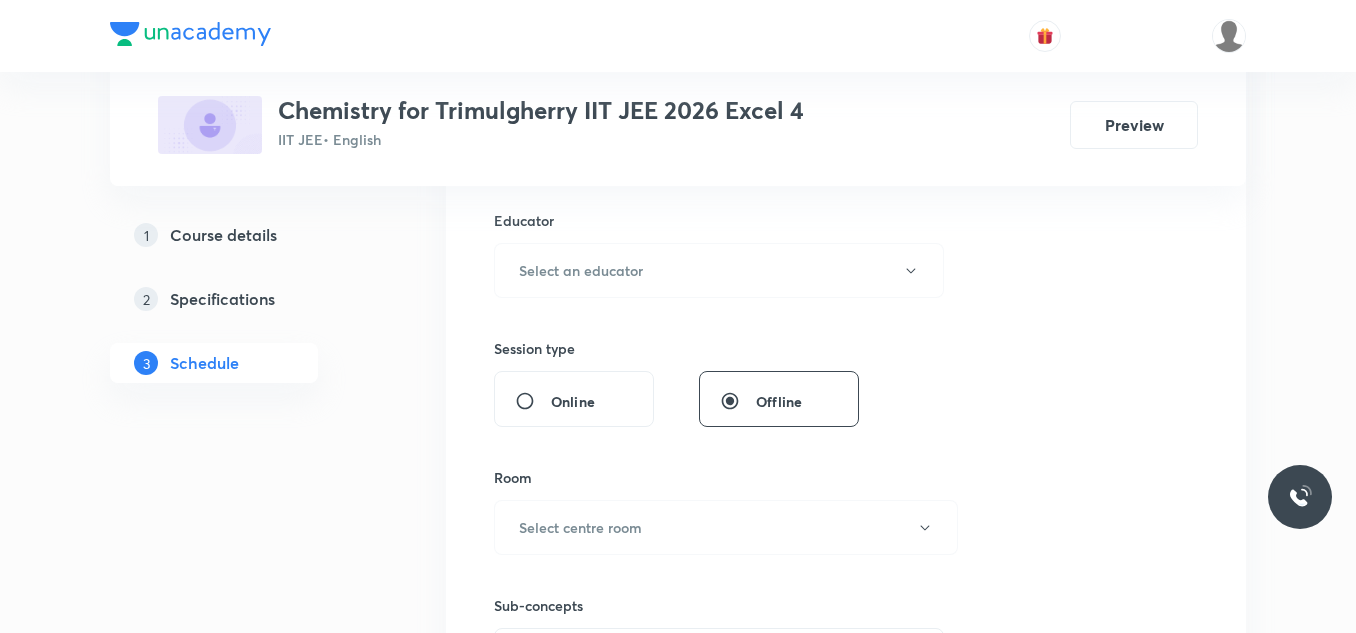 scroll, scrollTop: 748, scrollLeft: 0, axis: vertical 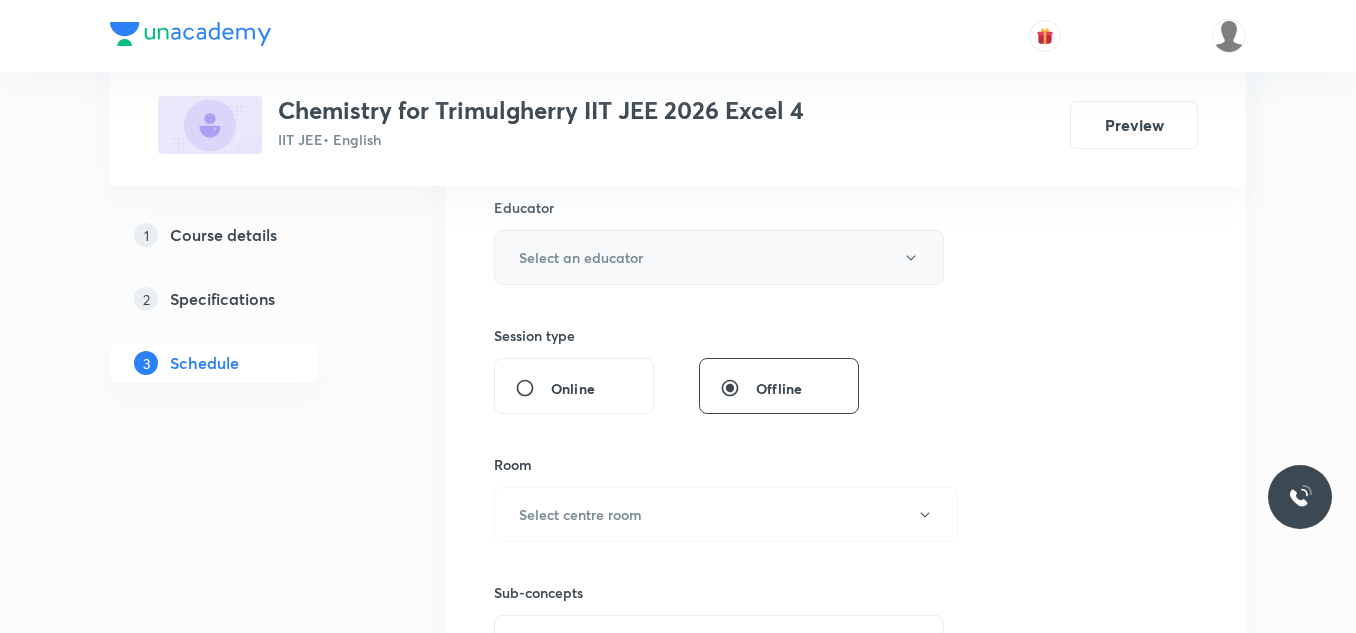 type on "65" 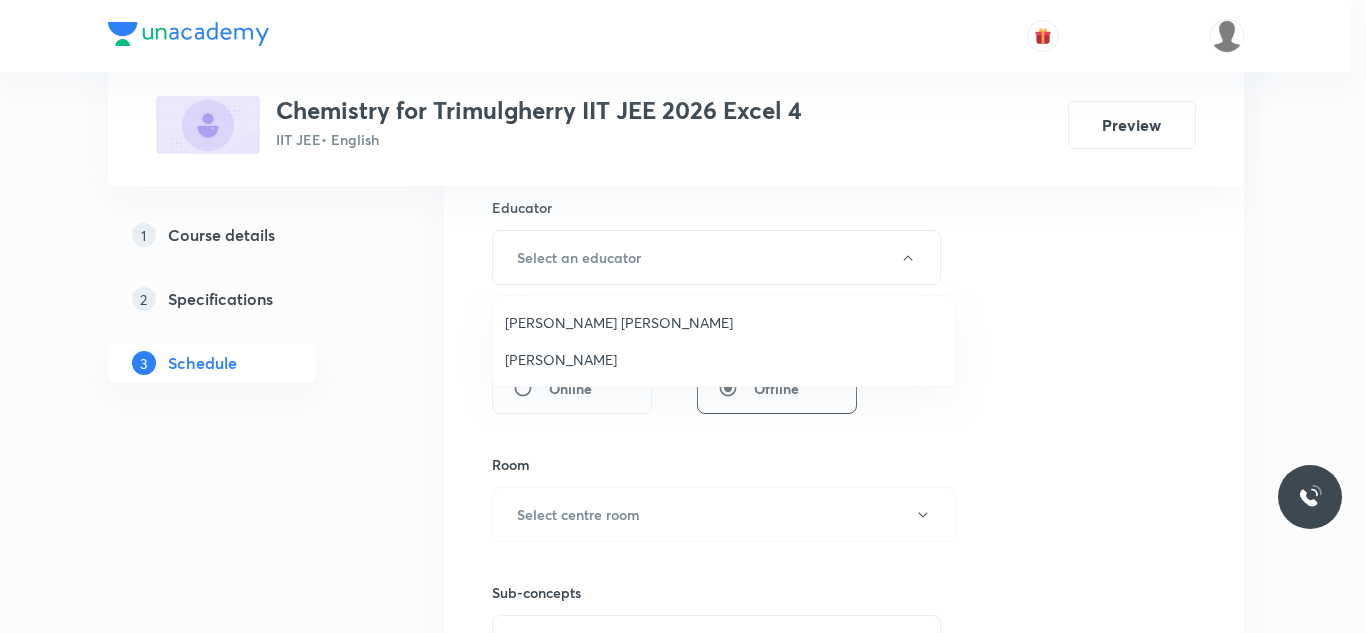 click at bounding box center (683, 316) 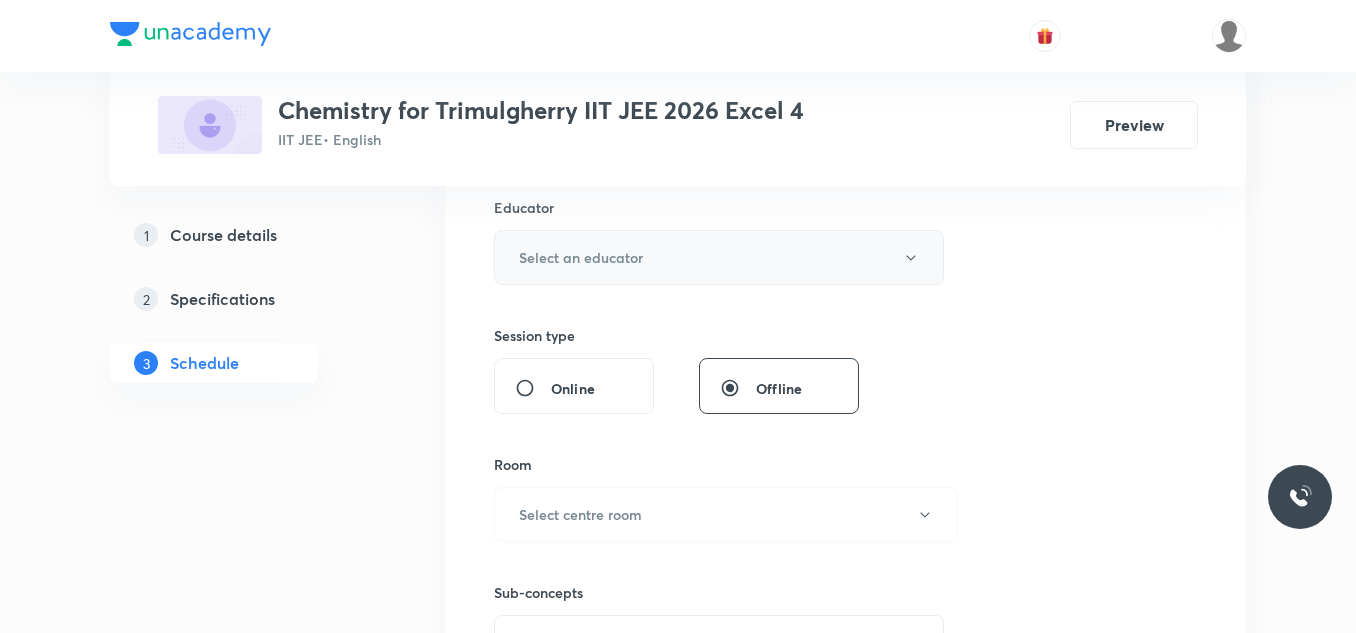 click on "Select an educator" at bounding box center [581, 257] 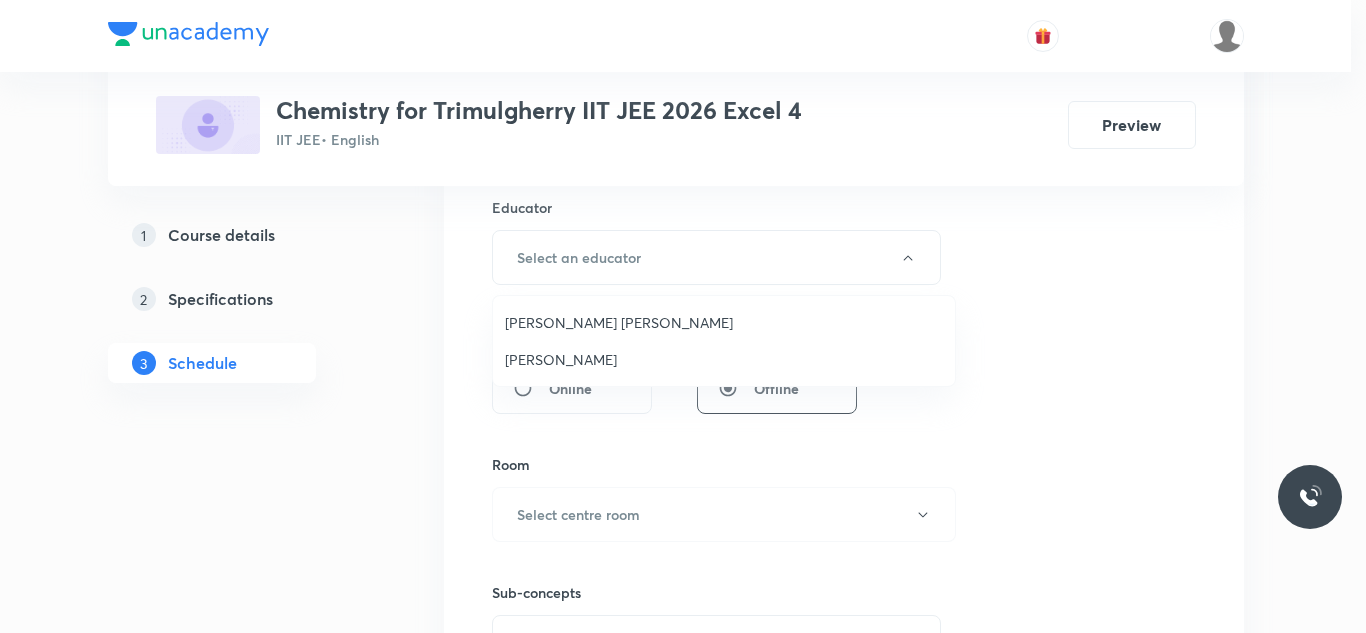 click at bounding box center (683, 316) 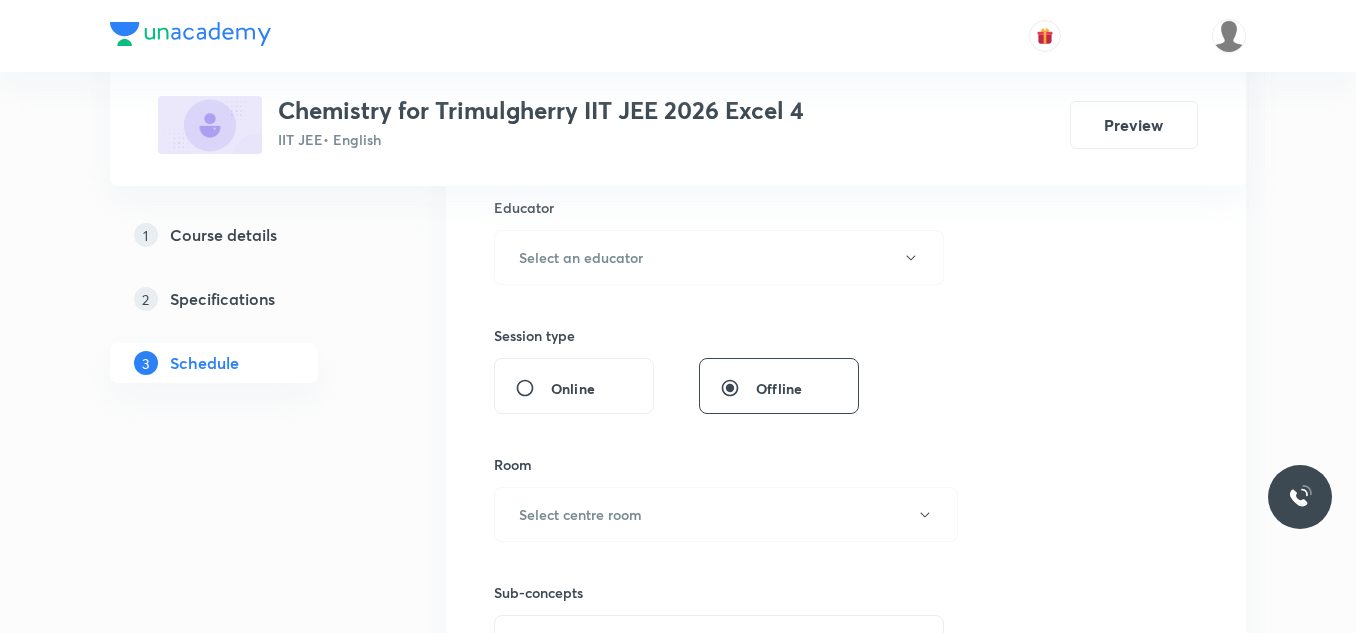click on "Course details" at bounding box center (223, 235) 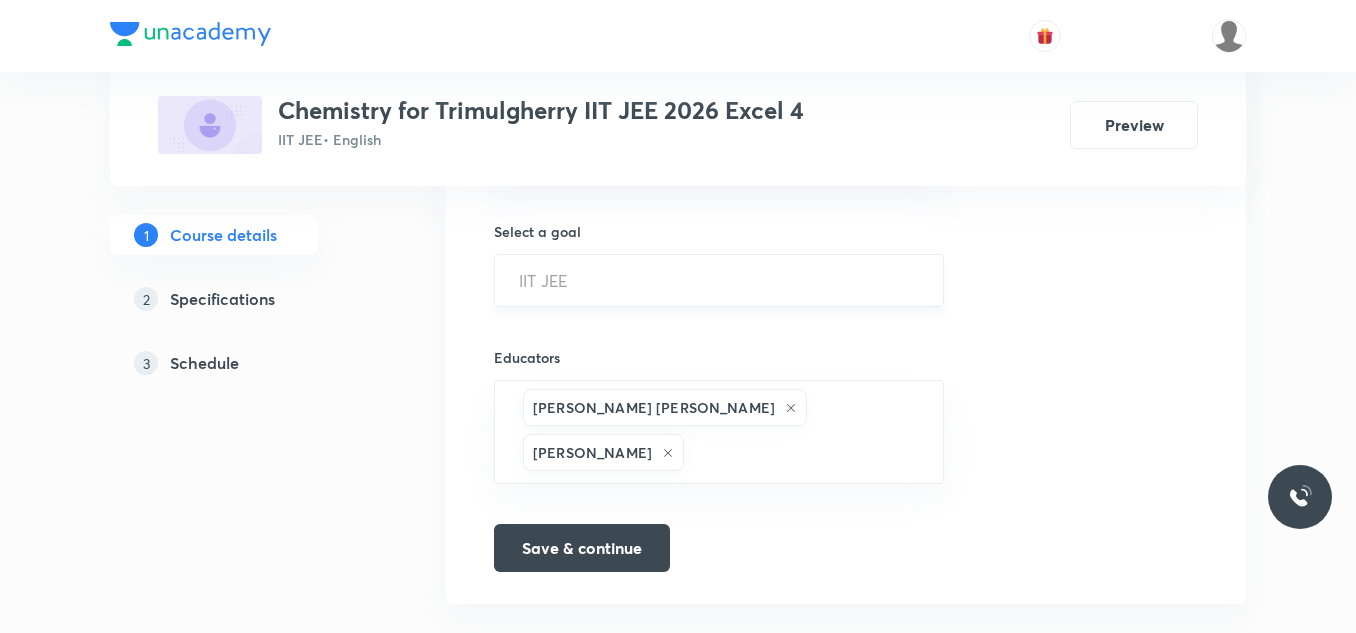 scroll, scrollTop: 1388, scrollLeft: 0, axis: vertical 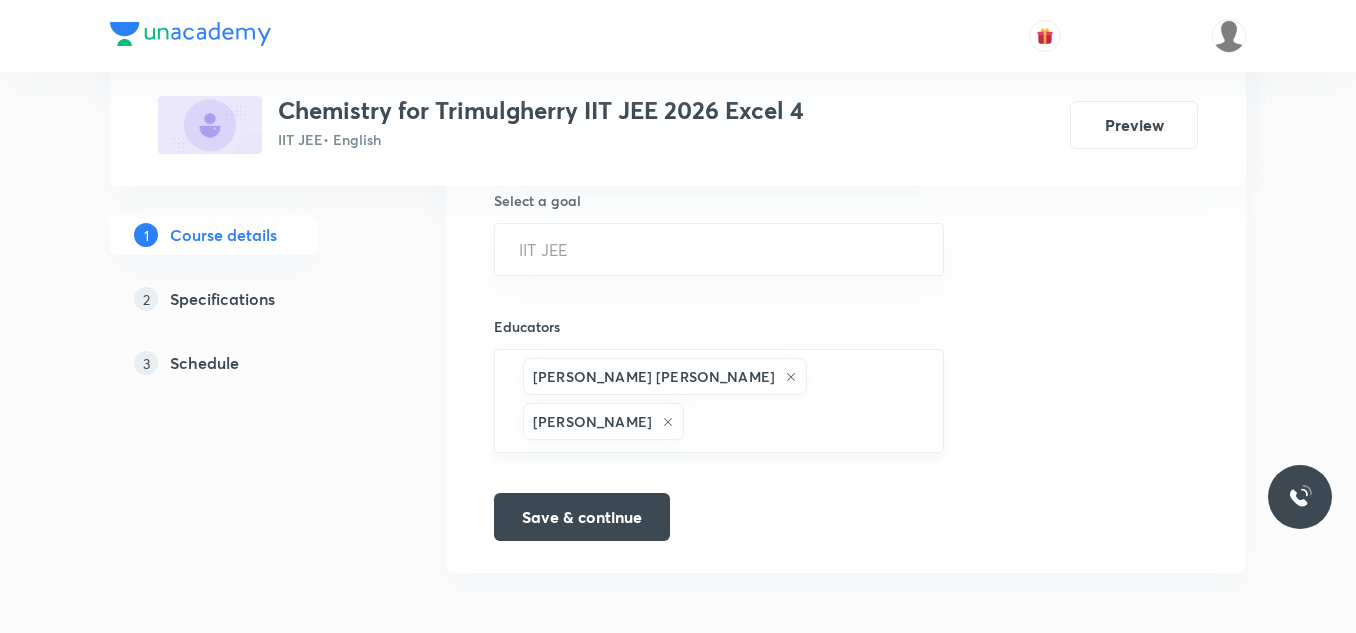 click at bounding box center [803, 421] 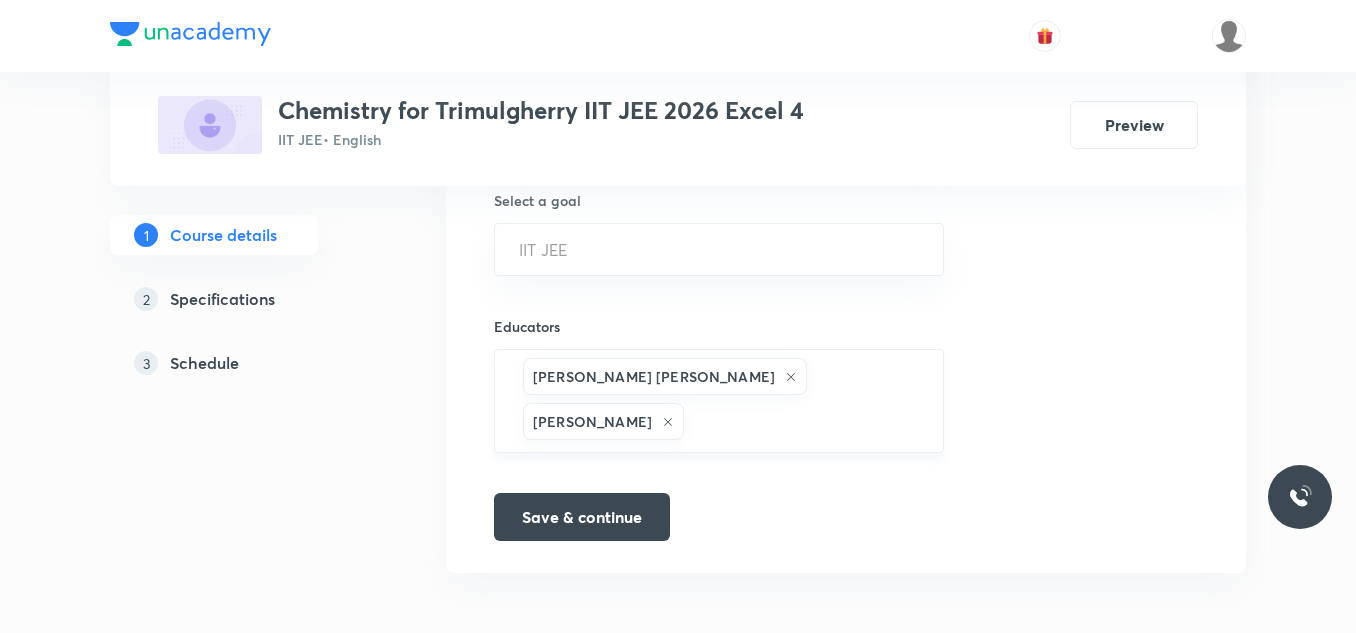 paste on "karteekpvm-7026" 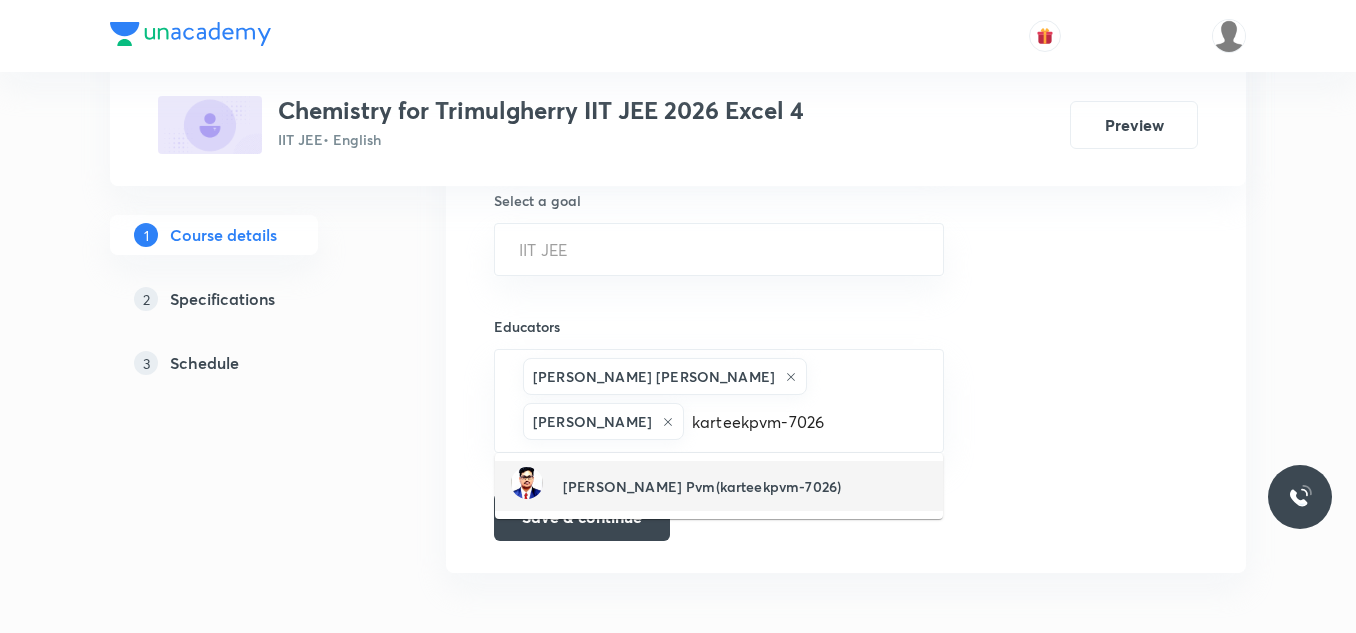 click on "Karteek Pvm(karteekpvm-7026)" at bounding box center [702, 486] 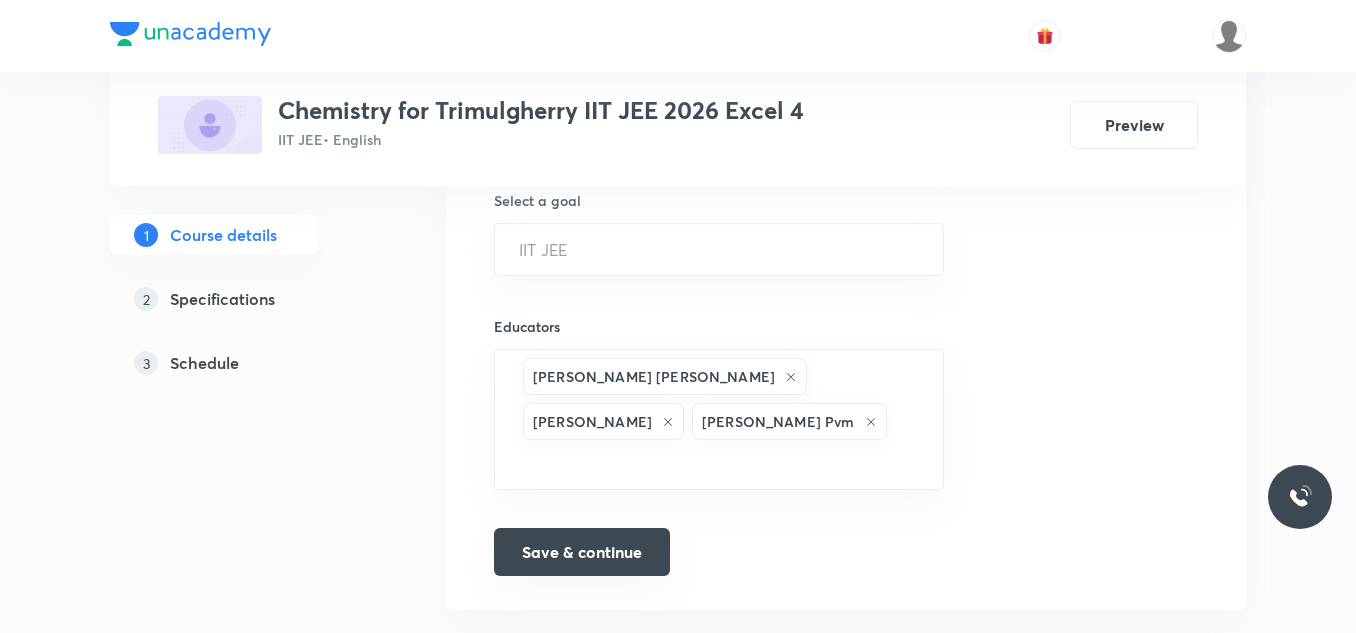 click on "Save & continue" at bounding box center [582, 552] 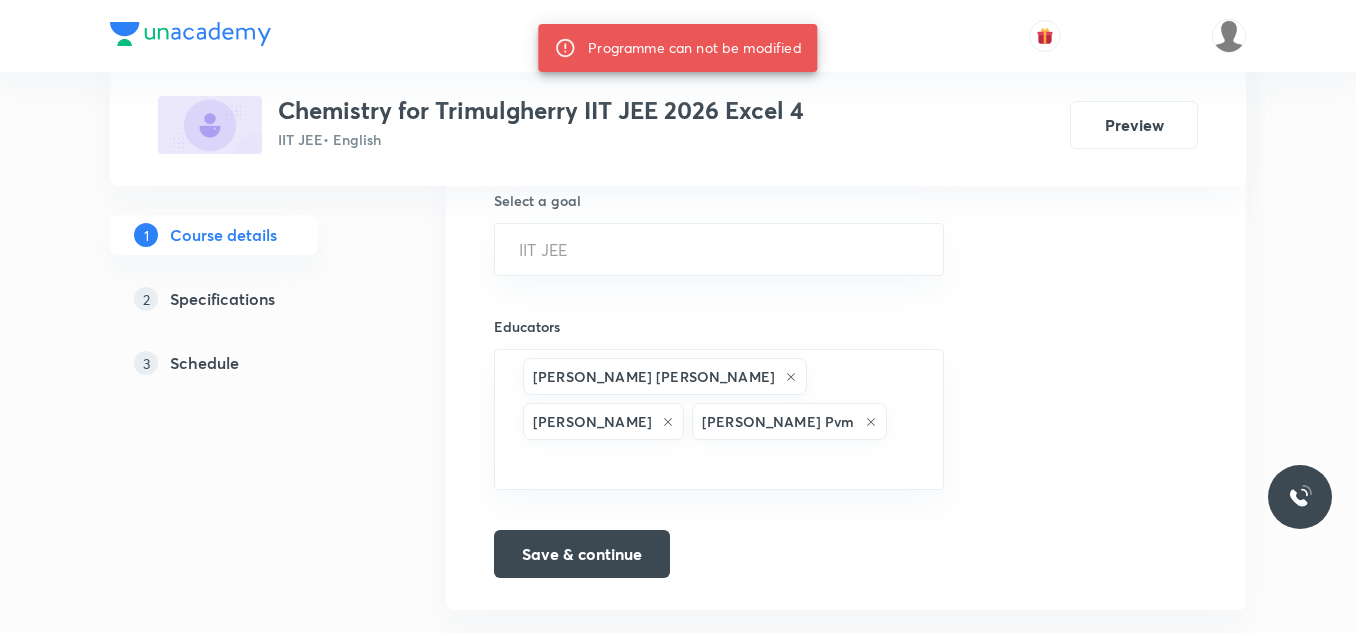click on "Schedule" at bounding box center [204, 363] 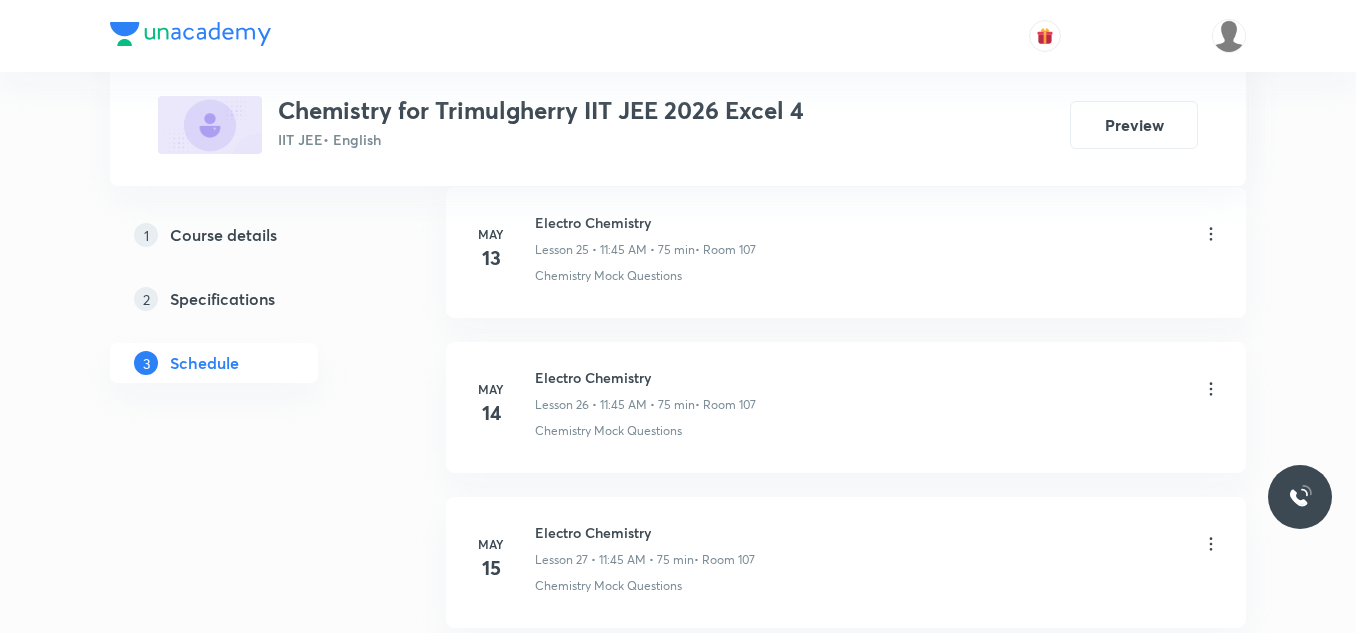 scroll, scrollTop: 5748, scrollLeft: 0, axis: vertical 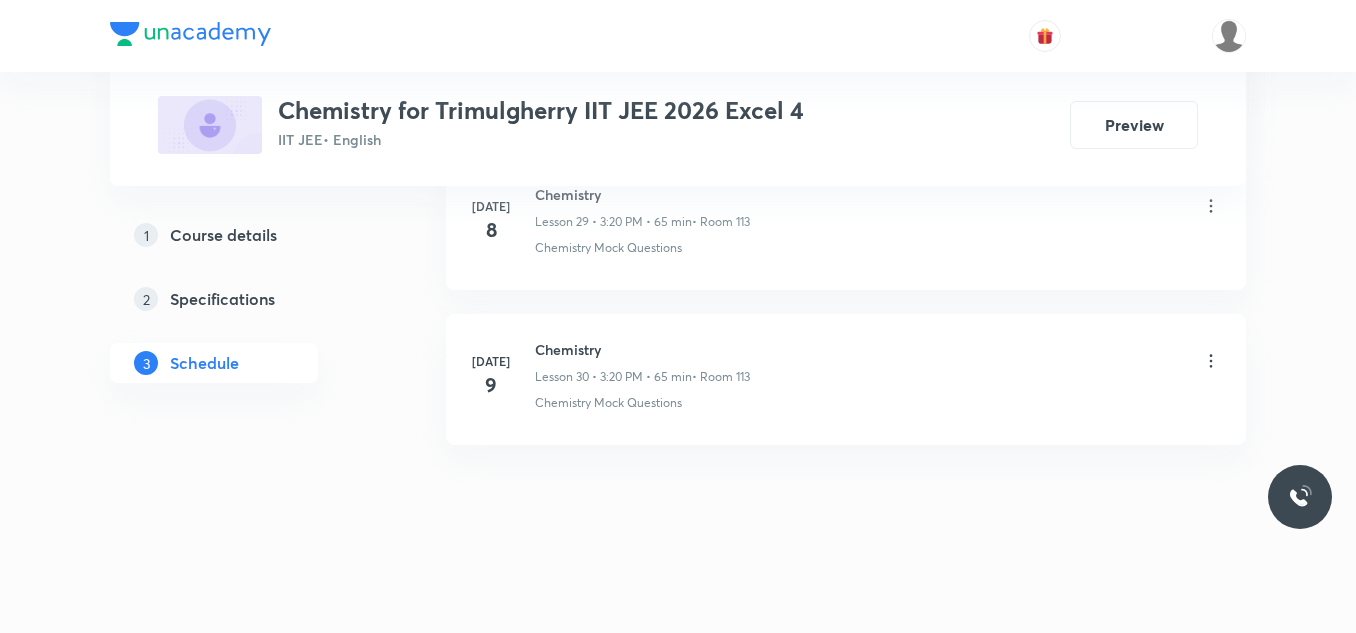 click on "Chemistry" at bounding box center (642, 349) 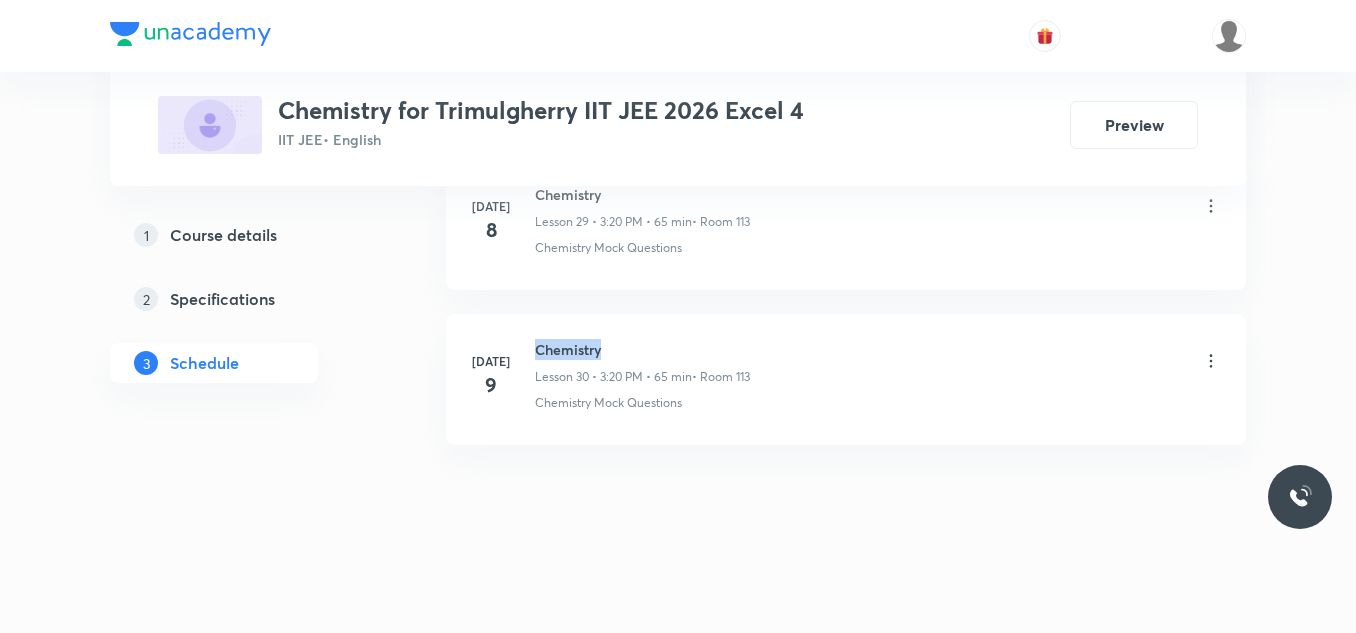click on "Chemistry" at bounding box center (642, 349) 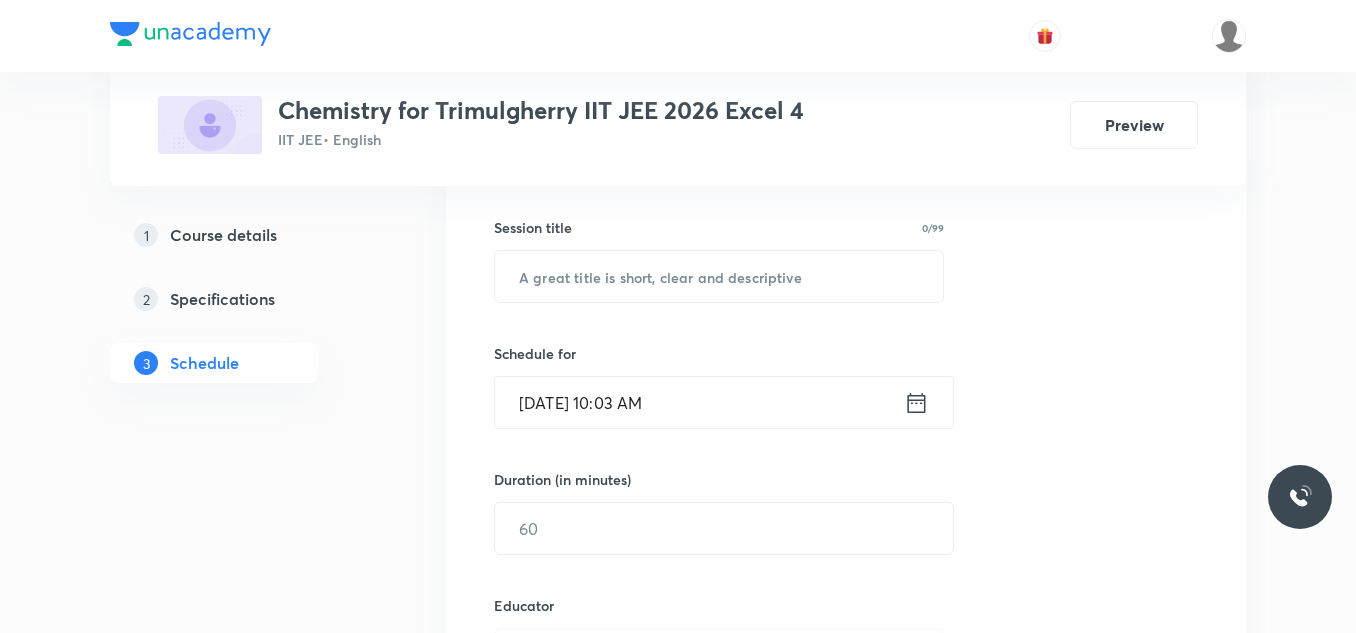 scroll, scrollTop: 348, scrollLeft: 0, axis: vertical 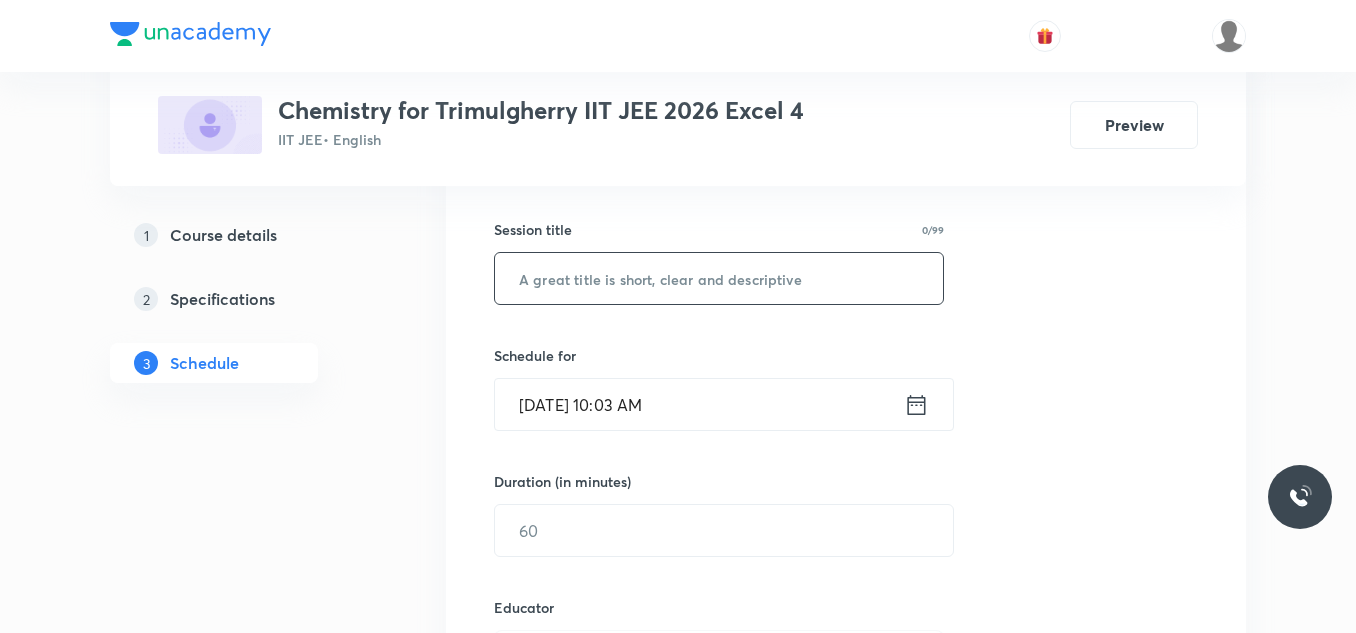 click at bounding box center (719, 278) 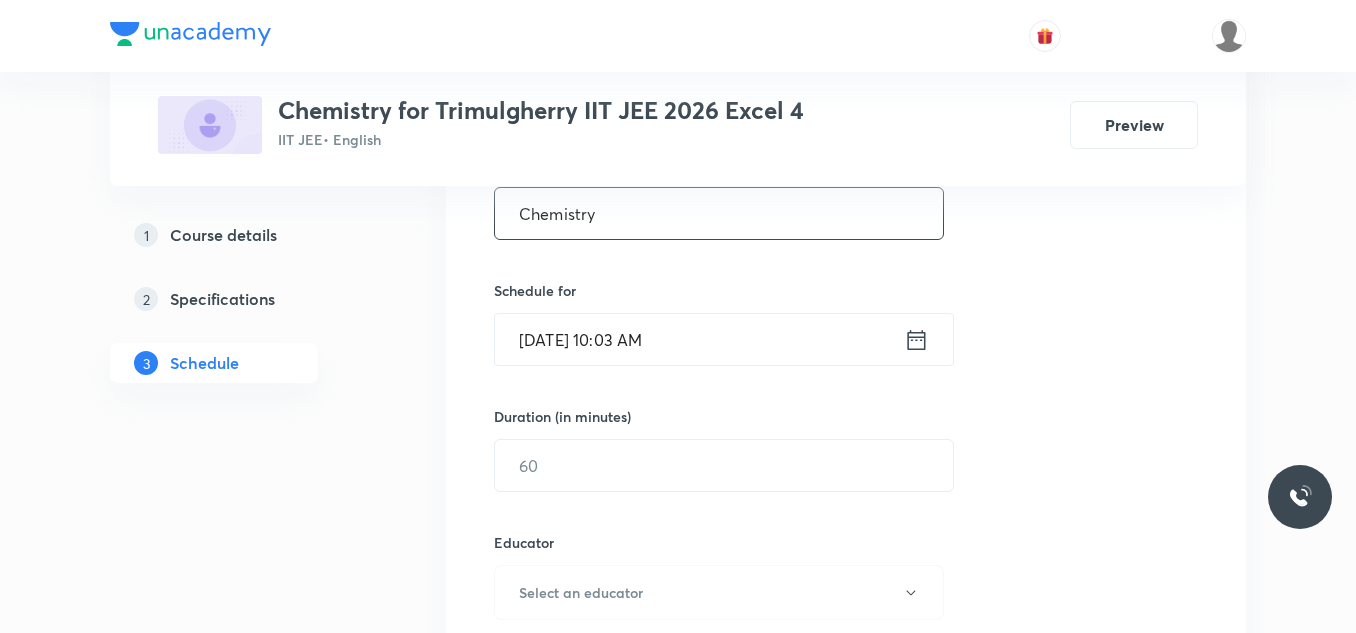 scroll, scrollTop: 448, scrollLeft: 0, axis: vertical 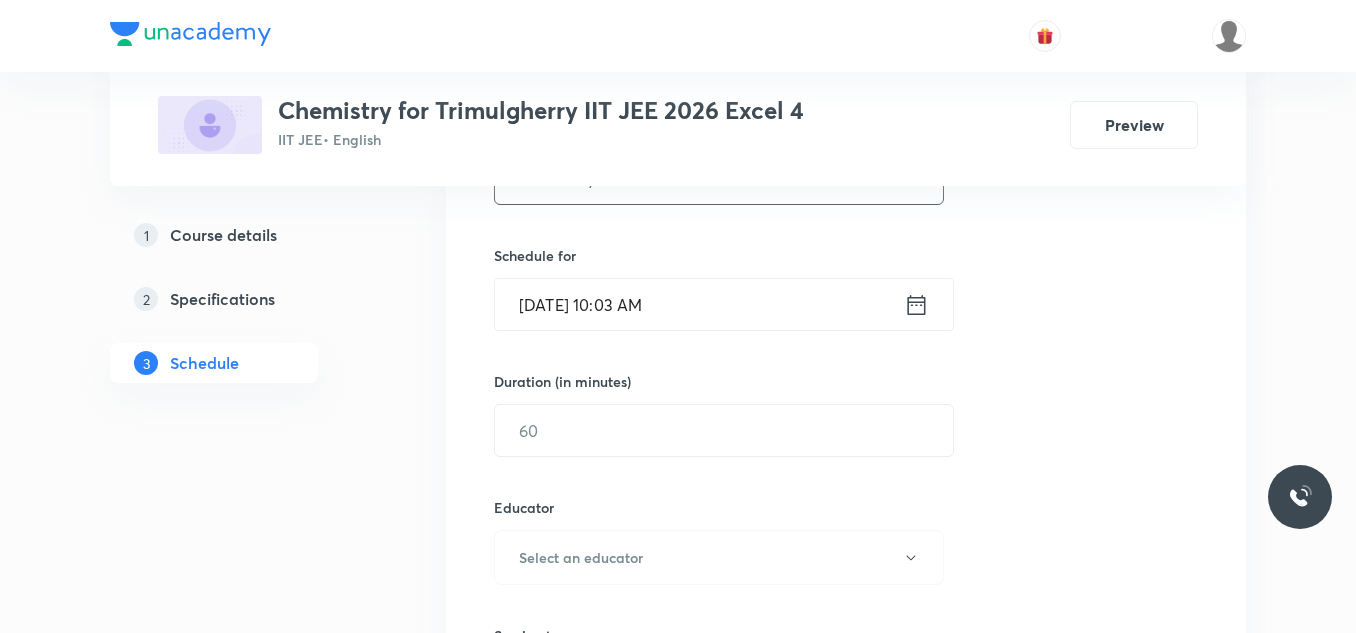 type on "Chemistry" 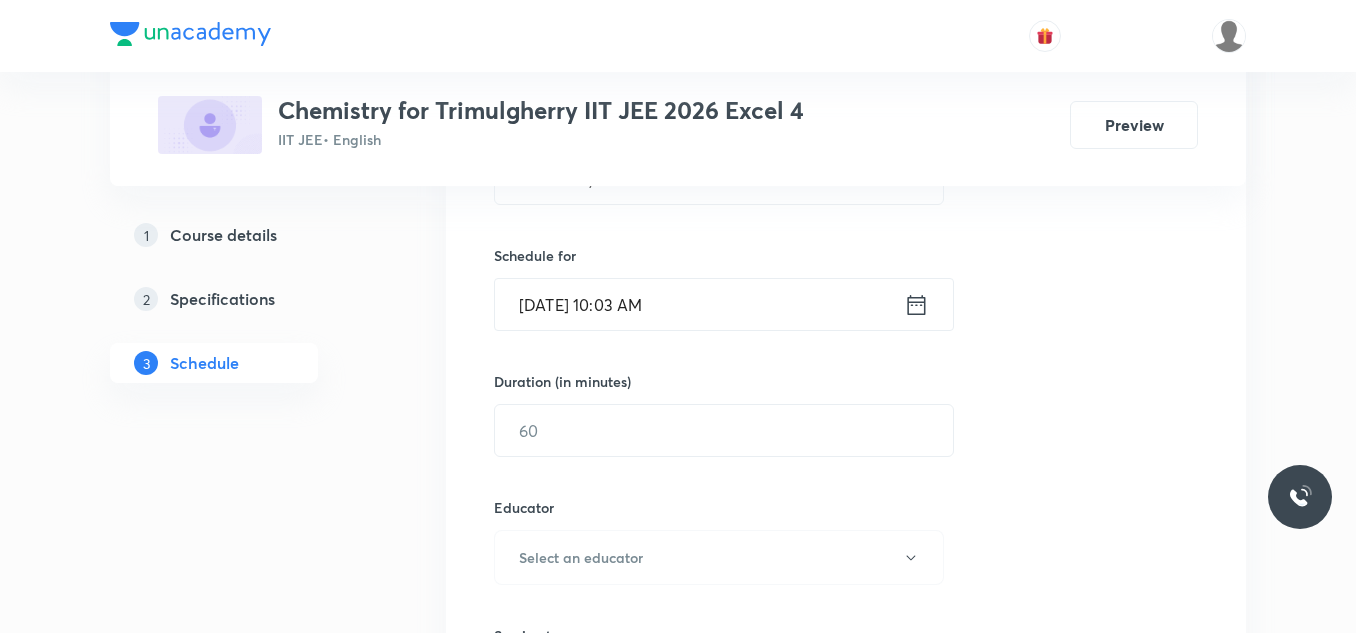 click 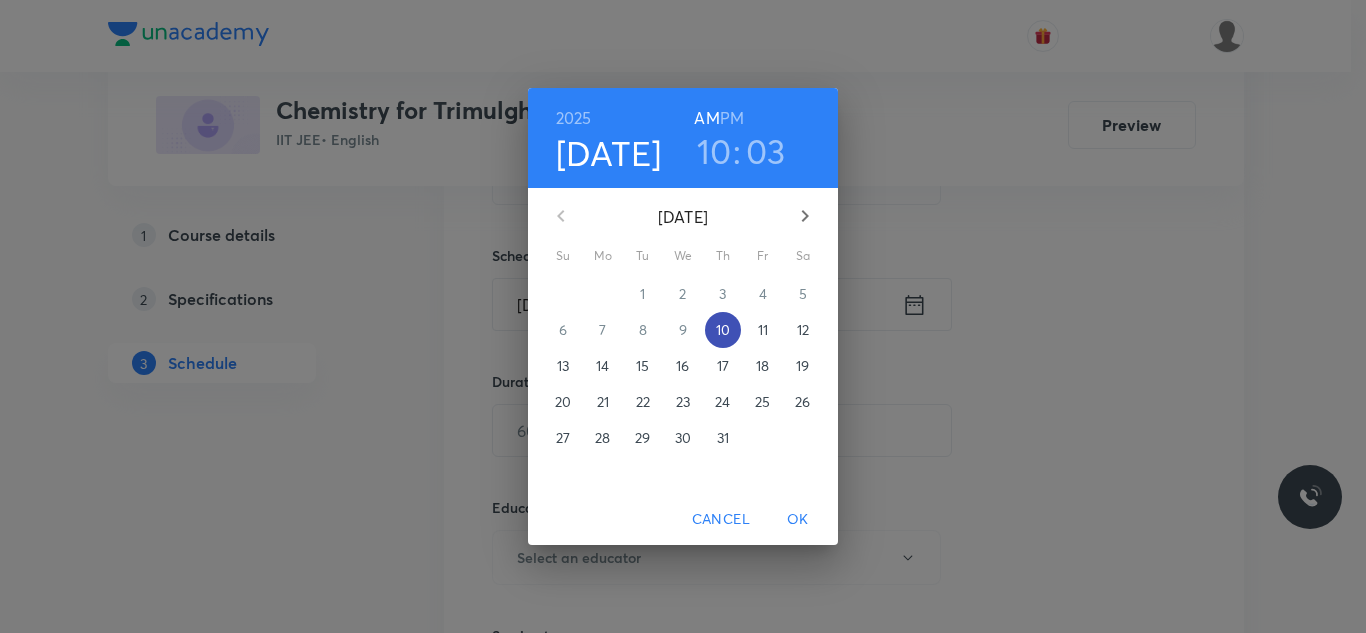 click on "10" at bounding box center [723, 330] 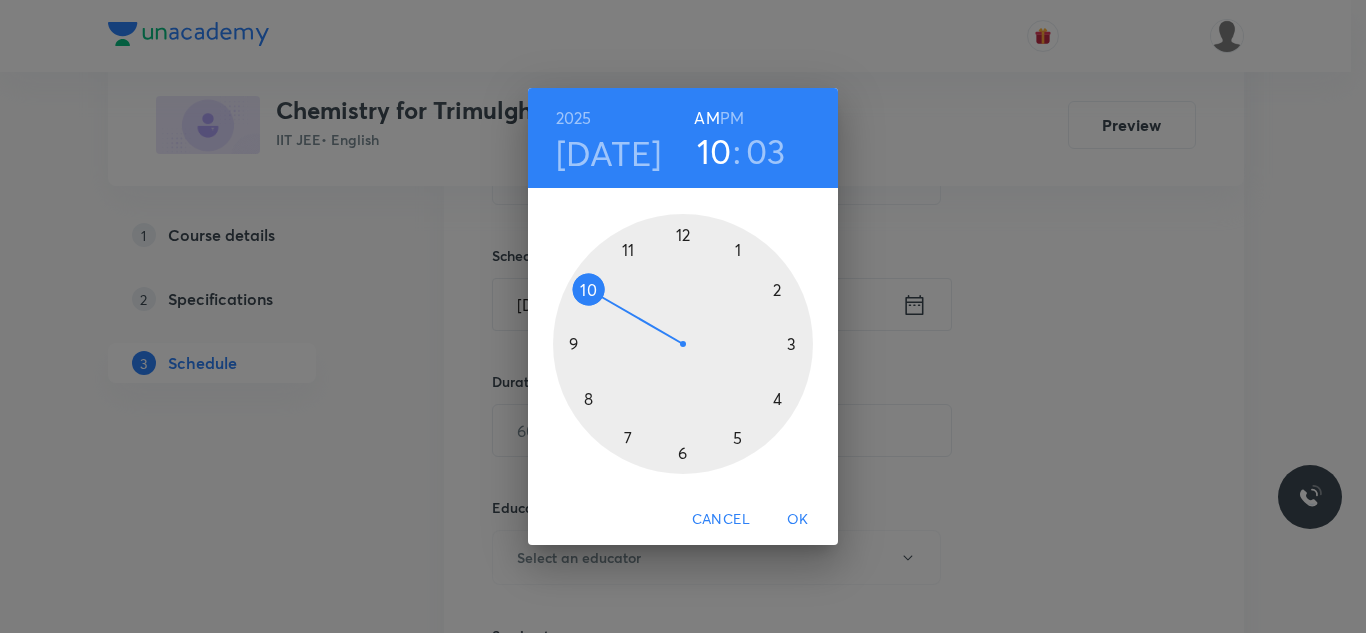 click on "PM" at bounding box center (732, 118) 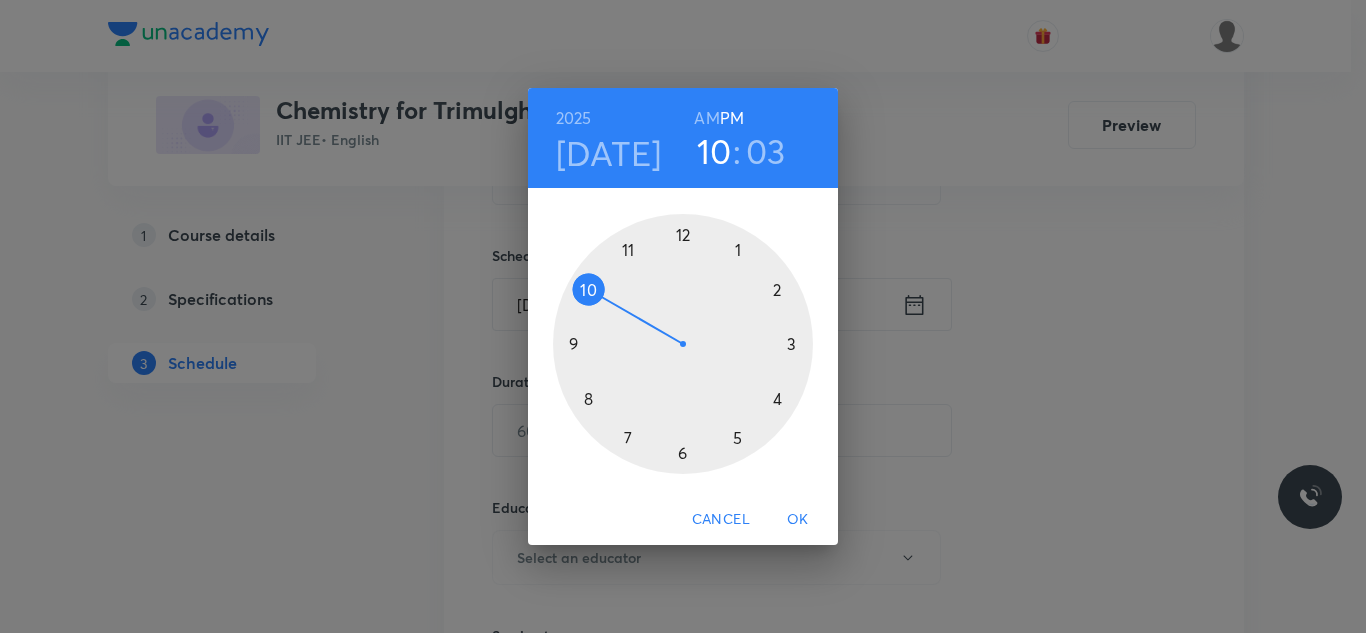 click at bounding box center [683, 344] 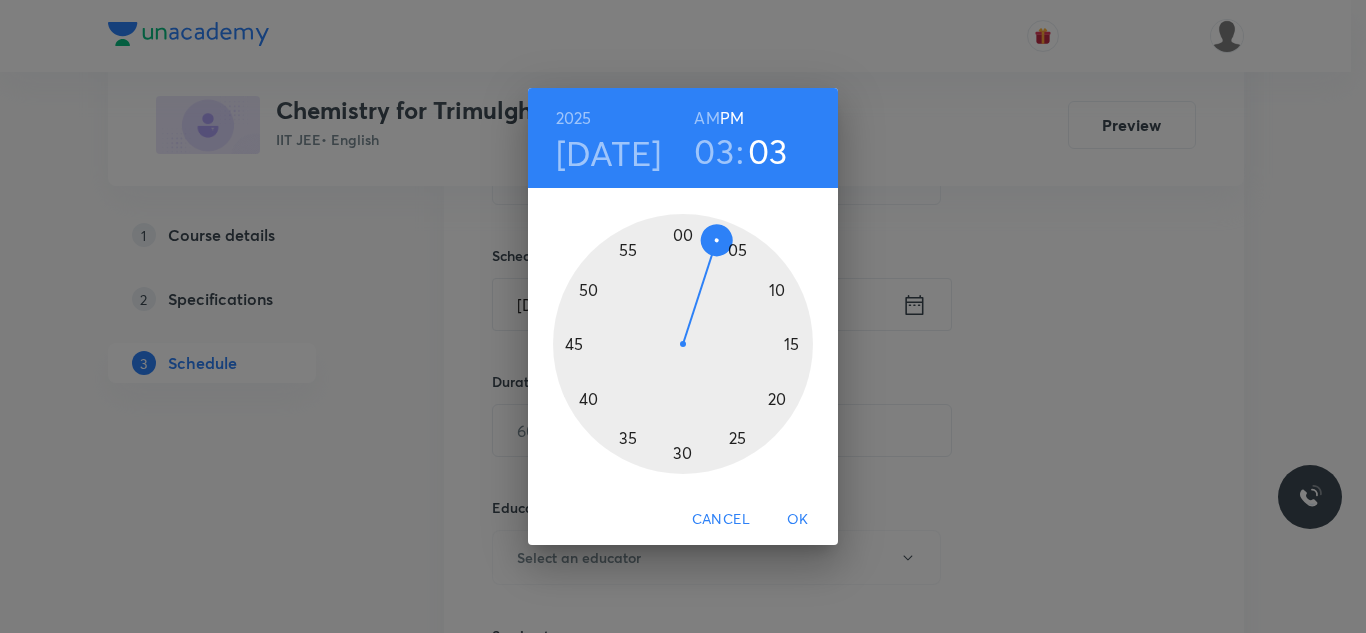 click at bounding box center (683, 344) 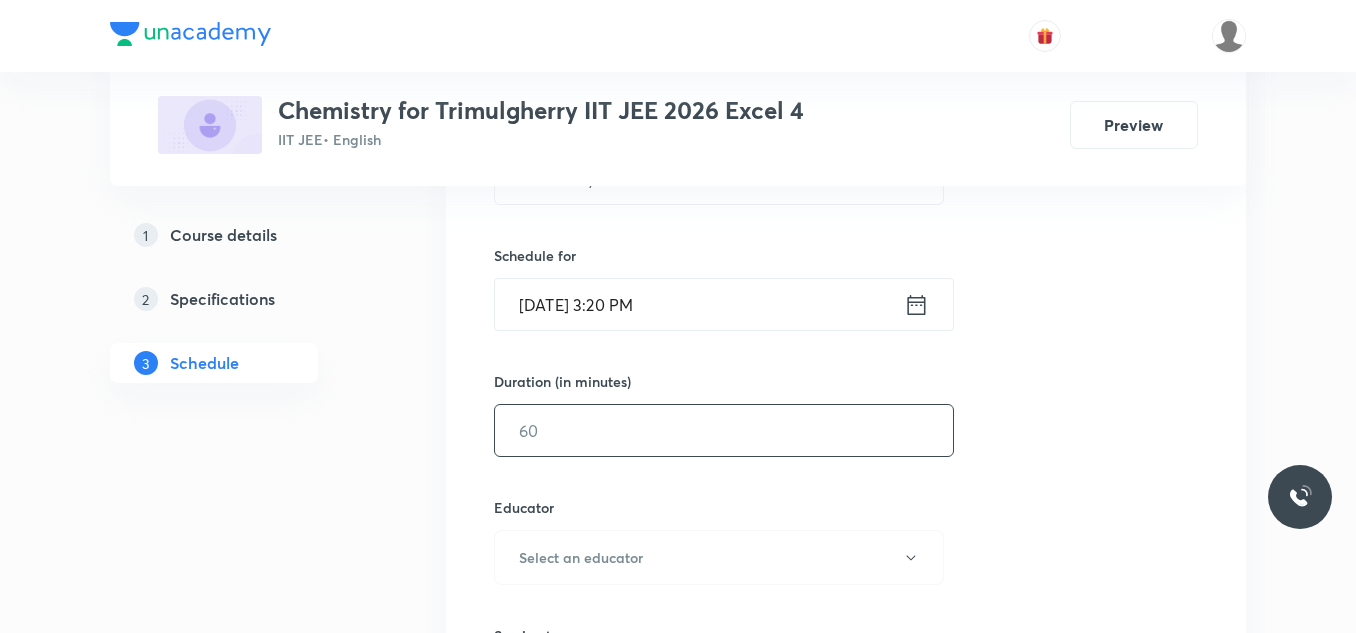 scroll, scrollTop: 548, scrollLeft: 0, axis: vertical 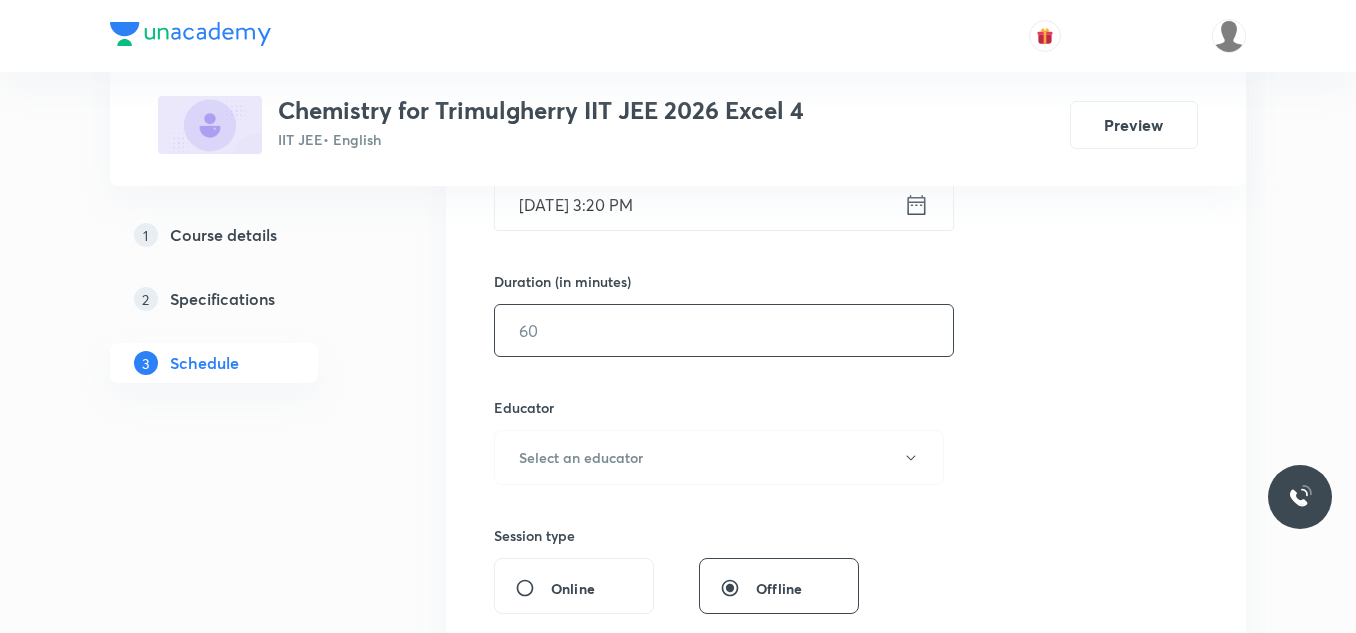 click at bounding box center [724, 330] 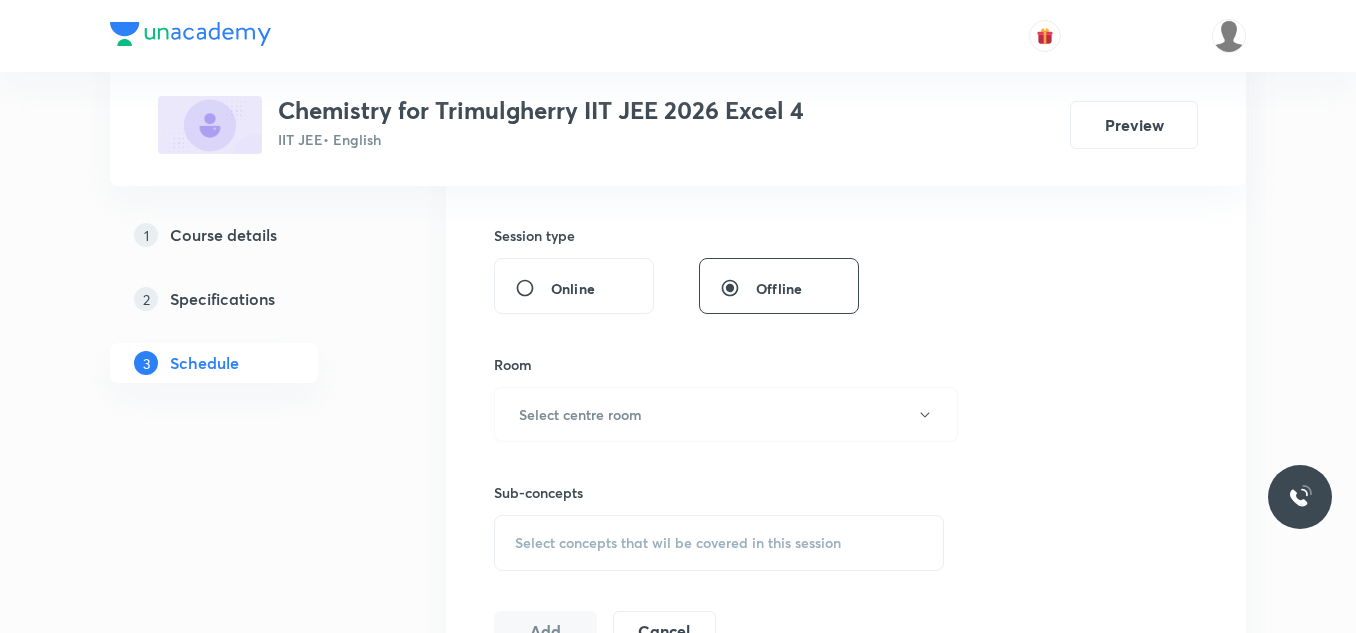 scroll, scrollTop: 748, scrollLeft: 0, axis: vertical 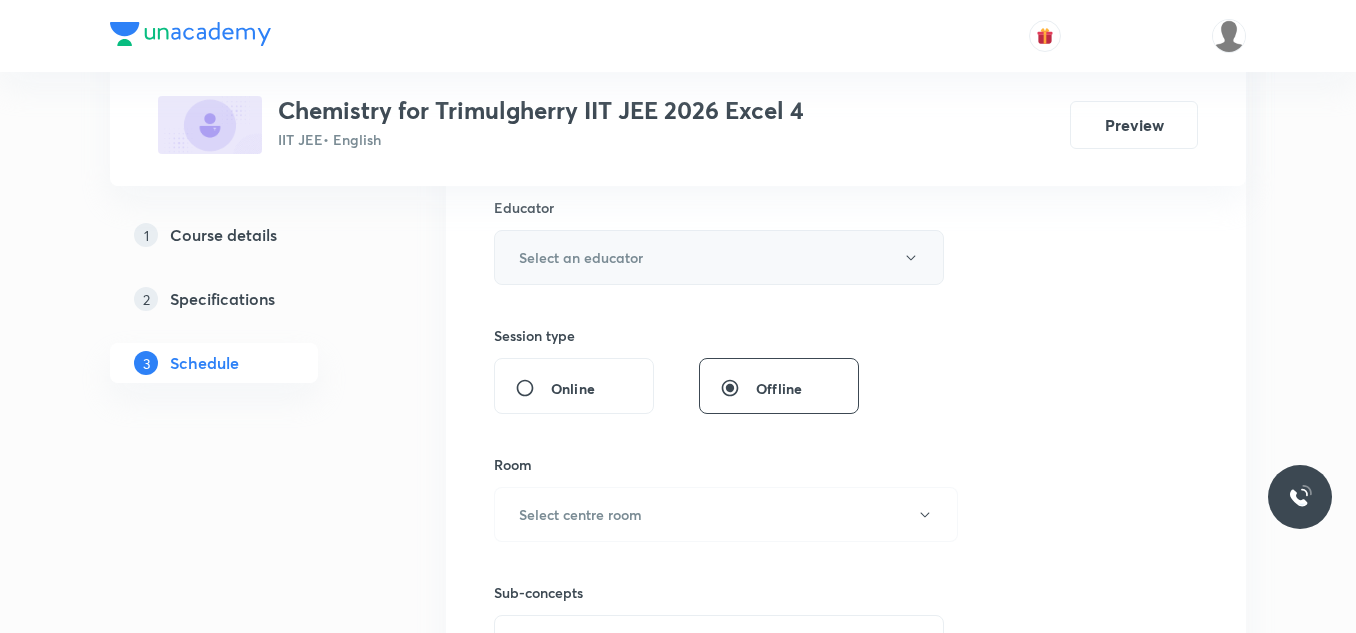 type on "65" 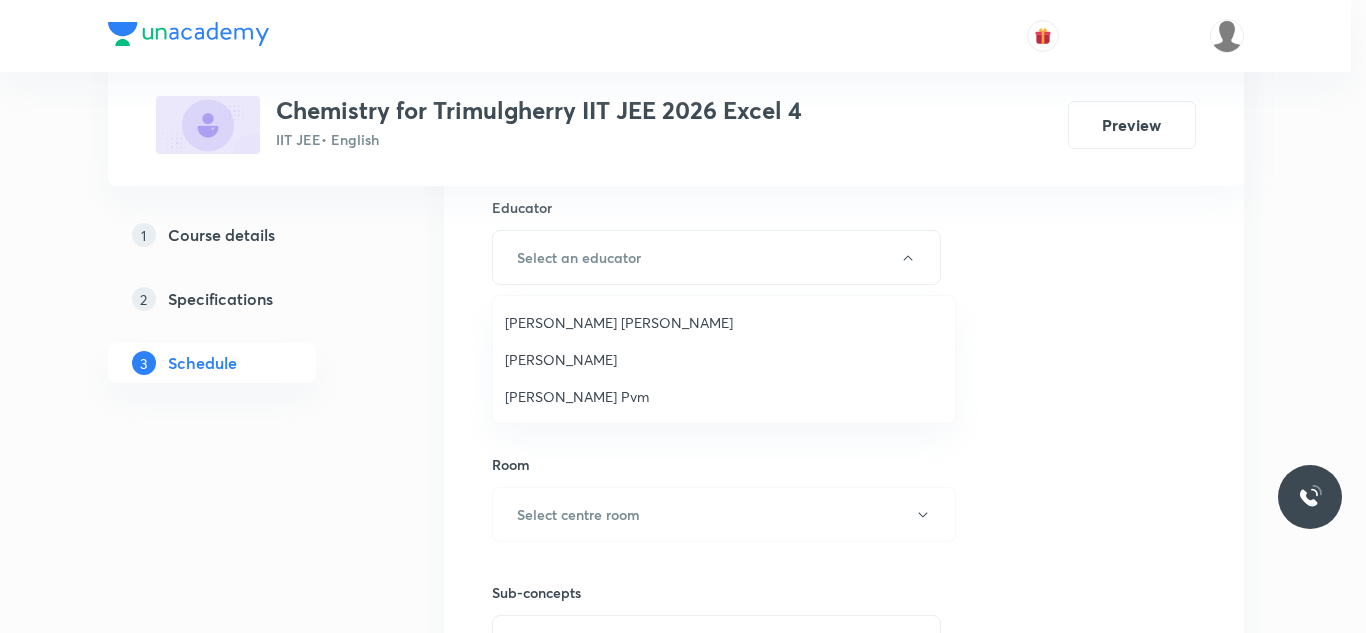 click on "Karteek Pvm" at bounding box center (724, 396) 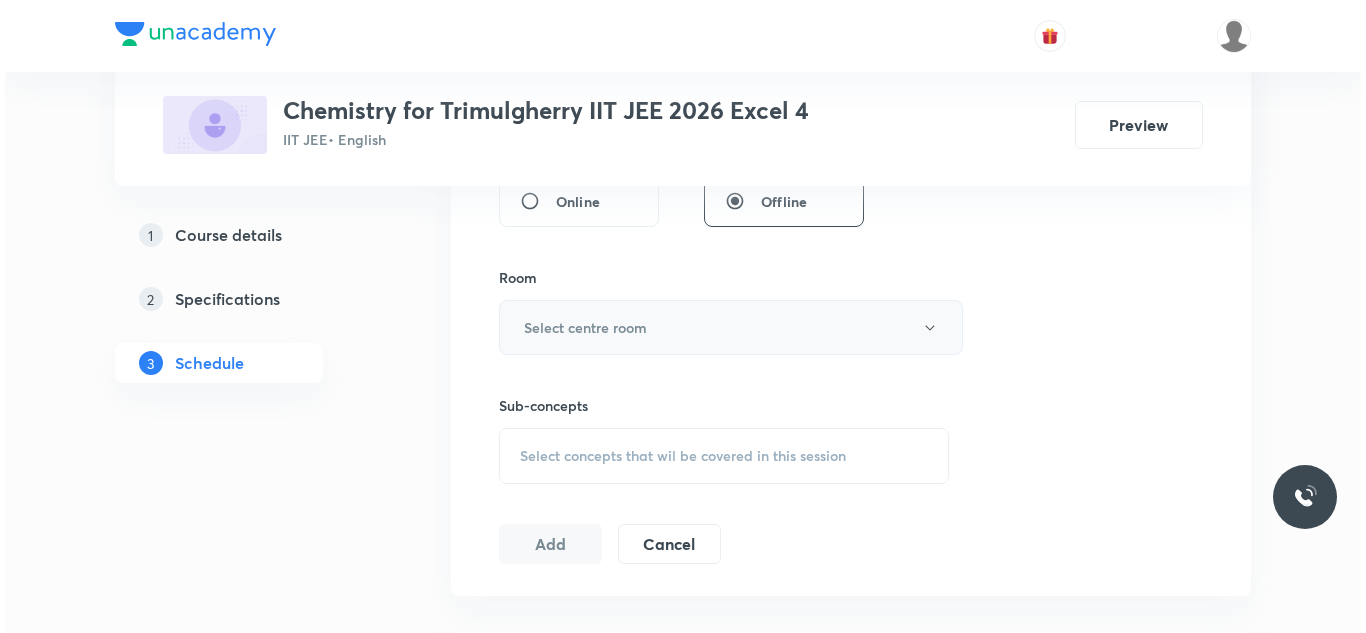 scroll, scrollTop: 948, scrollLeft: 0, axis: vertical 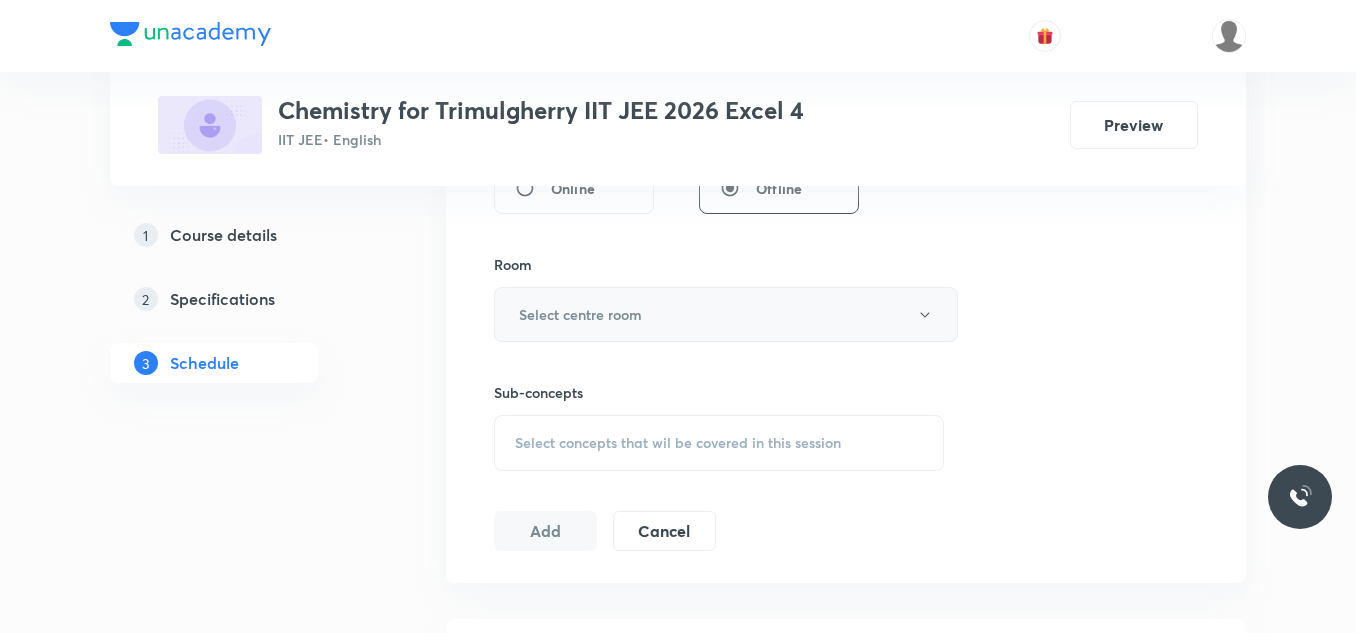 click on "Select centre room" at bounding box center (580, 314) 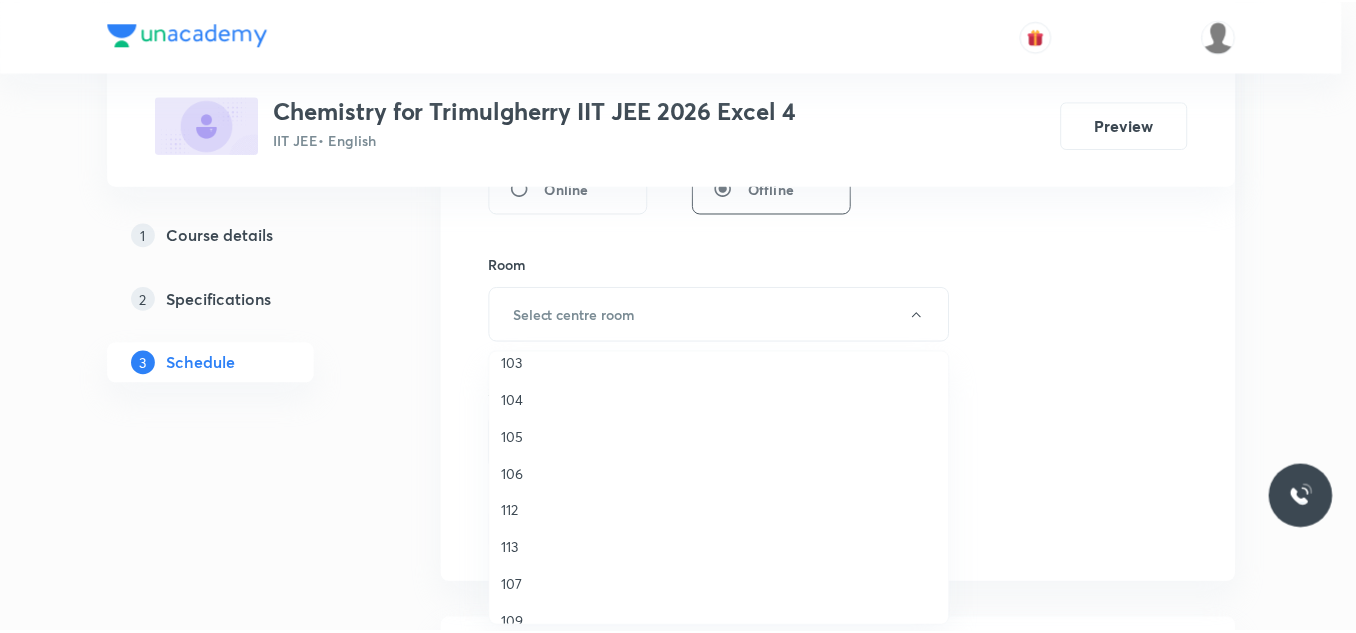 scroll, scrollTop: 300, scrollLeft: 0, axis: vertical 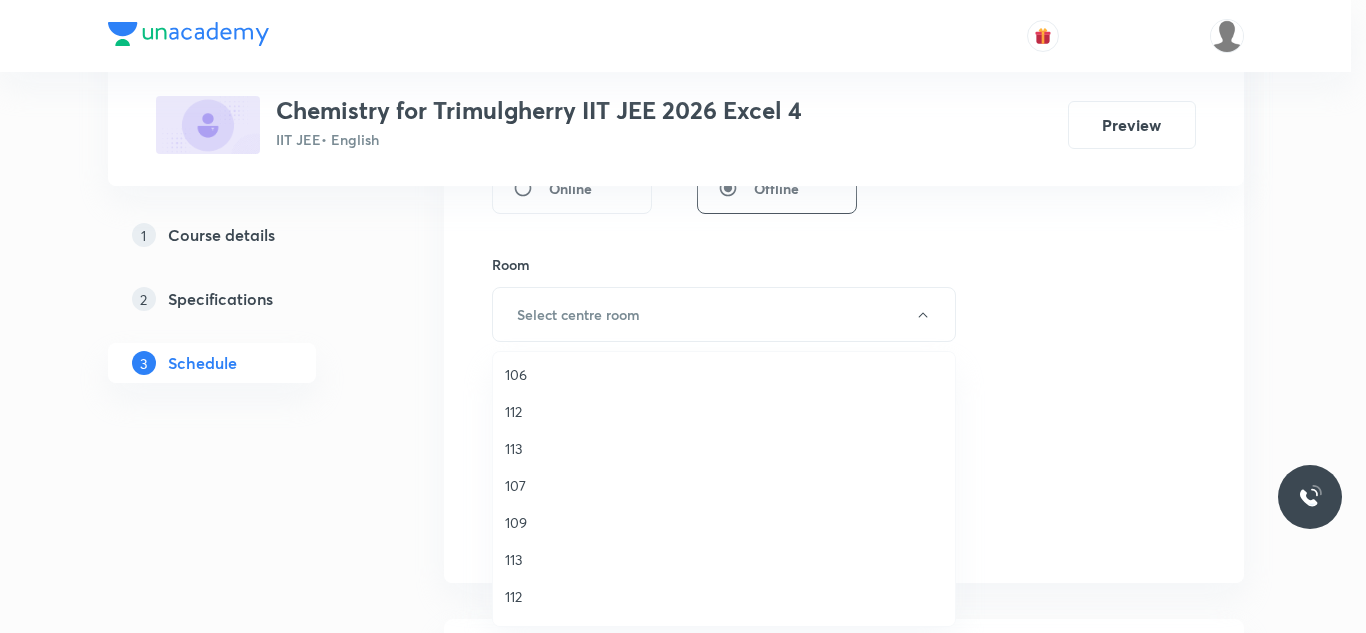 click on "113" at bounding box center [724, 448] 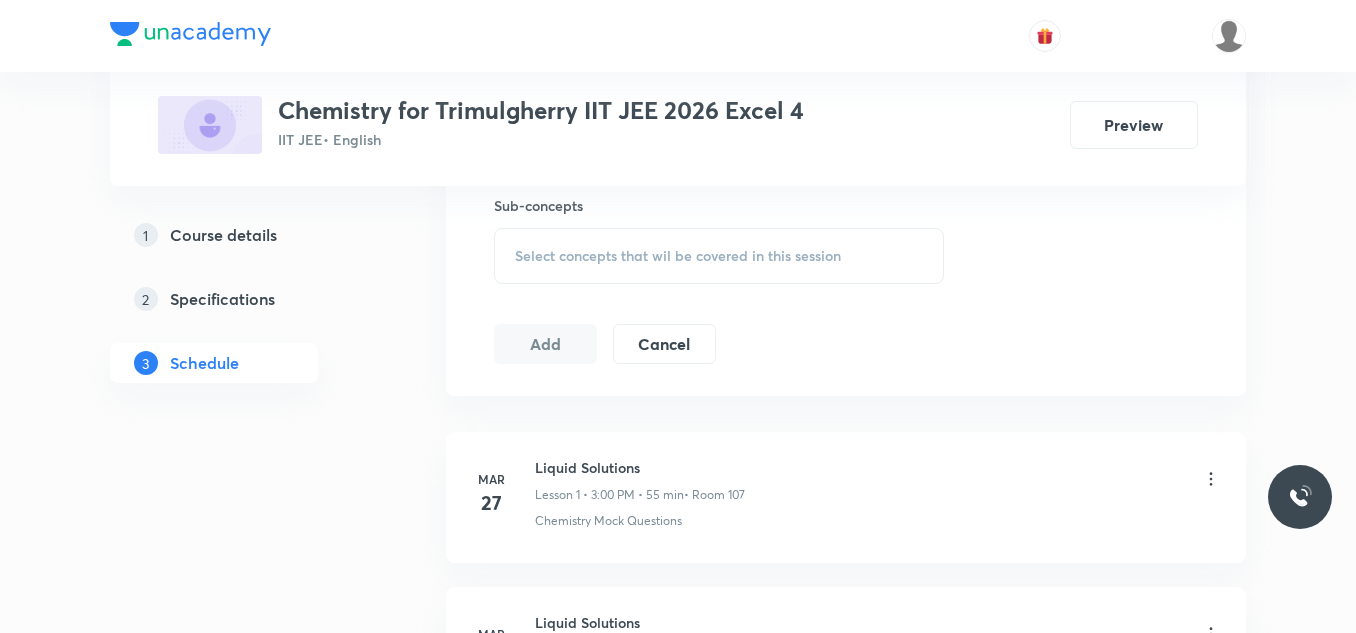 scroll, scrollTop: 1148, scrollLeft: 0, axis: vertical 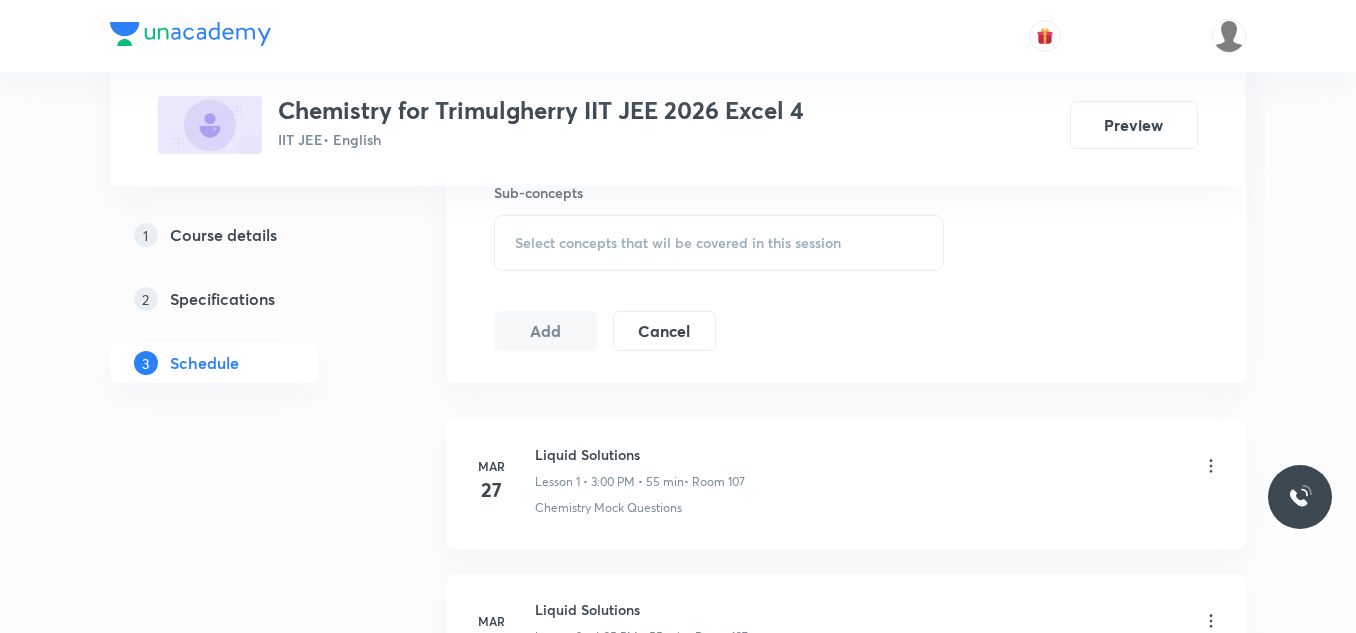 click on "Select concepts that wil be covered in this session" at bounding box center [678, 243] 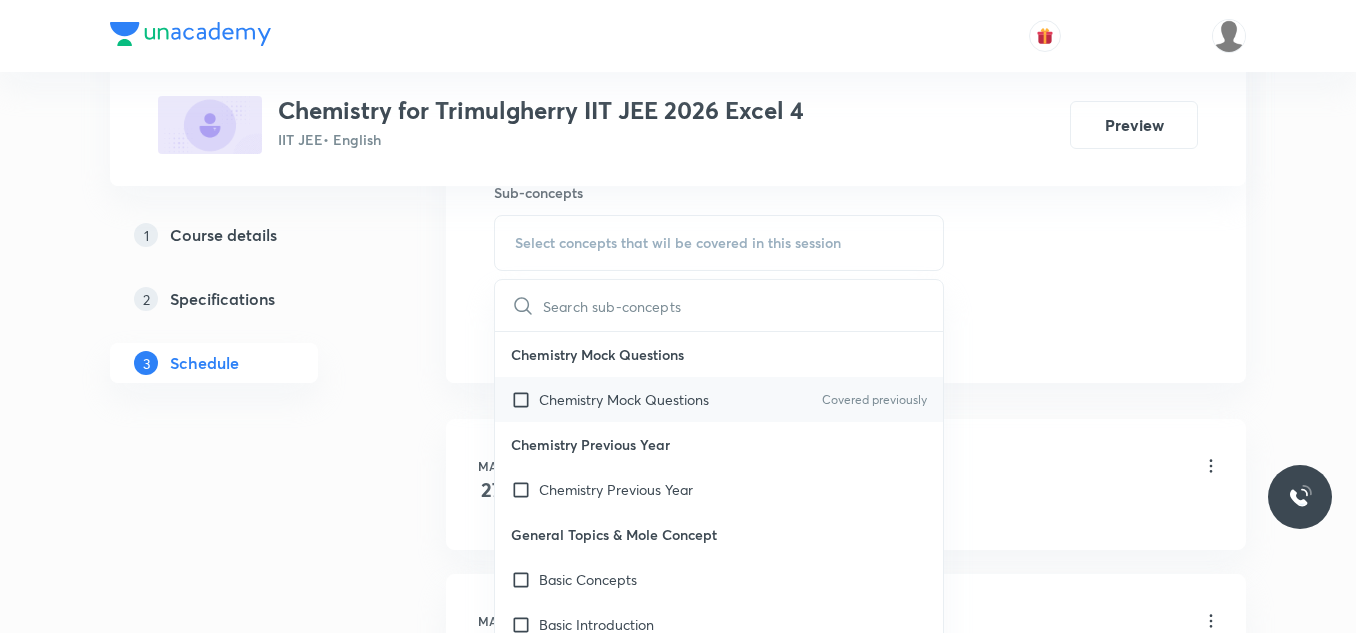 click at bounding box center (525, 399) 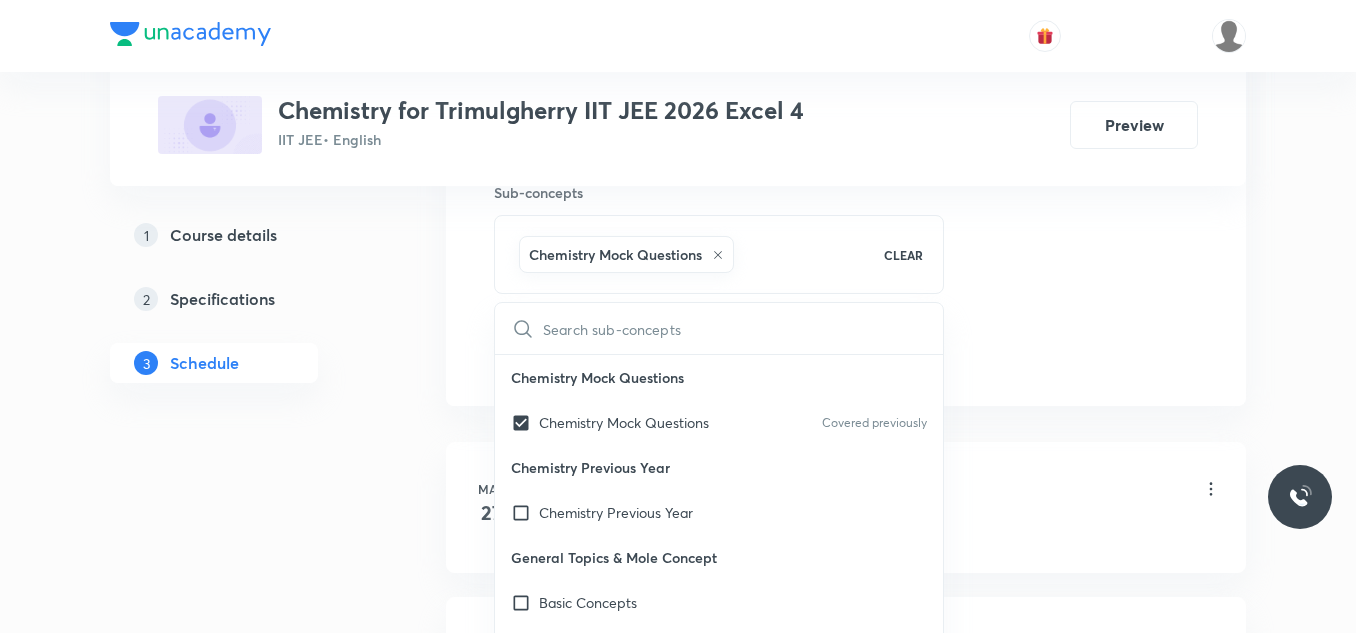 click on "Plus Courses Chemistry for Trimulgherry IIT JEE 2026 Excel 4 IIT JEE  • English Preview 1 Course details 2 Specifications 3 Schedule Schedule 30  classes Session  31 Live class Session title 9/99 Chemistry ​ Schedule for Jul 10, 2025, 3:20 PM ​ Duration (in minutes) 65 ​ Educator Karteek Pvm   Session type Online Offline Room 113 Sub-concepts Chemistry Mock Questions CLEAR ​ Chemistry Mock Questions Chemistry Mock Questions Covered previously Chemistry Previous Year Chemistry Previous Year General Topics & Mole Concept Basic Concepts Basic Introduction Percentage Composition Stoichiometry Principle of Atom Conservation (POAC) Relation between Stoichiometric Quantities Application of Mole Concept: Gravimetric Analysis Different Laws Formula and Composition Concentration Terms Some basic concepts of Chemistry Atomic Structure Discovery Of Electron Some Prerequisites of Physics Discovery Of Protons And Neutrons Atomic Models and Theories  Representation Of Atom With Electrons And Neutrons Bohr's Model" at bounding box center [678, 2092] 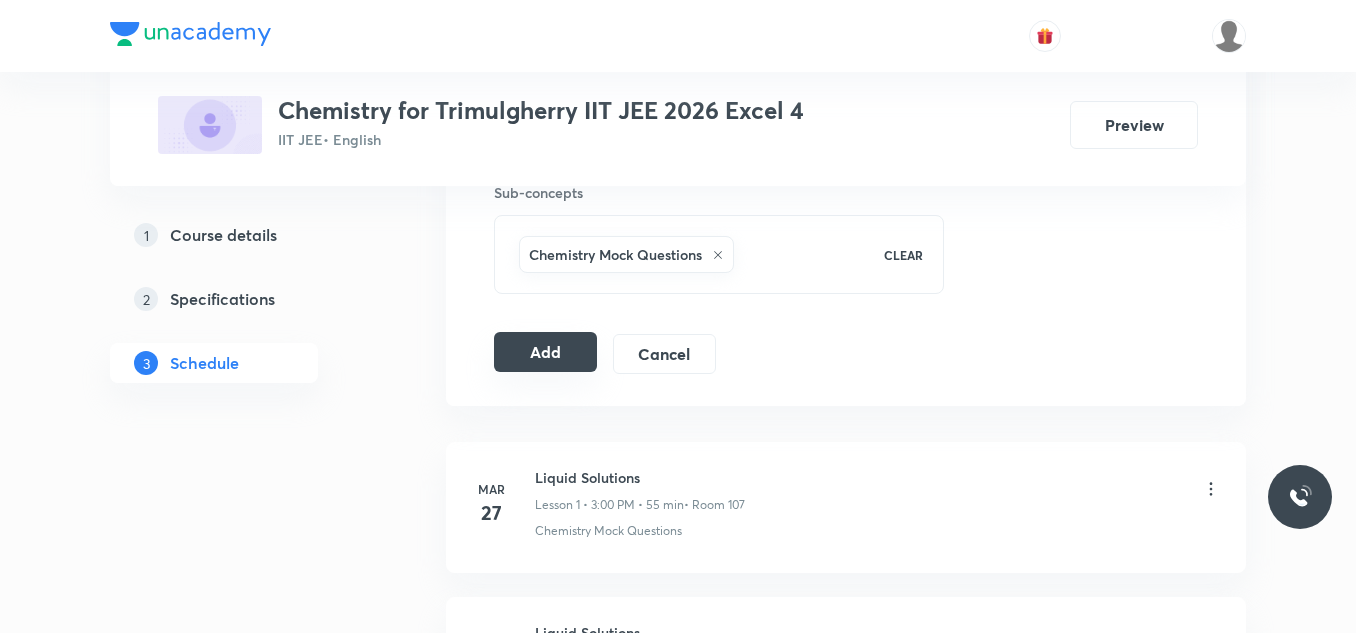 click on "Add" at bounding box center [545, 352] 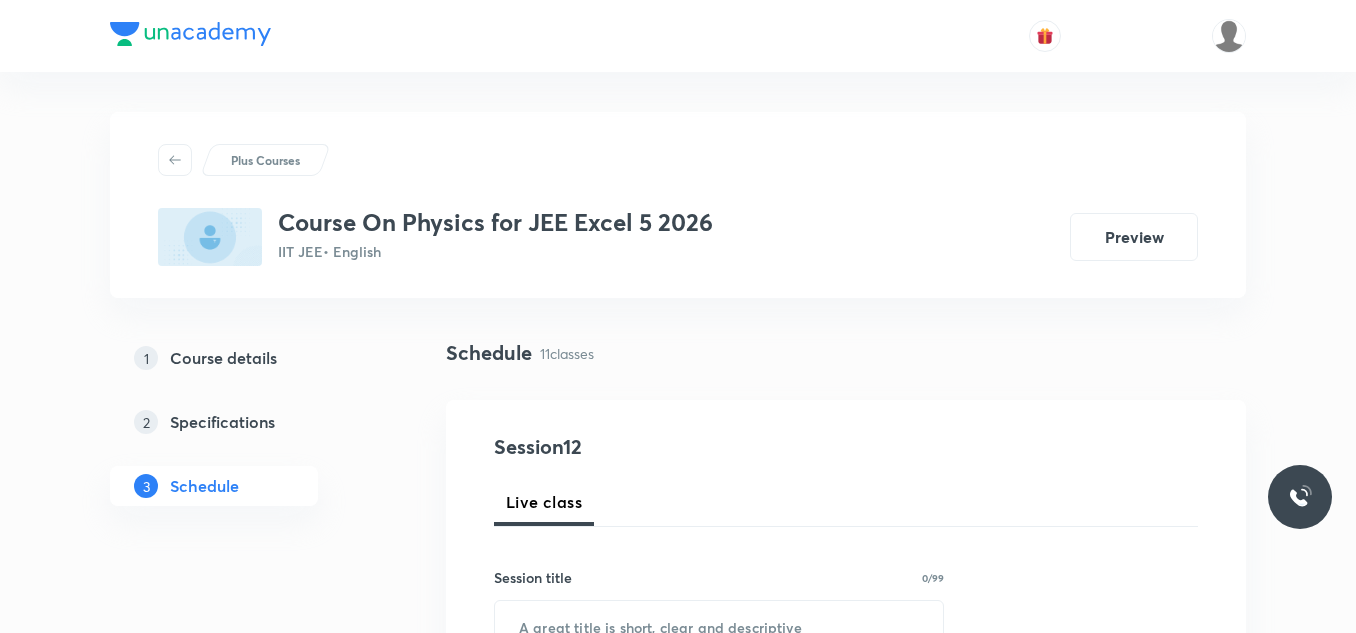 scroll, scrollTop: 0, scrollLeft: 0, axis: both 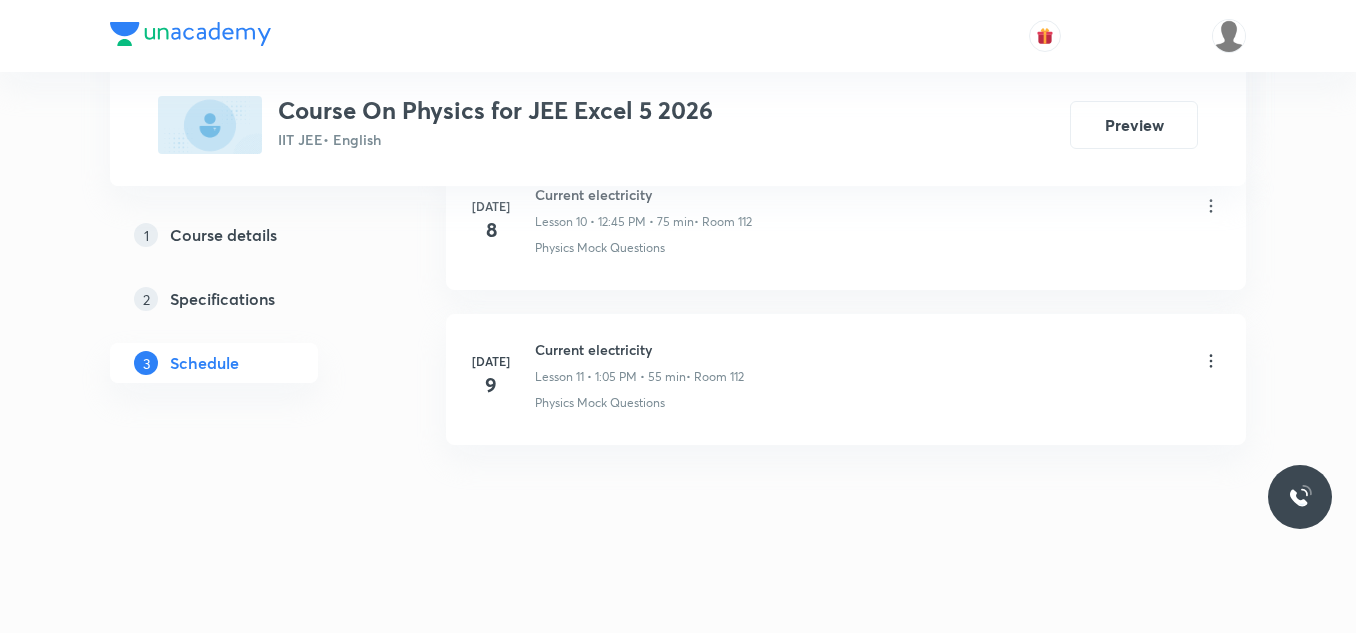 click on "Current electricity" at bounding box center (639, 349) 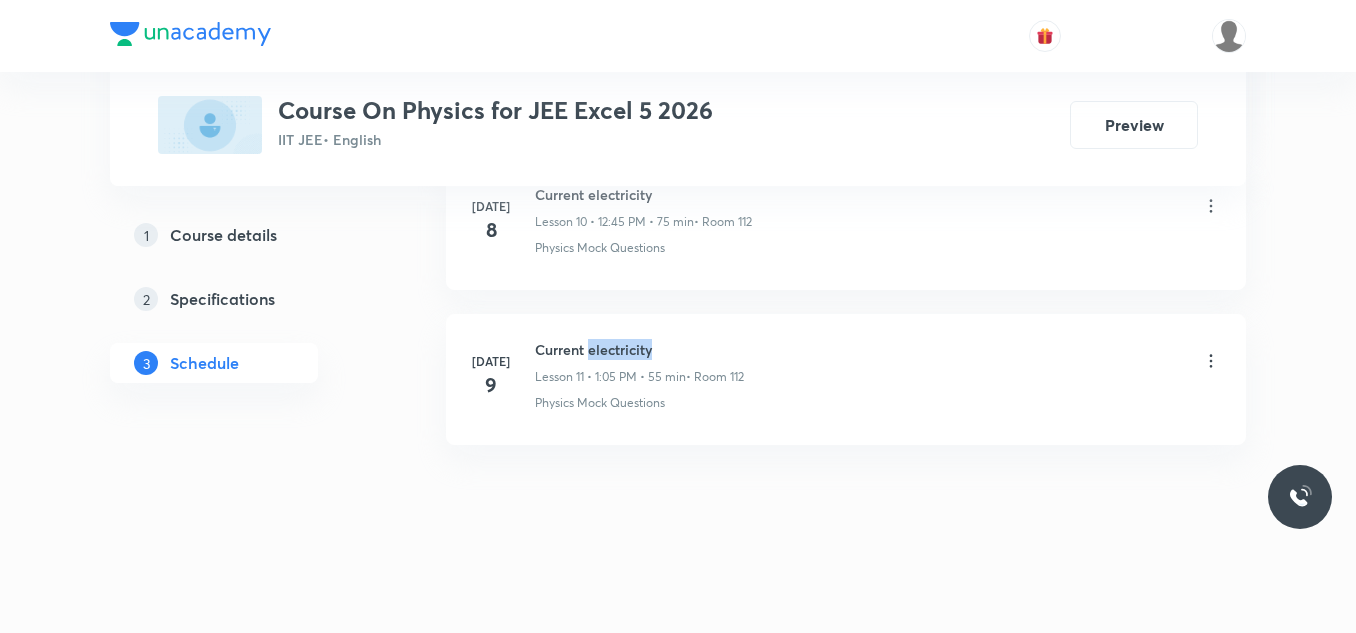 click on "Current electricity" at bounding box center [639, 349] 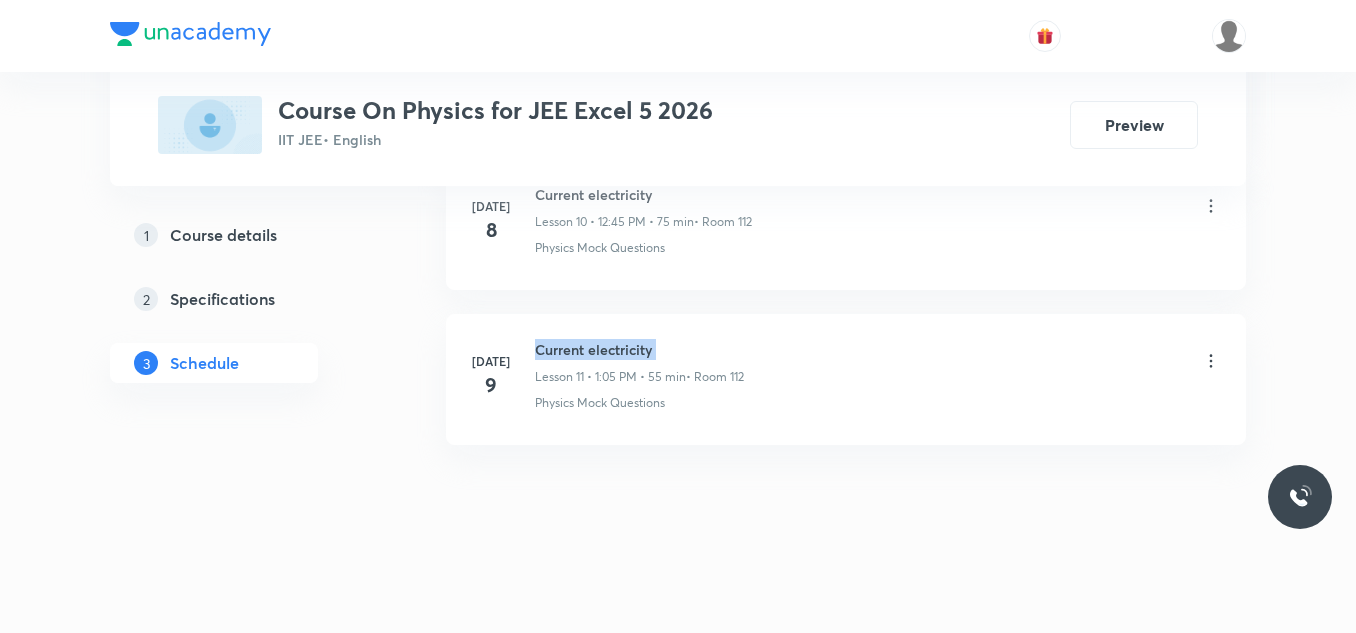 click on "Current electricity" at bounding box center (639, 349) 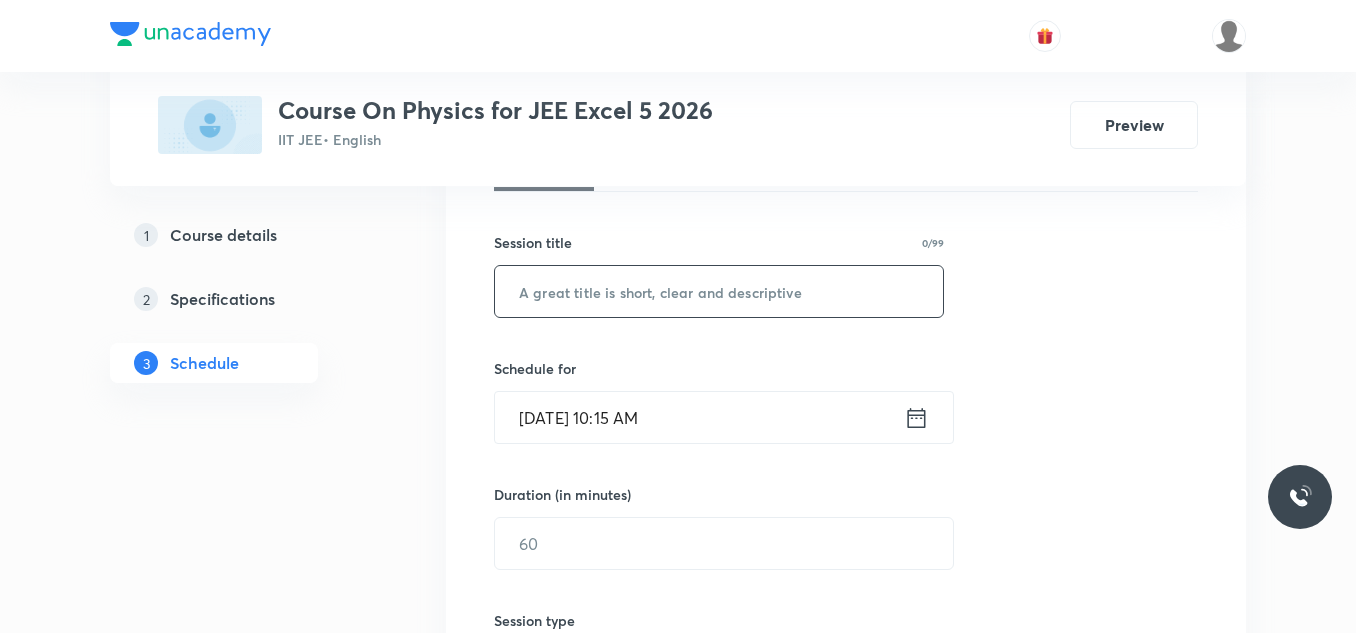 scroll, scrollTop: 300, scrollLeft: 0, axis: vertical 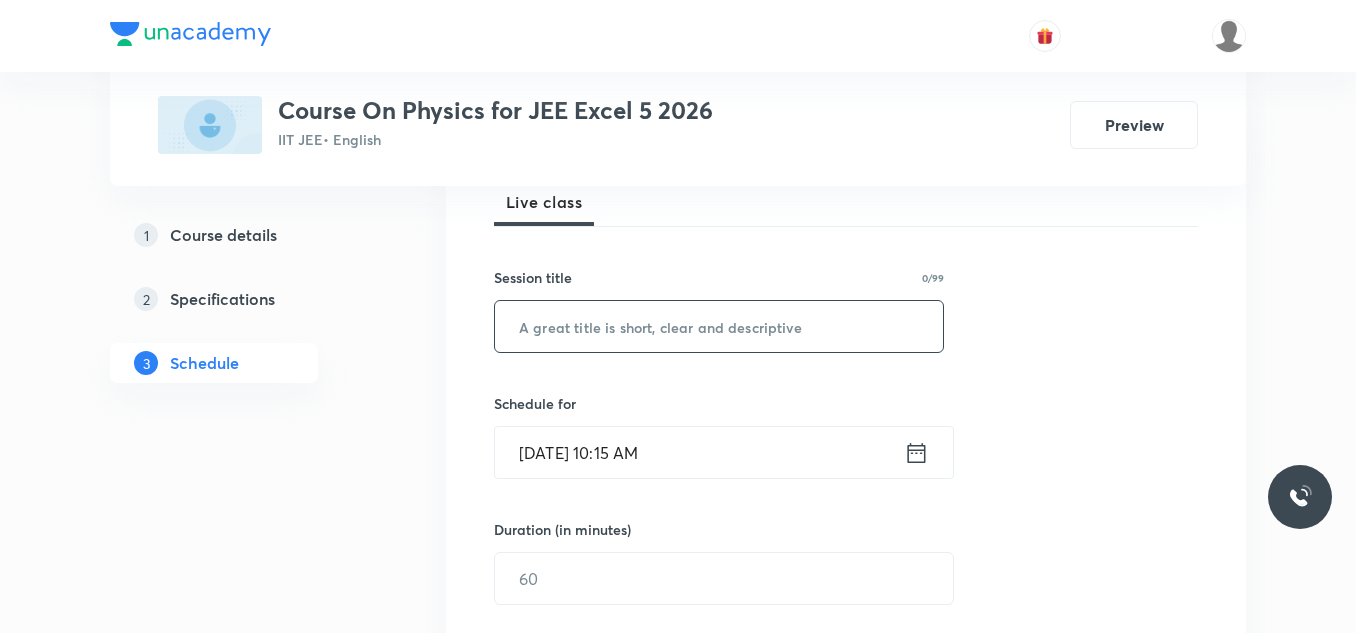 click at bounding box center (719, 326) 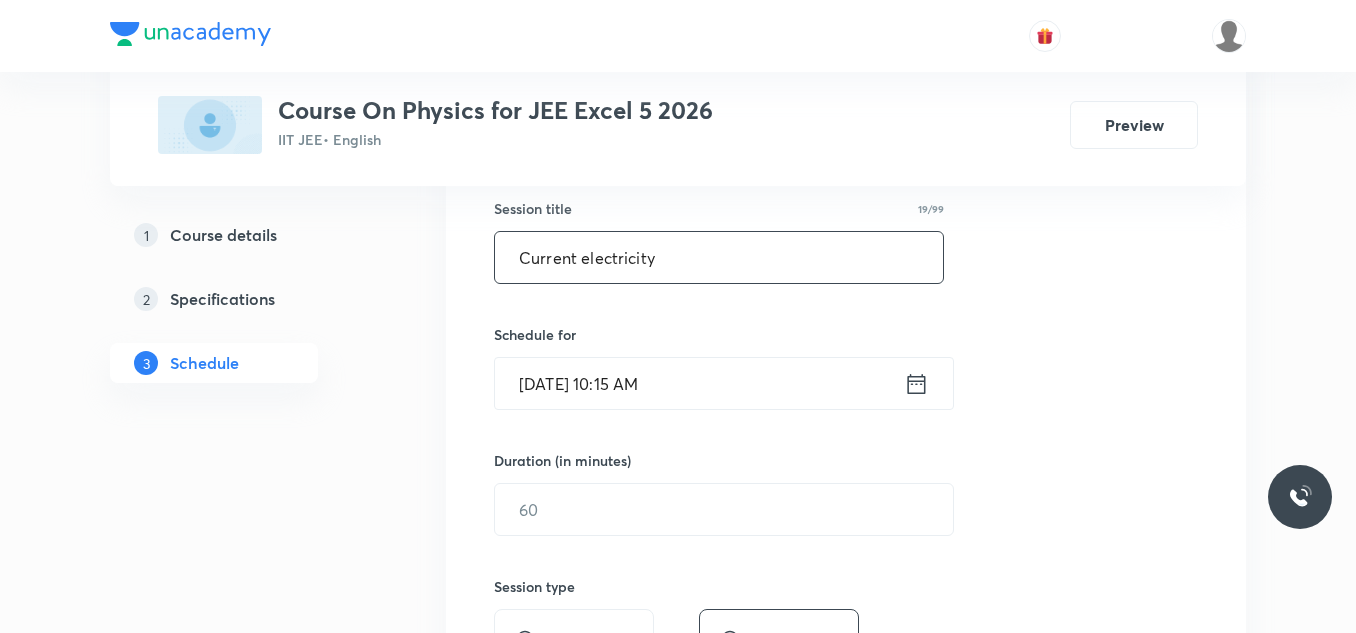 scroll, scrollTop: 400, scrollLeft: 0, axis: vertical 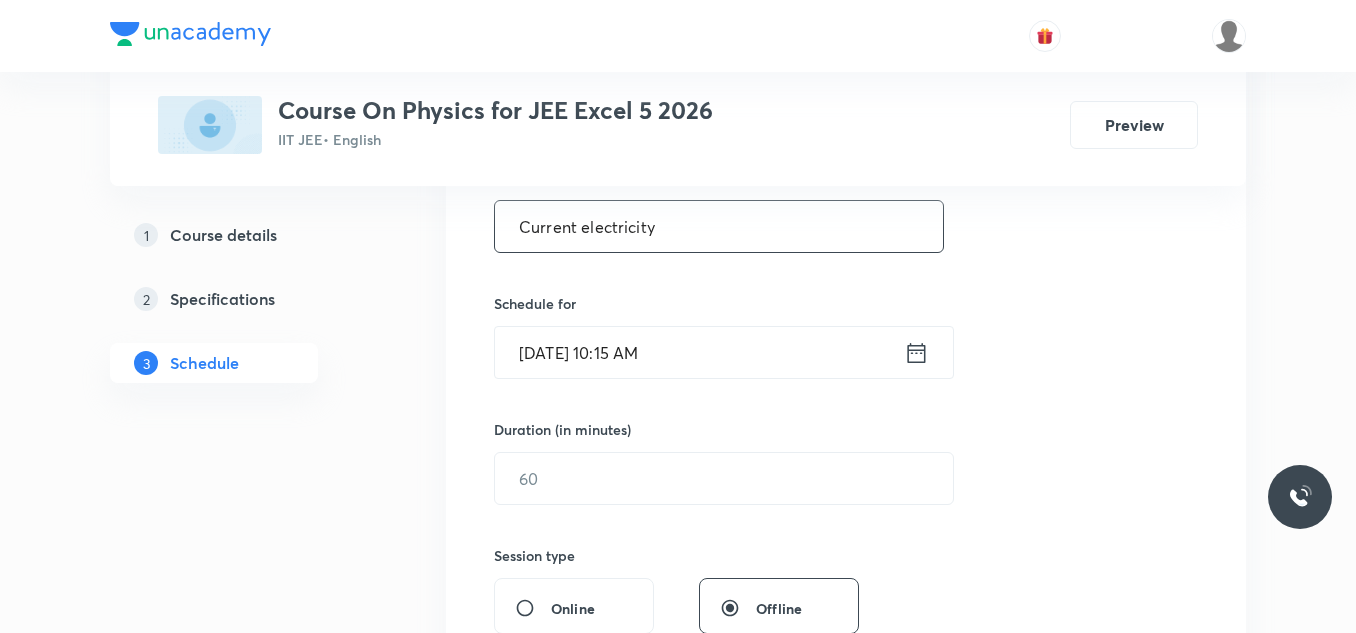 type on "Current electricity" 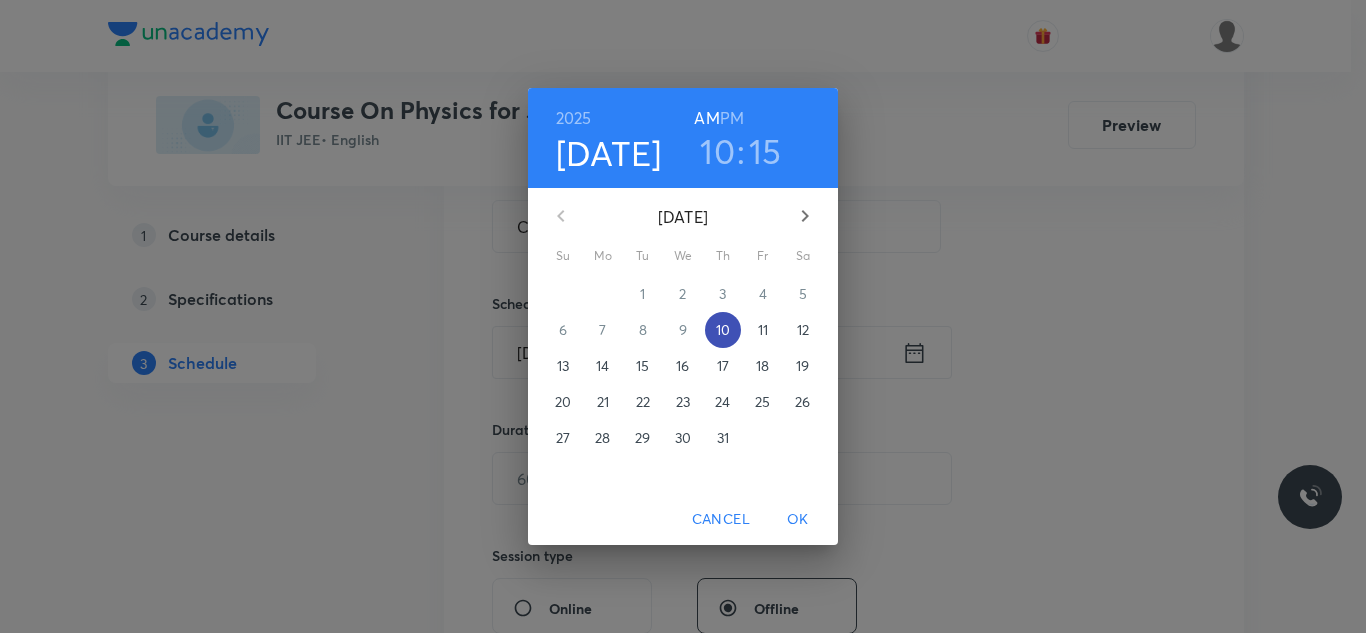 click on "10" at bounding box center [723, 330] 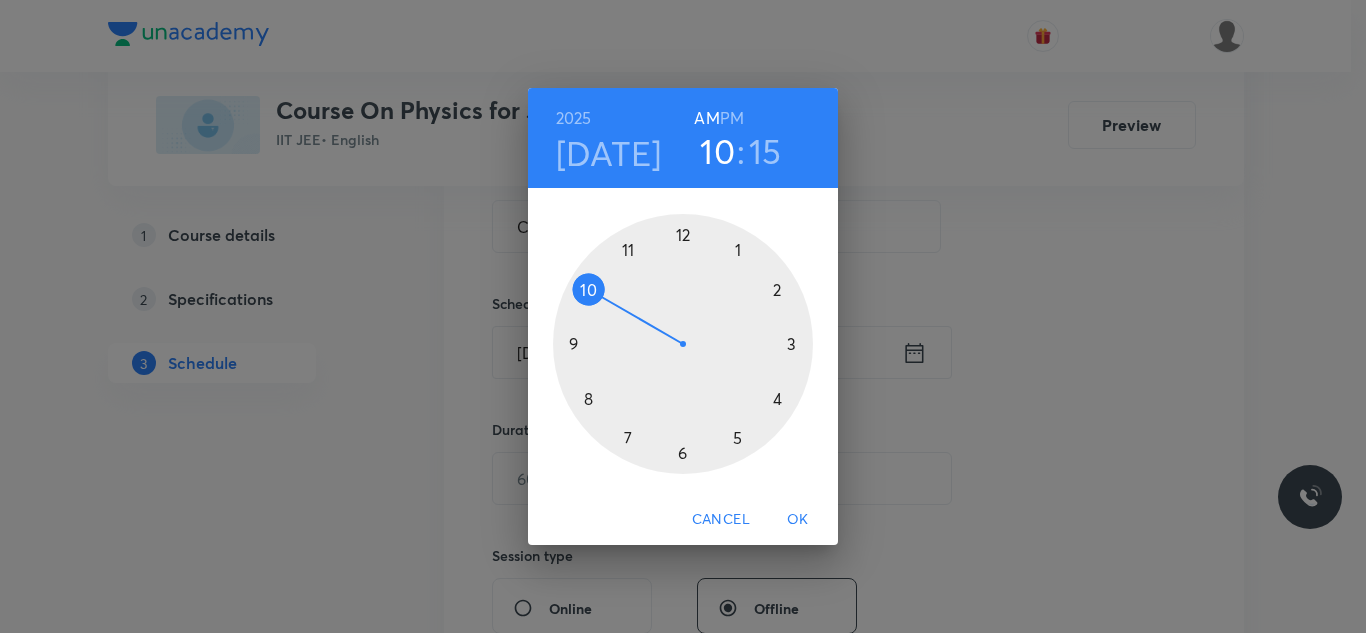 click on "PM" at bounding box center (732, 118) 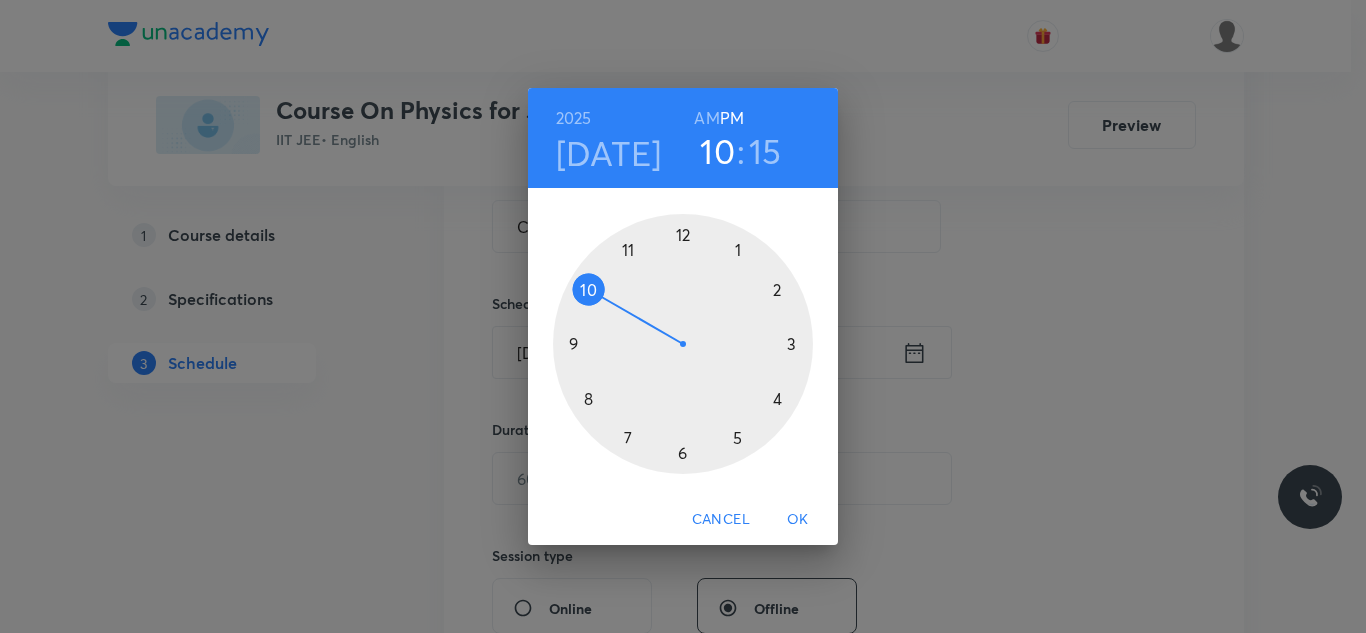 click at bounding box center (683, 344) 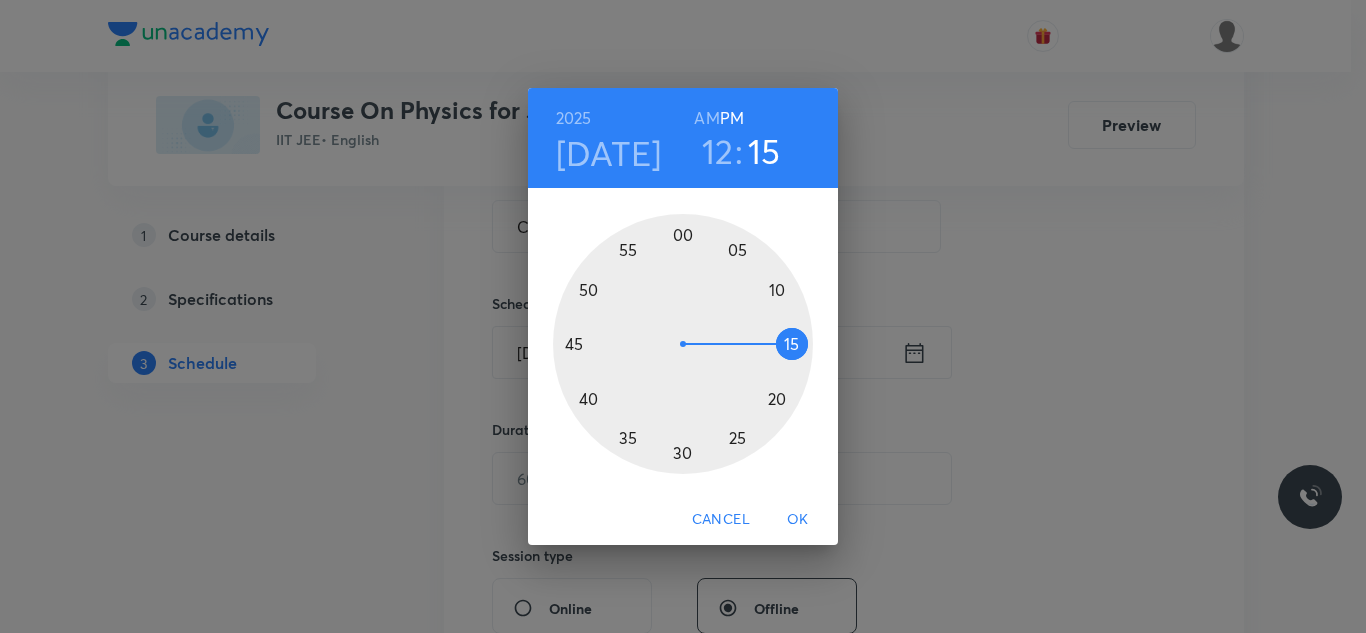 click at bounding box center [683, 344] 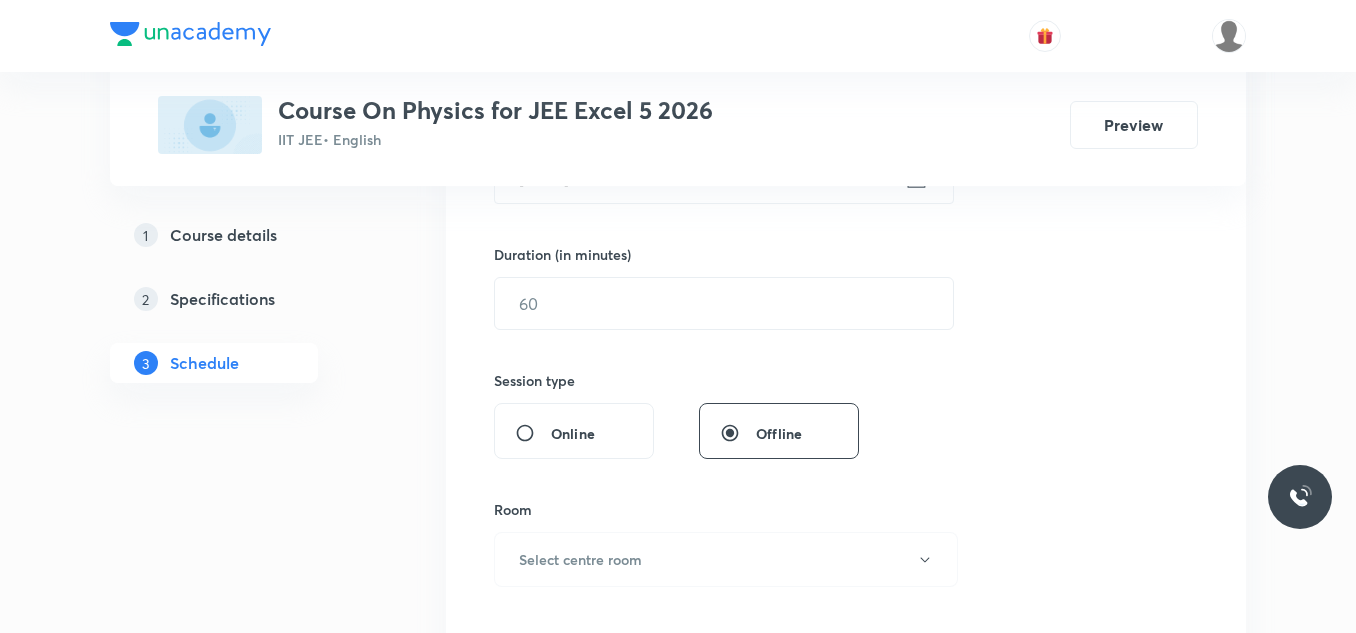 scroll, scrollTop: 600, scrollLeft: 0, axis: vertical 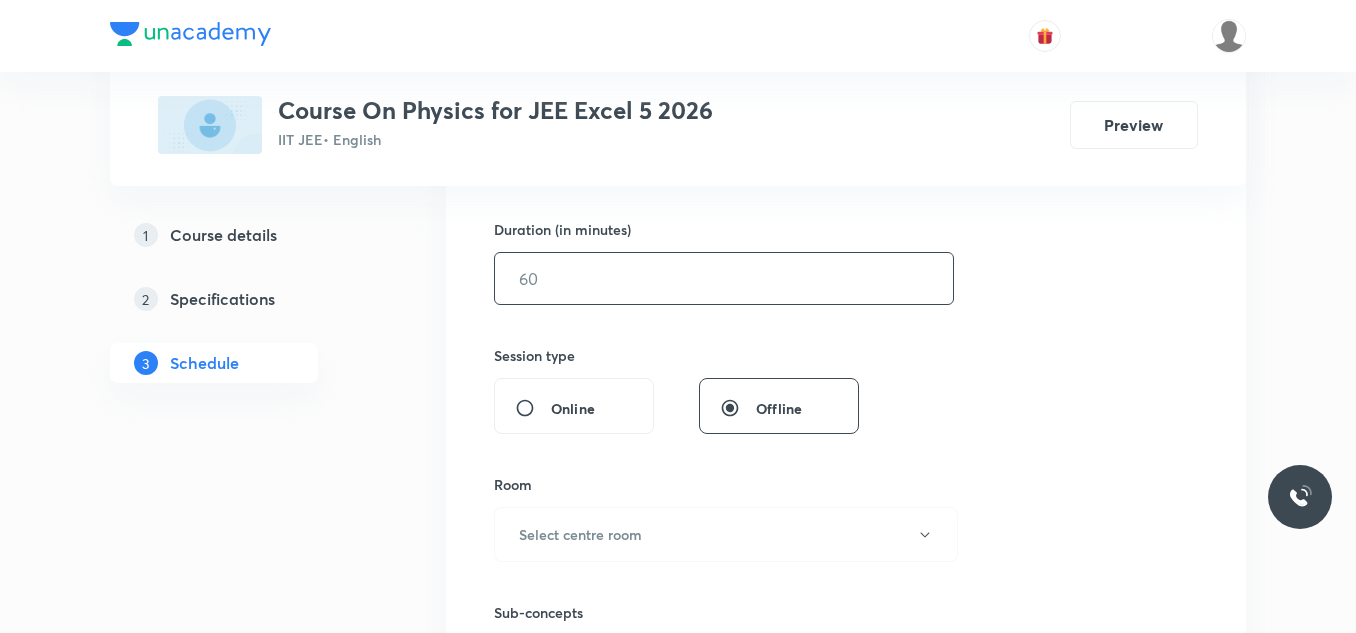 click at bounding box center [724, 278] 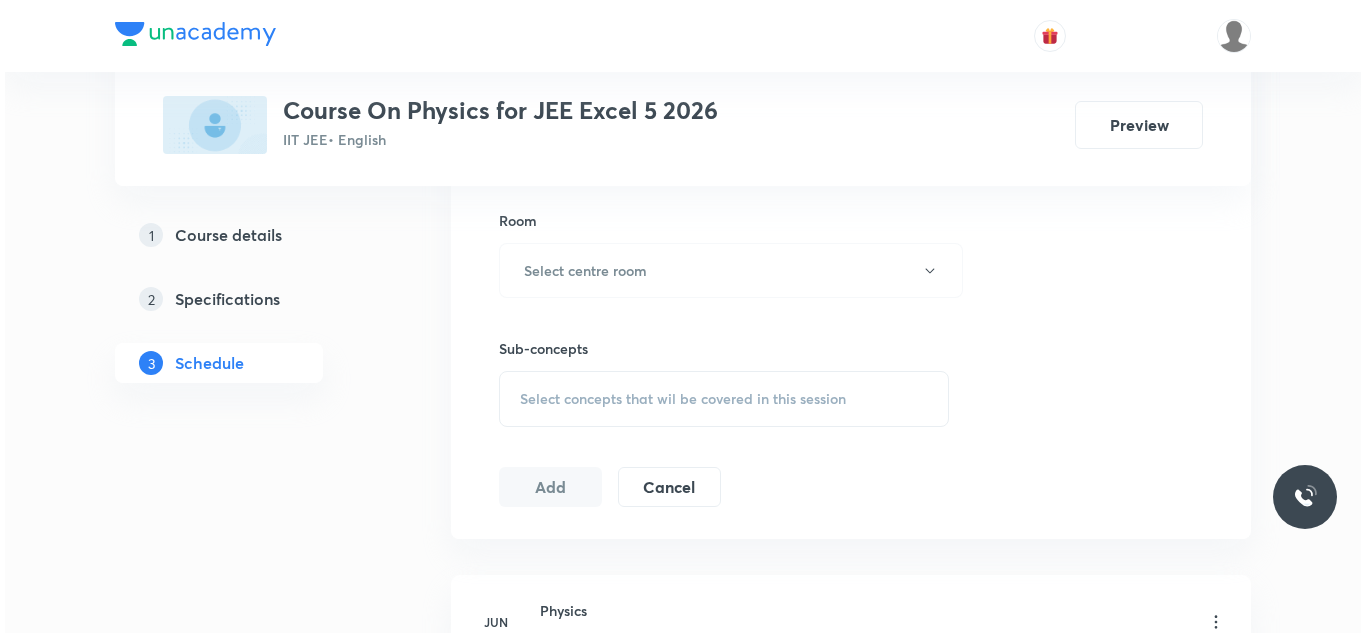 scroll, scrollTop: 900, scrollLeft: 0, axis: vertical 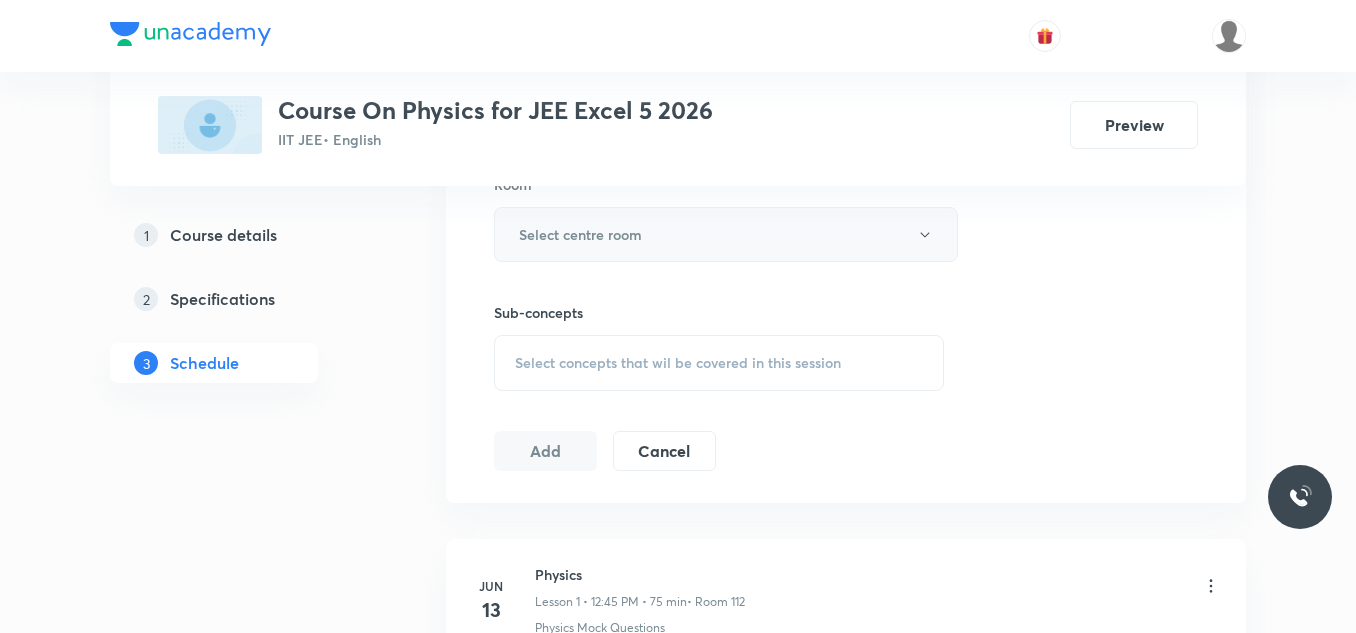 type on "75" 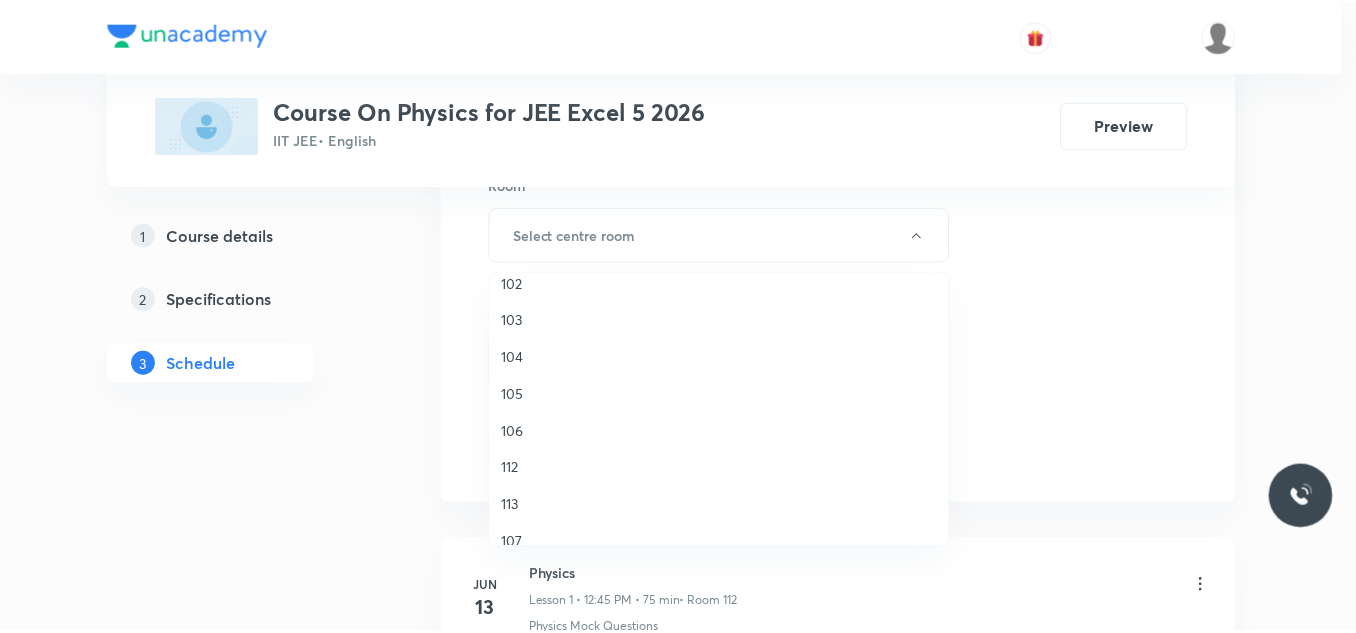 scroll, scrollTop: 200, scrollLeft: 0, axis: vertical 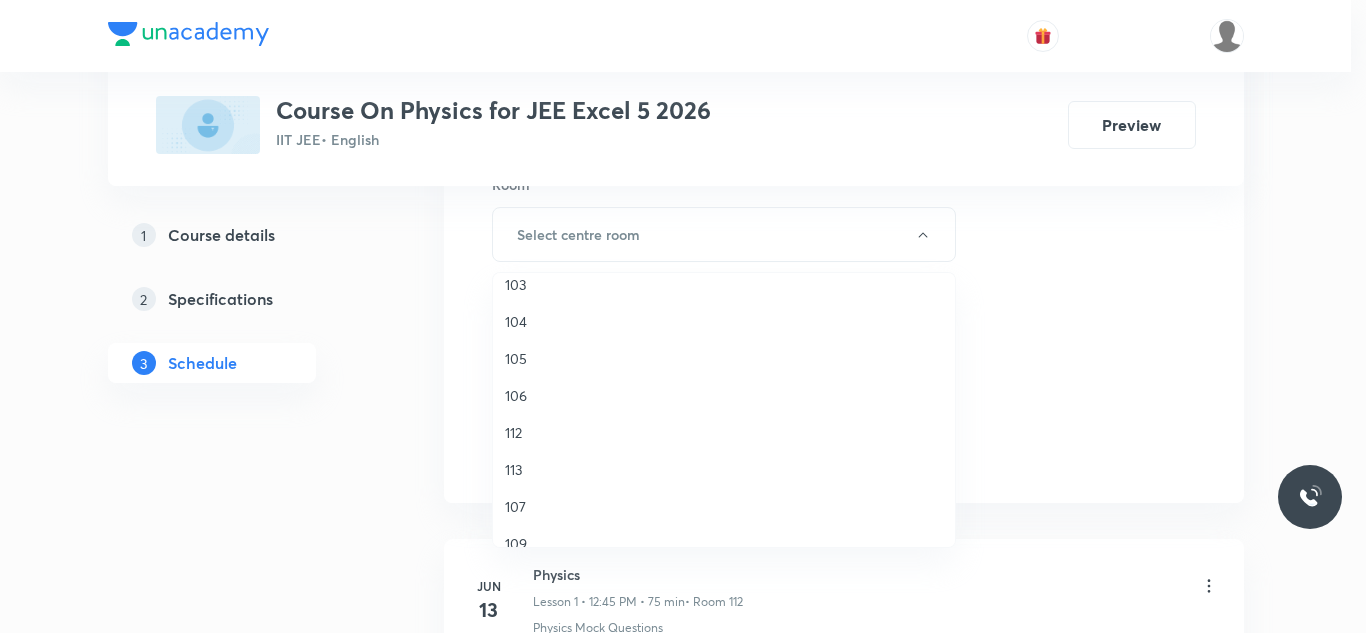 click on "112" at bounding box center [724, 432] 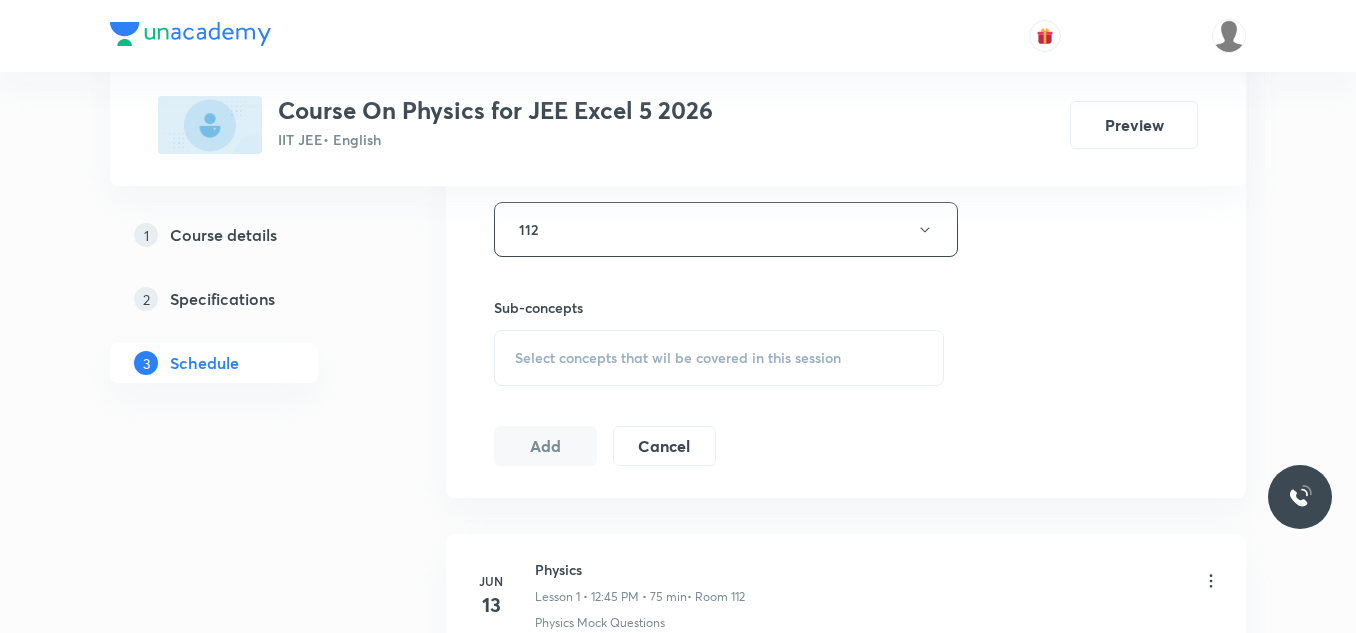 scroll, scrollTop: 900, scrollLeft: 0, axis: vertical 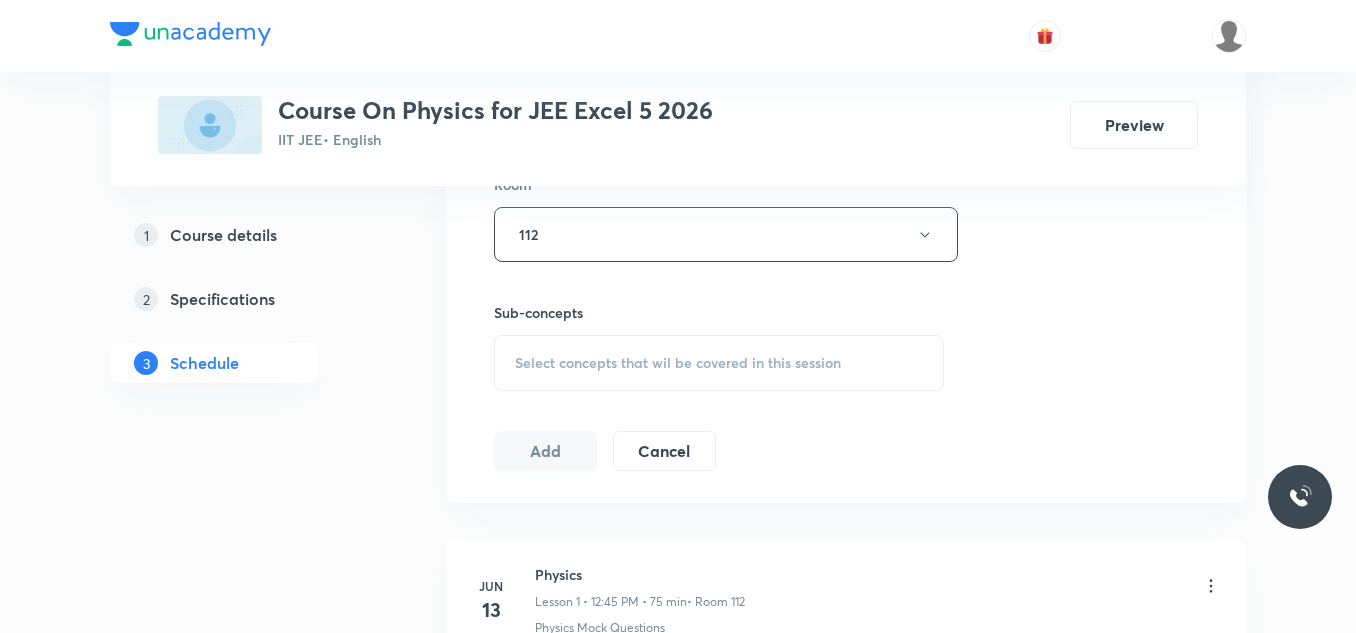 click on "Select concepts that wil be covered in this session" at bounding box center [678, 363] 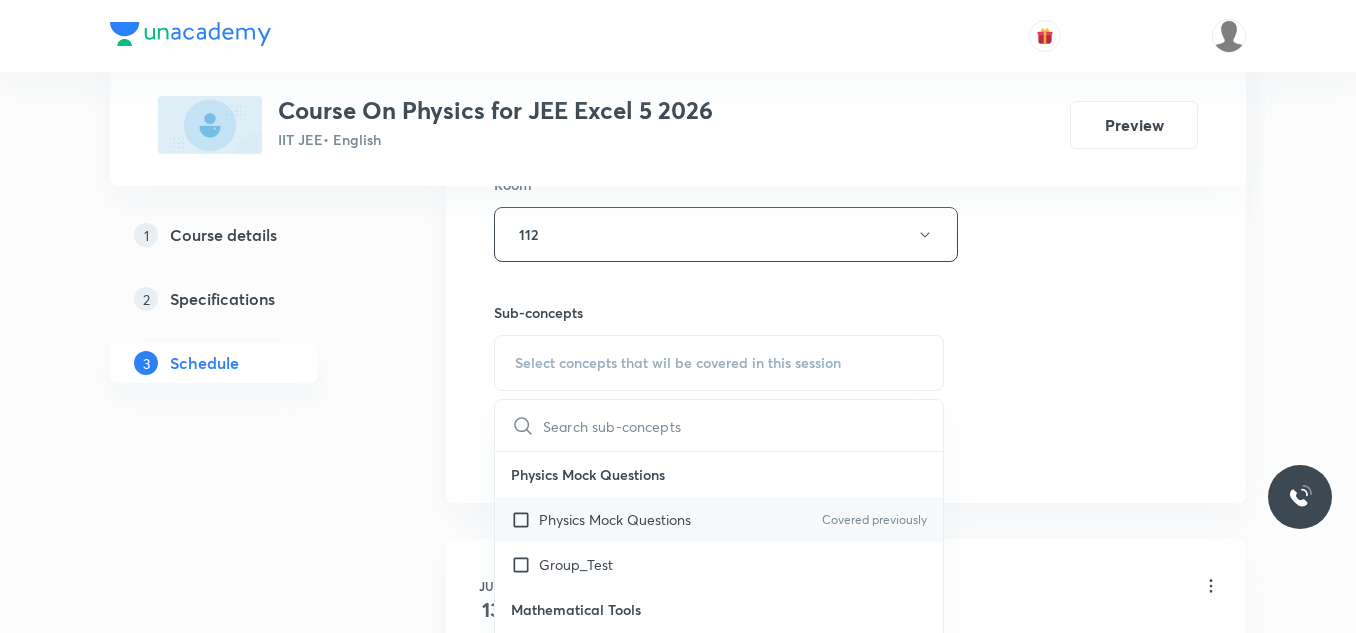 click at bounding box center (525, 519) 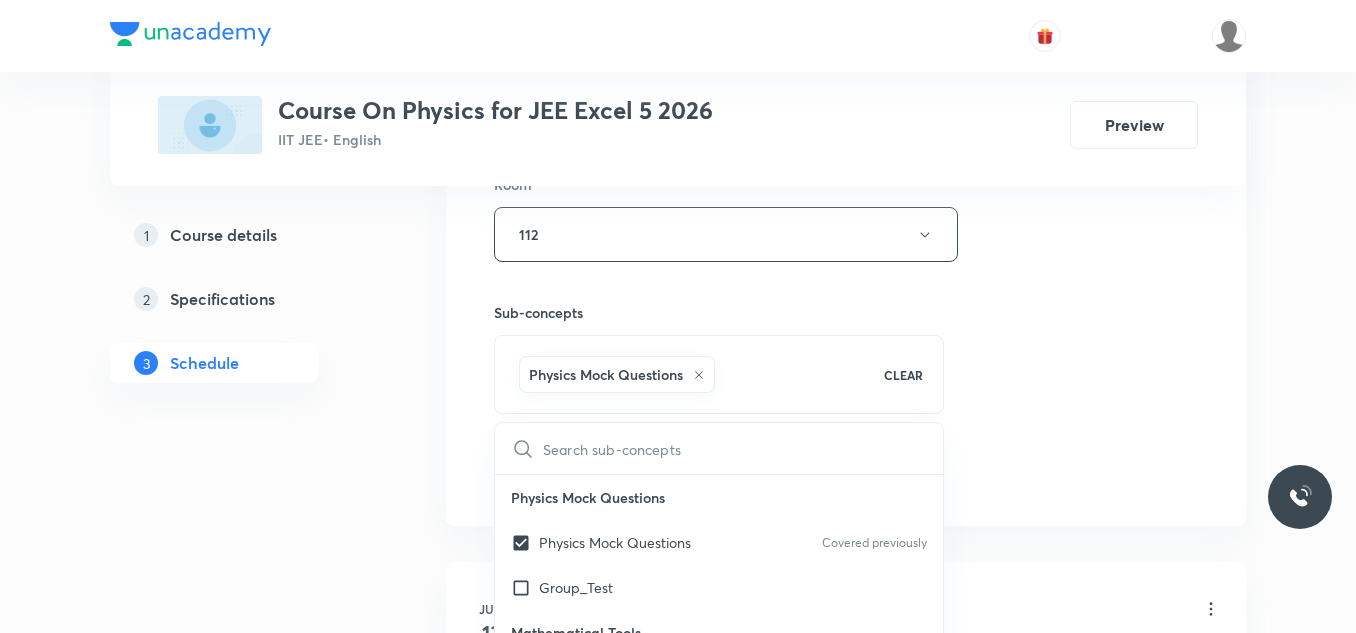 click on "Plus Courses Course On Physics for JEE Excel 5 2026 IIT JEE  • English Preview 1 Course details 2 Specifications 3 Schedule Schedule 11  classes Session  12 Live class Session title 19/99 Current electricity ​ Schedule for Jul 10, 2025, 12:45 PM ​ Duration (in minutes) 75 ​   Session type Online Offline Room 112 Sub-concepts Physics Mock Questions CLEAR ​ Physics Mock Questions Physics Mock Questions Covered previously Group_Test Mathematical Tools Vectors and Scalars  Elementary Algebra Basic Trigonometry Addition of Vectors 2D and 3D Geometry Representation of Vector  Components of a Vector Functions Unit Vectors Differentiation Integration Rectangular Components of a Vector in Three Dimensions Position Vector Use of Differentiation & Integration in One Dimensional Motion Displacement Vector Derivatives of Equations of Motion by Calculus Vectors Product of Two Vectors Differentiation: Basic Formula and Rule Definite Integration and Area Under The Curve Maxima and Minima Chain Rule Cross Product 13" at bounding box center [678, 803] 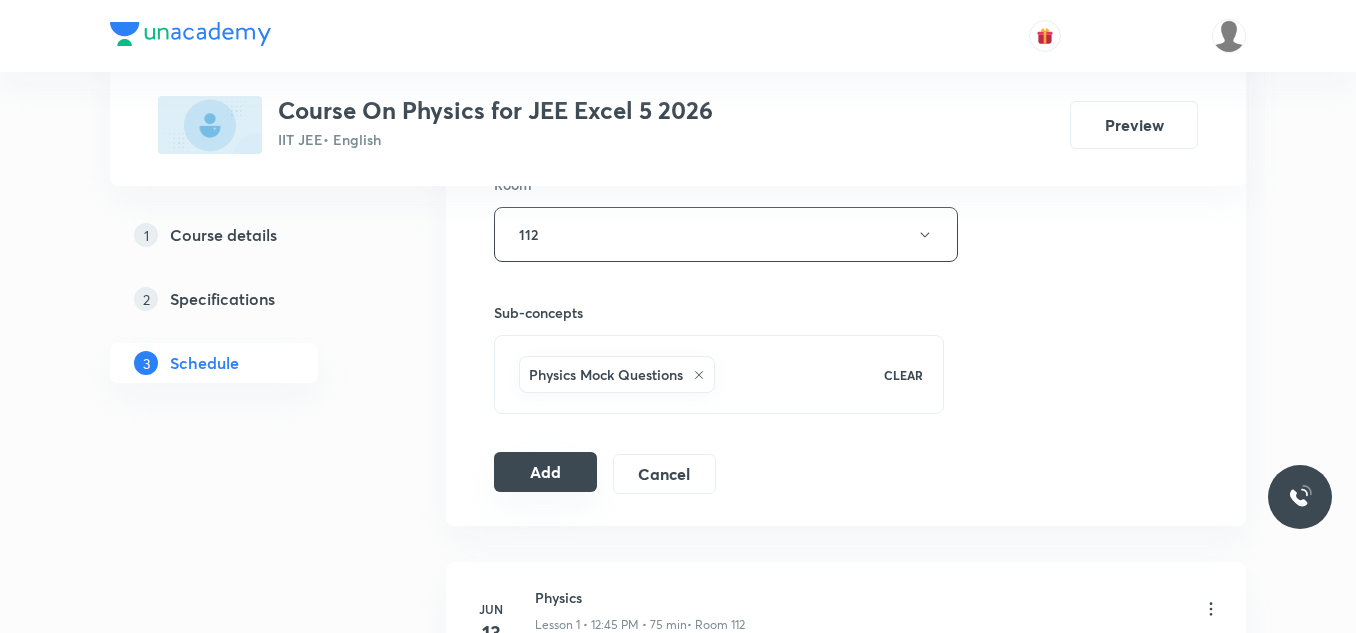 click on "Add" at bounding box center (545, 472) 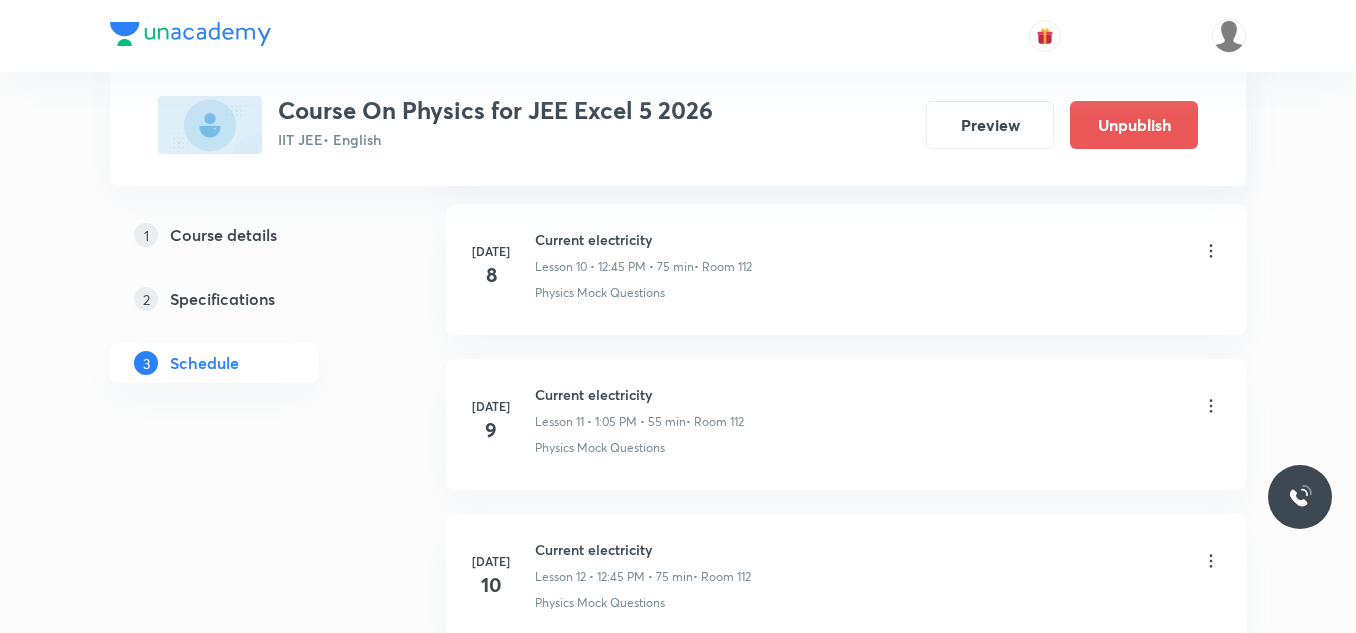 scroll, scrollTop: 1911, scrollLeft: 0, axis: vertical 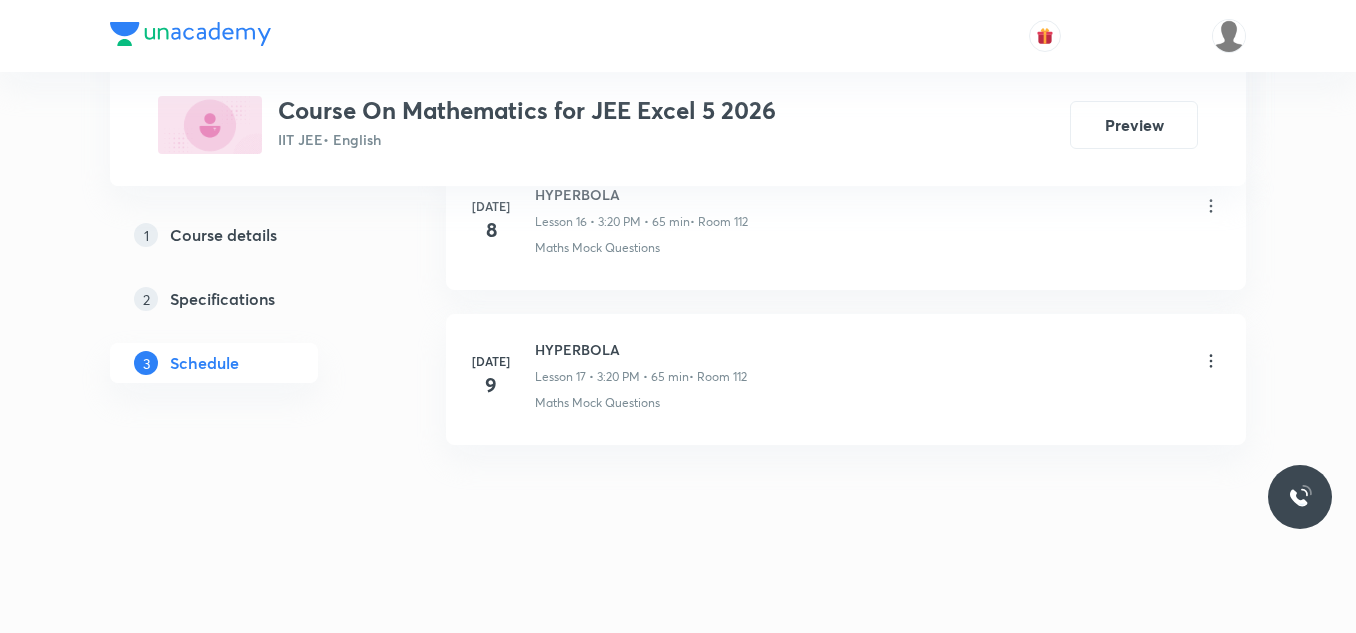click on "HYPERBOLA" at bounding box center (641, 349) 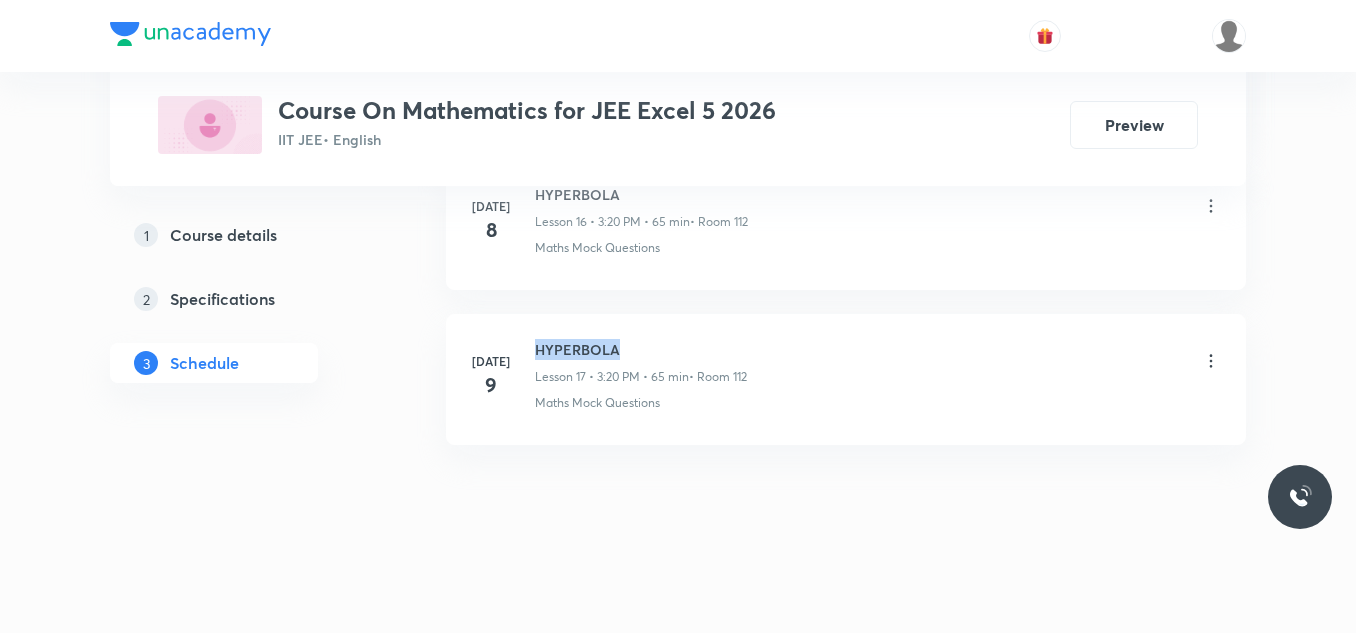 click on "HYPERBOLA" at bounding box center (641, 349) 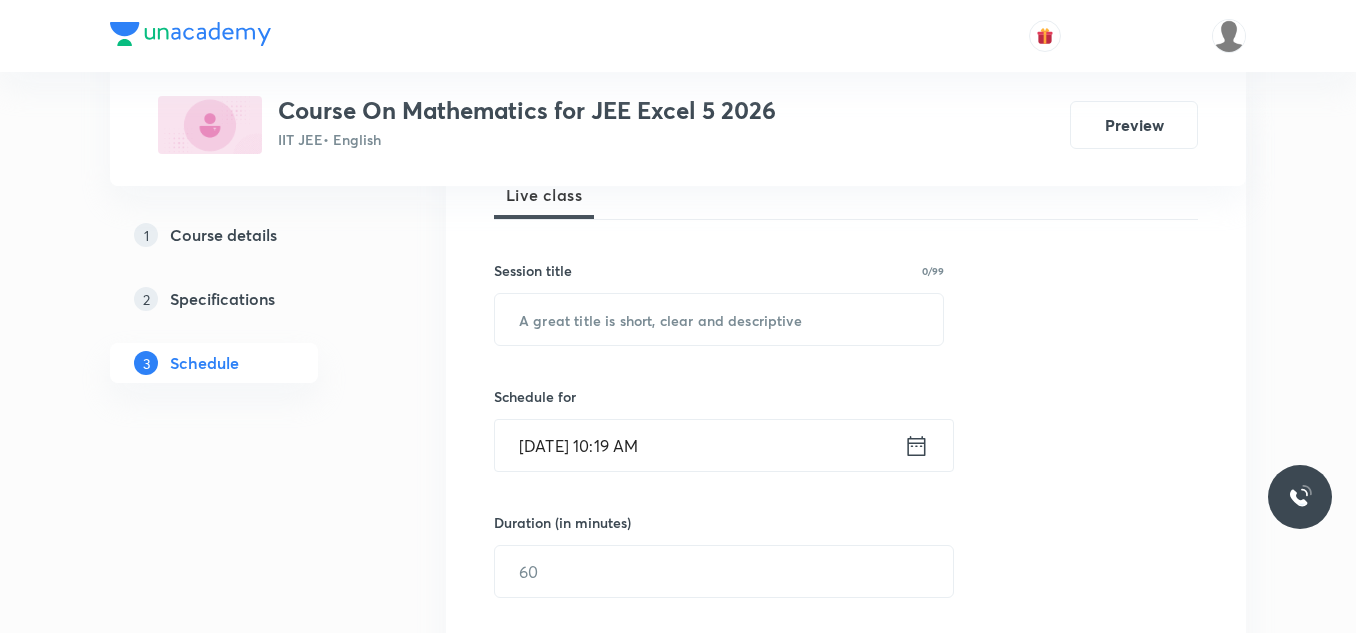 scroll, scrollTop: 200, scrollLeft: 0, axis: vertical 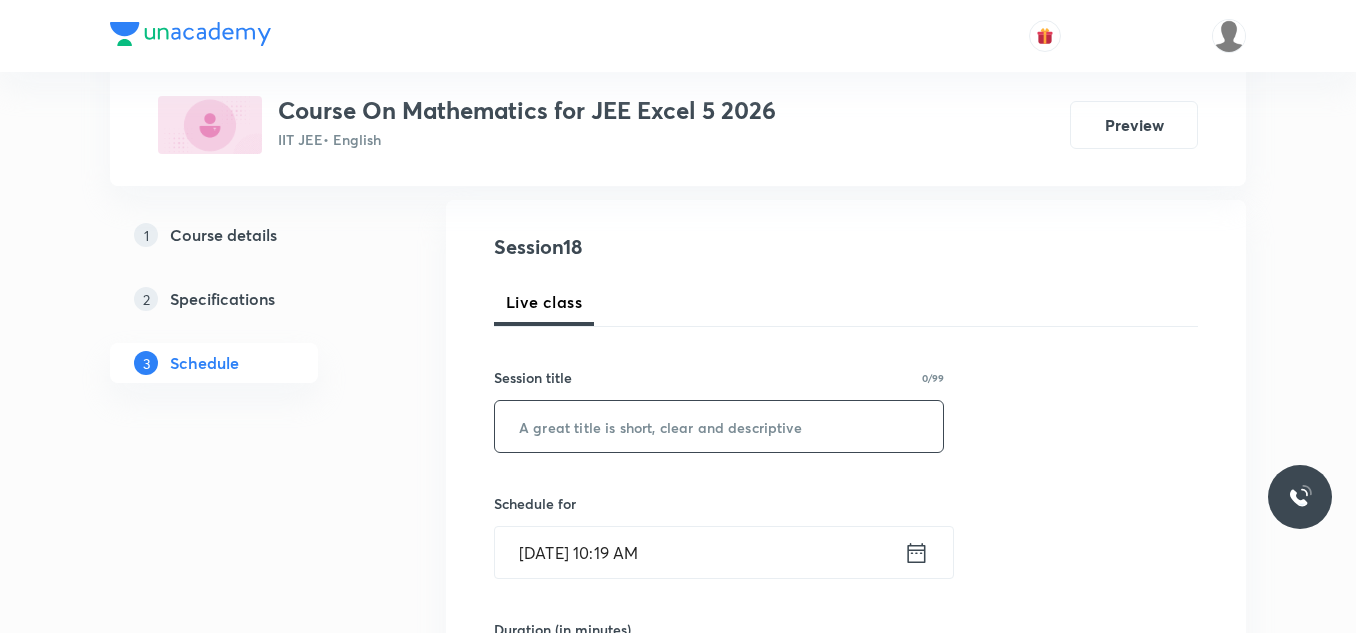 click at bounding box center (719, 426) 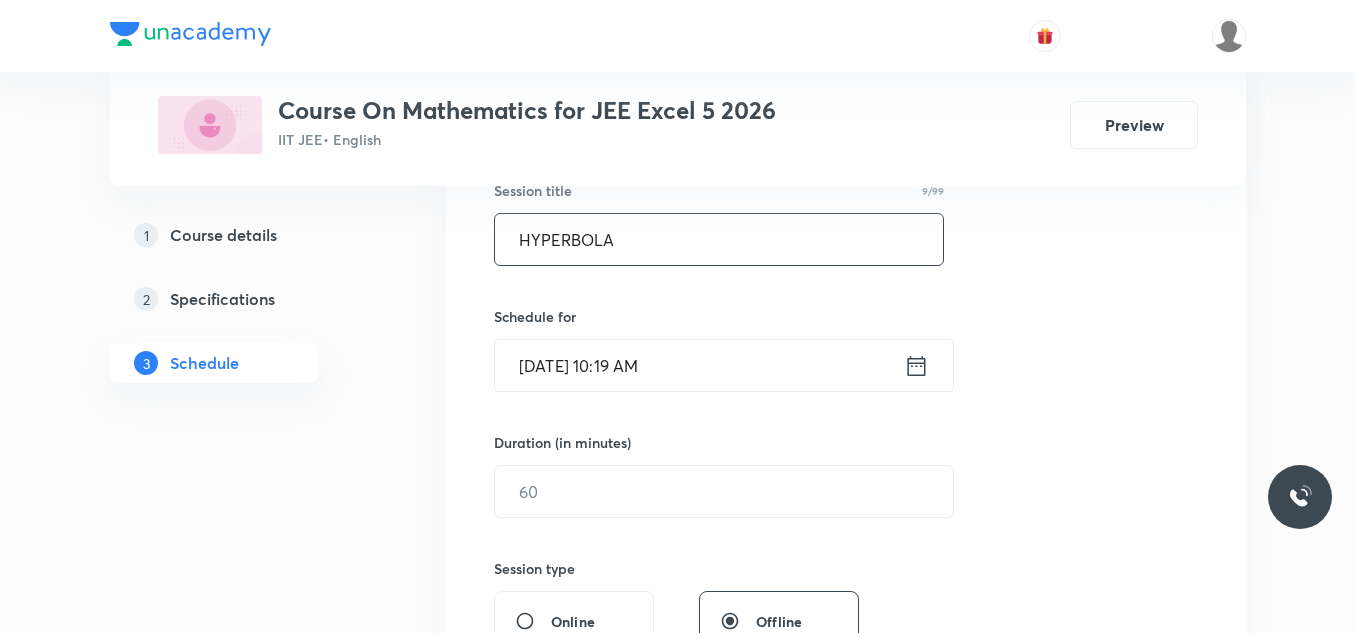 scroll, scrollTop: 400, scrollLeft: 0, axis: vertical 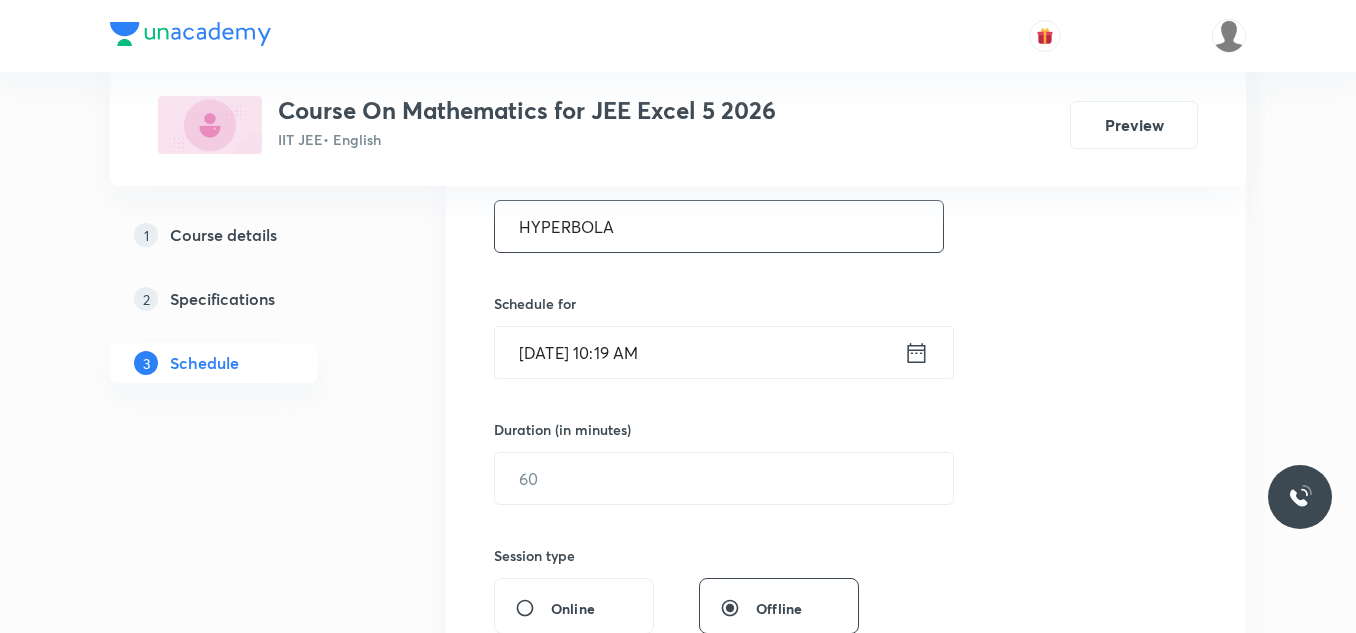 type on "HYPERBOLA" 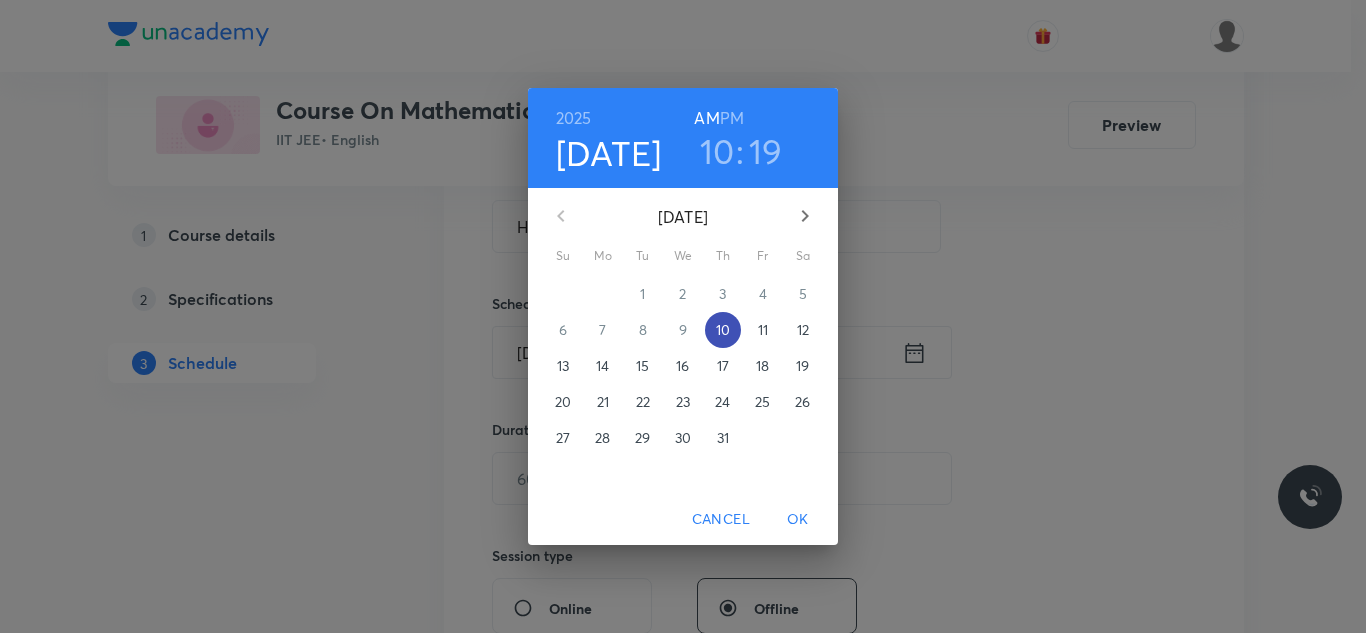 click on "10" at bounding box center (723, 330) 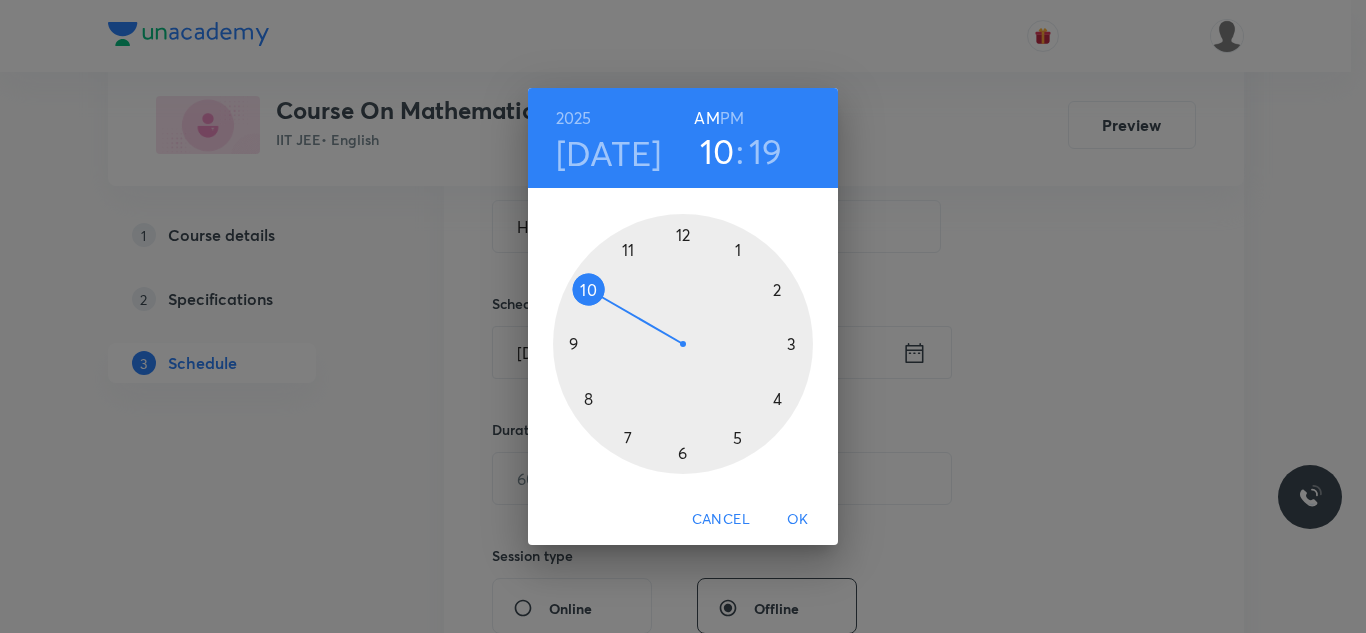 click on "PM" at bounding box center [732, 118] 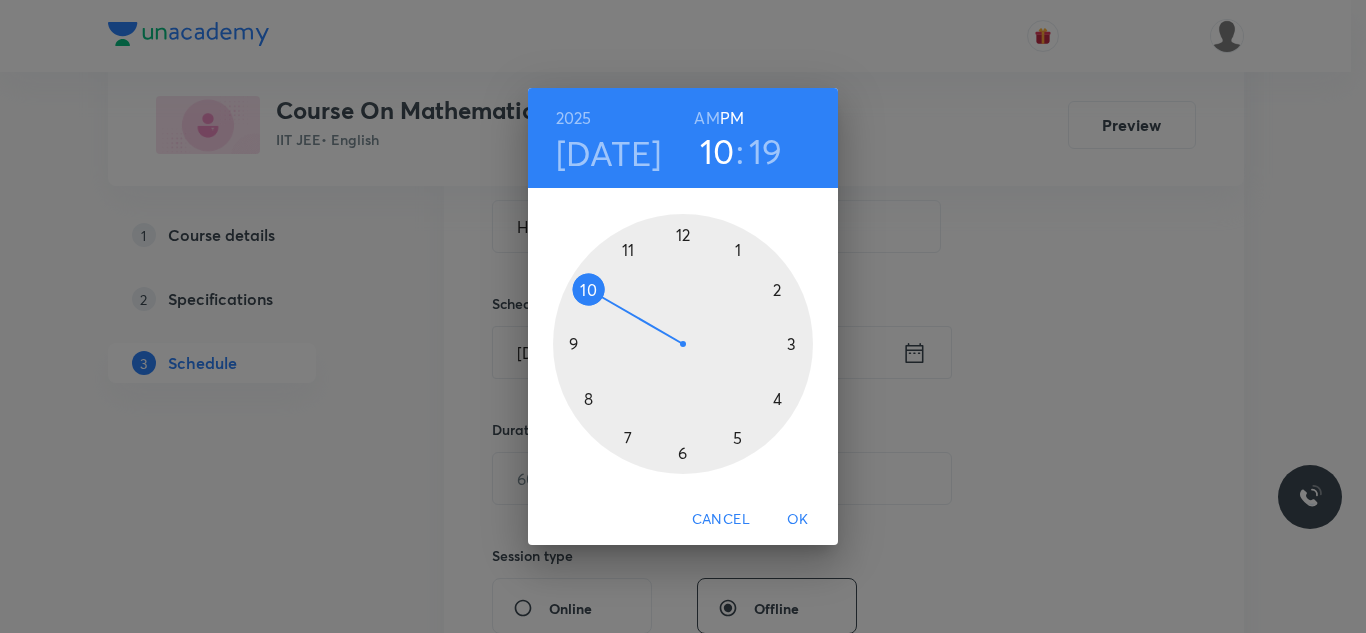click at bounding box center (683, 344) 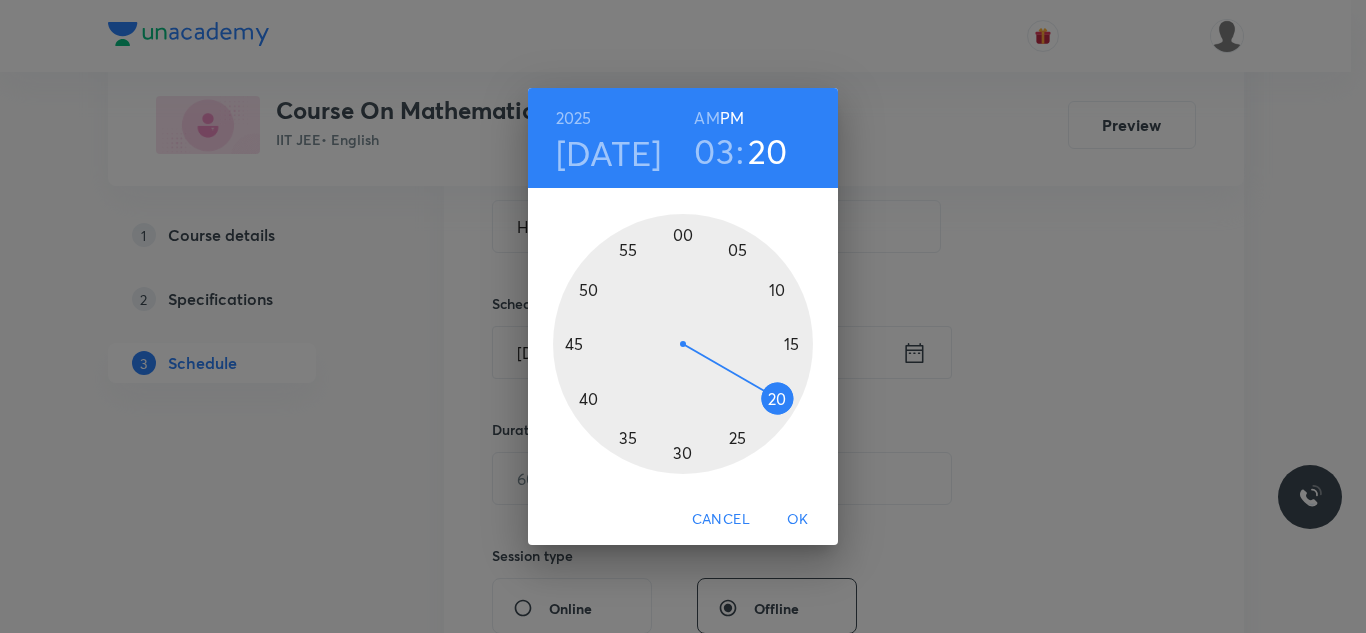 click at bounding box center (683, 344) 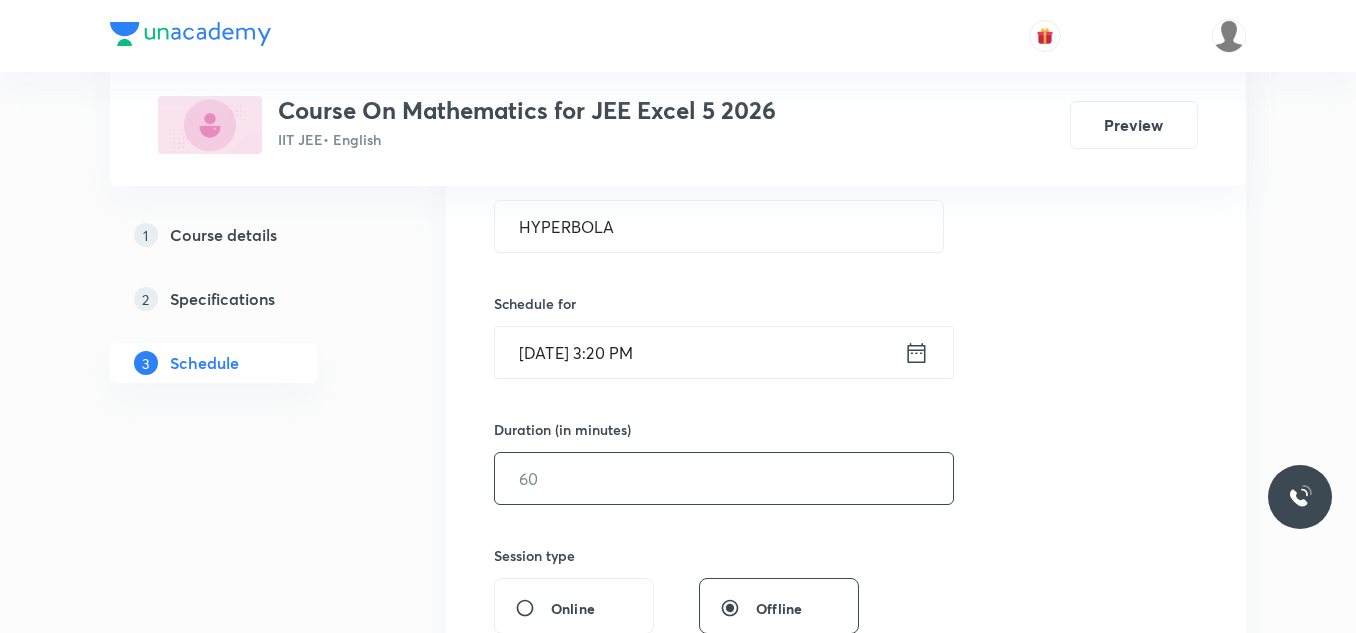 click at bounding box center (724, 478) 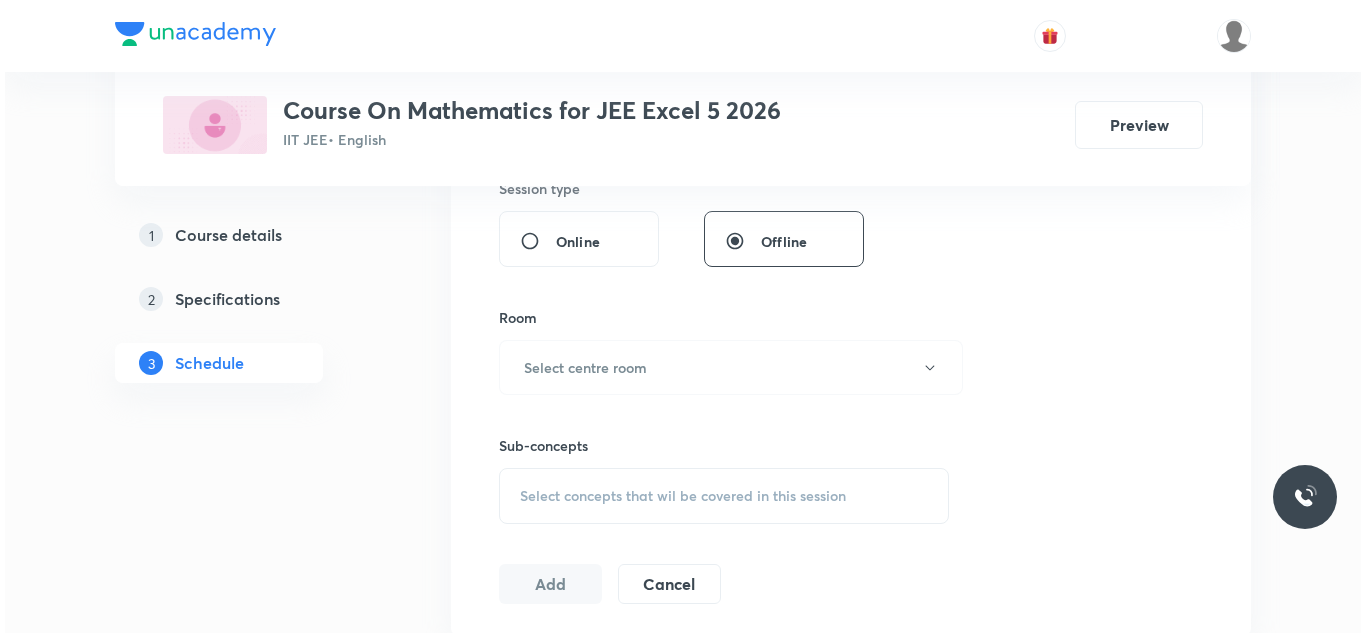 scroll, scrollTop: 800, scrollLeft: 0, axis: vertical 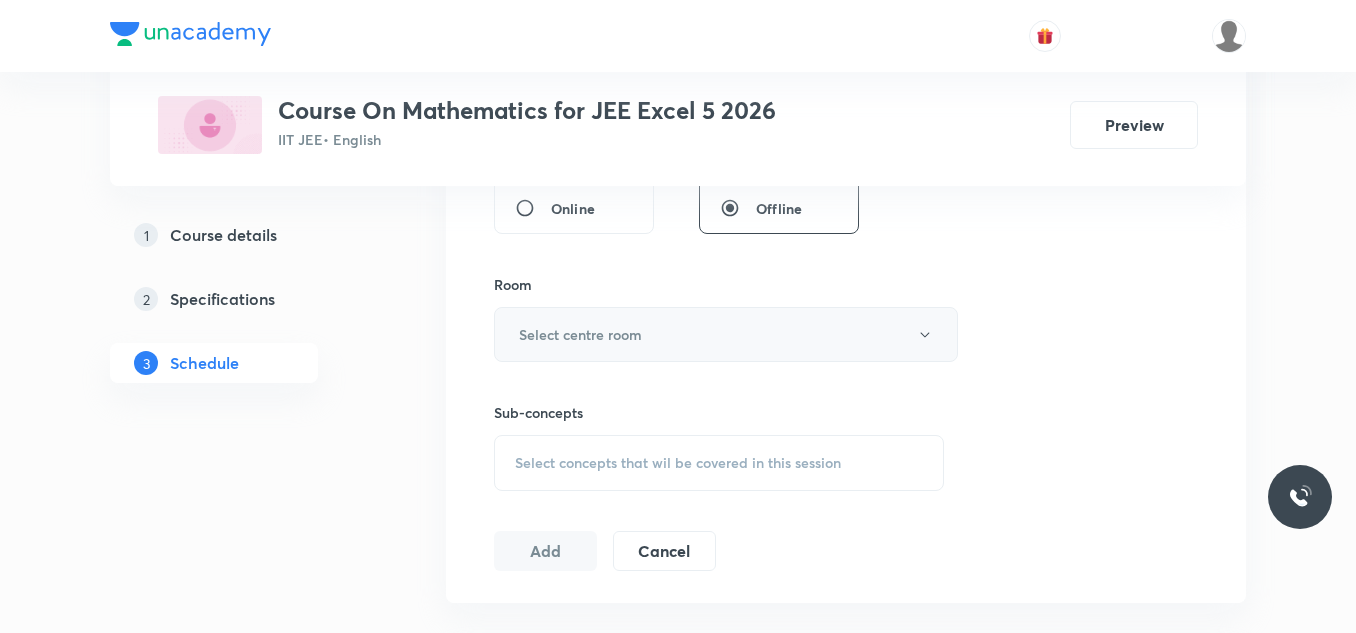 type on "65" 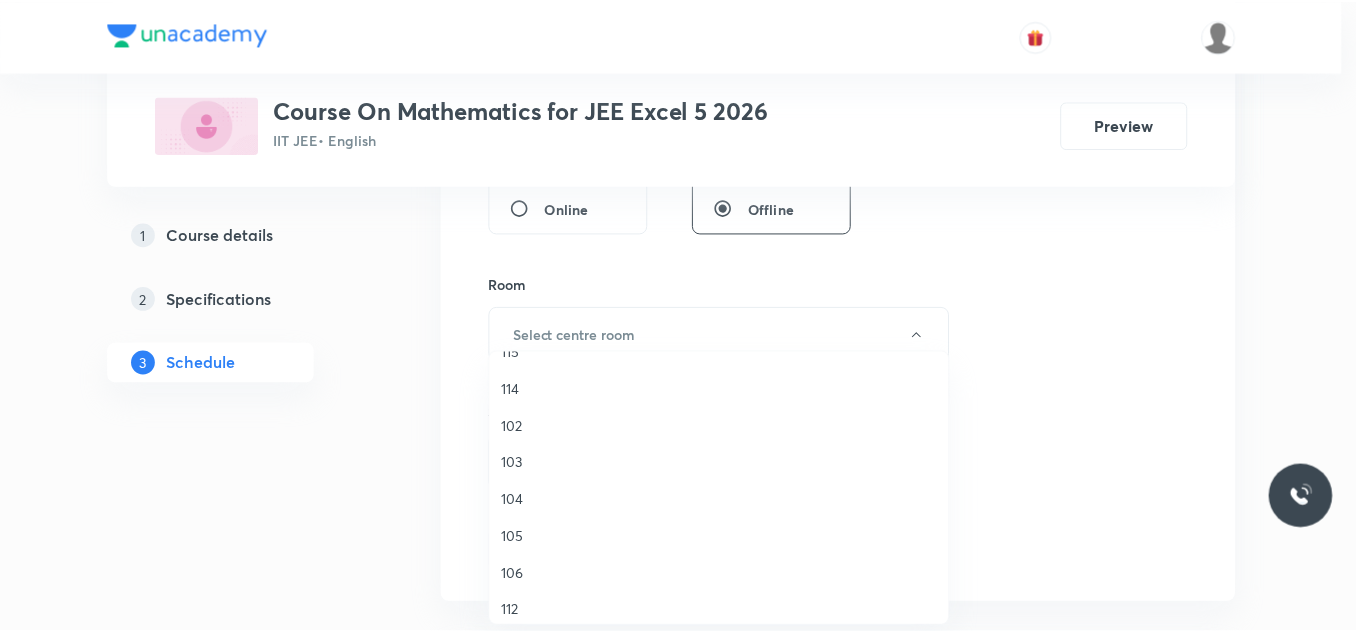 scroll, scrollTop: 200, scrollLeft: 0, axis: vertical 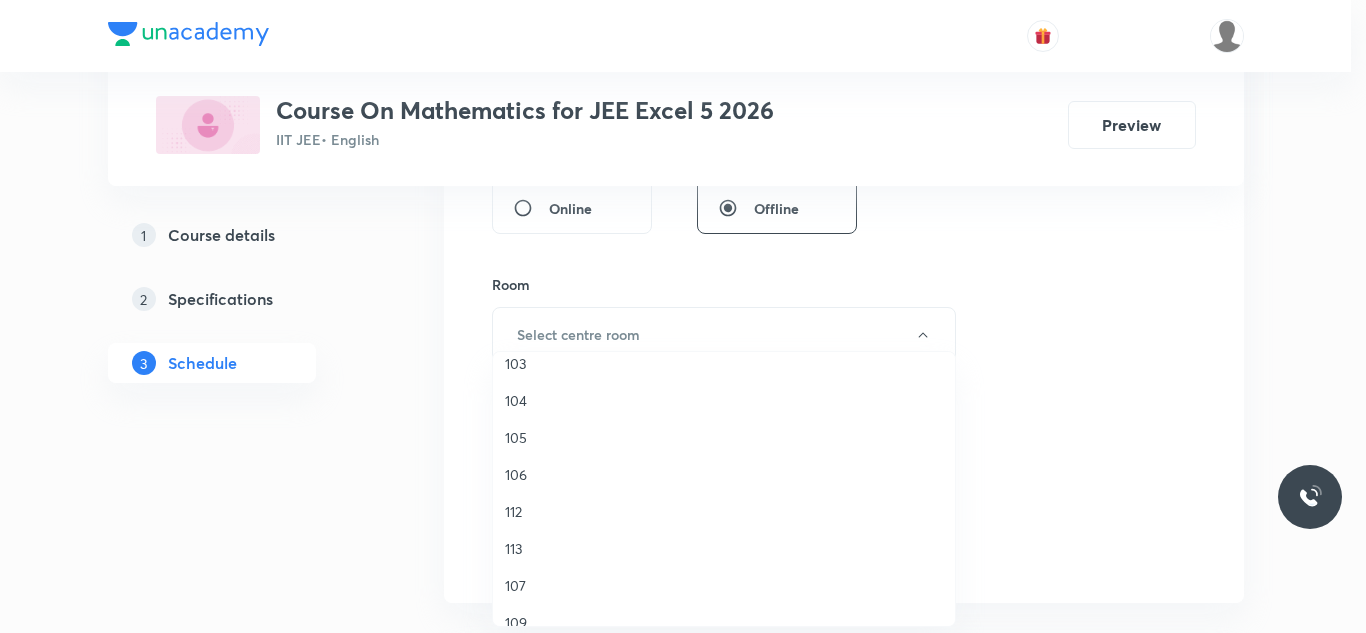 click on "112" at bounding box center (724, 511) 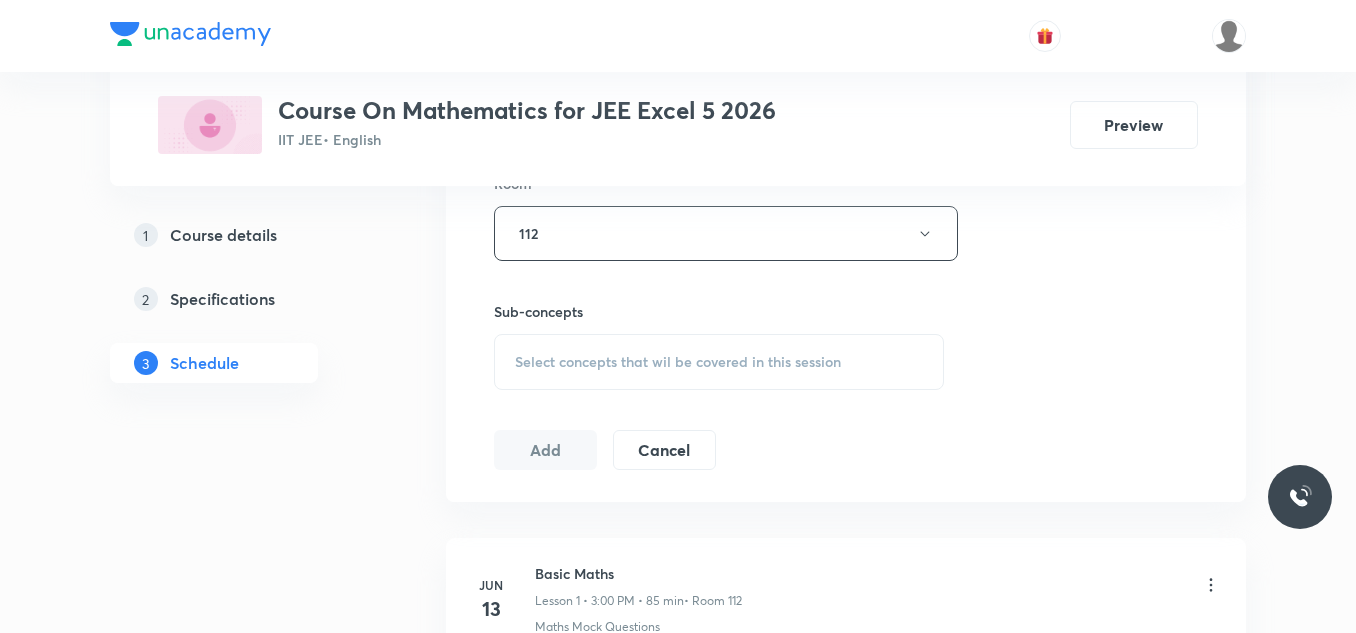 scroll, scrollTop: 1000, scrollLeft: 0, axis: vertical 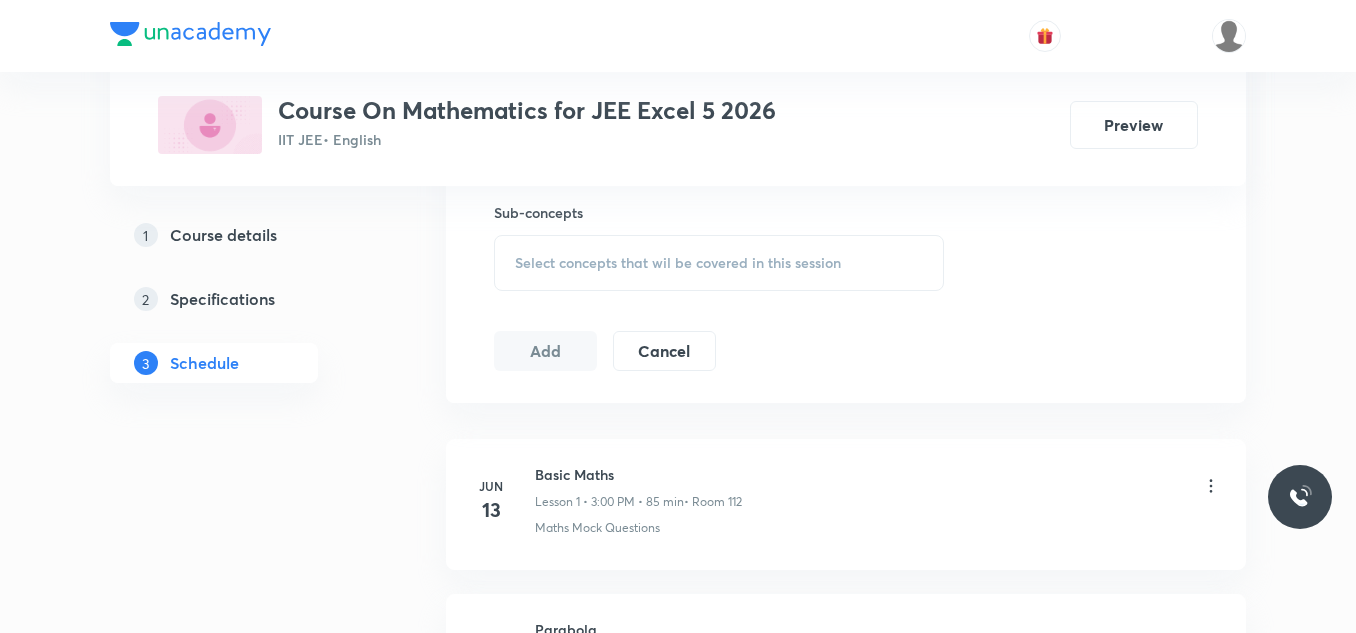 click on "Select concepts that wil be covered in this session" at bounding box center (678, 263) 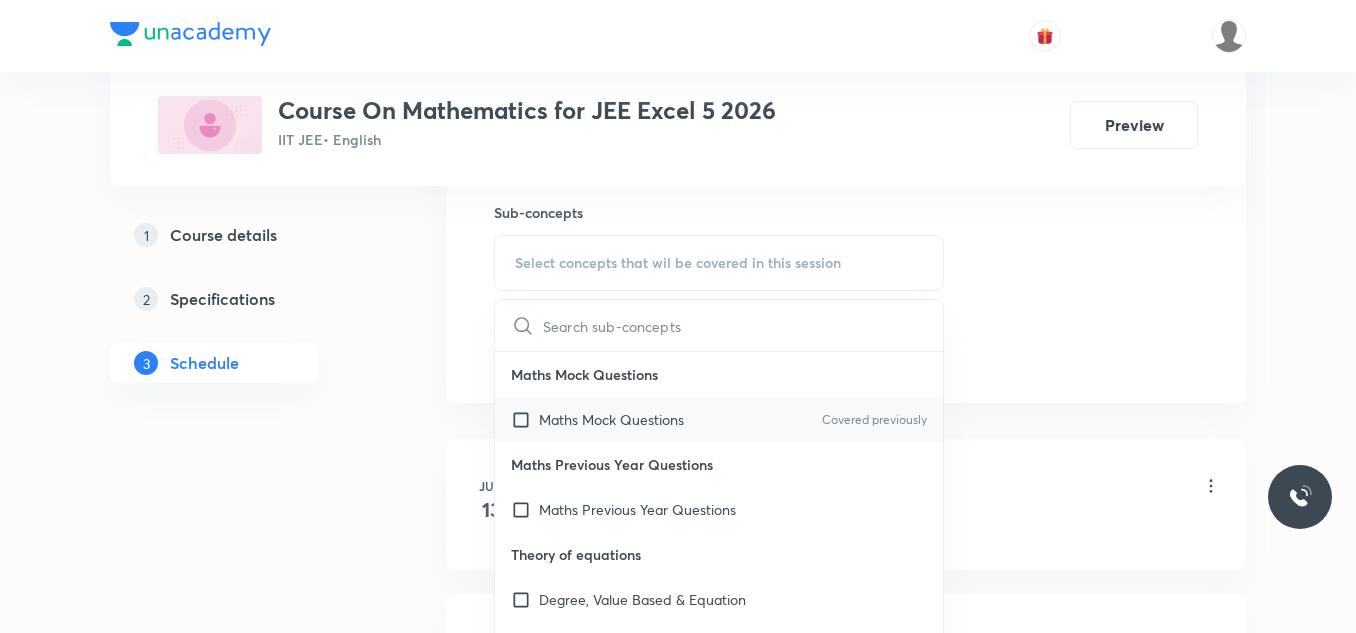 click at bounding box center [525, 419] 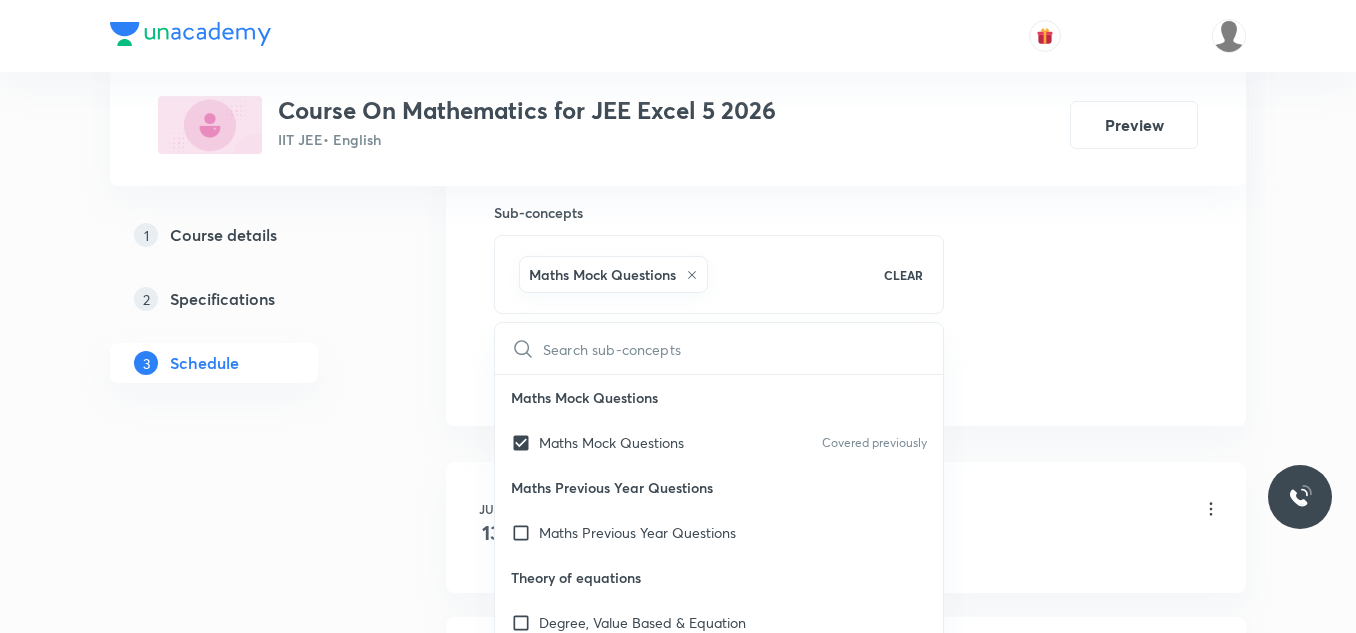 click on "Plus Courses Course On Mathematics for JEE Excel 5 2026 IIT JEE  • English Preview 1 Course details 2 Specifications 3 Schedule Schedule 17  classes Session  18 Live class Session title 9/99 HYPERBOLA ​ Schedule for Jul 10, 2025, 3:20 PM ​ Duration (in minutes) 65 ​   Session type Online Offline Room 112 Sub-concepts Maths Mock Questions CLEAR ​ Maths Mock Questions Maths Mock Questions Covered previously Maths Previous Year Questions Maths Previous Year Questions Theory of equations Degree, Value Based & Equation Geometrical Meaning of the Zeroes of a Polynomial Location of roots Geometrical meaning of Roots of an equation Points in solving an equation Graph of Quadratic Expression & its Analysis Range of Quadratic Equation Remainder and factor theorems Identity Quadratic equations Common Roots Location of Roots General Equation of Second Degree in Variable x and y Theory of Equations Relation Between Roots and Coefficients Nature of Roots: Real, Imaginary, and Integer Quadratic Inequality Series 1" at bounding box center (678, 1168) 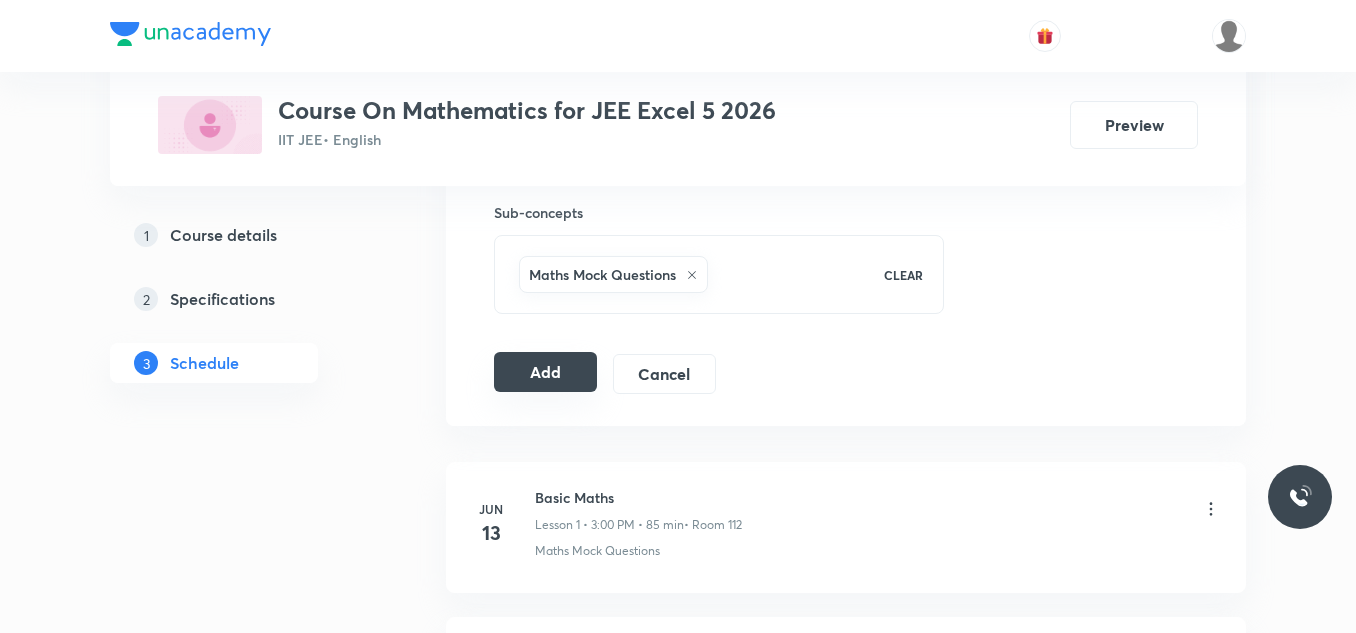 click on "Add" at bounding box center (545, 372) 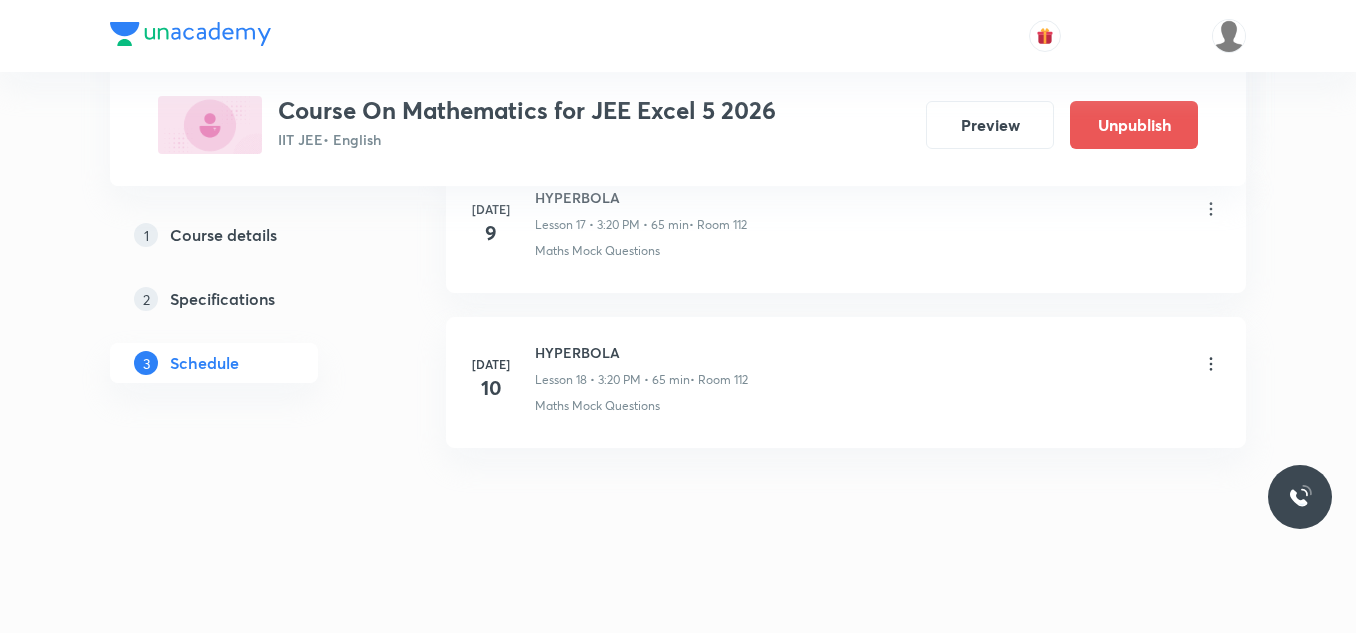 scroll, scrollTop: 2841, scrollLeft: 0, axis: vertical 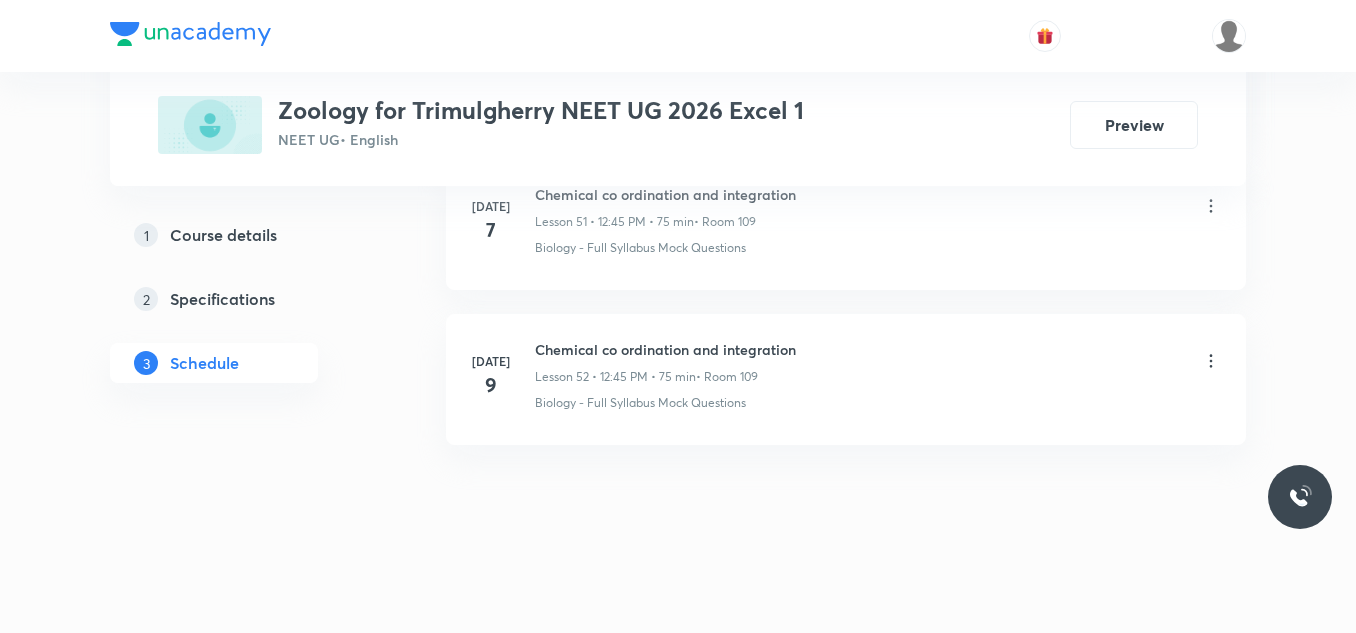 click on "Chemical co ordination and integration" at bounding box center [665, 349] 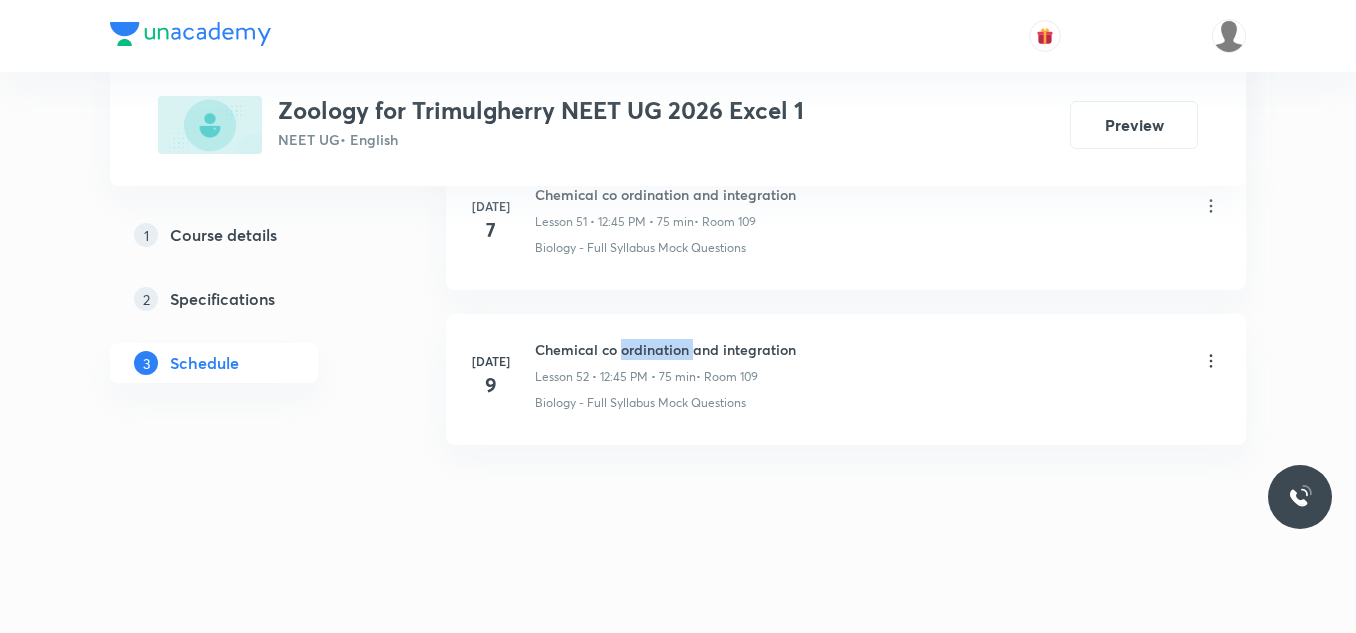 click on "Chemical co ordination and integration" at bounding box center [665, 349] 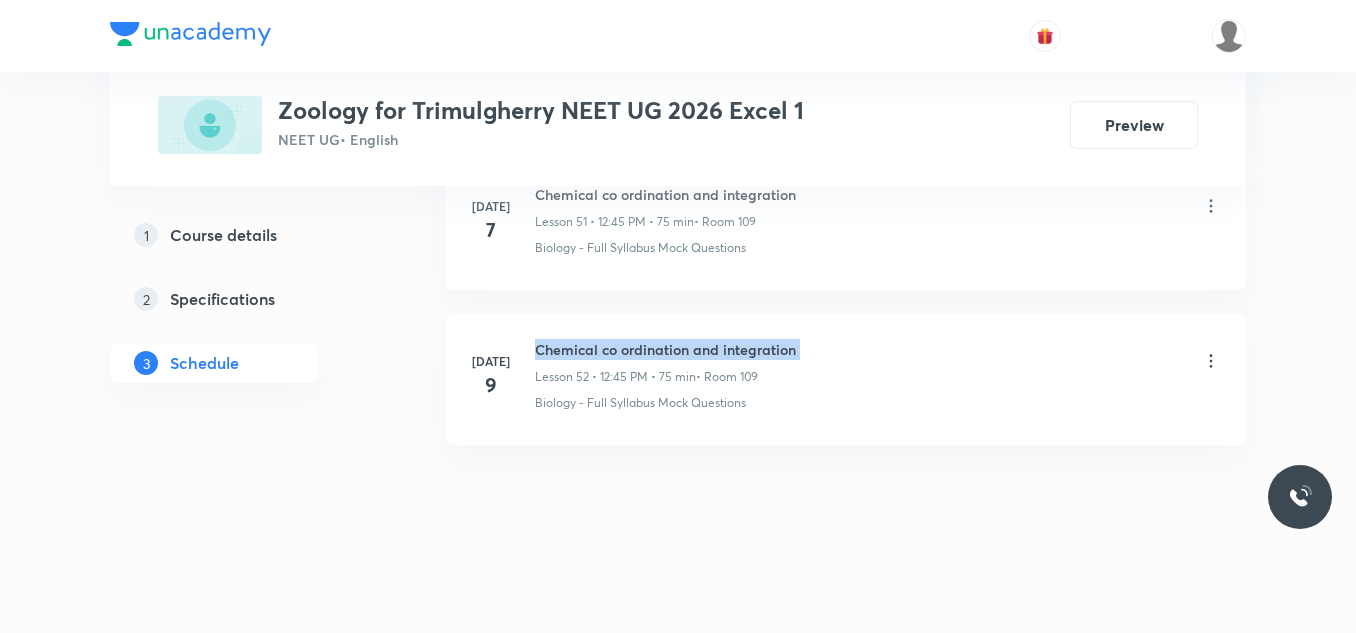 click on "Chemical co ordination and integration" at bounding box center (665, 349) 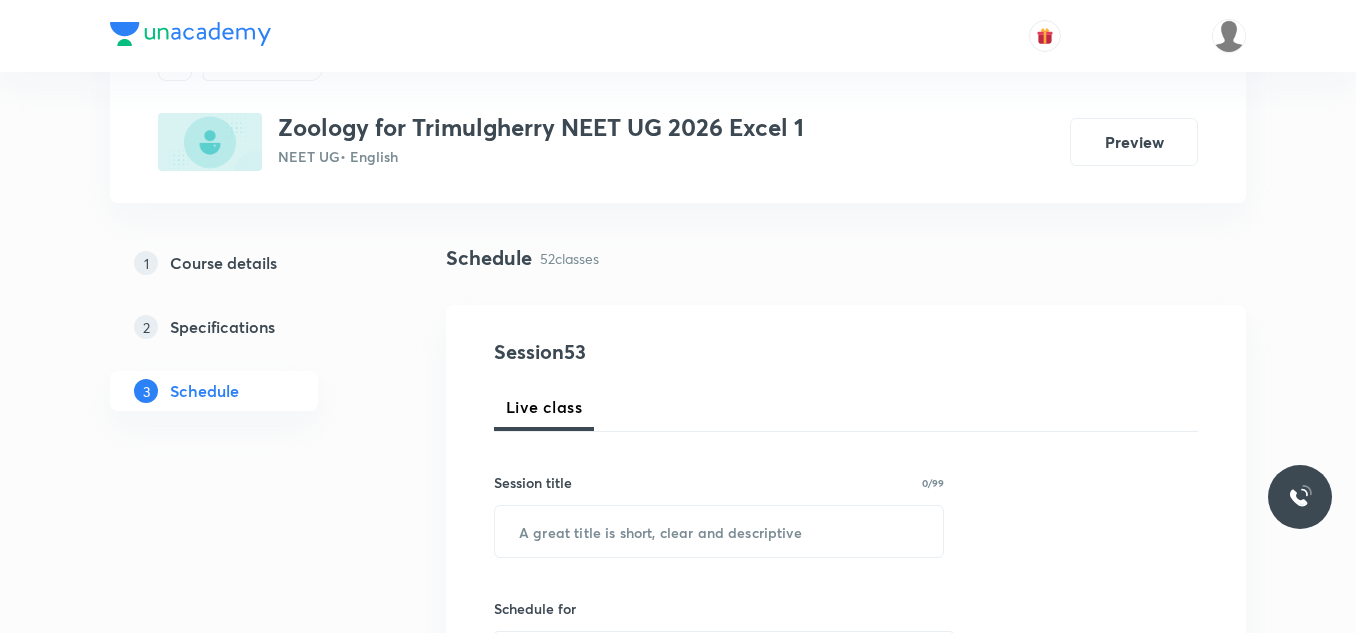 scroll, scrollTop: 300, scrollLeft: 0, axis: vertical 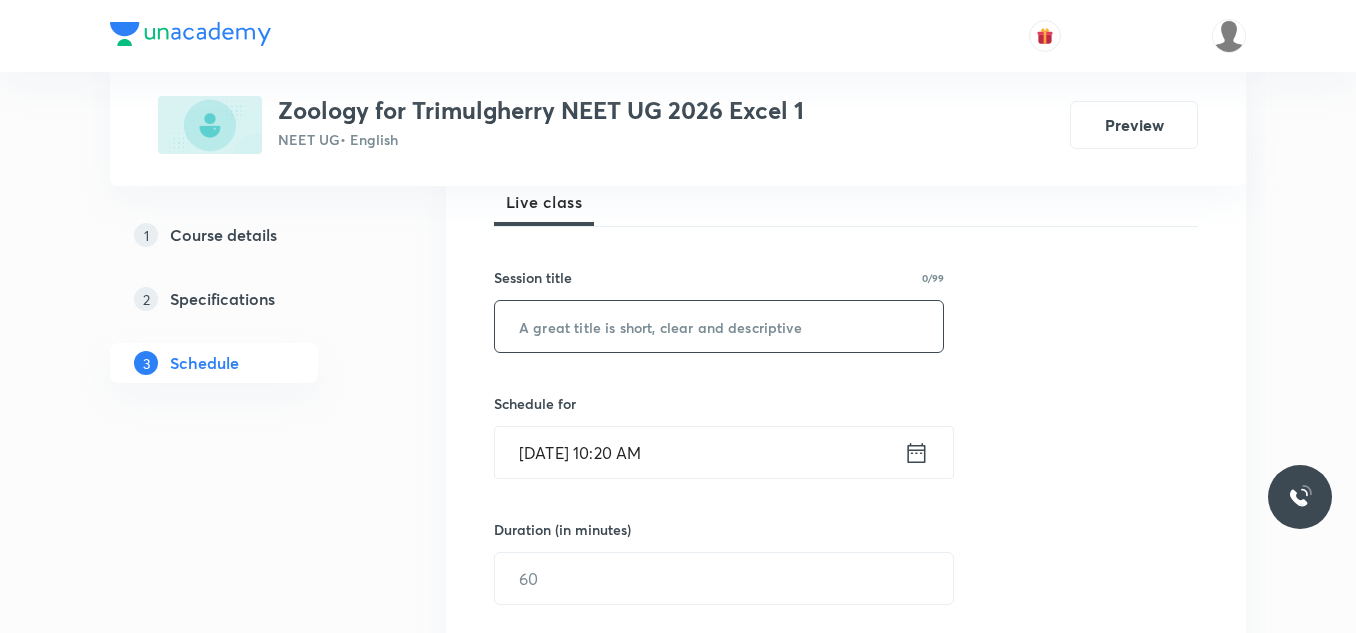 click at bounding box center [719, 326] 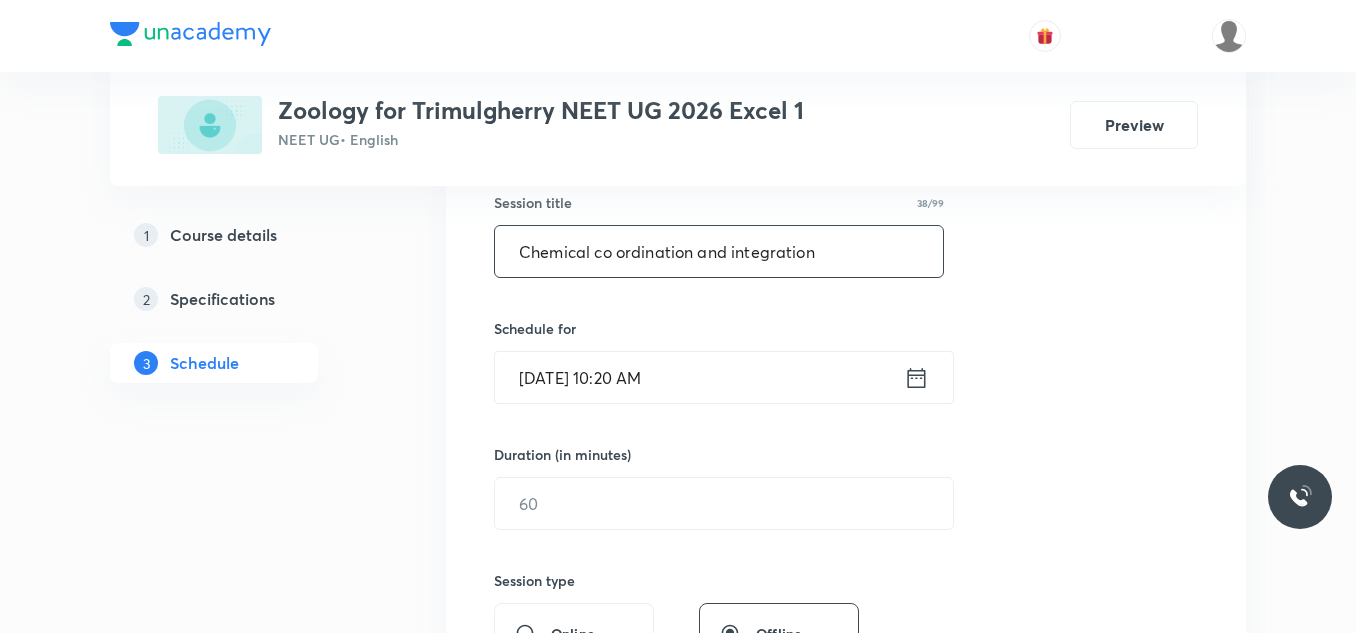 scroll, scrollTop: 500, scrollLeft: 0, axis: vertical 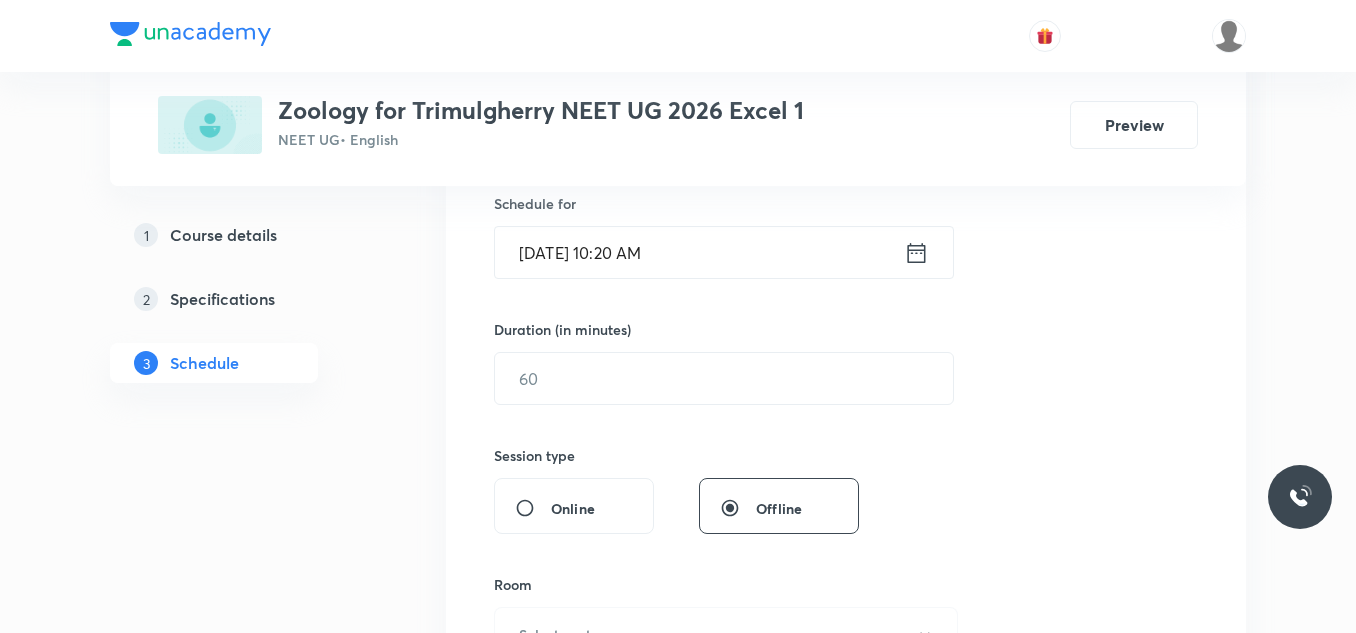 type on "Chemical co ordination and integration" 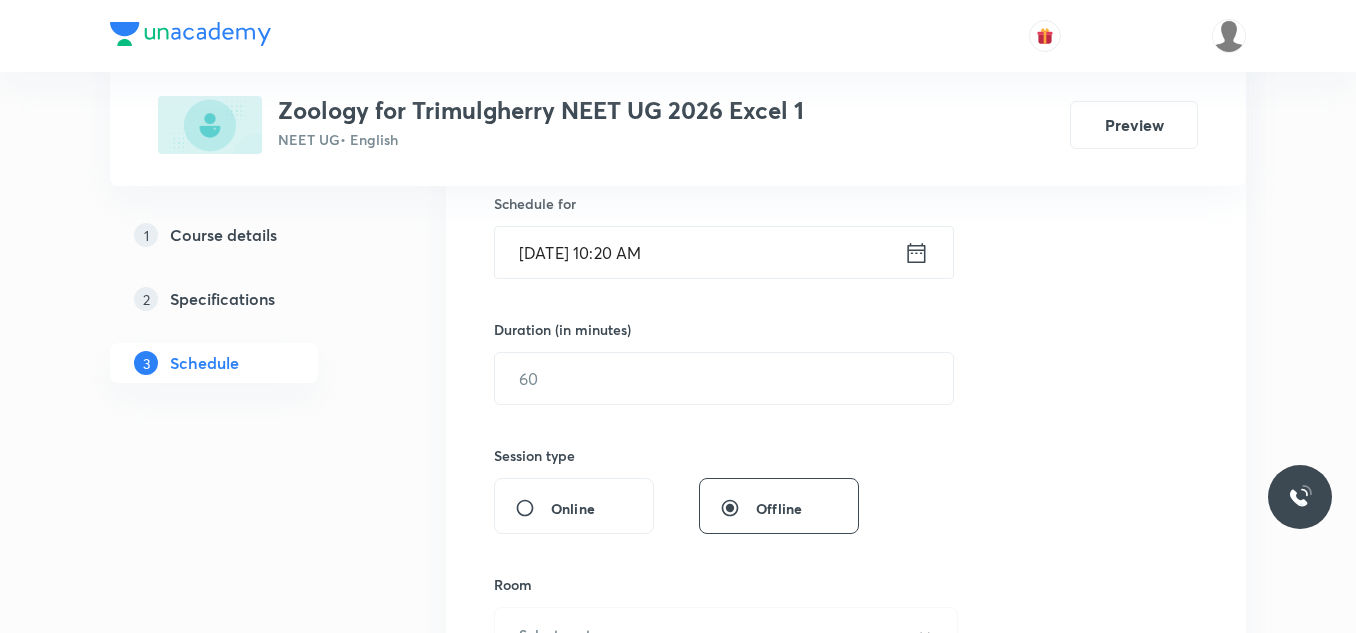 click 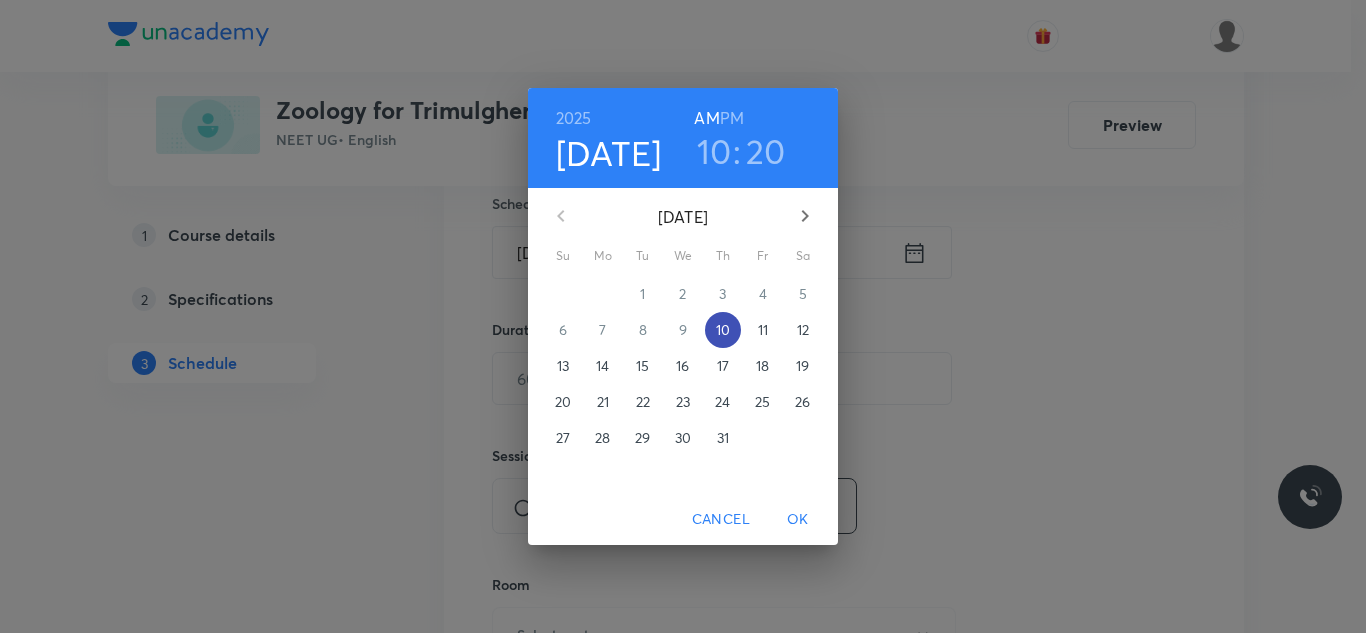 click on "10" at bounding box center [723, 330] 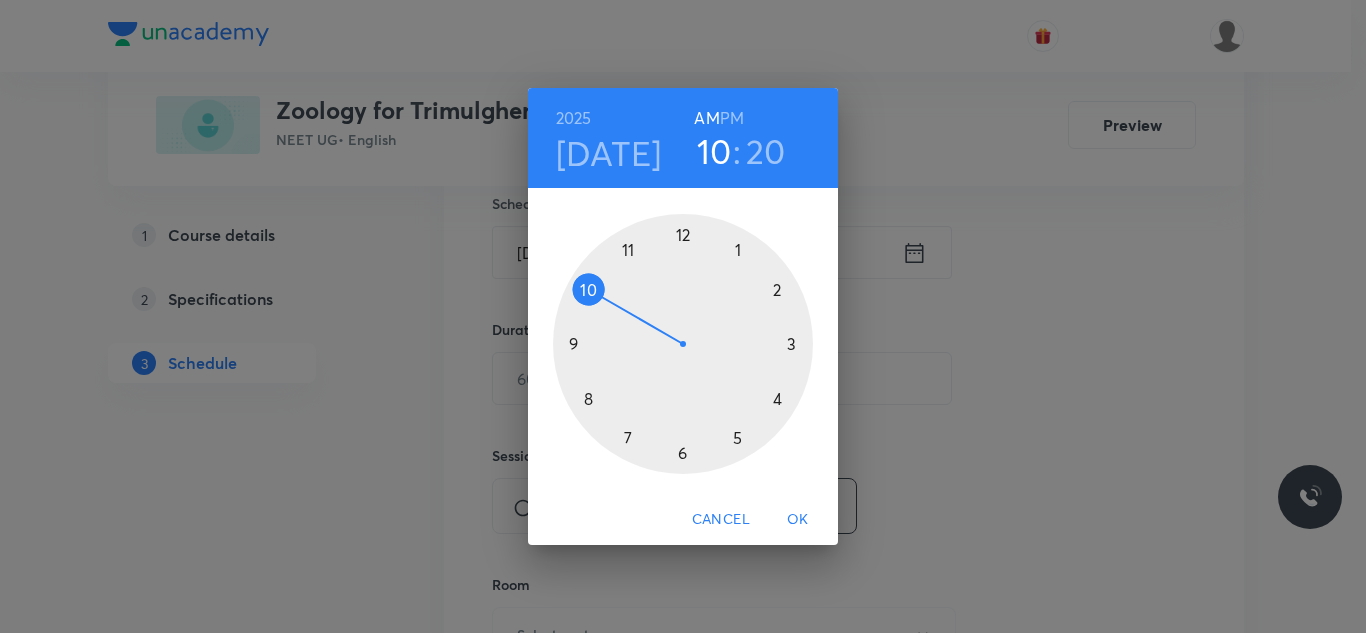 click on "PM" at bounding box center (732, 118) 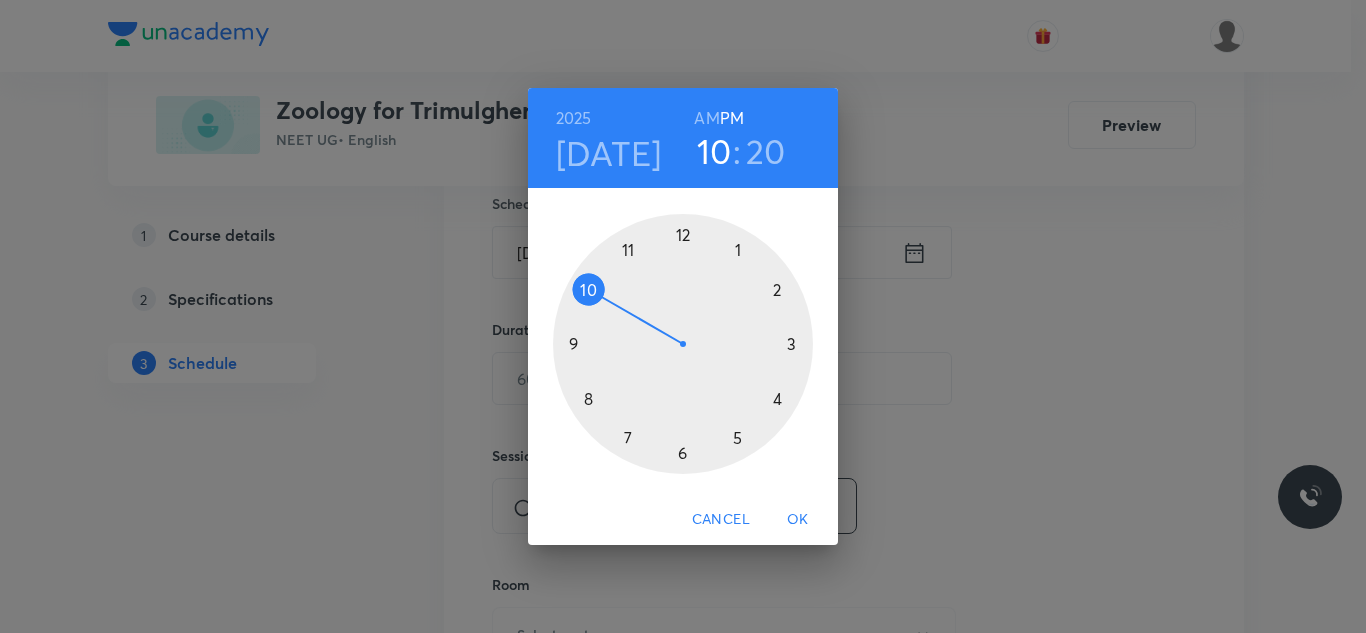 click at bounding box center [683, 344] 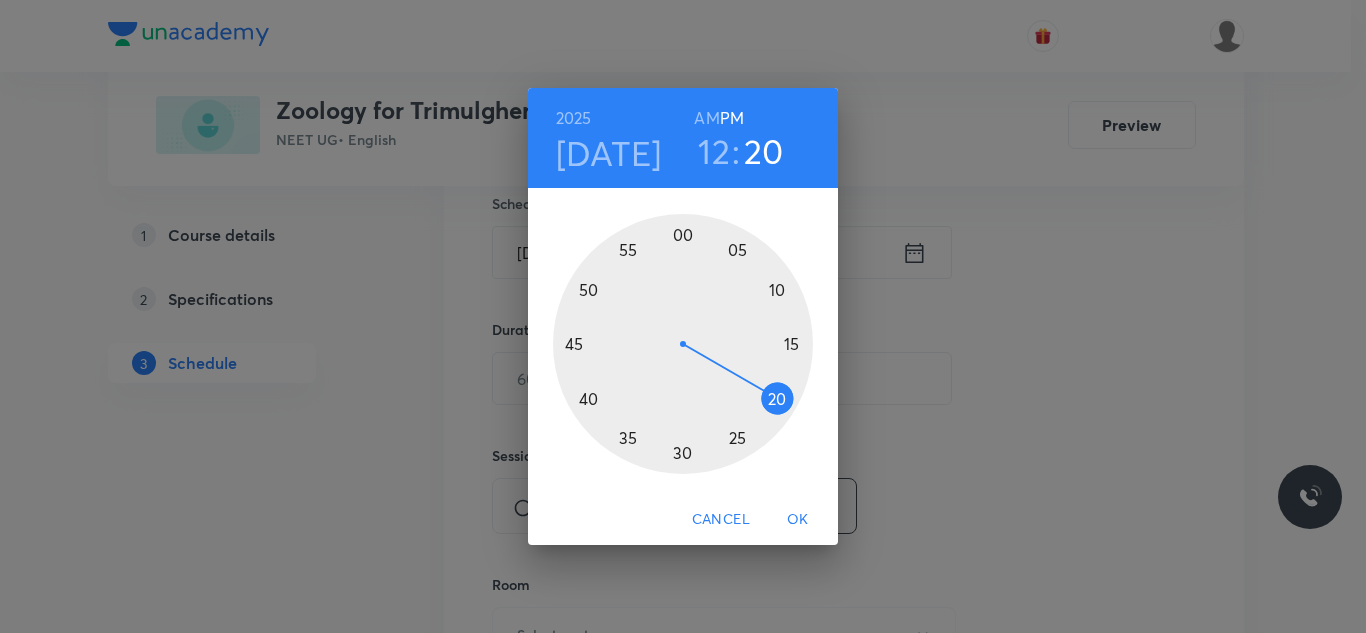 click at bounding box center (683, 344) 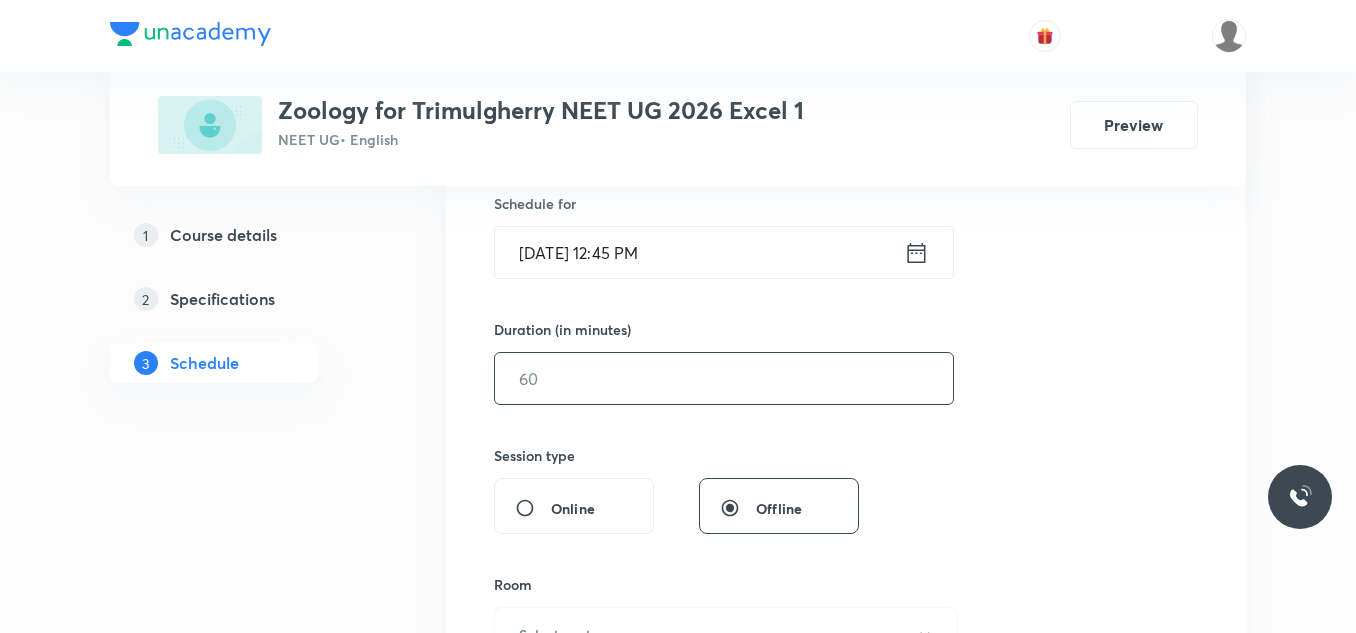 click at bounding box center (724, 378) 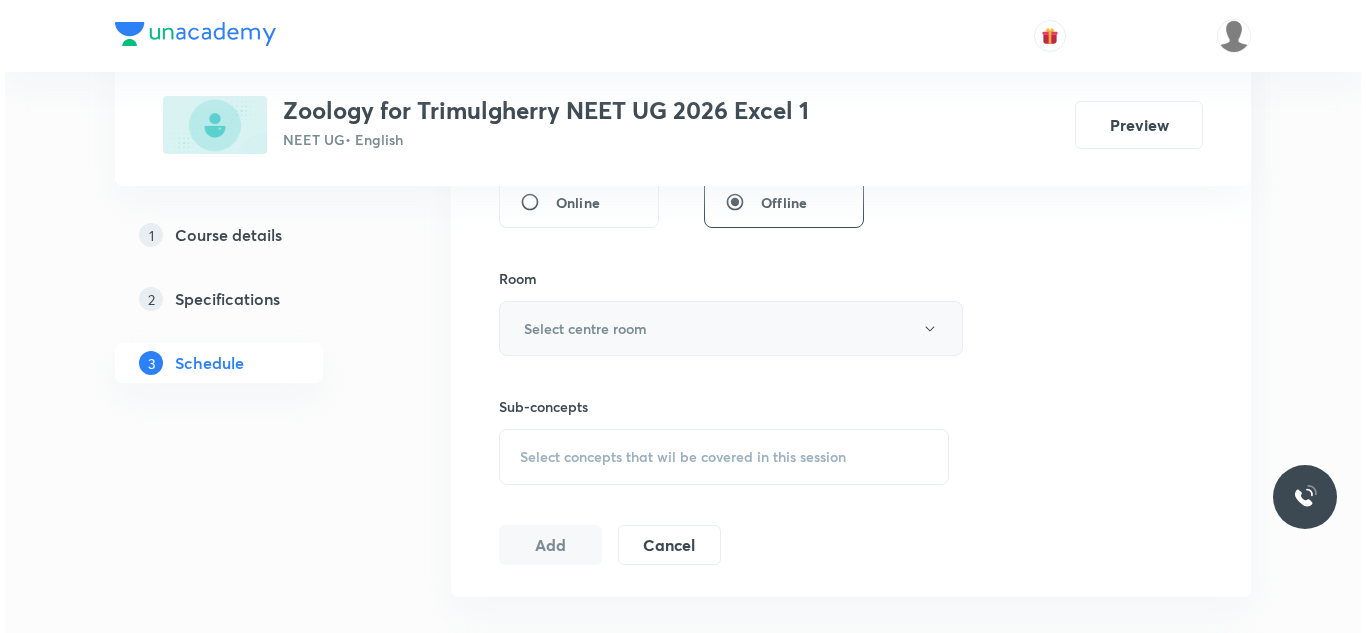 scroll, scrollTop: 800, scrollLeft: 0, axis: vertical 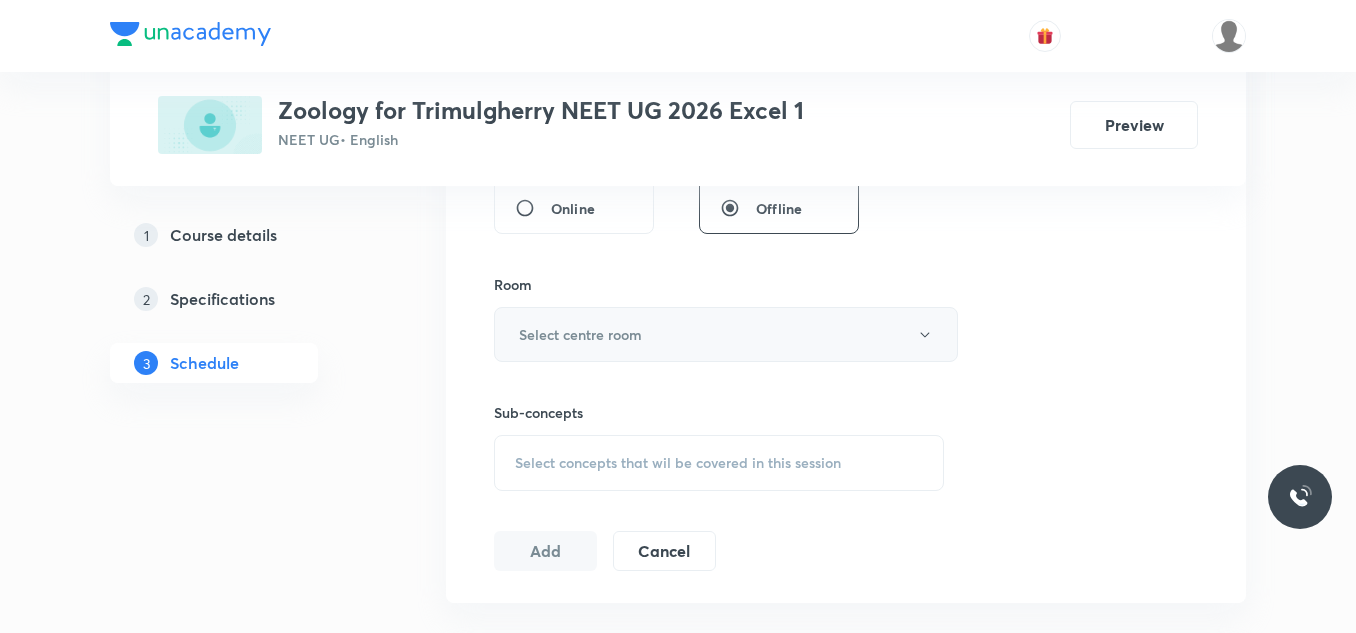 type on "75" 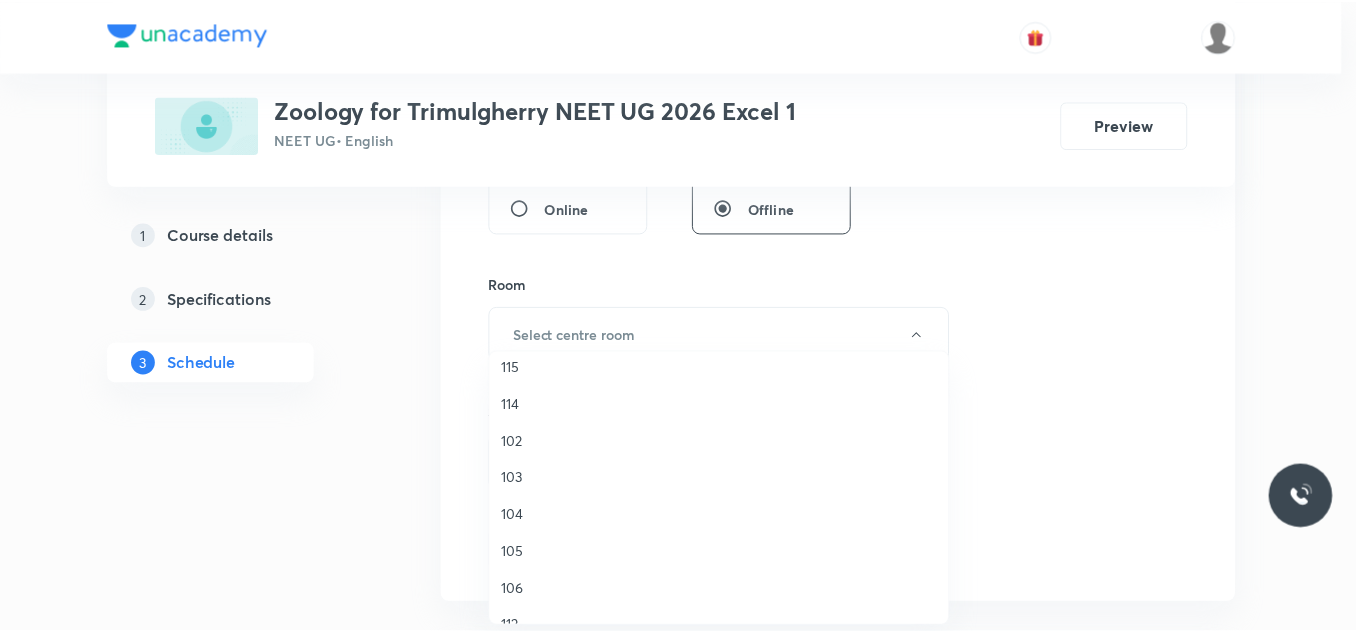 scroll, scrollTop: 300, scrollLeft: 0, axis: vertical 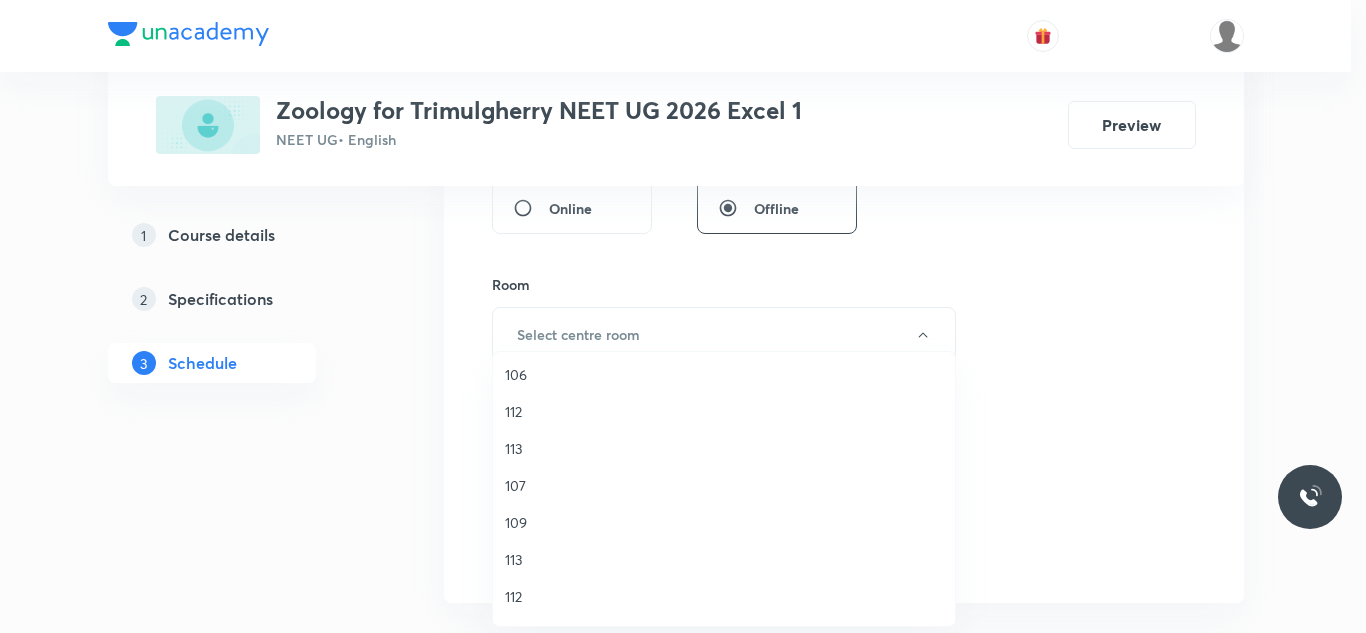 click on "109" at bounding box center [724, 522] 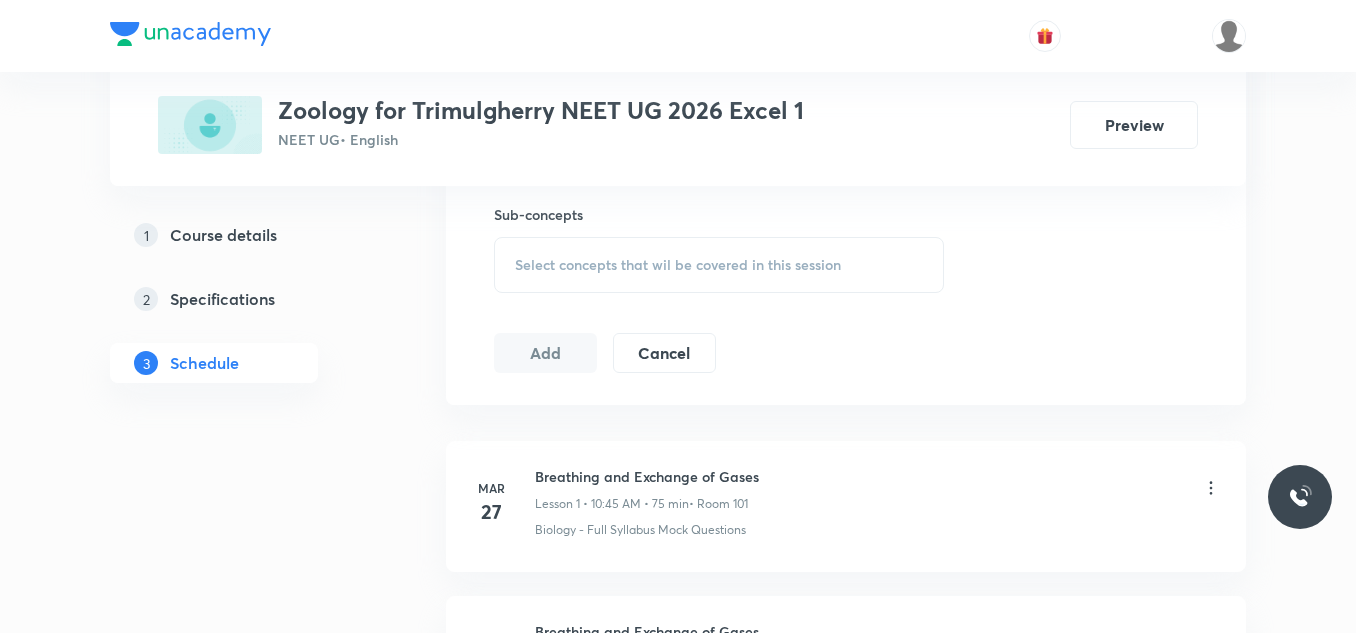 scroll, scrollTop: 1000, scrollLeft: 0, axis: vertical 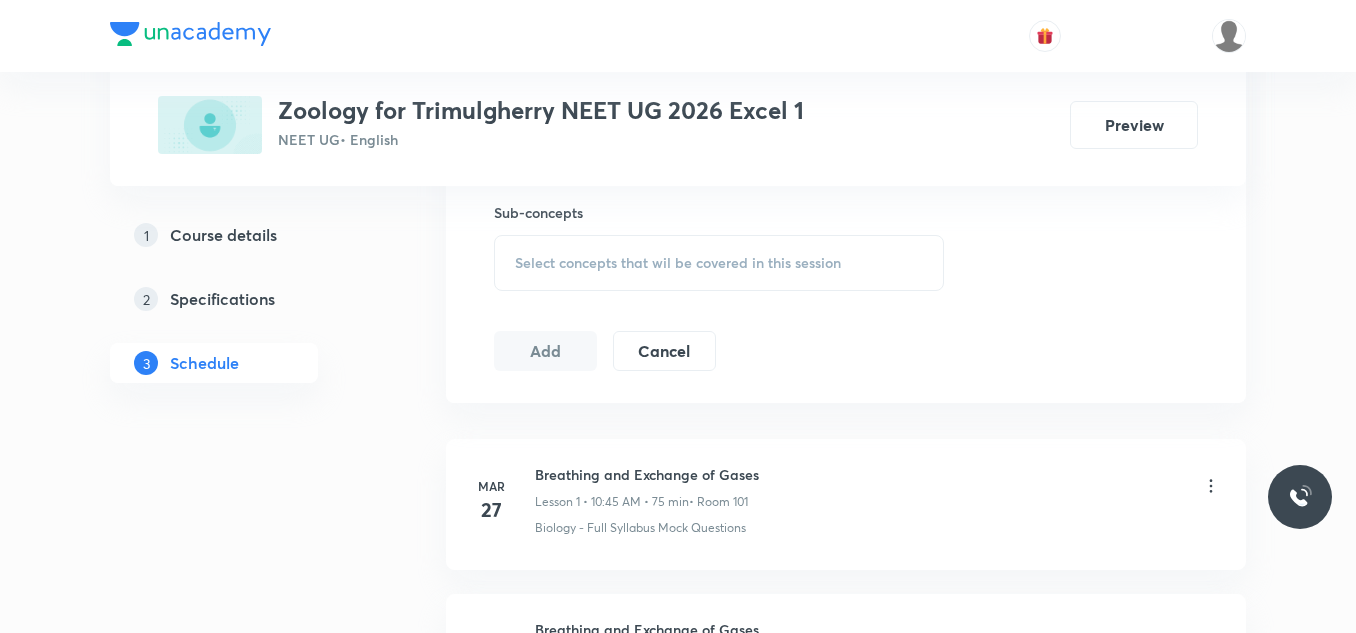 click on "Select concepts that wil be covered in this session" at bounding box center [719, 263] 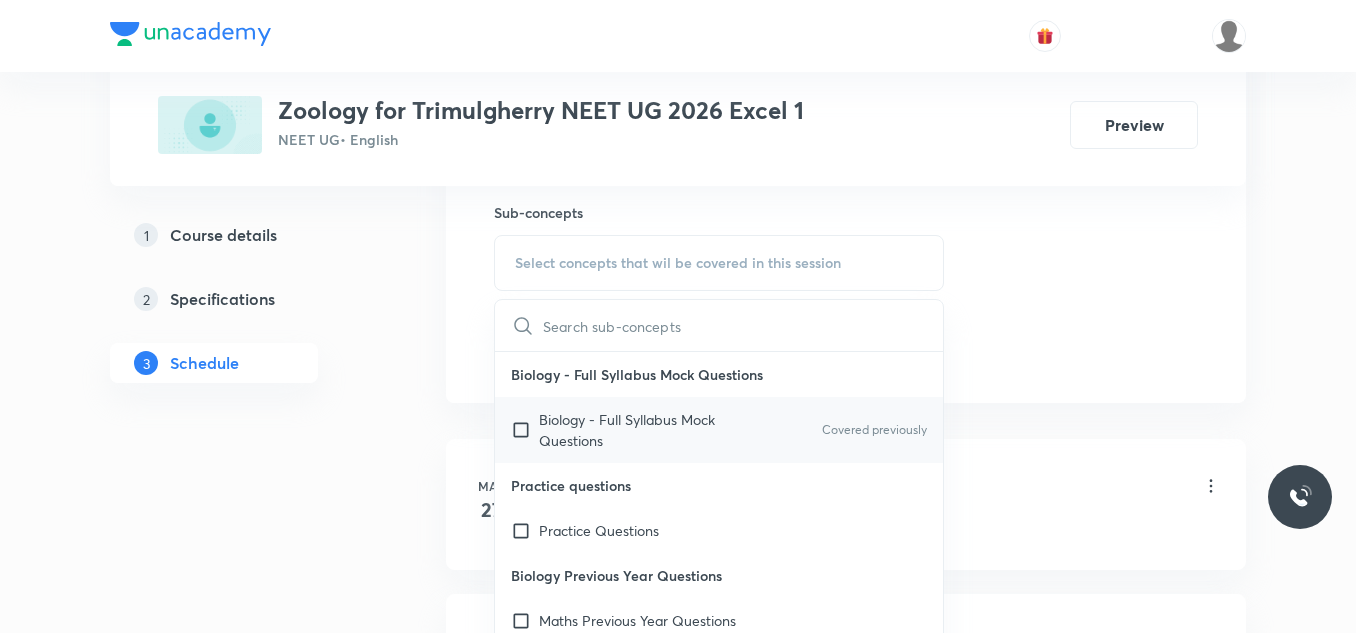 click at bounding box center [525, 430] 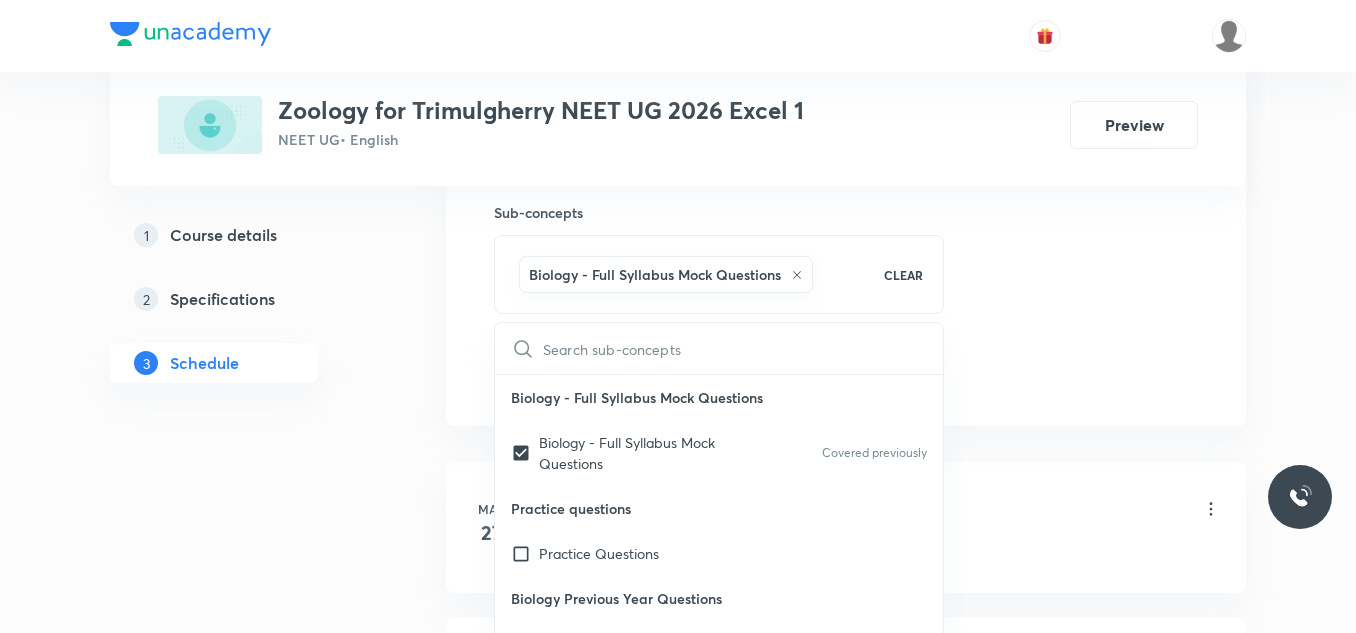 click on "Plus Courses Zoology for Trimulgherry NEET UG 2026 Excel 1 NEET UG  • English Preview 1 Course details 2 Specifications 3 Schedule Schedule 52  classes Session  53 Live class Session title 38/99 Chemical co ordination and integration ​ Schedule for Jul 10, 2025, 12:45 PM ​ Duration (in minutes) 75 ​   Session type Online Offline Room 109 Sub-concepts Biology - Full Syllabus Mock Questions CLEAR ​ Biology - Full Syllabus Mock Questions Biology - Full Syllabus Mock Questions Covered previously Practice questions Practice Questions Biology Previous Year Questions Maths Previous Year Questions Living World What Is Living? Diversity In The Living World Systematics Types Of Taxonomy Fundamental Components Of Taxonomy Taxonomic Categories Taxonomical Aids The Three Domains Of Life Biological Nomenclature  Biological Classification System Of Classification Kingdom Monera Kingdom Protista Kingdom Fungi Kingdom Plantae Kingdom Animalia Linchens Mycorrhiza Virus Prions Viroids Plant Kingdom Algae Bryophytes ER" at bounding box center (678, 3881) 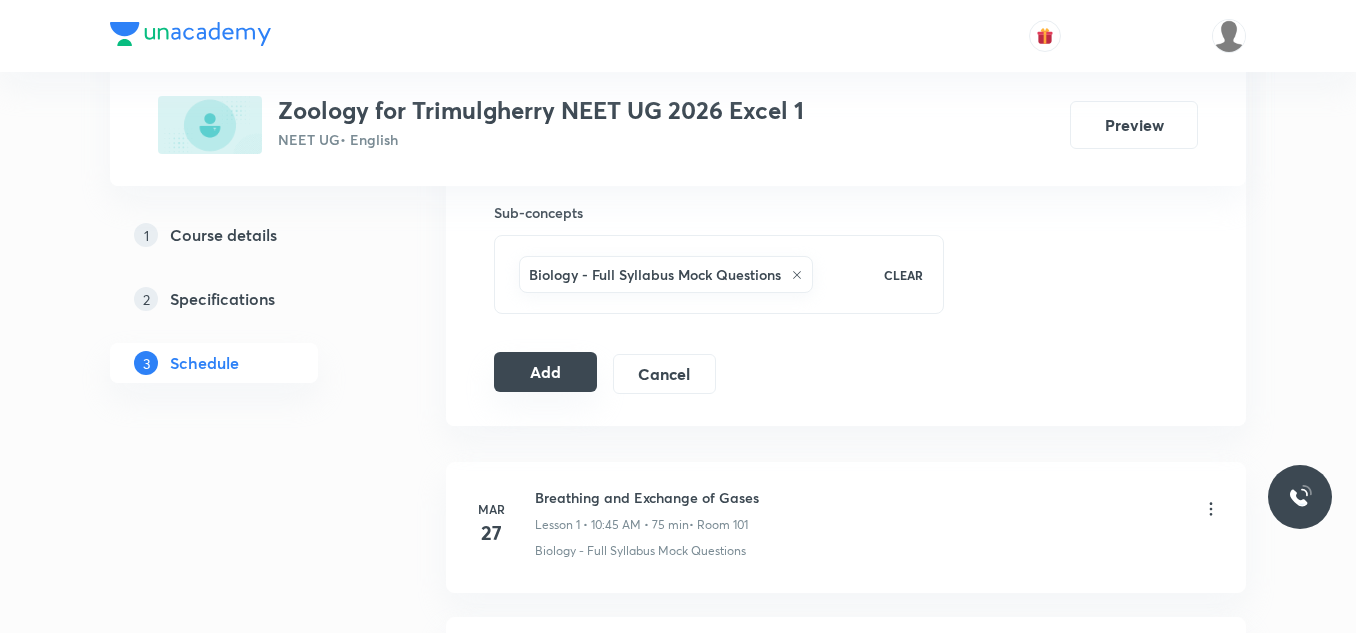 click on "Add" at bounding box center (545, 372) 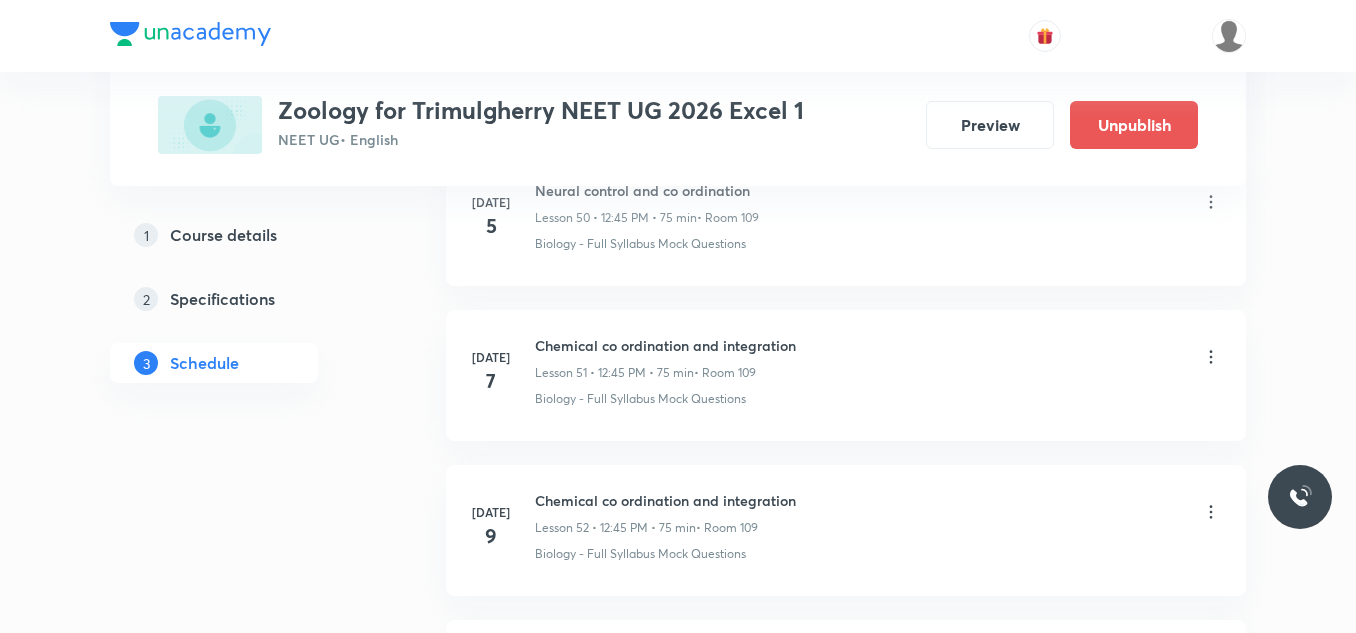 scroll, scrollTop: 8266, scrollLeft: 0, axis: vertical 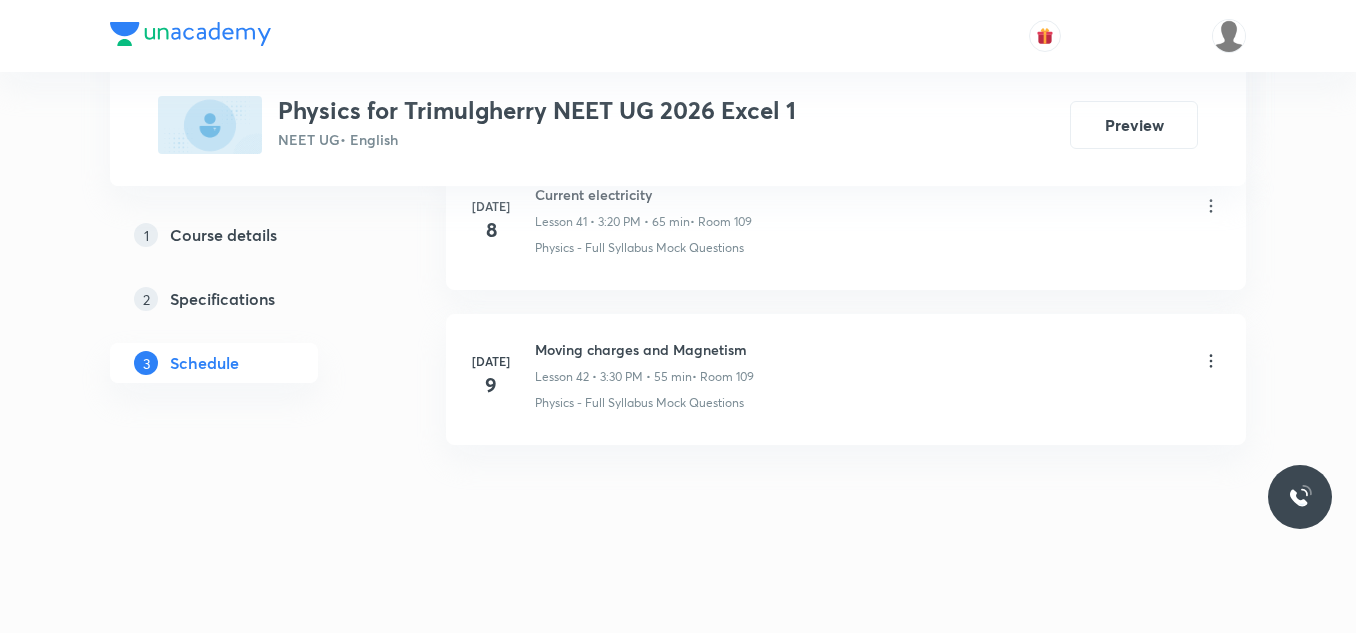 click on "Moving charges and Magnetism" at bounding box center (644, 349) 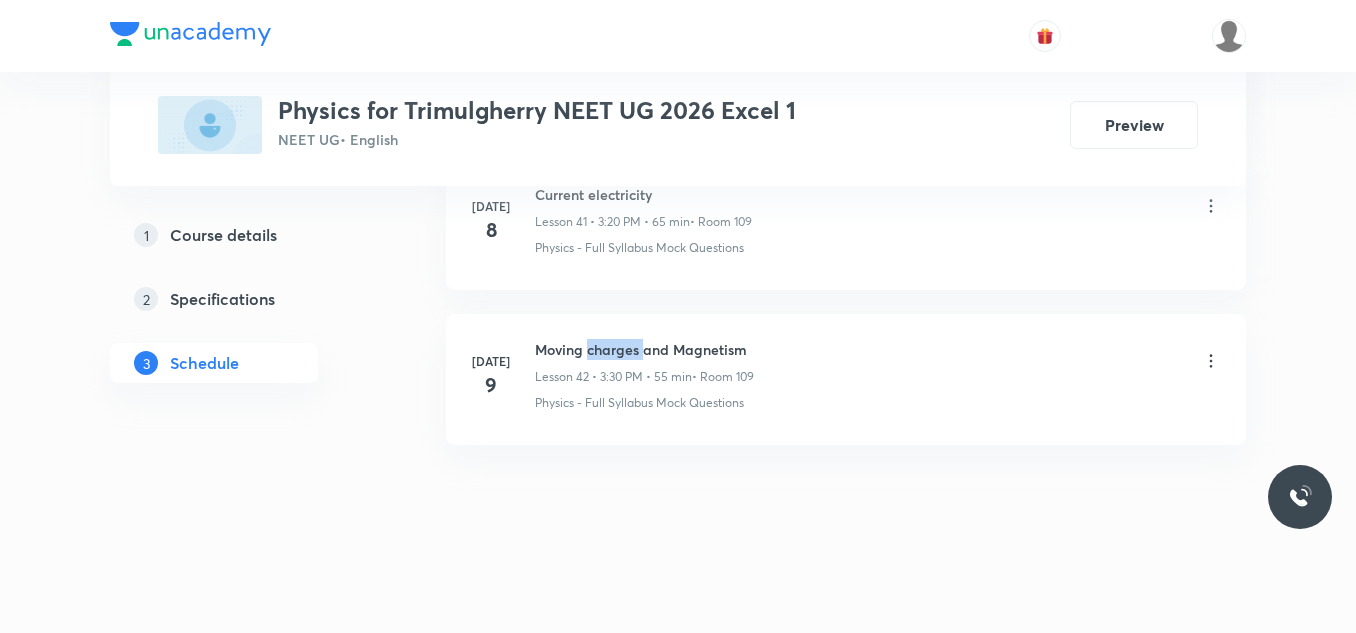 click on "Moving charges and Magnetism" at bounding box center [644, 349] 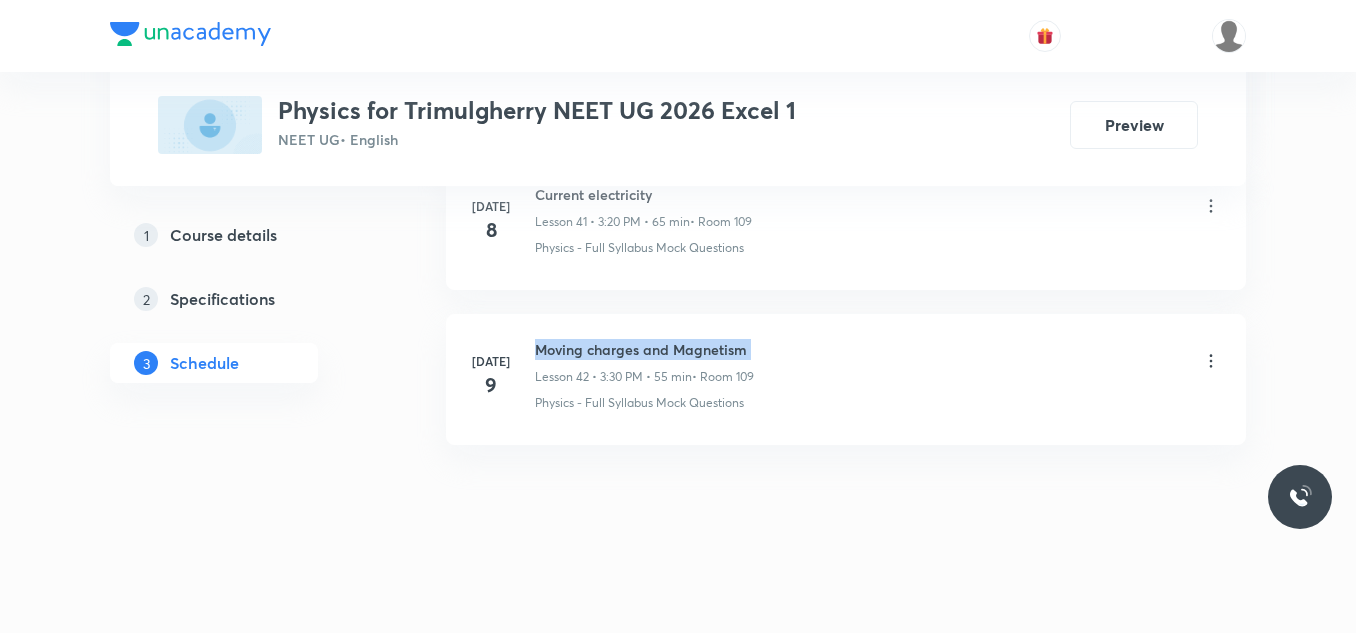 click on "Moving charges and Magnetism" at bounding box center (644, 349) 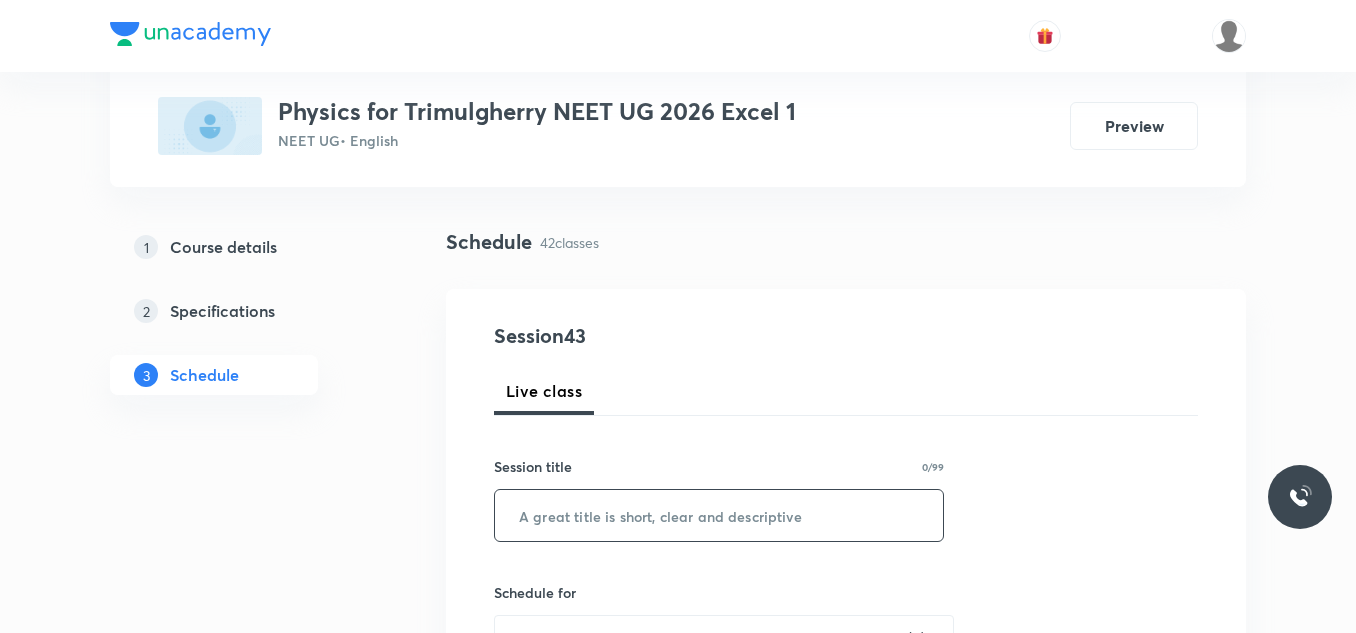 scroll, scrollTop: 300, scrollLeft: 0, axis: vertical 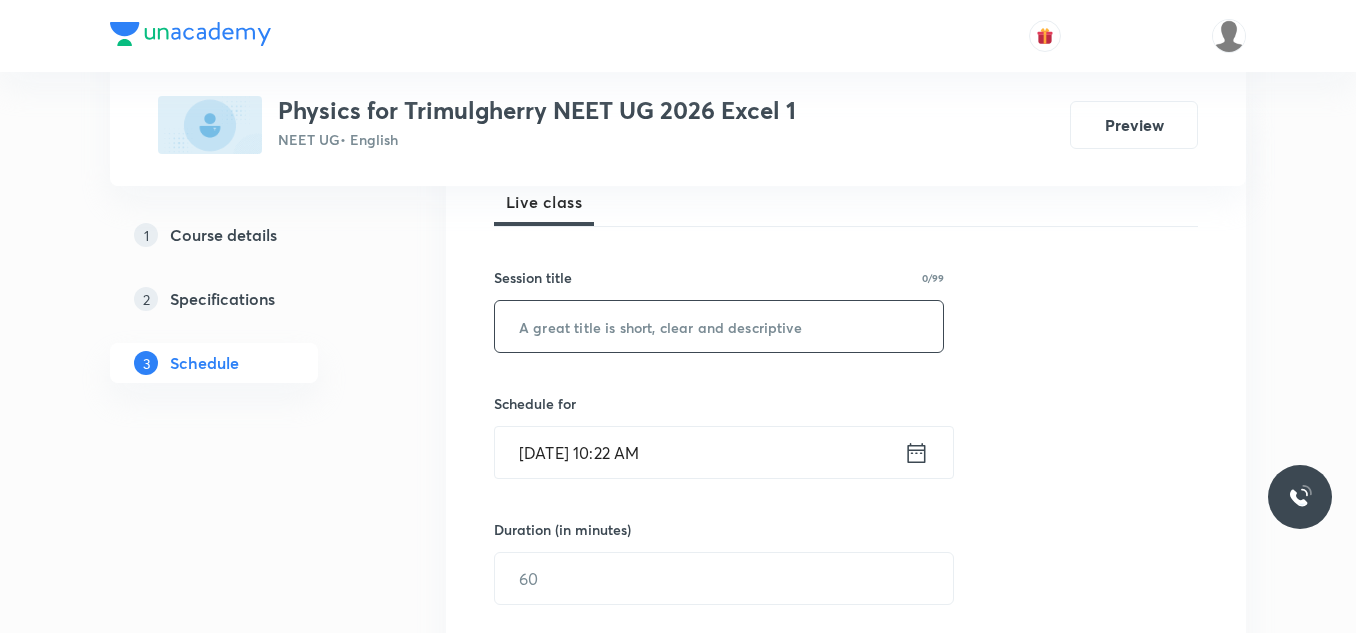 click at bounding box center [719, 326] 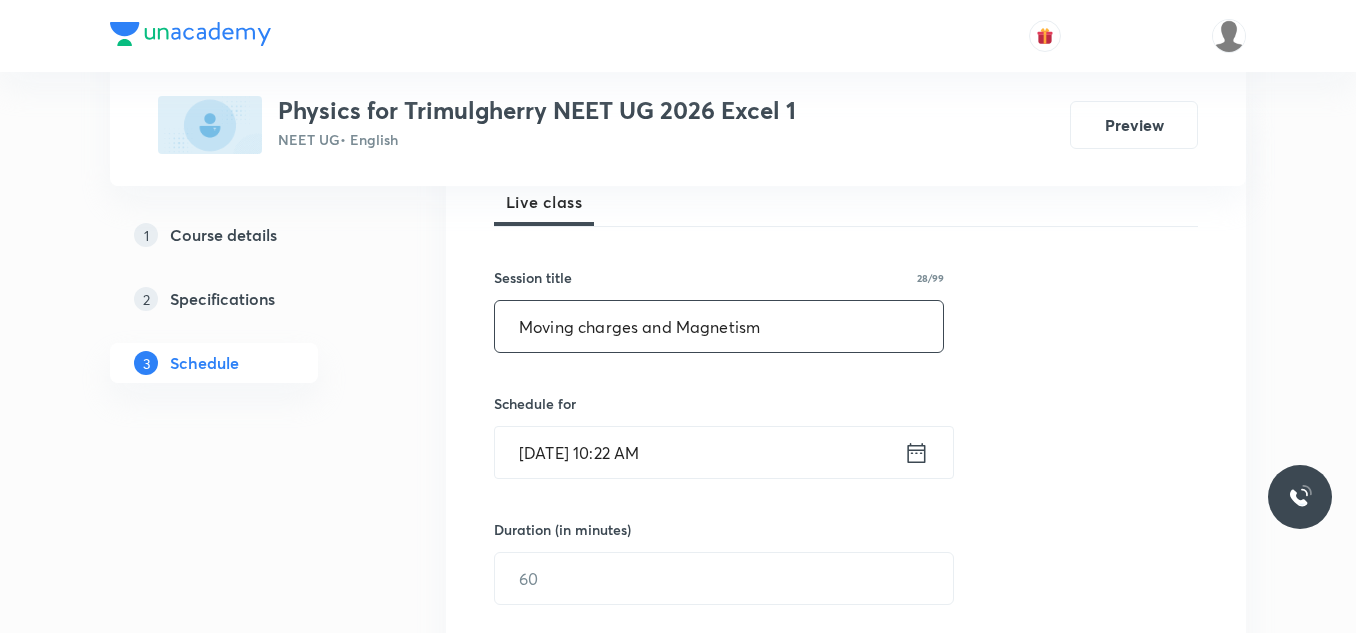 scroll, scrollTop: 400, scrollLeft: 0, axis: vertical 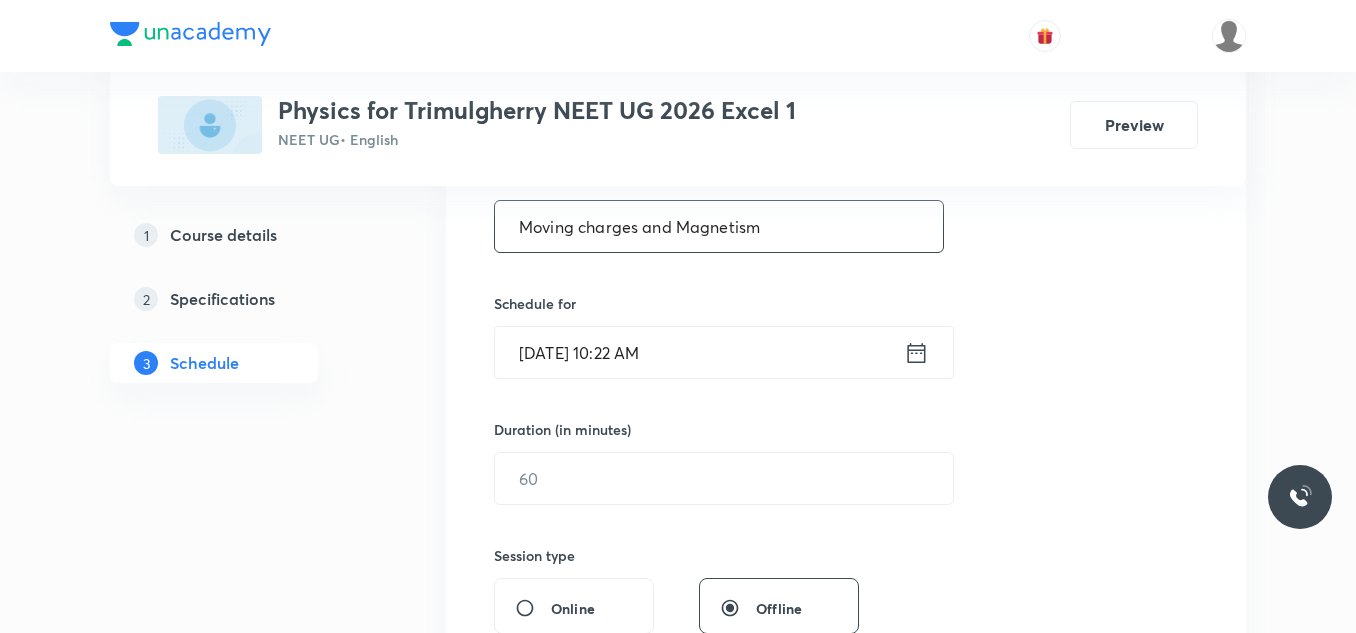 type on "Moving charges and Magnetism" 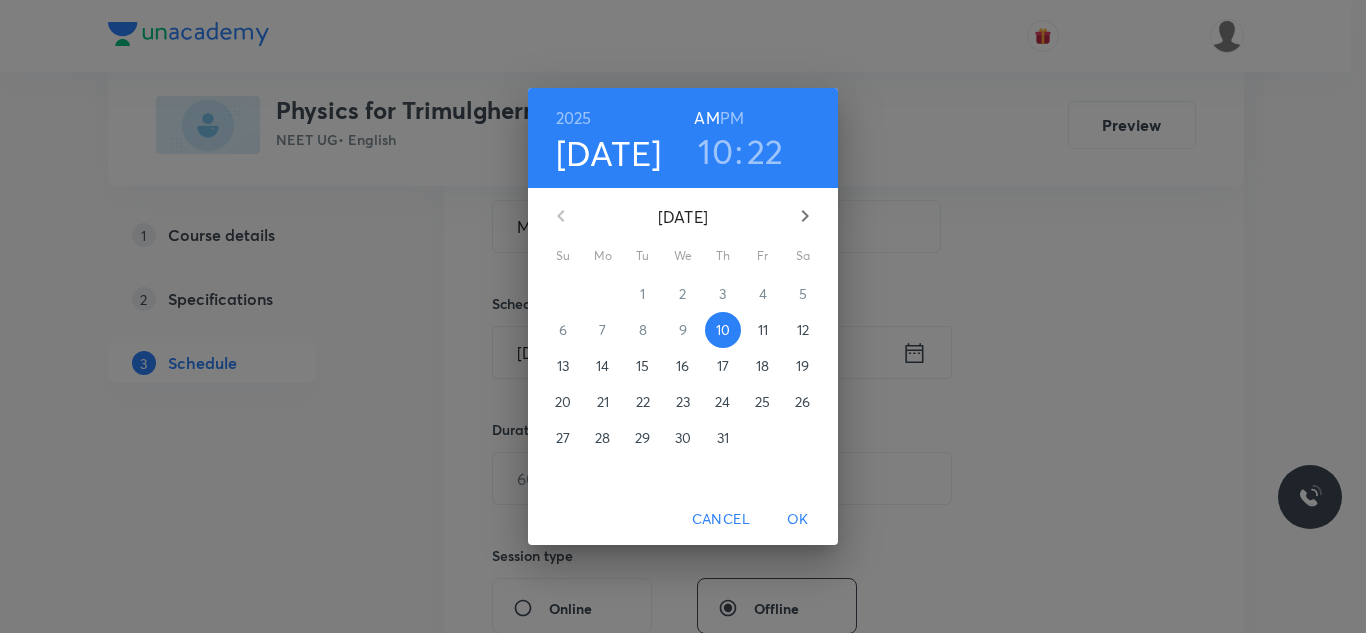 click on "PM" at bounding box center (732, 118) 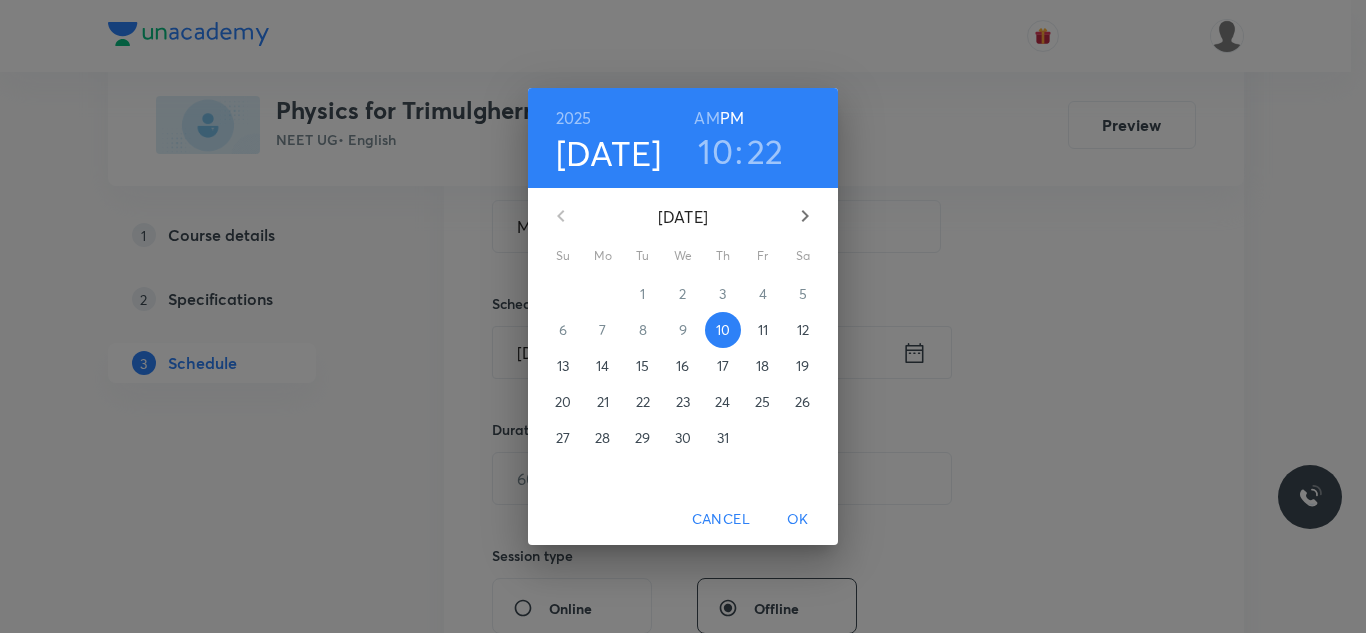 click on "10" at bounding box center (715, 151) 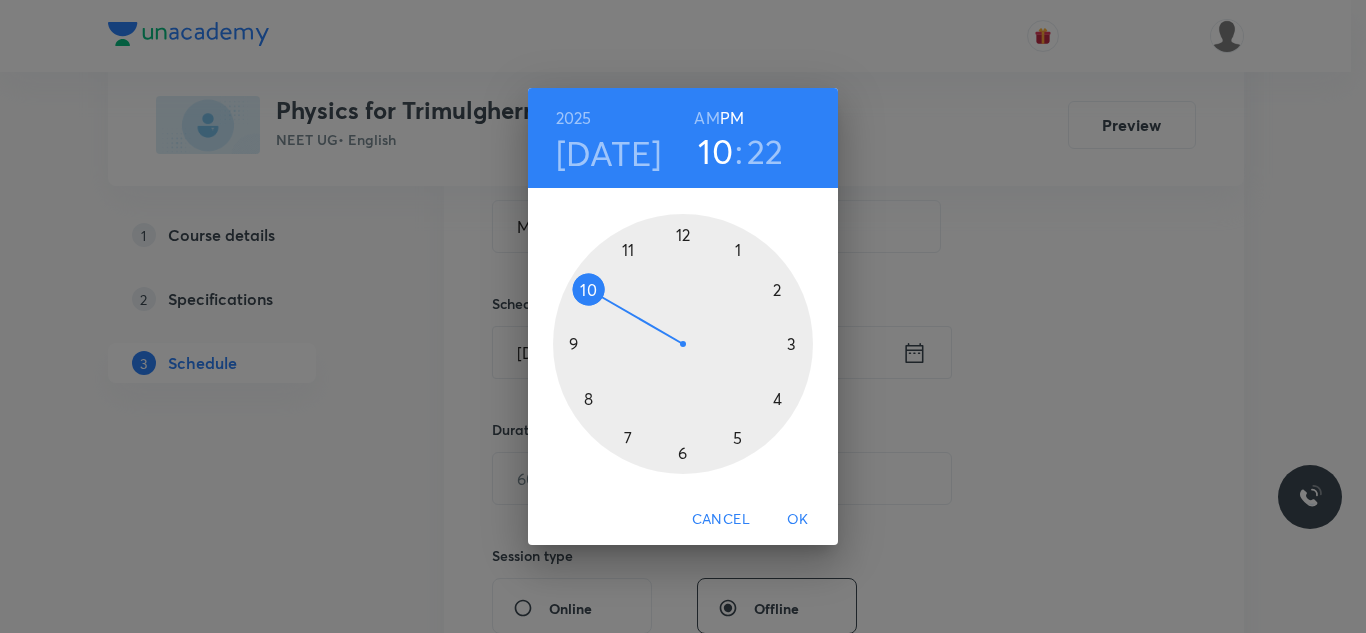 click at bounding box center (683, 344) 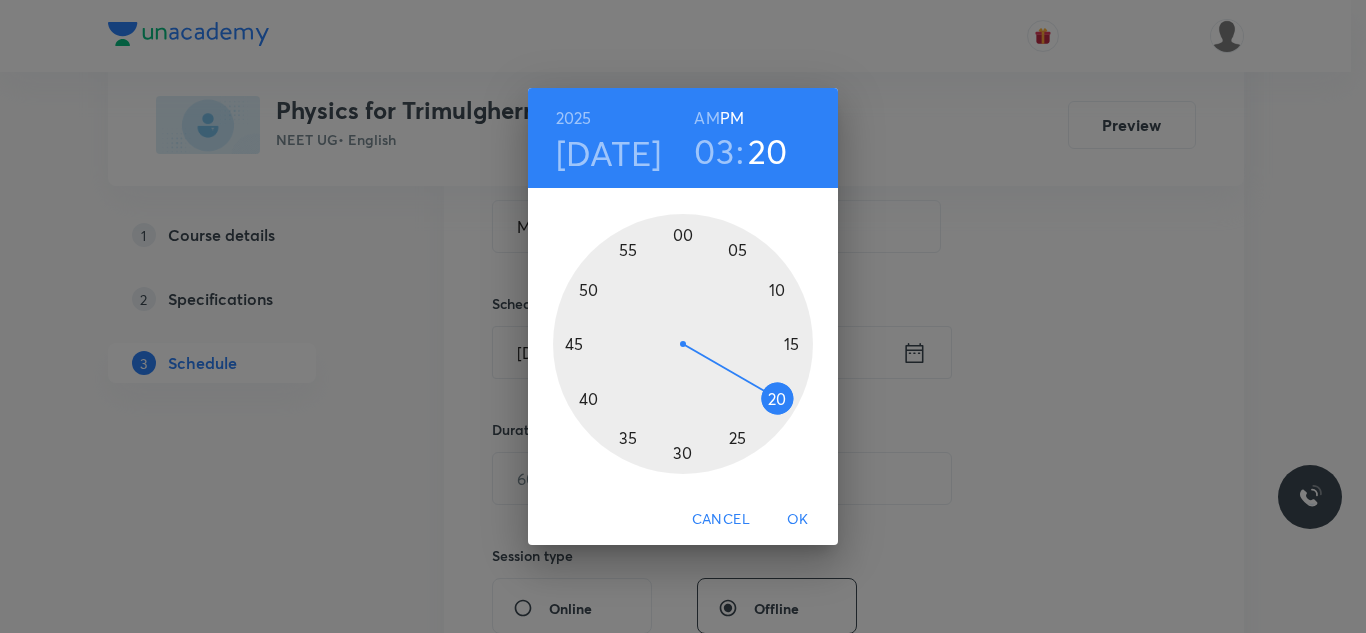 drag, startPoint x: 765, startPoint y: 419, endPoint x: 784, endPoint y: 401, distance: 26.172504 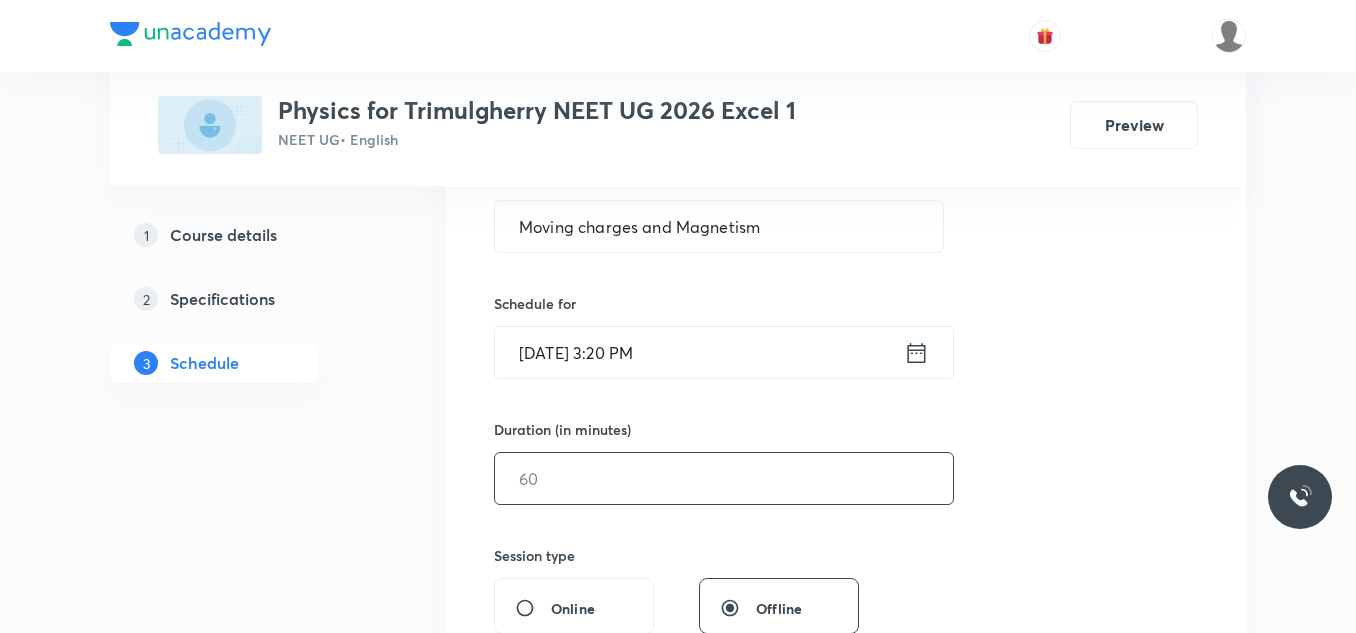 click at bounding box center (724, 478) 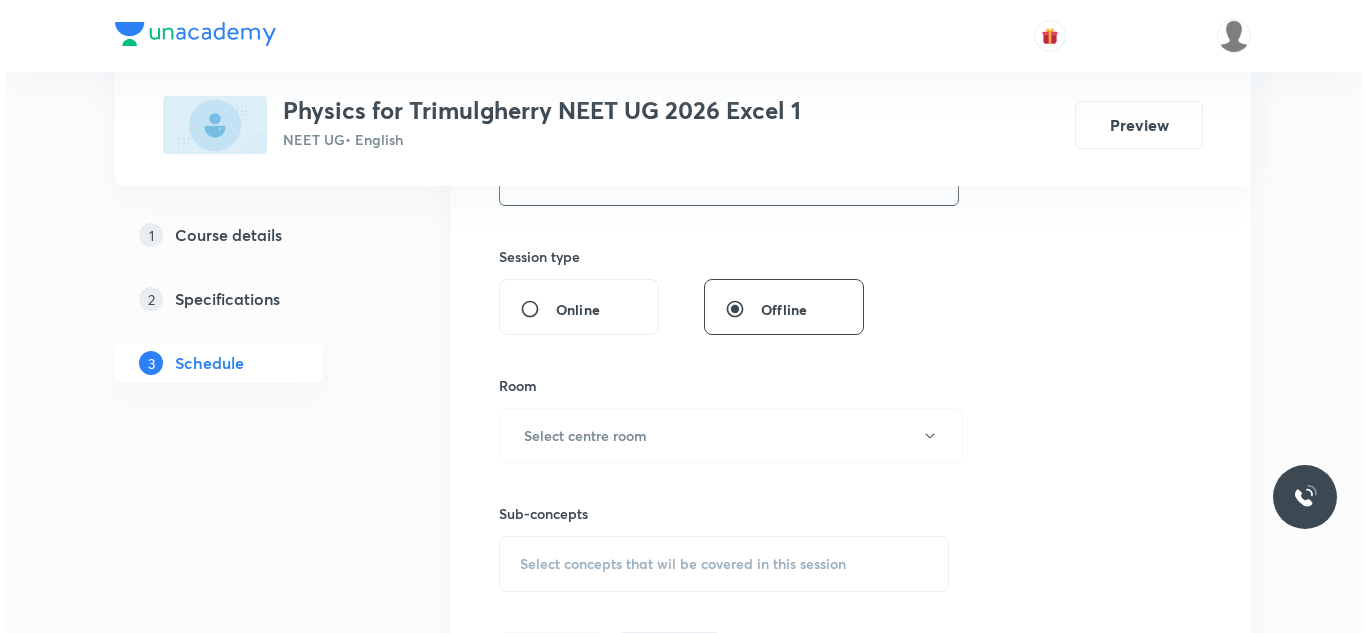 scroll, scrollTop: 800, scrollLeft: 0, axis: vertical 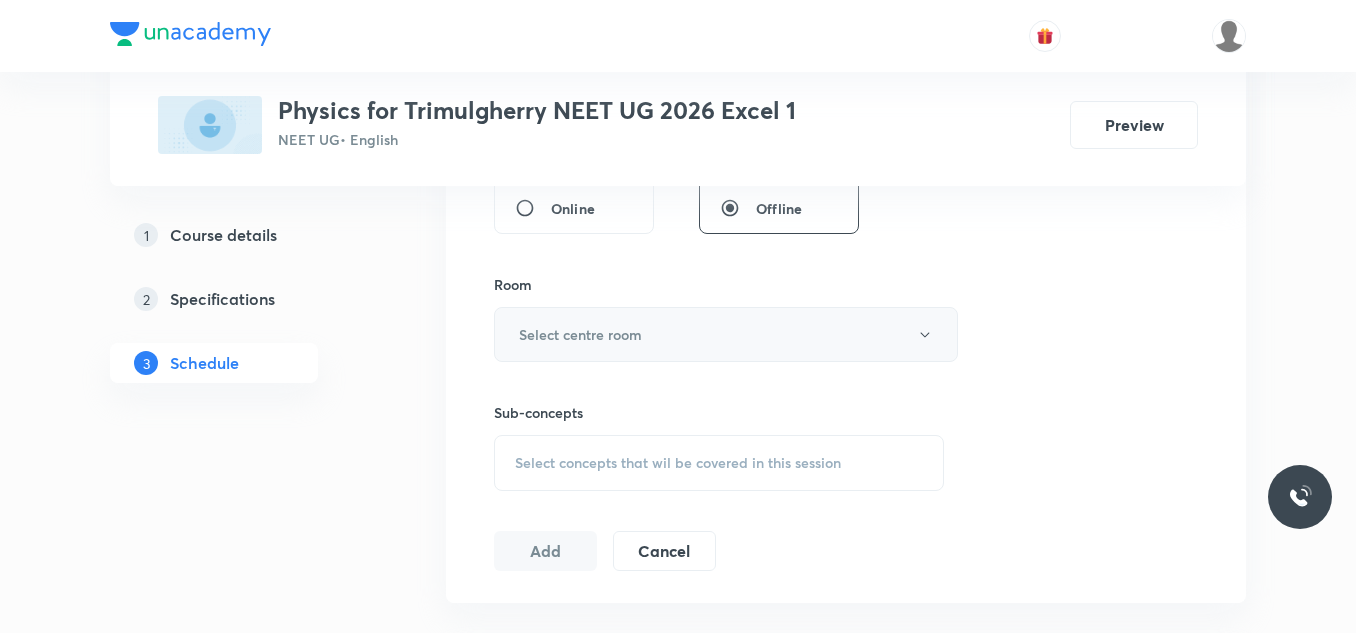 type on "65" 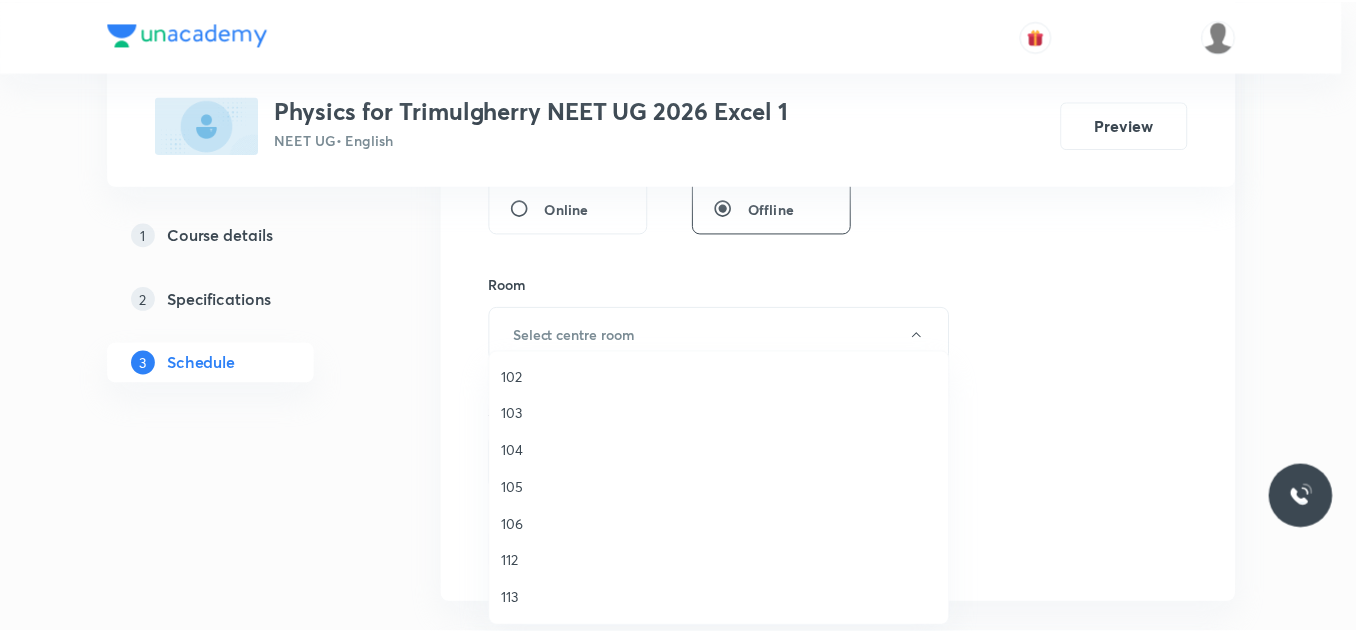 scroll, scrollTop: 300, scrollLeft: 0, axis: vertical 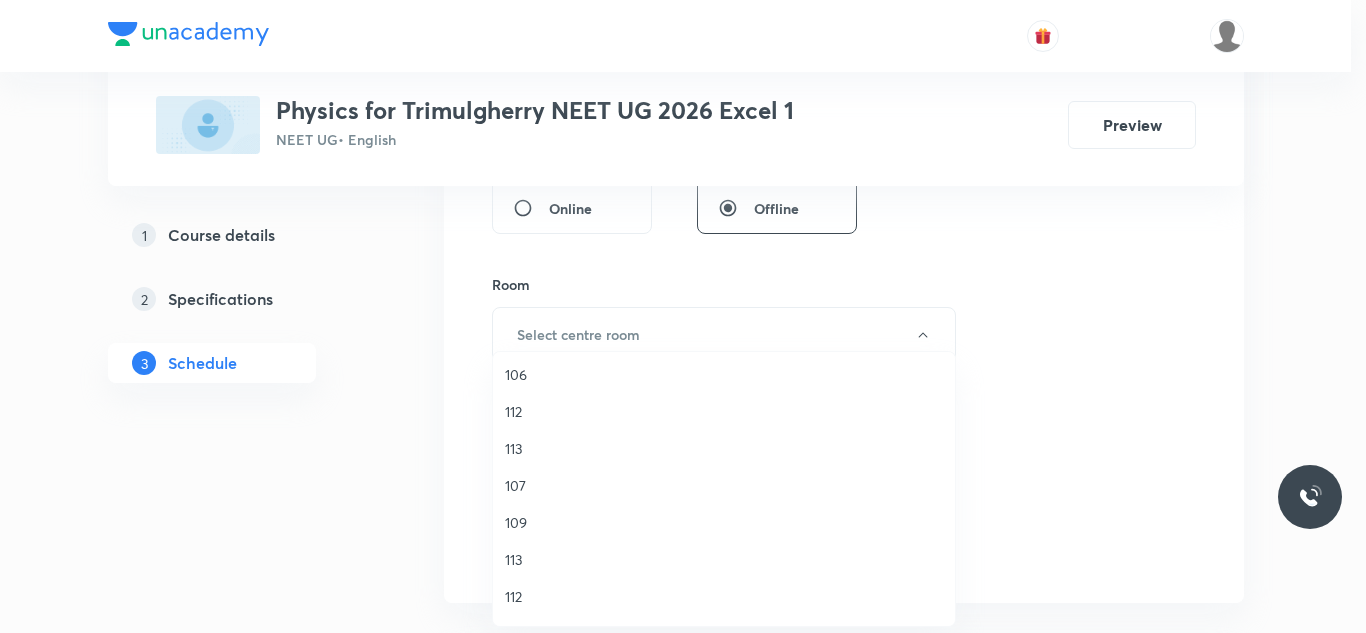 click on "109" at bounding box center [724, 522] 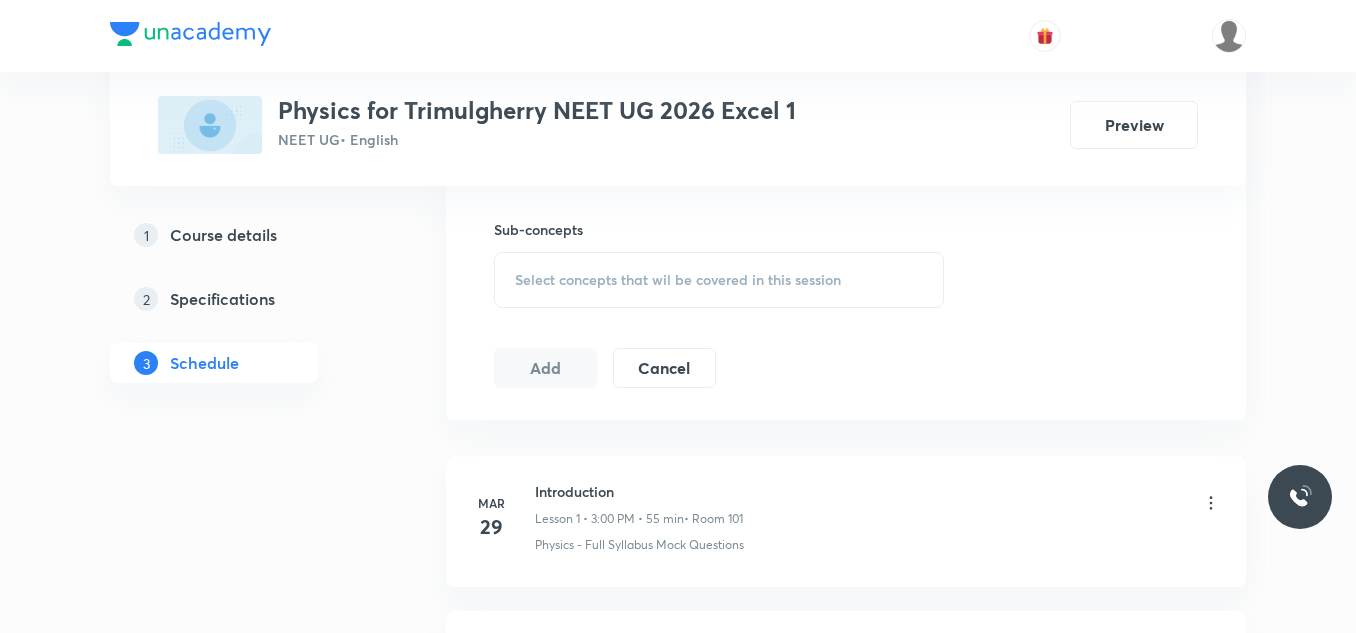 scroll, scrollTop: 1000, scrollLeft: 0, axis: vertical 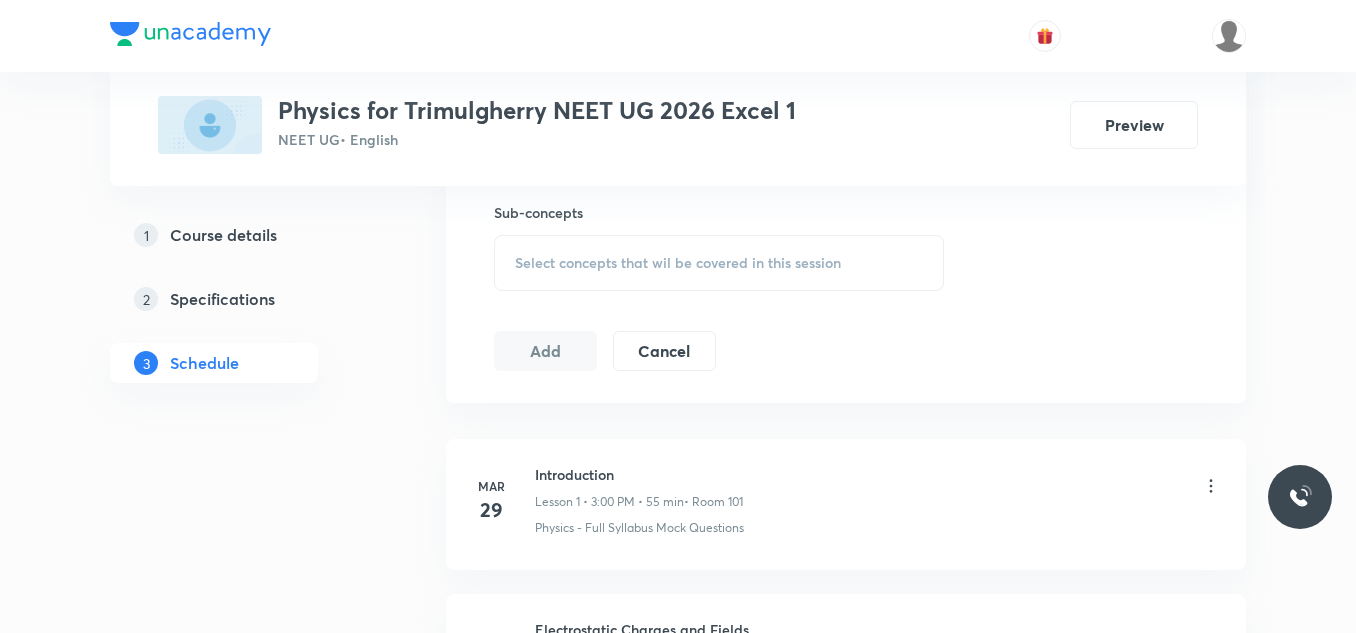click on "Select concepts that wil be covered in this session" at bounding box center [719, 263] 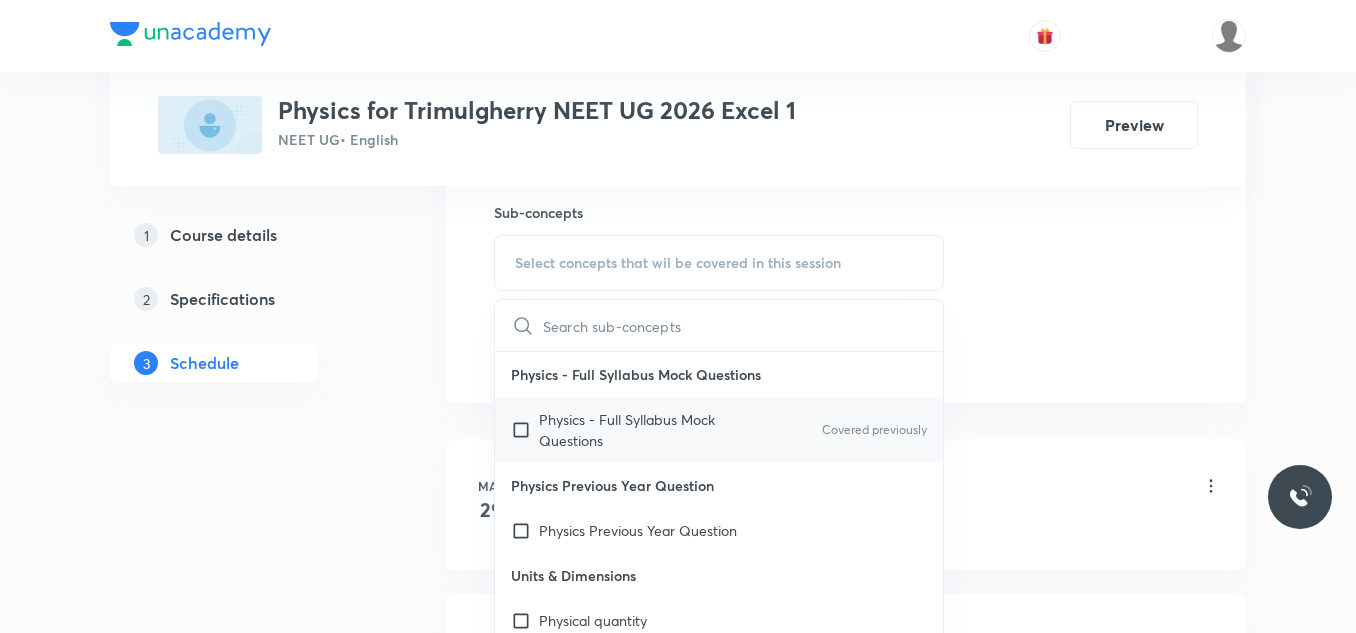 click at bounding box center (525, 430) 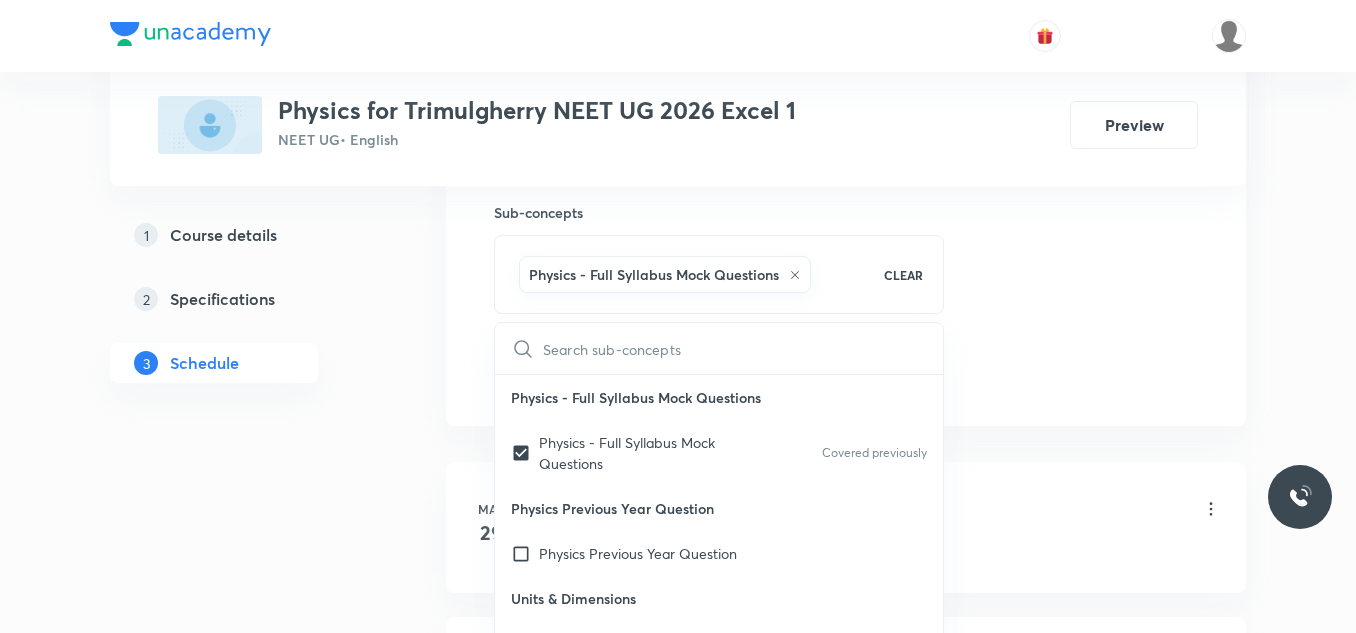 click on "Plus Courses Physics for Trimulgherry NEET UG 2026 Excel 1 NEET UG  • English Preview 1 Course details 2 Specifications 3 Schedule Schedule 42  classes Session  43 Live class Session title 28/99 Moving charges and Magnetism ​ Schedule for Jul 10, 2025, 3:20 PM ​ Duration (in minutes) 65 ​   Session type Online Offline Room 109 Sub-concepts Physics - Full Syllabus Mock Questions CLEAR ​ Physics - Full Syllabus Mock Questions Physics - Full Syllabus Mock Questions Covered previously Physics Previous Year Question Physics Previous Year Question Units & Dimensions Physical quantity Applications of Dimensional Analysis Significant Figures Units of Physical Quantities System of Units Dimensions of Some Mathematical Functions Unit and Dimension Product of Two Vectors Subtraction of Vectors Cross Product Least Count Analysis Errors of Measurement Vernier Callipers Screw Gauge Zero Error Basic Mathematics Elementary Algebra Elementary Trigonometry Basic Coordinate Geometry Functions Differentiation Error Add" at bounding box center [678, 3106] 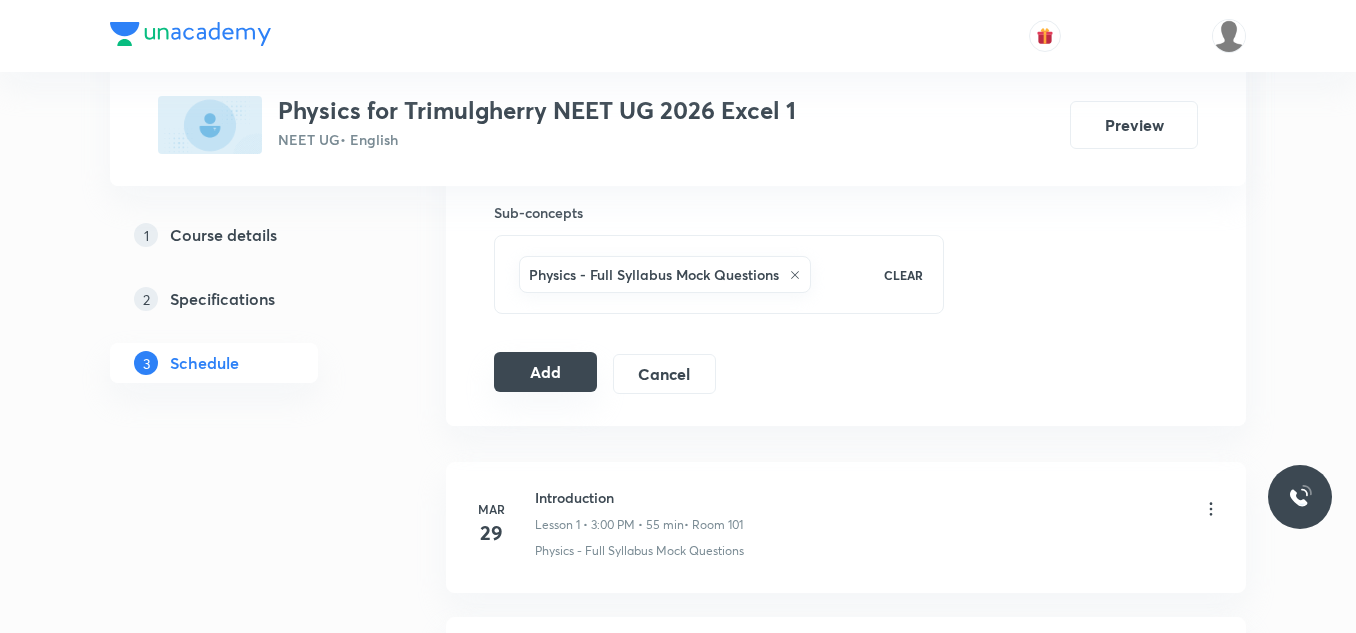 click on "Add" at bounding box center (545, 372) 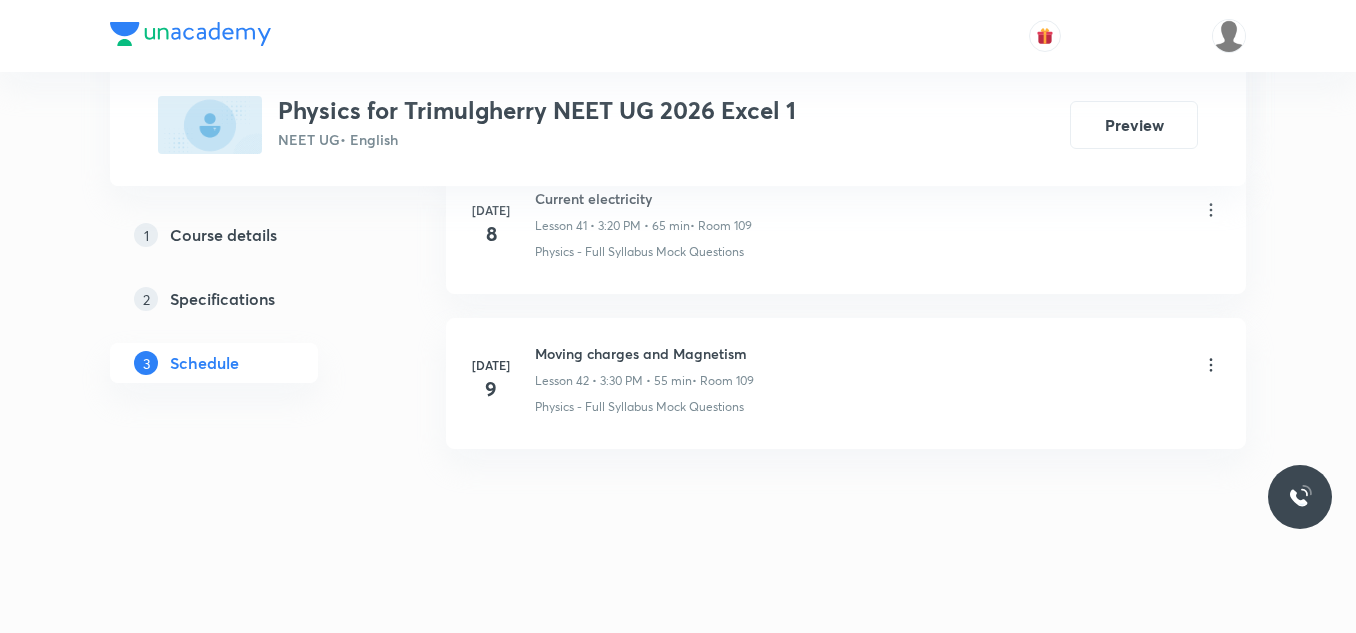 scroll, scrollTop: 7503, scrollLeft: 0, axis: vertical 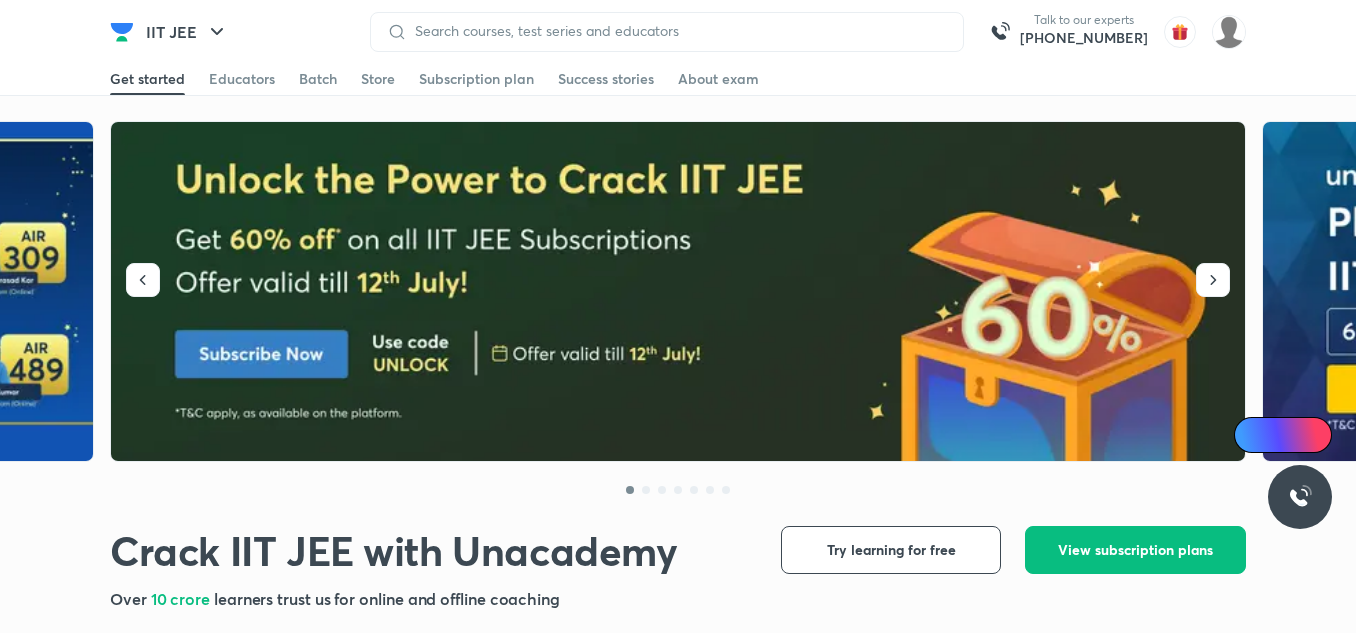 click at bounding box center [1229, 32] 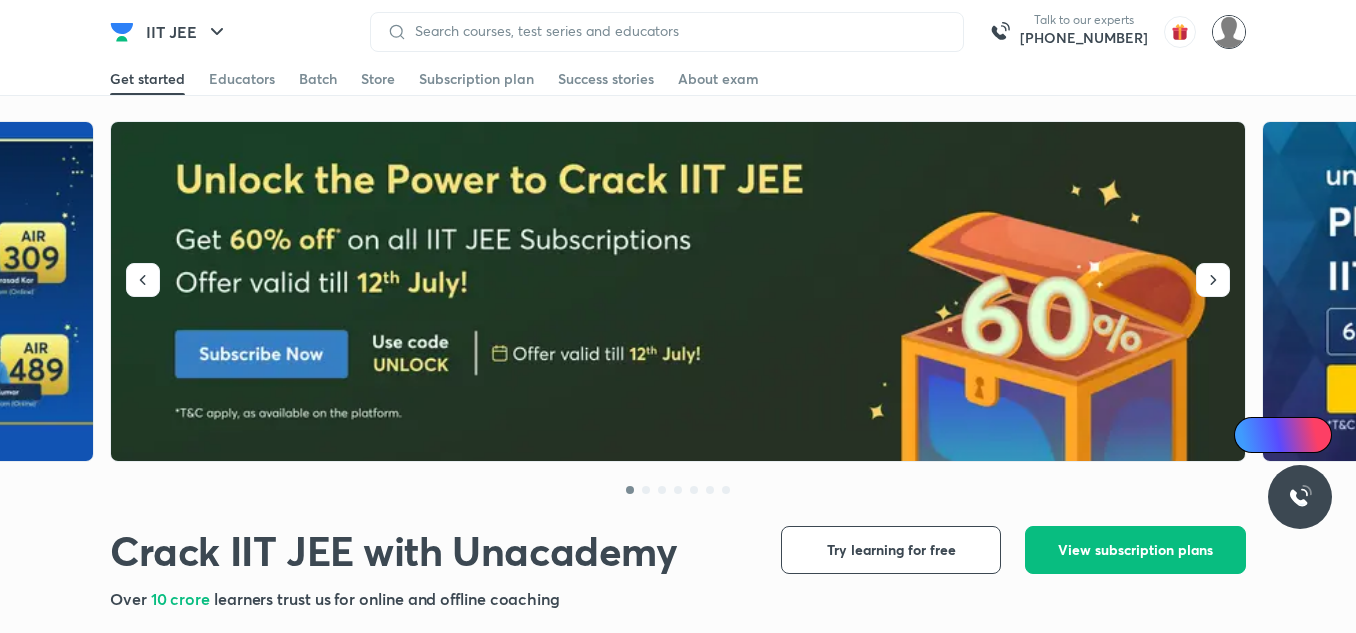 click at bounding box center (1229, 32) 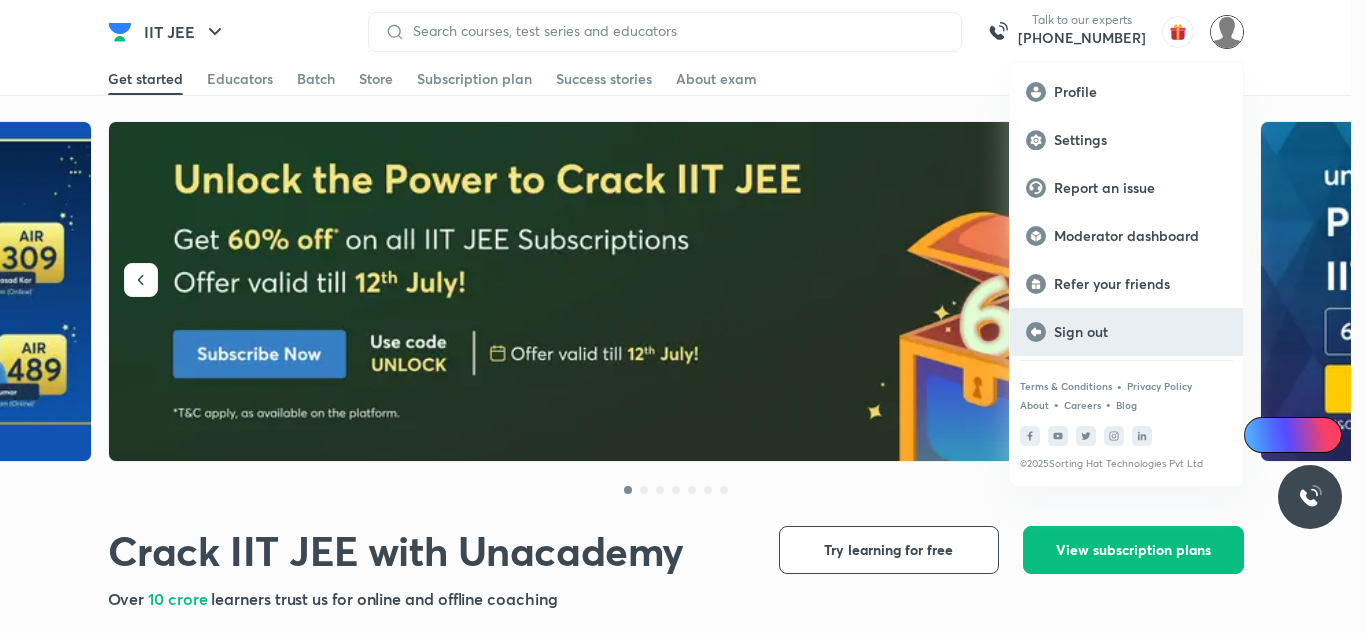click on "Sign out" at bounding box center (1140, 332) 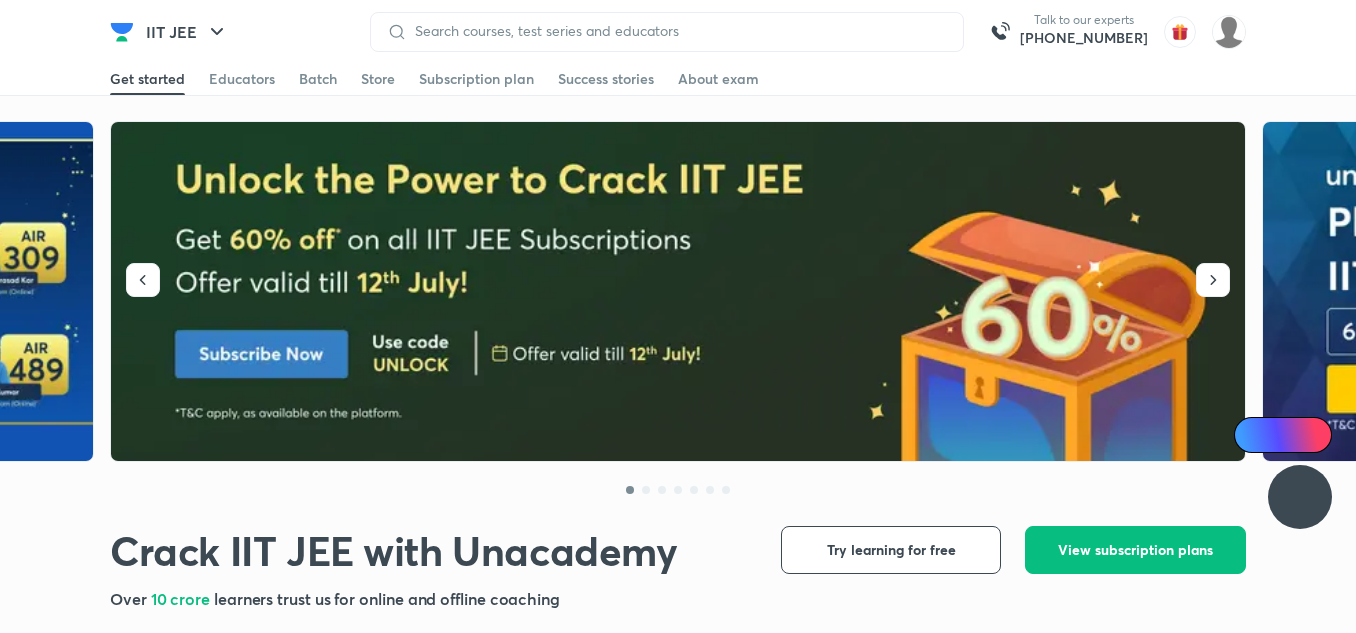 scroll, scrollTop: 0, scrollLeft: 0, axis: both 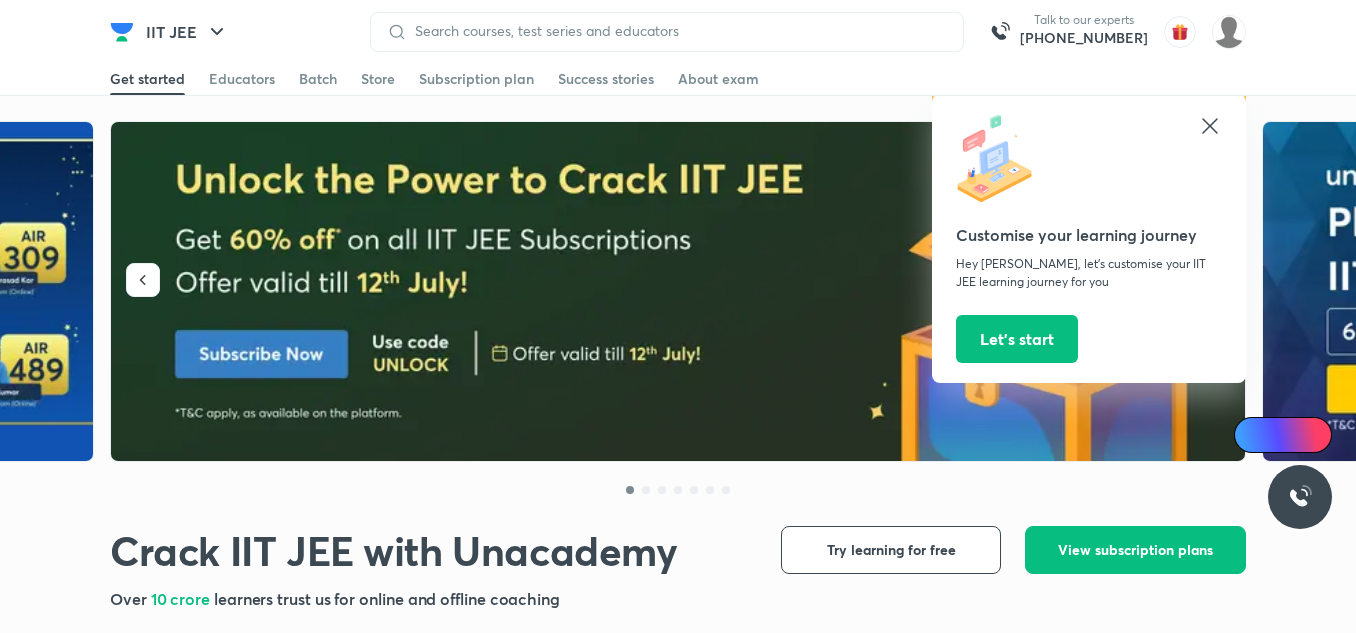 click 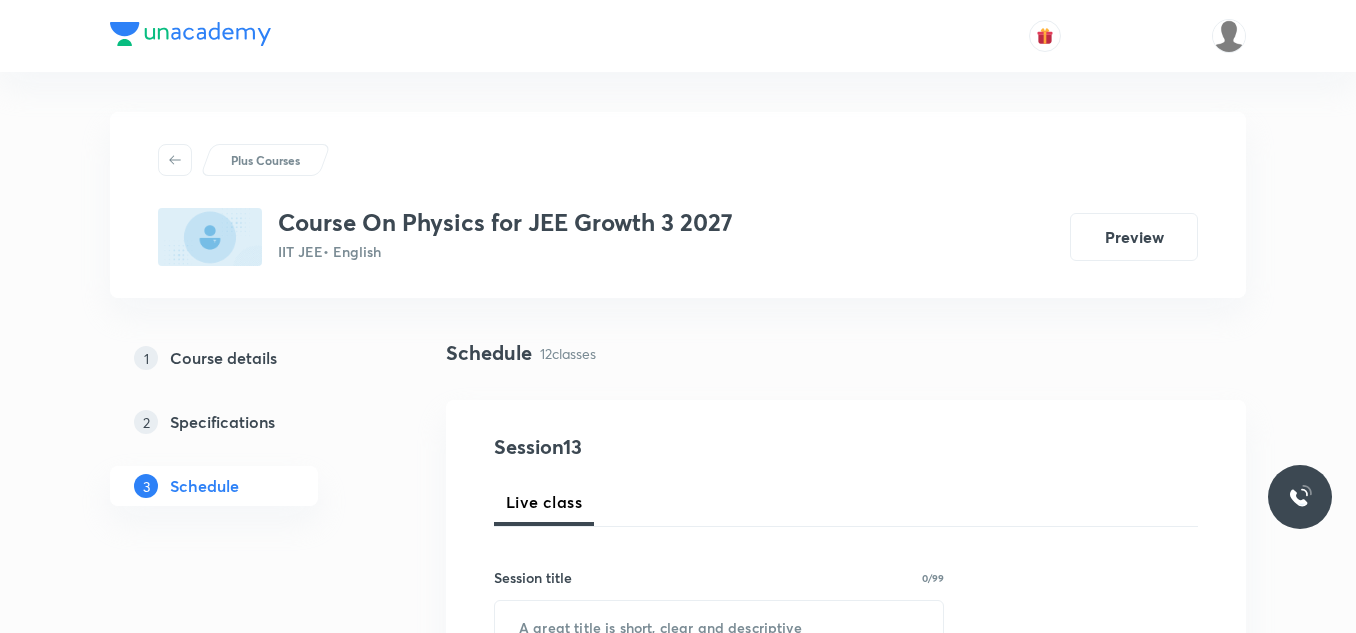 scroll, scrollTop: 1900, scrollLeft: 0, axis: vertical 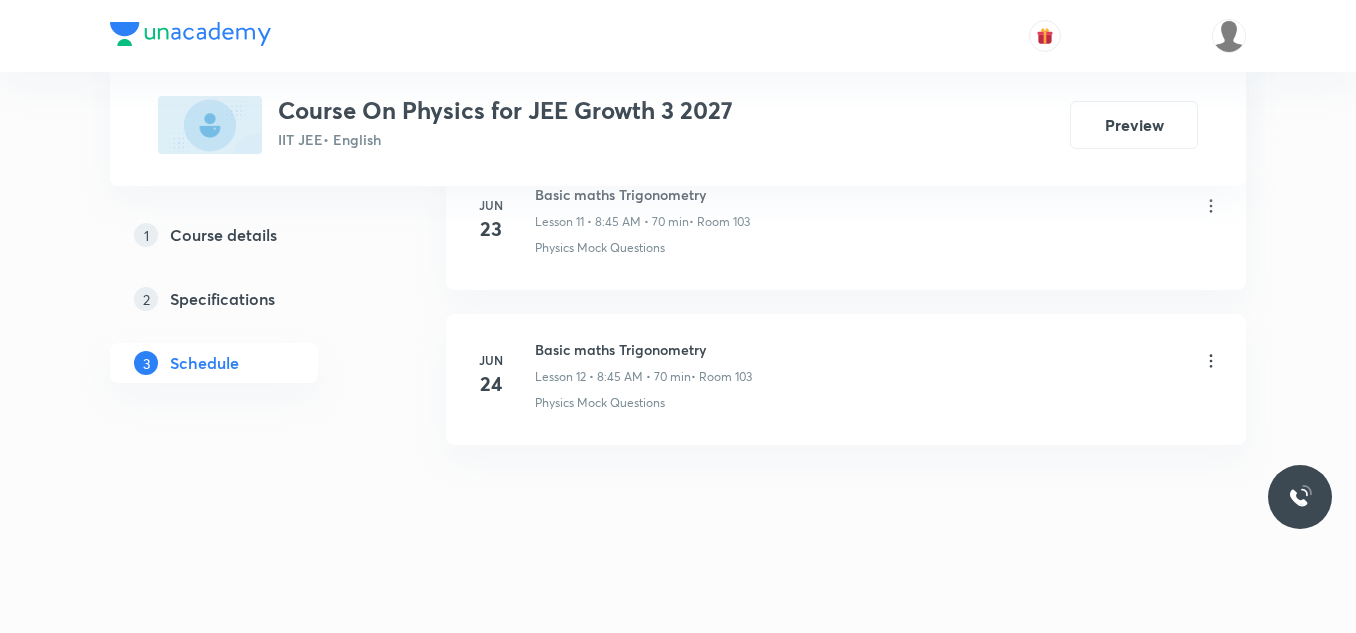 click on "Course details" at bounding box center (223, 235) 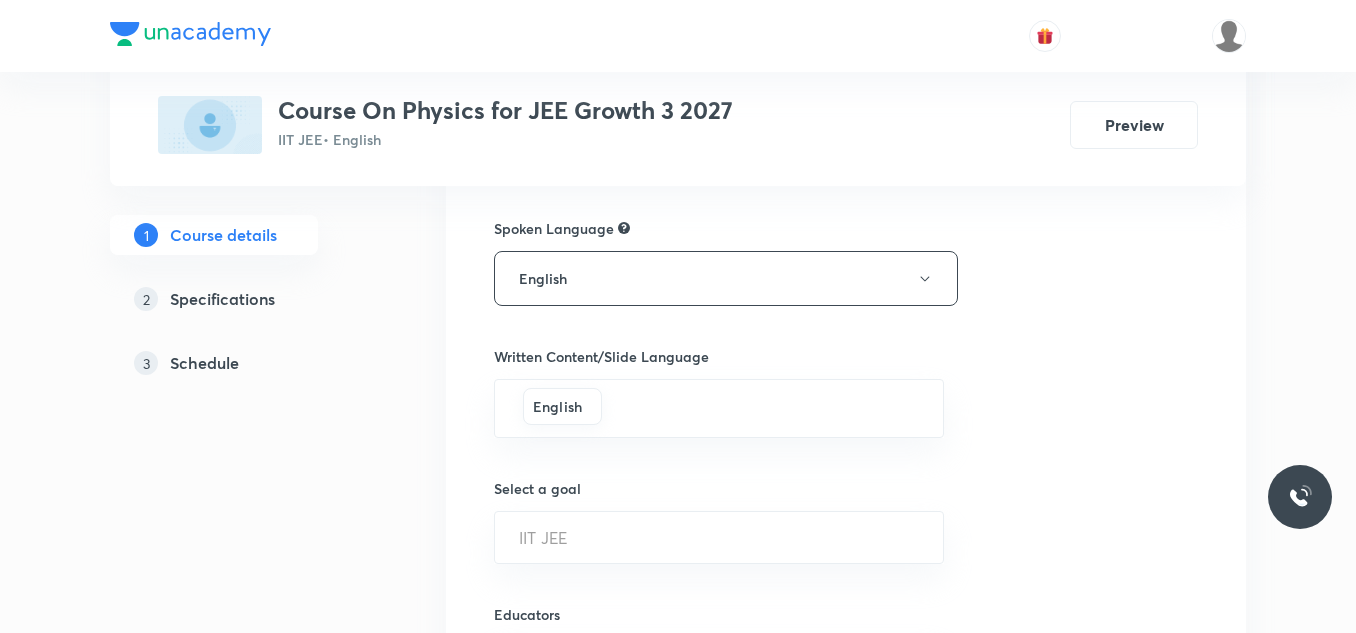 scroll, scrollTop: 1347, scrollLeft: 0, axis: vertical 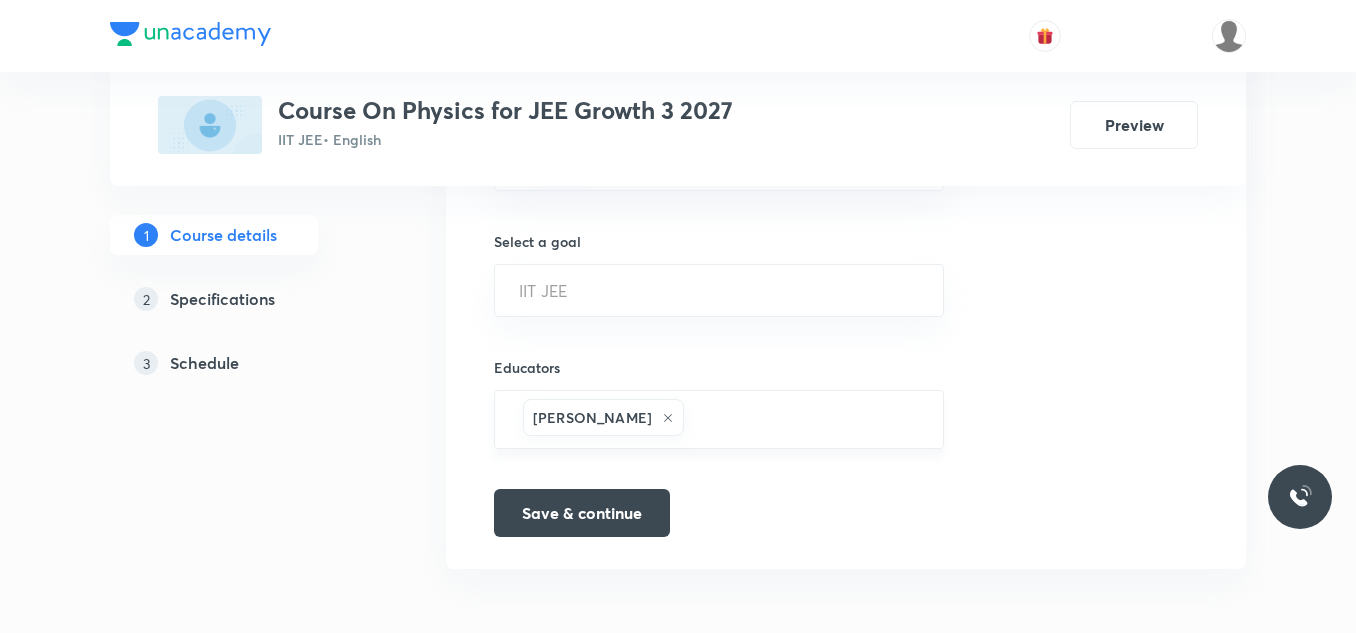click at bounding box center (803, 419) 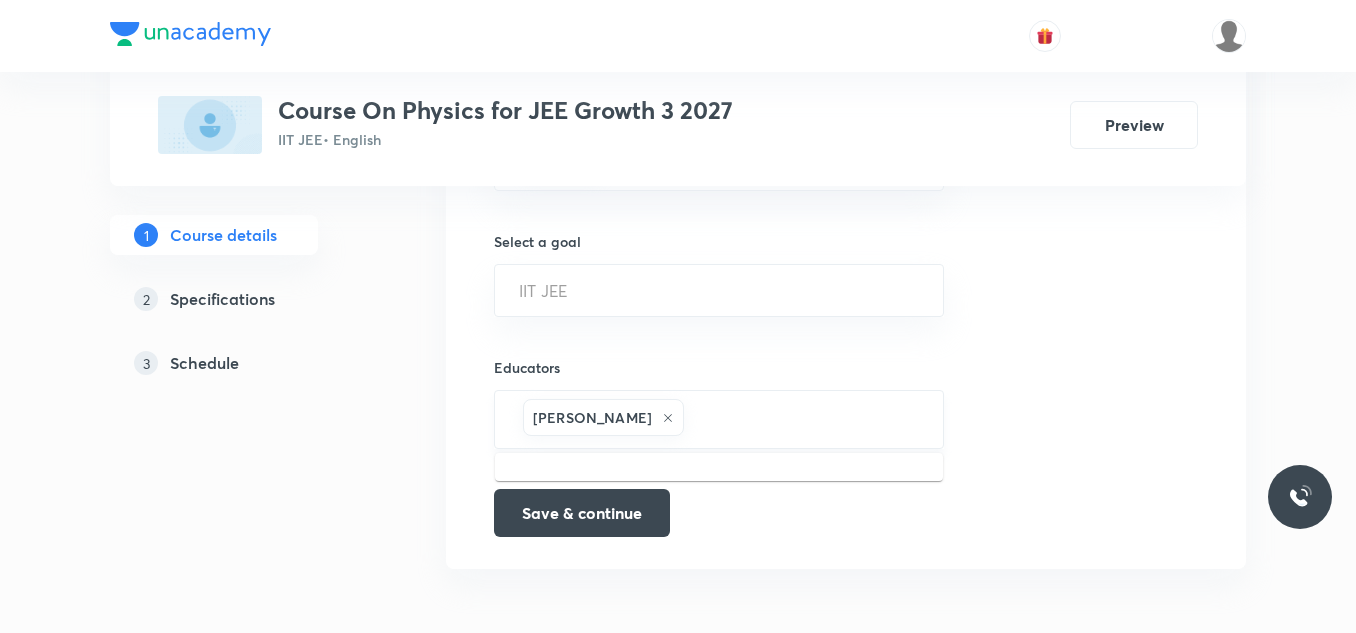 paste on "KS-5983" 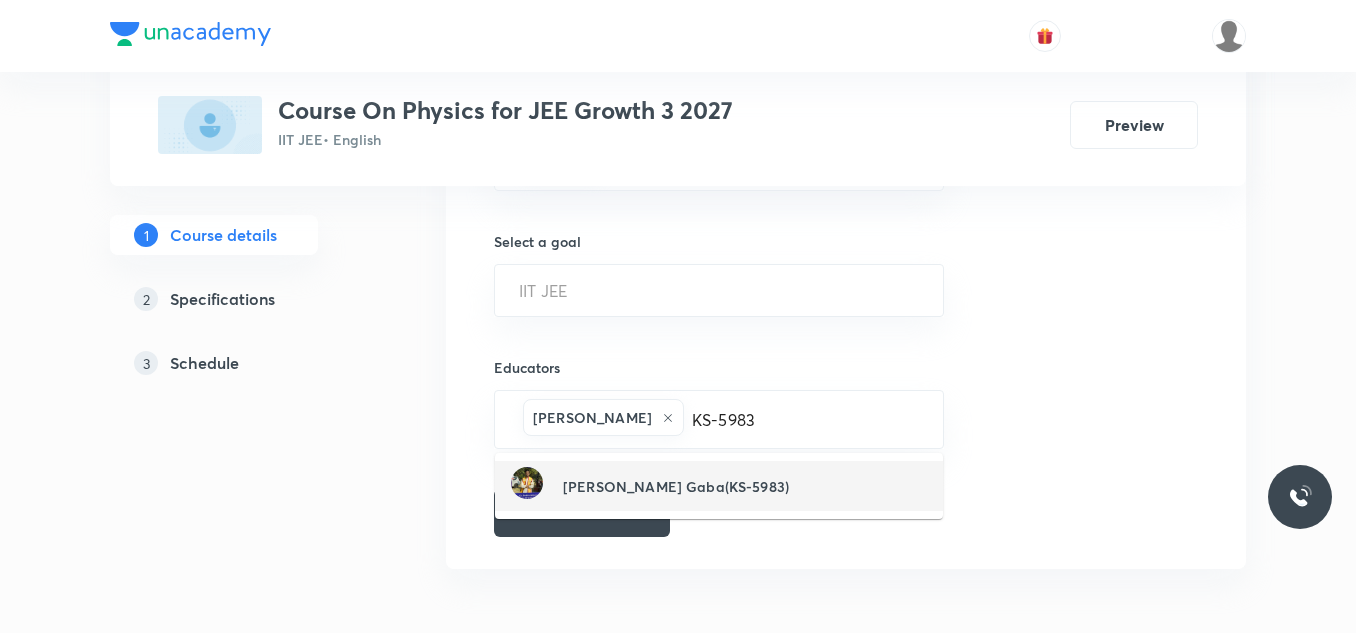 click on "Arpit Gaba(KS-5983)" at bounding box center (676, 486) 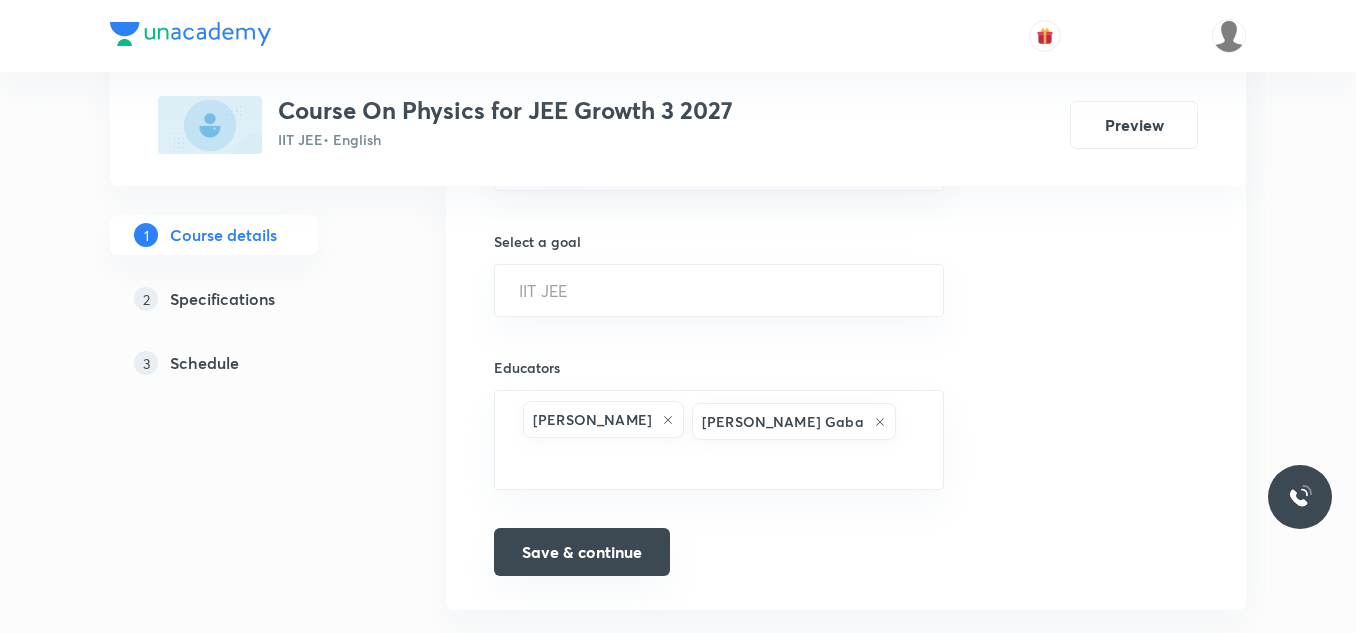 click on "Save & continue" at bounding box center [582, 552] 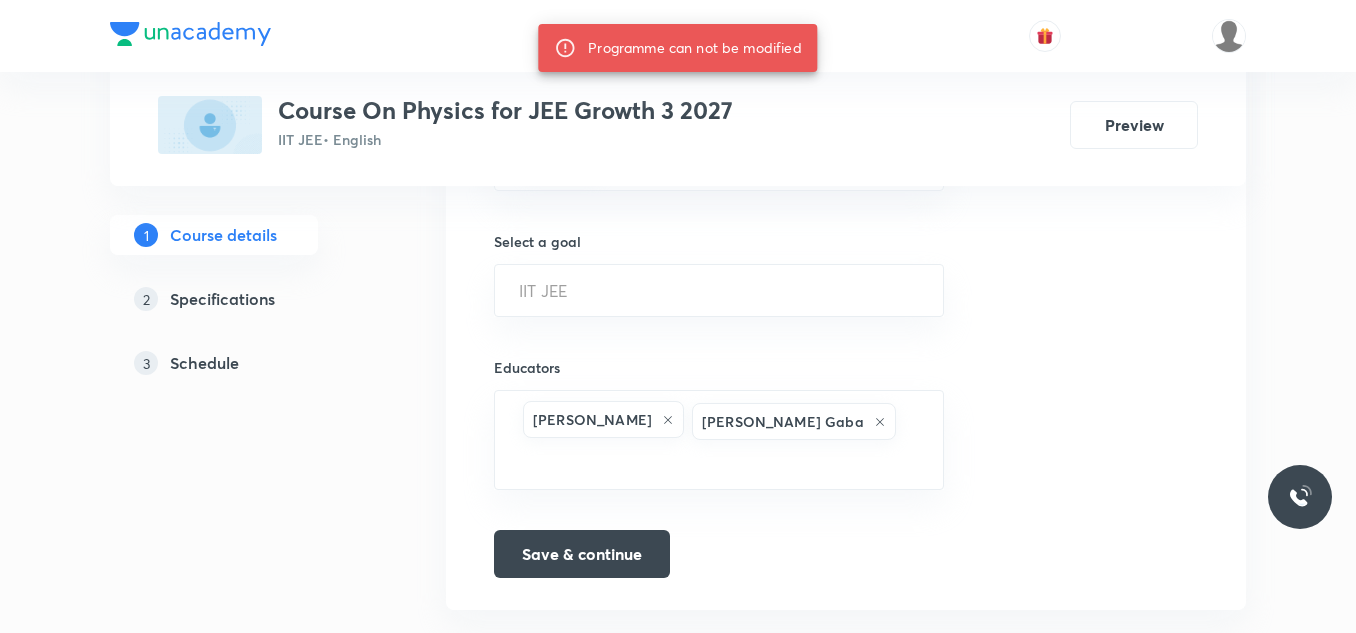 click on "Specifications" at bounding box center (222, 299) 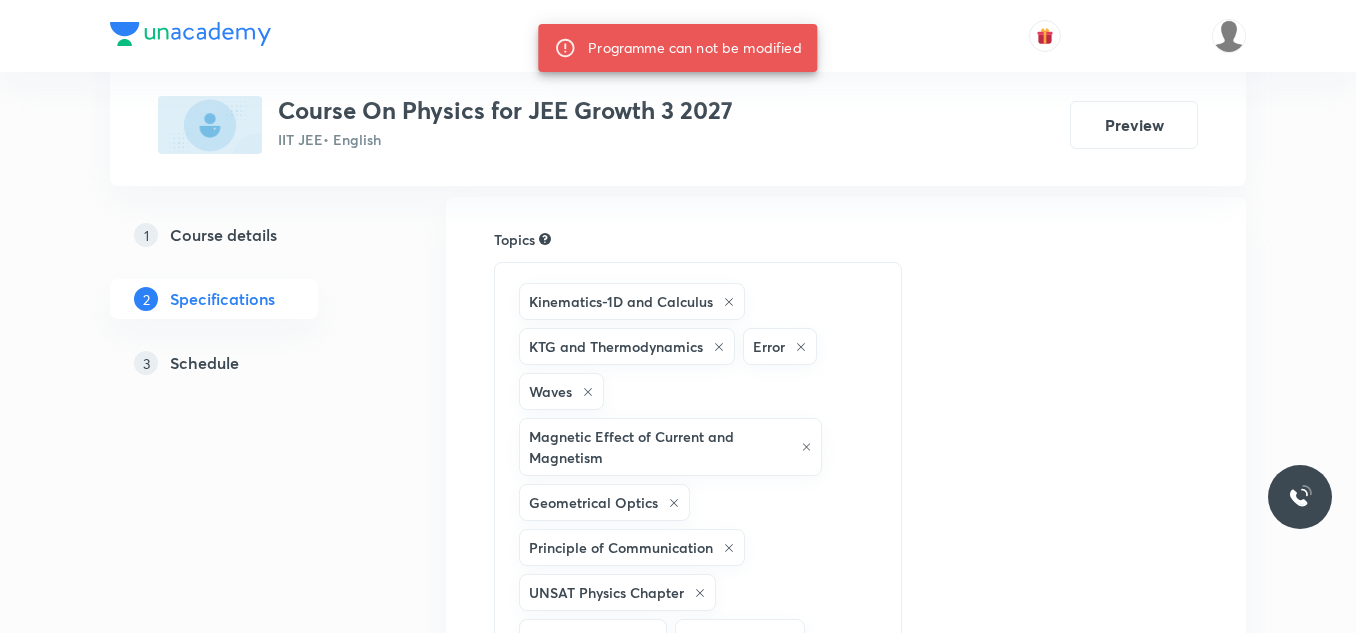 scroll, scrollTop: 200, scrollLeft: 0, axis: vertical 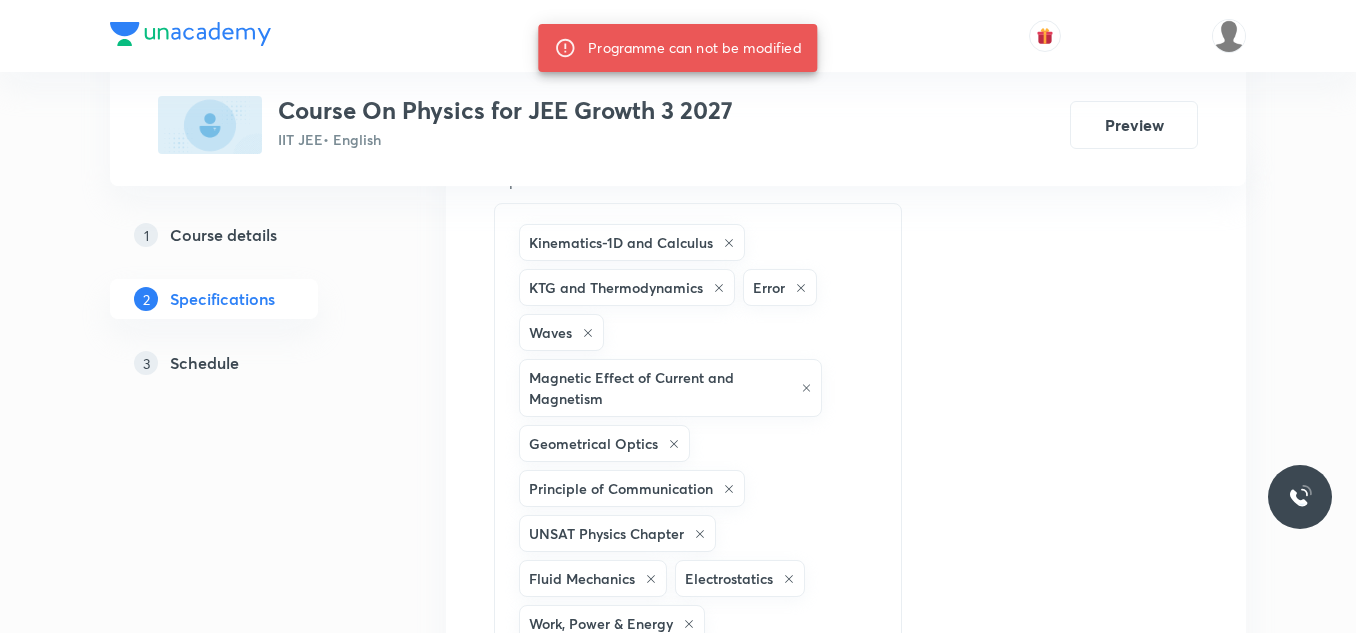 click on "Course details" at bounding box center (223, 235) 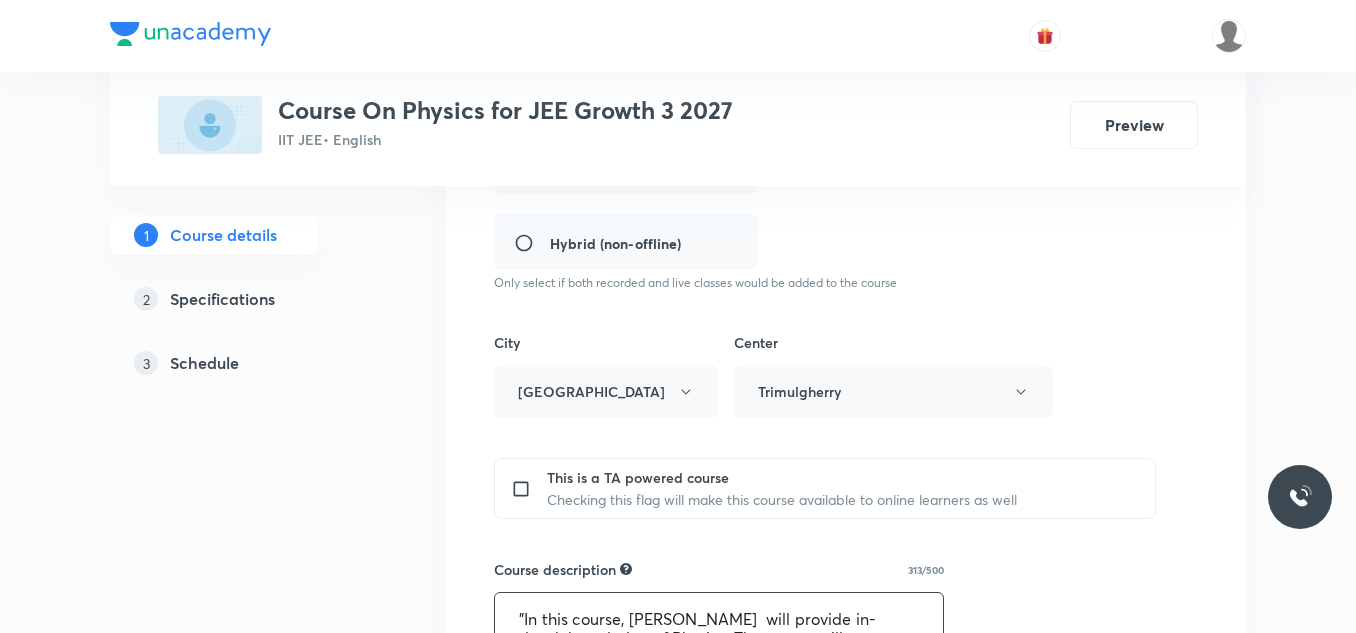 scroll, scrollTop: 900, scrollLeft: 0, axis: vertical 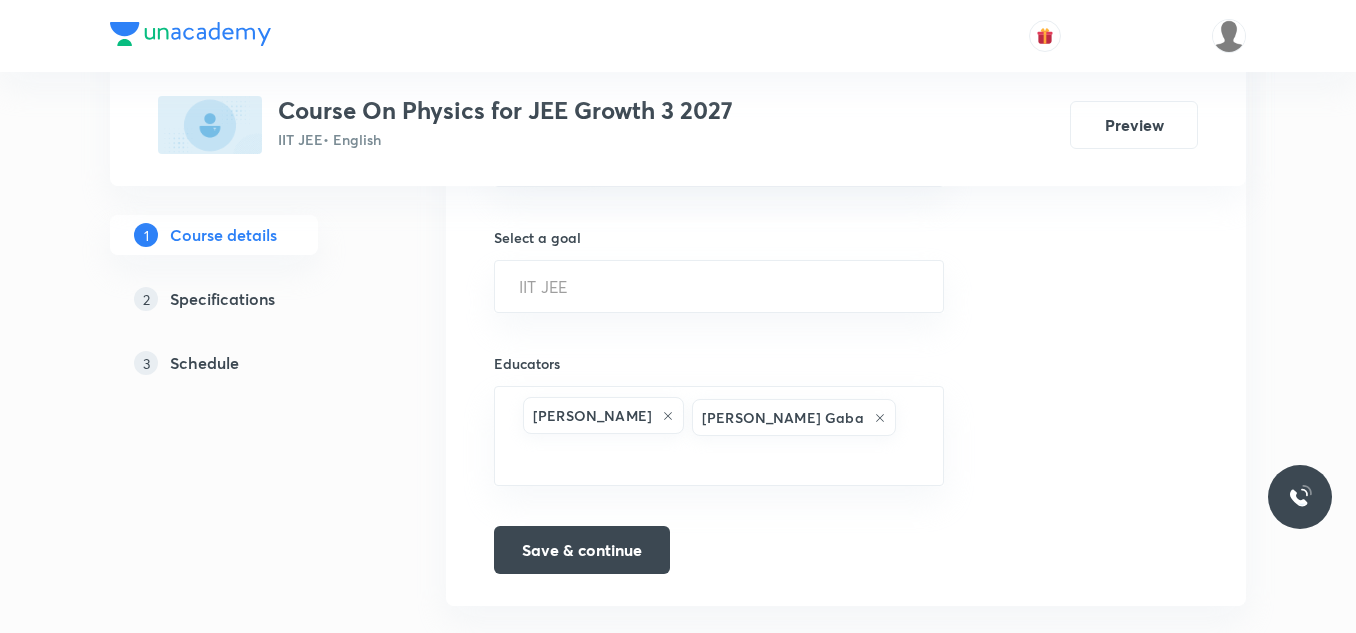 click on "Schedule" at bounding box center (204, 363) 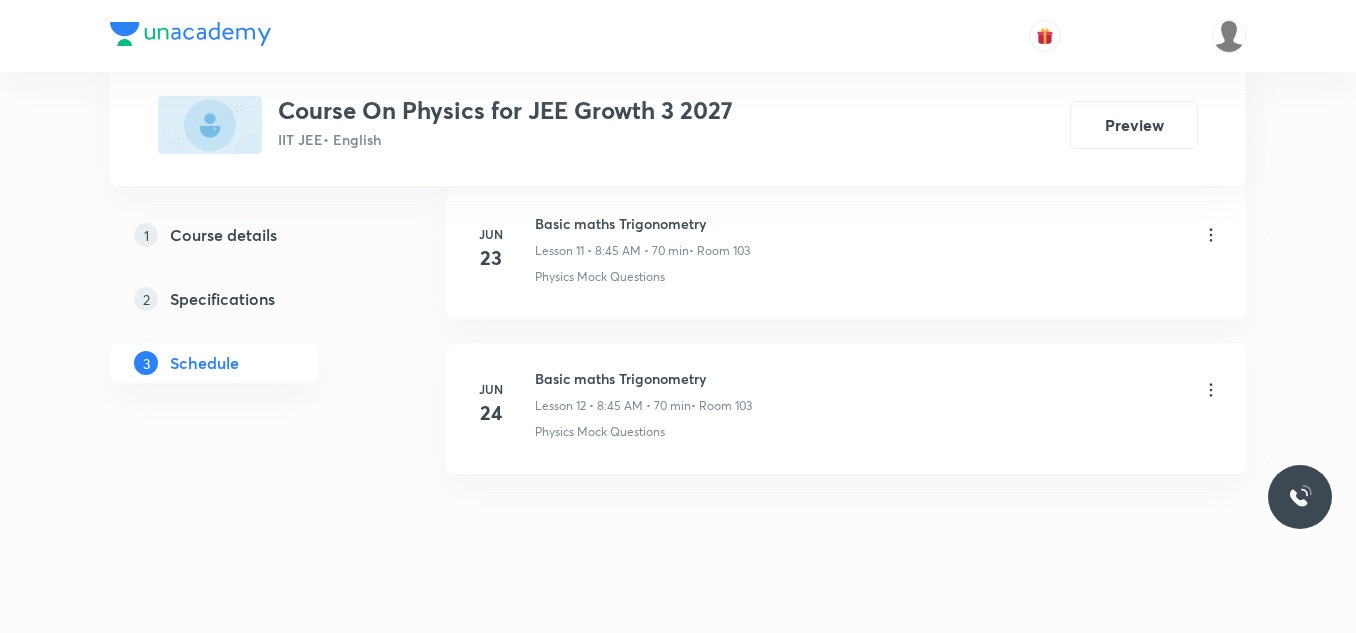 scroll, scrollTop: 2959, scrollLeft: 0, axis: vertical 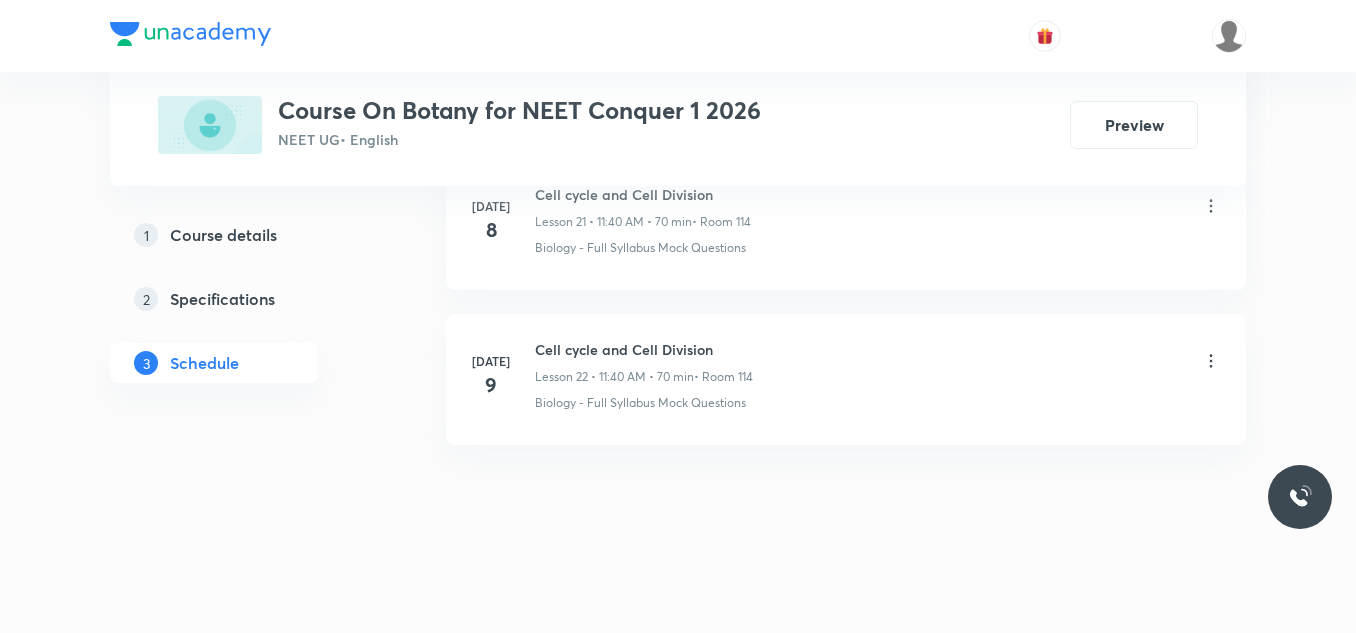 click on "Cell cycle and Cell Division" at bounding box center (644, 349) 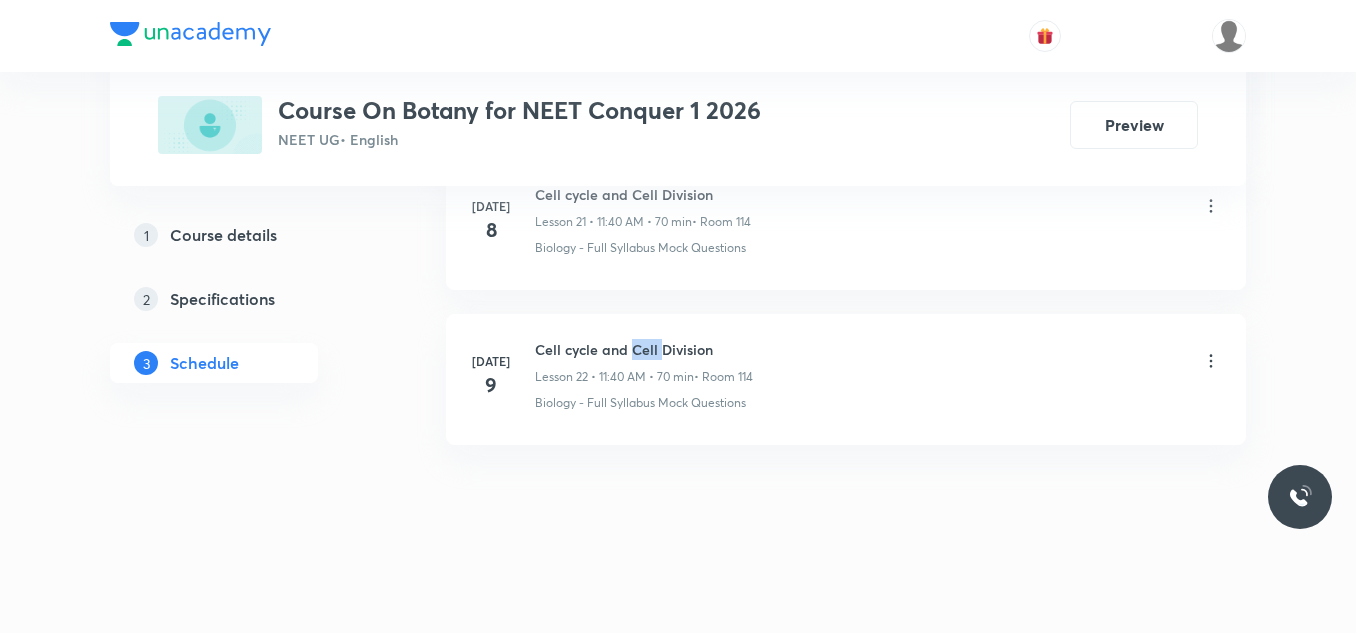 click on "Cell cycle and Cell Division" at bounding box center (644, 349) 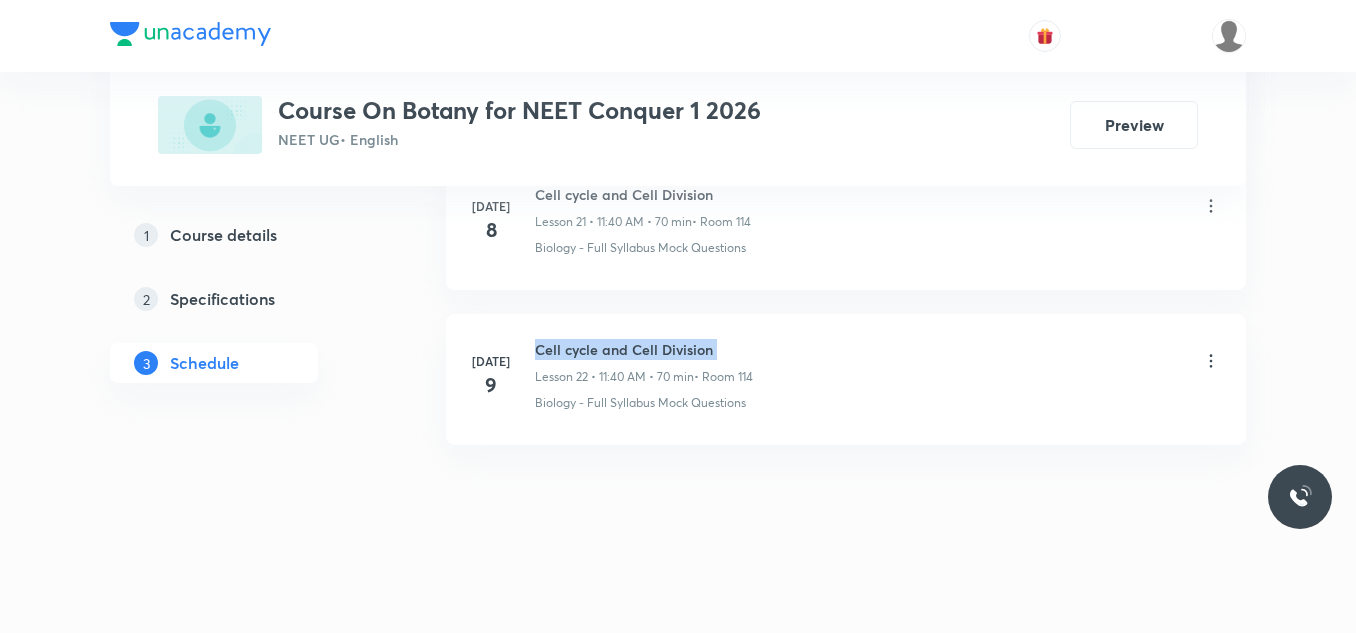 click on "Cell cycle and Cell Division" at bounding box center [644, 349] 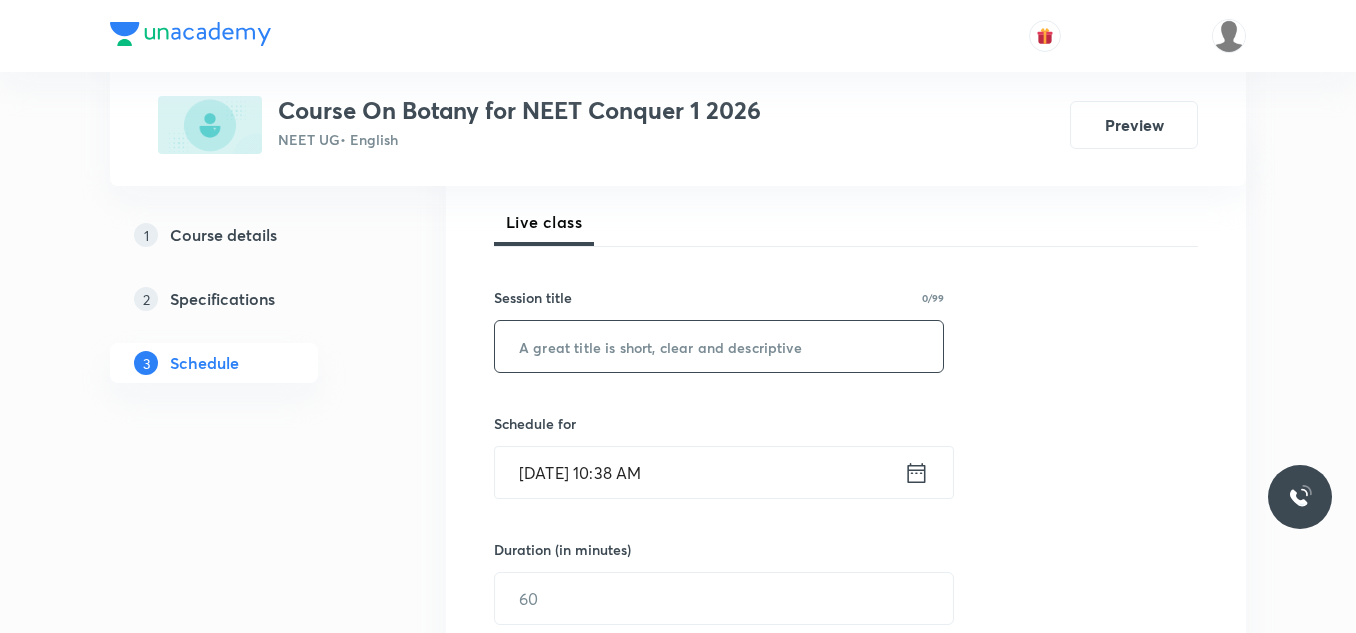 click at bounding box center (719, 346) 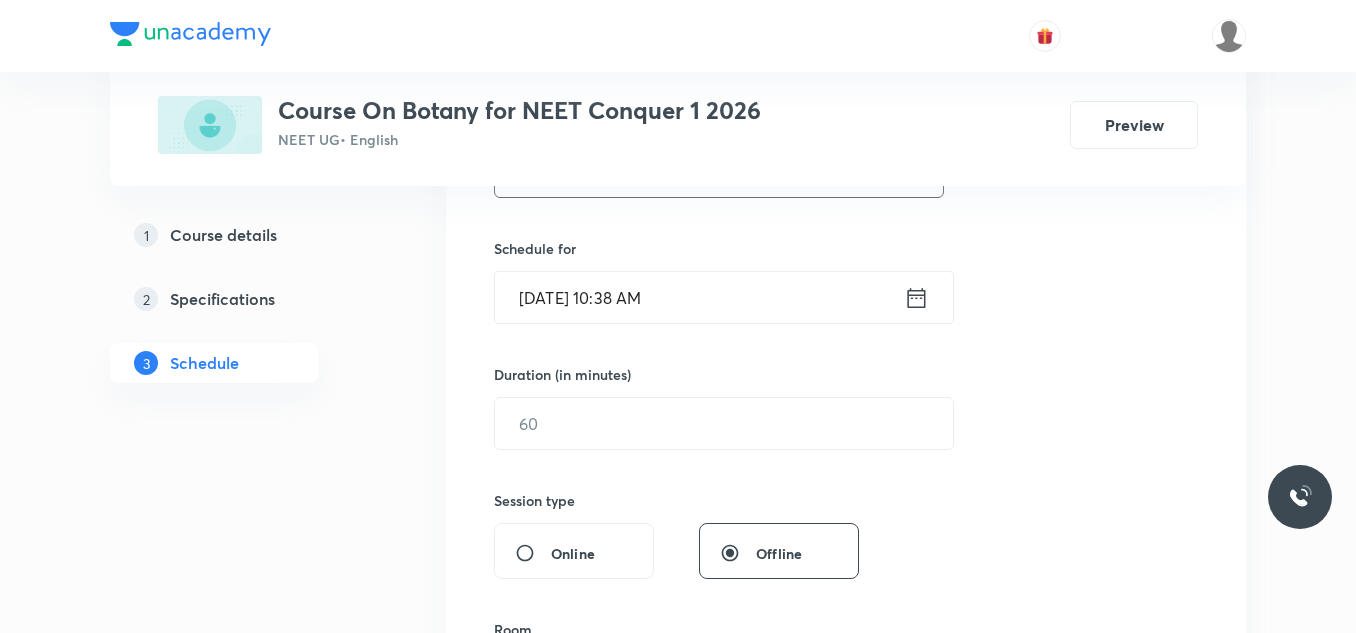 scroll, scrollTop: 480, scrollLeft: 0, axis: vertical 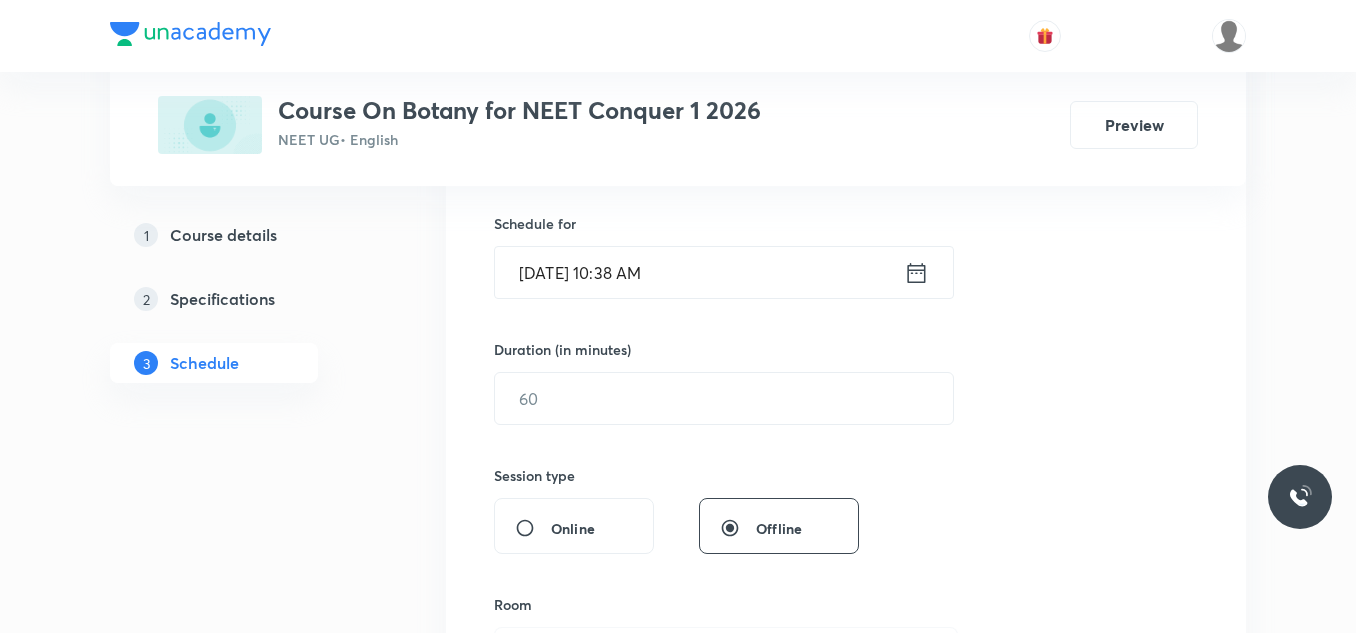 type on "Cell cycle and Cell Division" 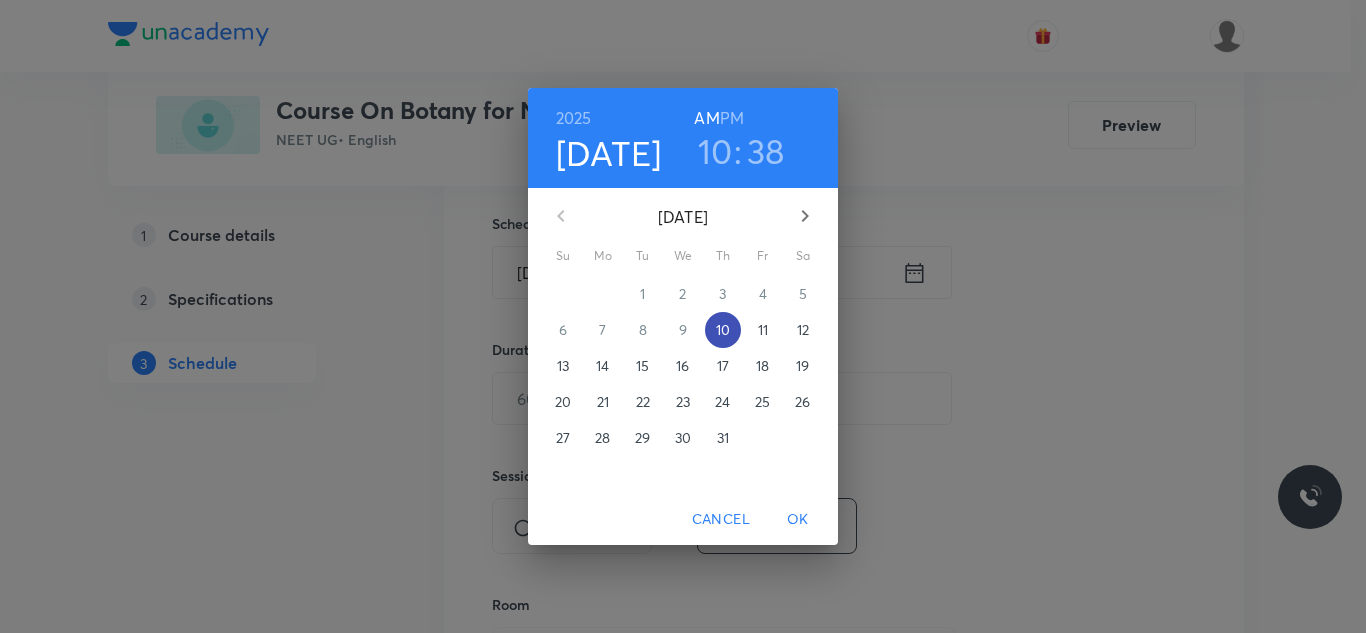 click on "10" at bounding box center (723, 330) 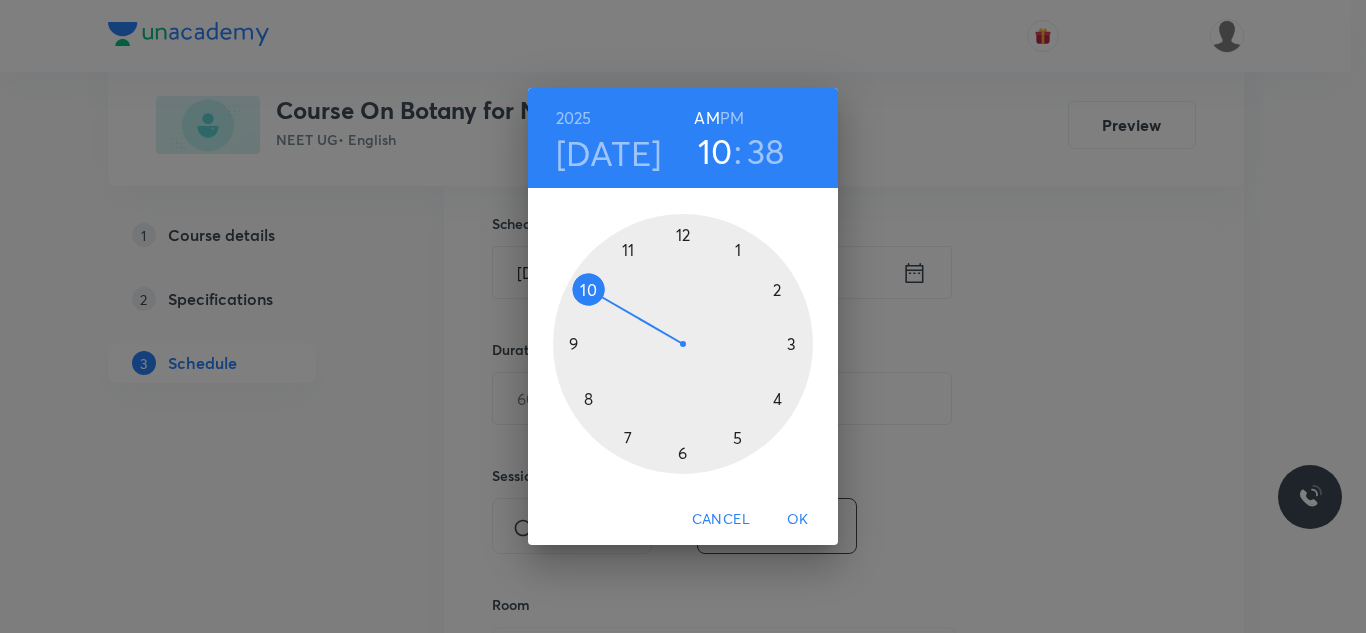 click at bounding box center [683, 344] 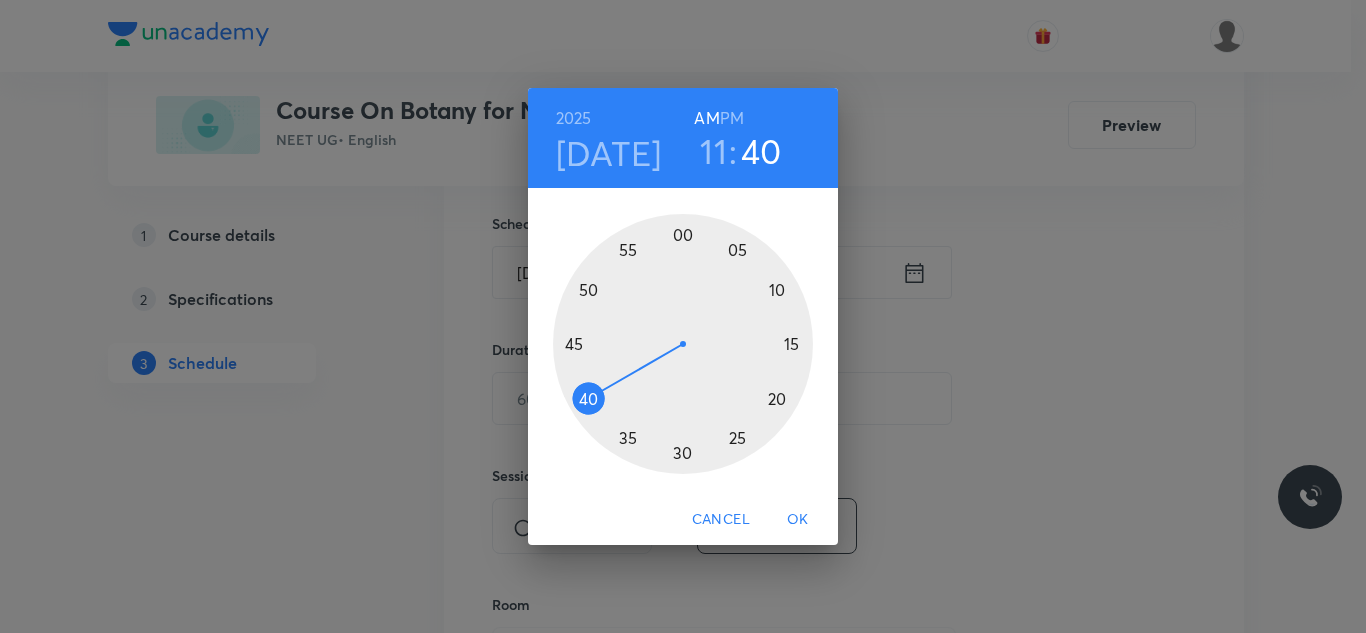 drag, startPoint x: 601, startPoint y: 402, endPoint x: 591, endPoint y: 399, distance: 10.440307 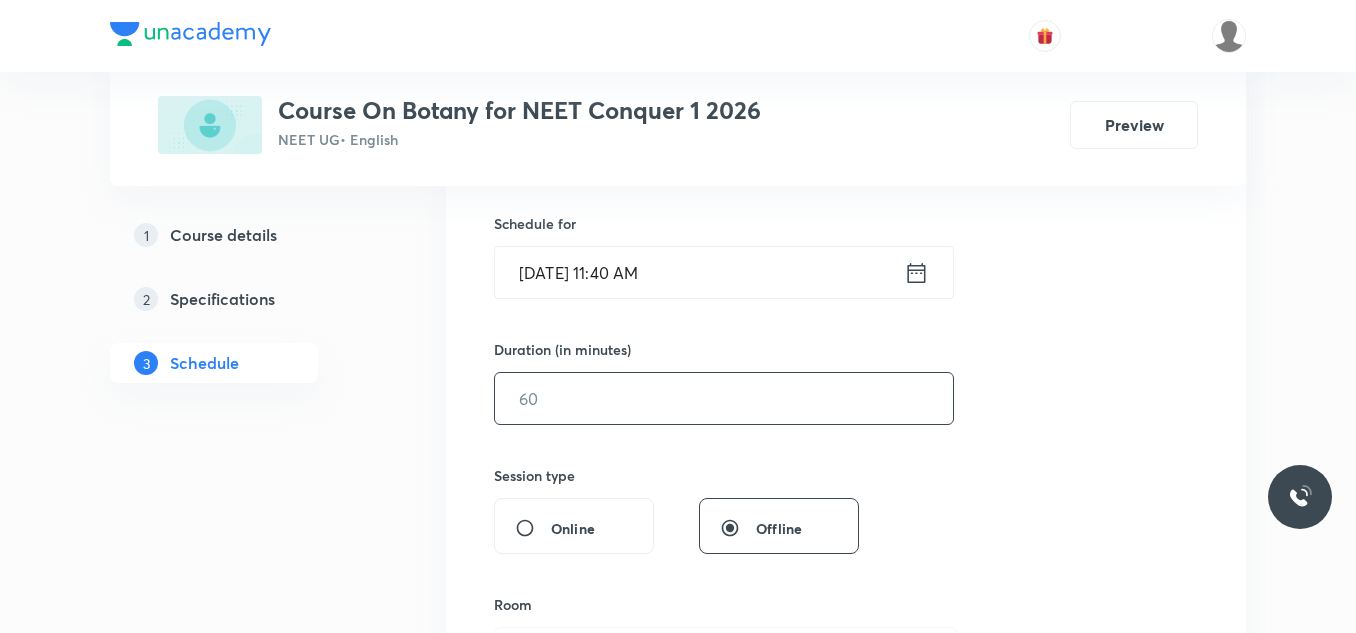 click at bounding box center (724, 398) 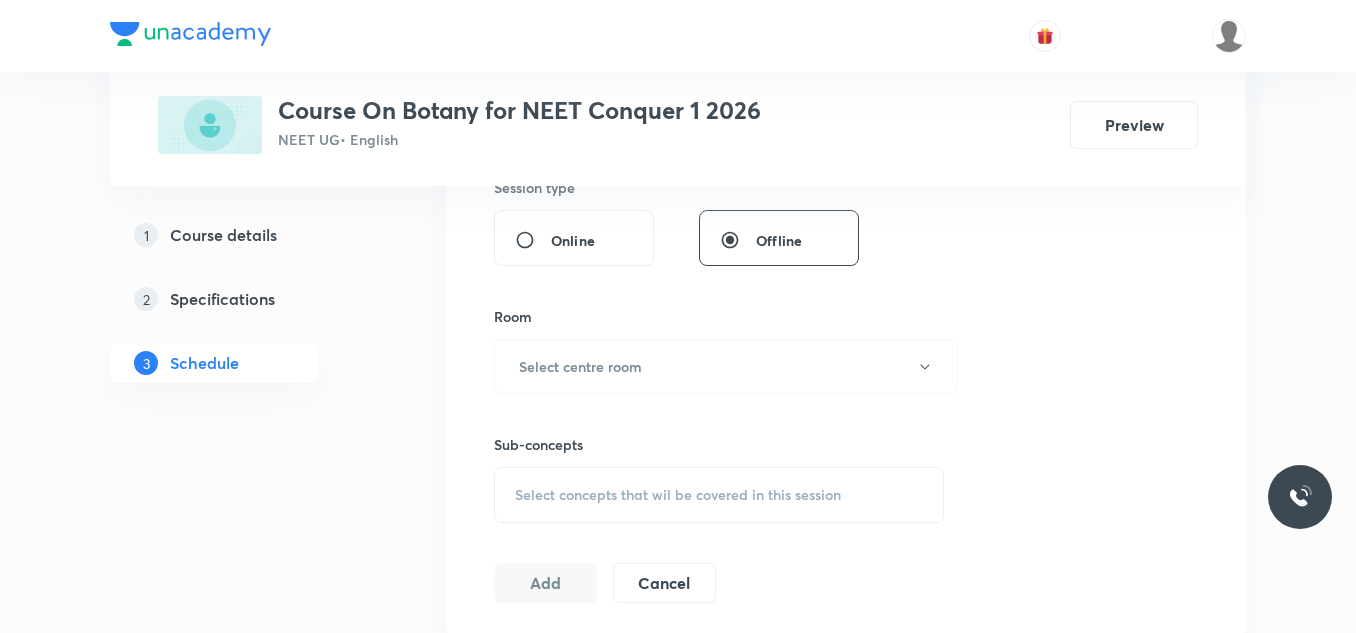 scroll, scrollTop: 780, scrollLeft: 0, axis: vertical 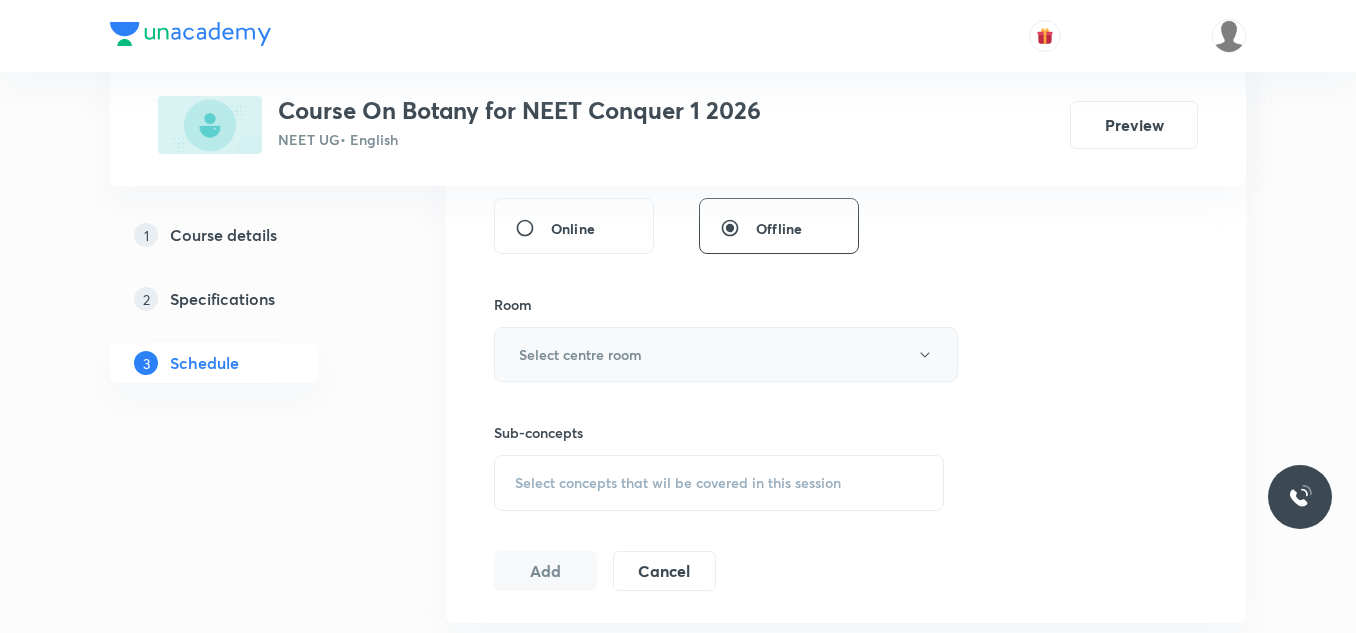type on "70" 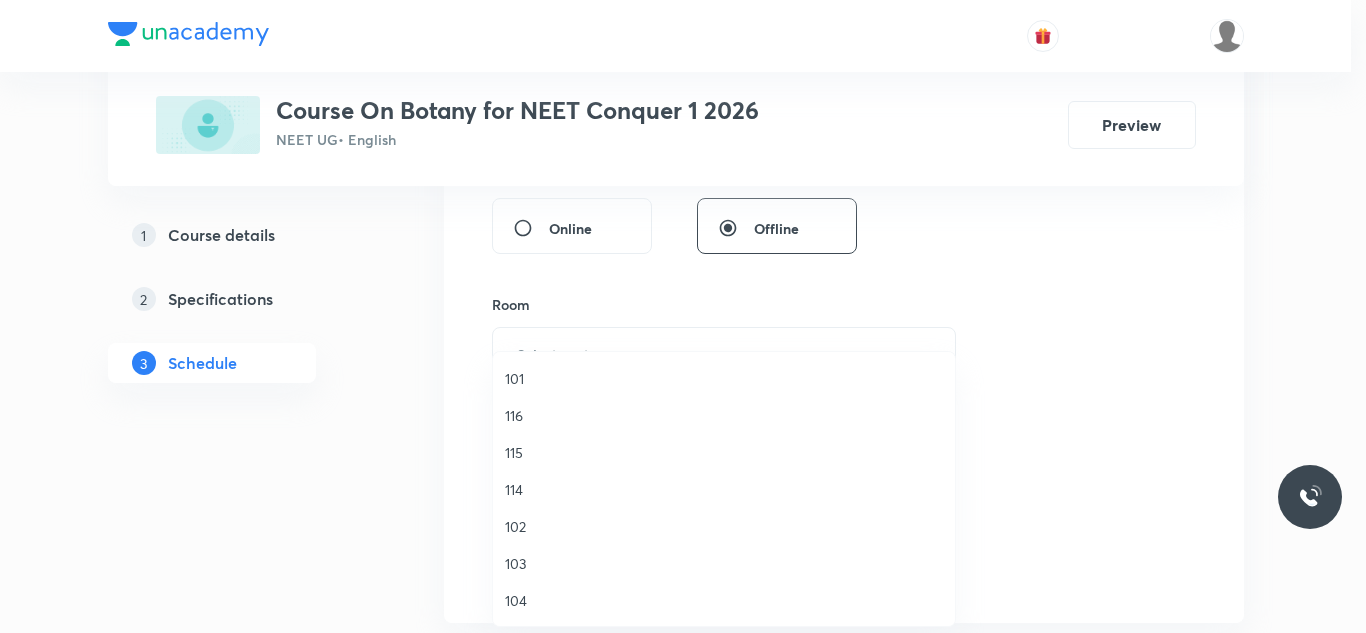 click on "114" at bounding box center (724, 489) 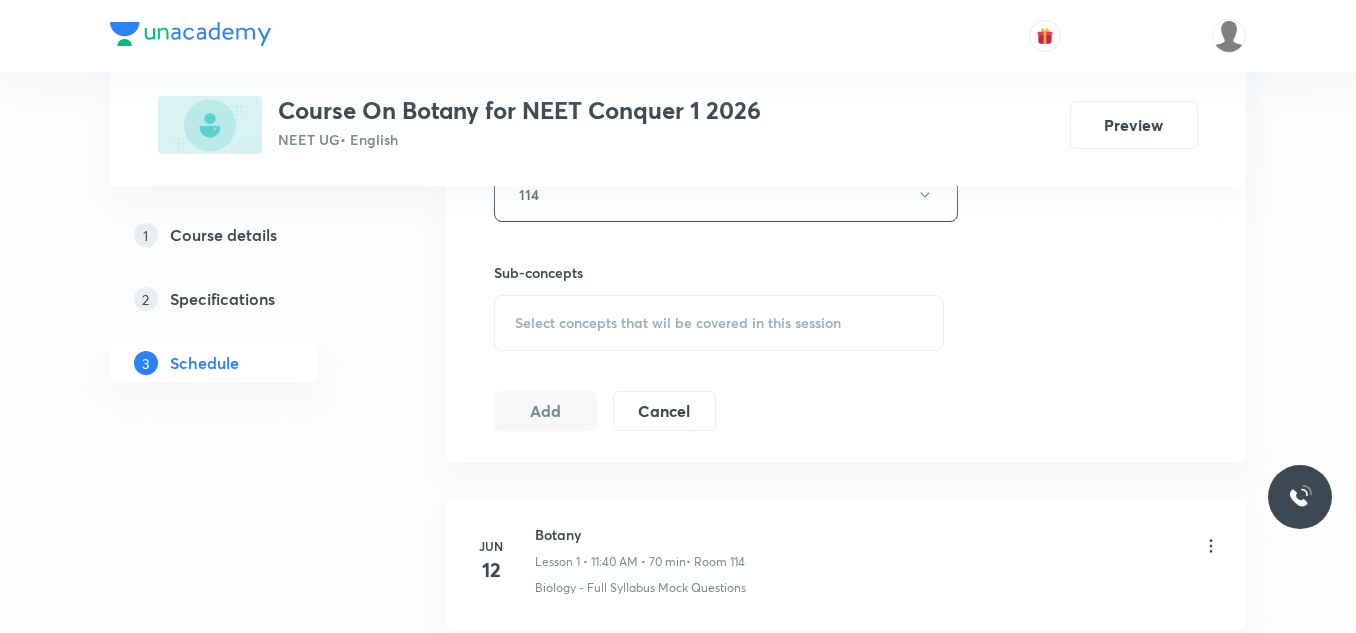 scroll, scrollTop: 980, scrollLeft: 0, axis: vertical 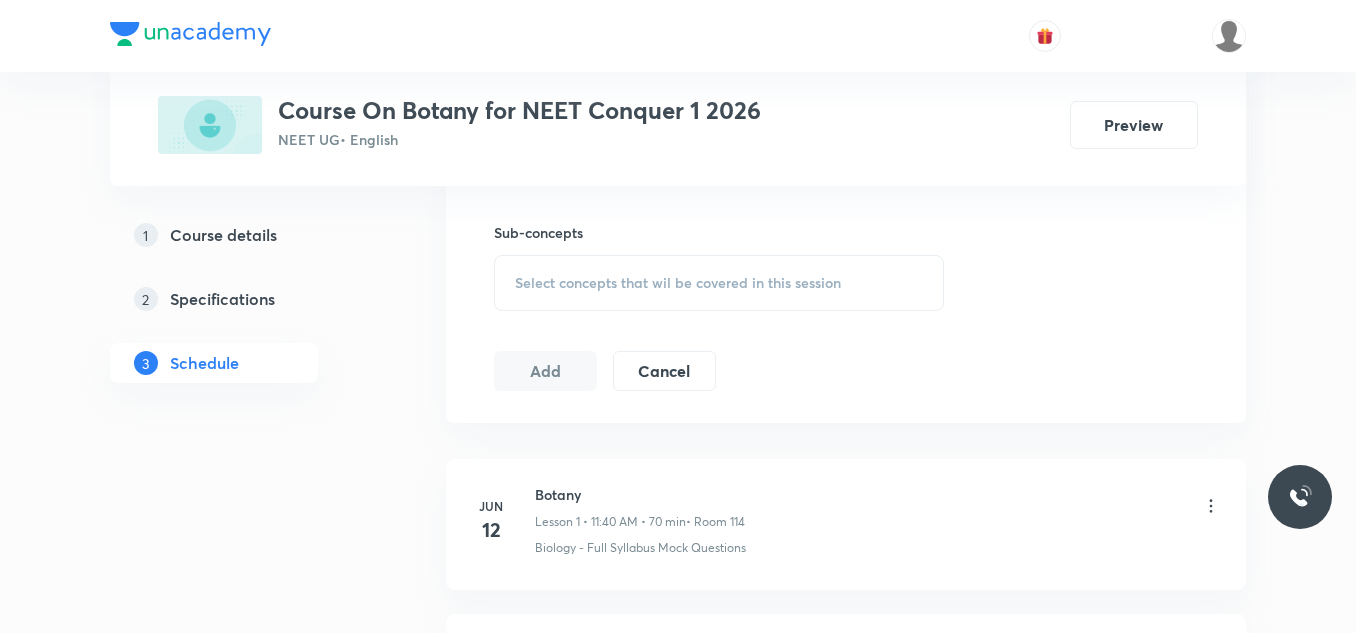 click on "Select concepts that wil be covered in this session" at bounding box center (678, 283) 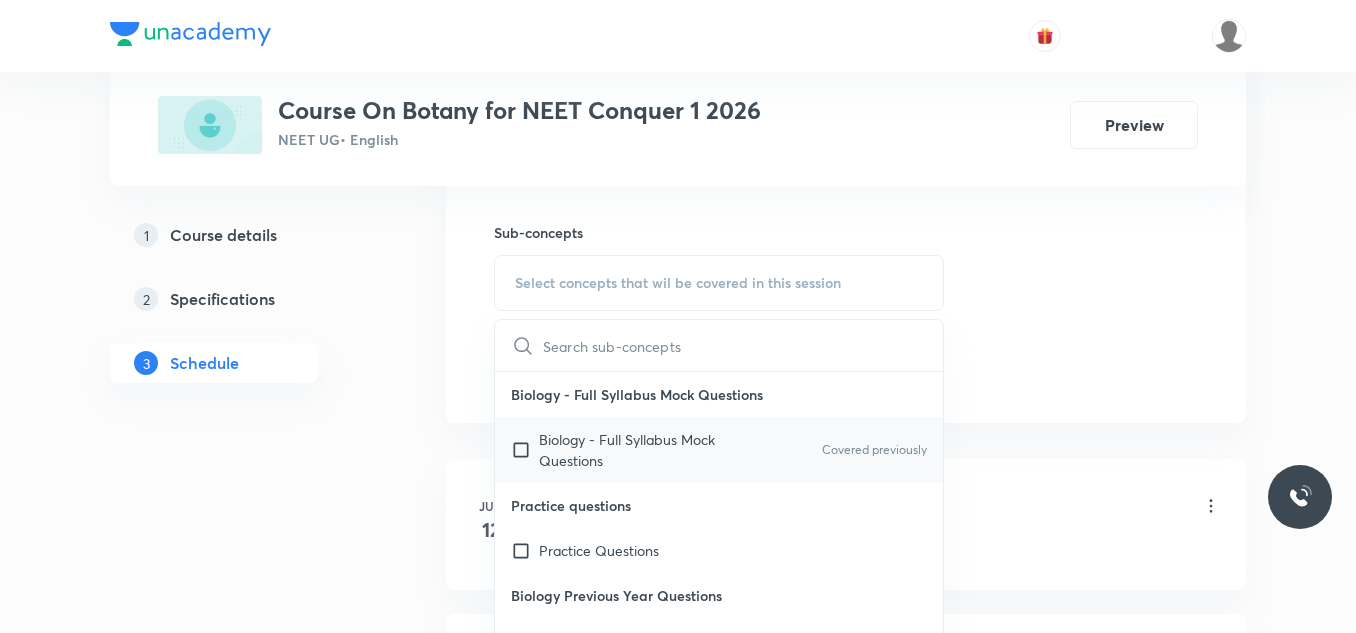 click at bounding box center (525, 450) 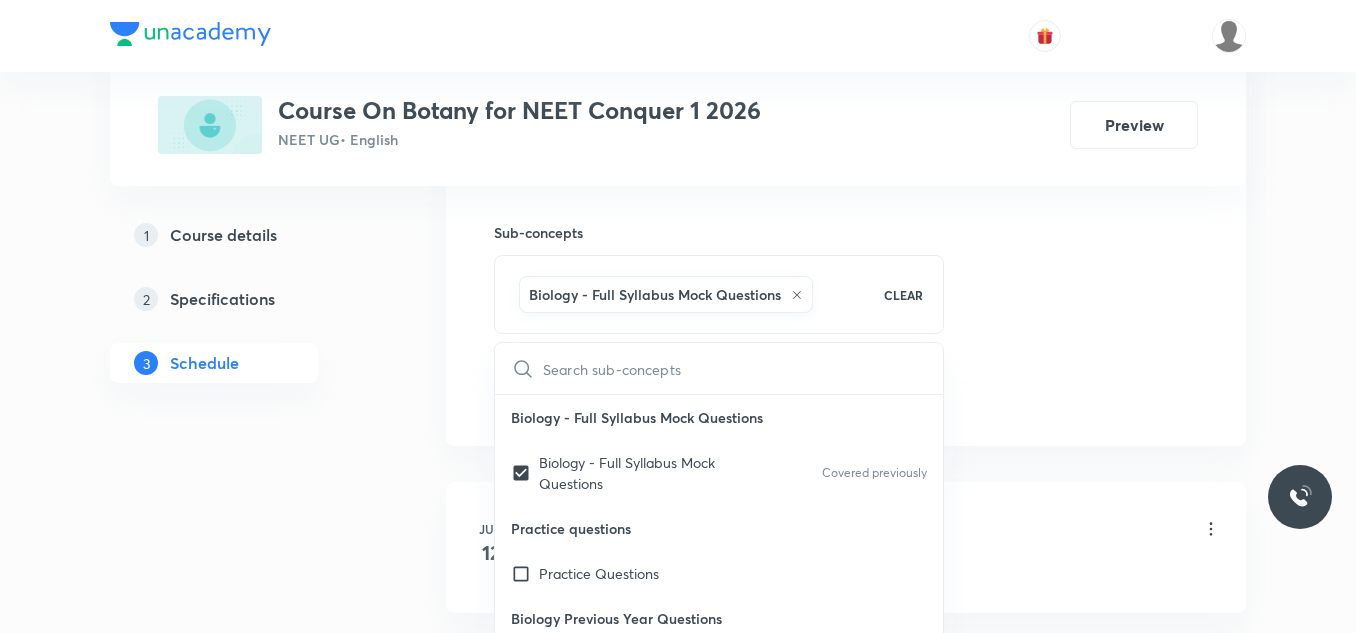 click on "Plus Courses Course On Botany for NEET Conquer 1 2026 NEET UG  • English Preview 1 Course details 2 Specifications 3 Schedule Schedule 22  classes Session  23 Live class Session title 28/99 Cell cycle and Cell Division ​ Schedule for Jul 10, 2025, 11:40 AM ​ Duration (in minutes) 70 ​   Session type Online Offline Room 114 Sub-concepts Biology - Full Syllabus Mock Questions CLEAR ​ Biology - Full Syllabus Mock Questions Biology - Full Syllabus Mock Questions Covered previously Practice questions Practice Questions Biology Previous Year Questions Maths Previous Year Questions Living World What Is Living? Diversity In The Living World Systematics Types Of Taxonomy Fundamental Components Of Taxonomy Taxonomic Categories Taxonomical Aids The Three Domains Of Life Biological Nomenclature  Biological Classification System Of Classification Kingdom Monera Kingdom Protista Kingdom Fungi Kingdom Plantae Kingdom Animalia Linchens Mycorrhiza Virus Prions Viroids Plant Kingdom Algae Bryophytes Pteridophytes ER" at bounding box center [678, 1576] 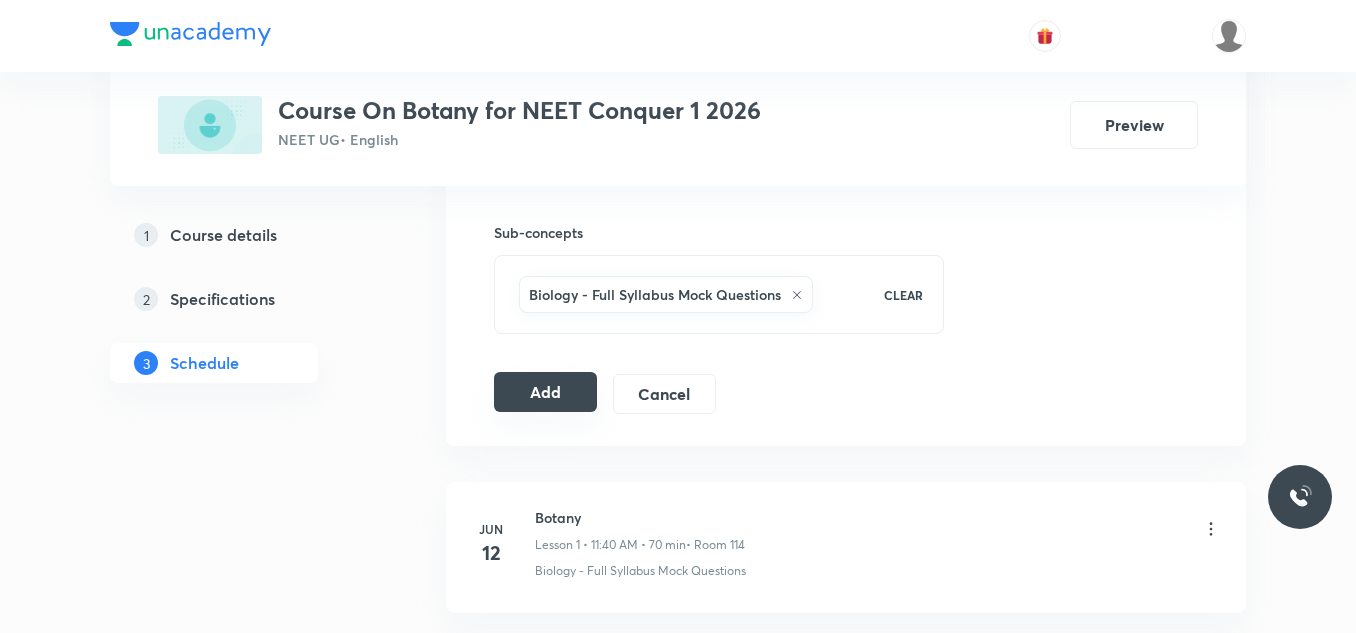 click on "Add" at bounding box center [545, 392] 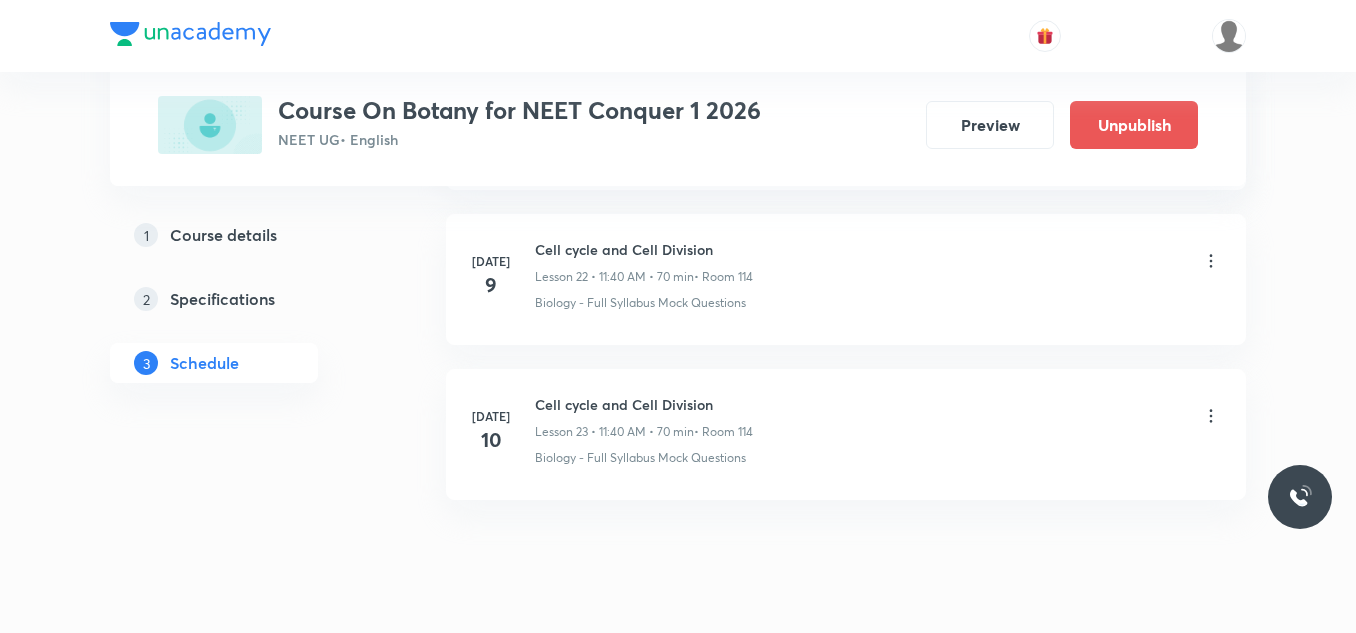 scroll, scrollTop: 3616, scrollLeft: 0, axis: vertical 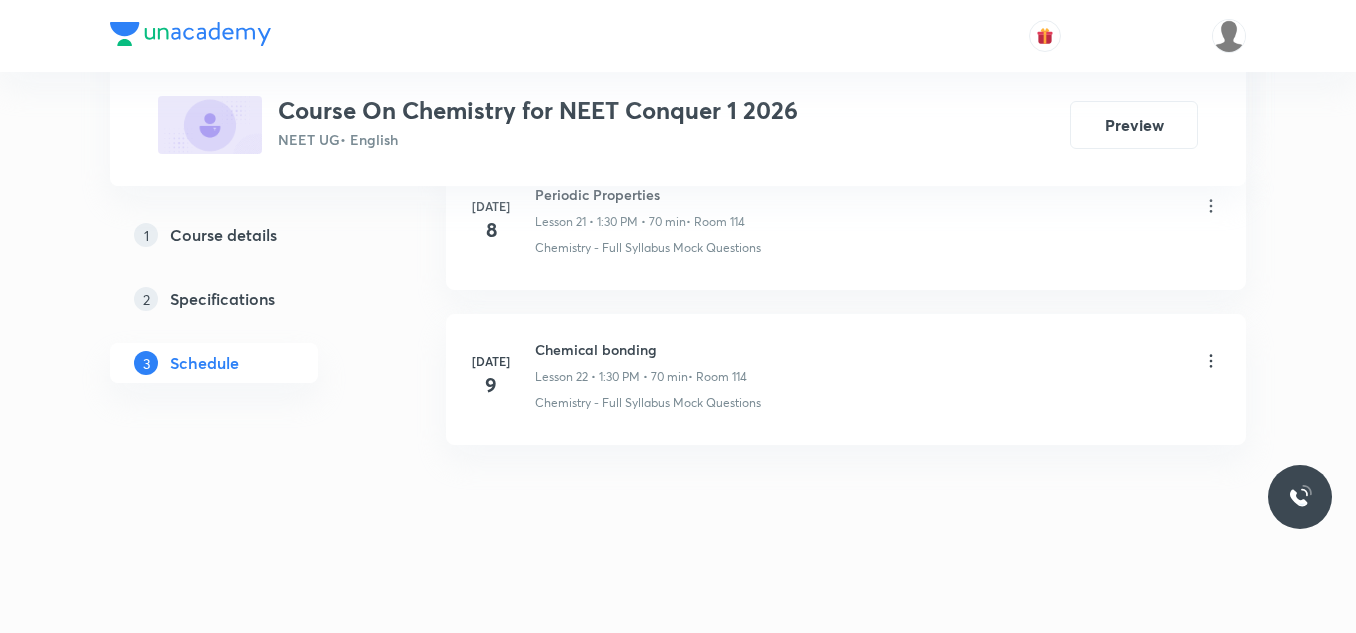 click on "Lesson 22 • 1:30 PM • 70 min" at bounding box center [611, 377] 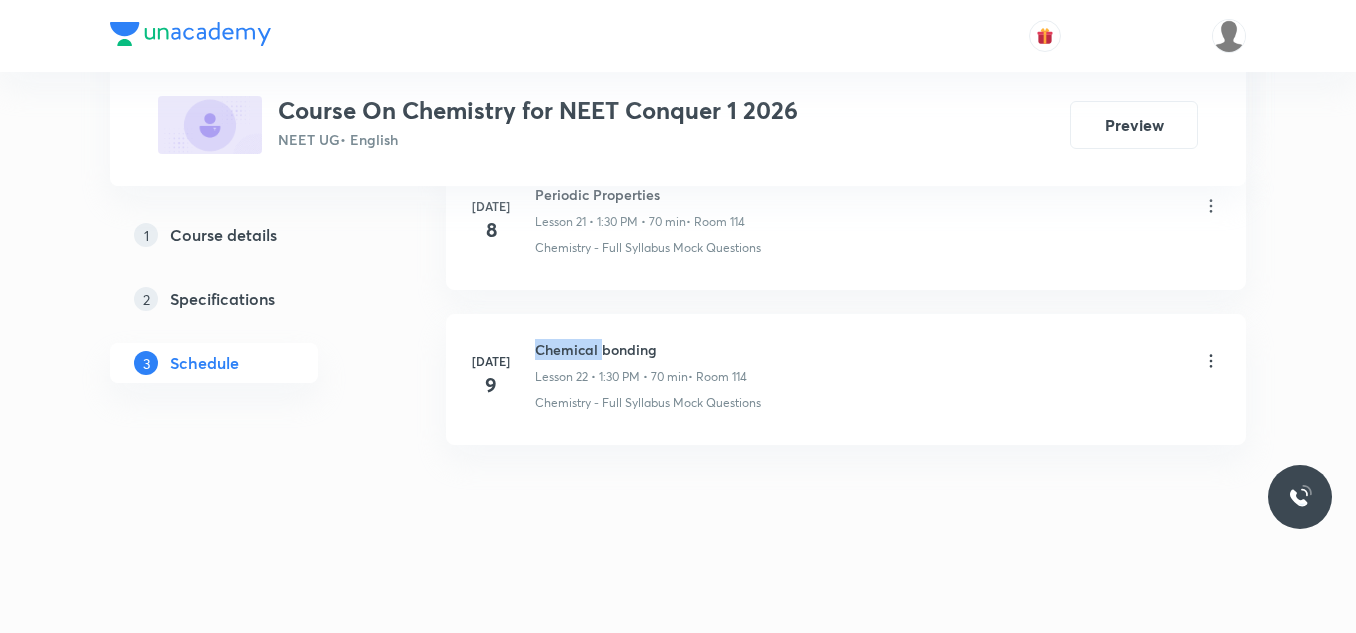 click on "Chemical bonding" at bounding box center [641, 349] 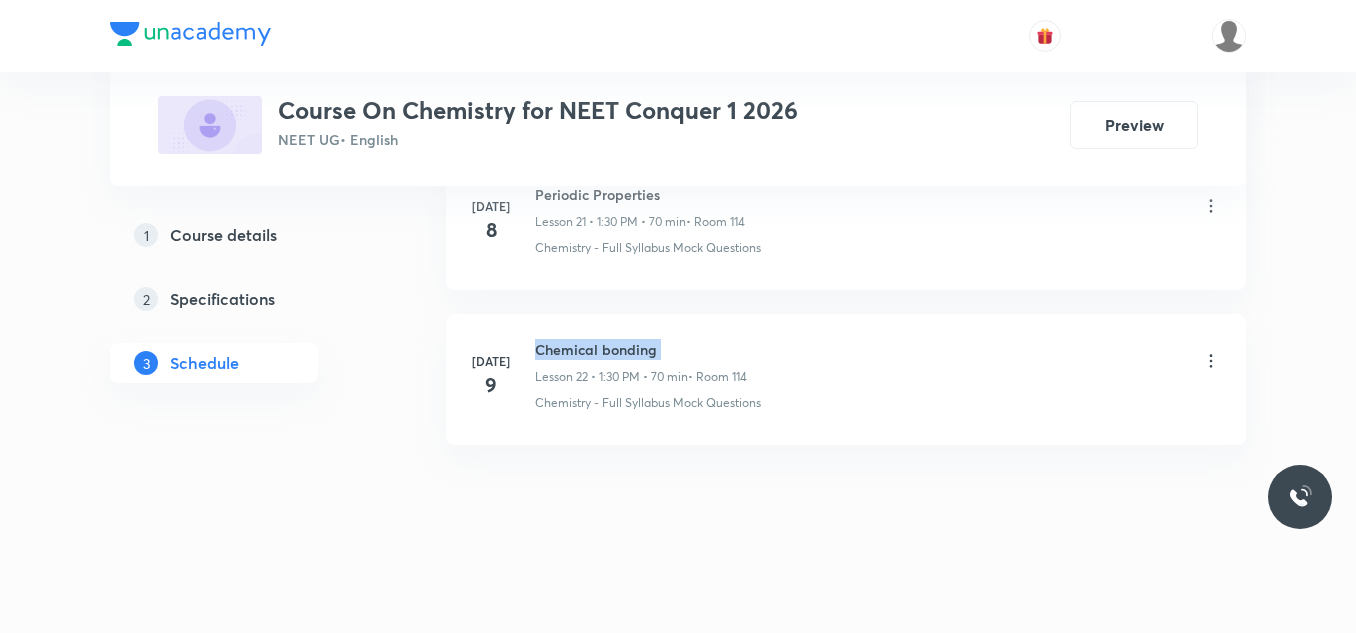 click on "Chemical bonding" at bounding box center (641, 349) 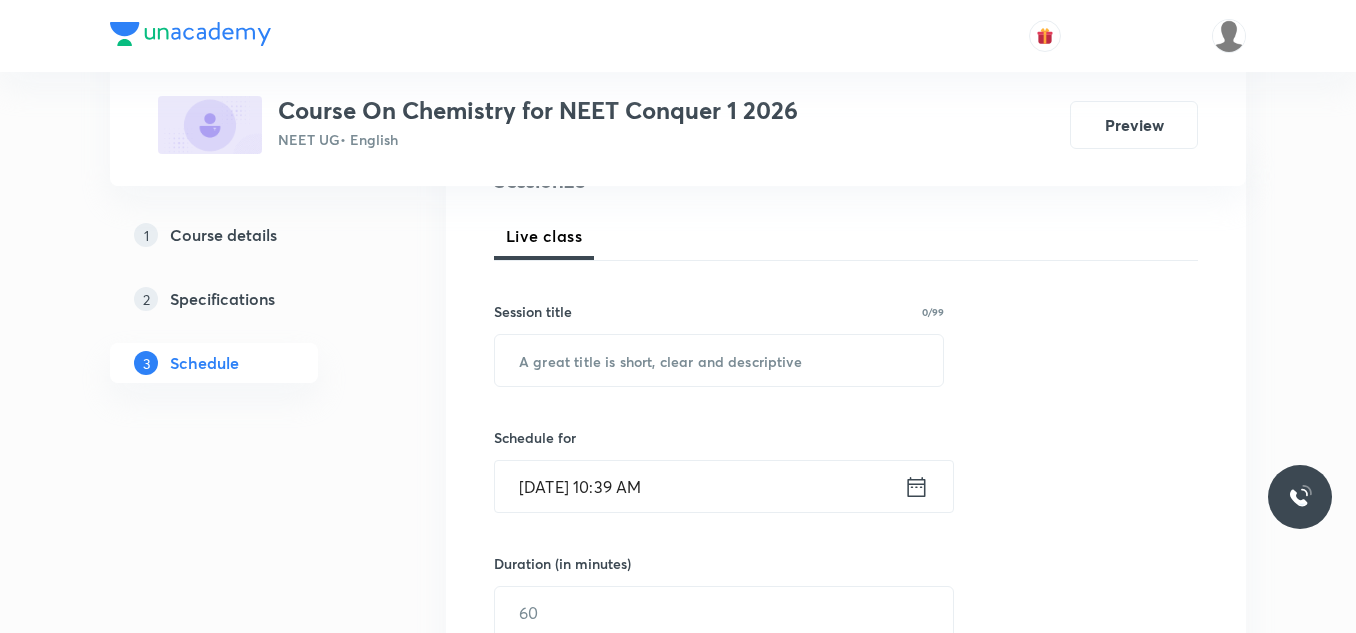 scroll, scrollTop: 300, scrollLeft: 0, axis: vertical 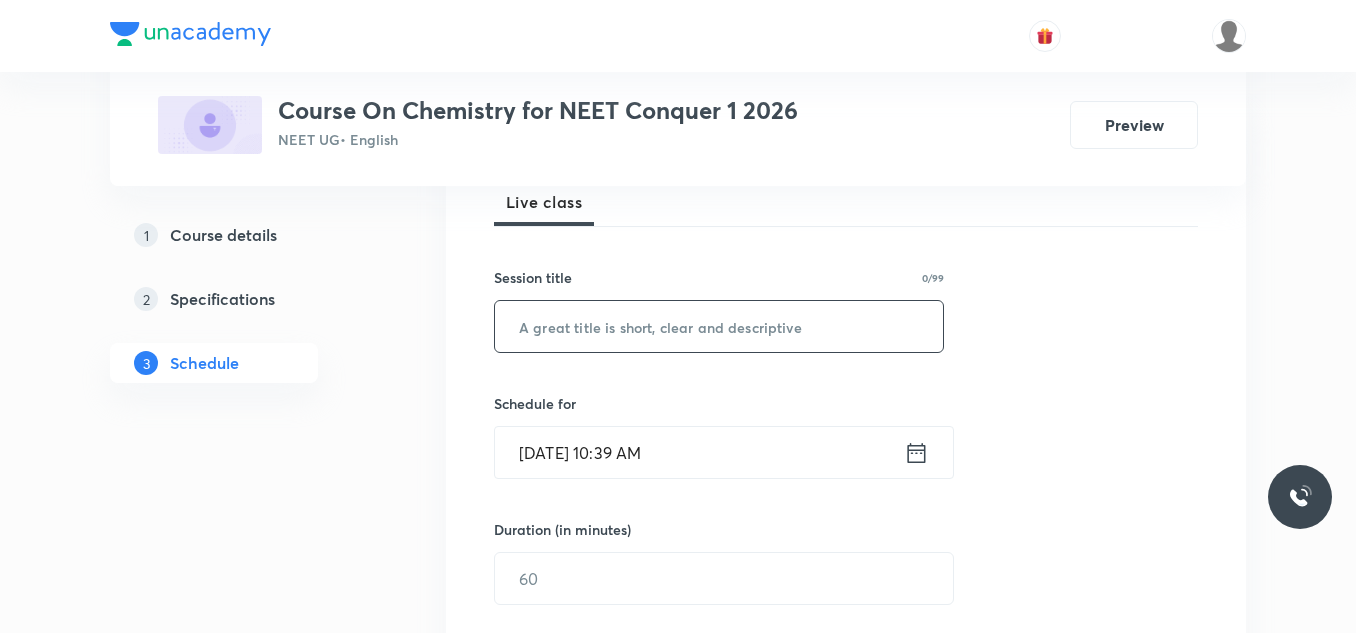 click at bounding box center [719, 326] 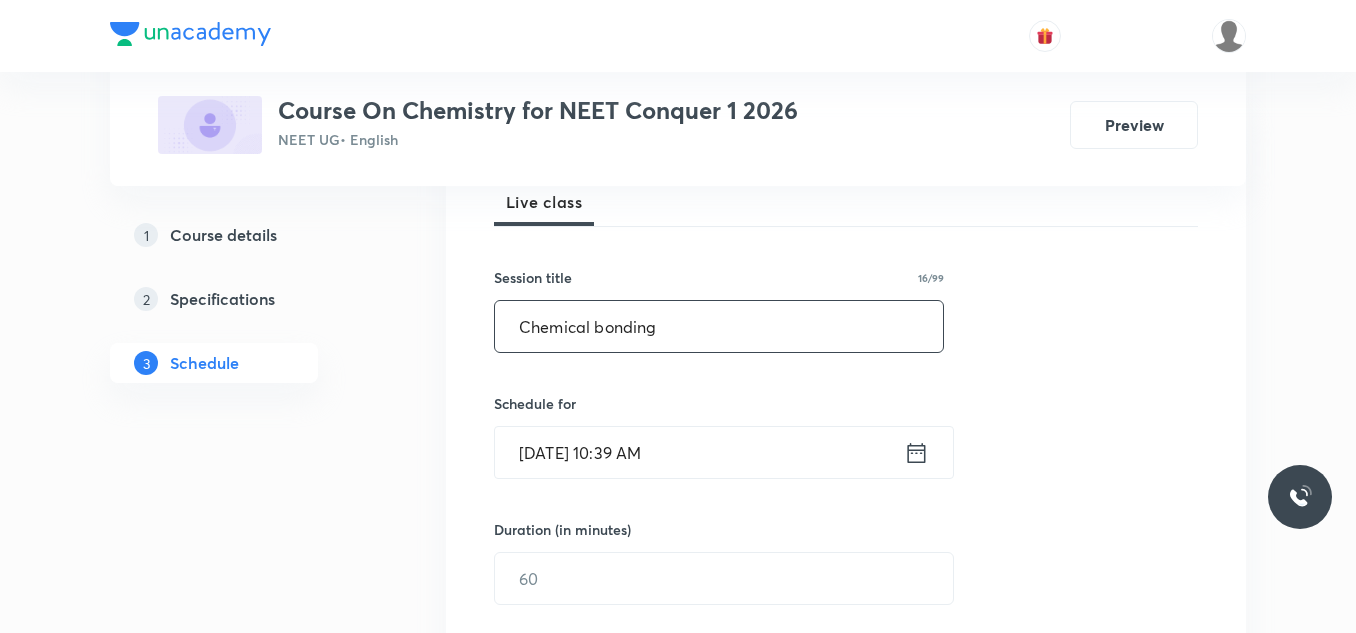 scroll, scrollTop: 500, scrollLeft: 0, axis: vertical 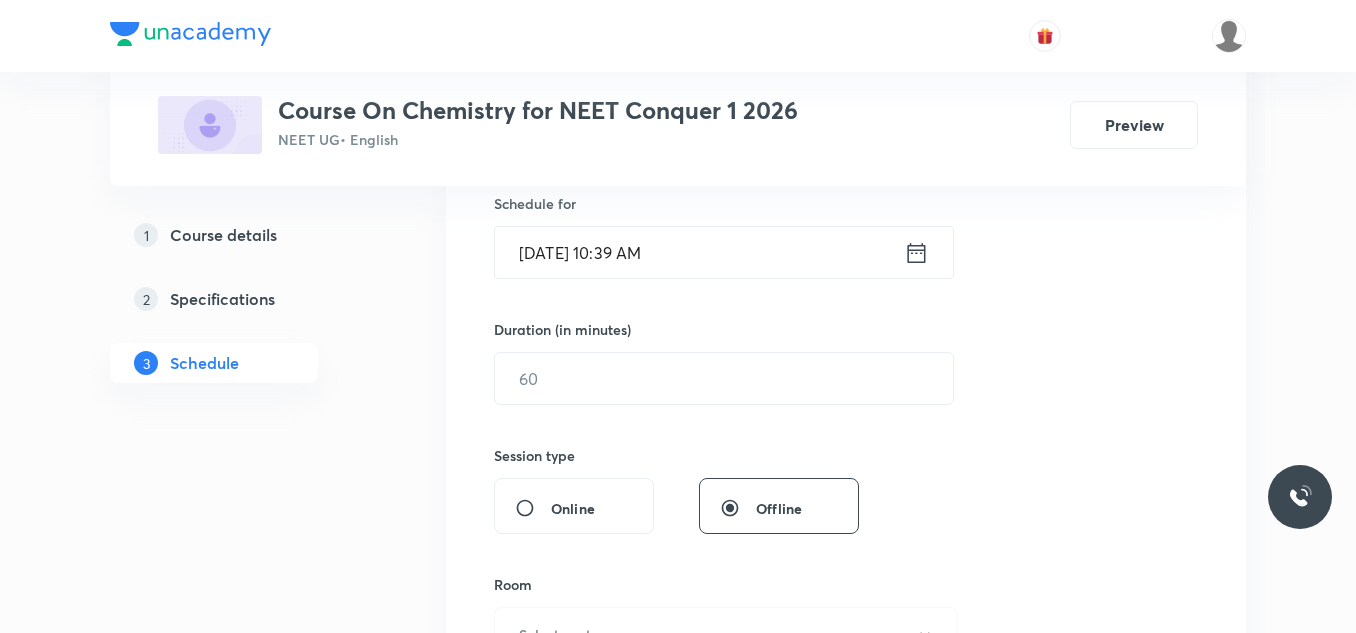 type on "Chemical bonding" 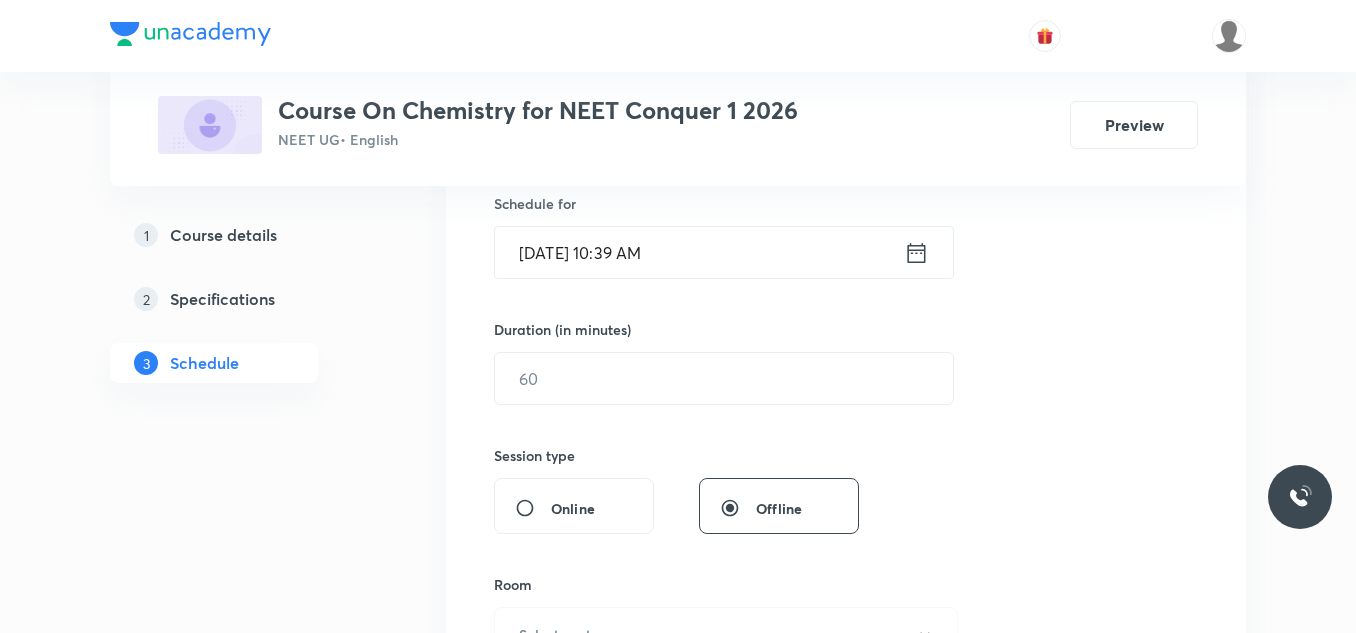 click 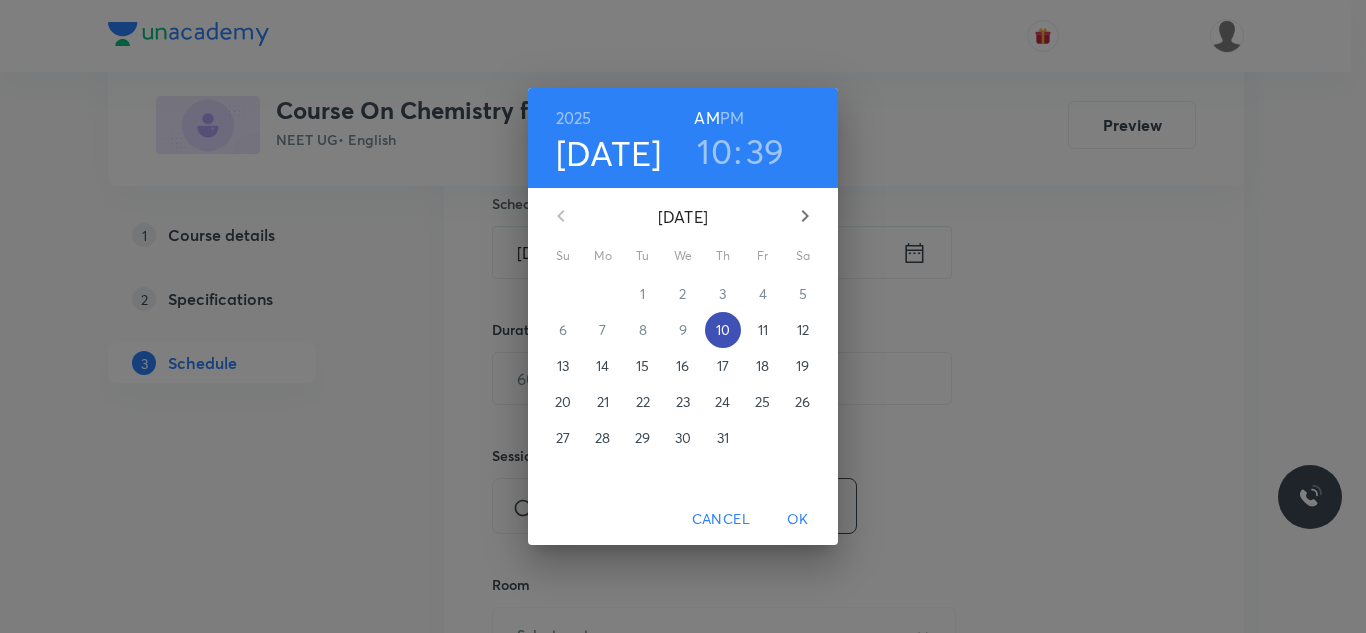 click on "10" at bounding box center (723, 330) 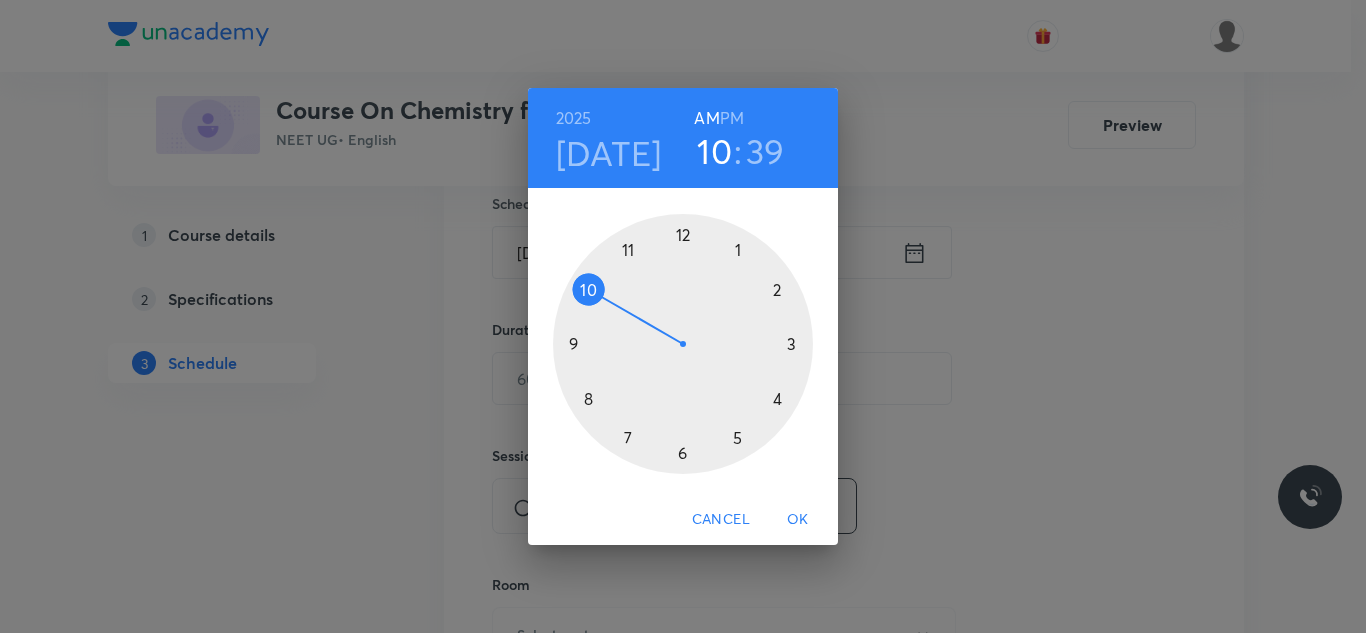 click on "AM" at bounding box center [706, 118] 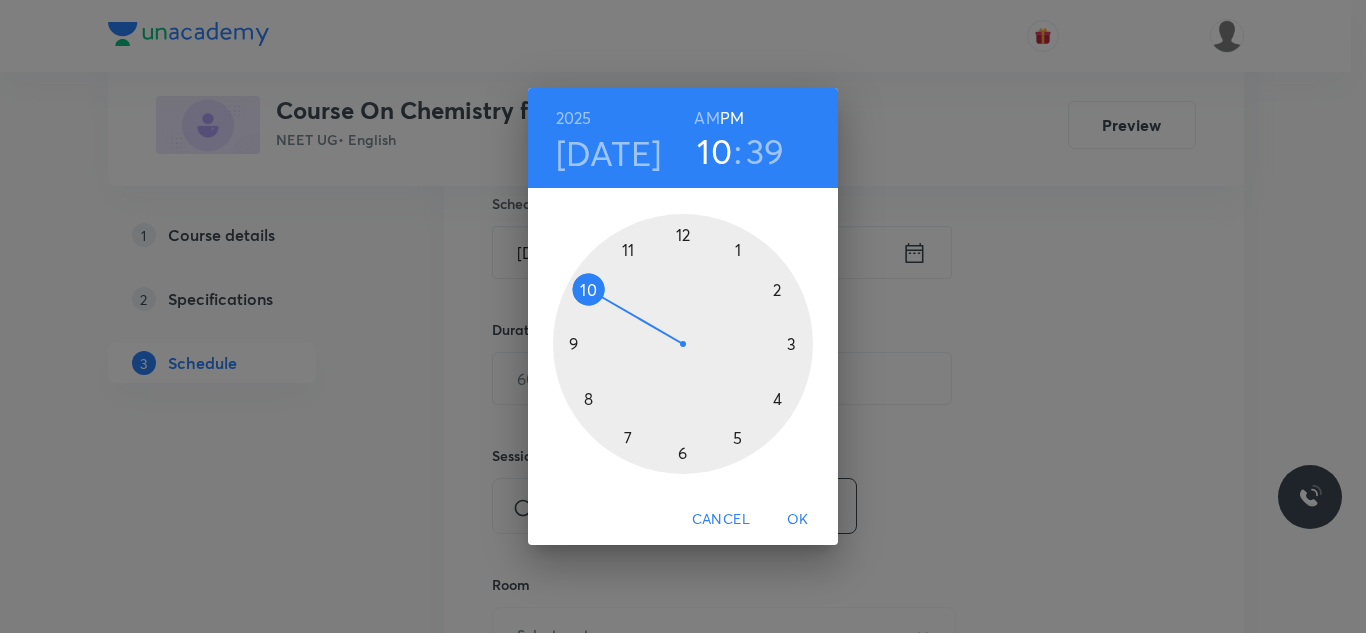 click at bounding box center [683, 344] 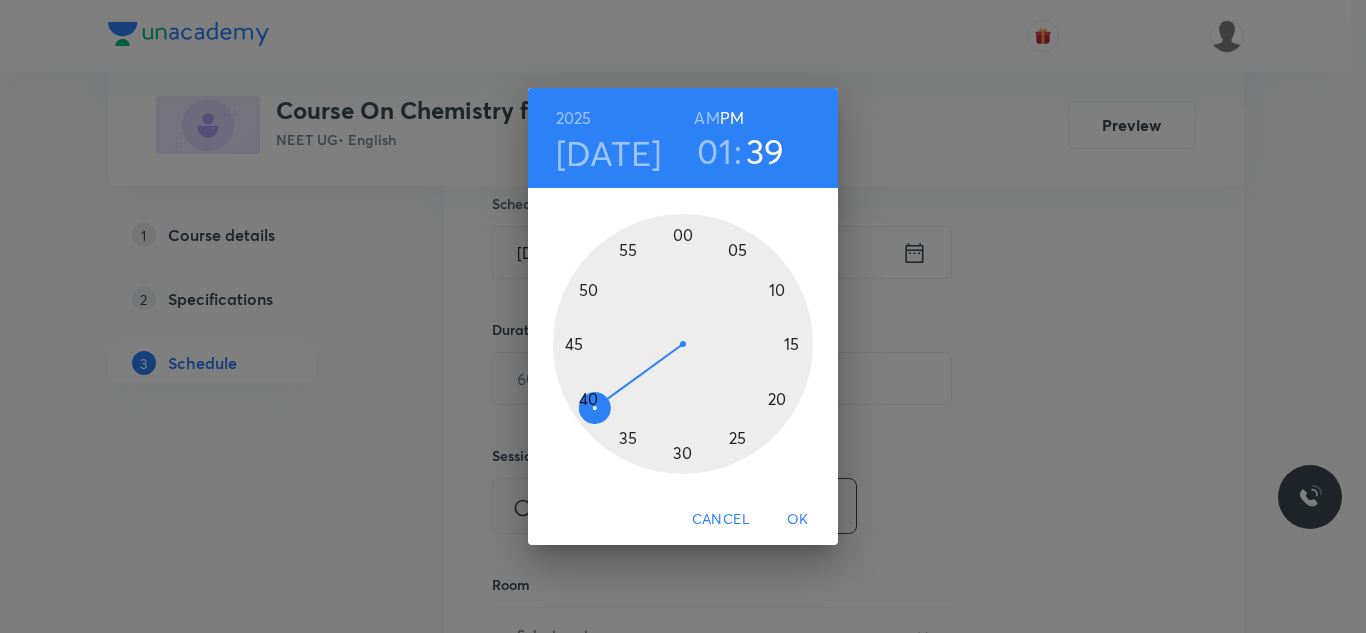 click at bounding box center (683, 344) 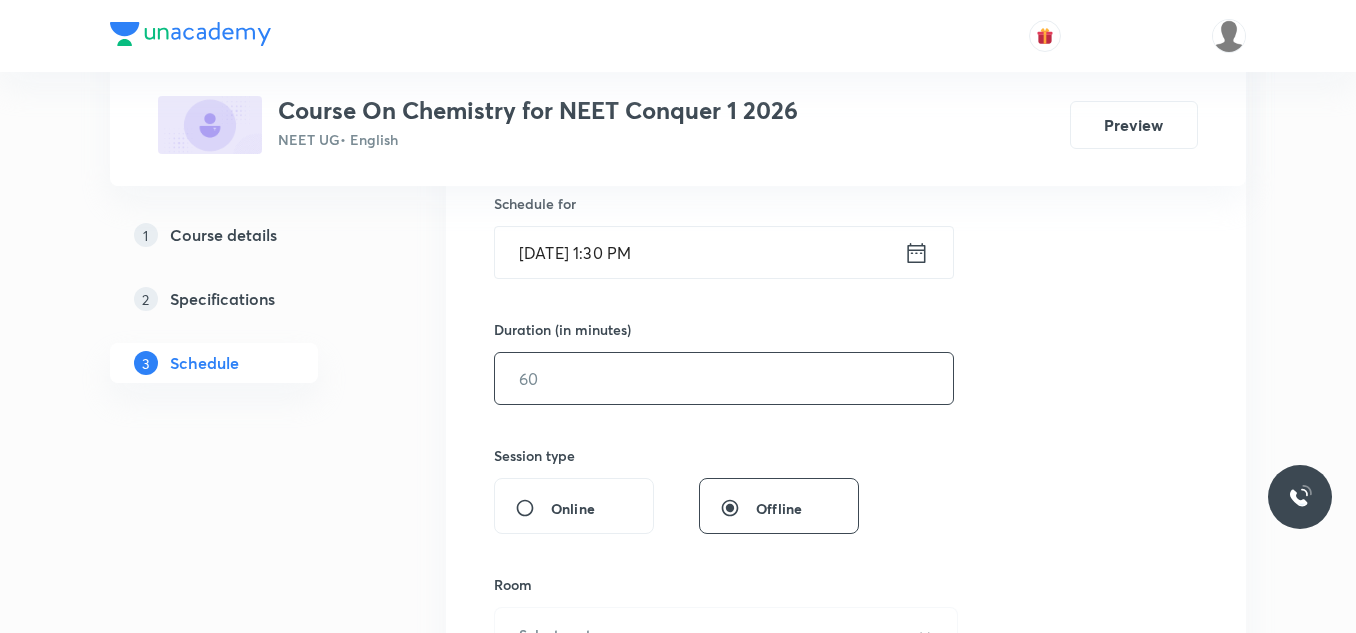 click at bounding box center (724, 378) 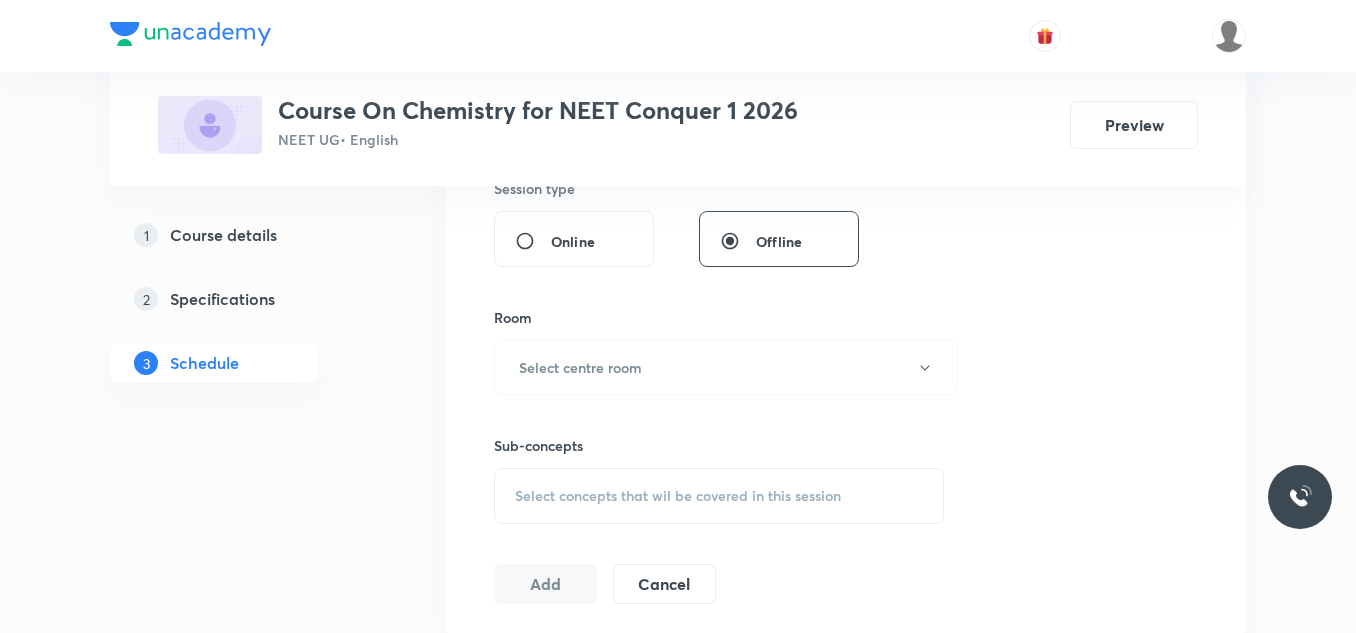 scroll, scrollTop: 800, scrollLeft: 0, axis: vertical 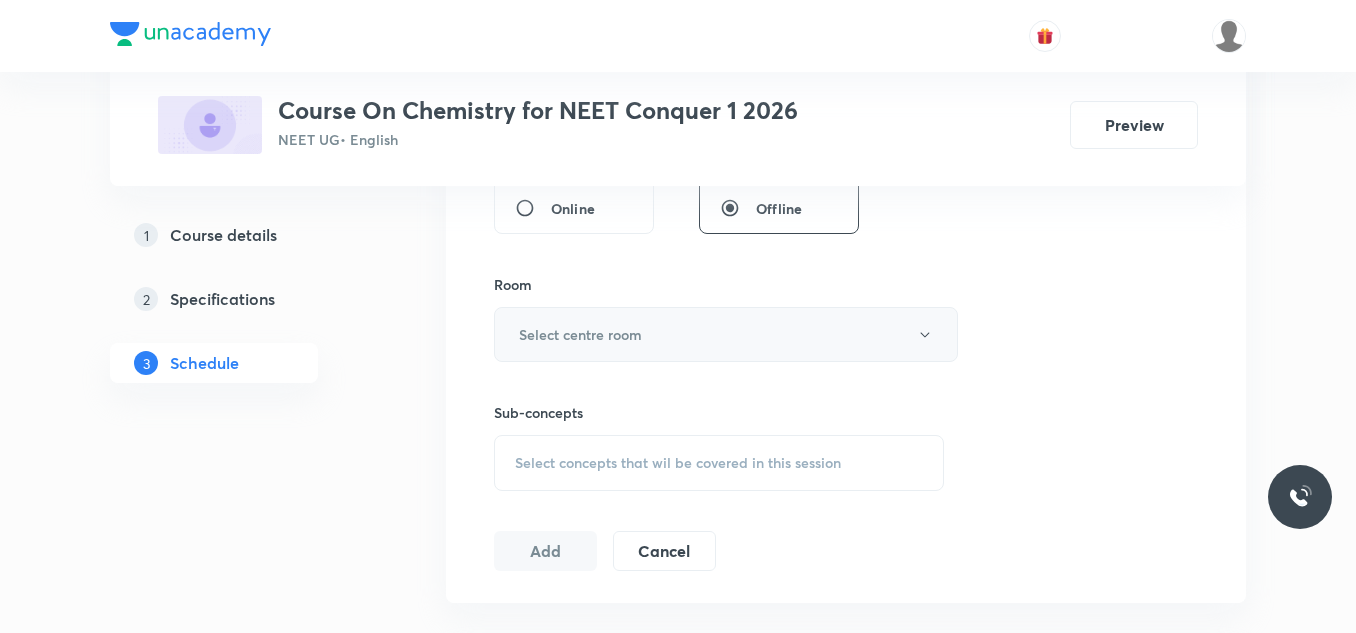 type on "70" 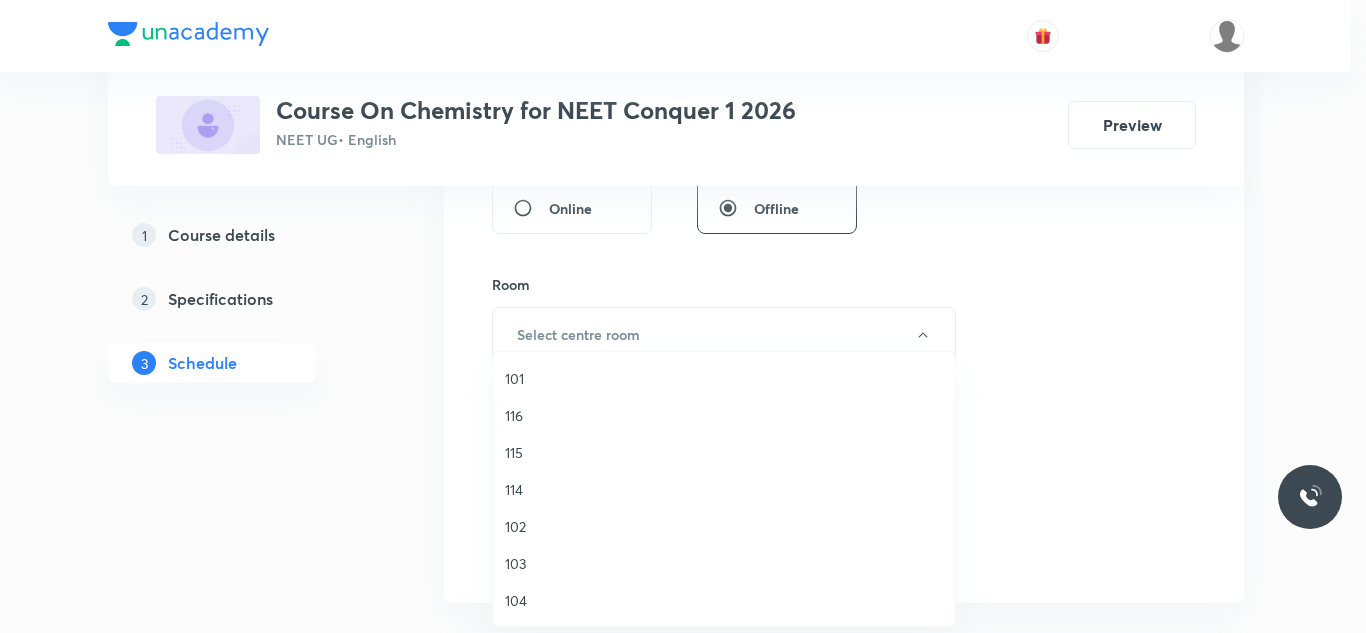 click on "114" at bounding box center (724, 489) 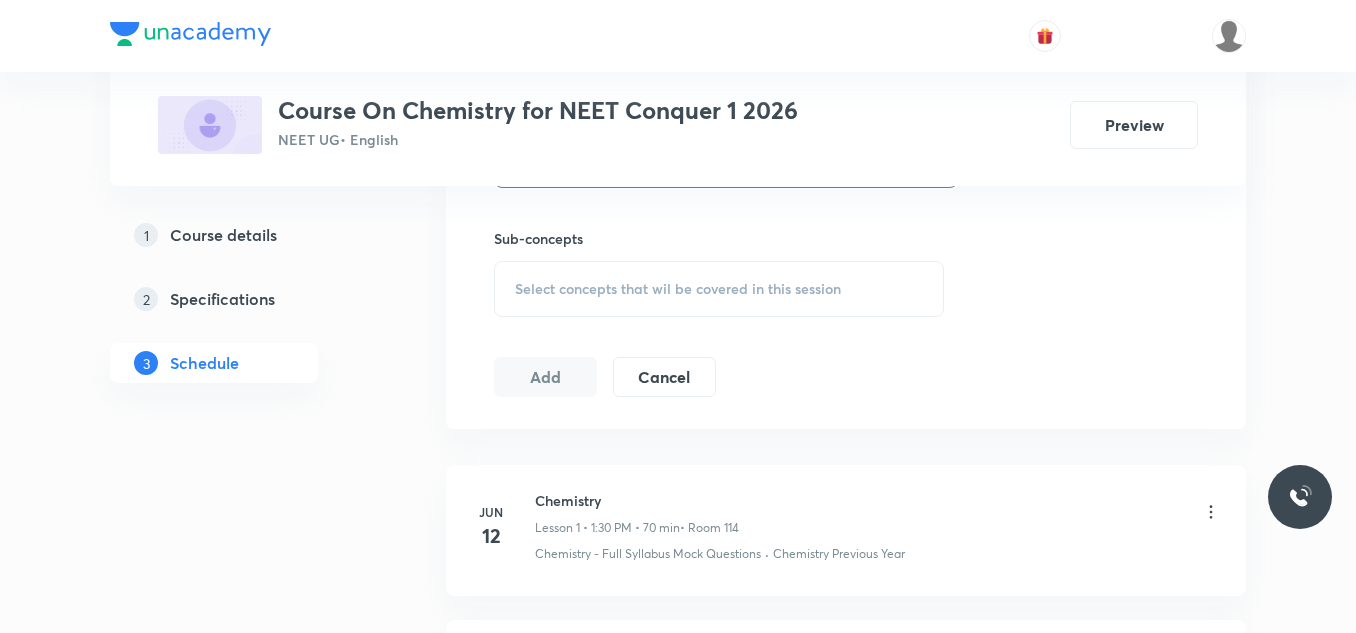 scroll, scrollTop: 1000, scrollLeft: 0, axis: vertical 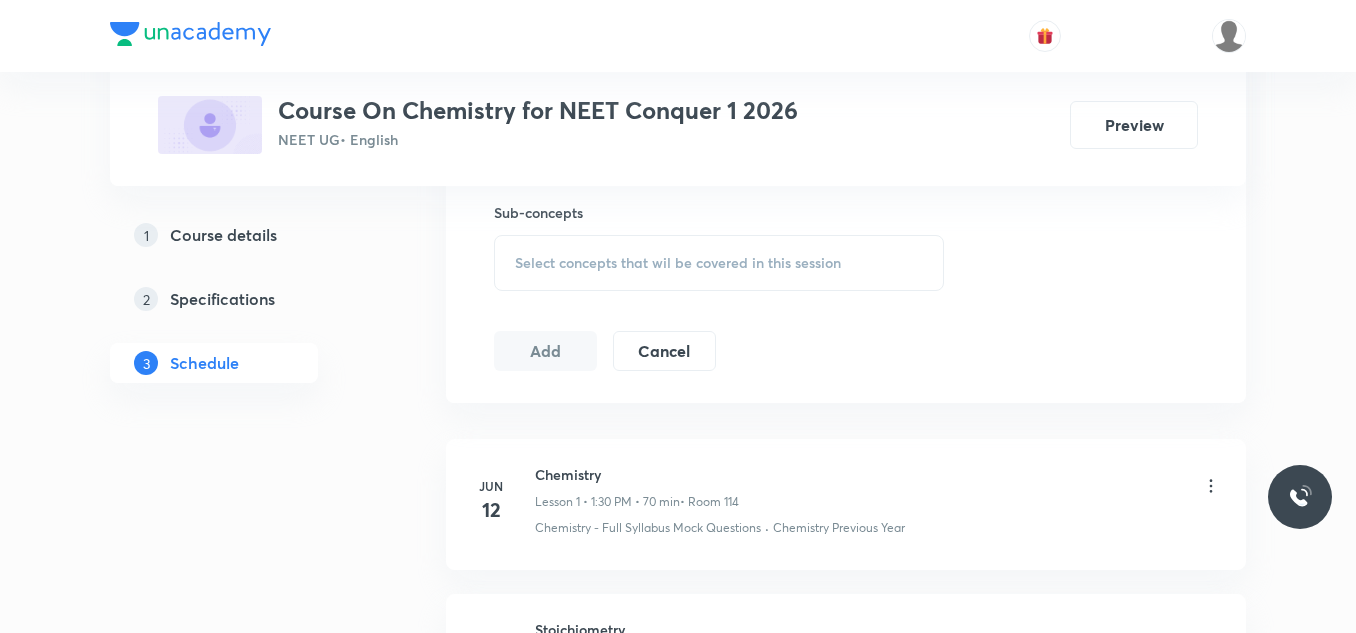 click on "Select concepts that wil be covered in this session" at bounding box center [719, 263] 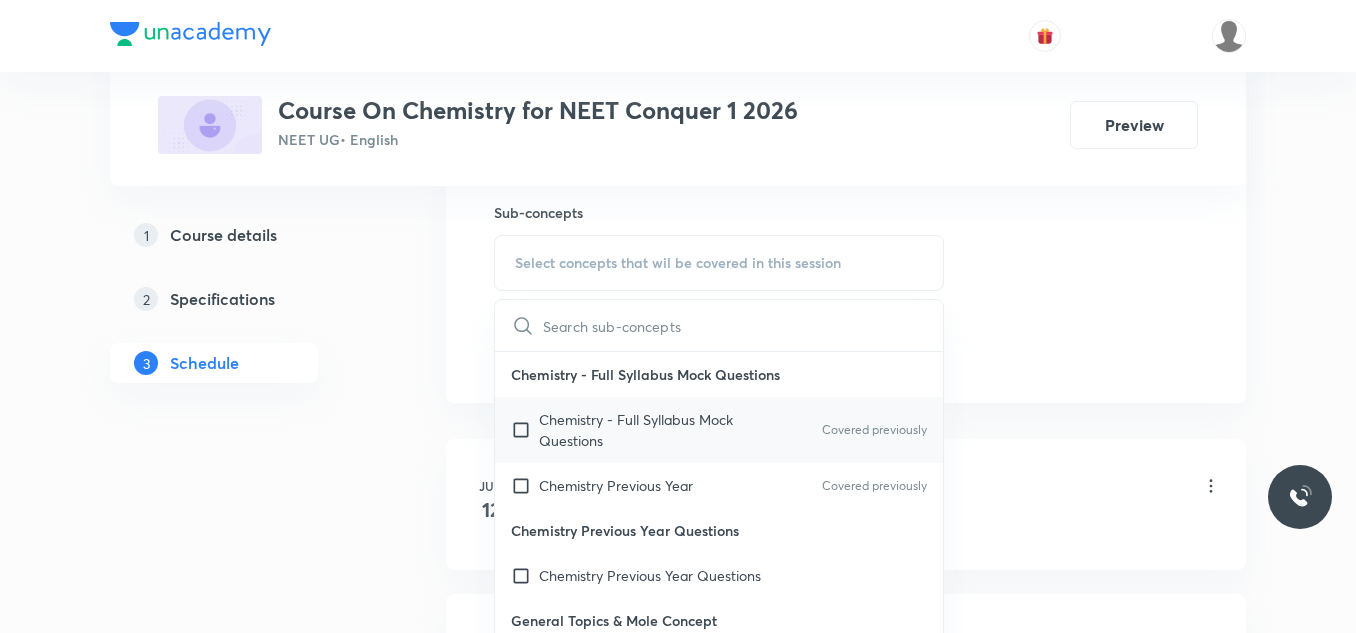 click at bounding box center (525, 430) 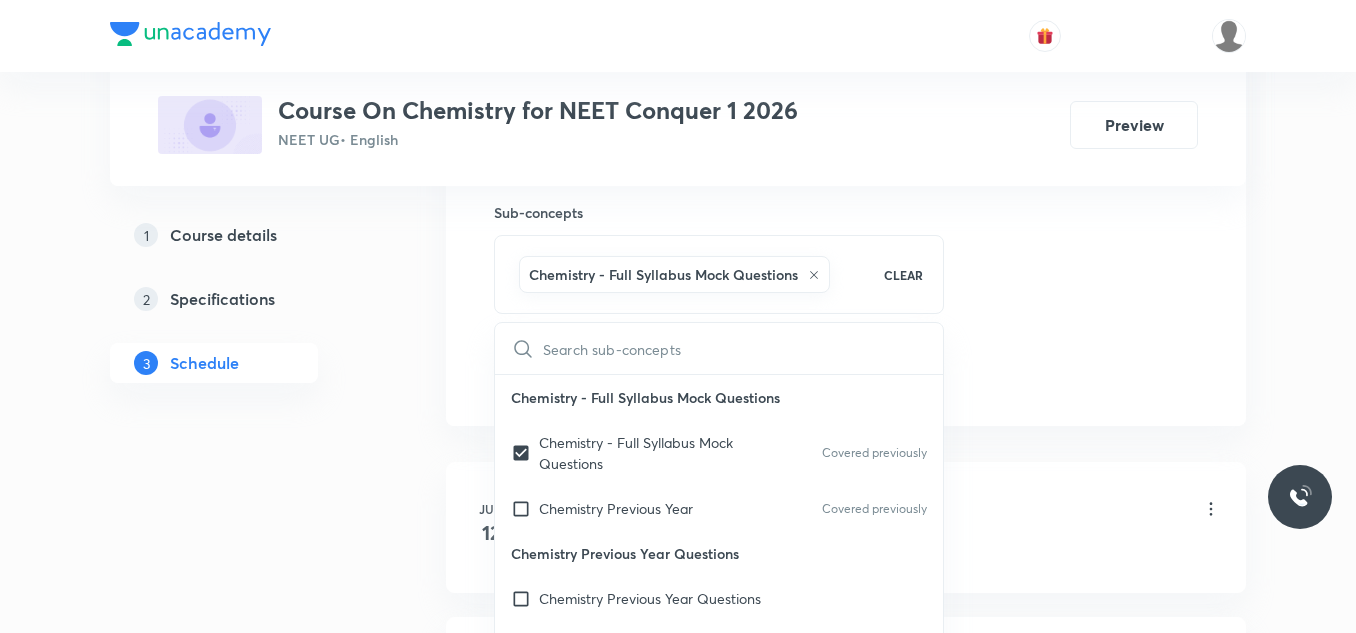 click on "Plus Courses Course On Chemistry for NEET Conquer 1 2026 NEET UG  • English Preview 1 Course details 2 Specifications 3 Schedule Schedule 22  classes Session  23 Live class Session title 16/99 Chemical bonding ​ Schedule for Jul 10, 2025, 1:30 PM ​ Duration (in minutes) 70 ​   Session type Online Offline Room 114 Sub-concepts Chemistry - Full Syllabus Mock Questions CLEAR ​ Chemistry - Full Syllabus Mock Questions Chemistry - Full Syllabus Mock Questions Covered previously Chemistry Previous Year Covered previously Chemistry Previous Year Questions Chemistry Previous Year Questions General Topics & Mole Concept Basic Concepts Mole – Basic Introduction Percentage Composition Stoichiometry Principle of Atom Conservation (POAC) Relation between Stoichiometric Quantities Application of Mole Concept: Gravimetric Analysis Electronic Configuration Of Atoms (Hund's rule)  Quantum Numbers (Magnetic Quantum no.) Quantum Numbers(Pauli's Exclusion law) Mean Molar Mass or Molecular Mass Mechanism of Corrosion" at bounding box center (678, 1556) 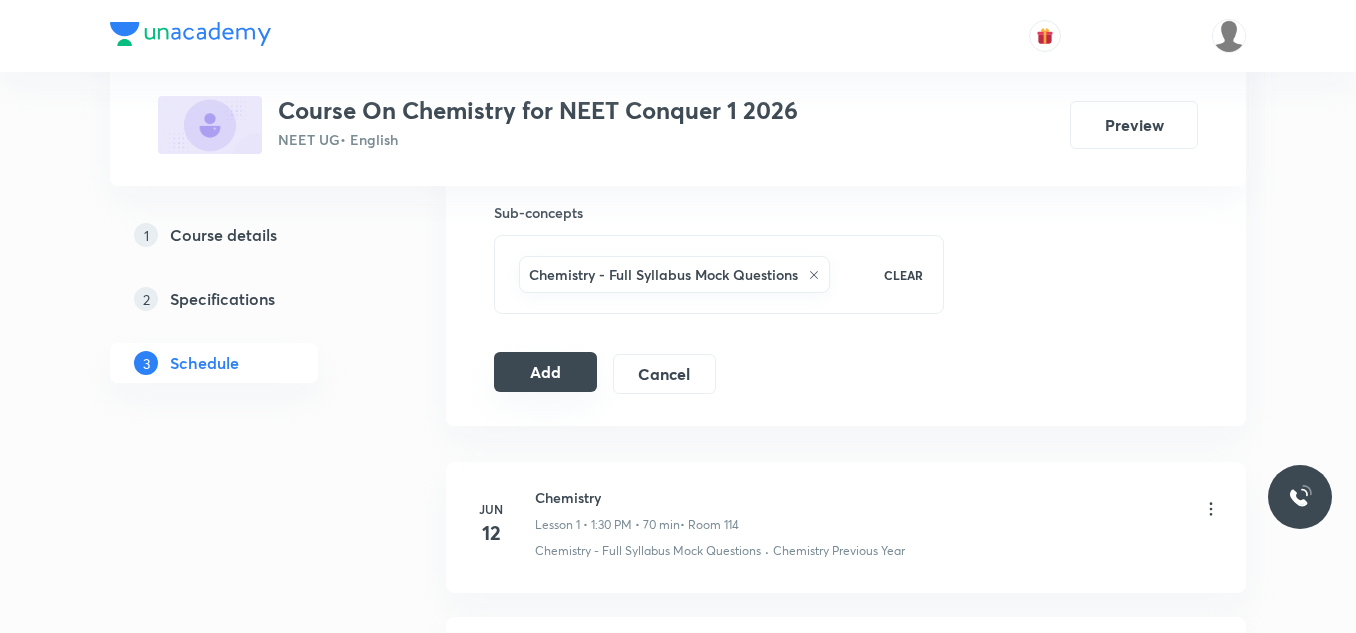 click on "Add" at bounding box center [545, 372] 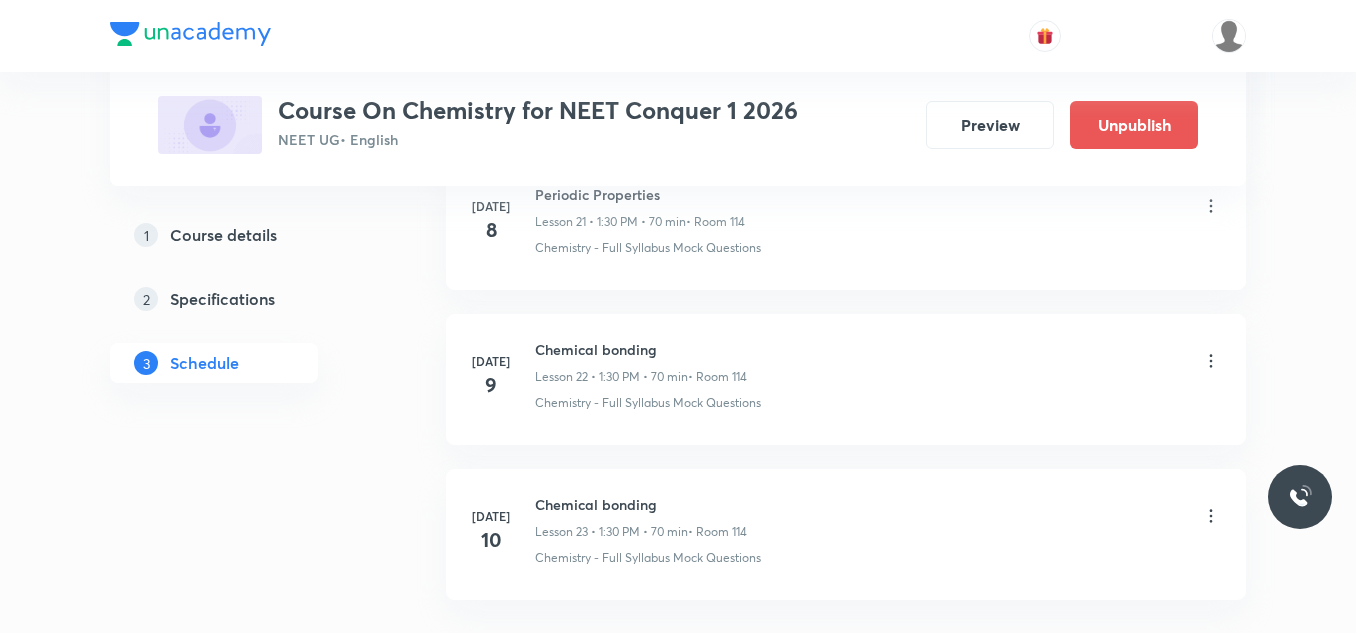 scroll, scrollTop: 3616, scrollLeft: 0, axis: vertical 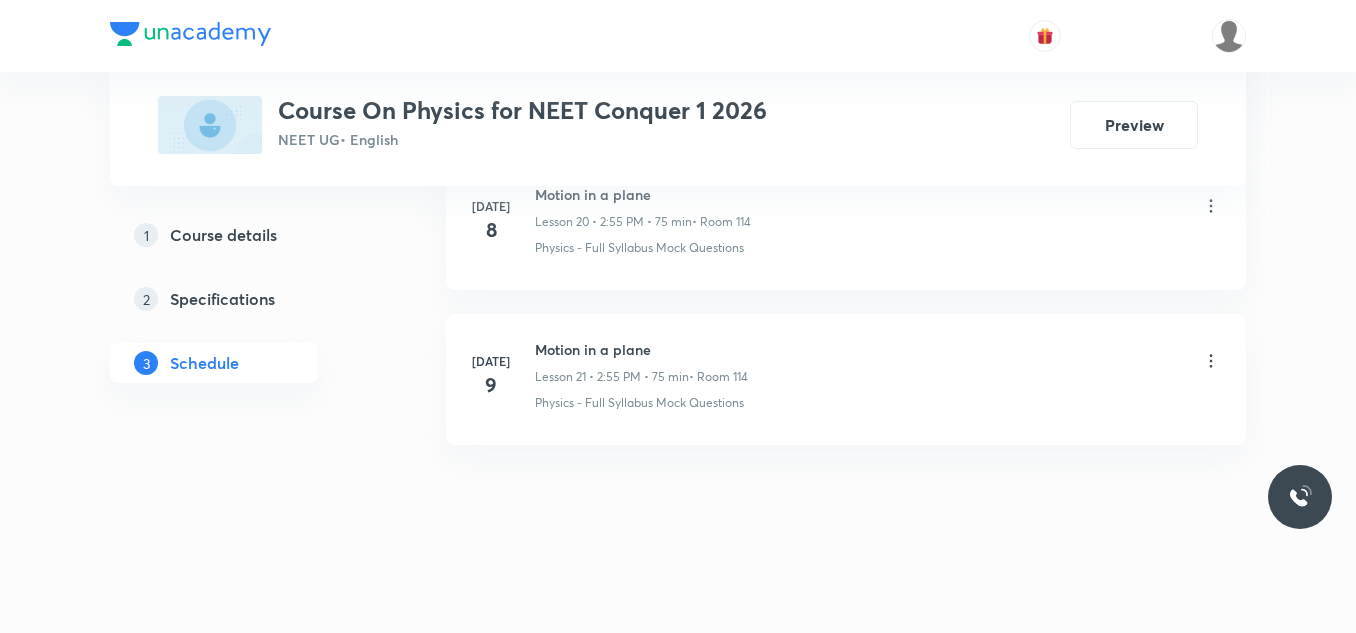 click on "Motion in a plane" at bounding box center (641, 349) 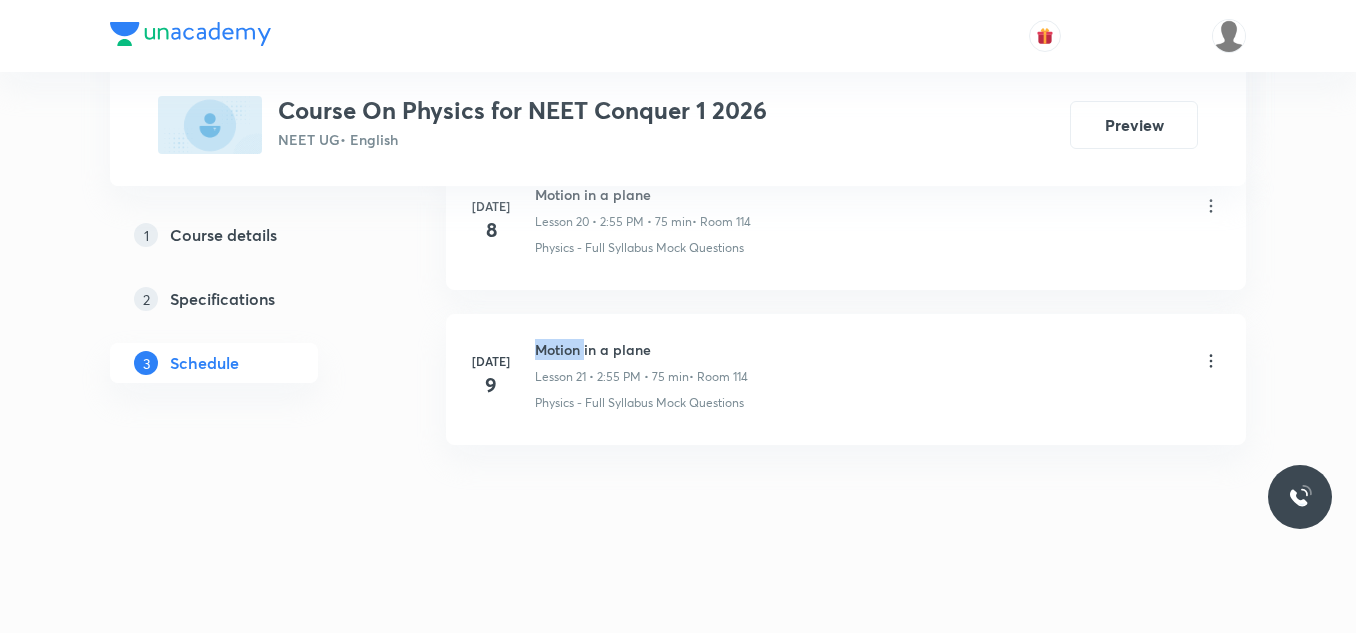 click on "Motion in a plane" at bounding box center (641, 349) 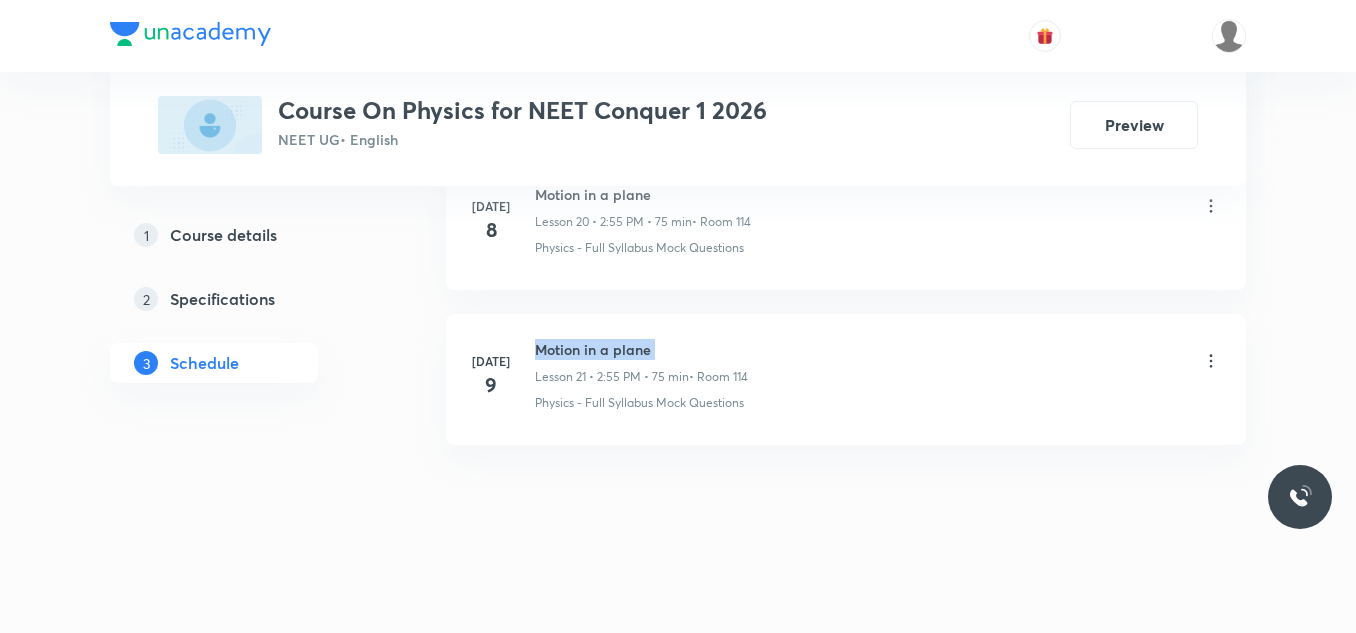 click on "Motion in a plane" at bounding box center [641, 349] 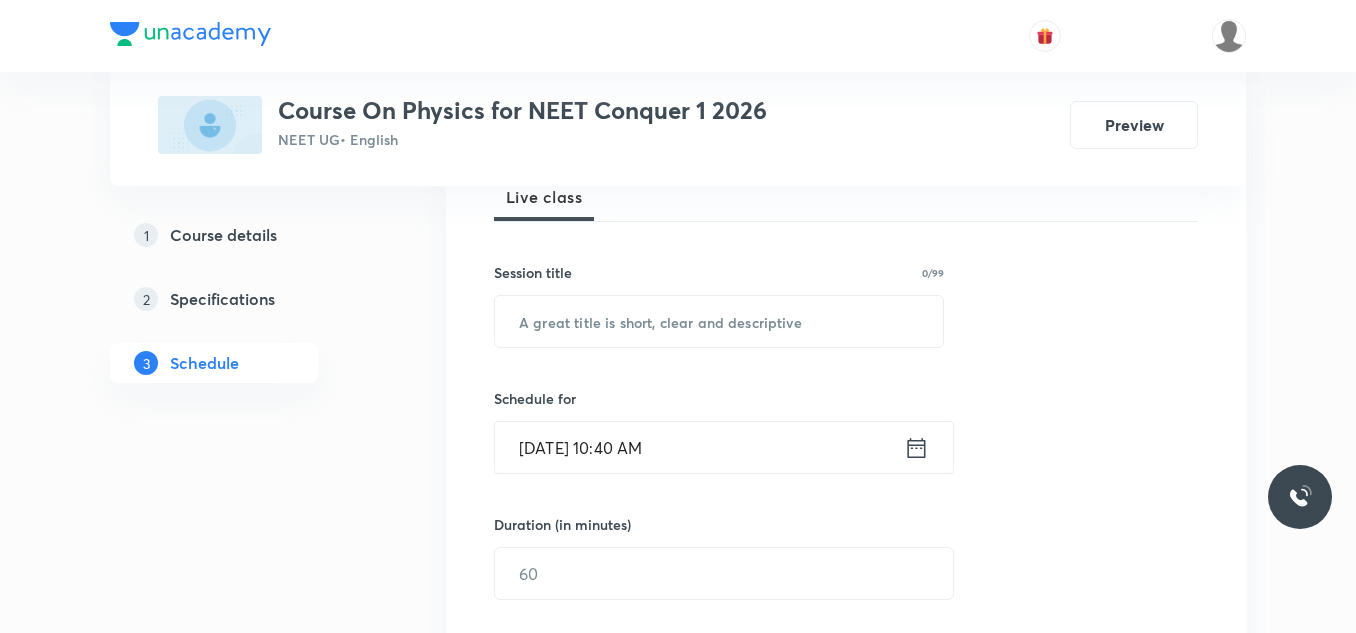 scroll, scrollTop: 200, scrollLeft: 0, axis: vertical 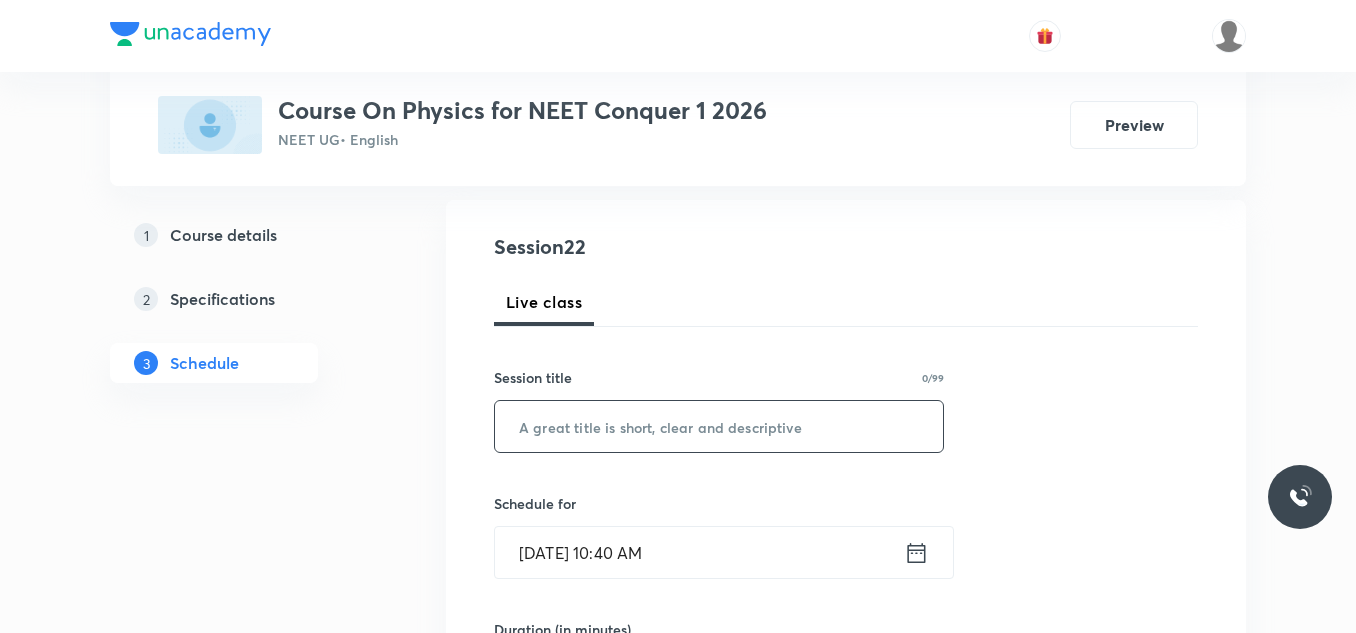 click at bounding box center [719, 426] 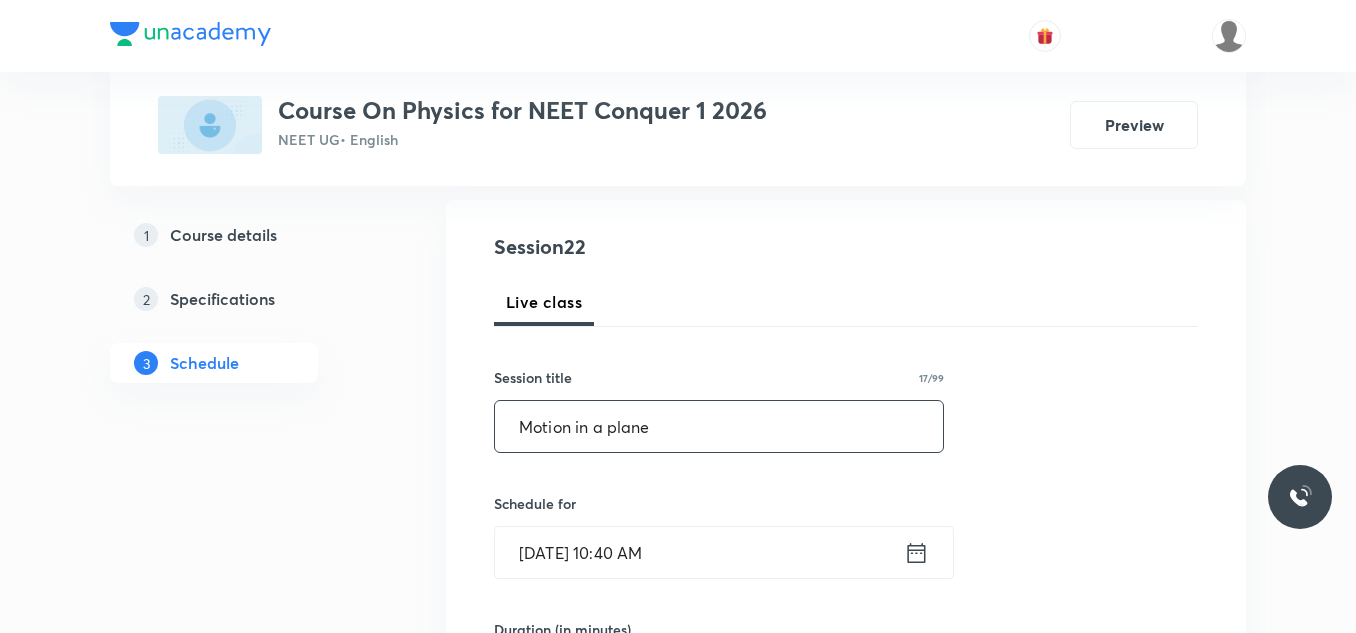 scroll, scrollTop: 400, scrollLeft: 0, axis: vertical 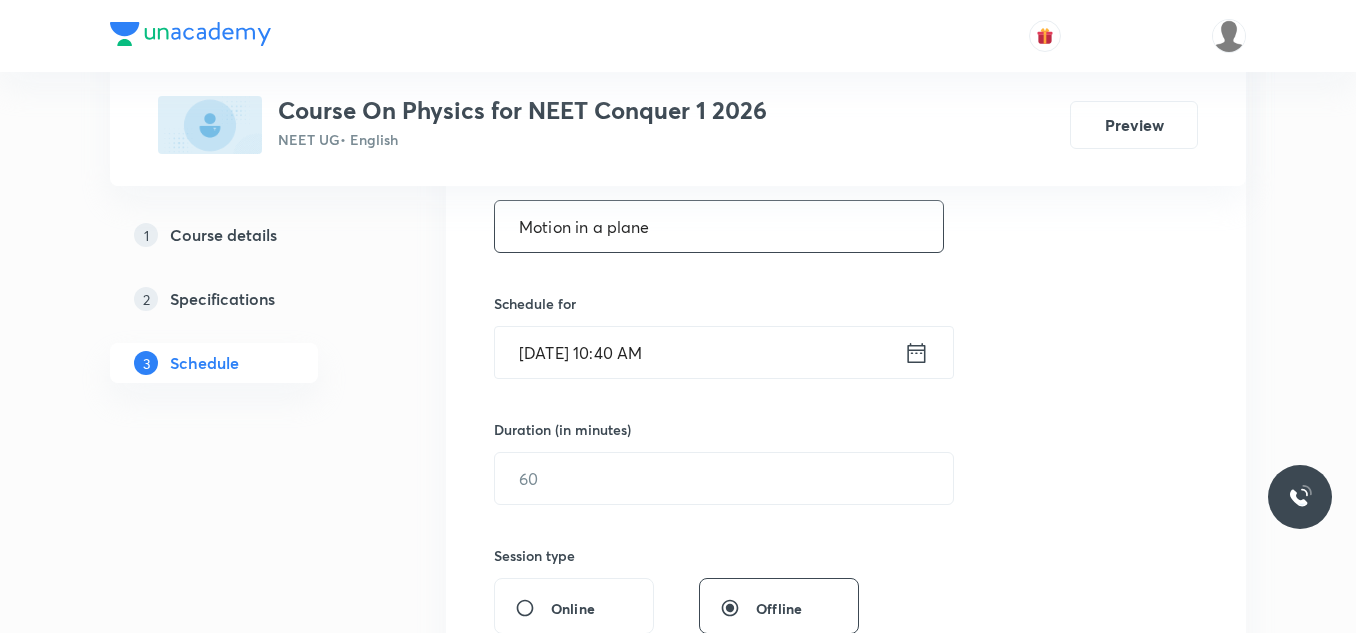 type on "Motion in a plane" 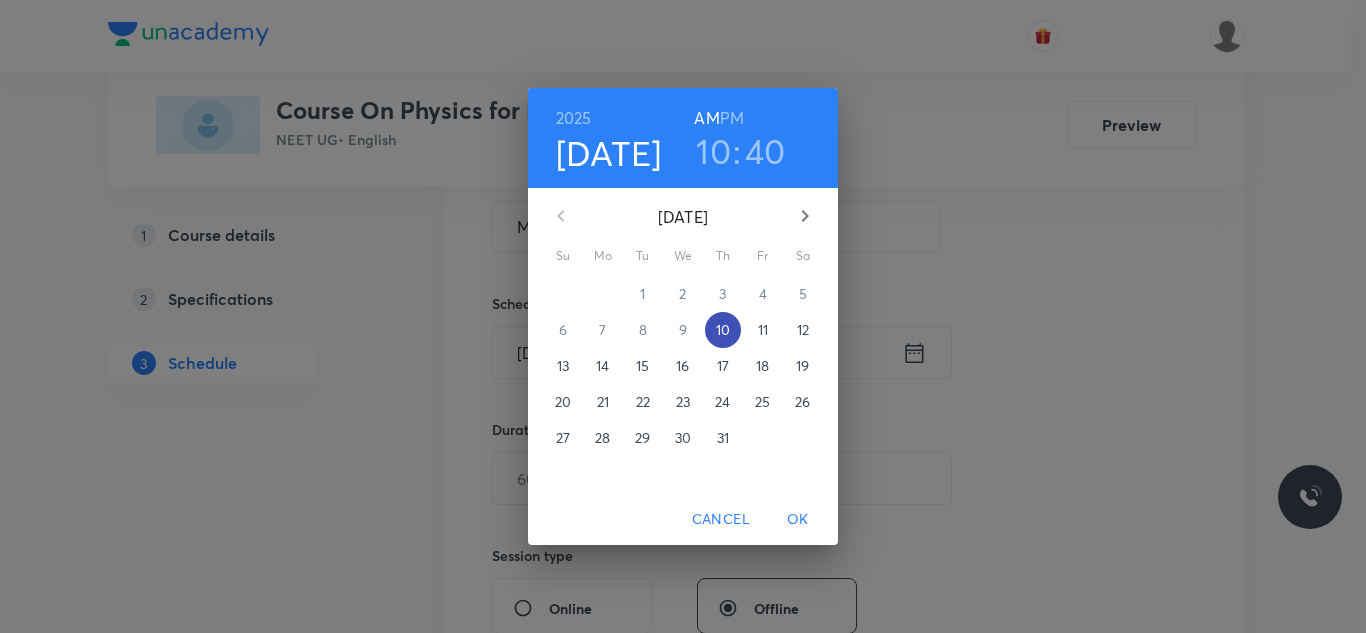 click on "10" at bounding box center (723, 330) 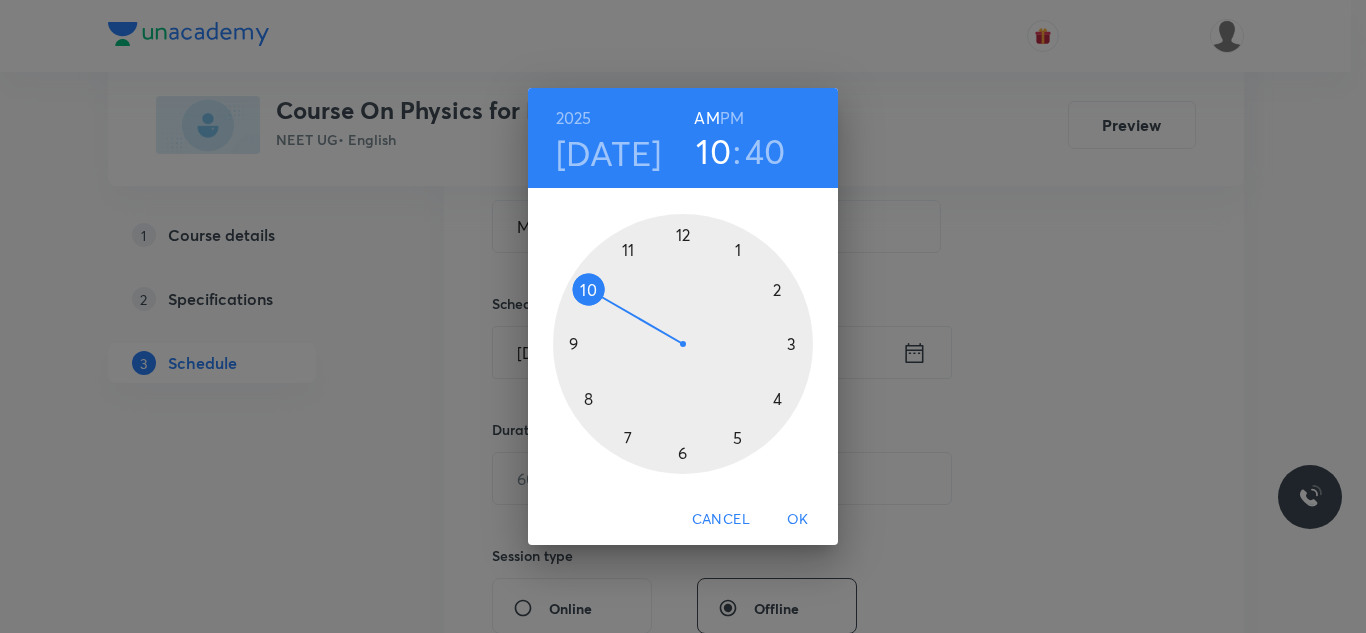 click on "PM" at bounding box center [732, 118] 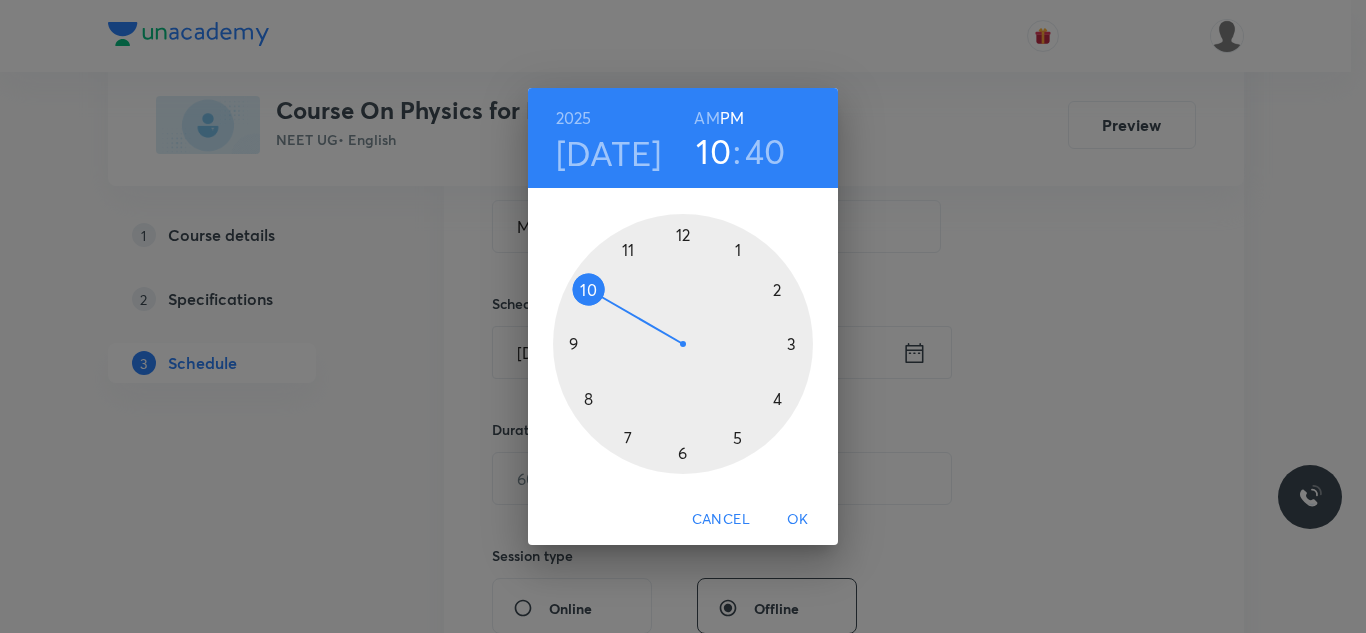 click at bounding box center [683, 344] 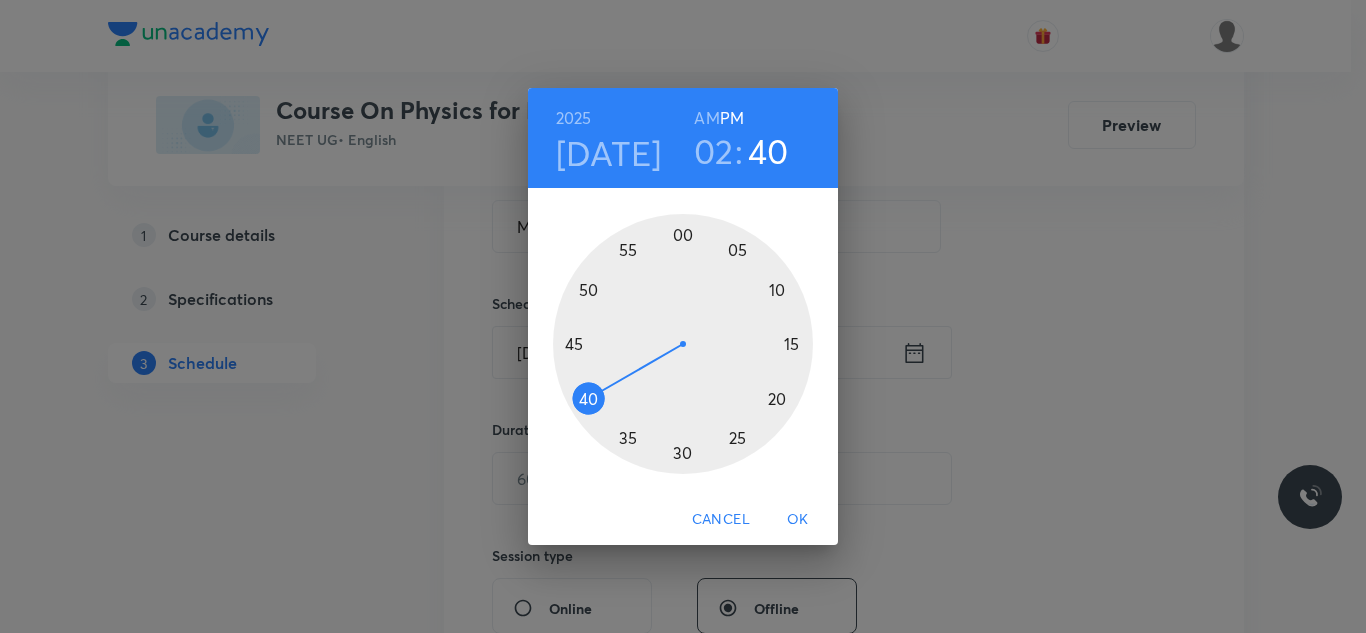 click at bounding box center (683, 344) 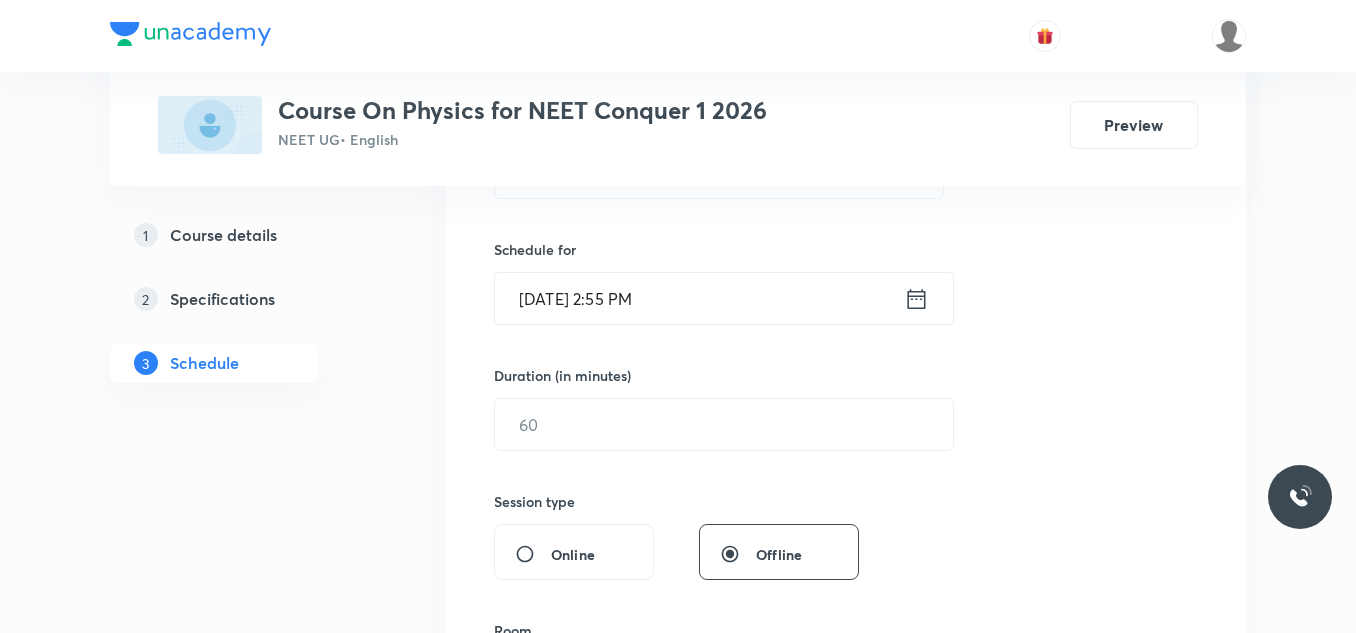 scroll, scrollTop: 500, scrollLeft: 0, axis: vertical 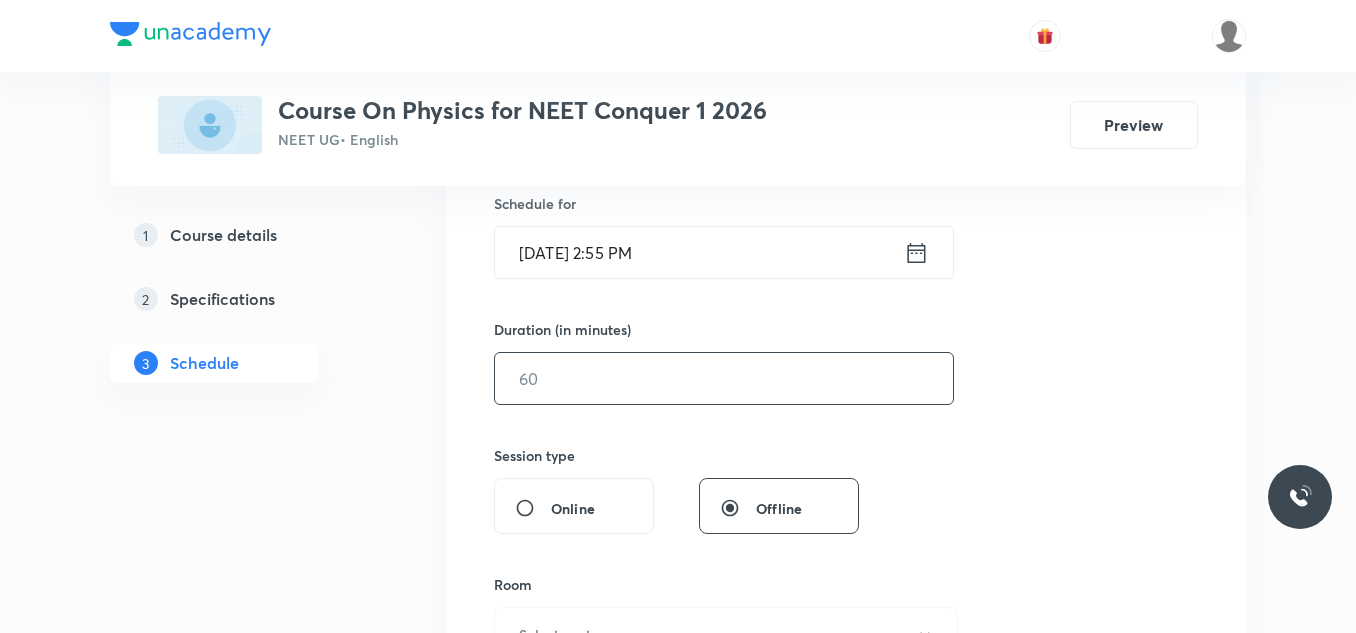 click at bounding box center [724, 378] 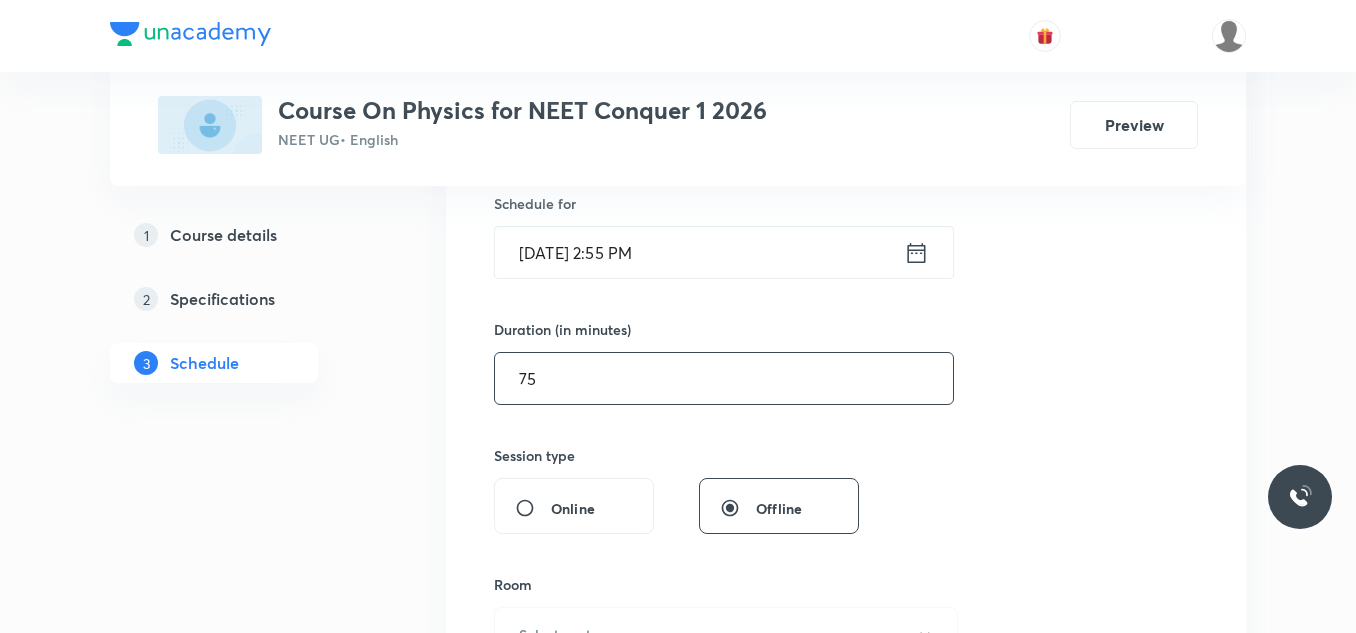 type on "75" 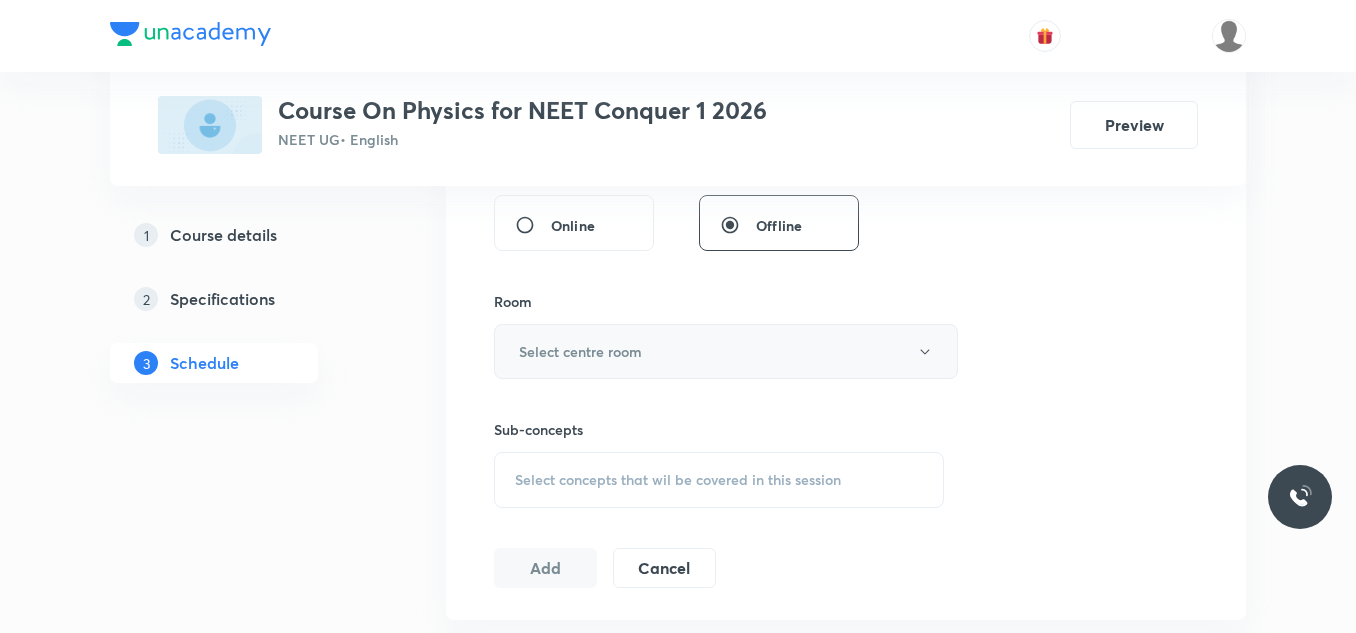 scroll, scrollTop: 800, scrollLeft: 0, axis: vertical 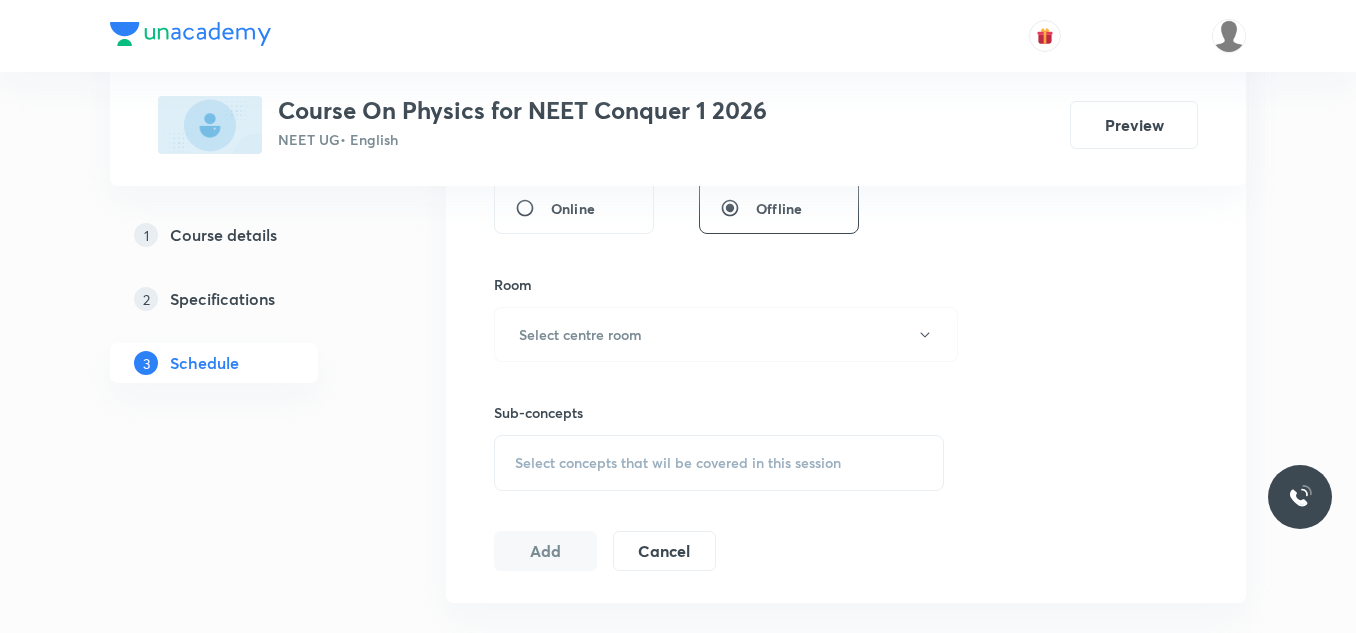 click on "Session  22 Live class Session title 17/99 Motion in a plane ​ Schedule for Jul 10, 2025, 2:55 PM ​ Duration (in minutes) 75 ​   Session type Online Offline Room Select centre room Sub-concepts Select concepts that wil be covered in this session Add Cancel" at bounding box center [846, 101] 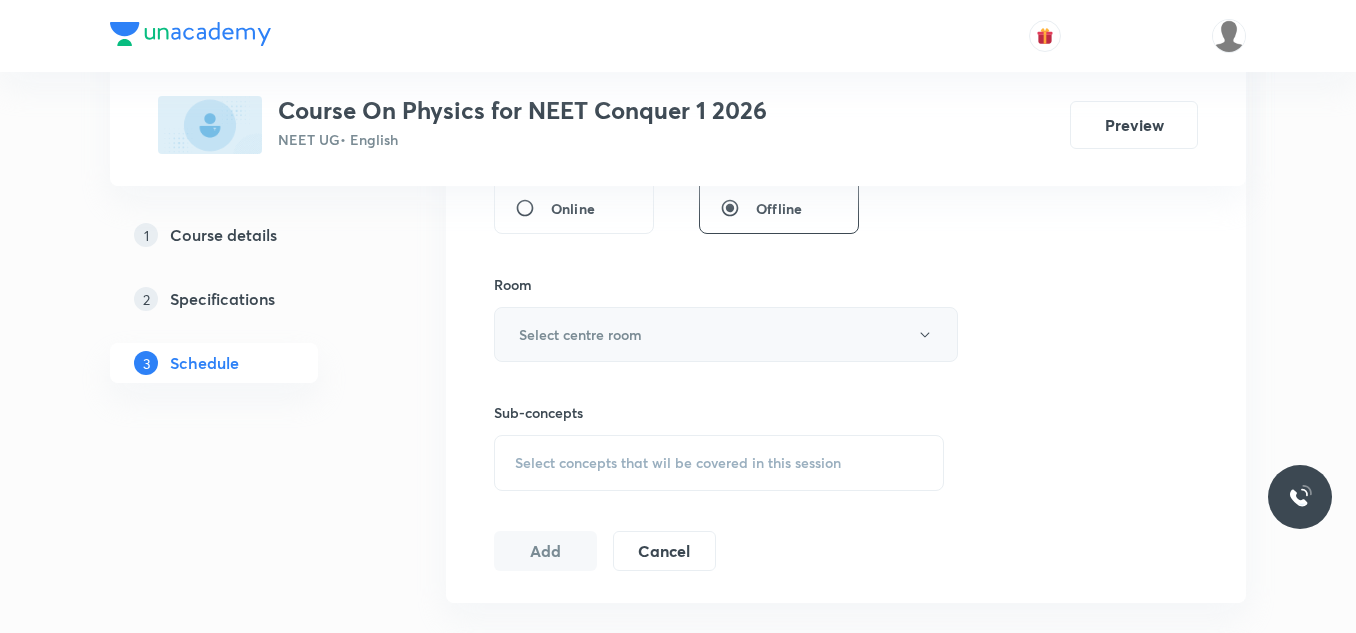click on "Select centre room" at bounding box center (580, 334) 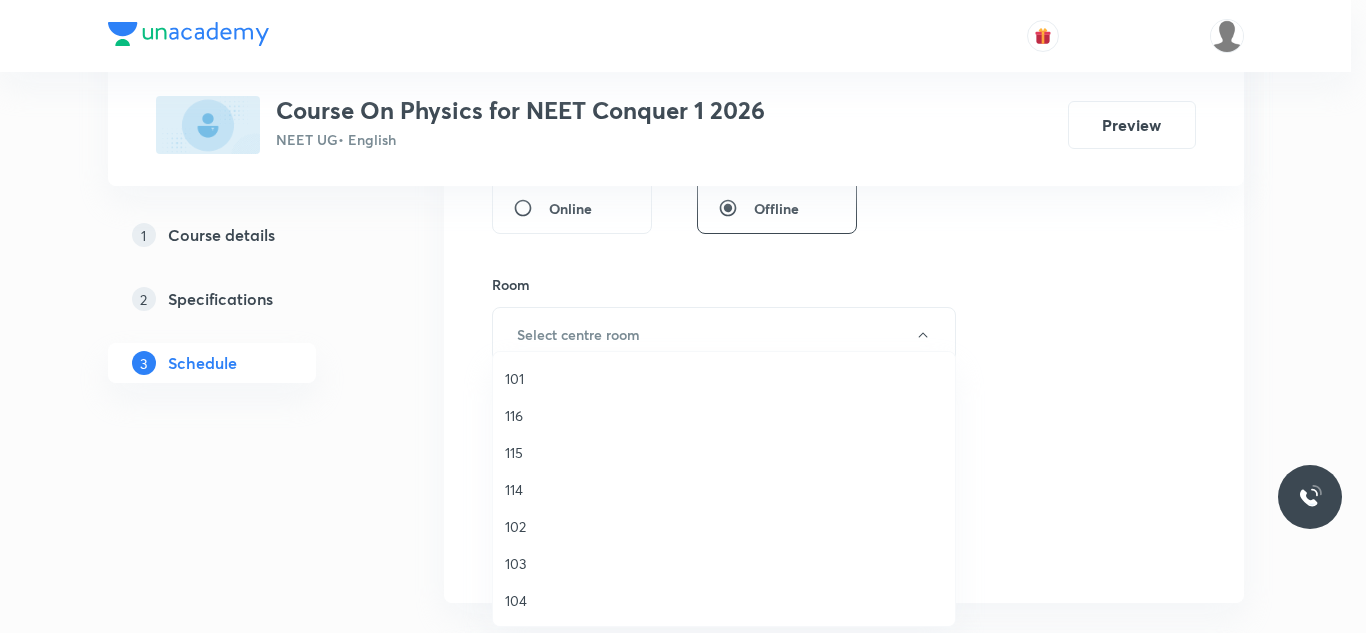 click on "114" at bounding box center [724, 489] 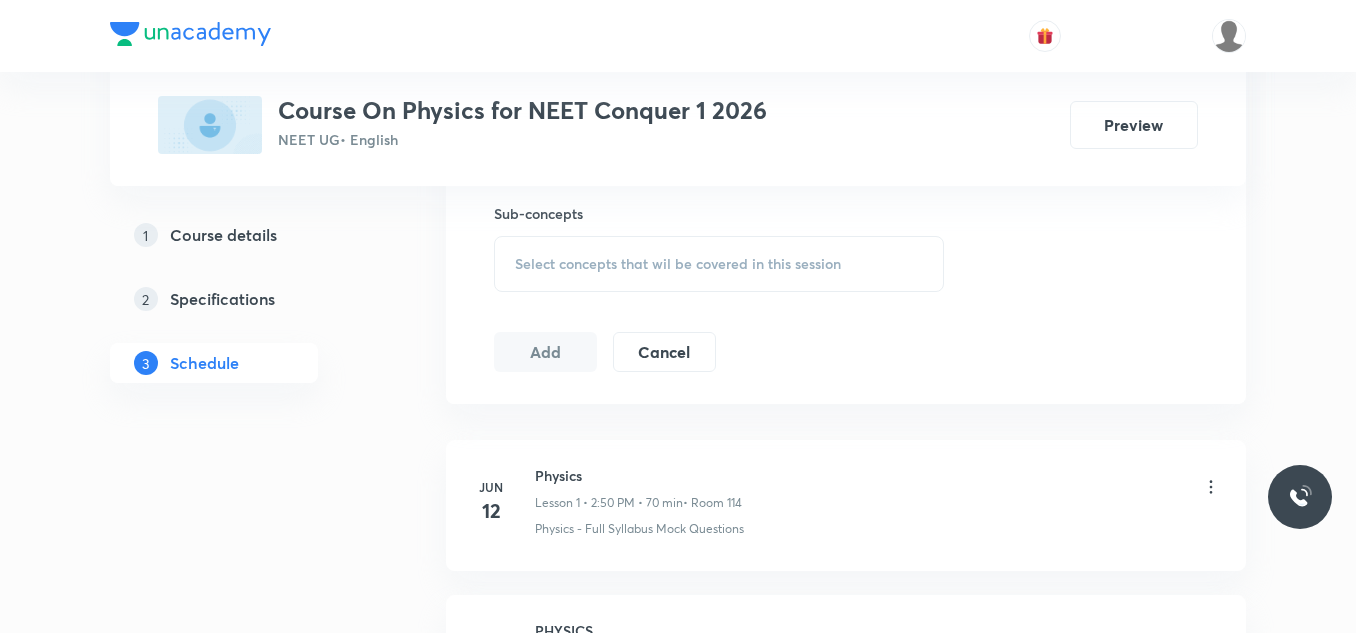 scroll, scrollTop: 1000, scrollLeft: 0, axis: vertical 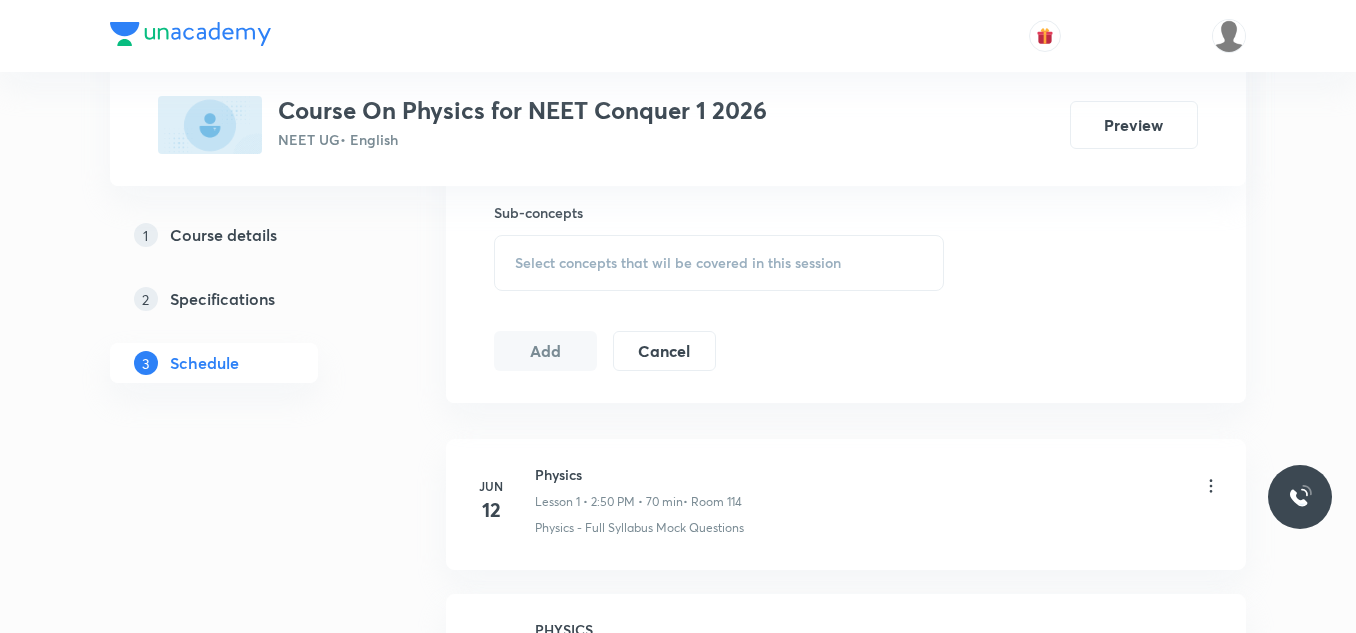 click on "Select concepts that wil be covered in this session" at bounding box center [678, 263] 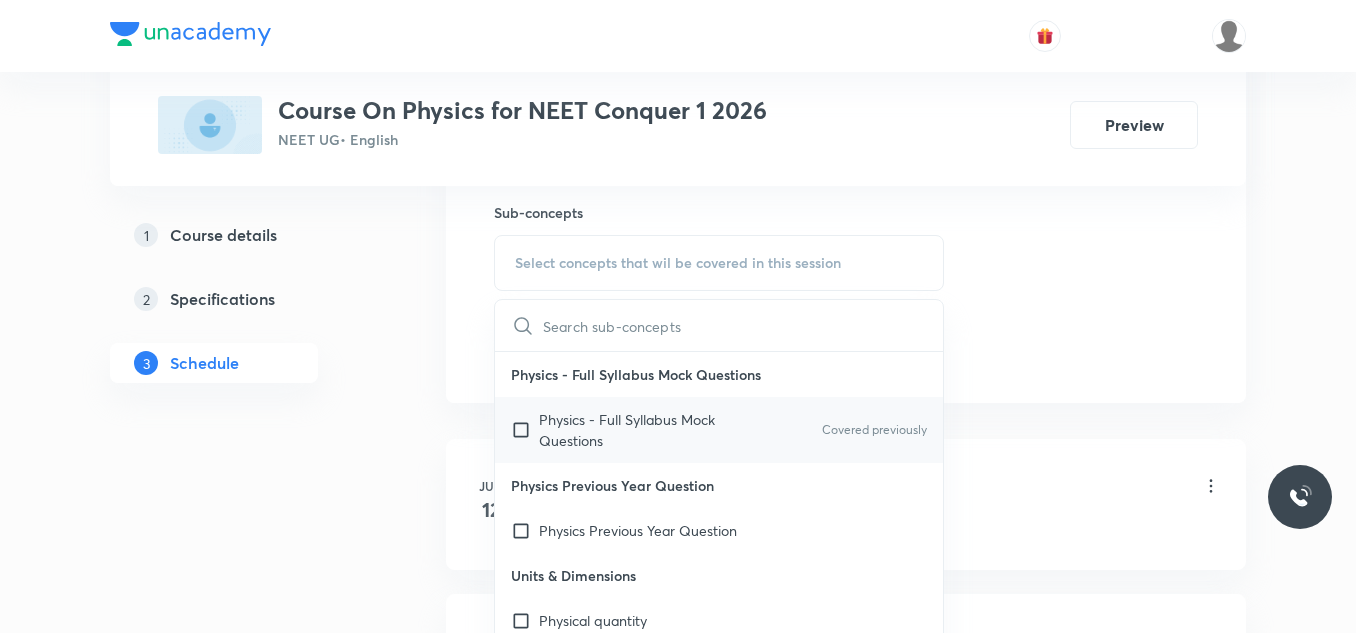 click at bounding box center [525, 430] 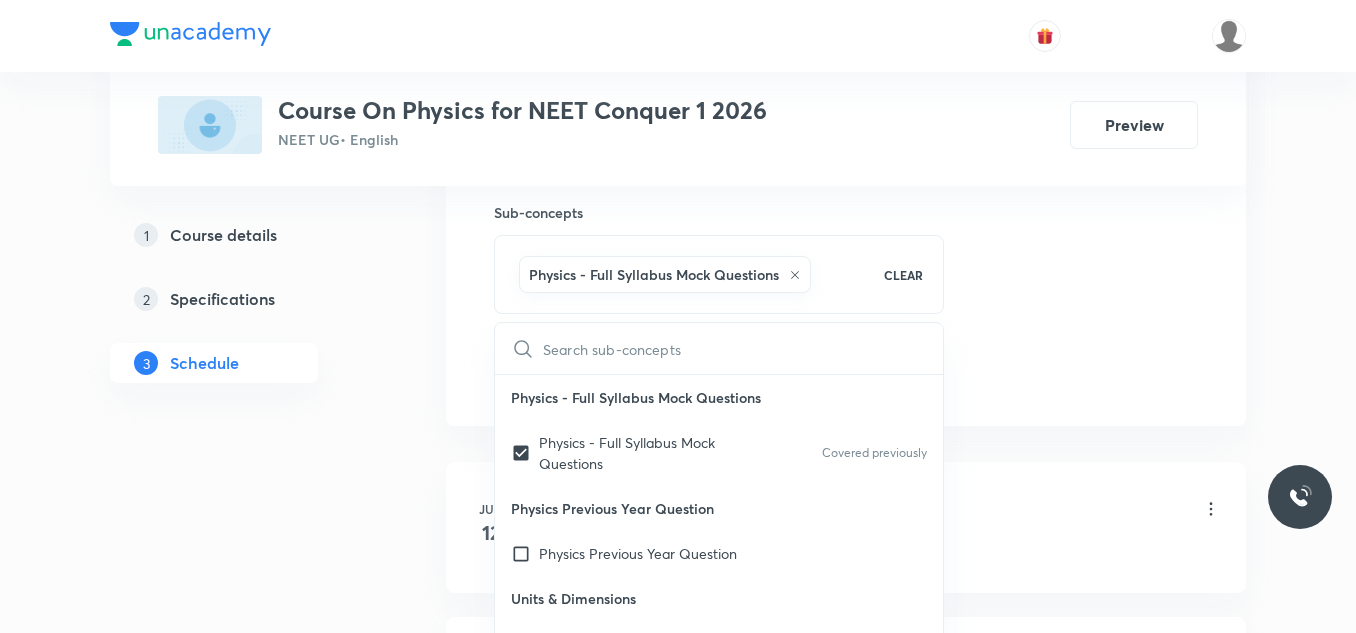 click on "Plus Courses Course On Physics for NEET Conquer 1 2026 NEET UG  • English Preview 1 Course details 2 Specifications 3 Schedule Schedule 21  classes Session  22 Live class Session title 17/99 Motion in a plane ​ Schedule for Jul 10, 2025, 2:55 PM ​ Duration (in minutes) 75 ​   Session type Online Offline Room 114 Sub-concepts Physics - Full Syllabus Mock Questions CLEAR ​ Physics - Full Syllabus Mock Questions Physics - Full Syllabus Mock Questions Covered previously Physics Previous Year Question Physics Previous Year Question Units & Dimensions Physical quantity Applications of Dimensional Analysis Significant Figures Units of Physical Quantities System of Units Dimensions of Some Mathematical Functions Unit and Dimension Product of Two Vectors Subtraction of Vectors Cross Product Least Count Analysis Errors of Measurement Vernier Callipers Screw Gauge Zero Error Basic Mathematics Elementary Algebra Elementary Trigonometry Basic Coordinate Geometry Functions Differentiation Integral of a Function 1" at bounding box center (678, 1478) 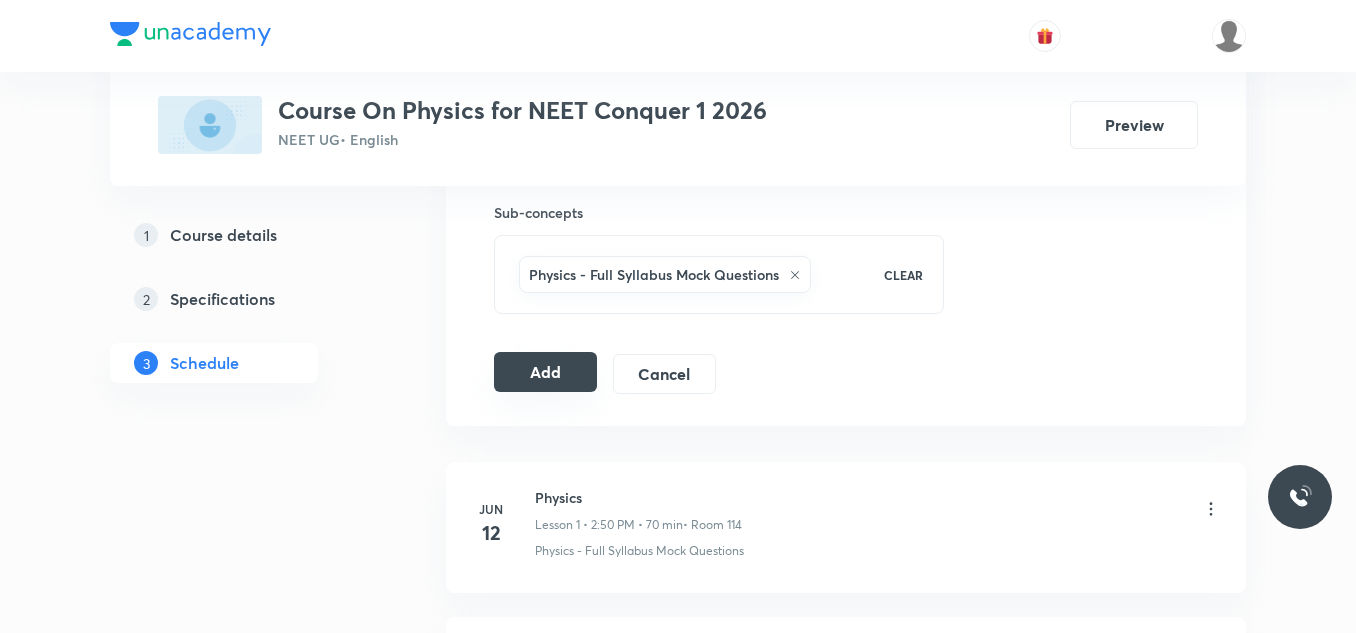 click on "Add" at bounding box center [545, 372] 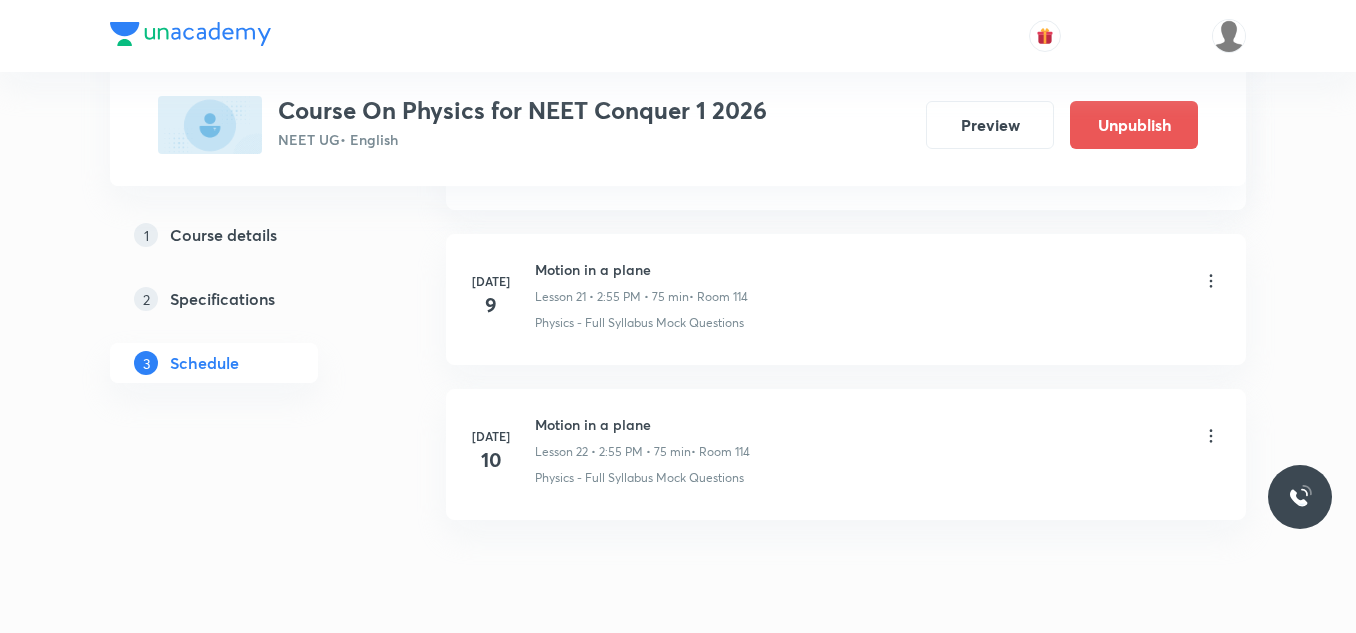 scroll, scrollTop: 3461, scrollLeft: 0, axis: vertical 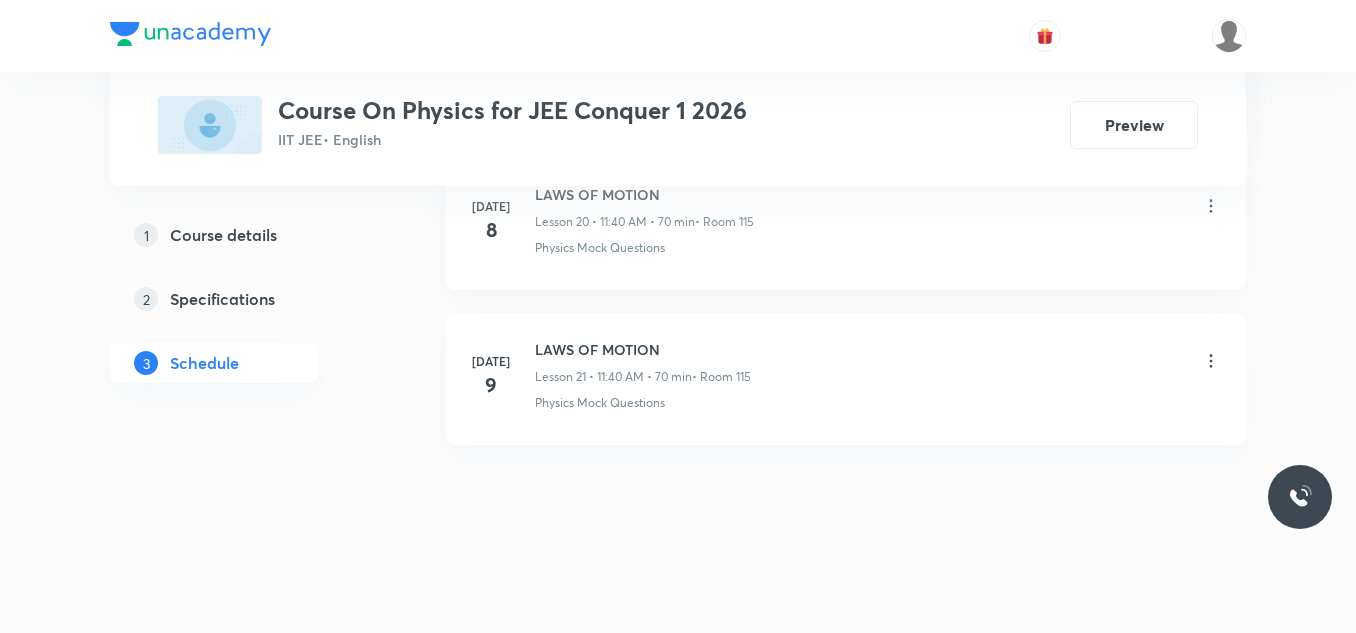 click on "LAWS OF MOTION" at bounding box center (643, 349) 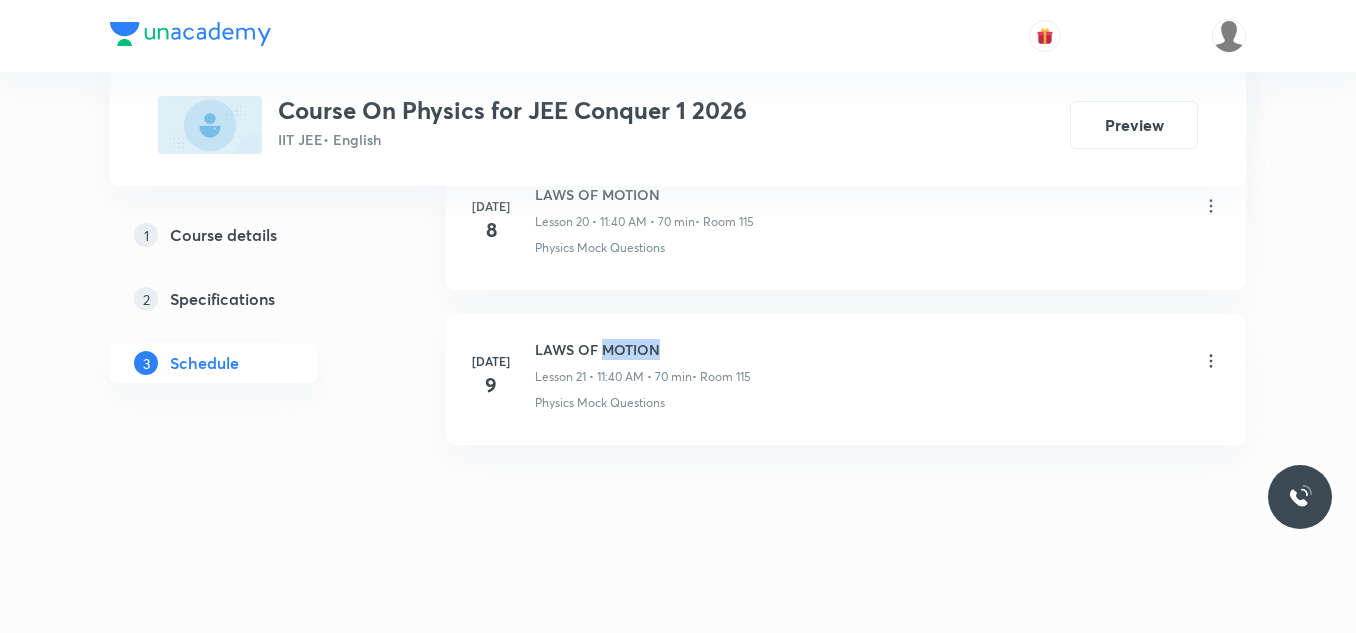 click on "LAWS OF MOTION" at bounding box center (643, 349) 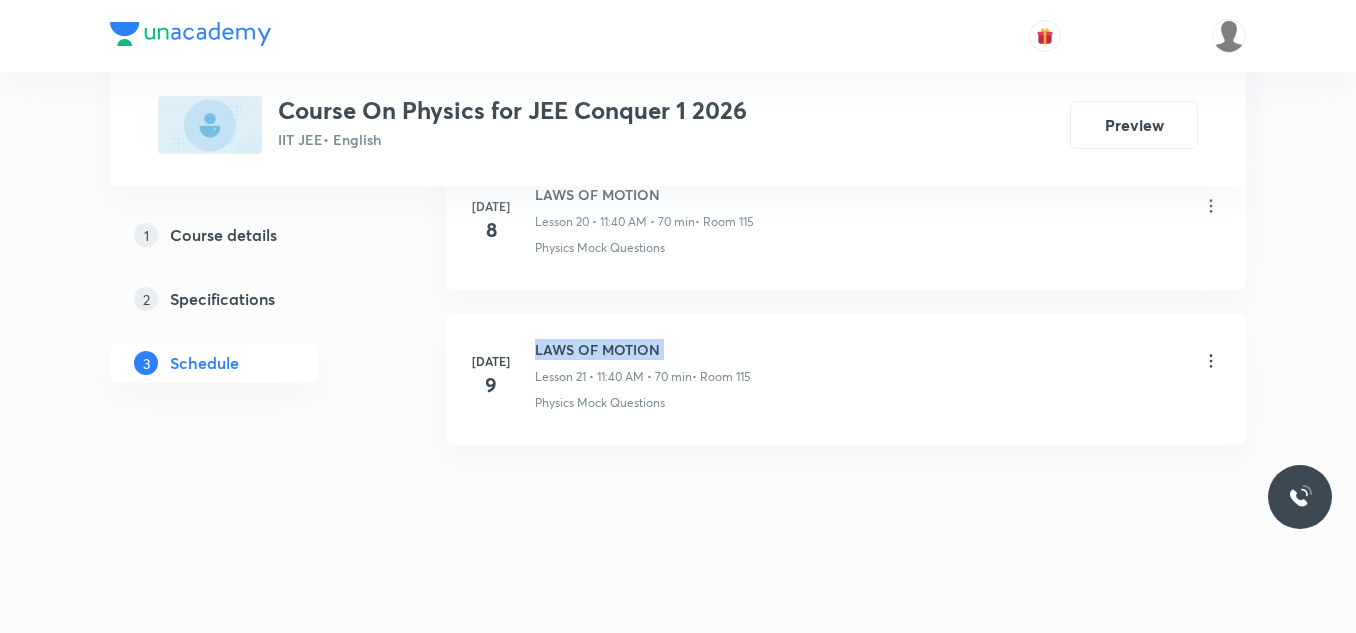 click on "LAWS OF MOTION" at bounding box center (643, 349) 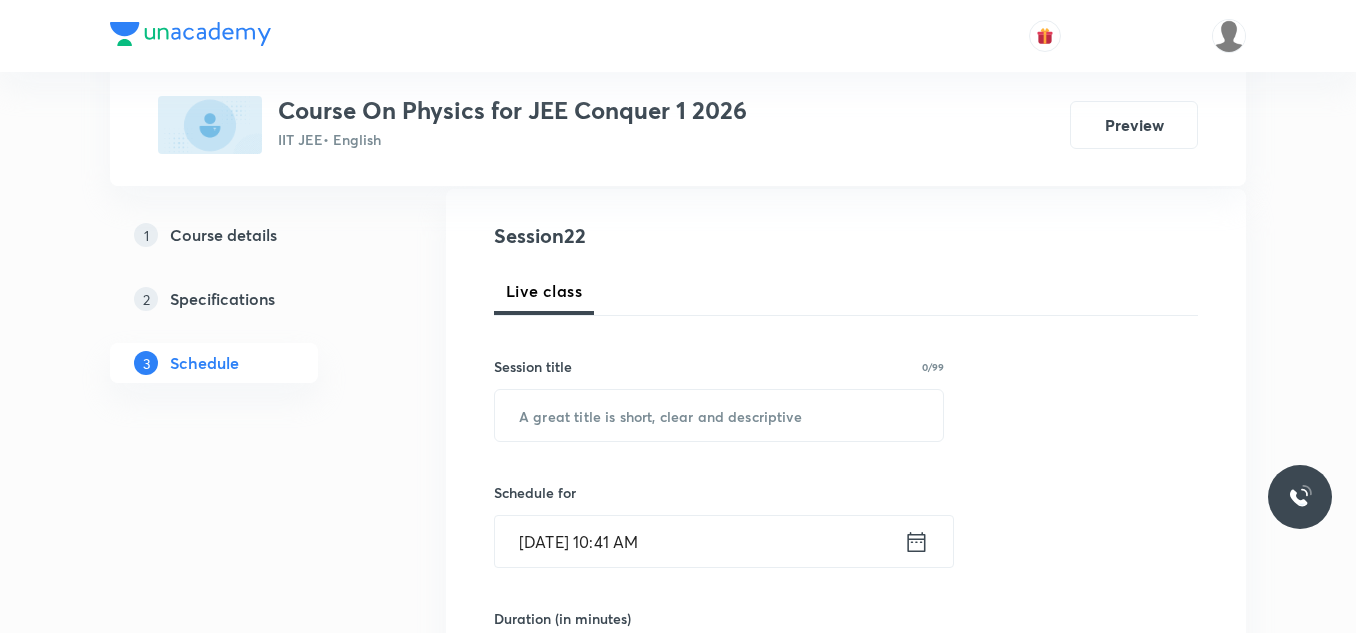 scroll, scrollTop: 300, scrollLeft: 0, axis: vertical 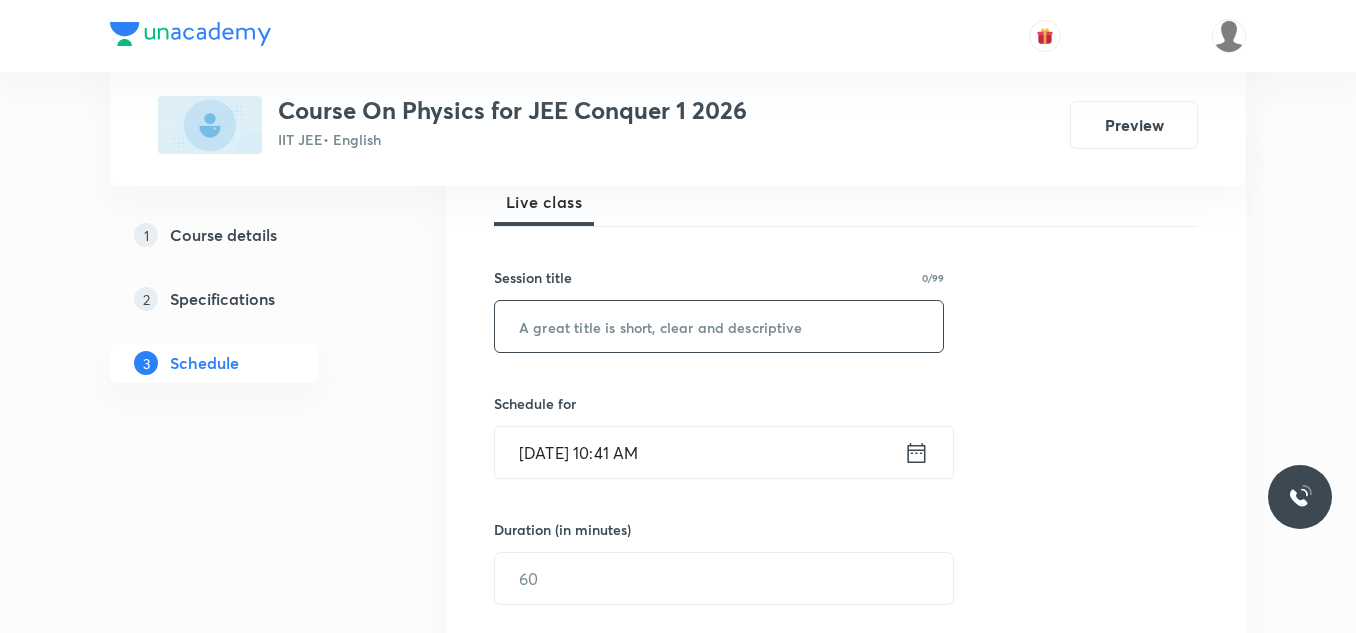 click at bounding box center (719, 326) 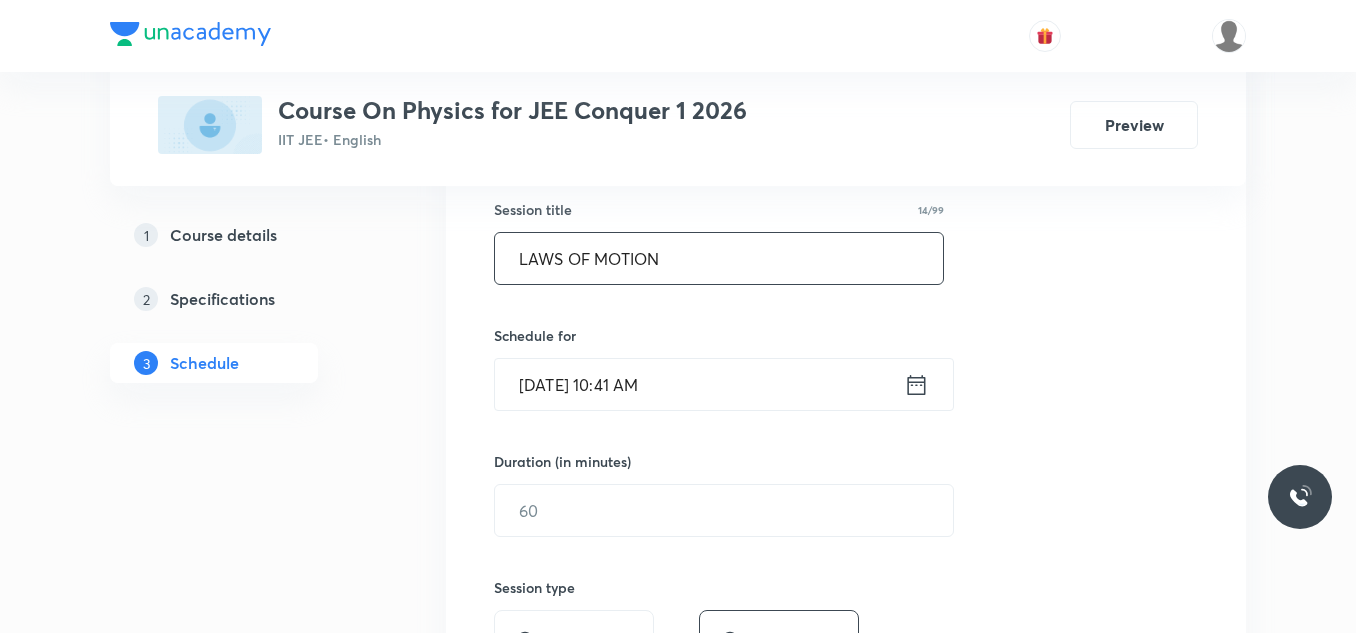 scroll, scrollTop: 400, scrollLeft: 0, axis: vertical 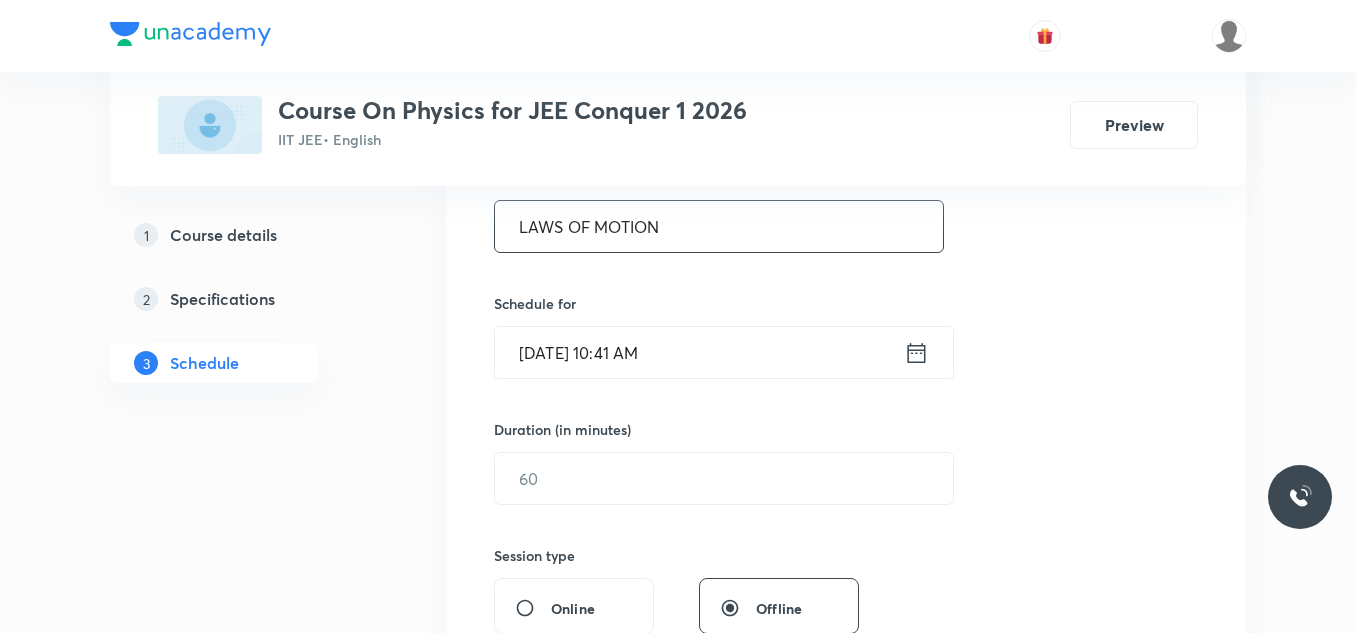 type on "LAWS OF MOTION" 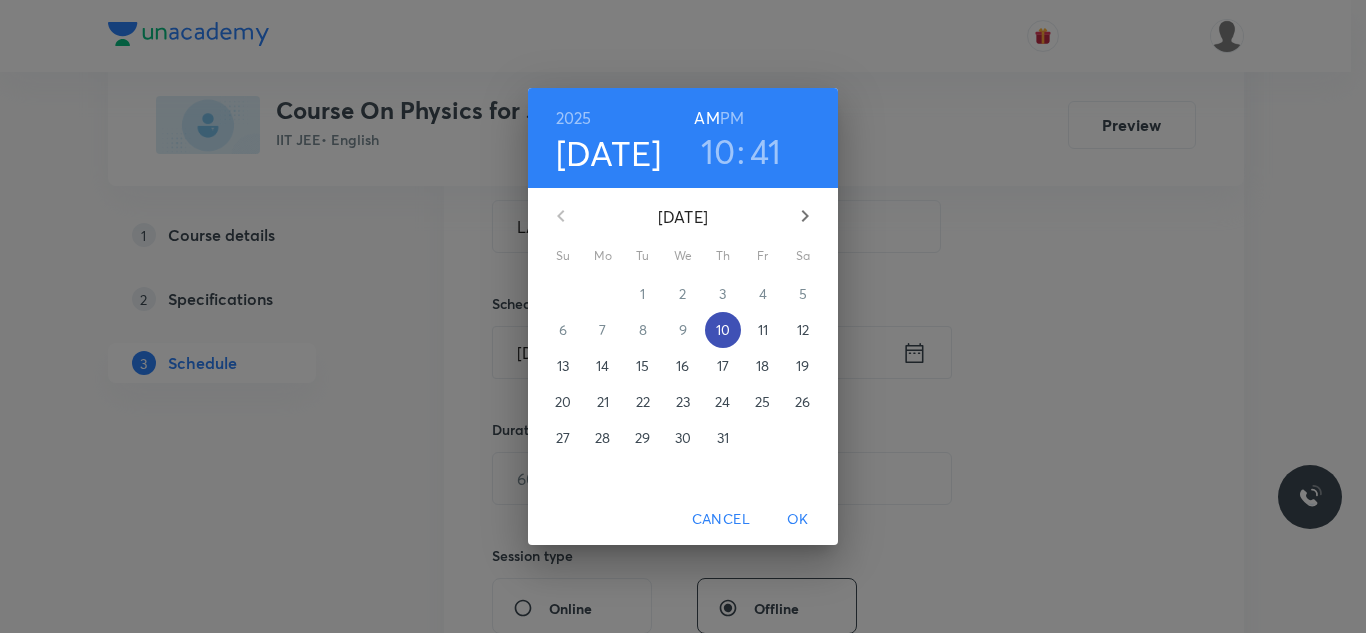click on "10" at bounding box center [723, 330] 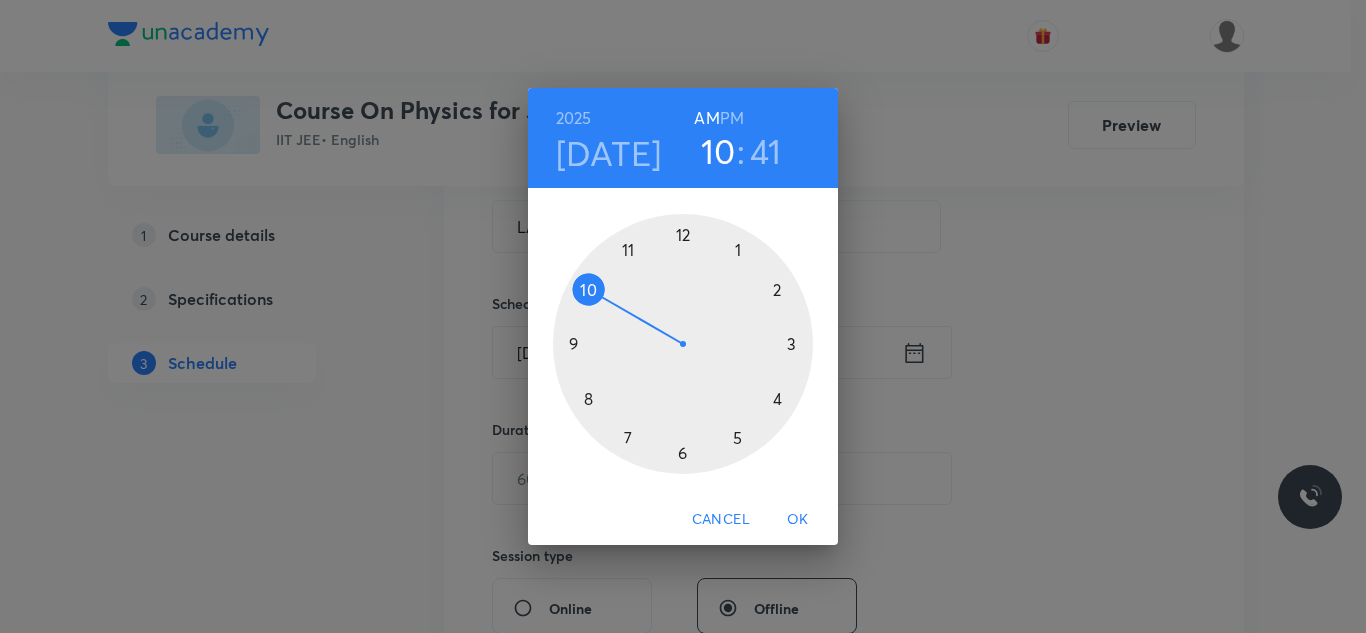 click at bounding box center (683, 344) 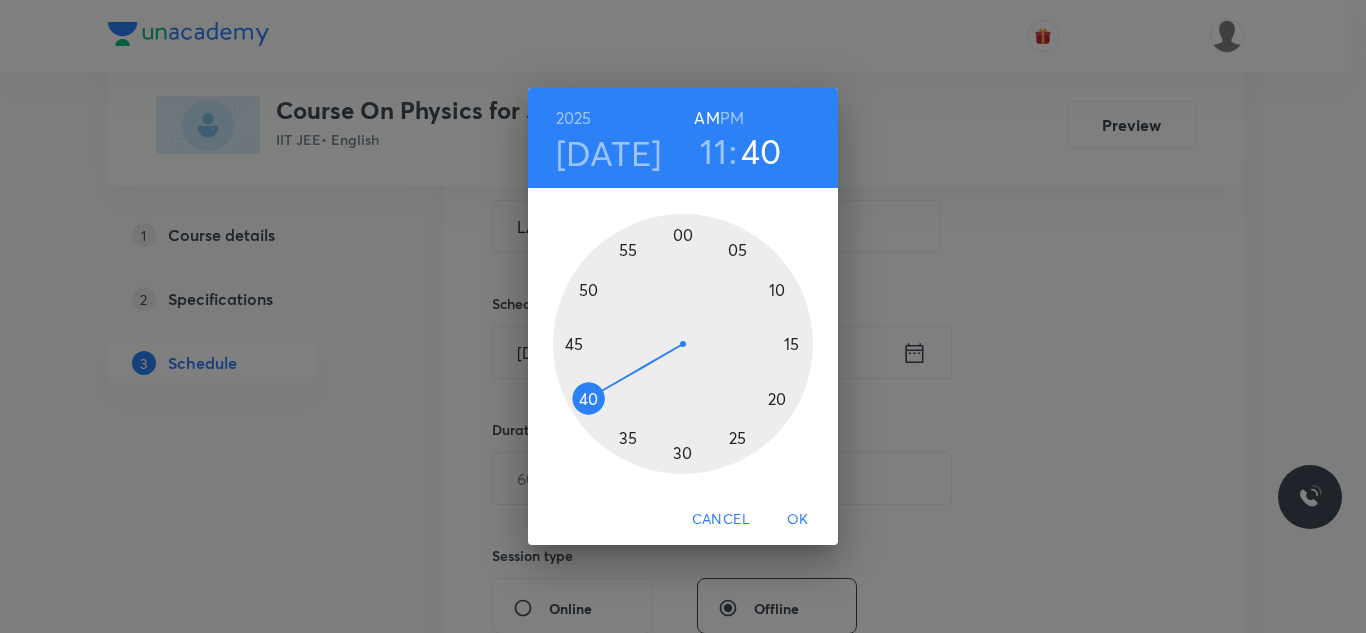 click at bounding box center [683, 344] 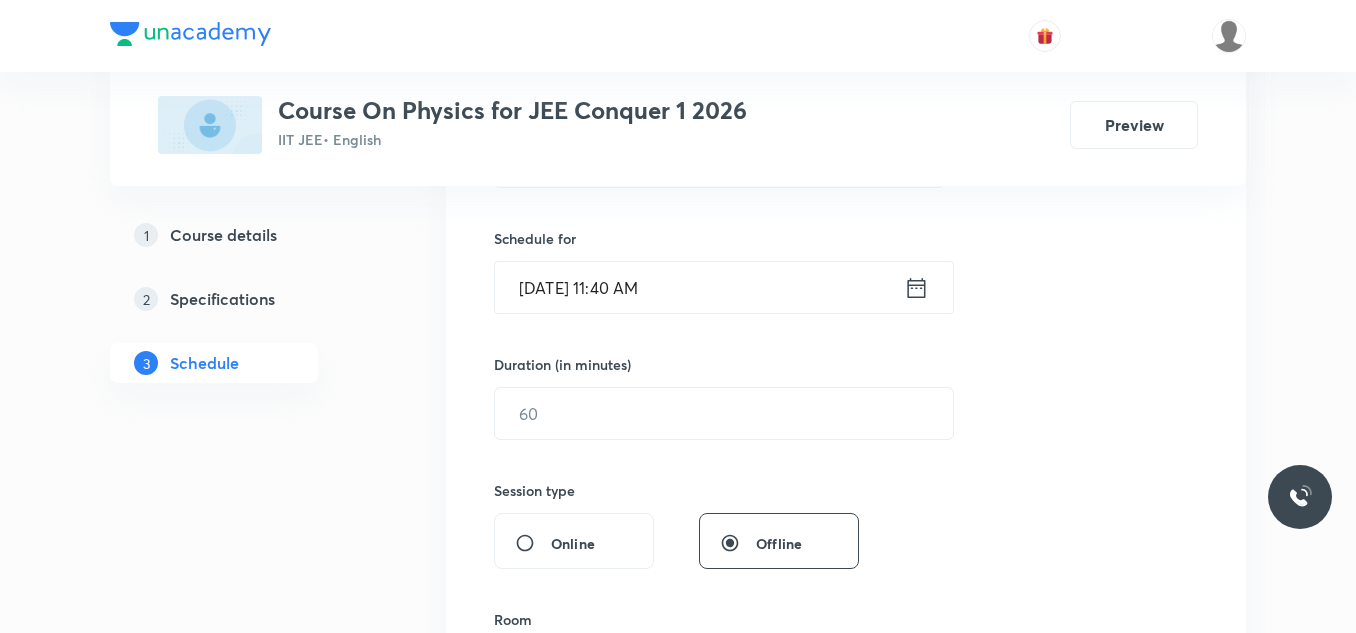 scroll, scrollTop: 500, scrollLeft: 0, axis: vertical 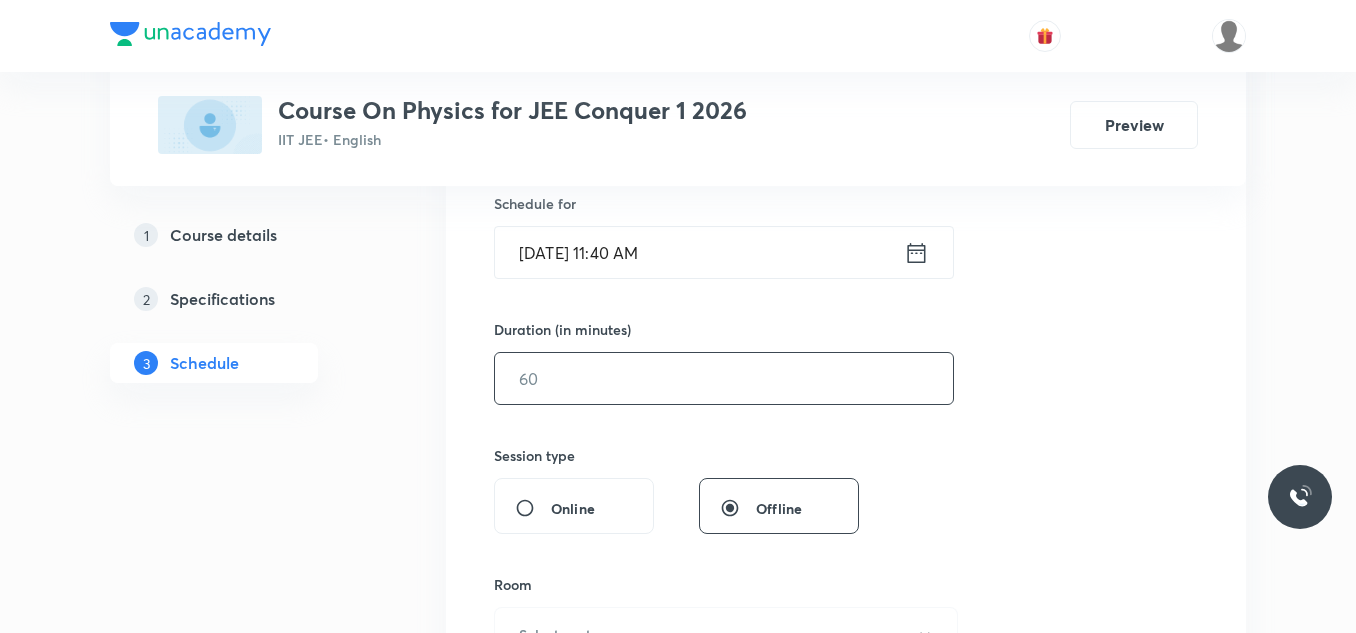 click at bounding box center (724, 378) 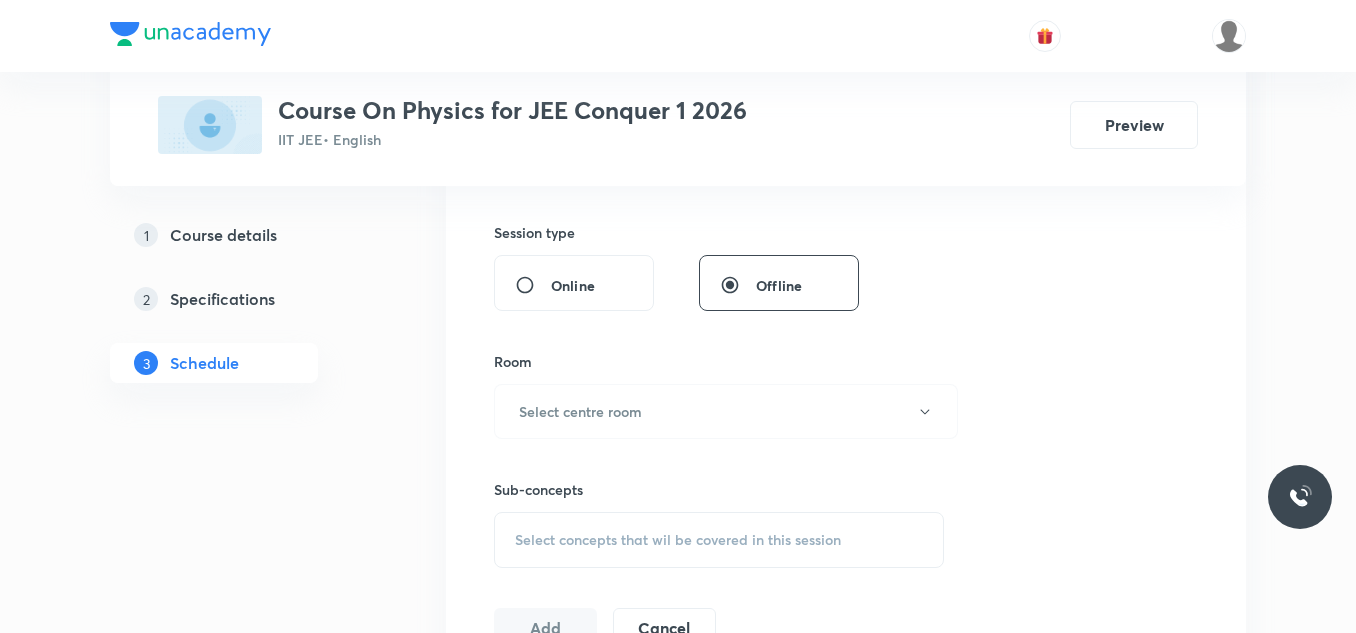 scroll, scrollTop: 800, scrollLeft: 0, axis: vertical 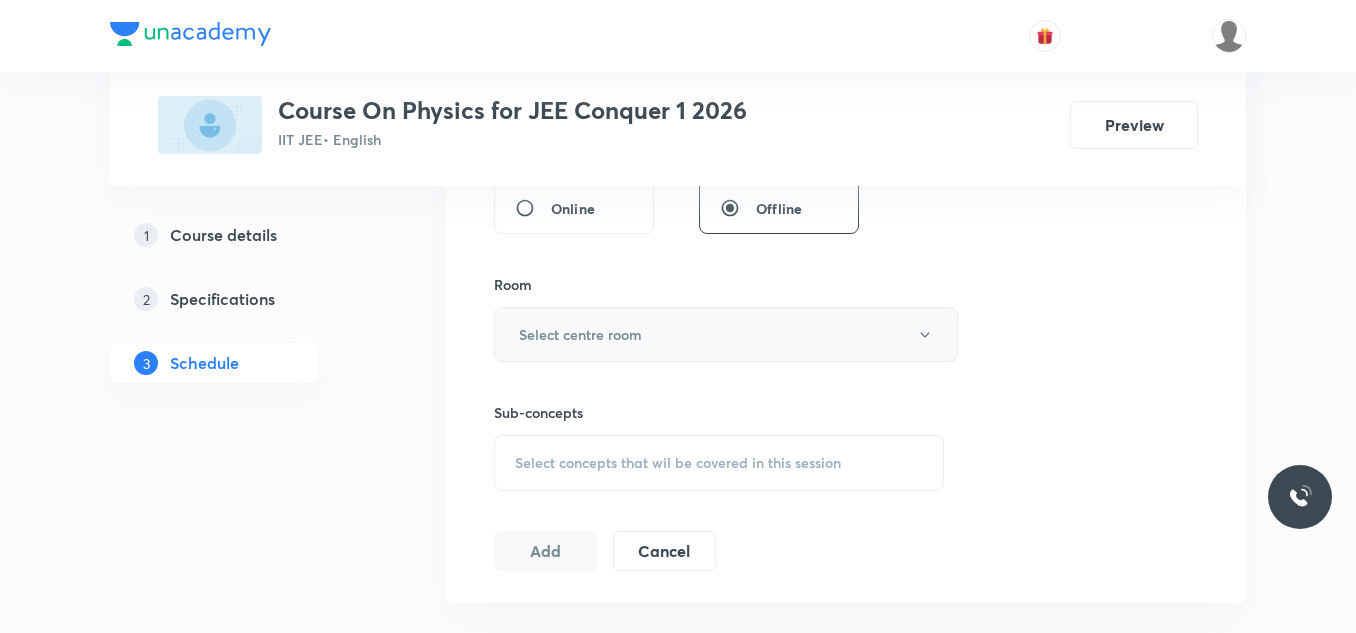 type on "70" 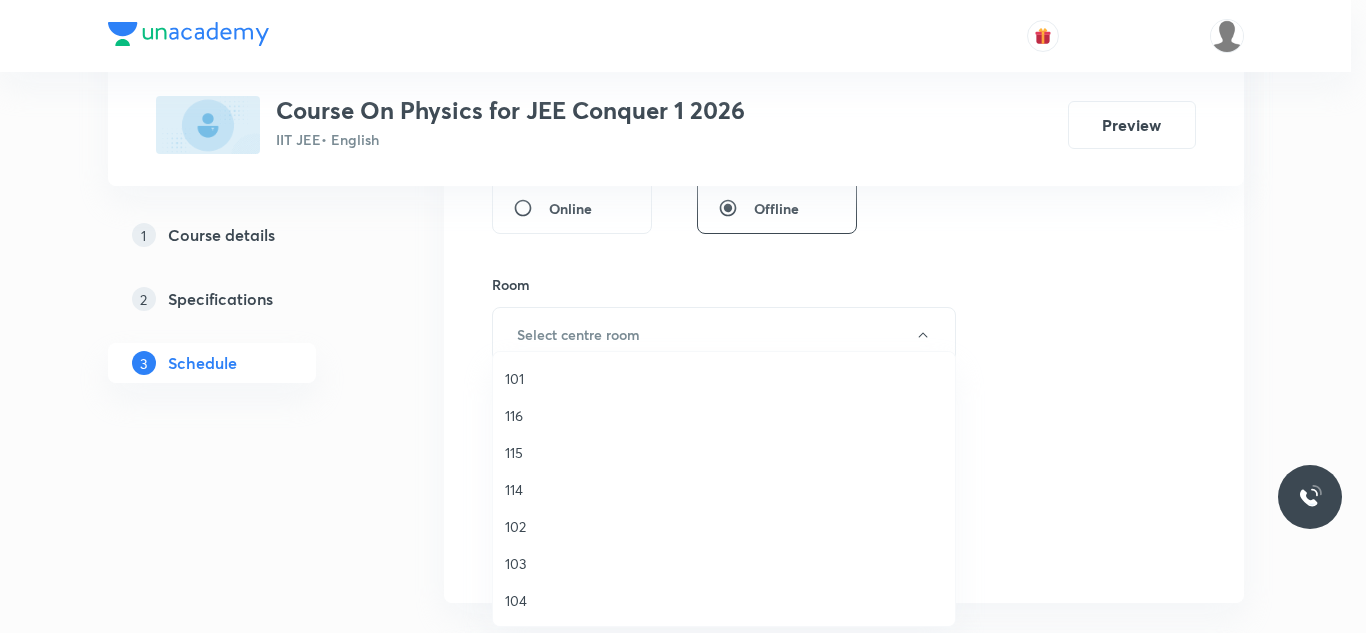 click on "115" at bounding box center (724, 452) 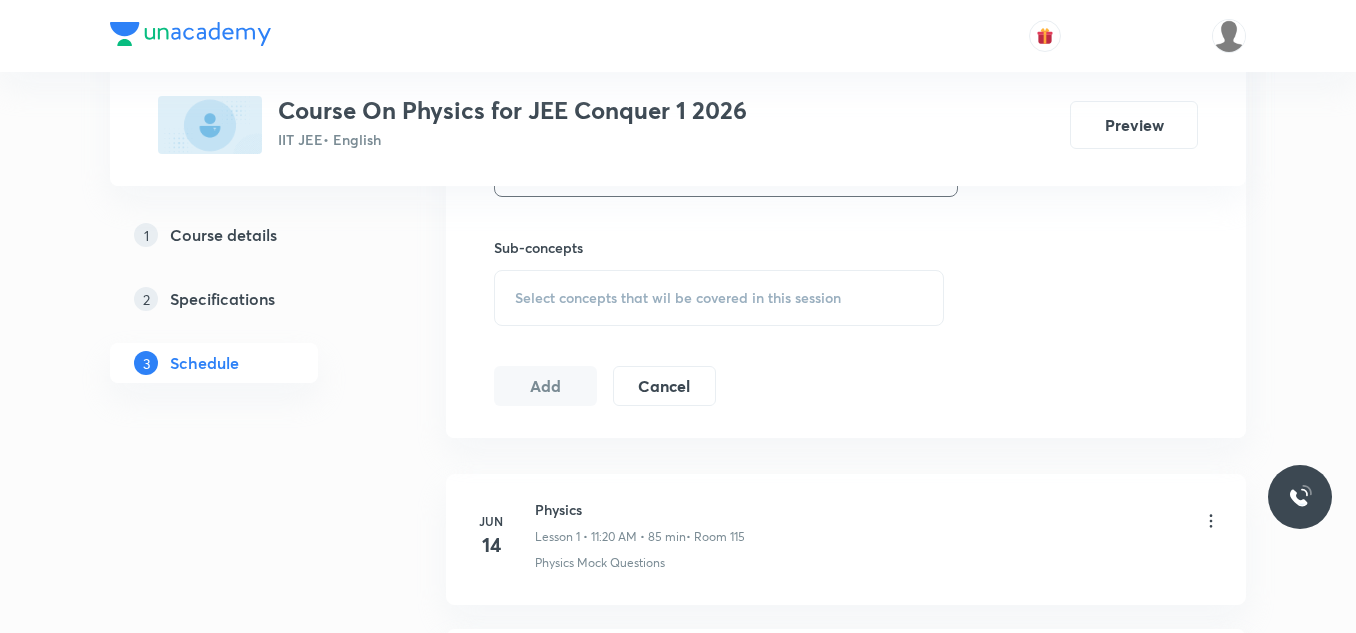 scroll, scrollTop: 1000, scrollLeft: 0, axis: vertical 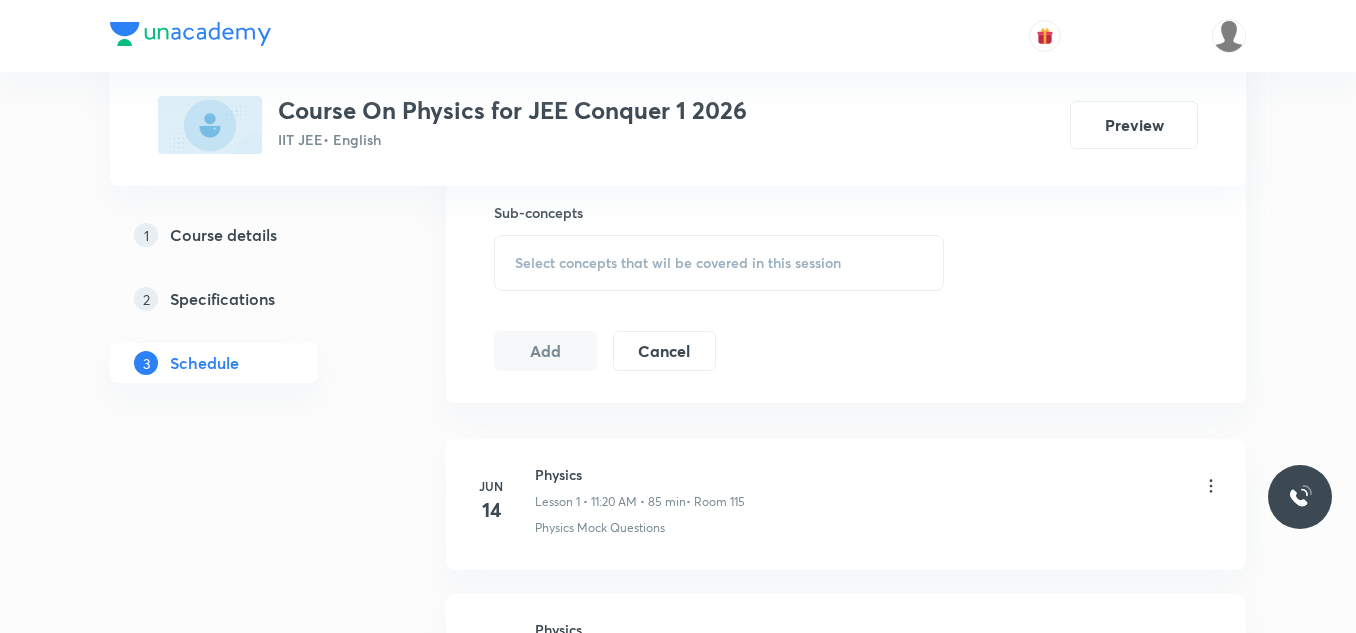 click on "Select concepts that wil be covered in this session" at bounding box center (719, 263) 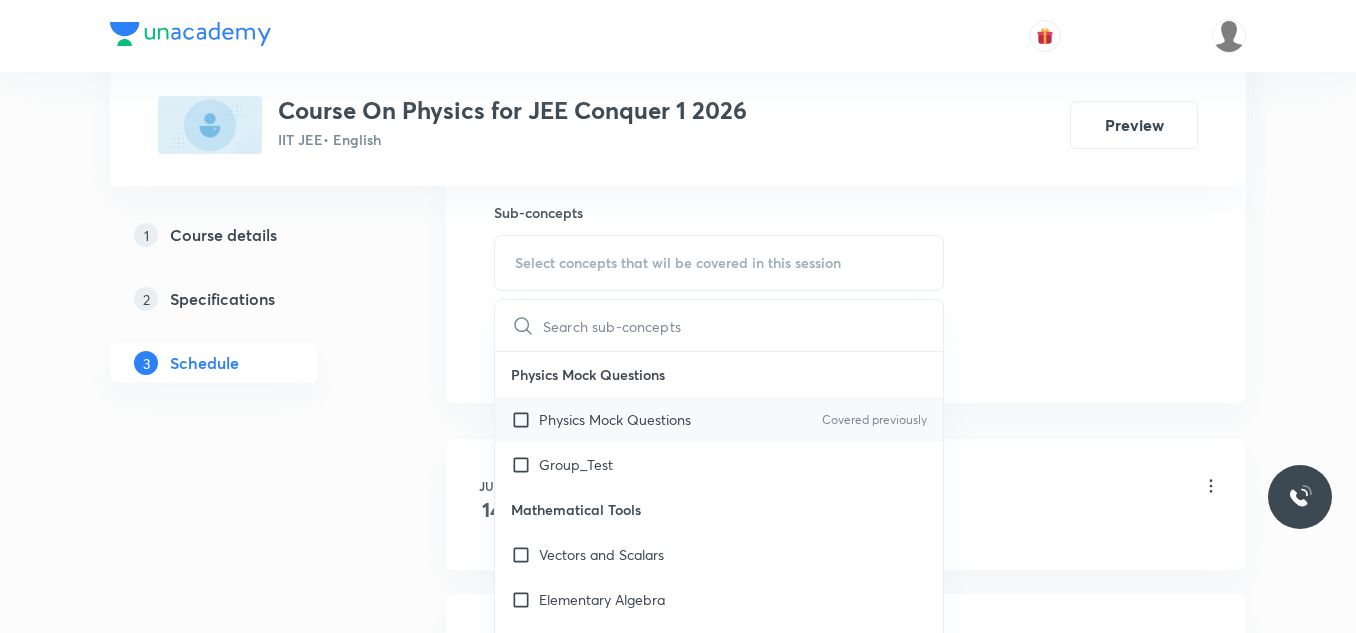 click at bounding box center [525, 419] 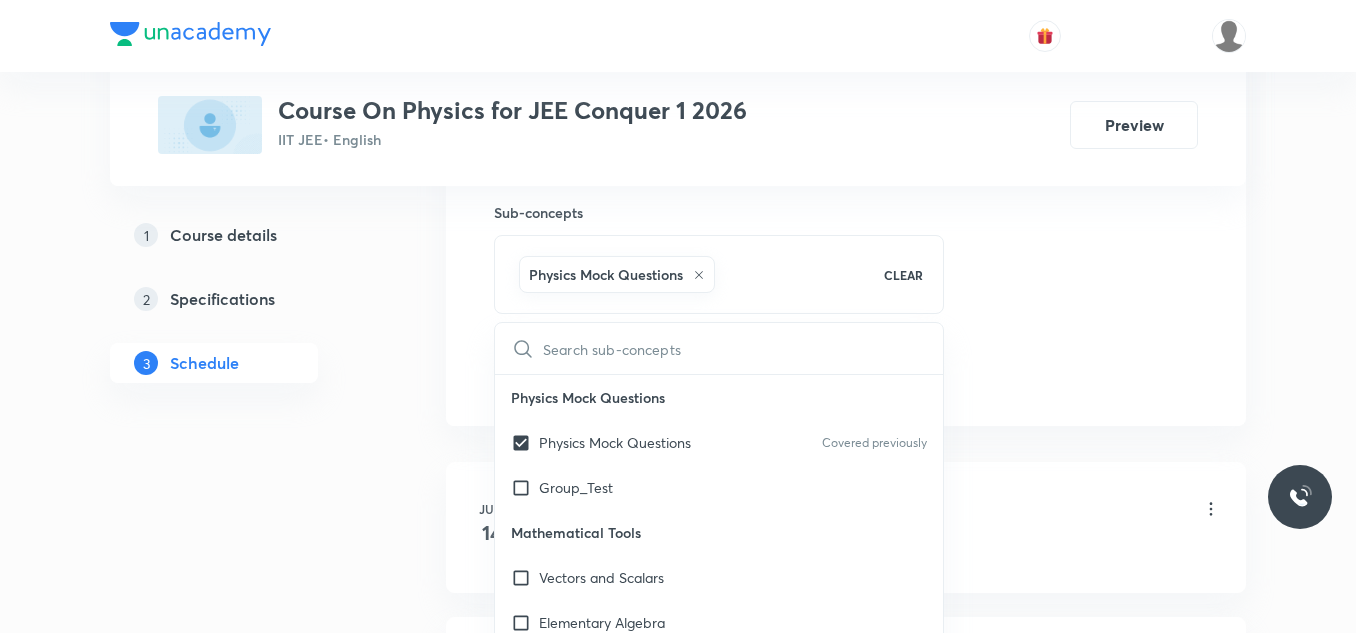 click on "Plus Courses Course On Physics for JEE Conquer 1 2026 IIT JEE  • English Preview 1 Course details 2 Specifications 3 Schedule Schedule 21  classes Session  22 Live class Session title 14/99 LAWS OF MOTION ​ Schedule for Jul 10, 2025, 11:40 AM ​ Duration (in minutes) 70 ​   Session type Online Offline Room 115 Sub-concepts Physics Mock Questions CLEAR ​ Physics Mock Questions Physics Mock Questions Covered previously Group_Test Mathematical Tools Vectors and Scalars  Elementary Algebra Basic Trigonometry Addition of Vectors 2D and 3D Geometry Representation of Vector  Components of a Vector Functions Unit Vectors Differentiation Integration Rectangular Components of a Vector in Three Dimensions Position Vector Use of Differentiation & Integration in One Dimensional Motion Displacement Vector Derivatives of Equations of Motion by Calculus Vectors Product of Two Vectors Differentiation: Basic Formula and Rule Definite Integration and Area Under The Curve Maxima and Minima Chain Rule Cross Product Units" at bounding box center (678, 1478) 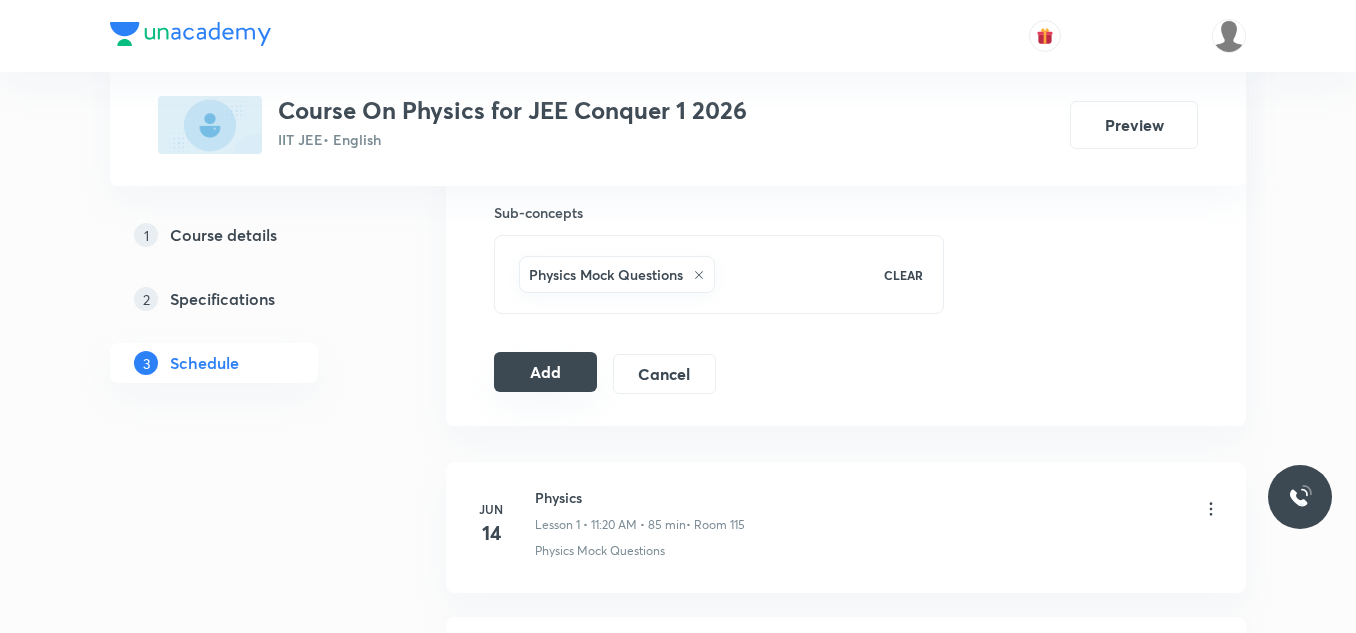 click on "Add" at bounding box center (545, 372) 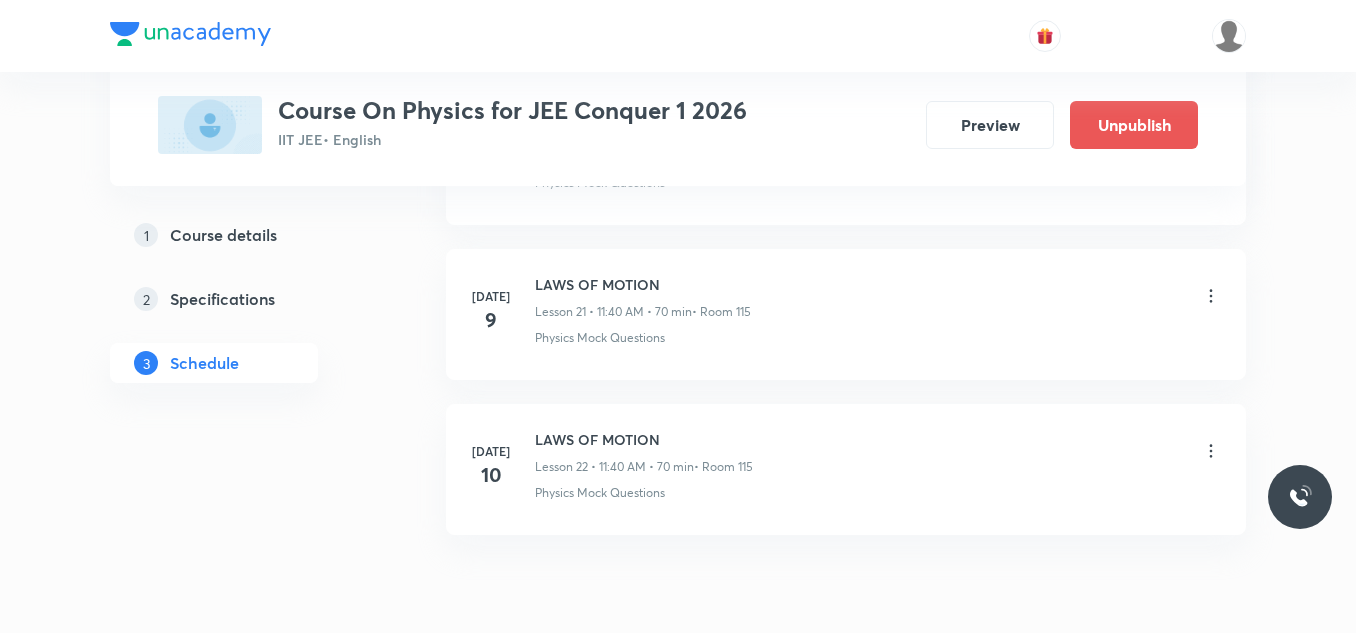 scroll, scrollTop: 3461, scrollLeft: 0, axis: vertical 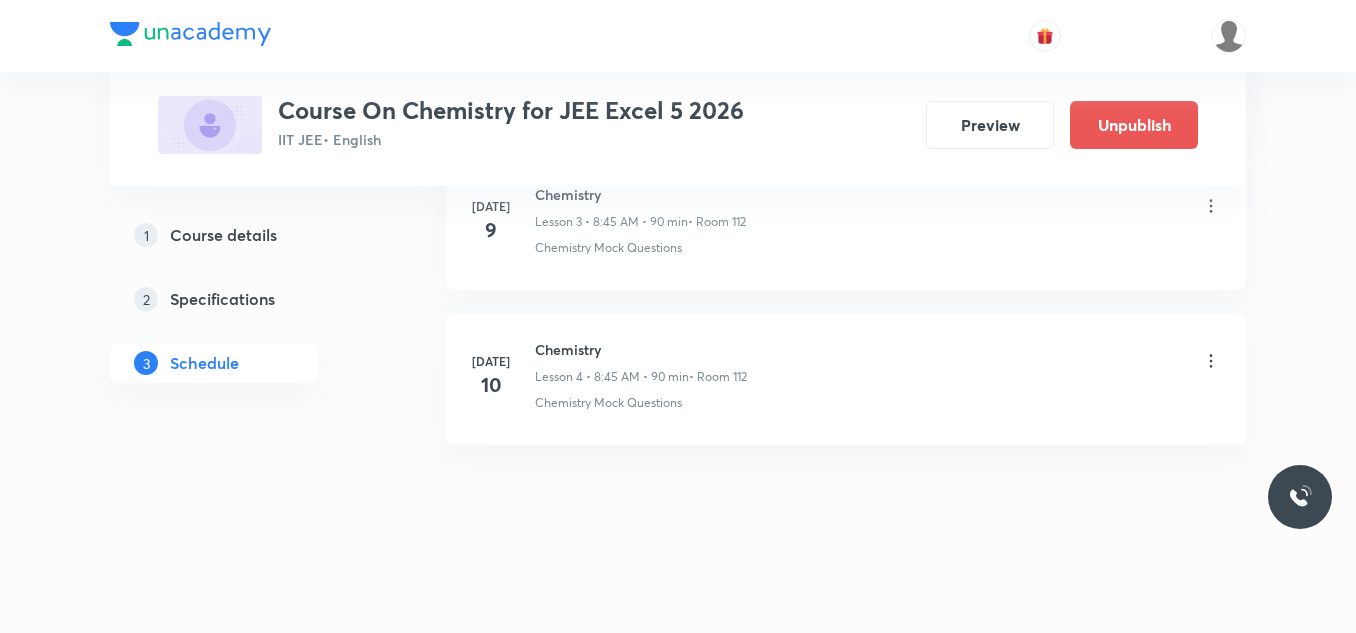 click 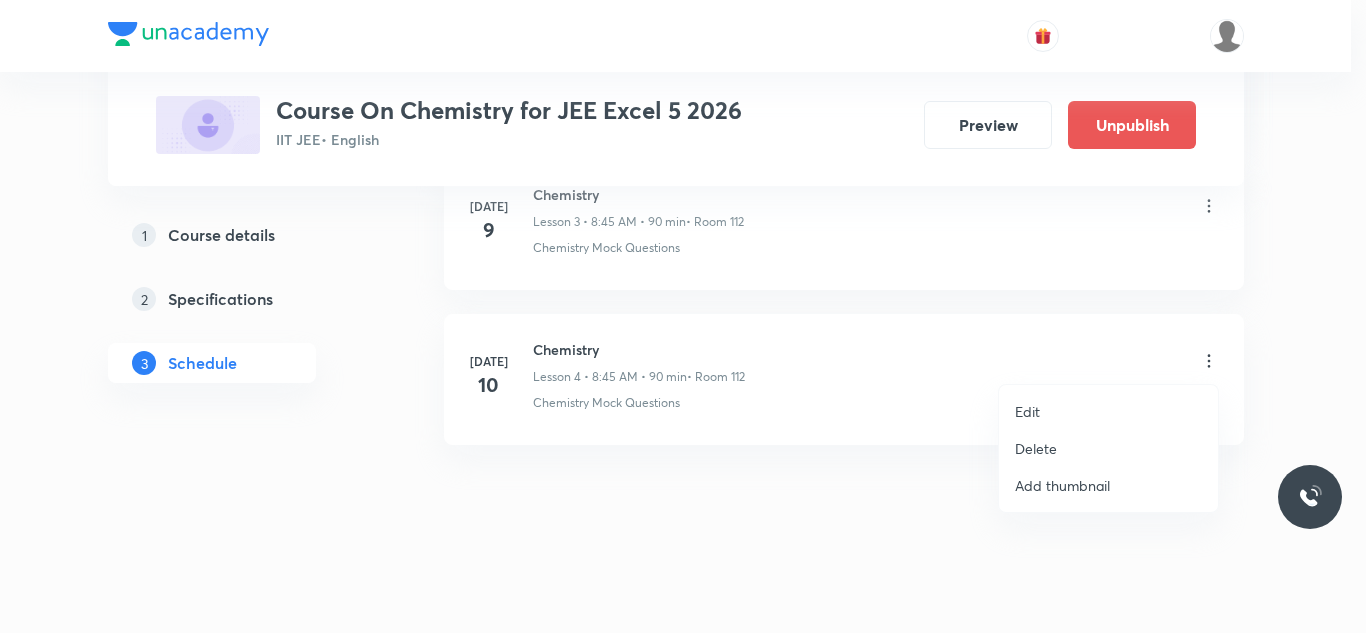 click on "Delete" at bounding box center (1036, 448) 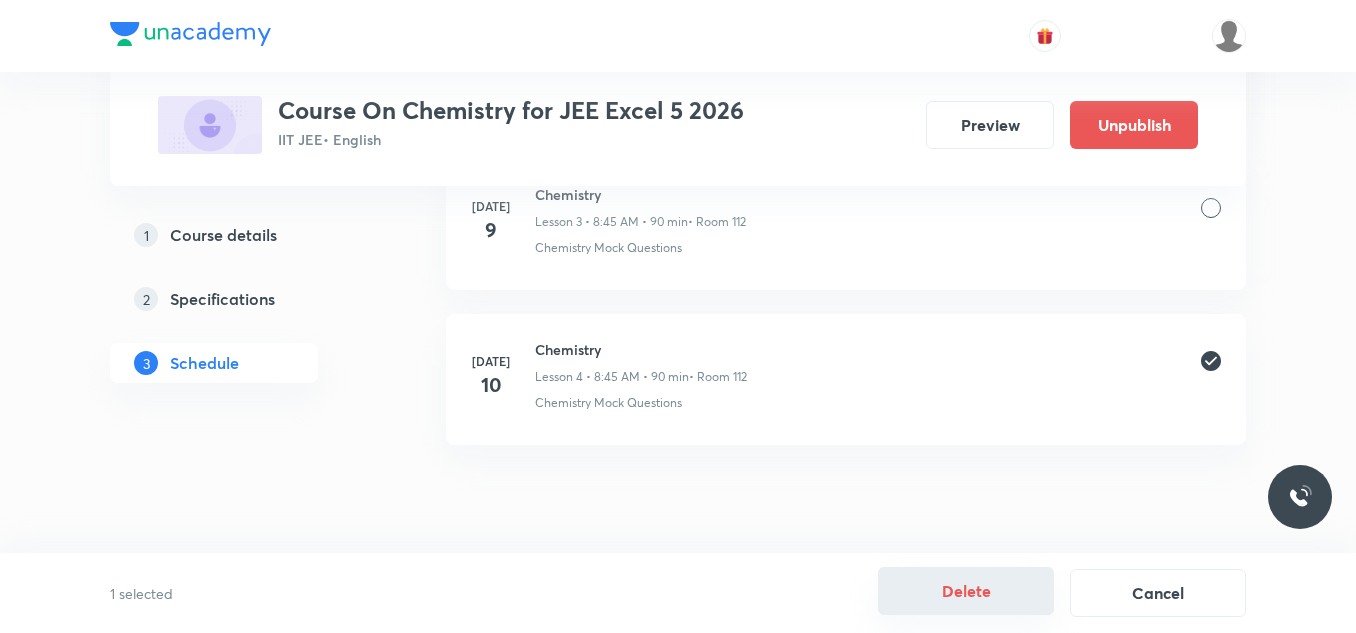 click on "Delete" at bounding box center (966, 591) 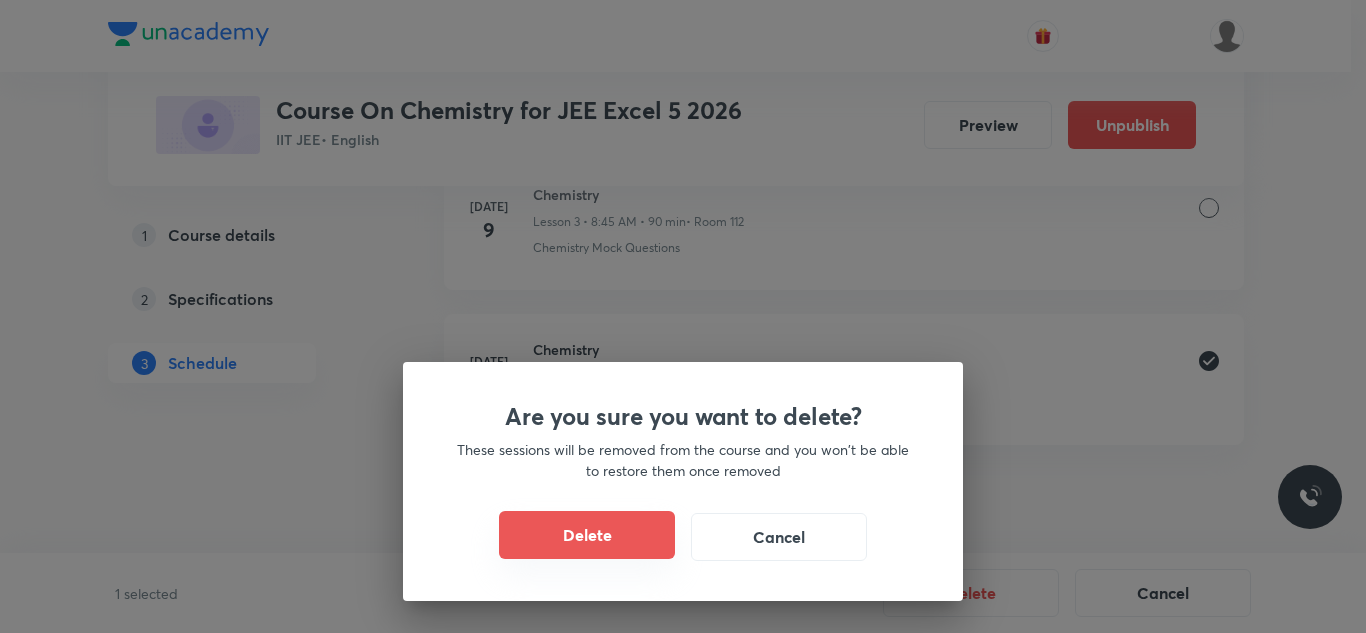 click on "Delete" at bounding box center (587, 535) 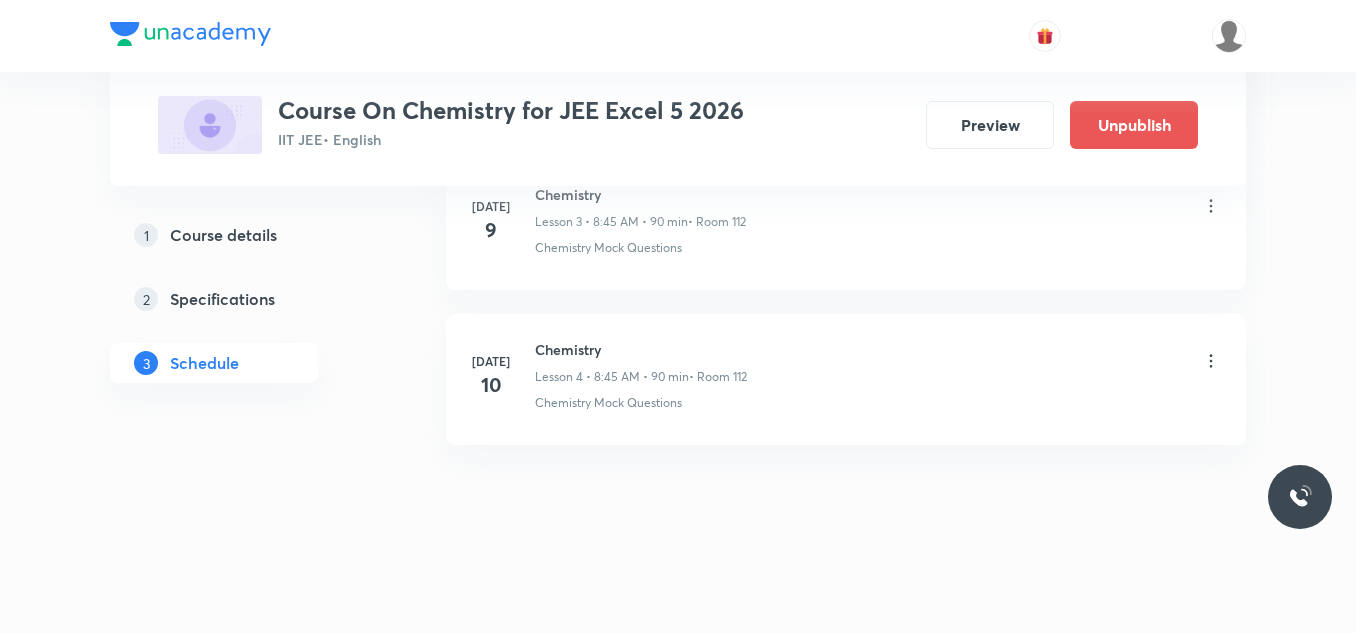 scroll, scrollTop: 1435, scrollLeft: 0, axis: vertical 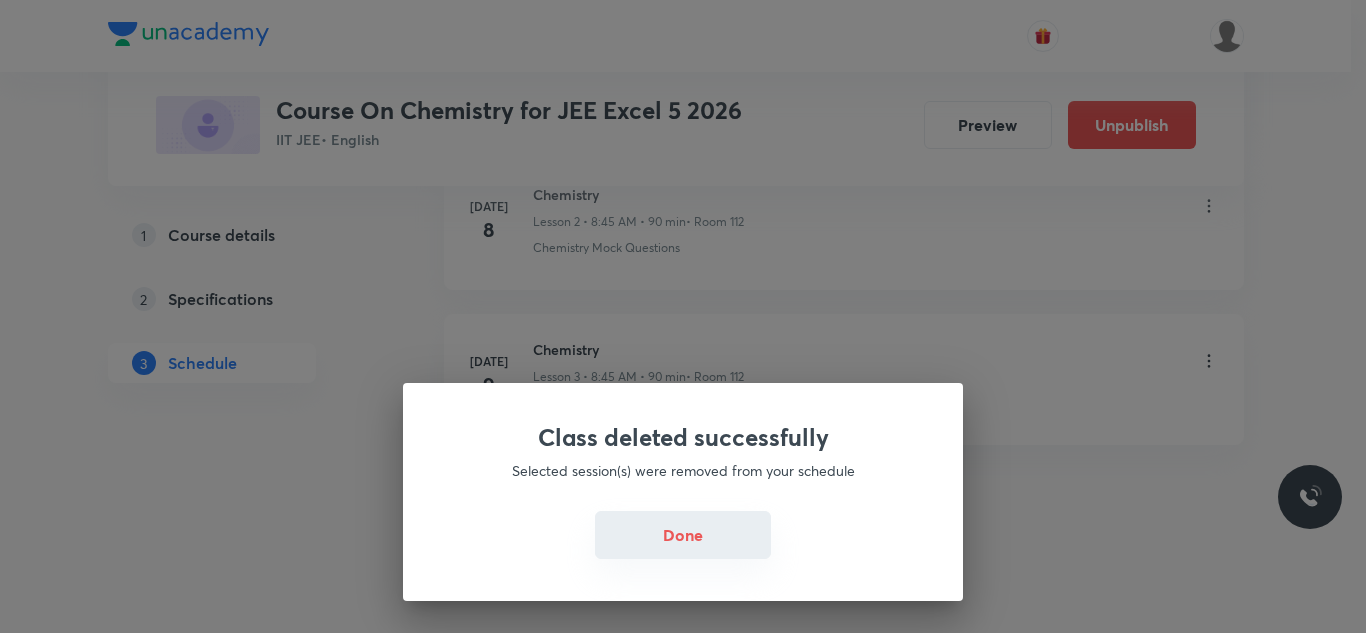 click on "Done" at bounding box center (683, 535) 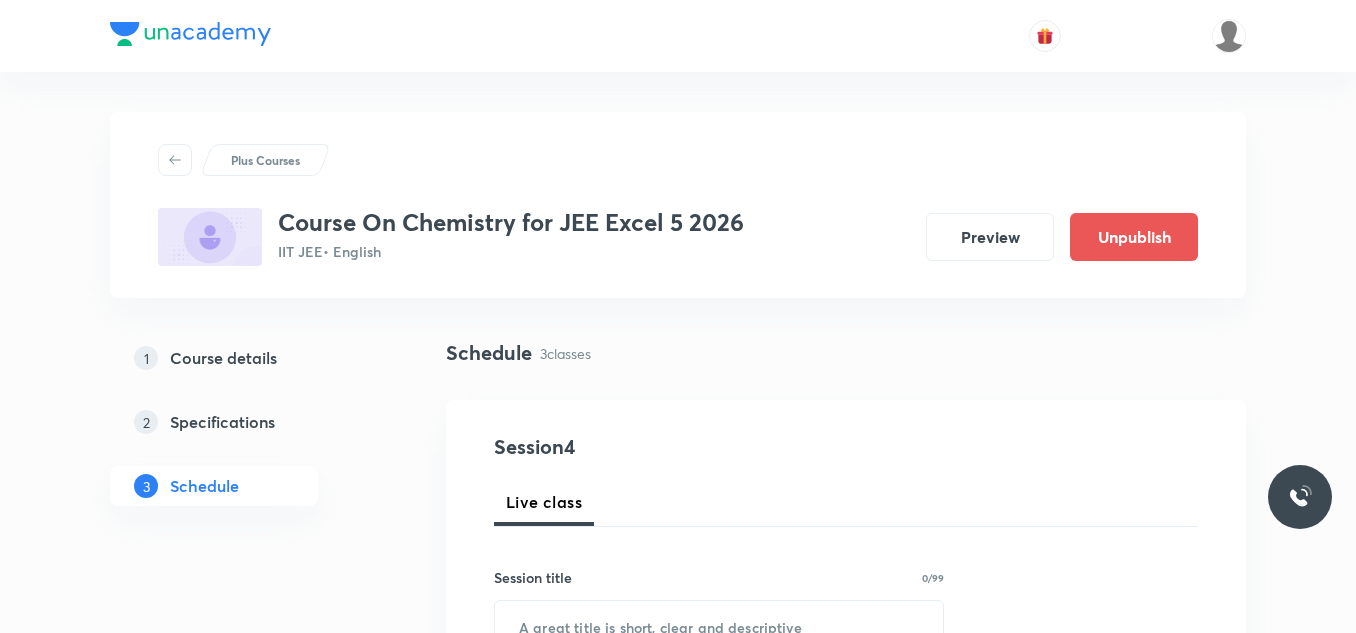 scroll, scrollTop: 1435, scrollLeft: 0, axis: vertical 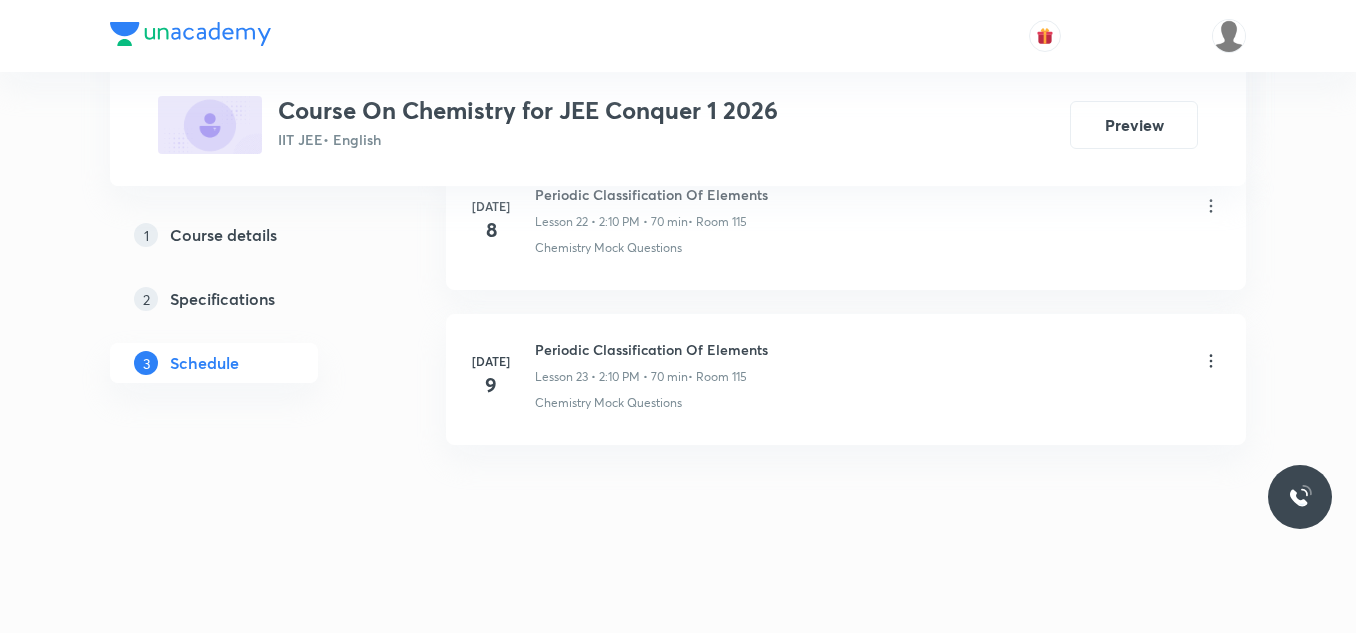 click on "Periodic Classification Of Elements" at bounding box center [651, 349] 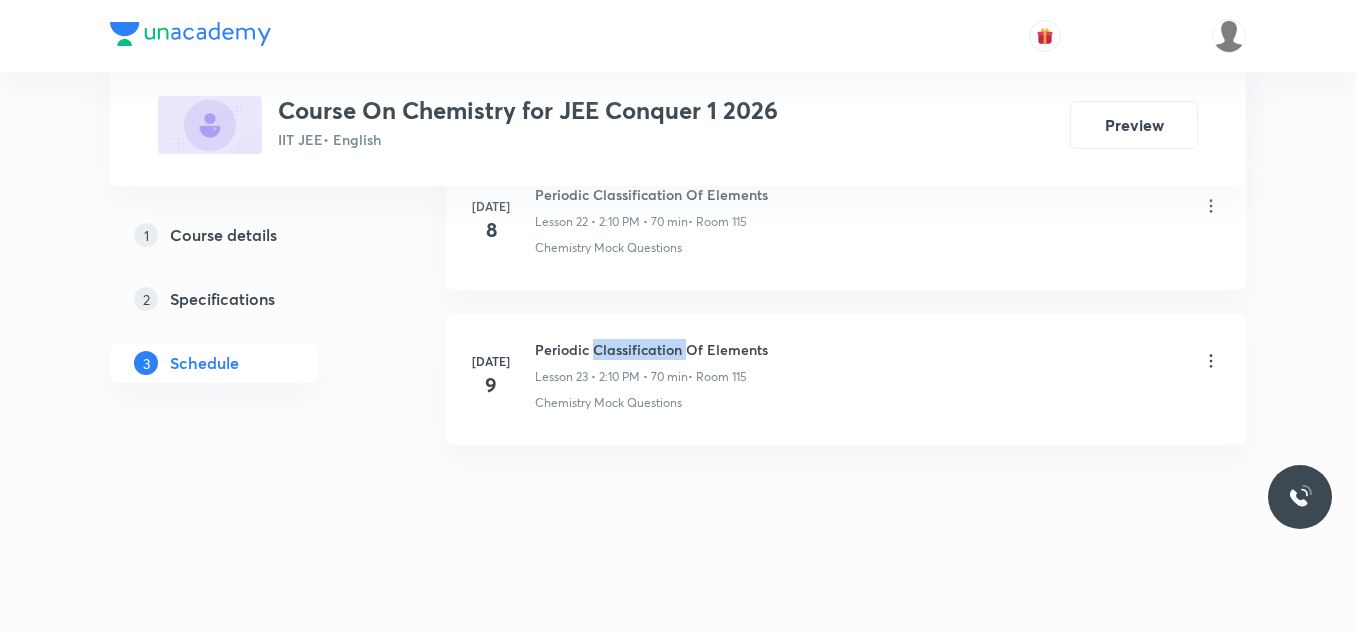 click on "Periodic Classification Of Elements" at bounding box center (651, 349) 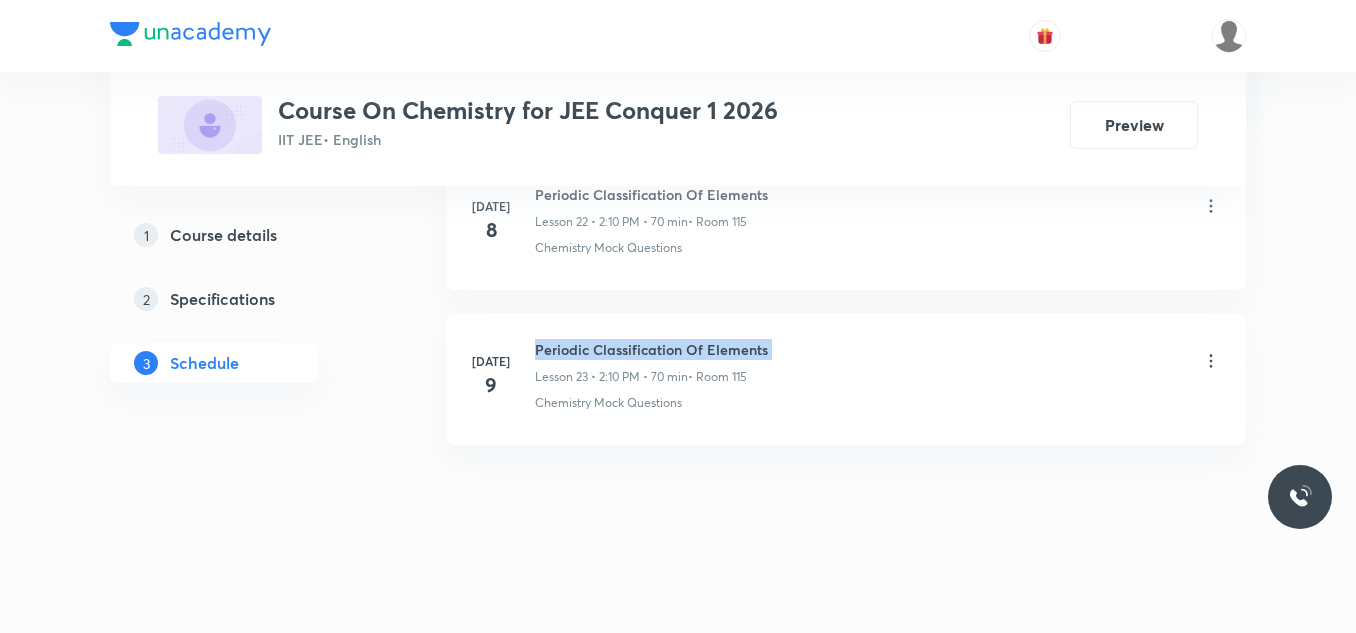 click on "Periodic Classification Of Elements" at bounding box center [651, 349] 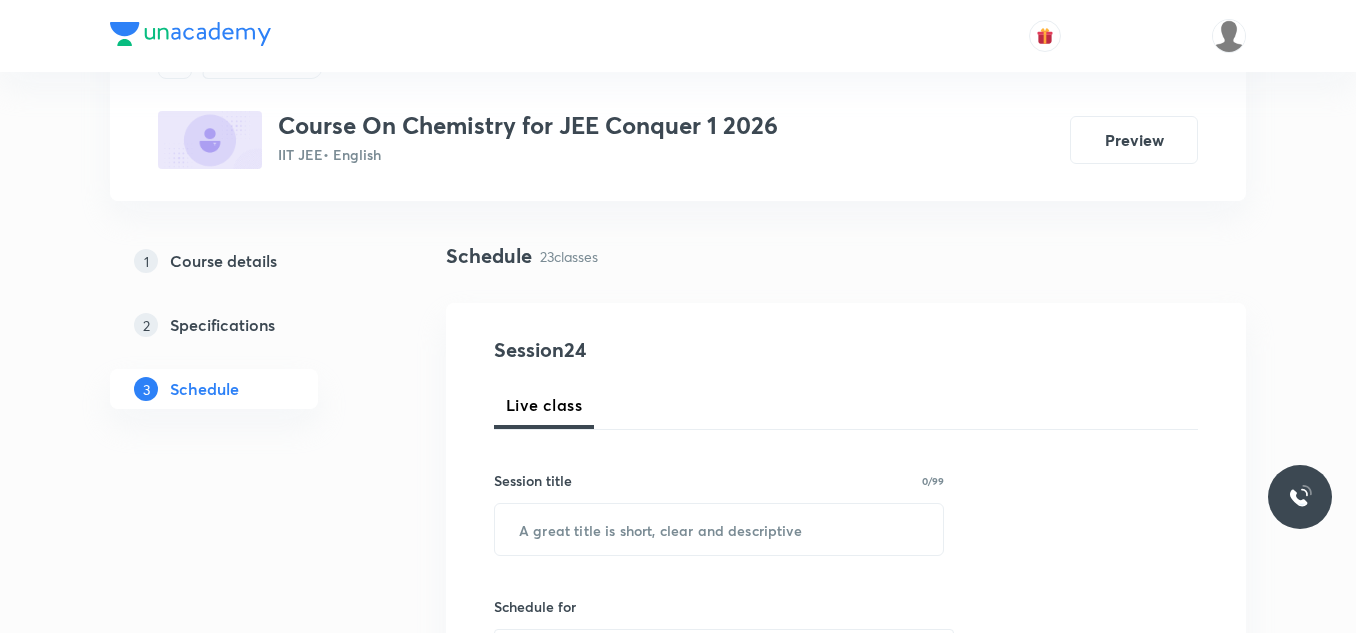 scroll, scrollTop: 300, scrollLeft: 0, axis: vertical 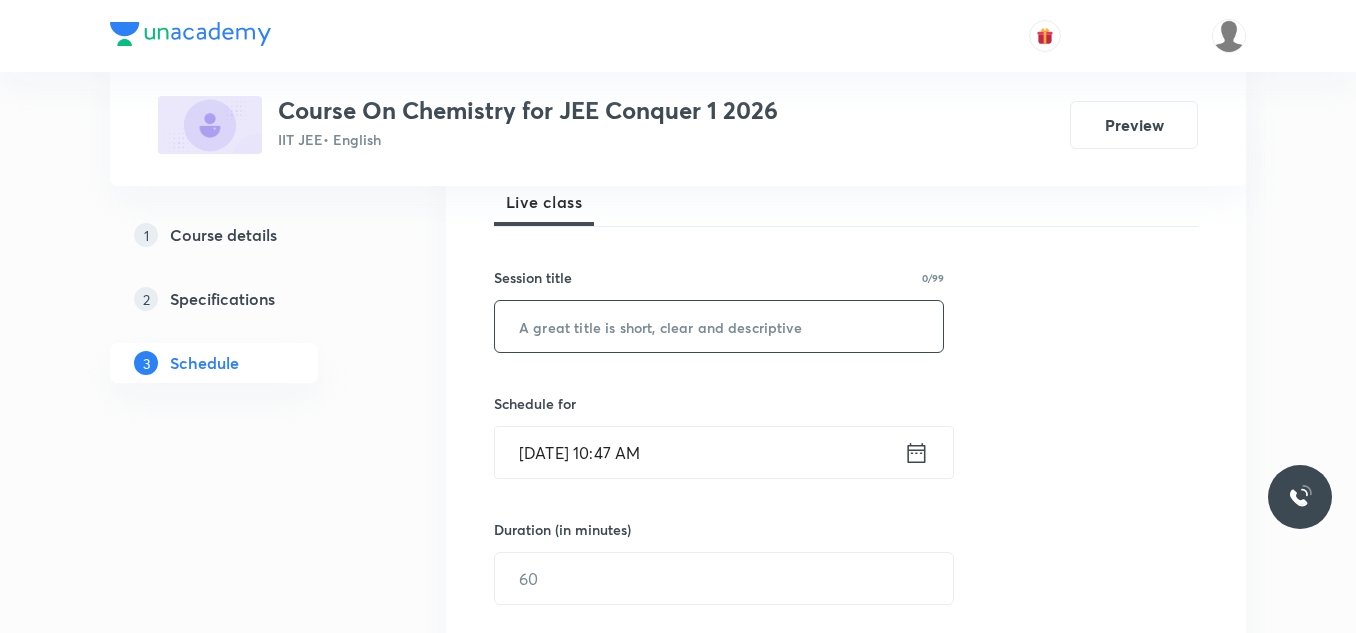 click at bounding box center [719, 326] 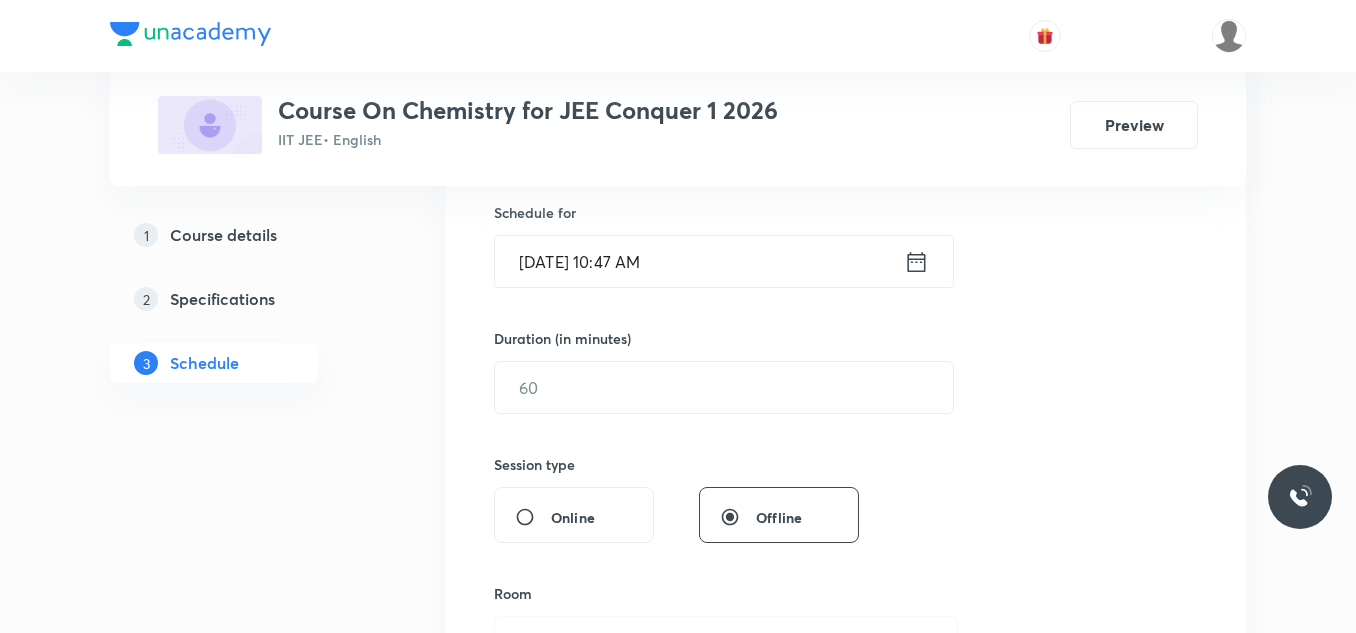 scroll, scrollTop: 500, scrollLeft: 0, axis: vertical 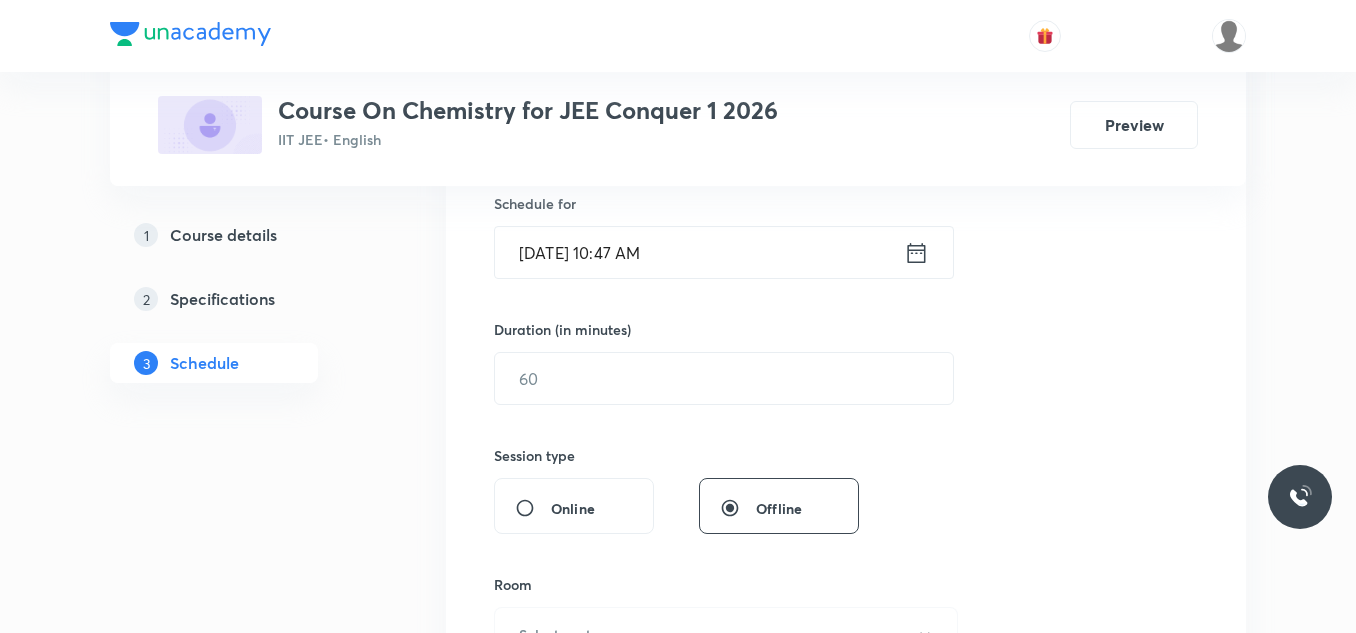 type on "Periodic Classification Of Elements" 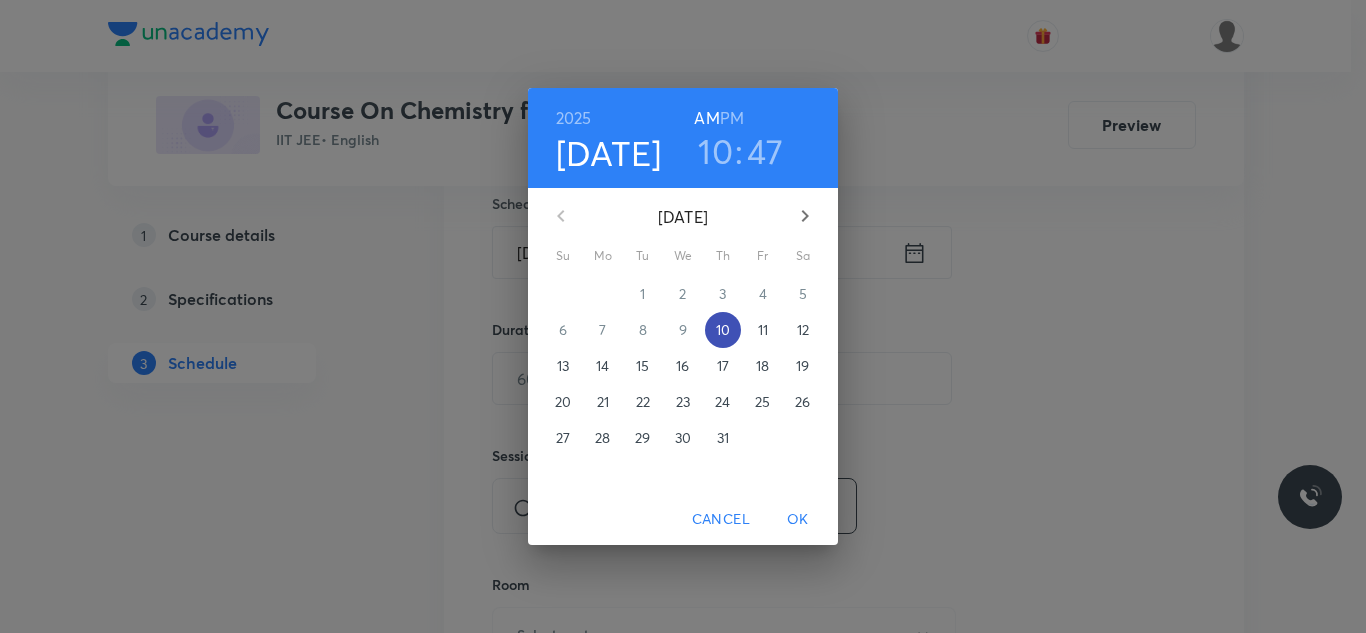 click on "10" at bounding box center [723, 330] 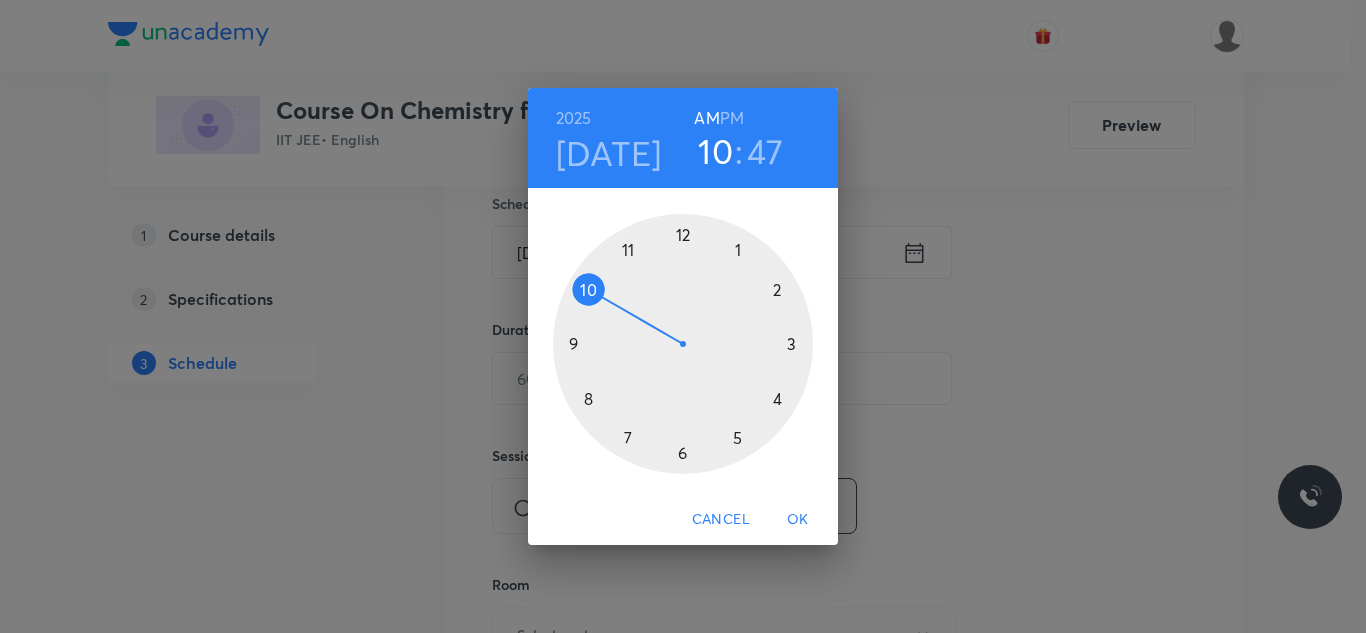 click on "PM" at bounding box center [732, 118] 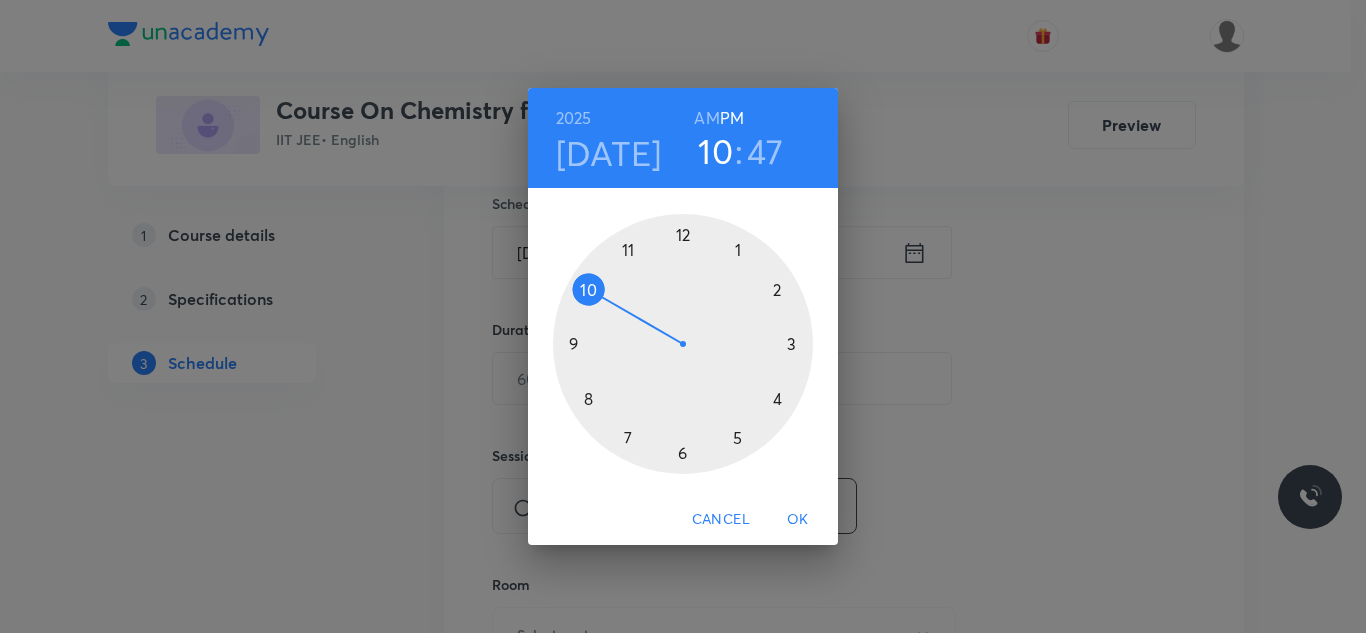 click at bounding box center [683, 344] 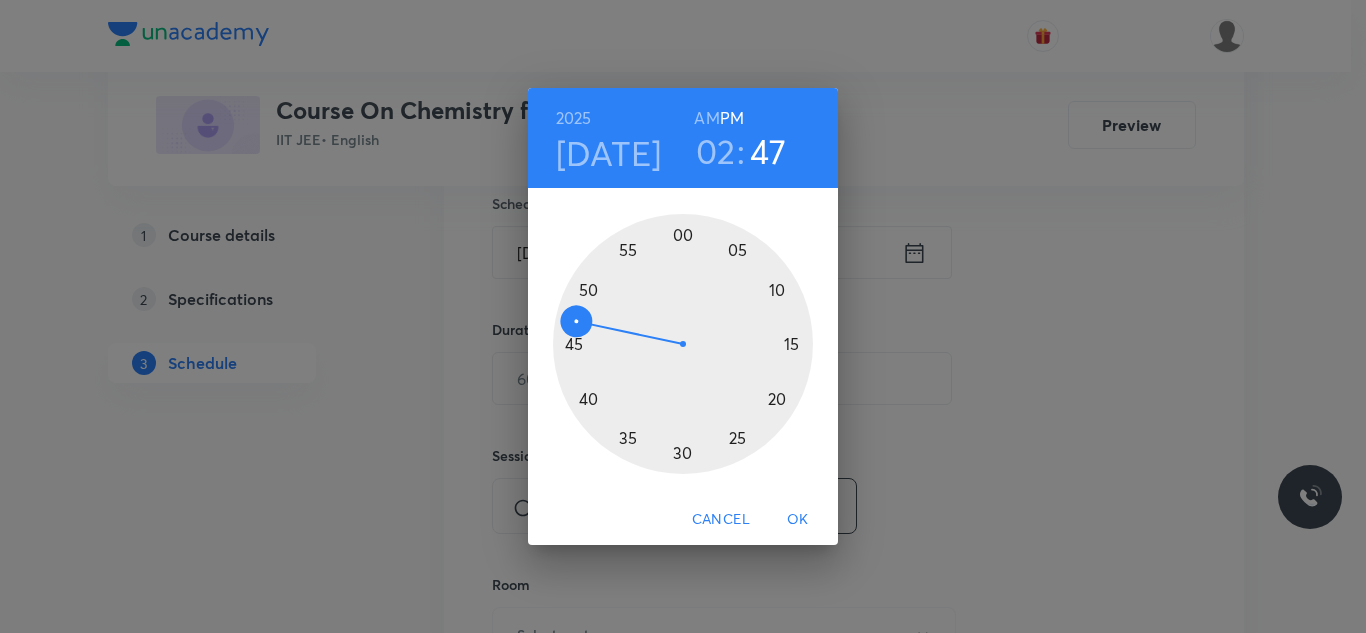 click at bounding box center [683, 344] 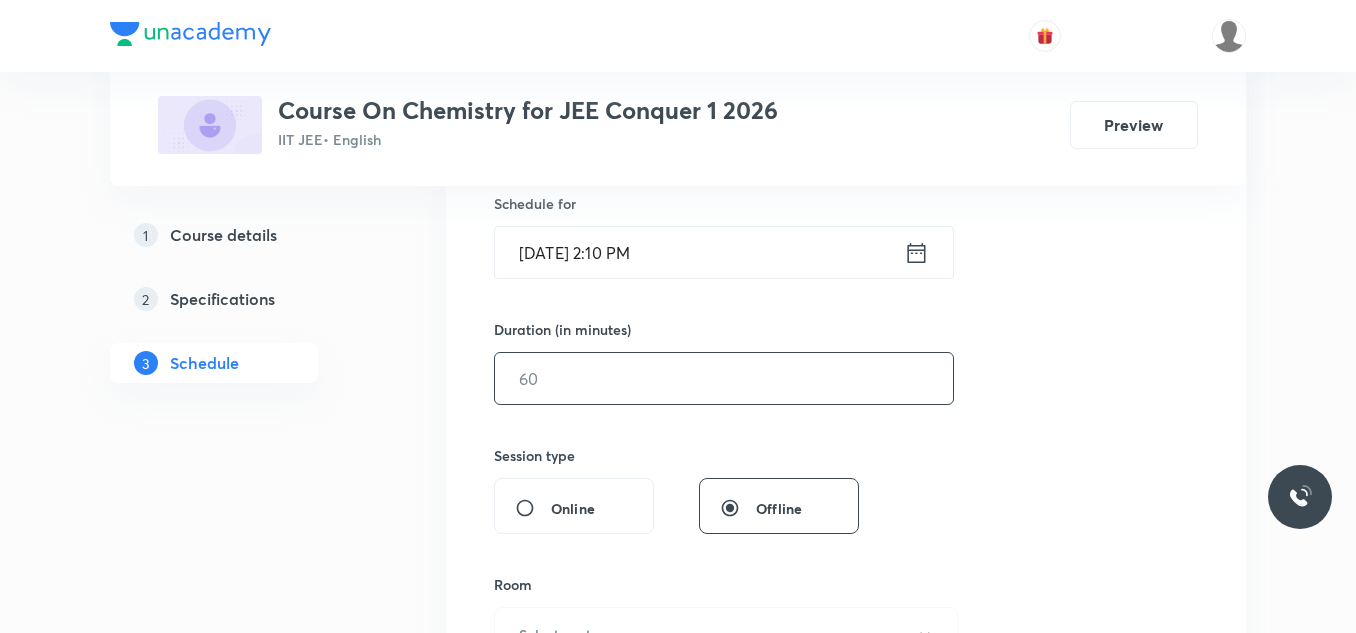 click at bounding box center (724, 378) 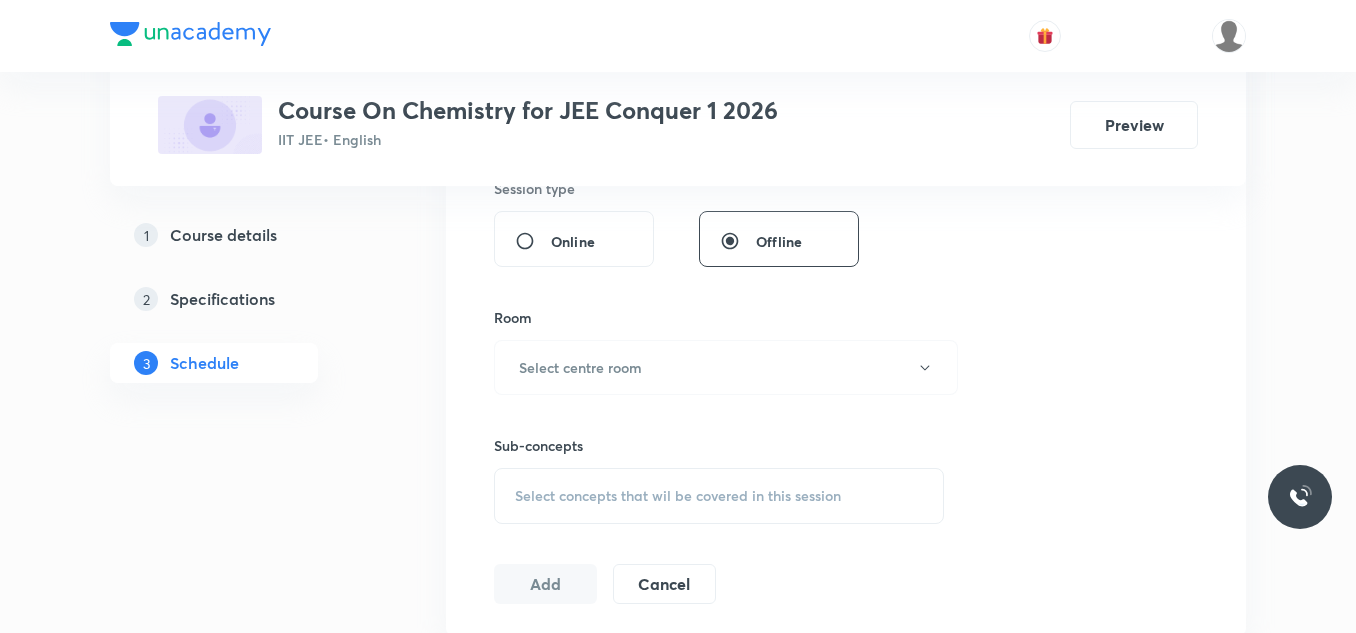 scroll, scrollTop: 800, scrollLeft: 0, axis: vertical 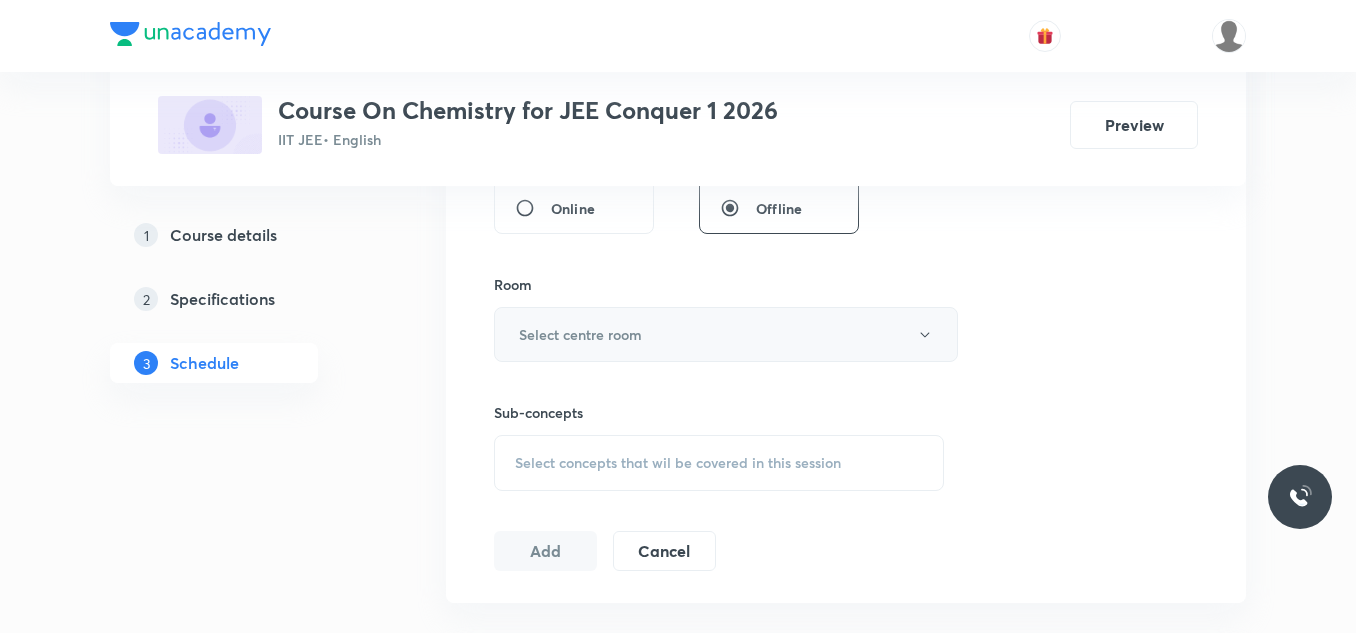 type on "70" 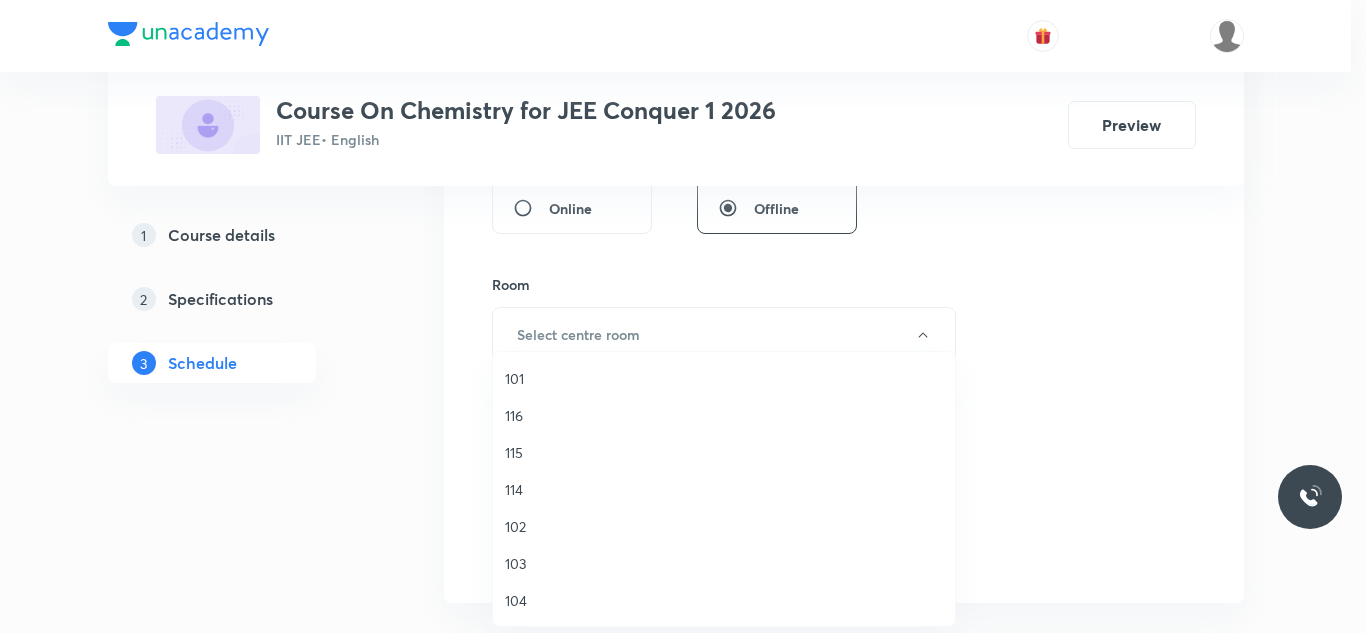 click on "115" at bounding box center [724, 452] 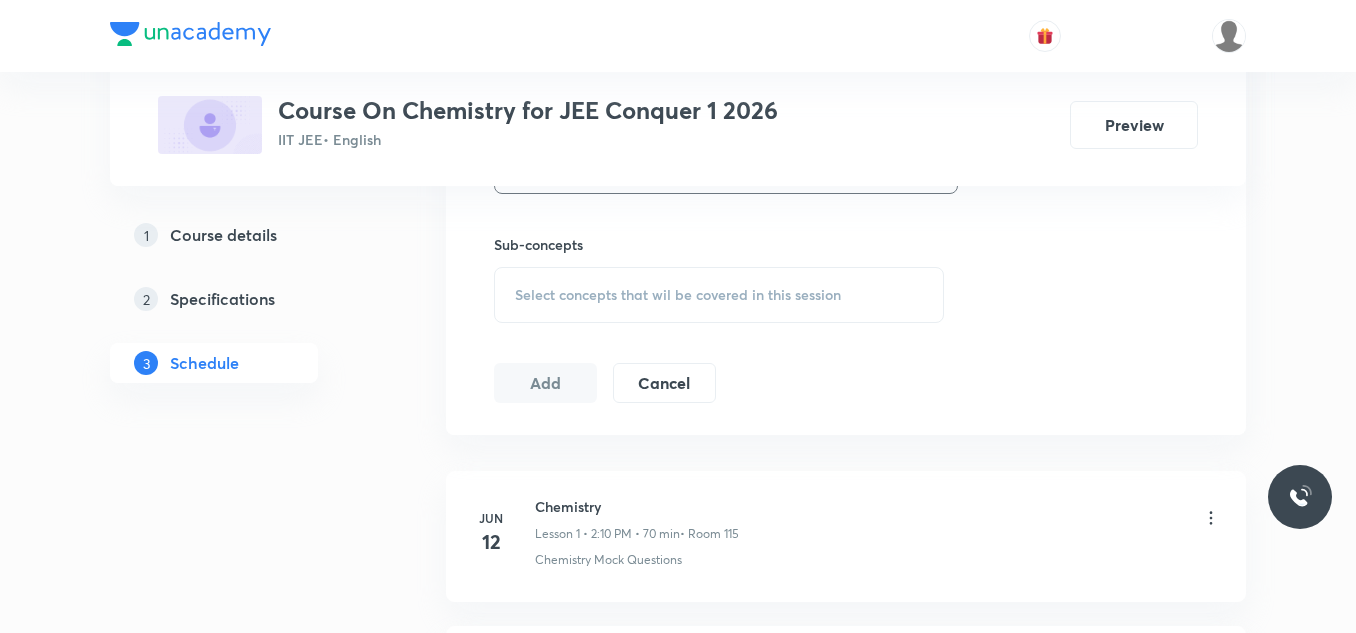 scroll, scrollTop: 1000, scrollLeft: 0, axis: vertical 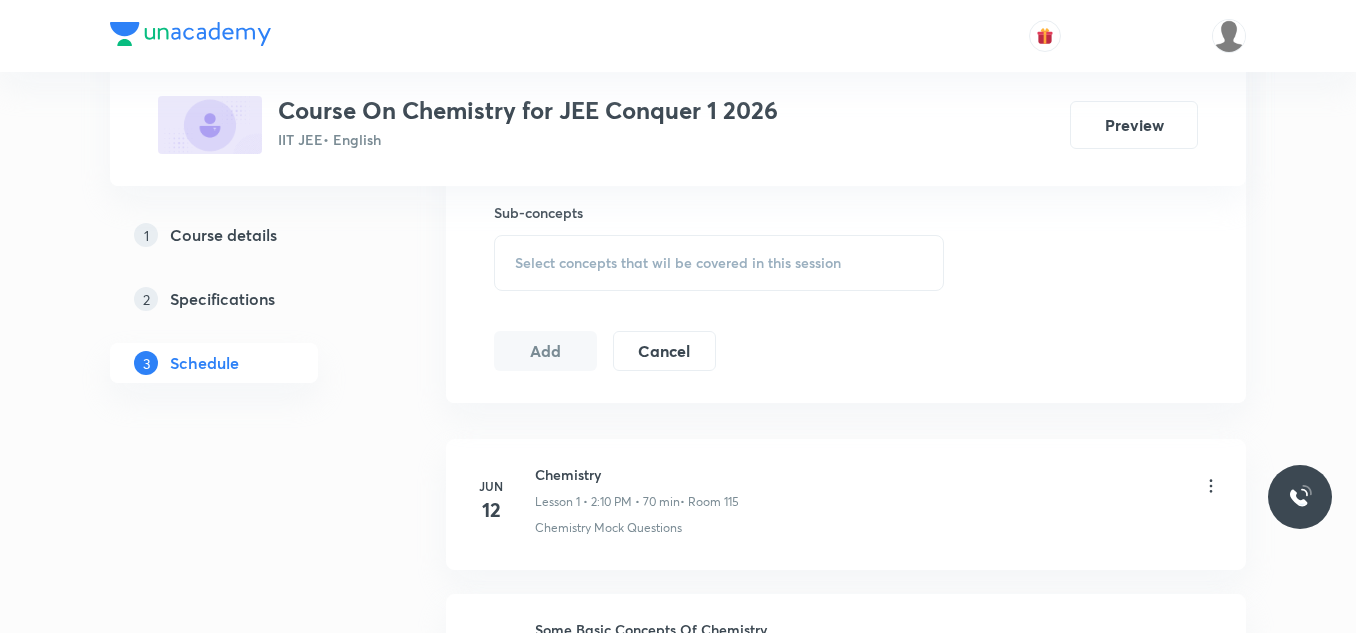 click on "Select concepts that wil be covered in this session" at bounding box center [719, 263] 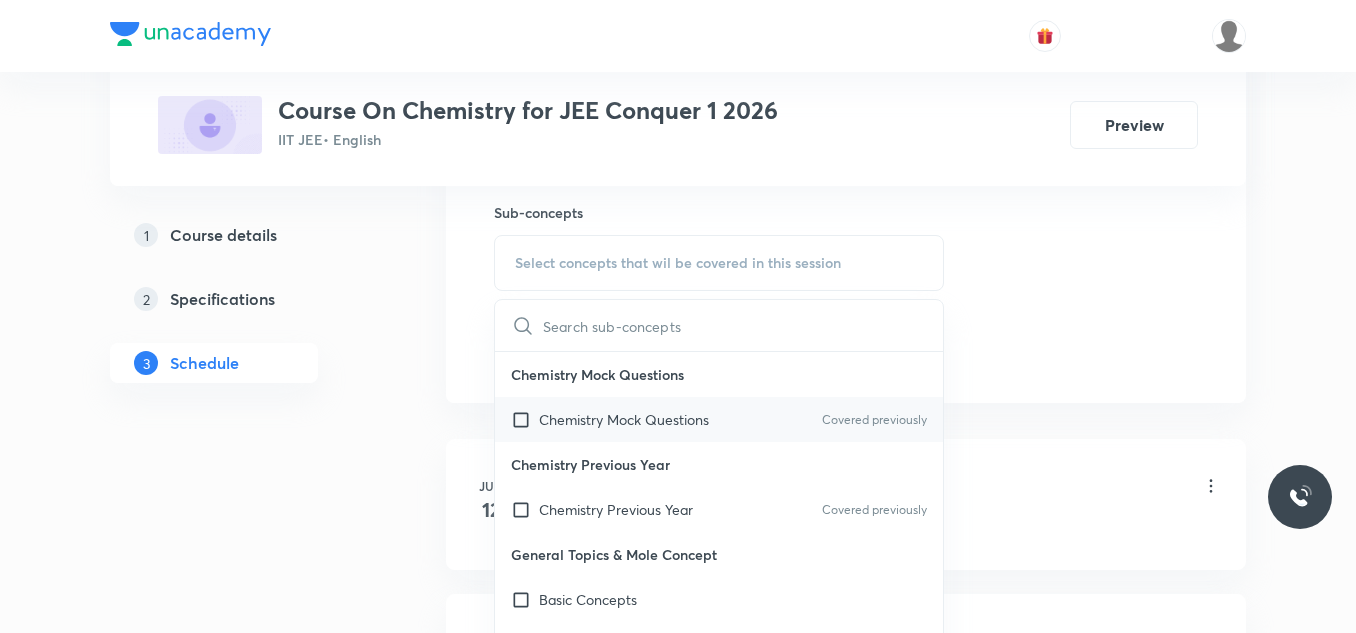 click at bounding box center (525, 419) 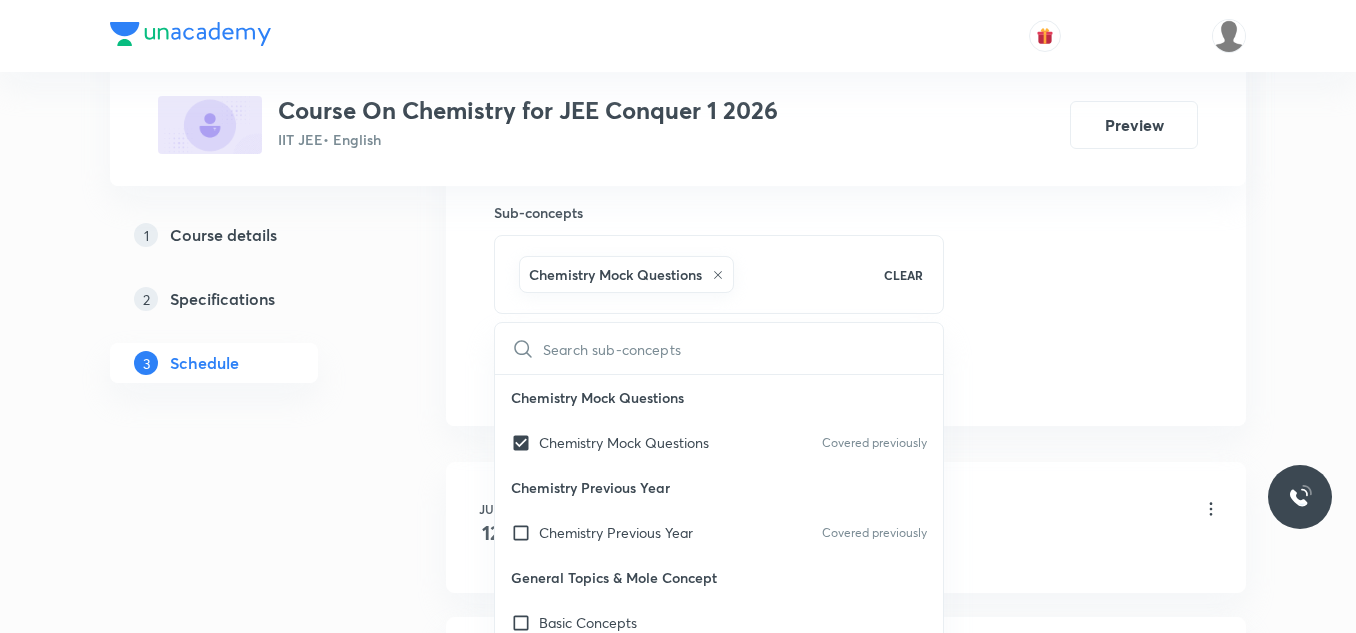 click on "Plus Courses Course On Chemistry for JEE Conquer 1 2026 IIT JEE  • English Preview 1 Course details 2 Specifications 3 Schedule Schedule 23  classes Session  24 Live class Session title 35/99 Periodic Classification Of Elements ​ Schedule for [DATE] 2:10 PM ​ Duration (in minutes) 70 ​   Session type Online Offline Room 115 Sub-concepts Chemistry Mock Questions CLEAR ​ Chemistry Mock Questions Chemistry Mock Questions Covered previously Chemistry Previous Year Chemistry Previous Year Covered previously General Topics & Mole Concept Basic Concepts Basic Introduction Percentage Composition Stoichiometry Principle of Atom Conservation (POAC) Relation between Stoichiometric Quantities Application of Mole Concept: Gravimetric Analysis Different Laws Formula and Composition Concentration Terms Some basic concepts of Chemistry Atomic Structure Discovery Of Electron Some Prerequisites of Physics Discovery Of Protons And Neutrons Atomic Models and Theories  Nature of Waves [PERSON_NAME] Quantum Theory 12" at bounding box center [678, 1633] 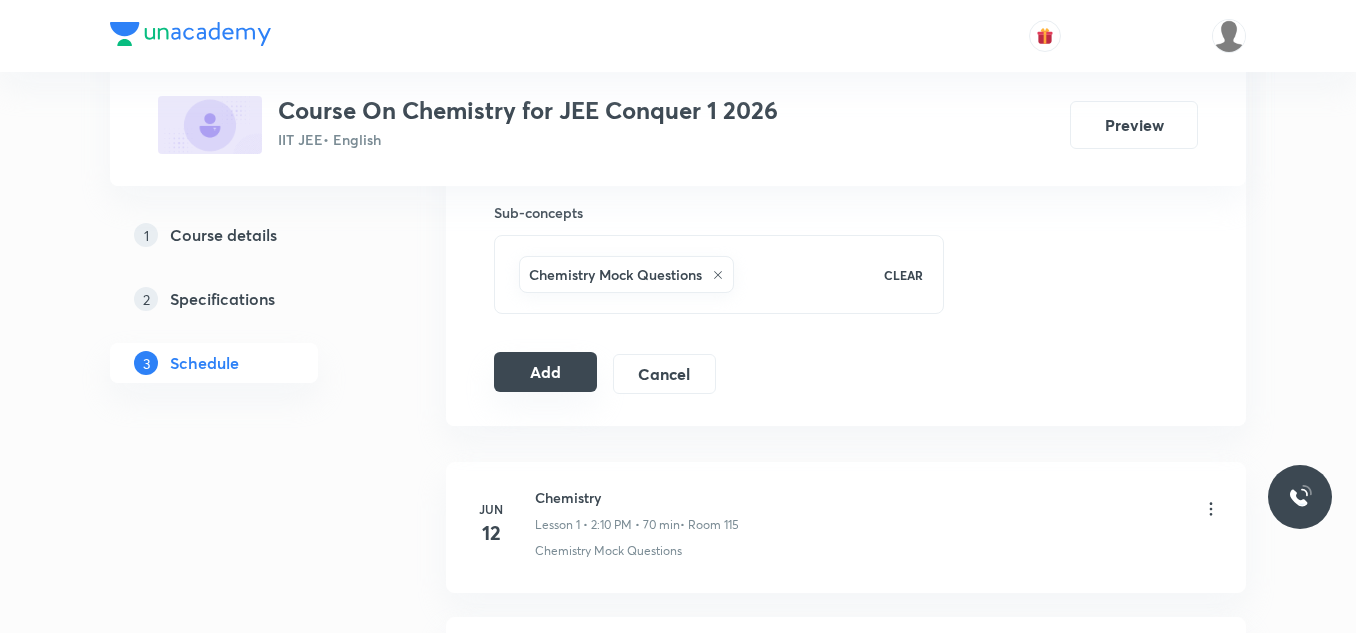 click on "Add" at bounding box center (545, 372) 